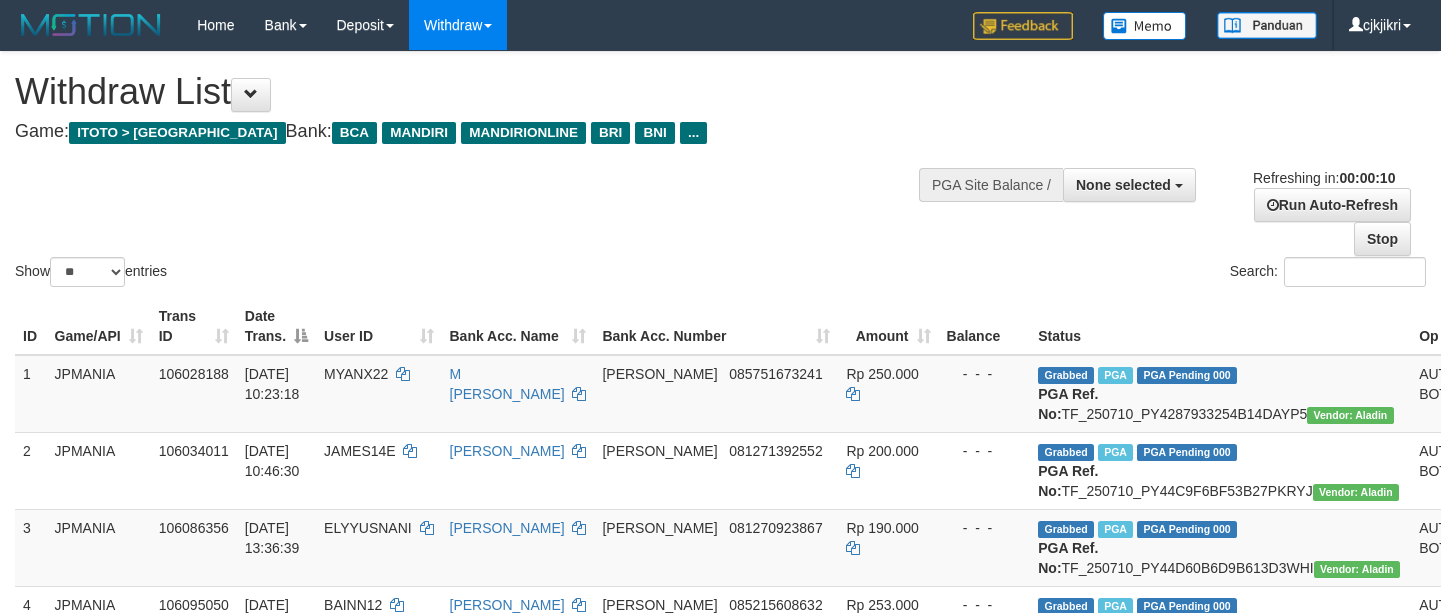 select 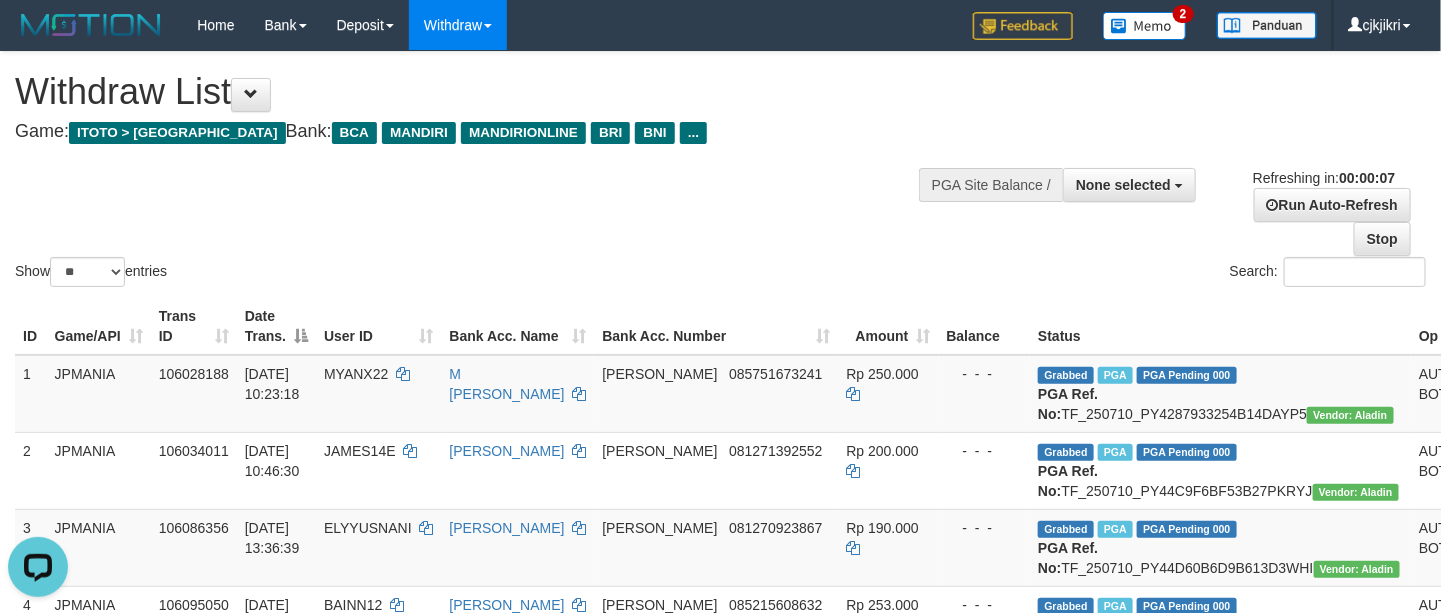 scroll, scrollTop: 0, scrollLeft: 0, axis: both 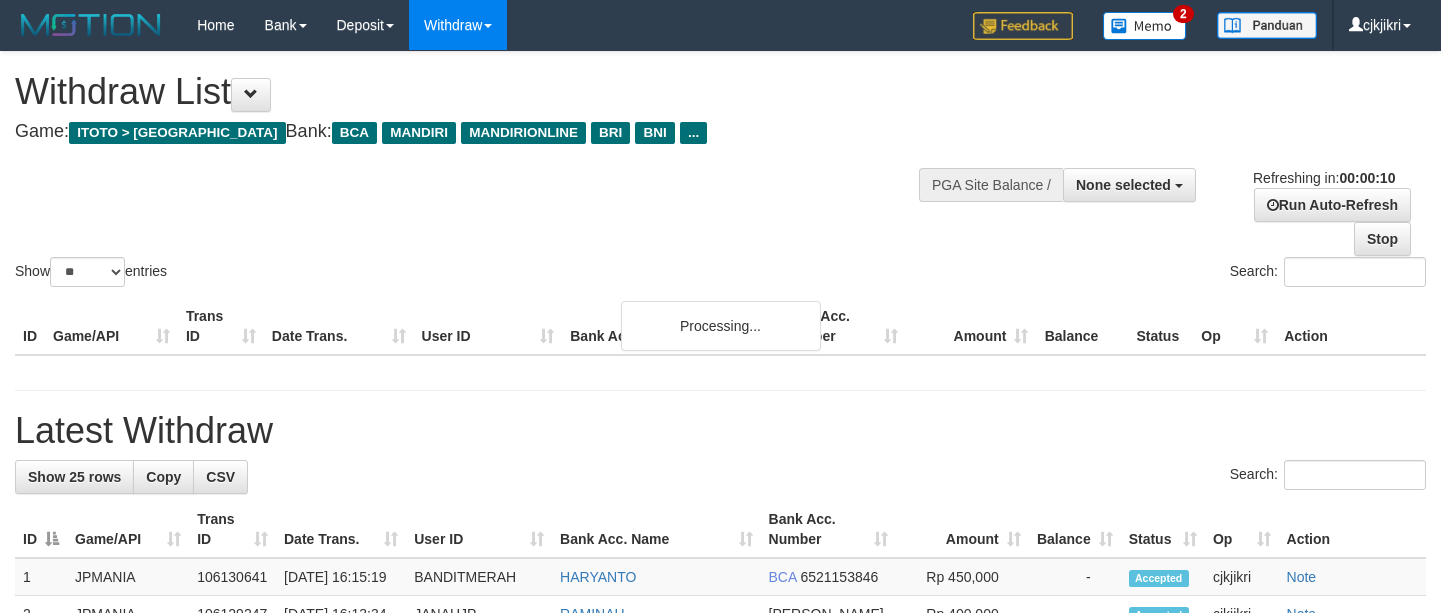select 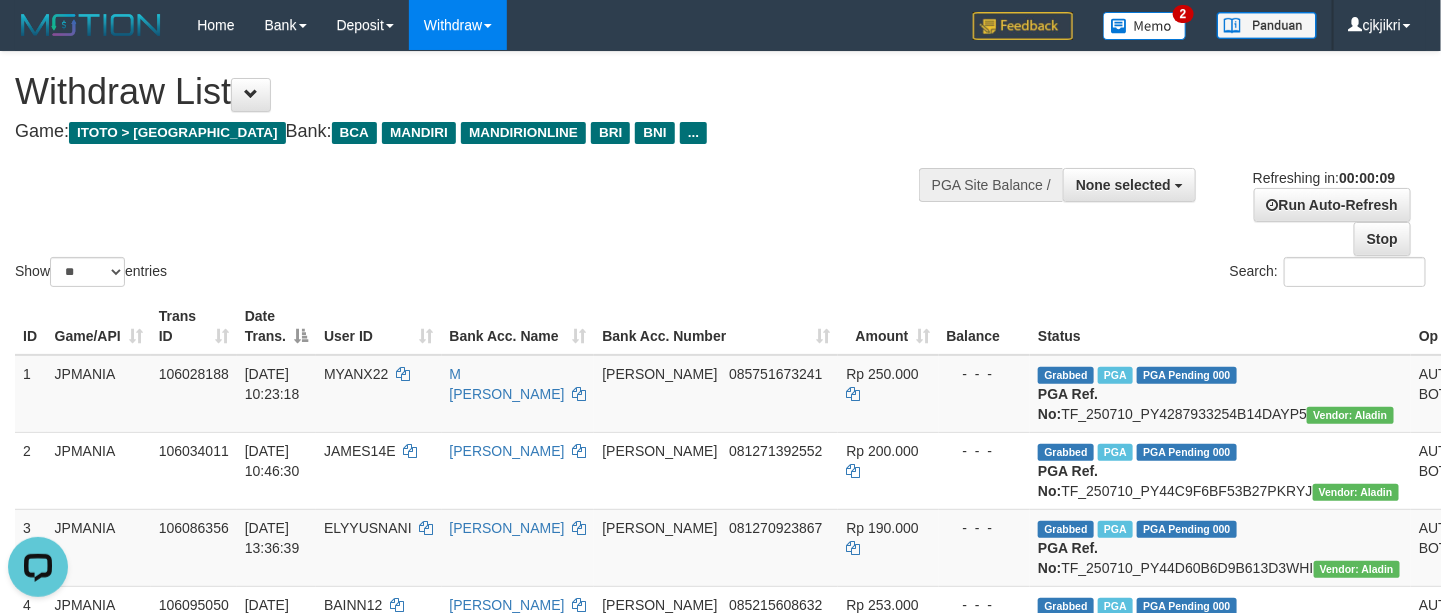 scroll, scrollTop: 0, scrollLeft: 0, axis: both 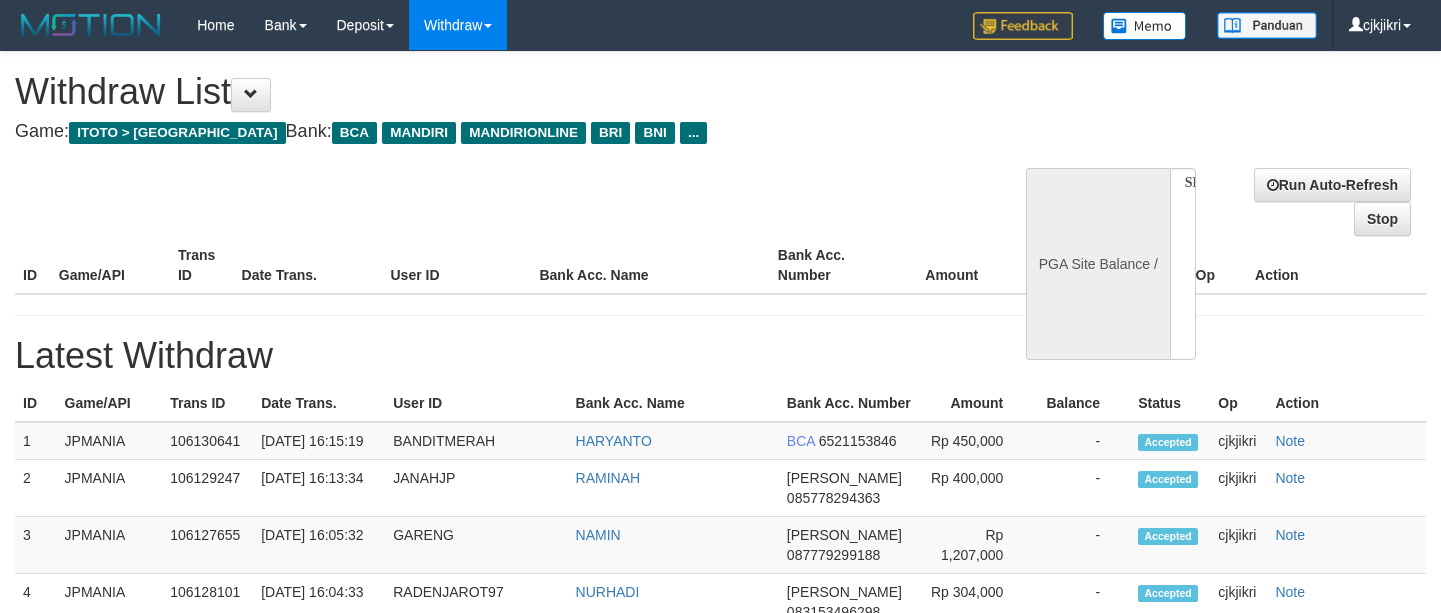 select 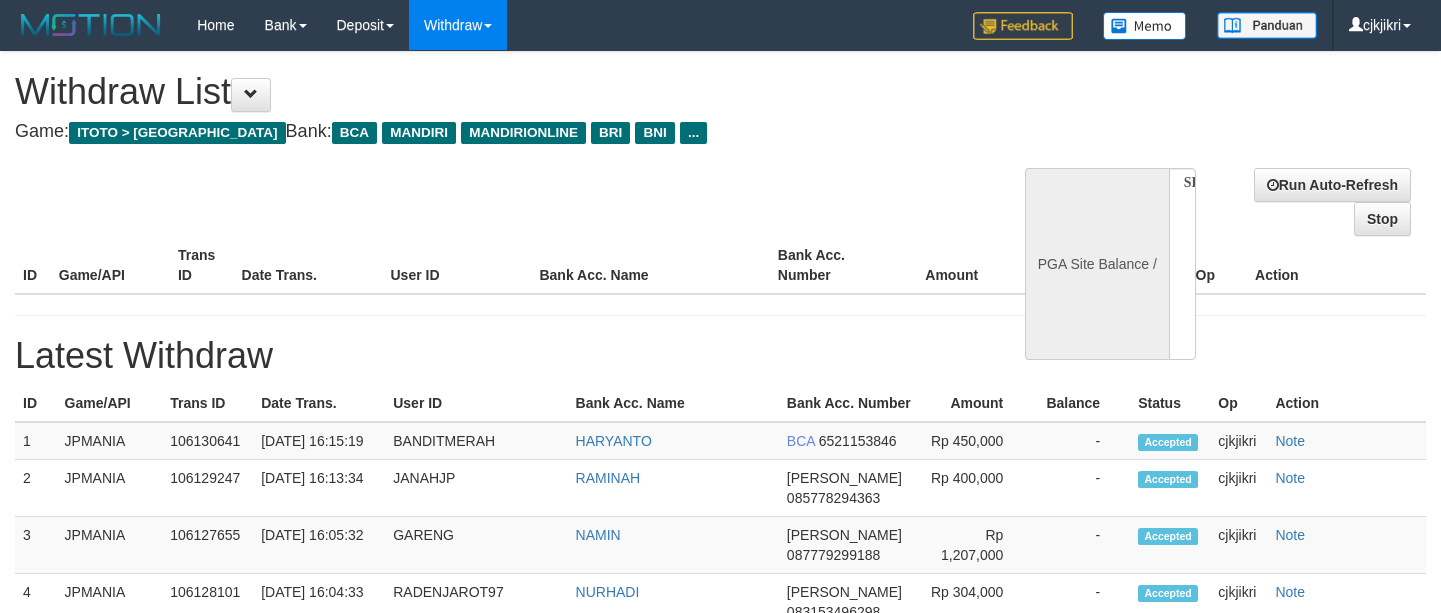 scroll, scrollTop: 0, scrollLeft: 0, axis: both 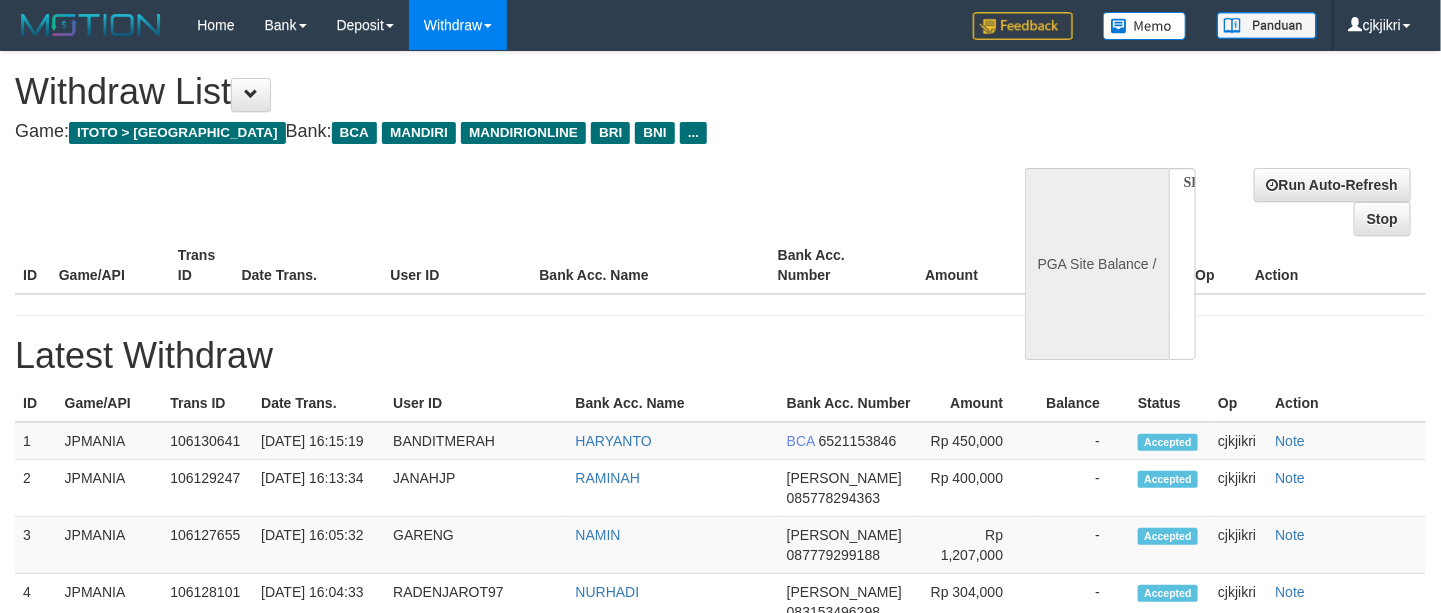 select on "**" 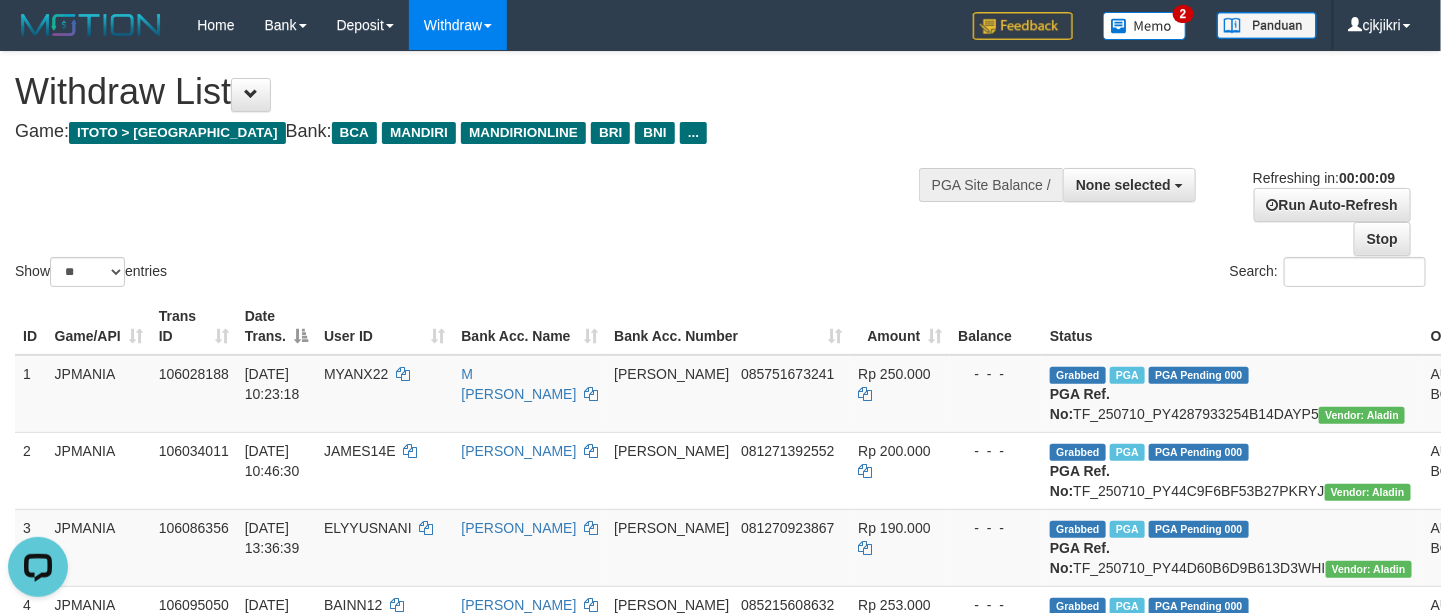 scroll, scrollTop: 0, scrollLeft: 0, axis: both 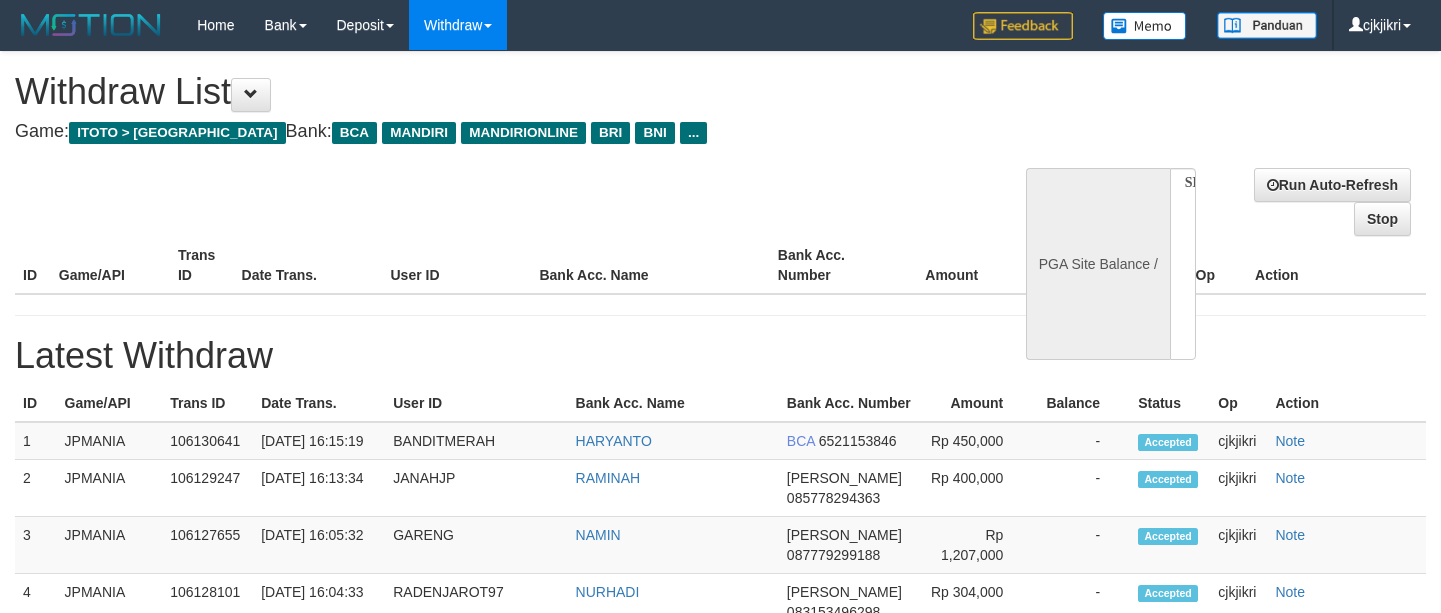 select 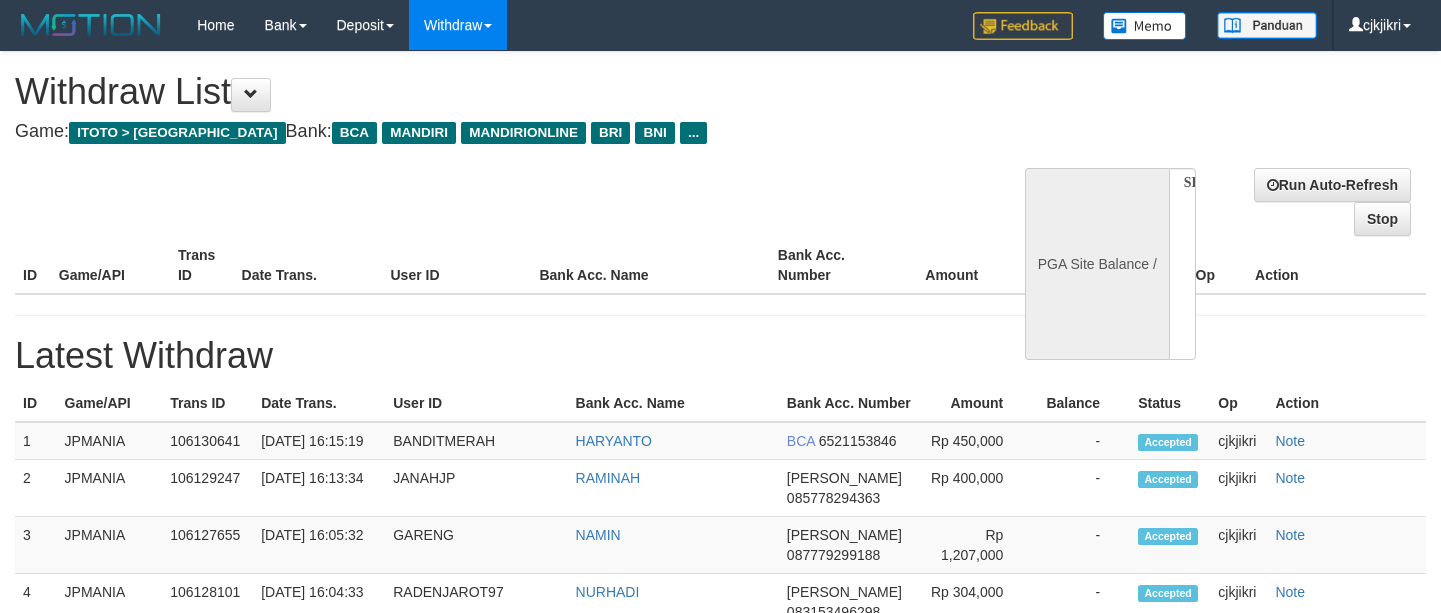 scroll, scrollTop: 0, scrollLeft: 0, axis: both 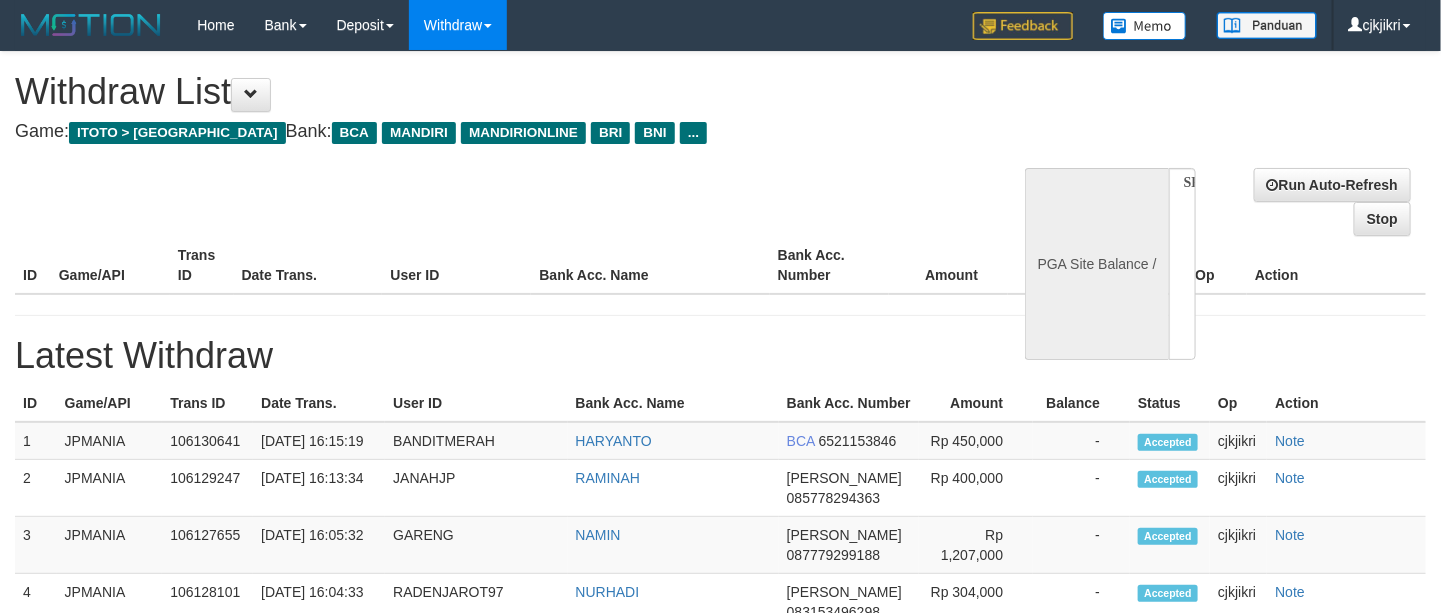 select on "**" 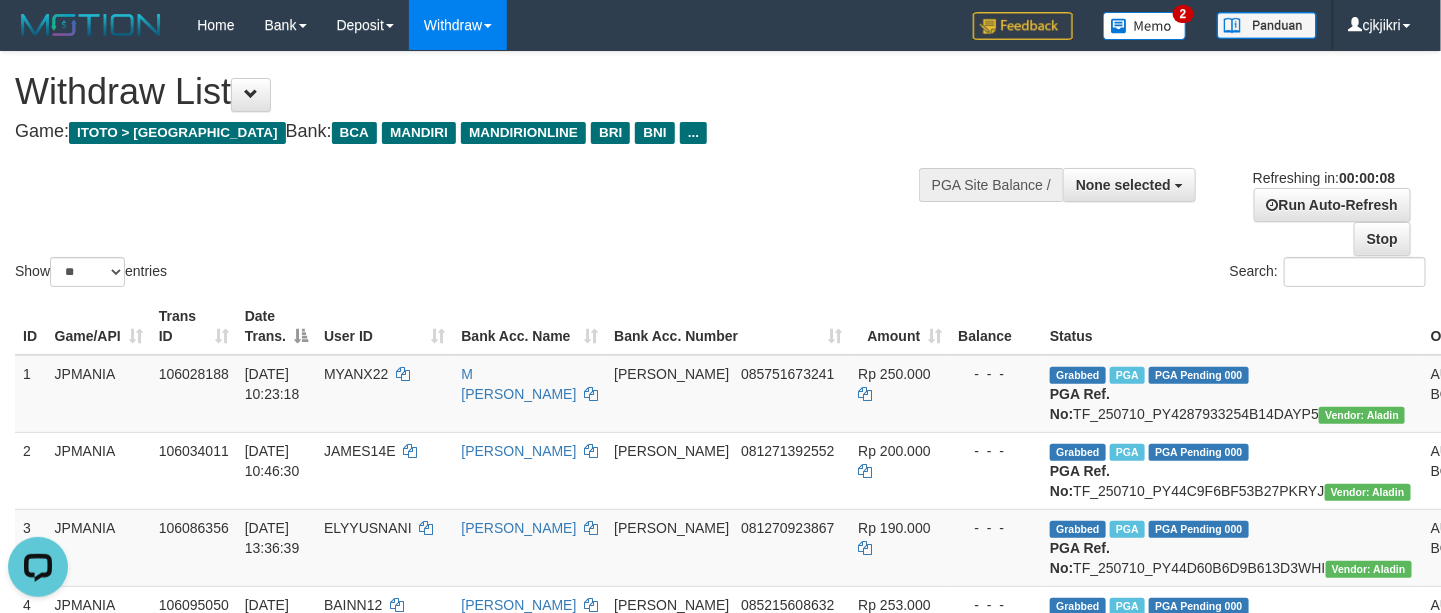 scroll, scrollTop: 0, scrollLeft: 0, axis: both 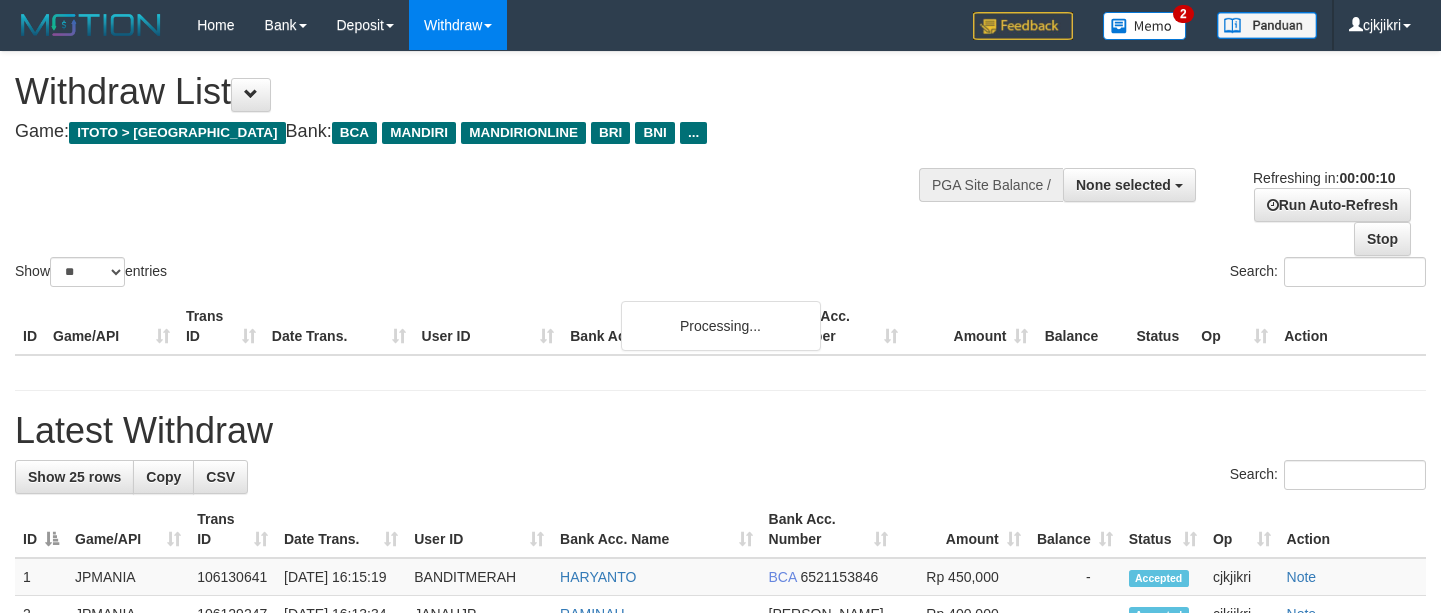 select 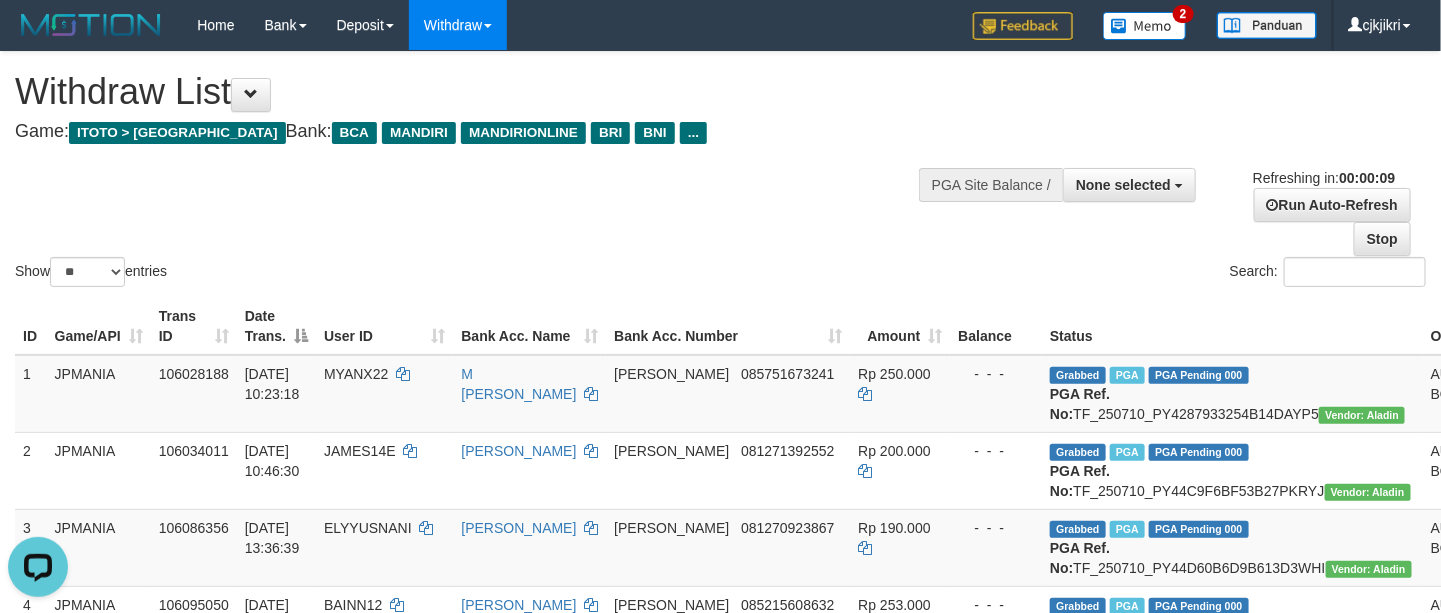 scroll, scrollTop: 0, scrollLeft: 0, axis: both 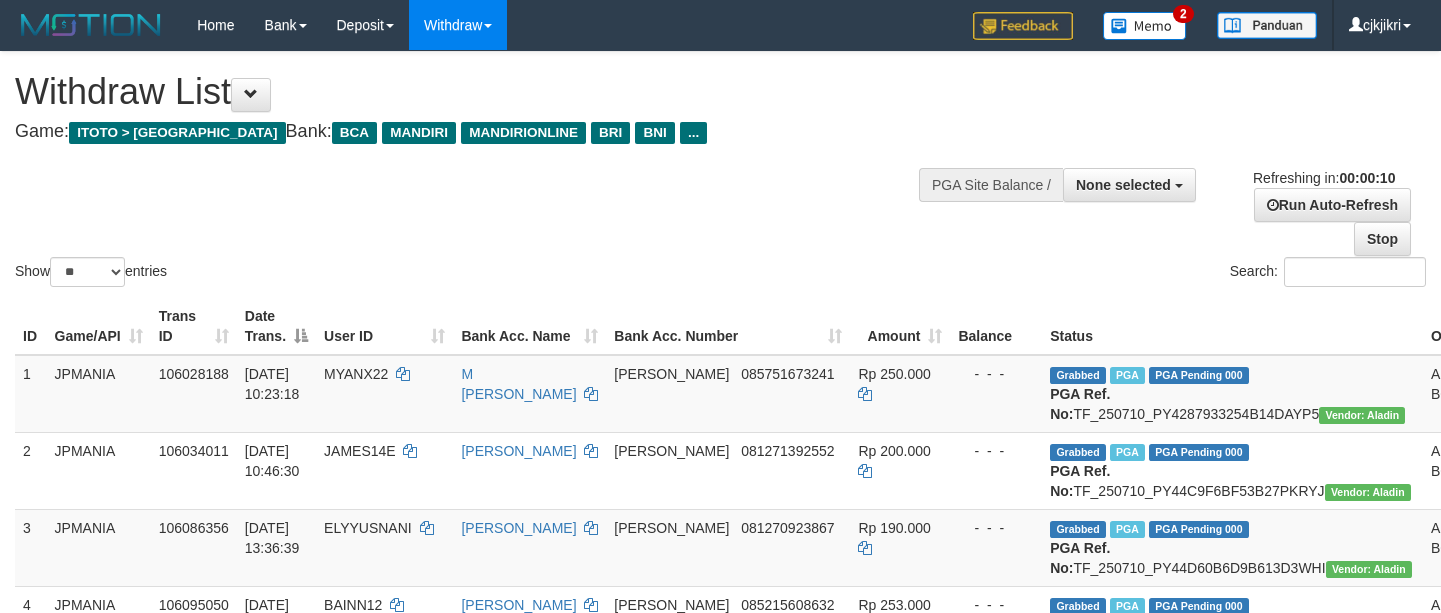 select 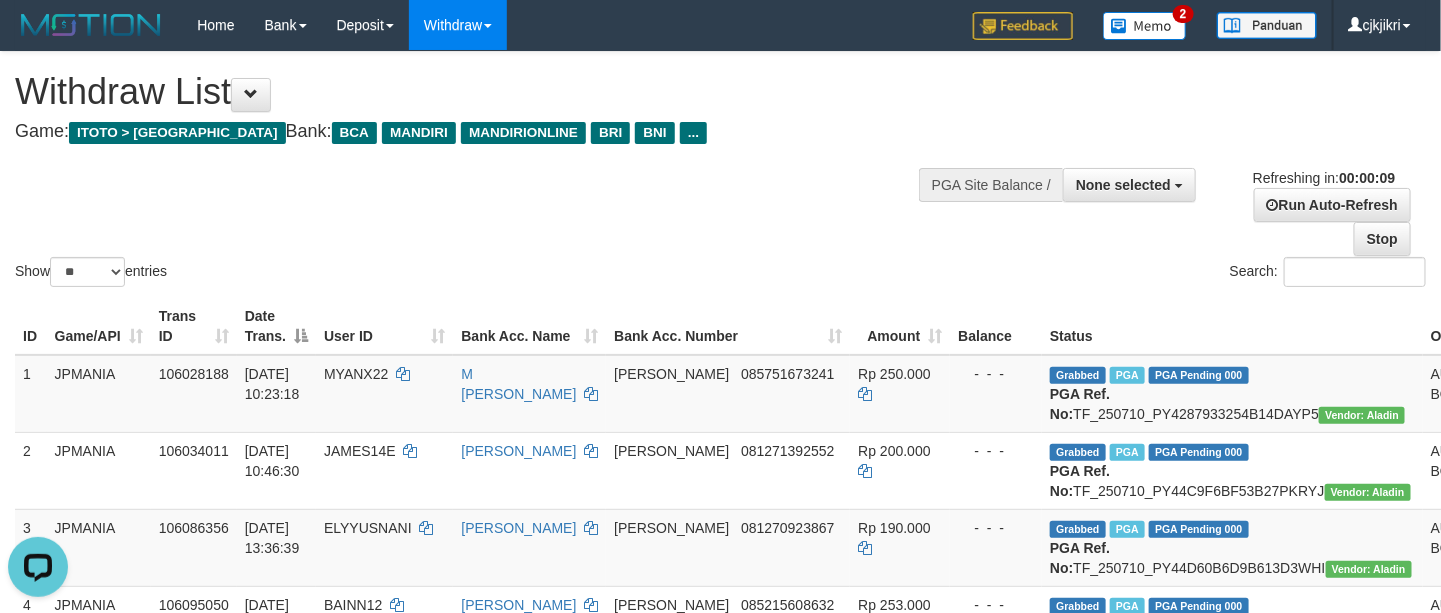 scroll, scrollTop: 0, scrollLeft: 0, axis: both 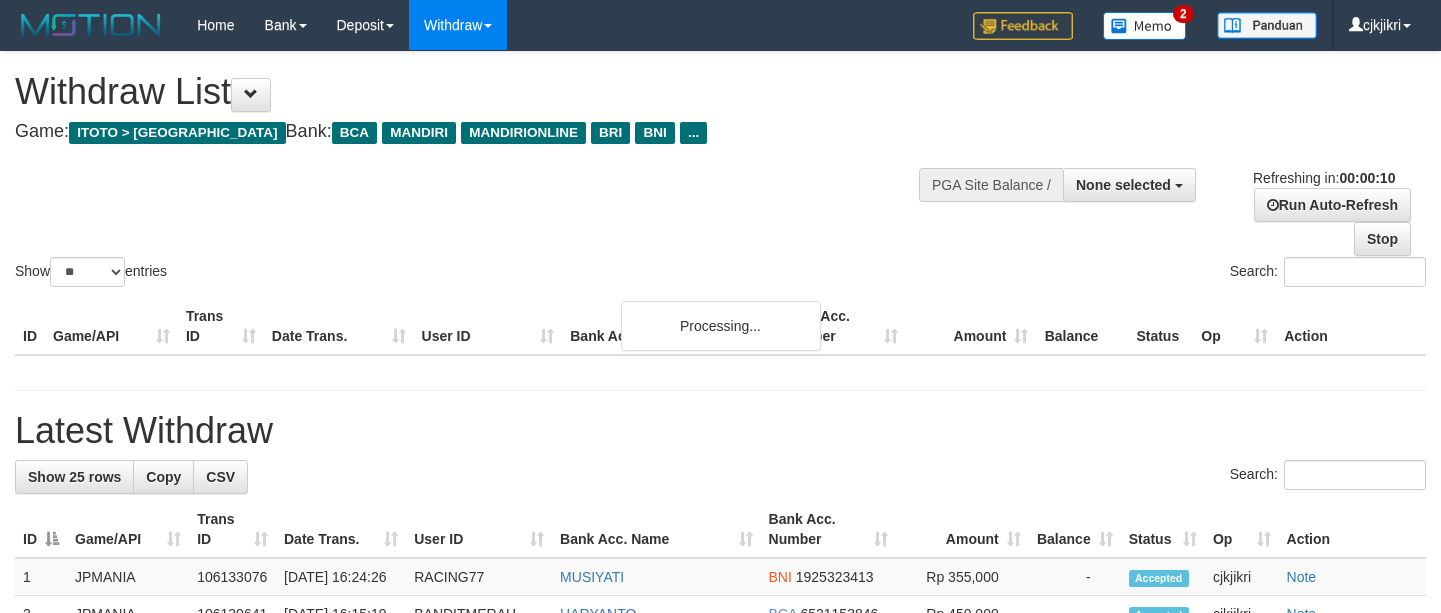 select 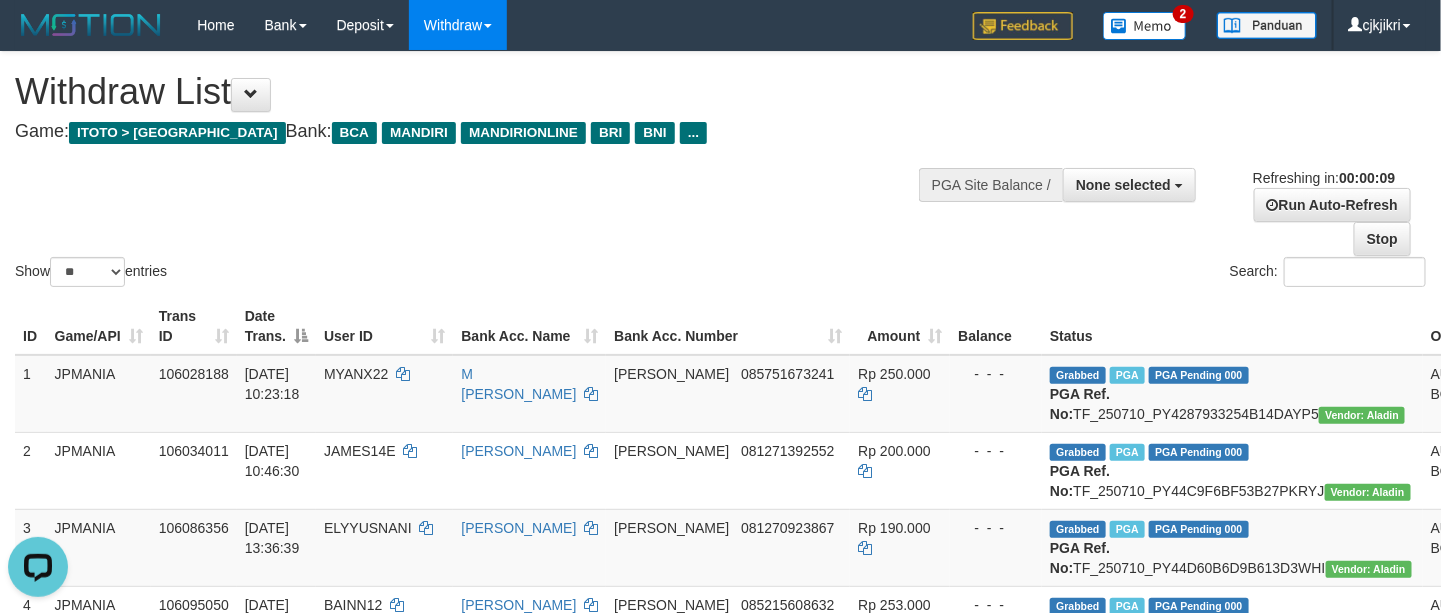 scroll, scrollTop: 0, scrollLeft: 0, axis: both 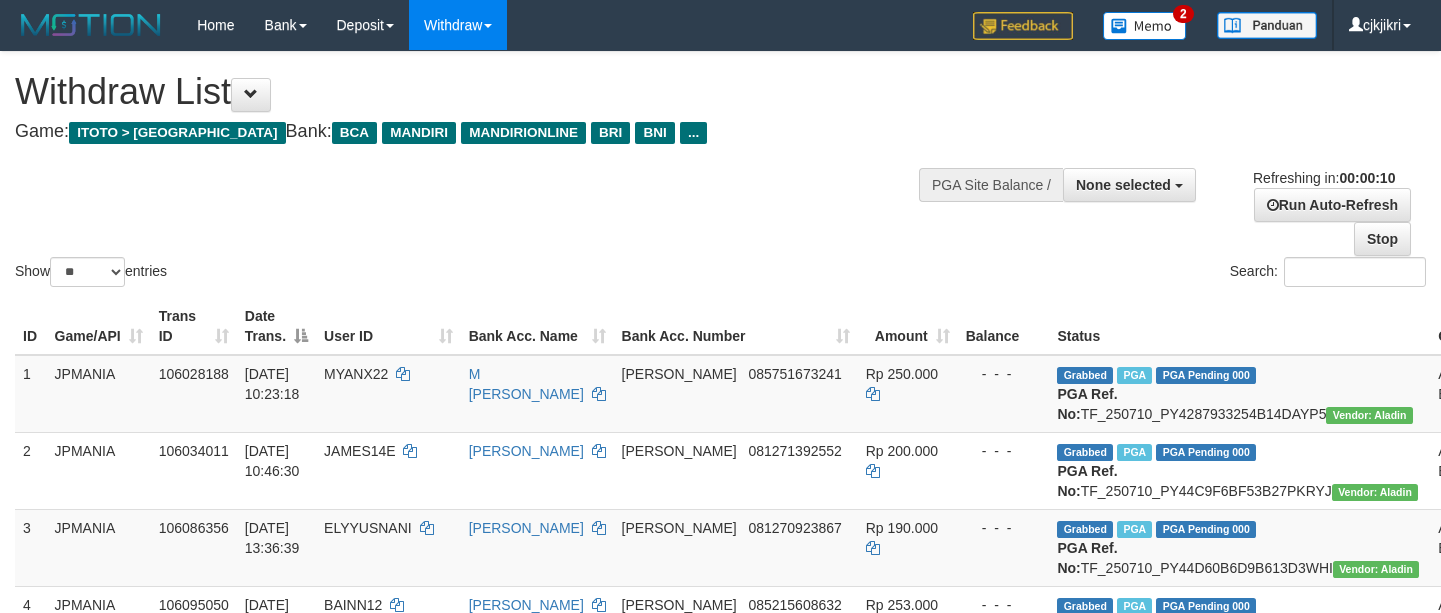 select 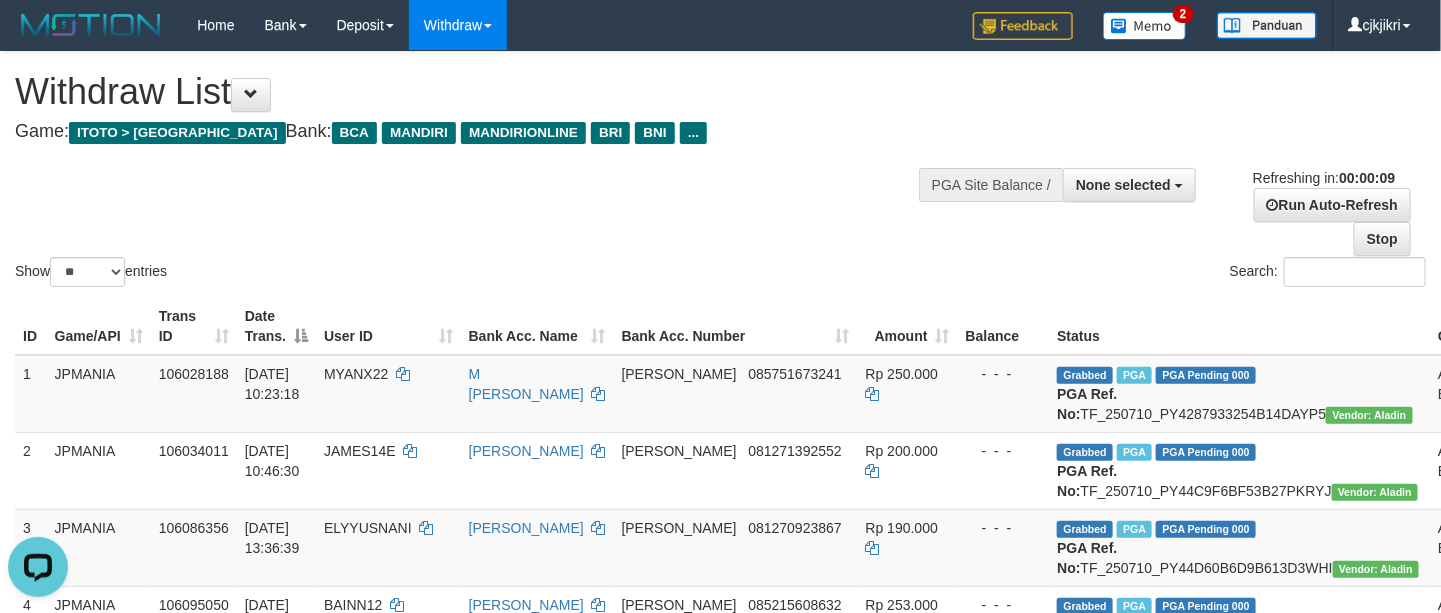 scroll, scrollTop: 0, scrollLeft: 0, axis: both 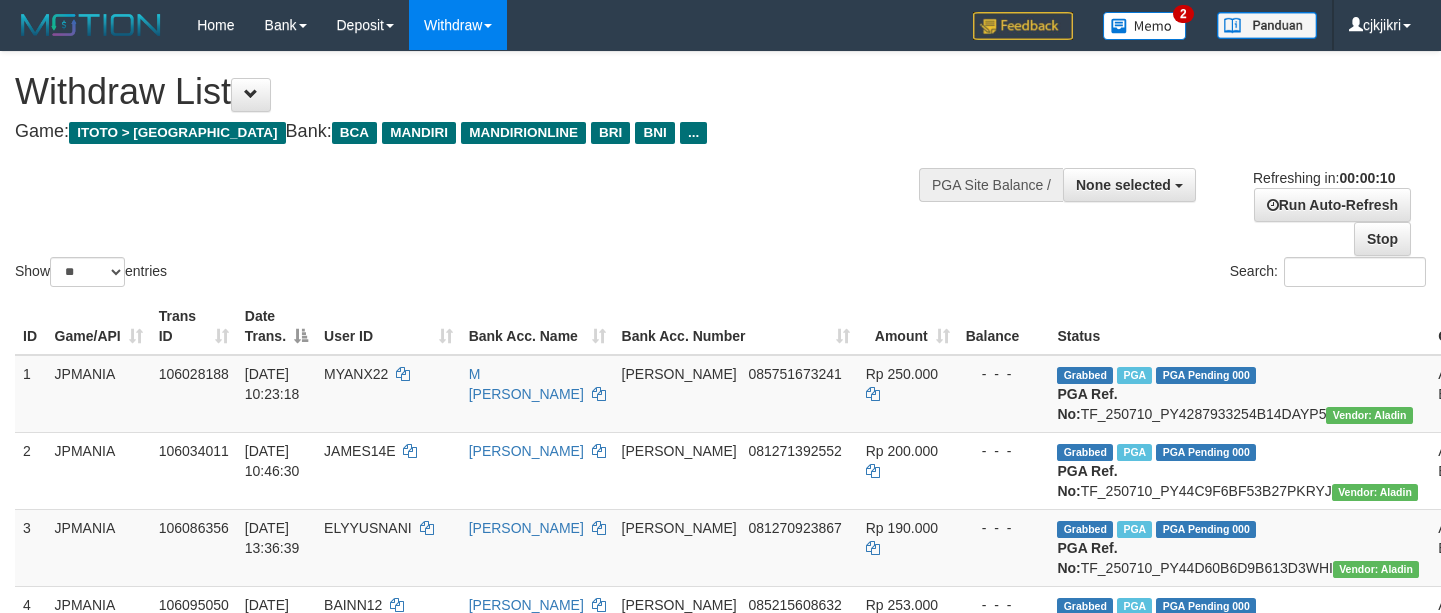 select 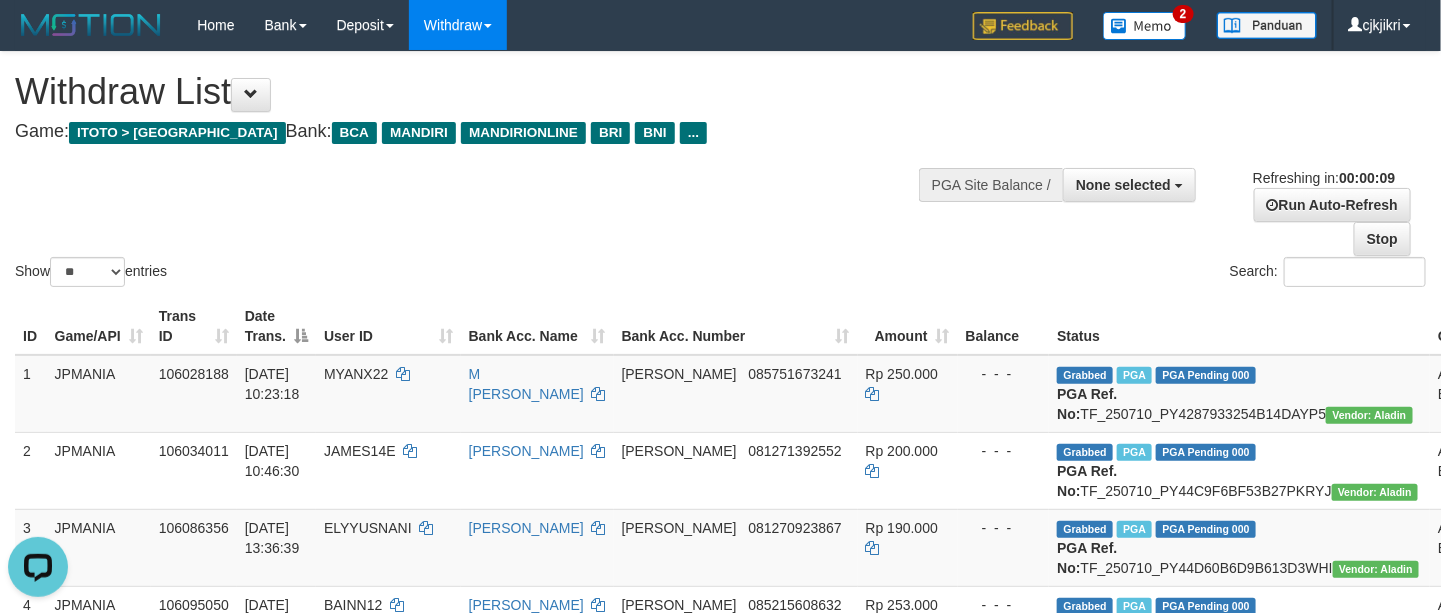 scroll, scrollTop: 0, scrollLeft: 0, axis: both 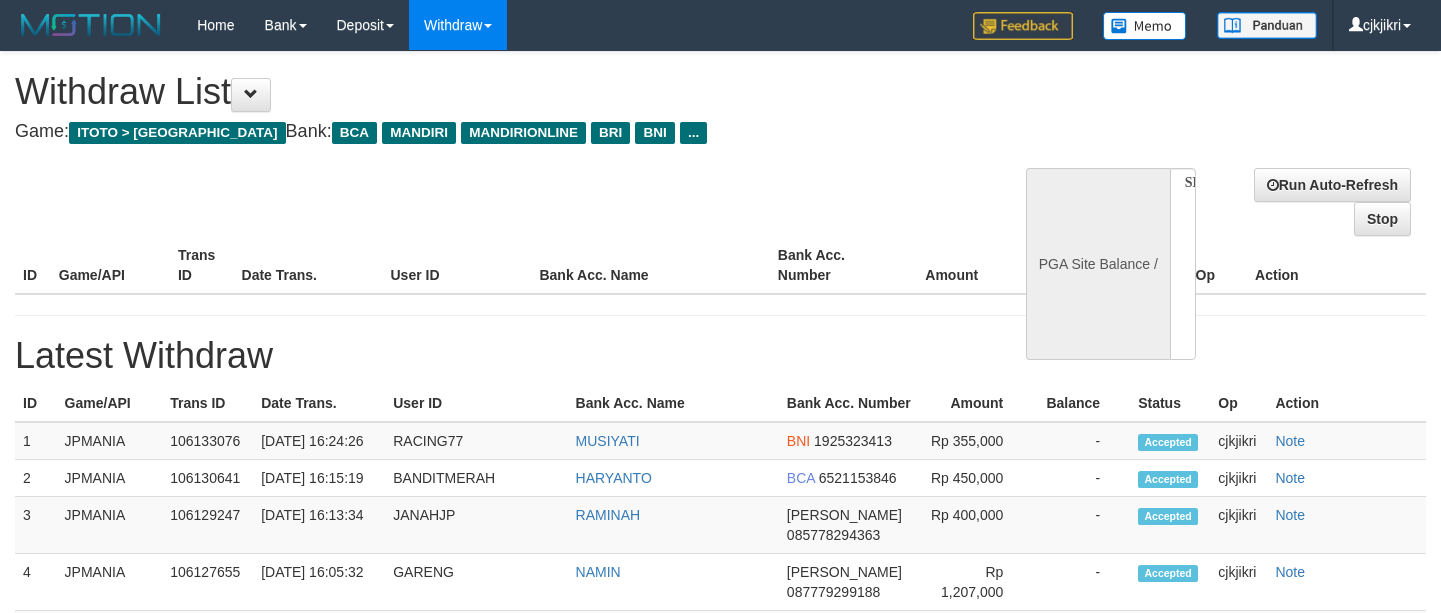 select 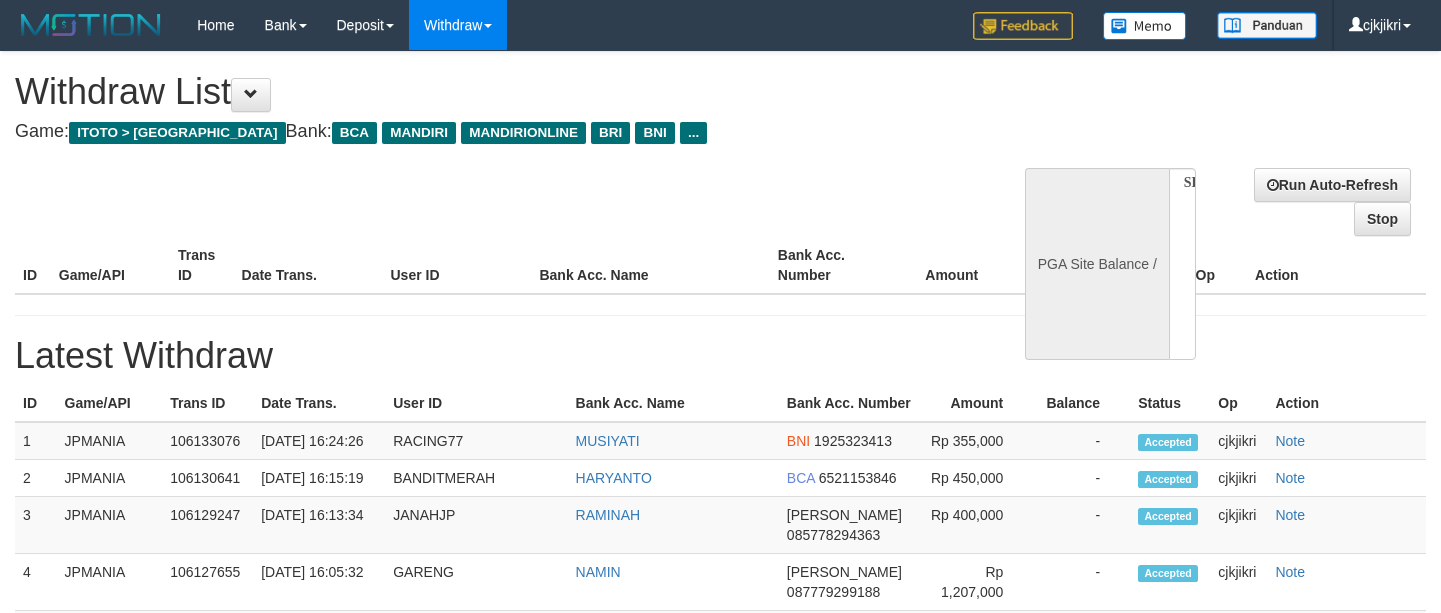 scroll, scrollTop: 0, scrollLeft: 0, axis: both 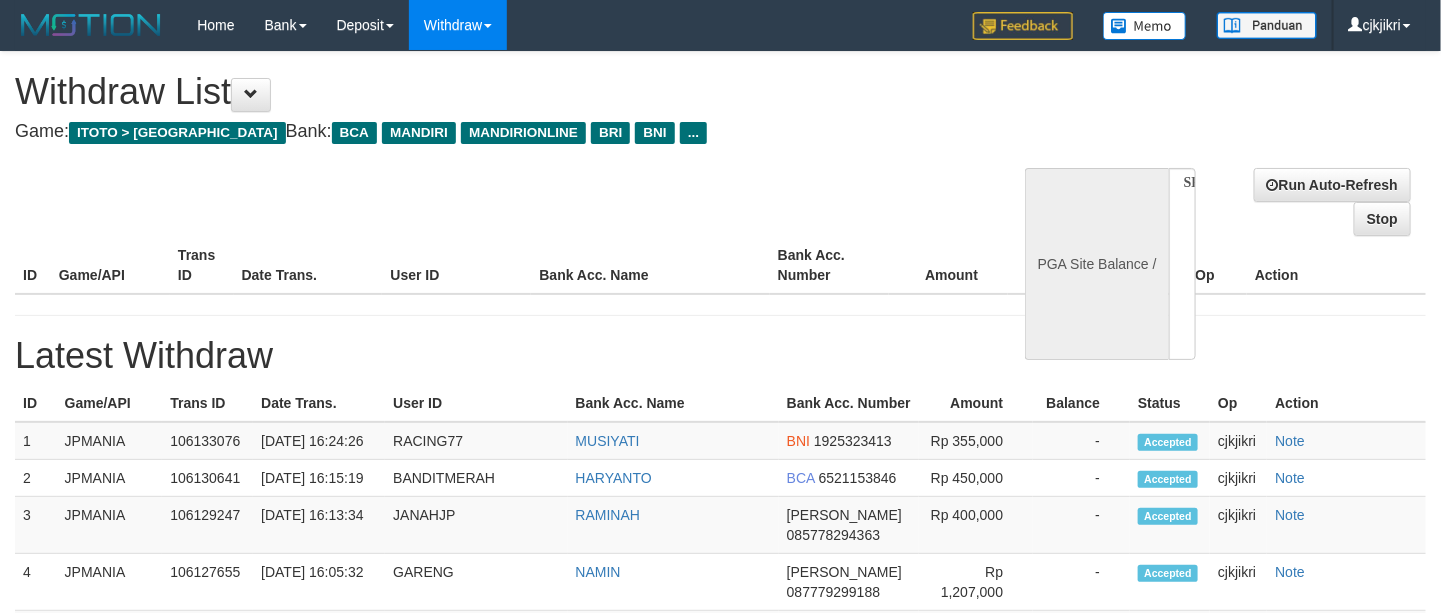select on "**" 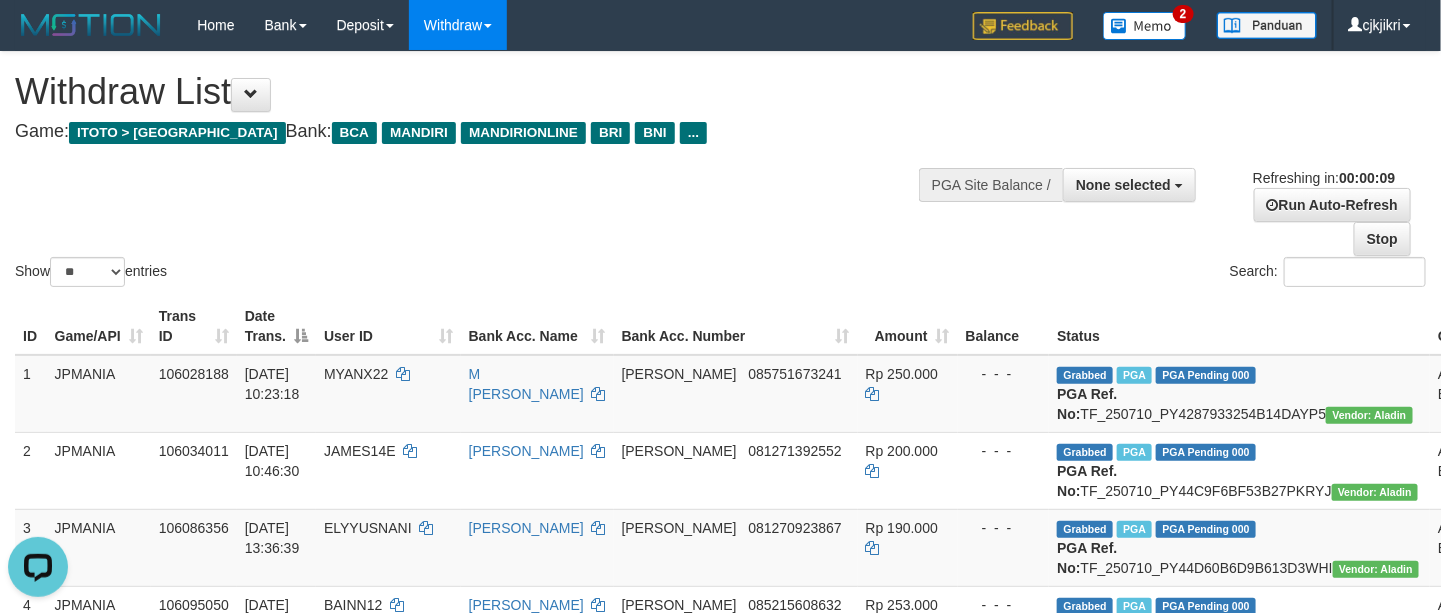 scroll, scrollTop: 0, scrollLeft: 0, axis: both 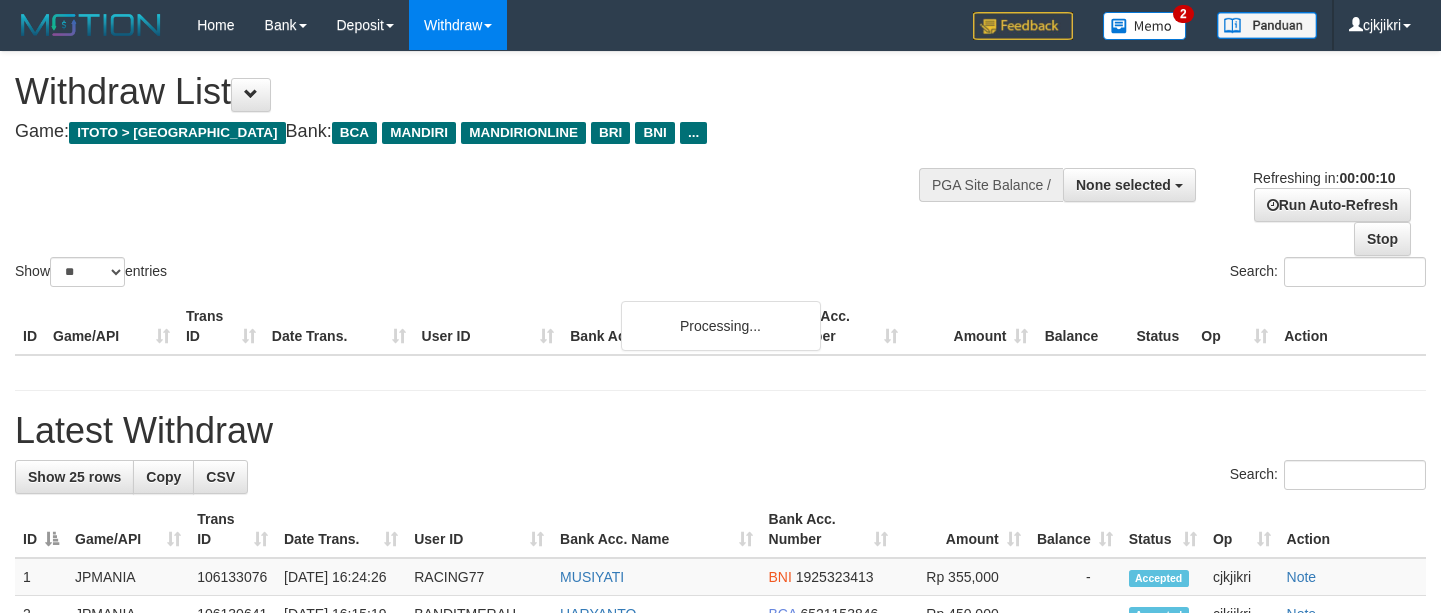 select 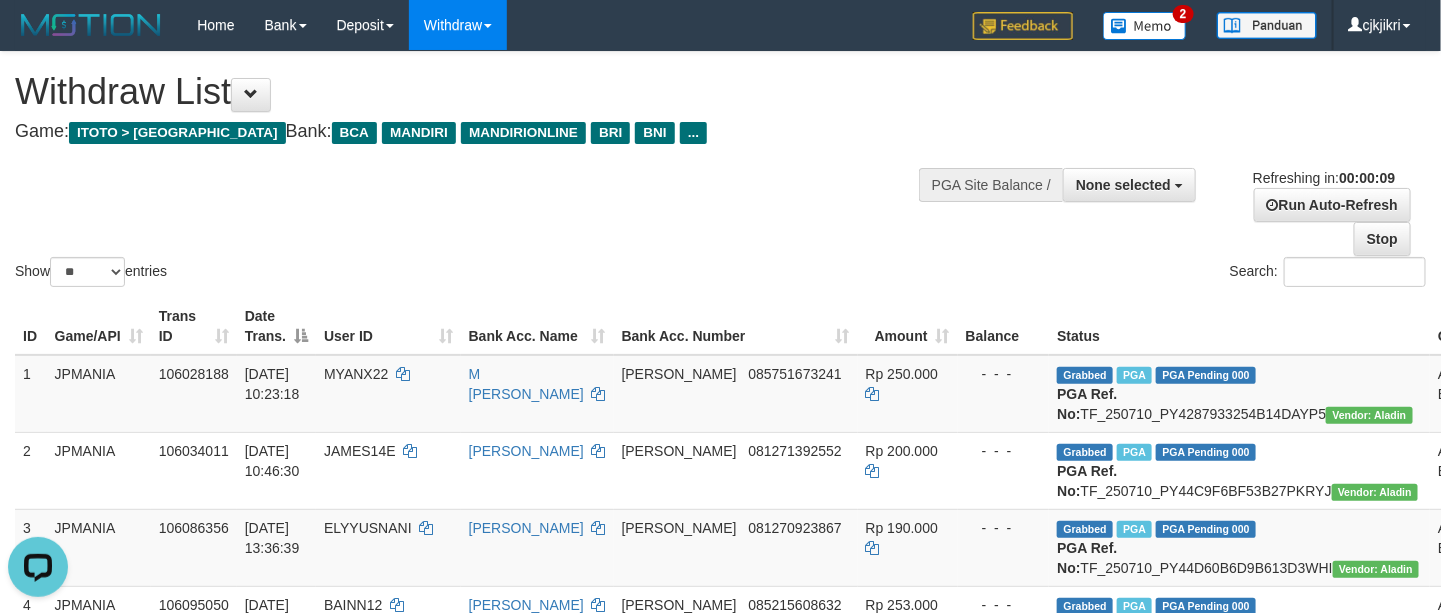 scroll, scrollTop: 0, scrollLeft: 0, axis: both 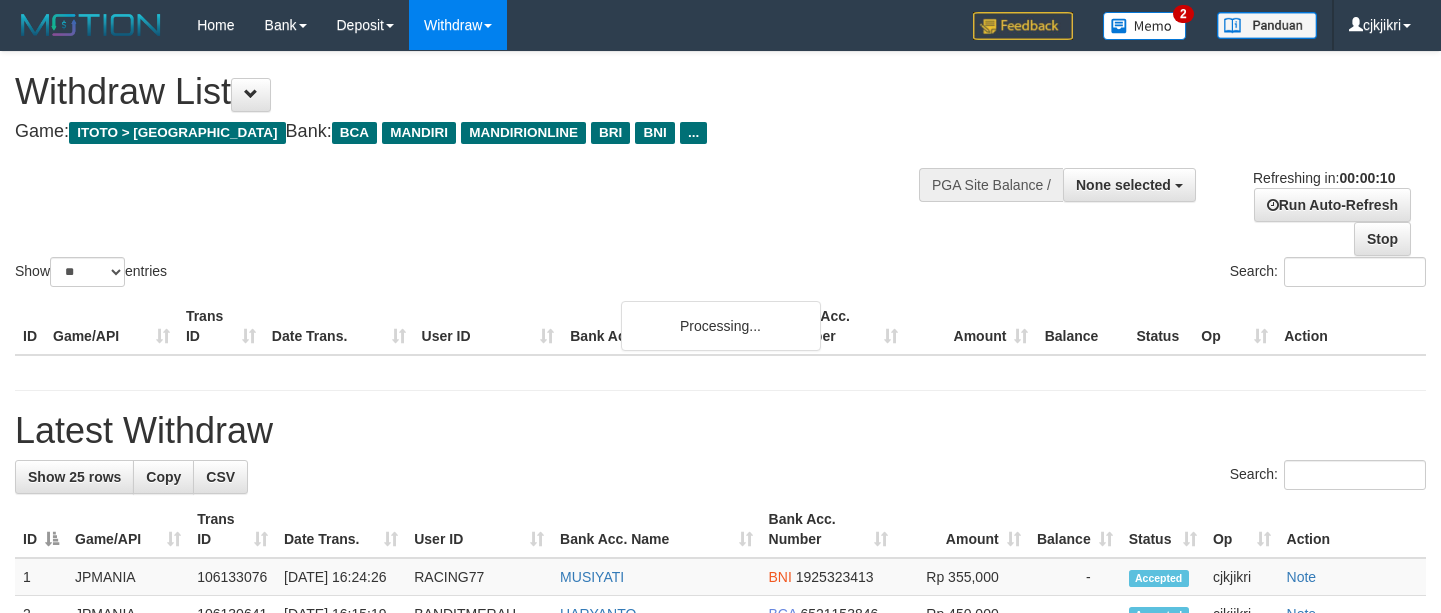 select 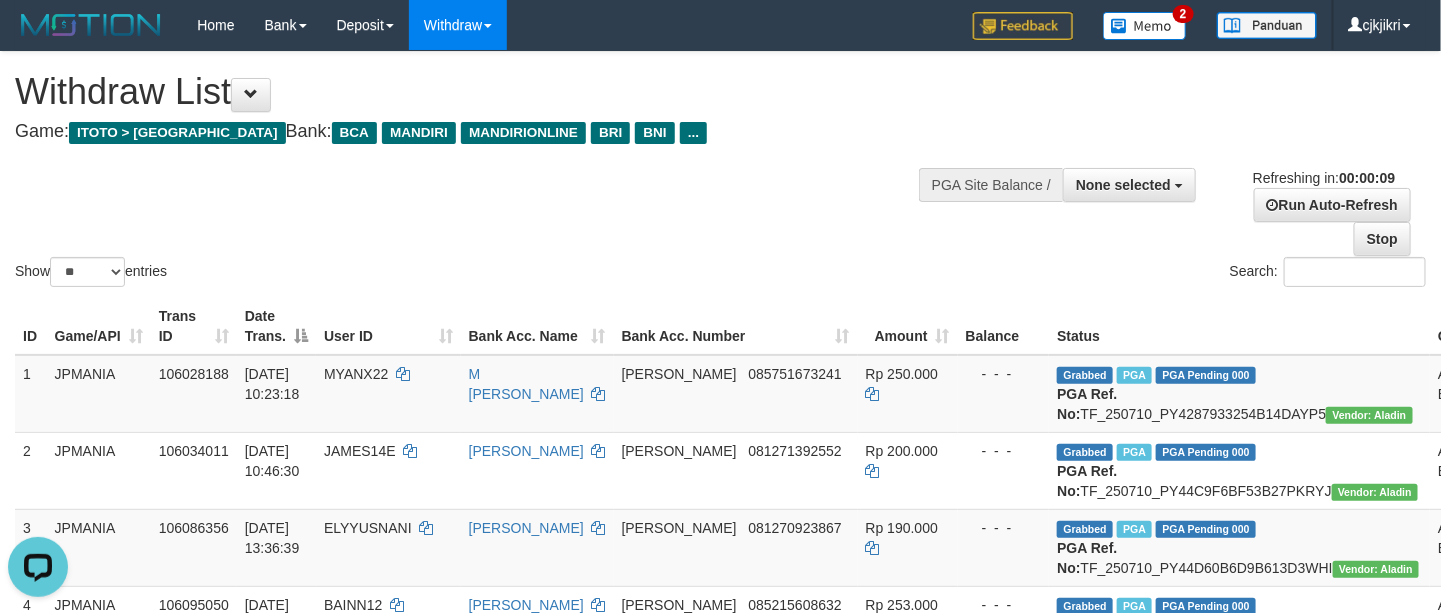scroll, scrollTop: 0, scrollLeft: 0, axis: both 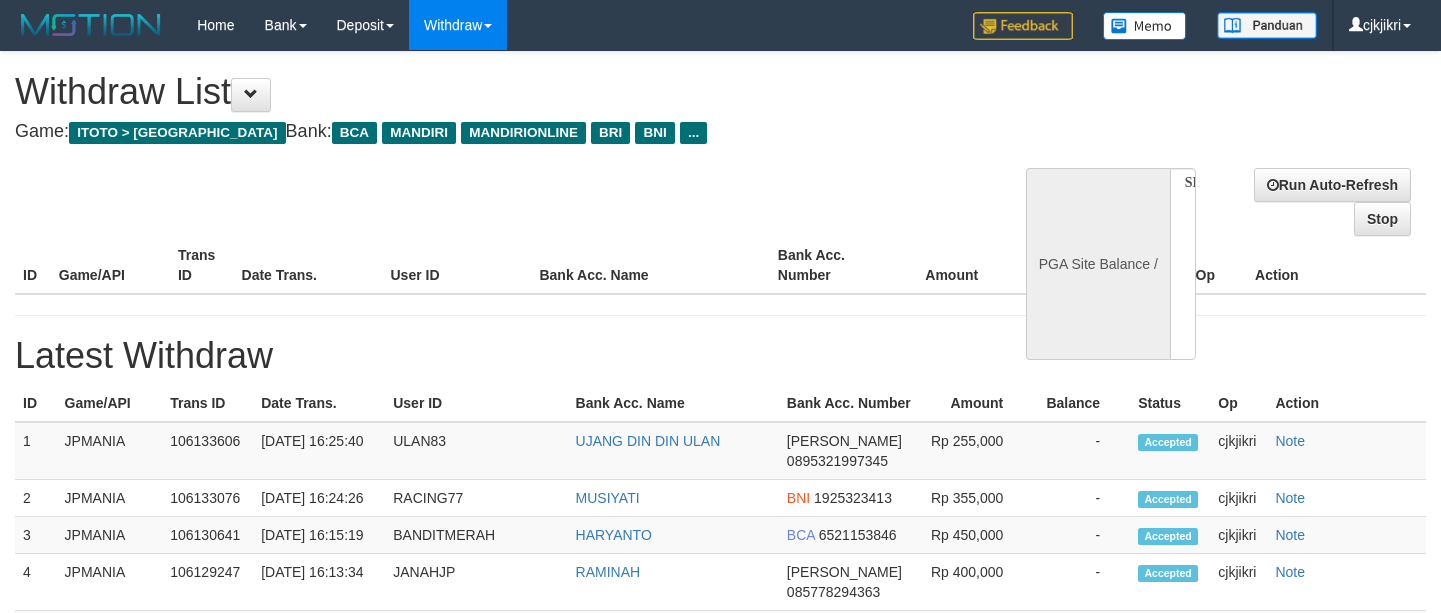 select 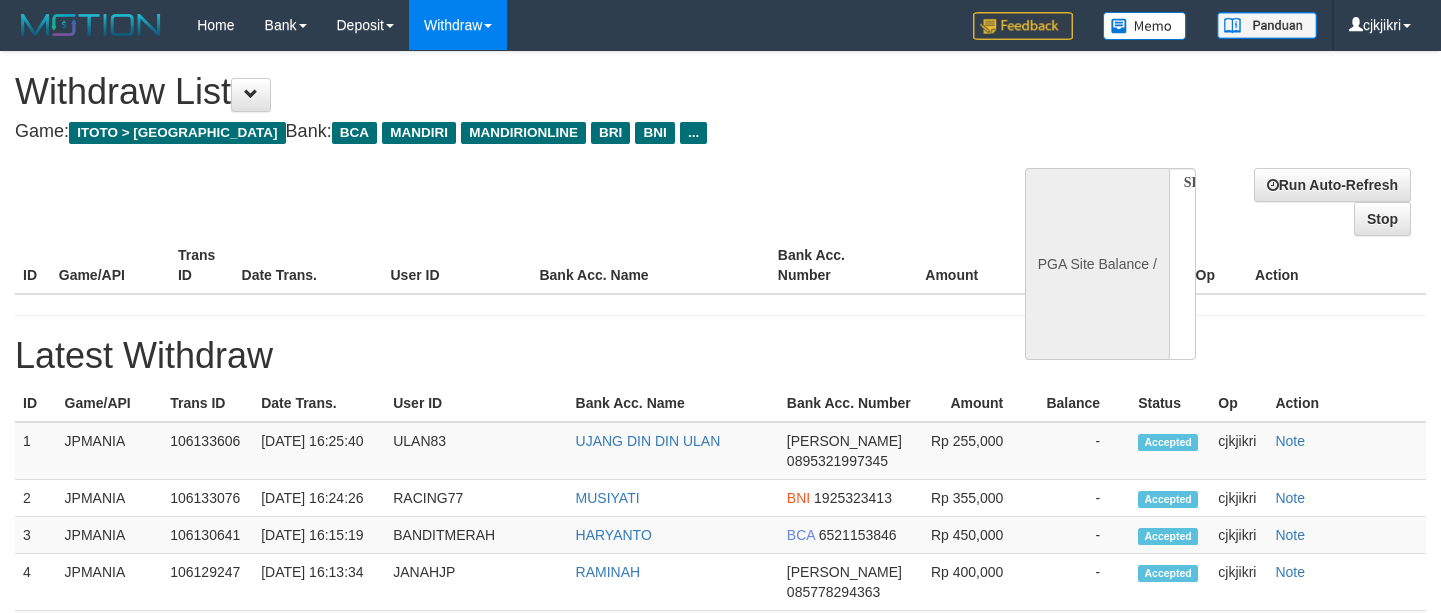 scroll, scrollTop: 0, scrollLeft: 0, axis: both 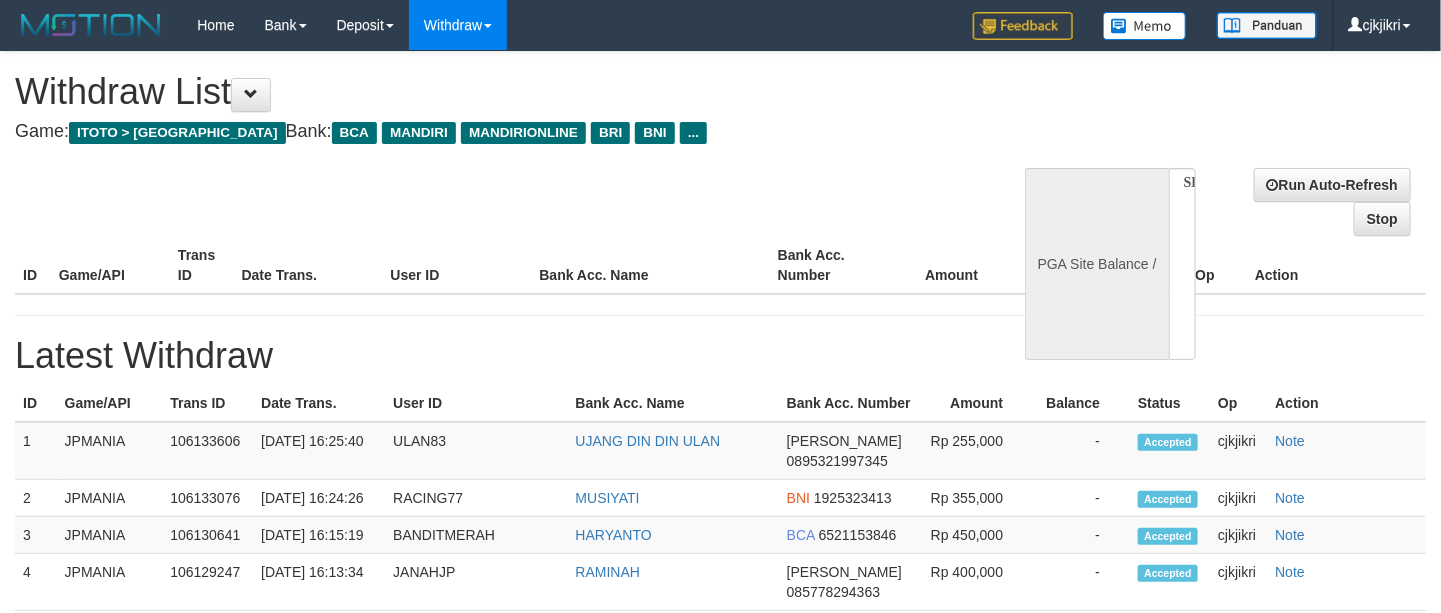 select on "**" 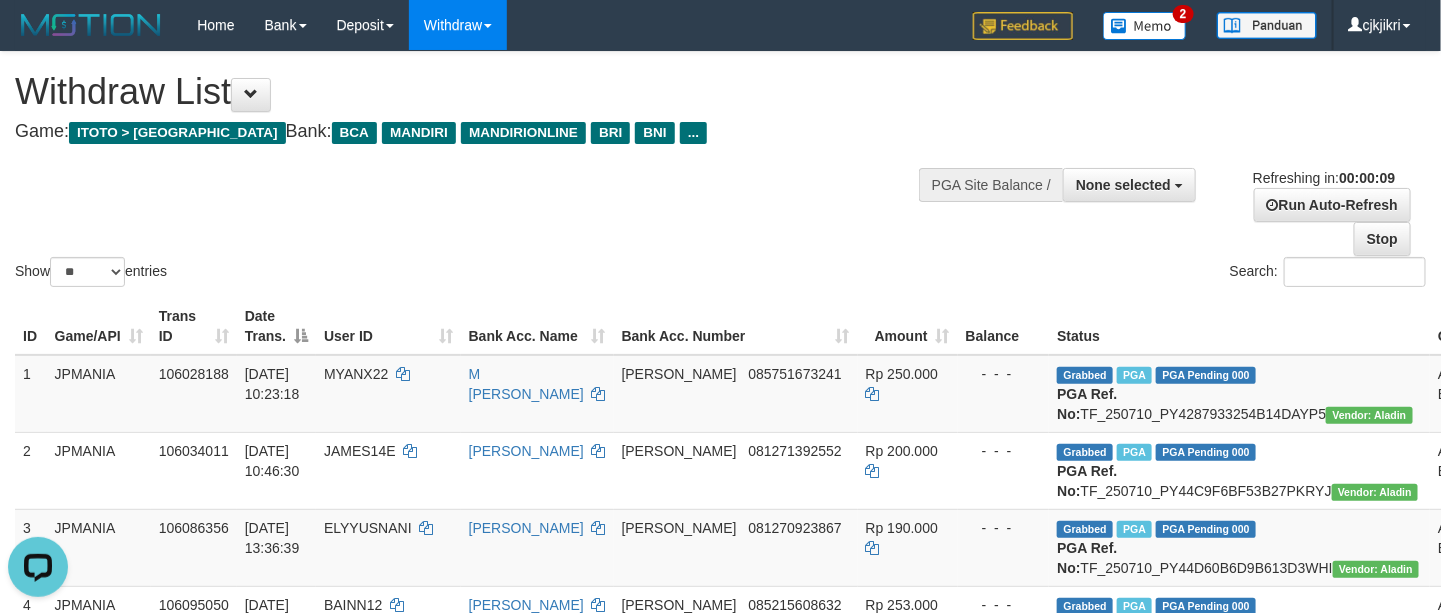 scroll, scrollTop: 0, scrollLeft: 0, axis: both 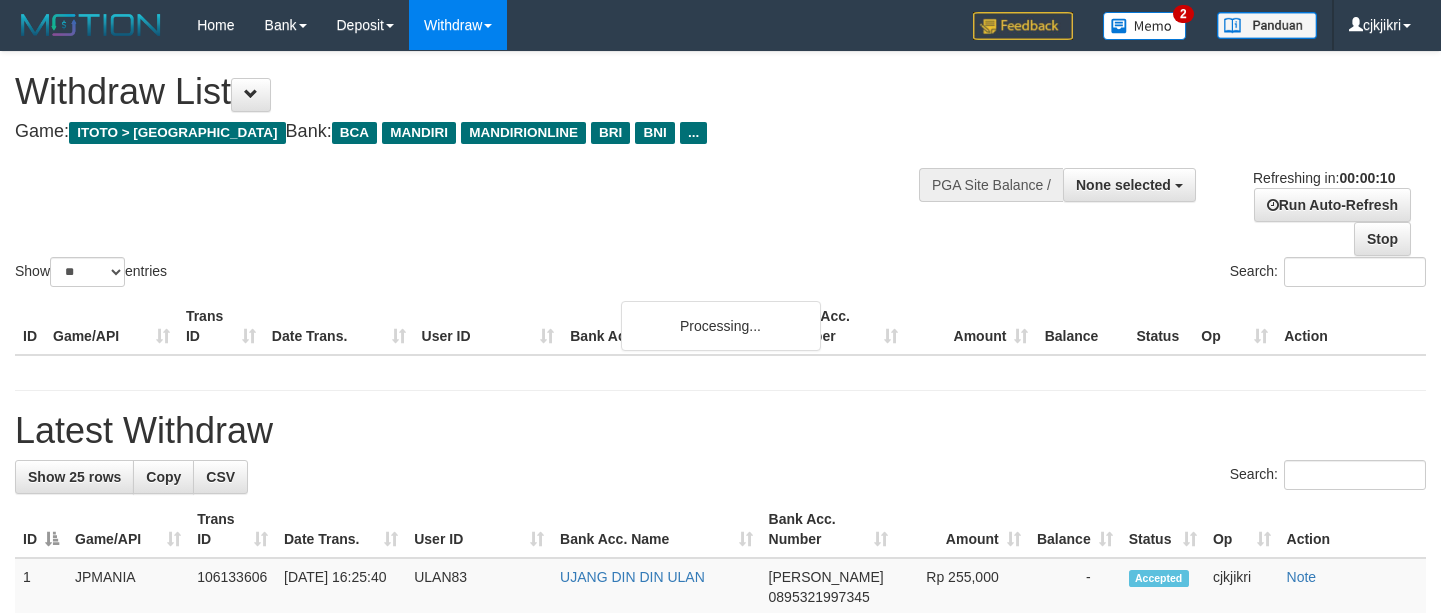 select 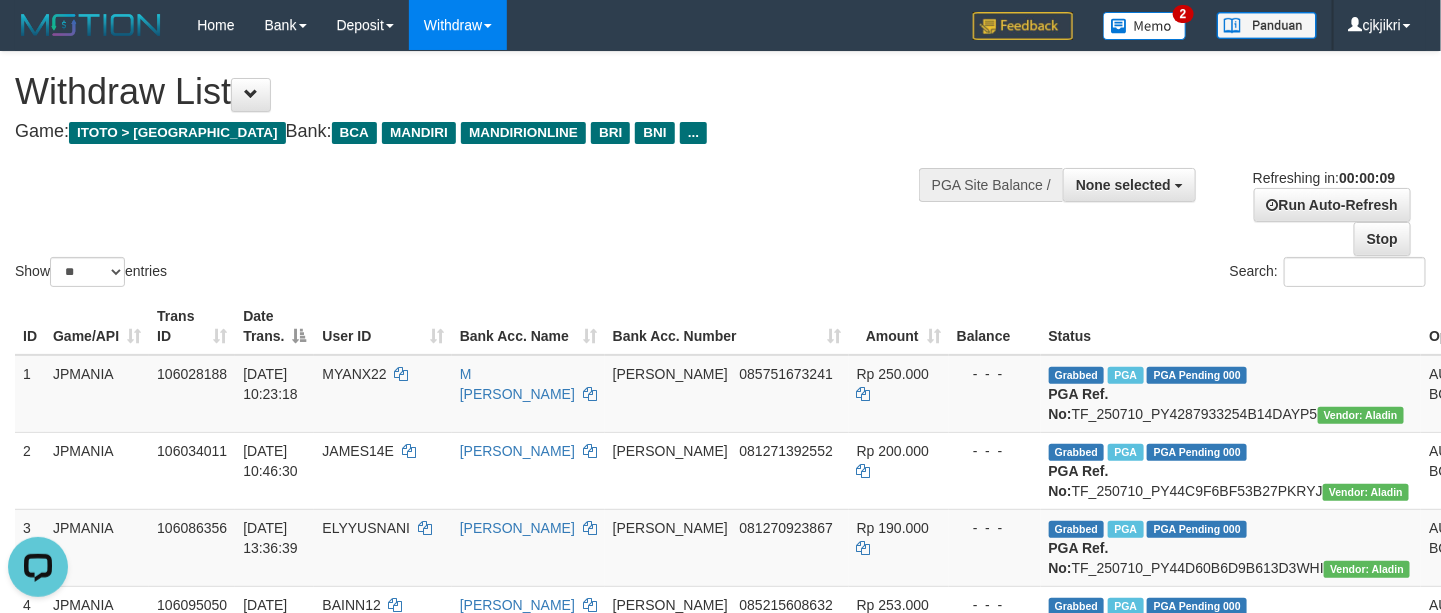 scroll, scrollTop: 0, scrollLeft: 0, axis: both 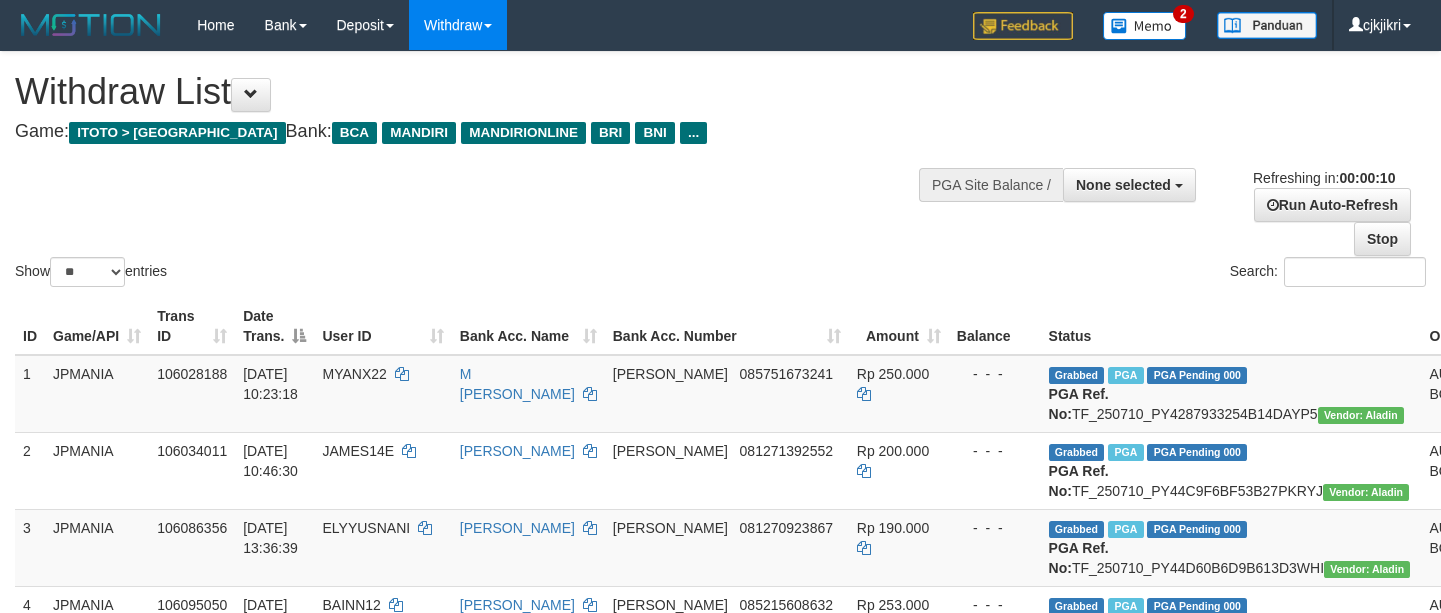 select 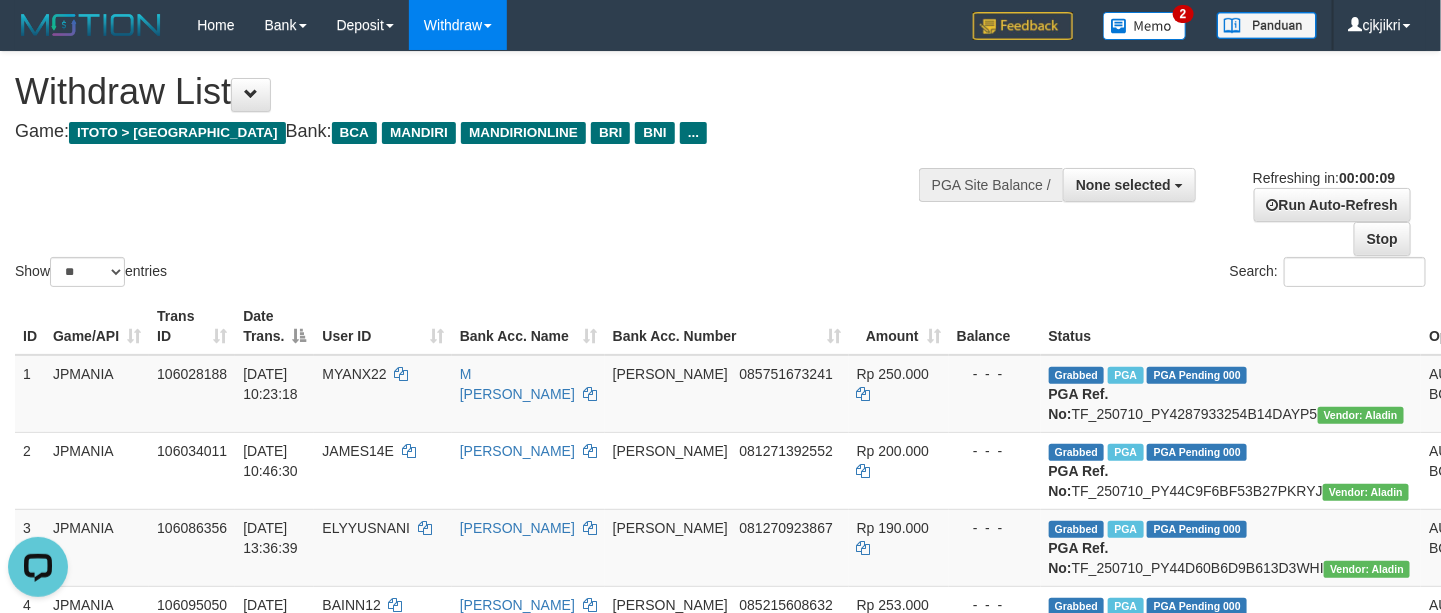 scroll, scrollTop: 0, scrollLeft: 0, axis: both 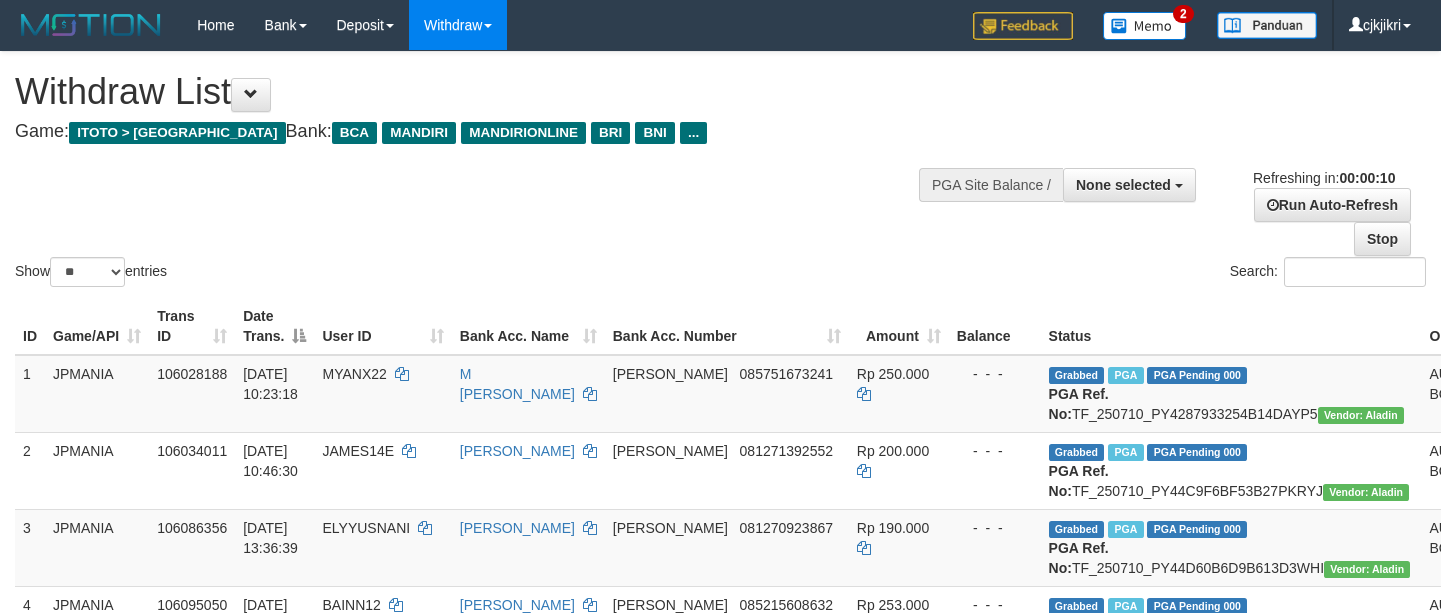 select 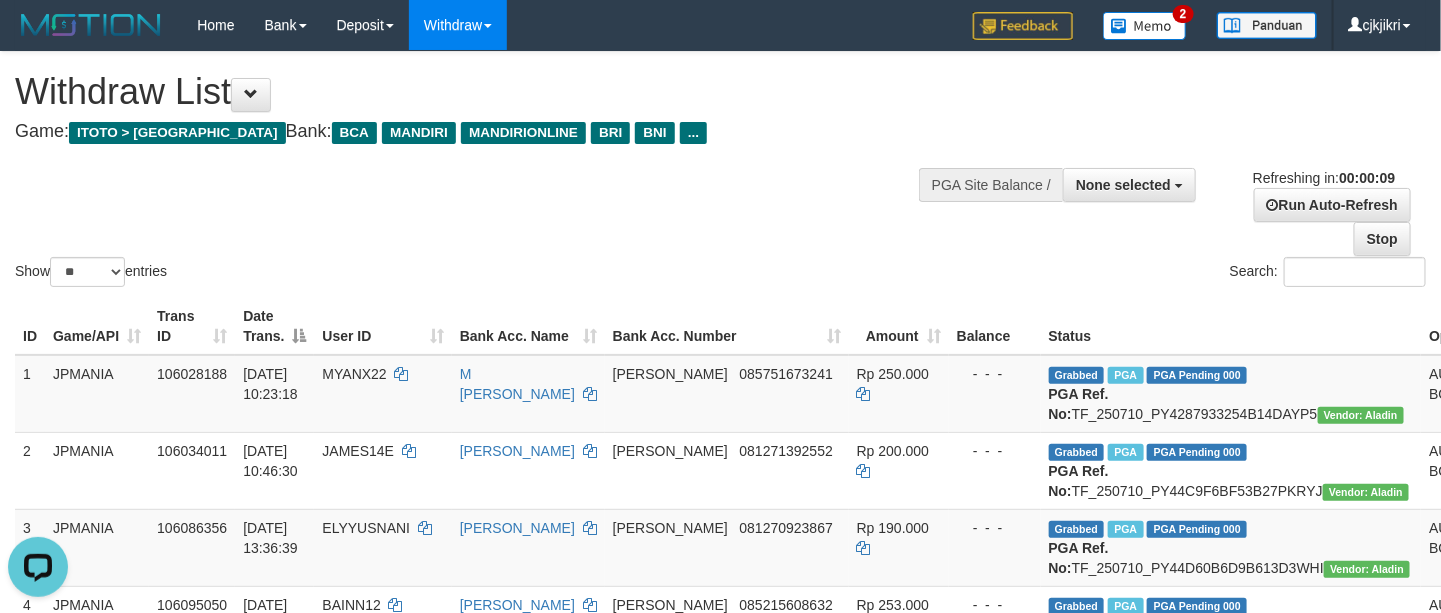 scroll, scrollTop: 0, scrollLeft: 0, axis: both 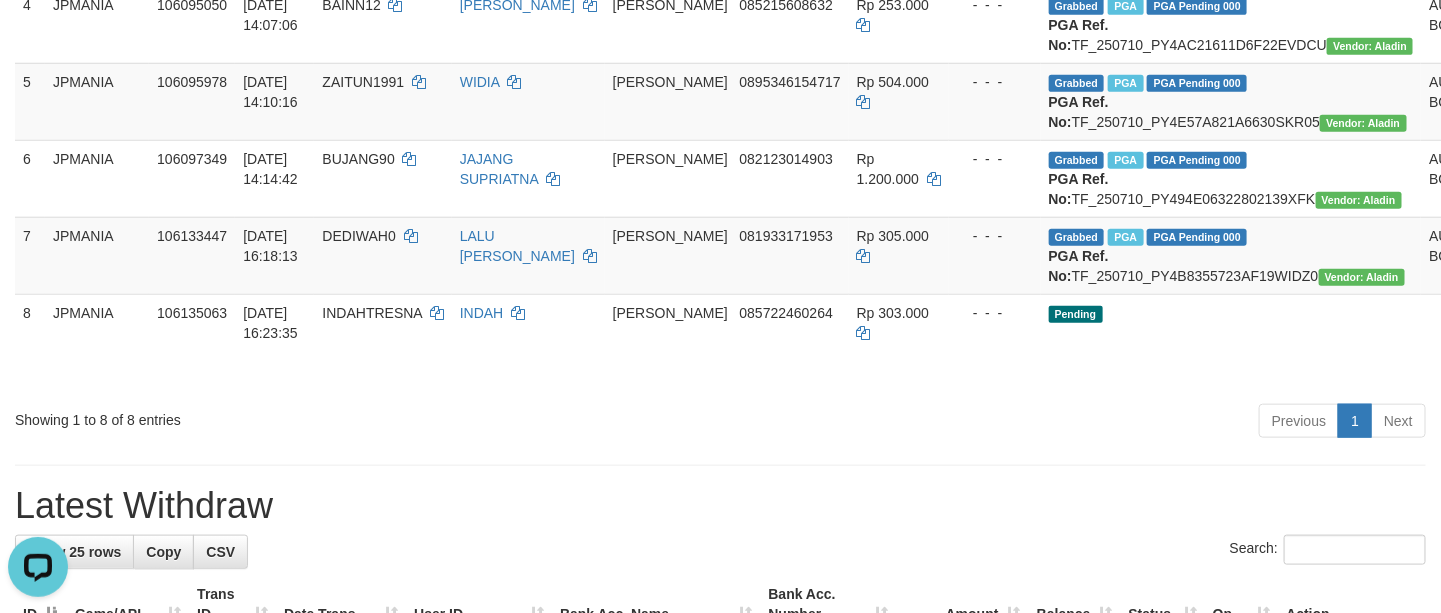 click on "**********" at bounding box center [720, 762] 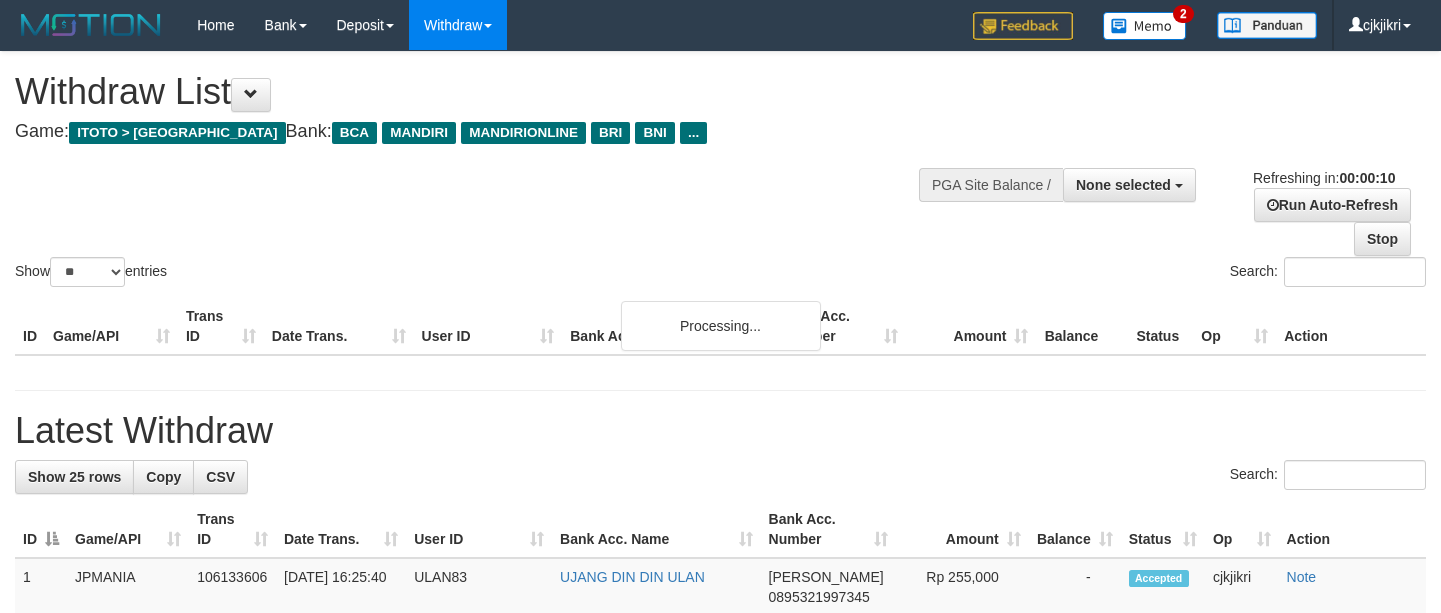 select 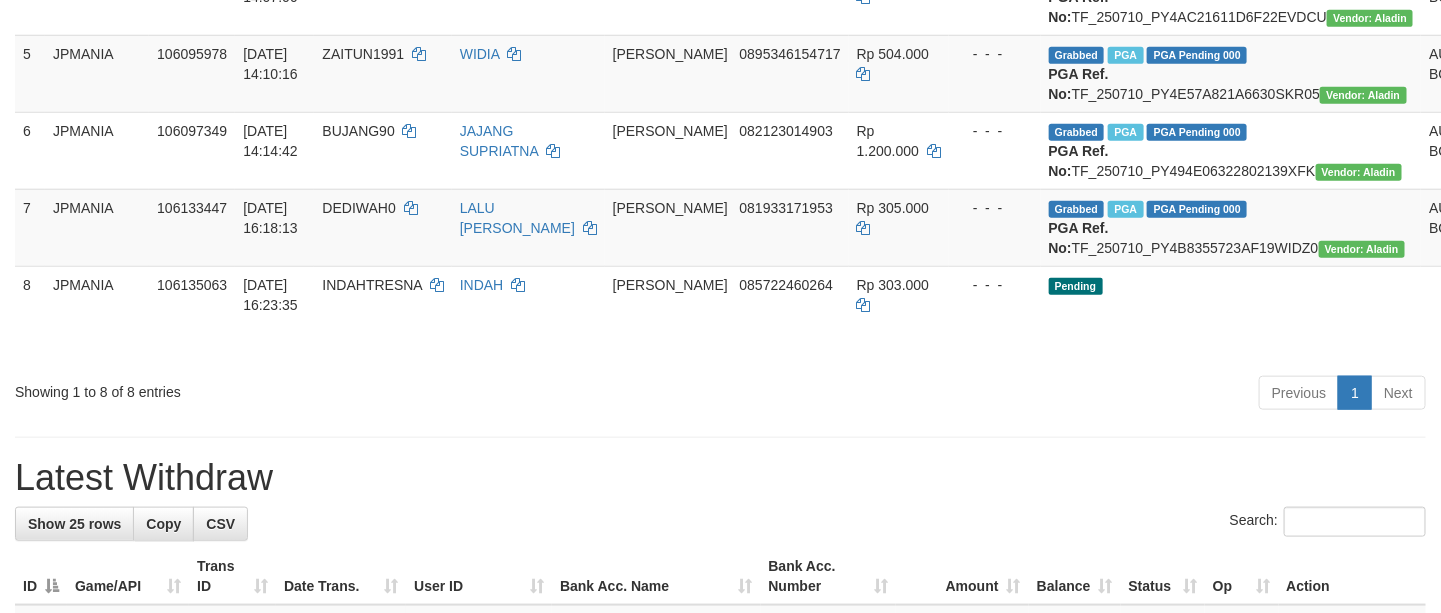 scroll, scrollTop: 750, scrollLeft: 0, axis: vertical 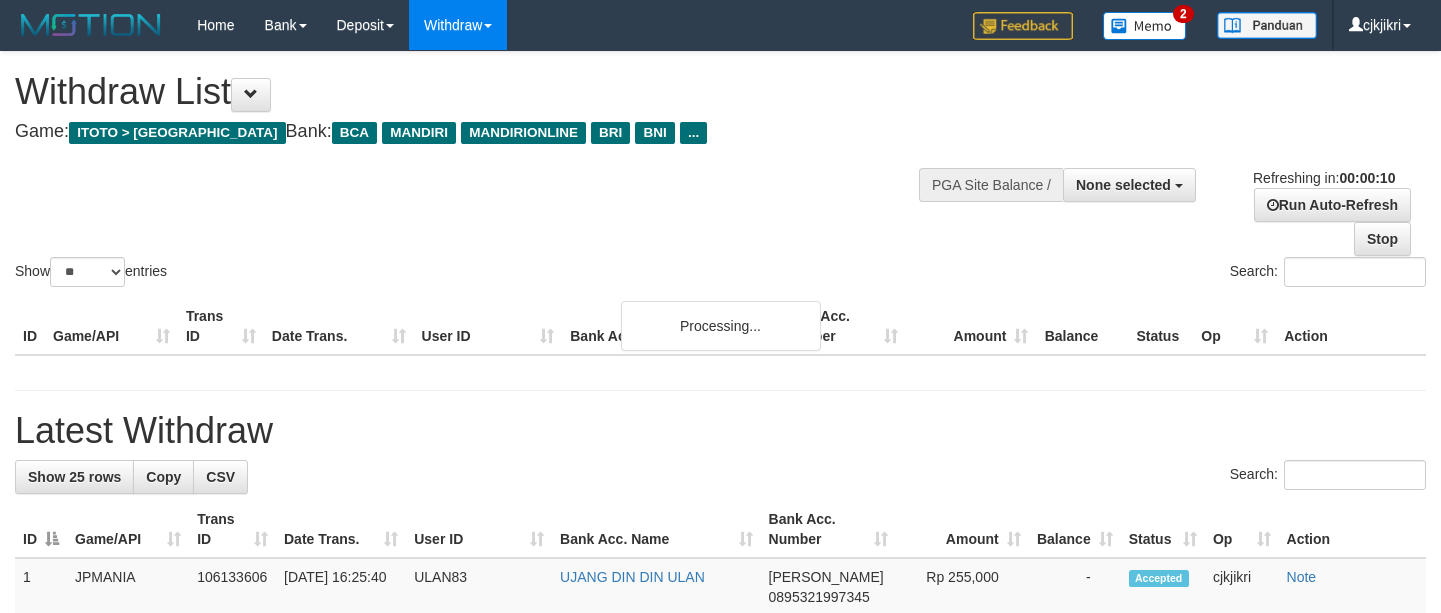 select 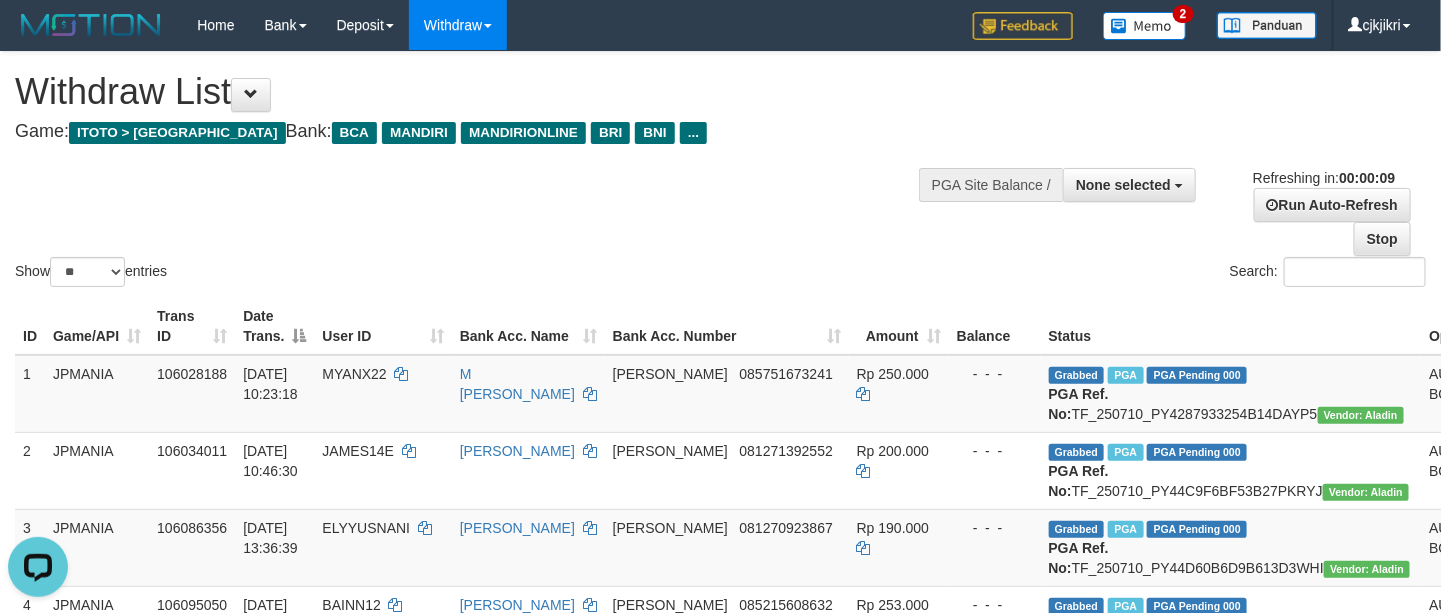 scroll, scrollTop: 0, scrollLeft: 0, axis: both 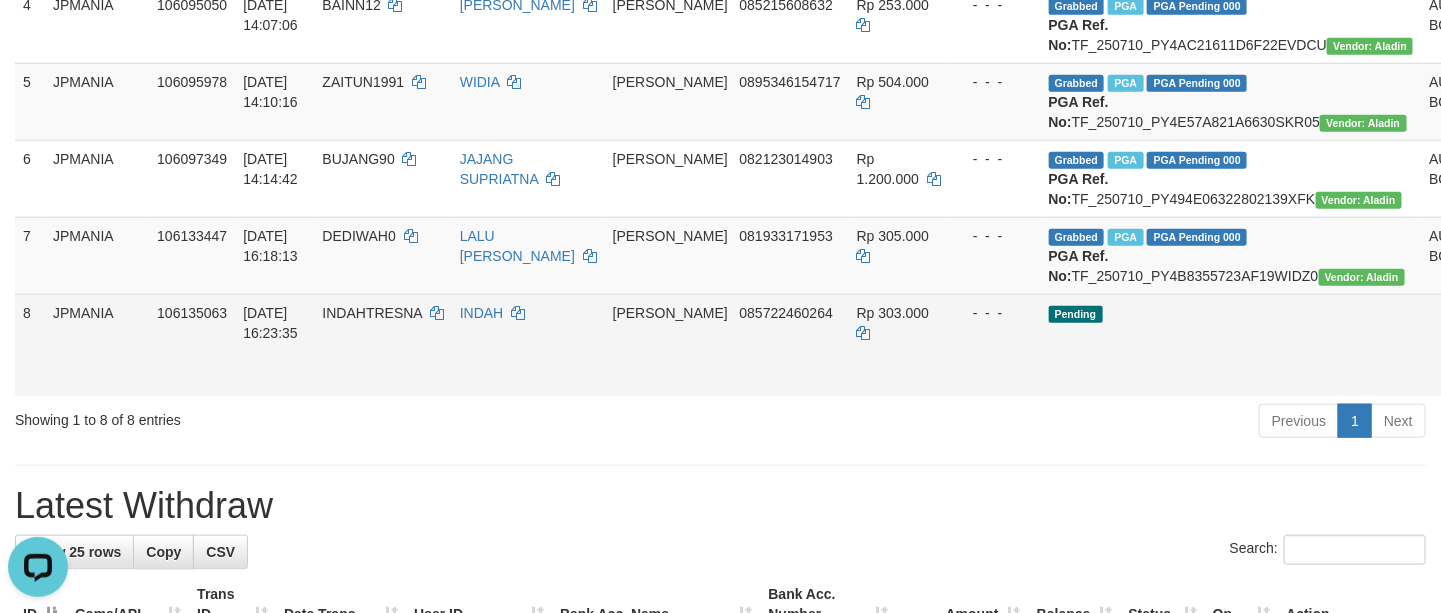 click on "Send PGA" at bounding box center [1528, 368] 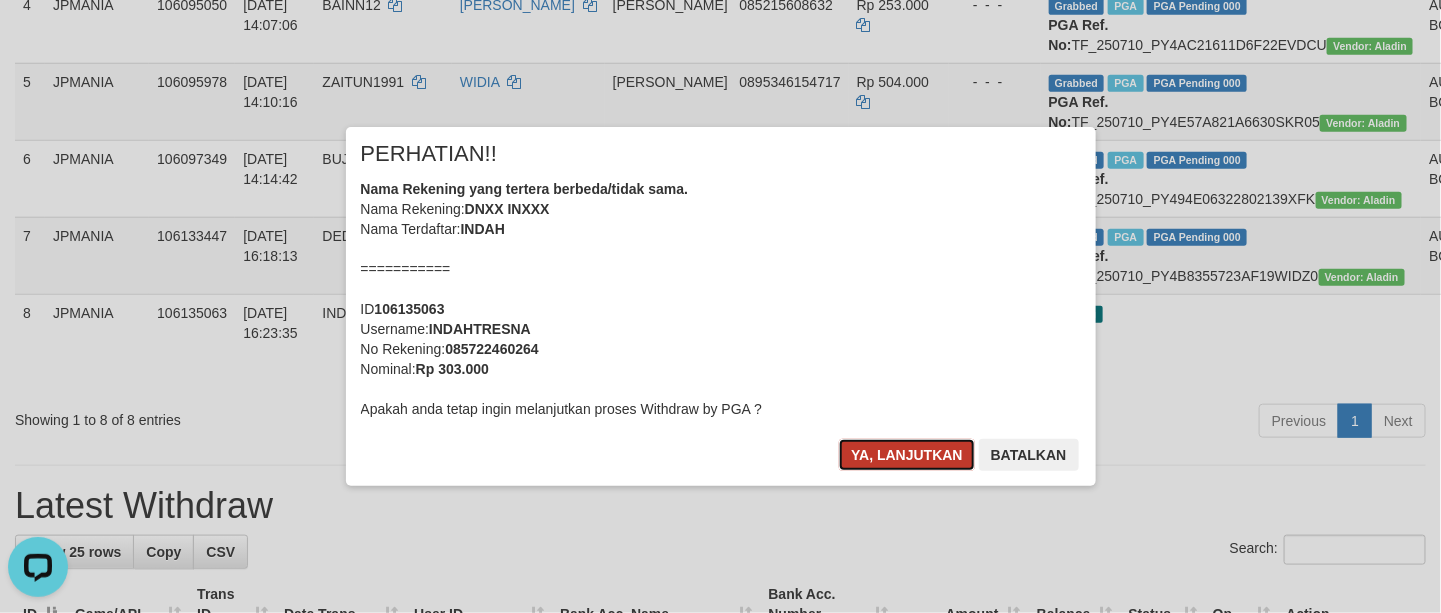 click on "Ya, lanjutkan" at bounding box center [907, 455] 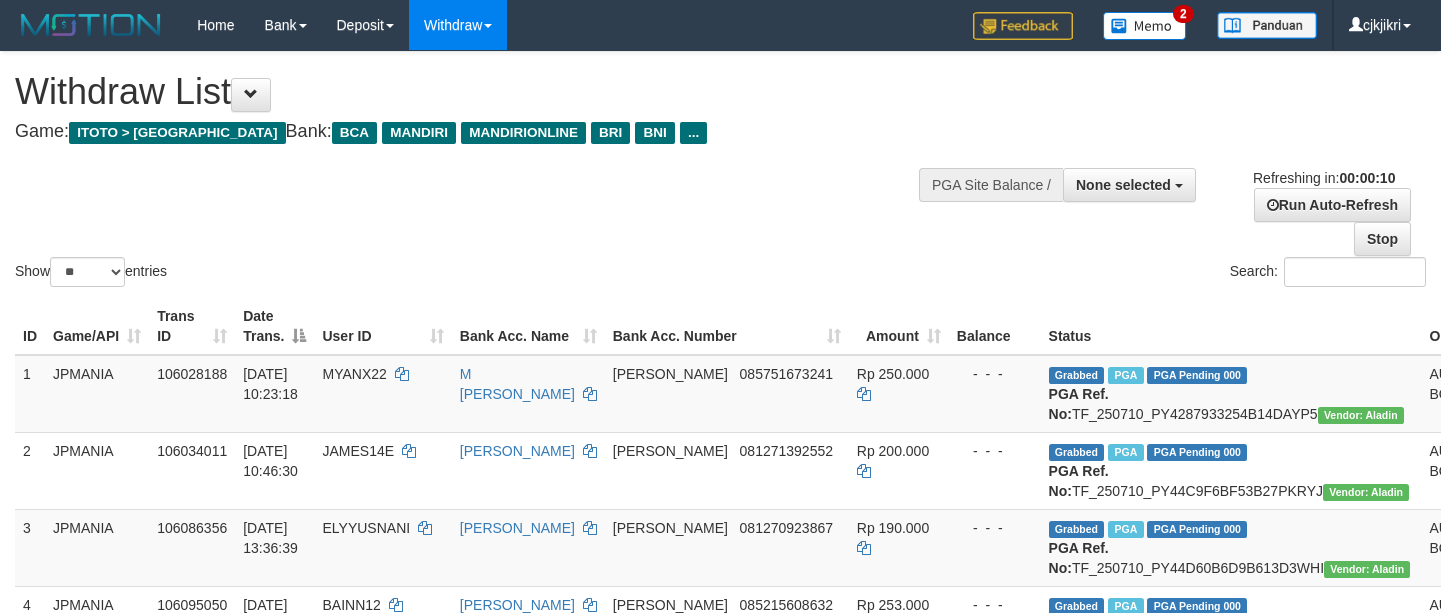 select 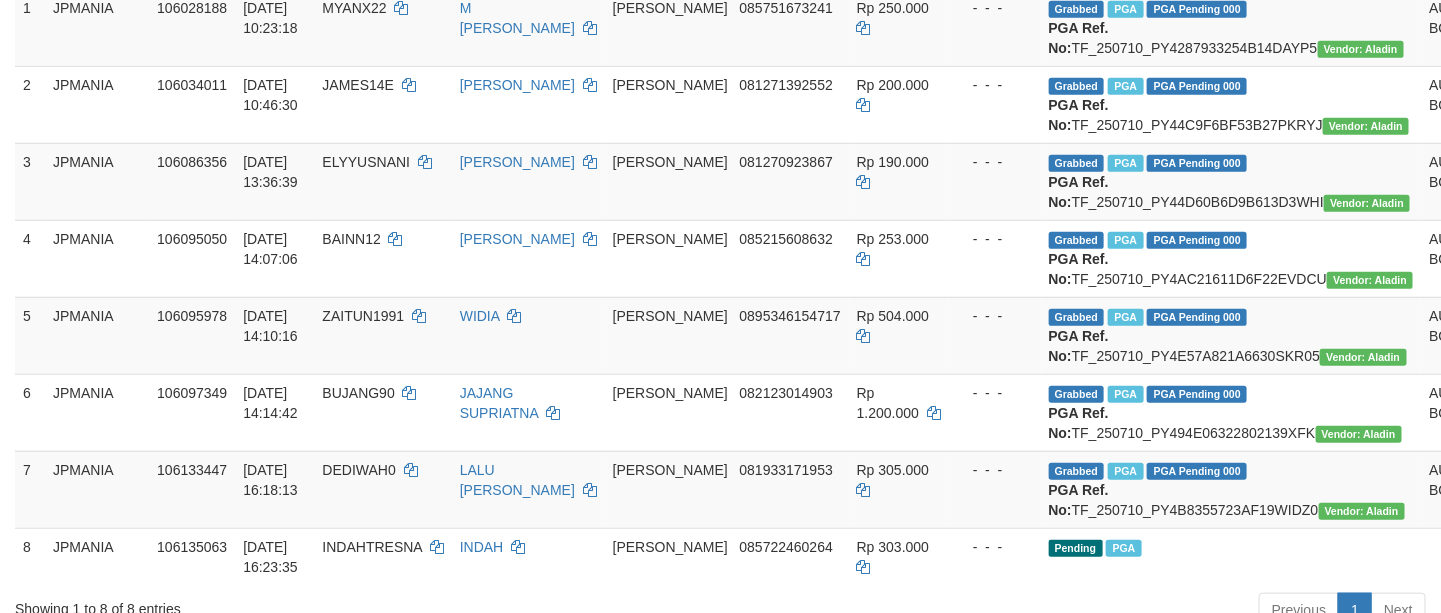 scroll, scrollTop: 750, scrollLeft: 0, axis: vertical 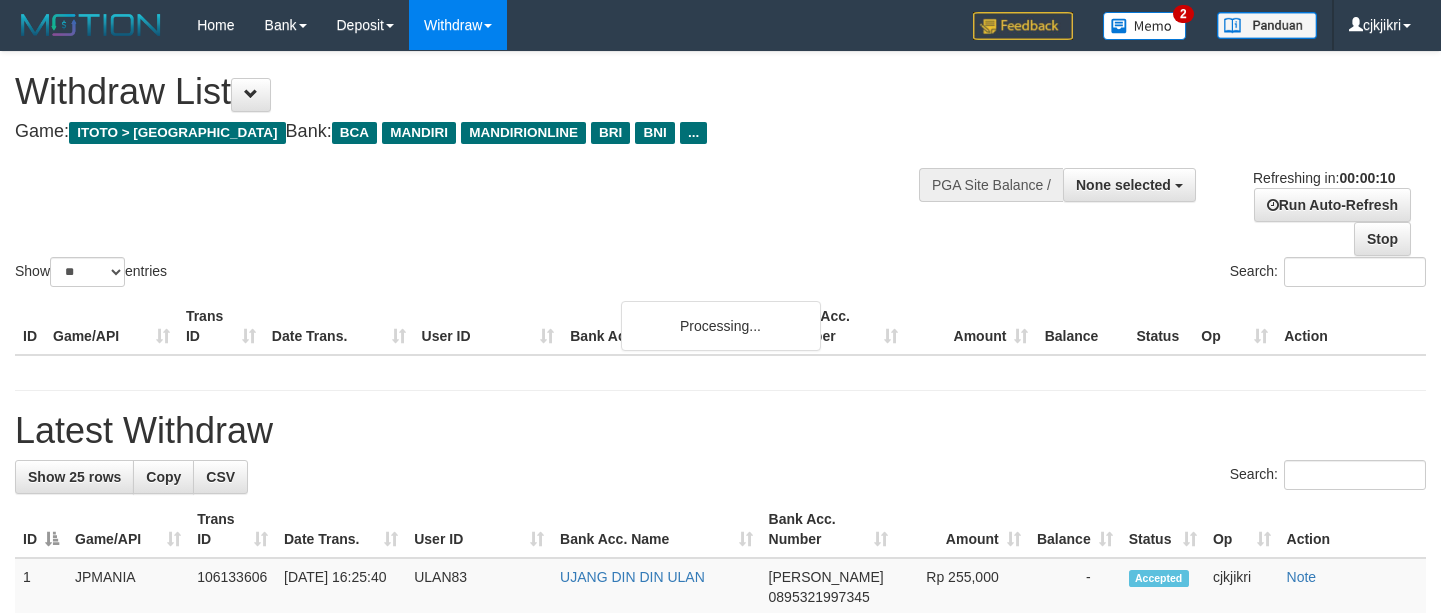 select 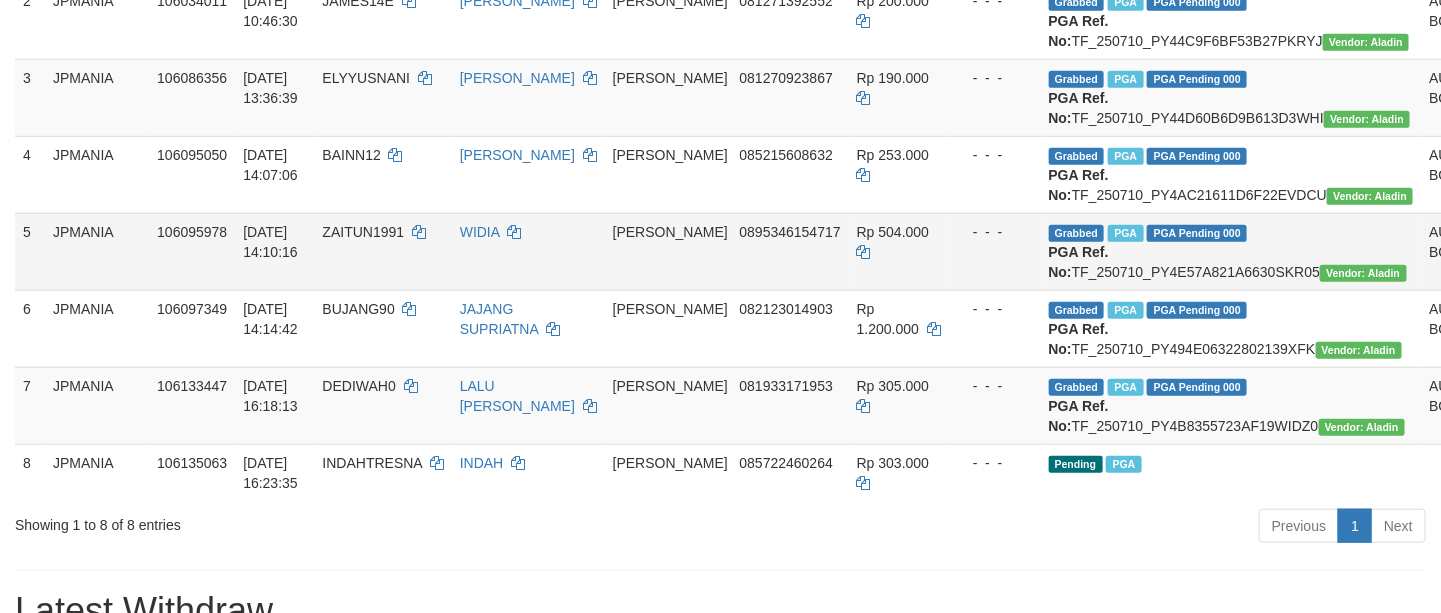 scroll, scrollTop: 741, scrollLeft: 0, axis: vertical 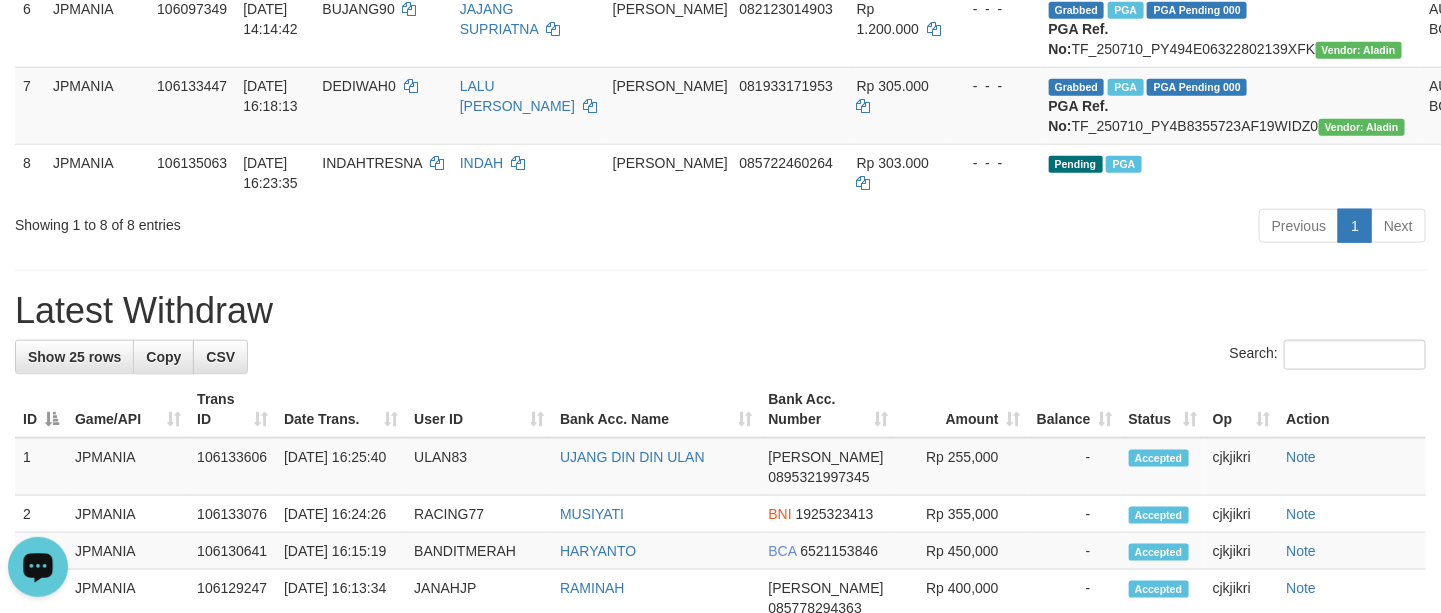 click on "Latest Withdraw" at bounding box center [720, 311] 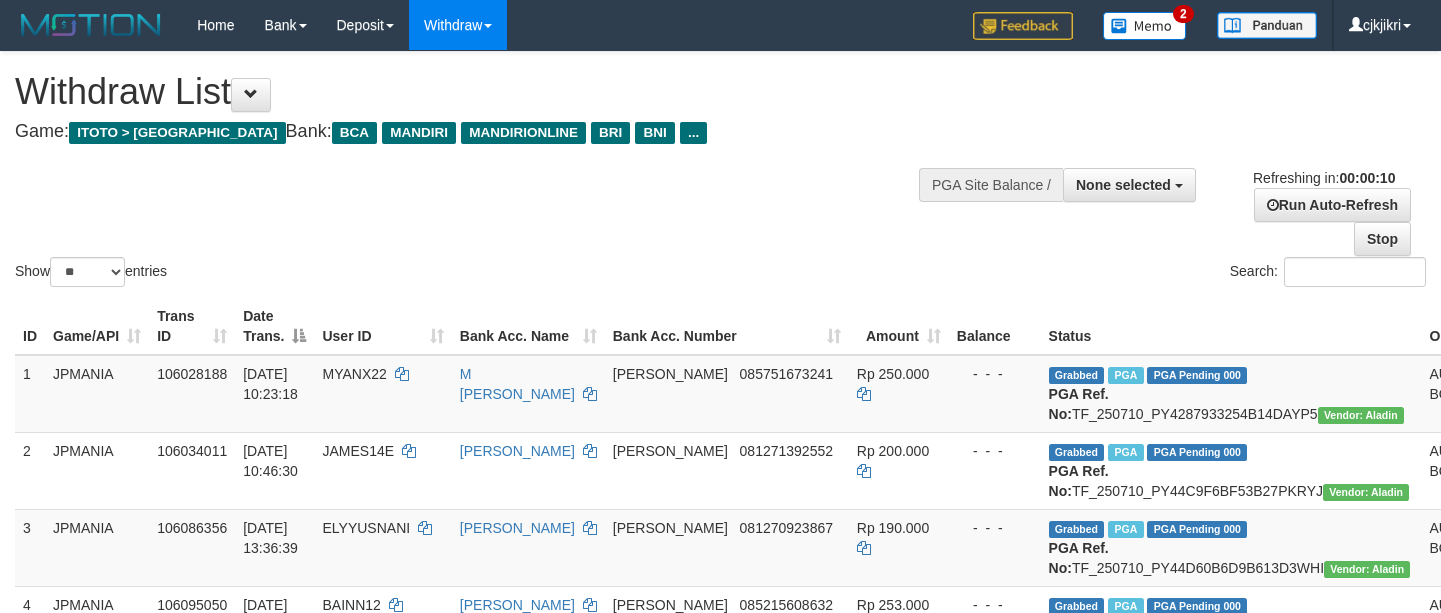 select 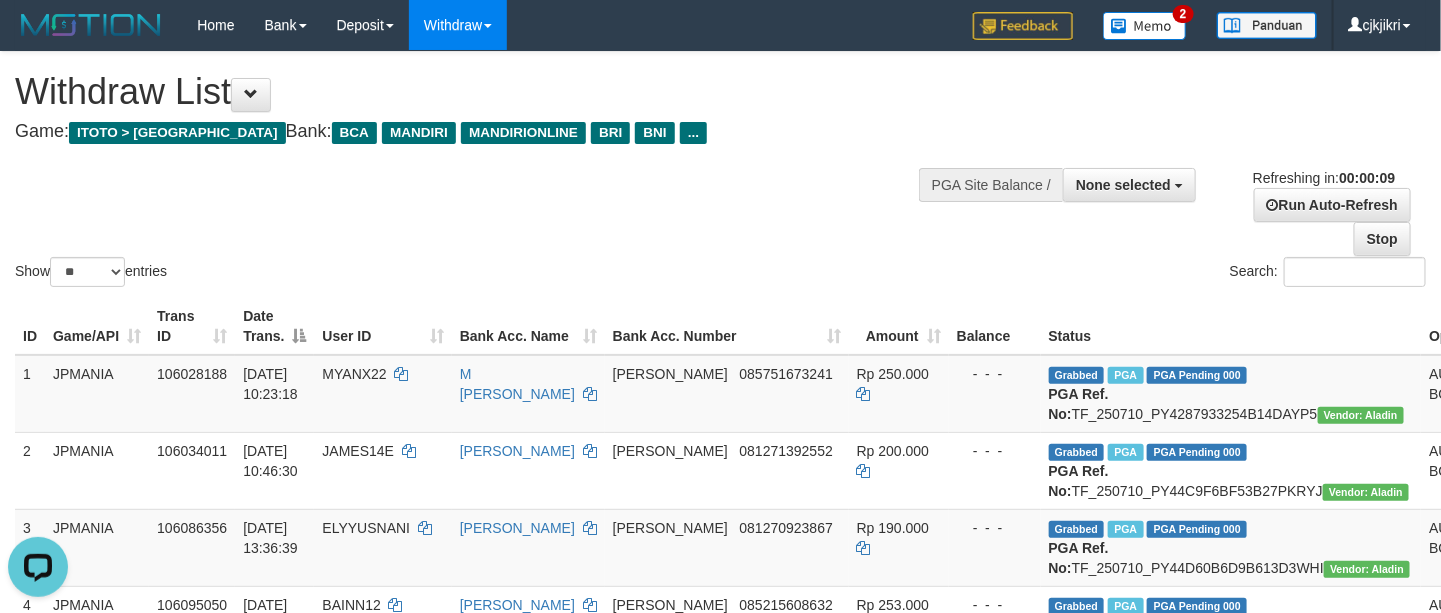 scroll, scrollTop: 0, scrollLeft: 0, axis: both 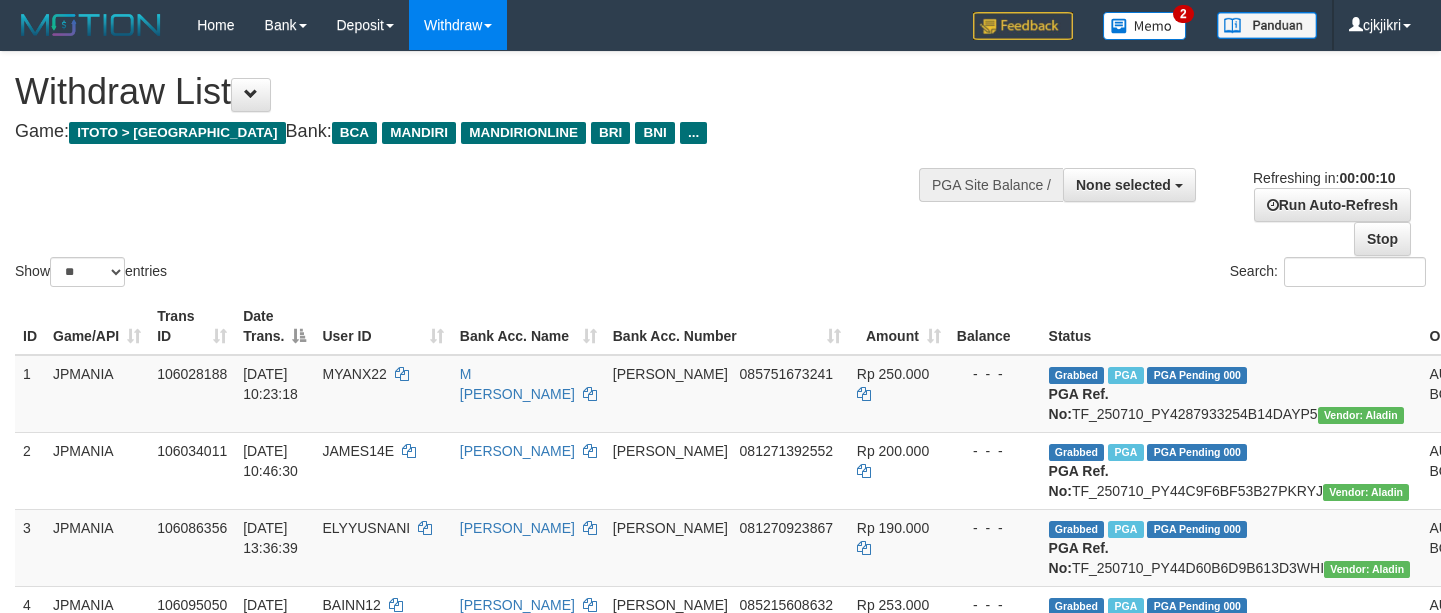 select 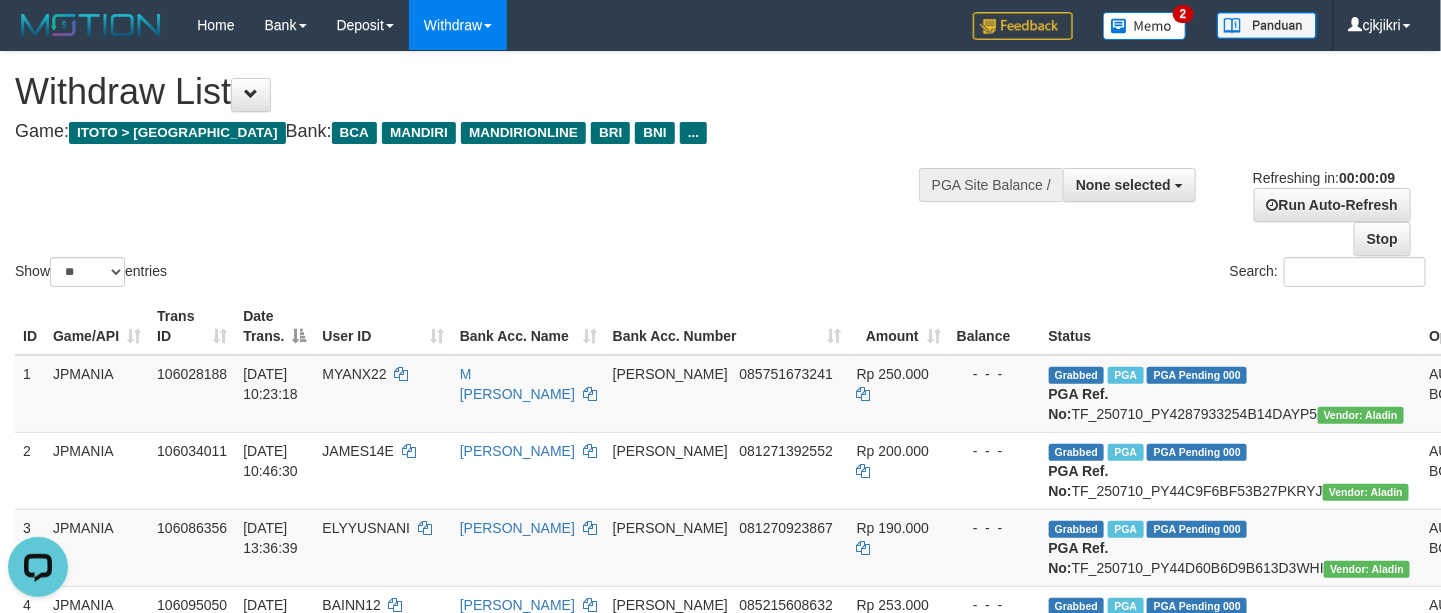 scroll, scrollTop: 0, scrollLeft: 0, axis: both 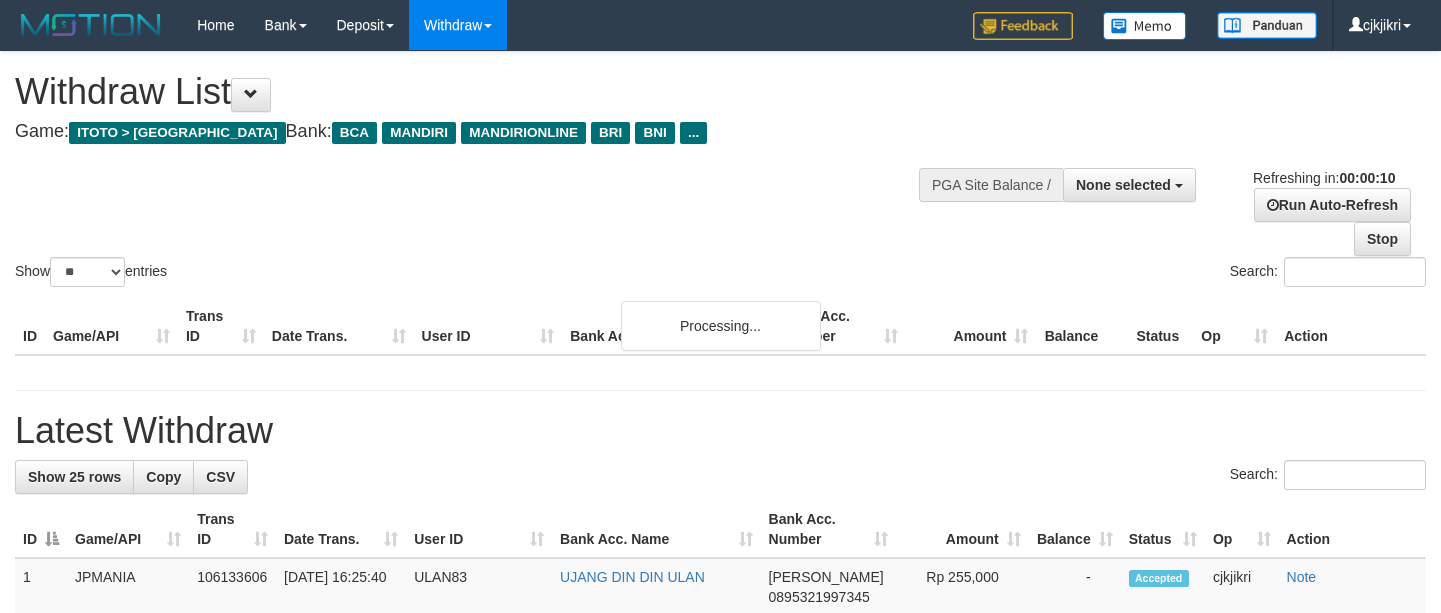 select 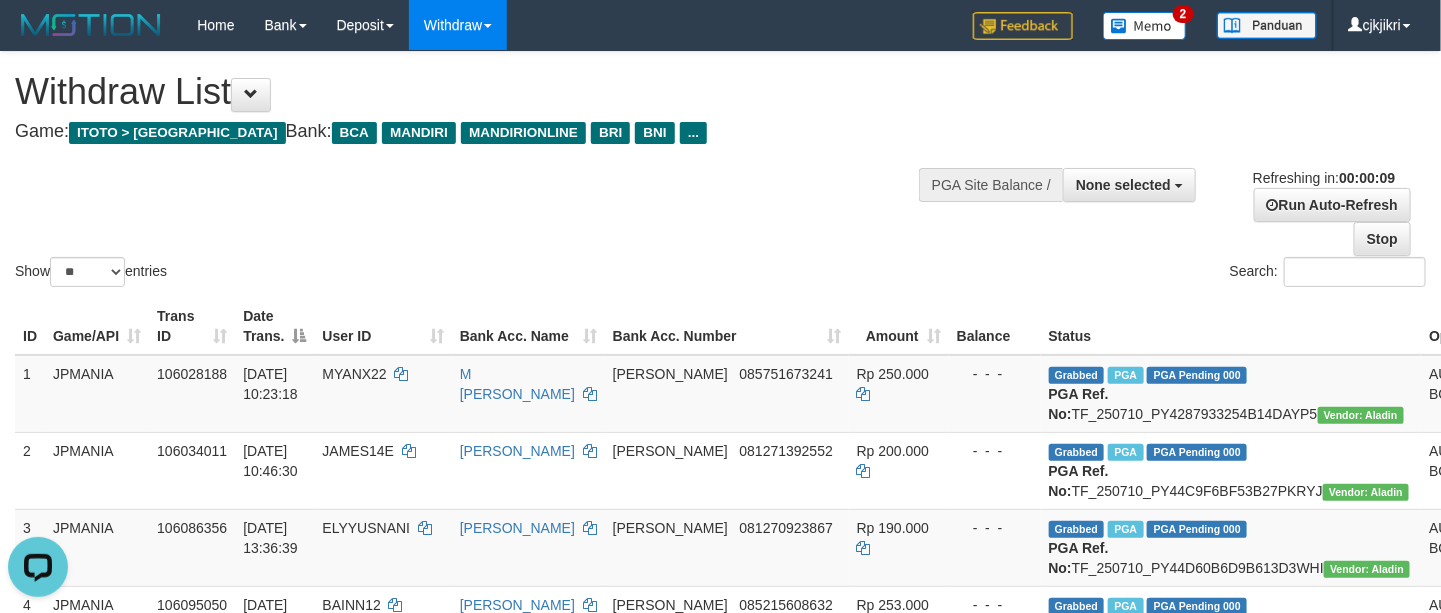 scroll, scrollTop: 0, scrollLeft: 0, axis: both 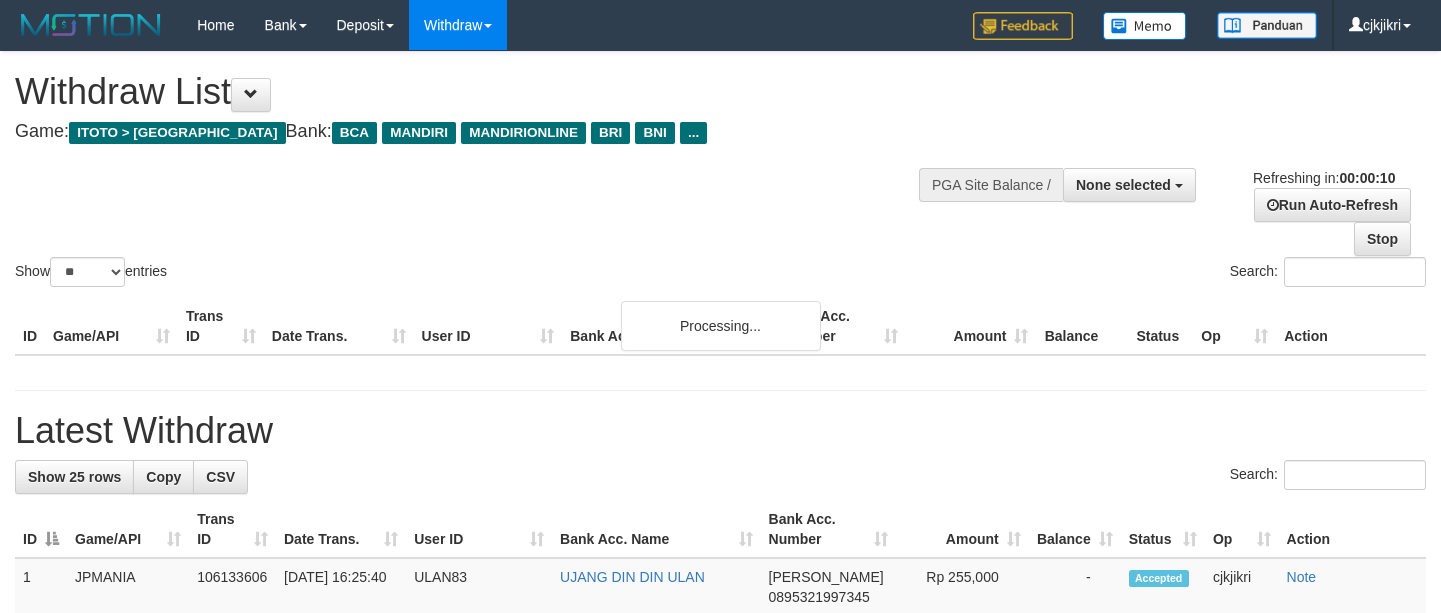 select 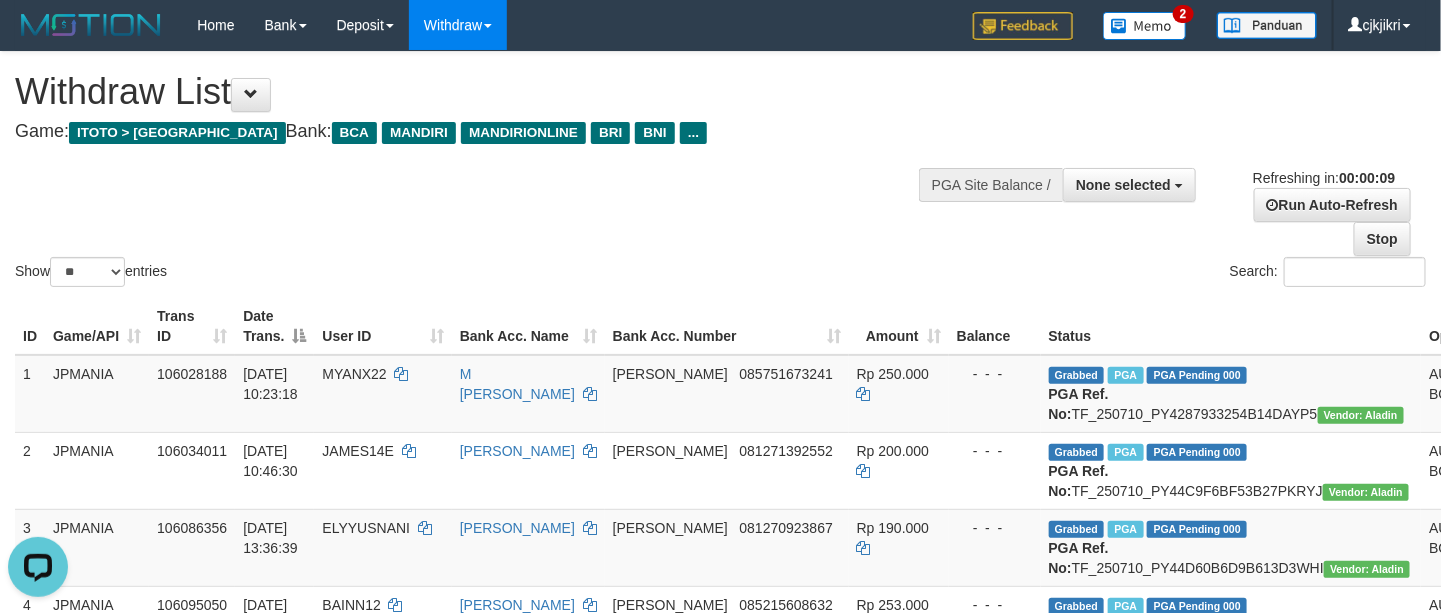 scroll, scrollTop: 0, scrollLeft: 0, axis: both 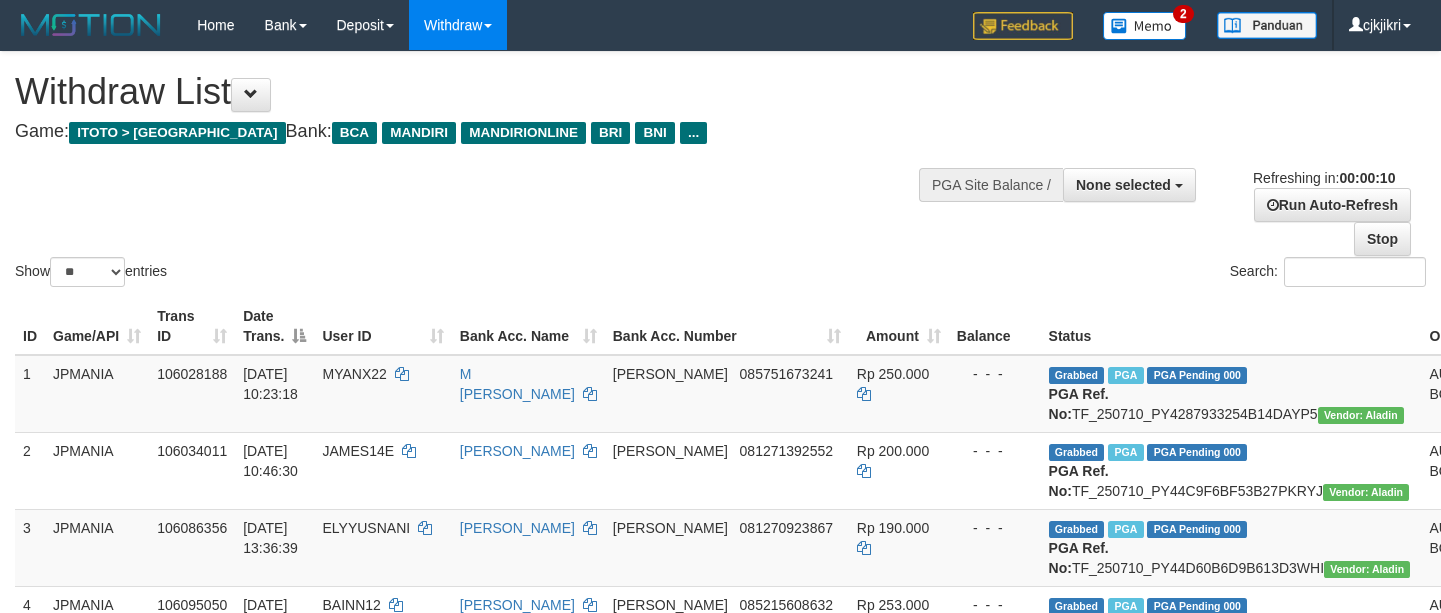 select 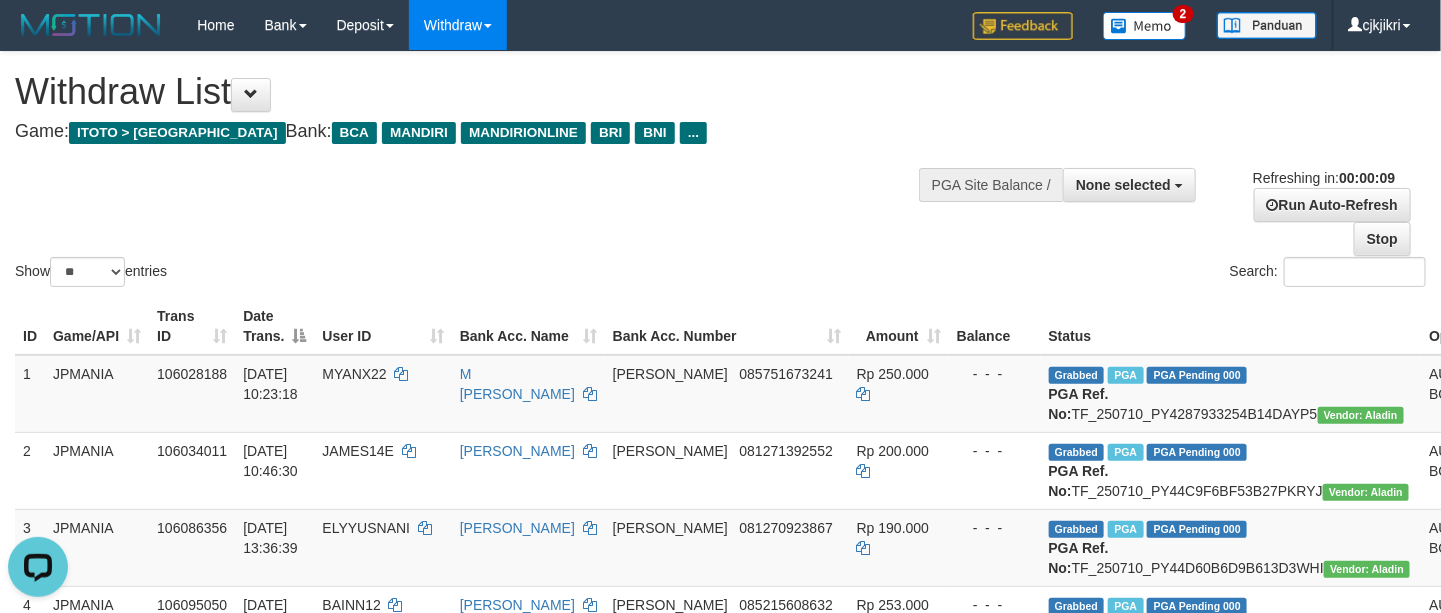 scroll, scrollTop: 0, scrollLeft: 0, axis: both 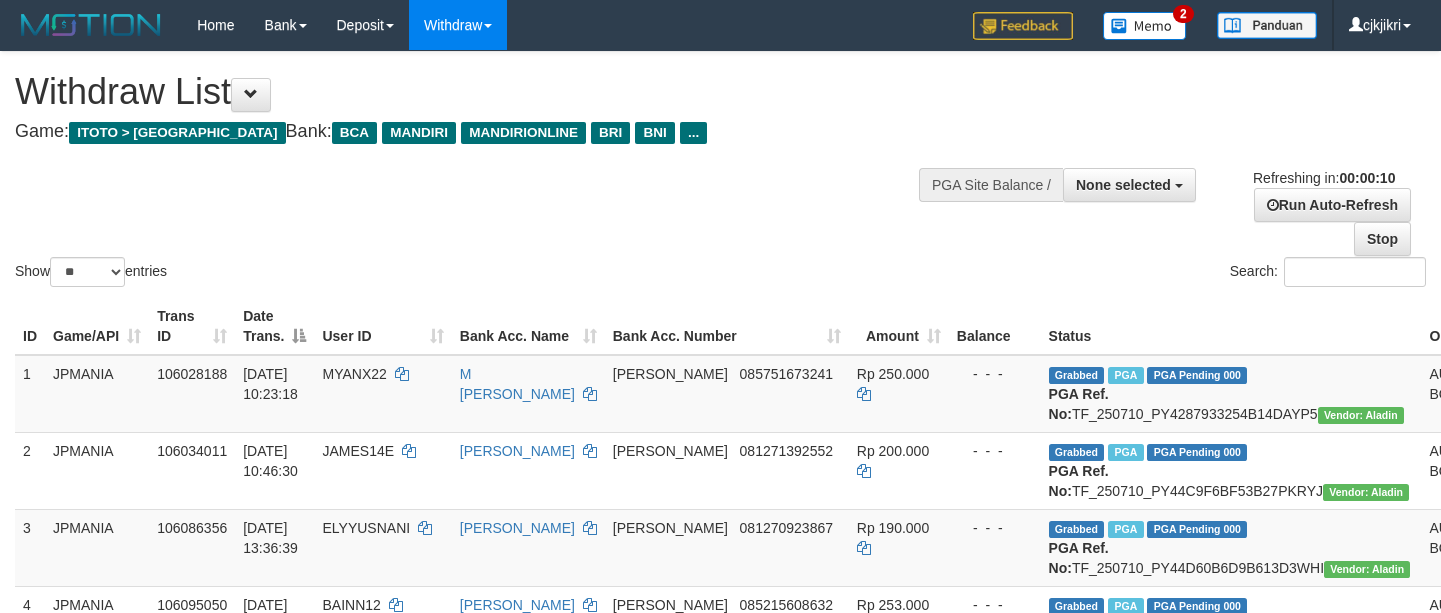 select 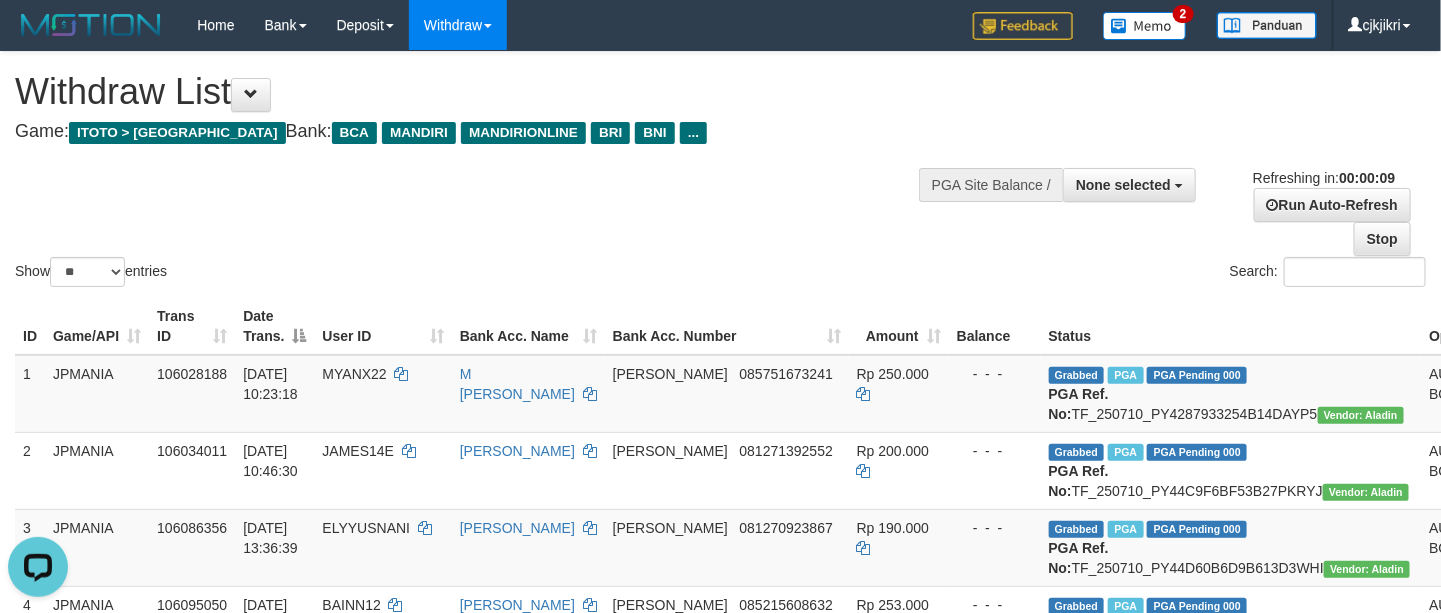 scroll, scrollTop: 0, scrollLeft: 0, axis: both 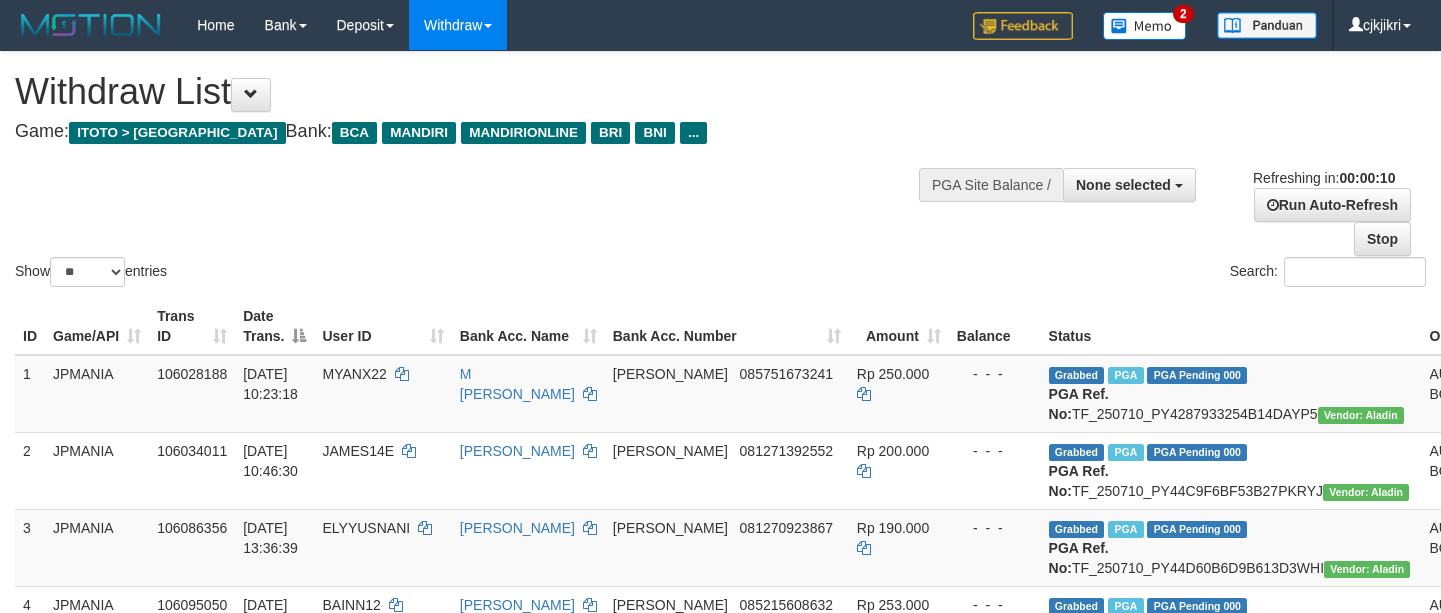 select 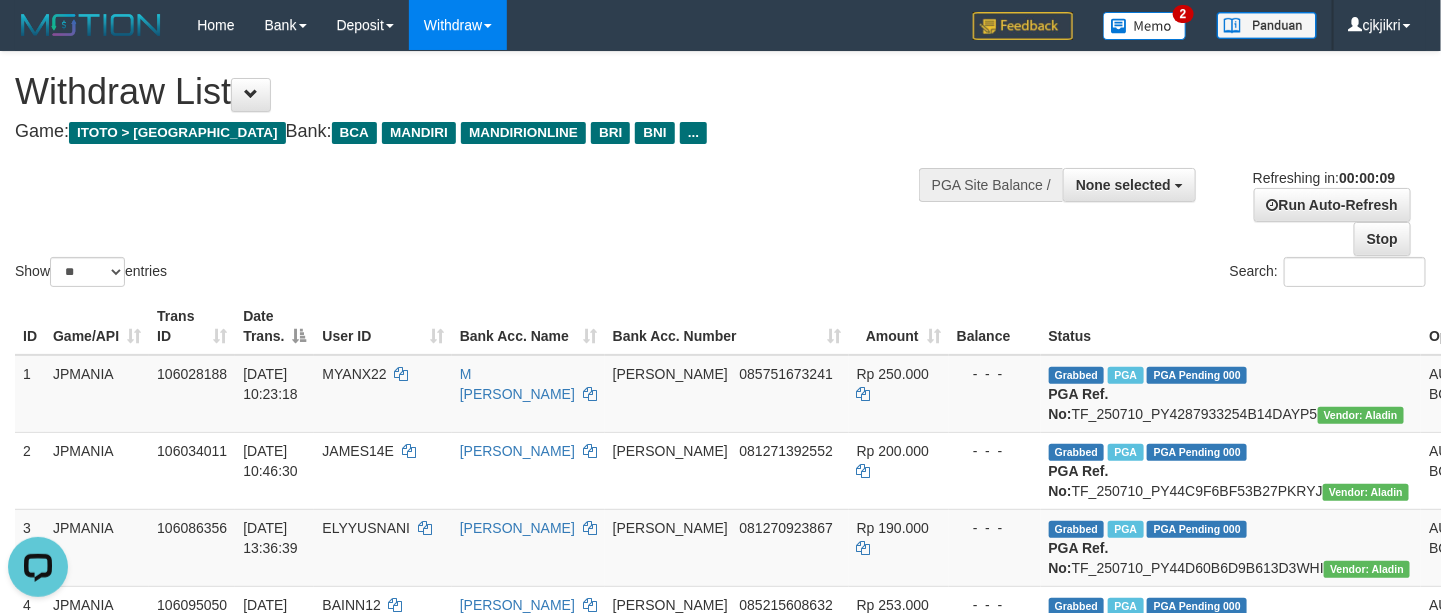 scroll, scrollTop: 0, scrollLeft: 0, axis: both 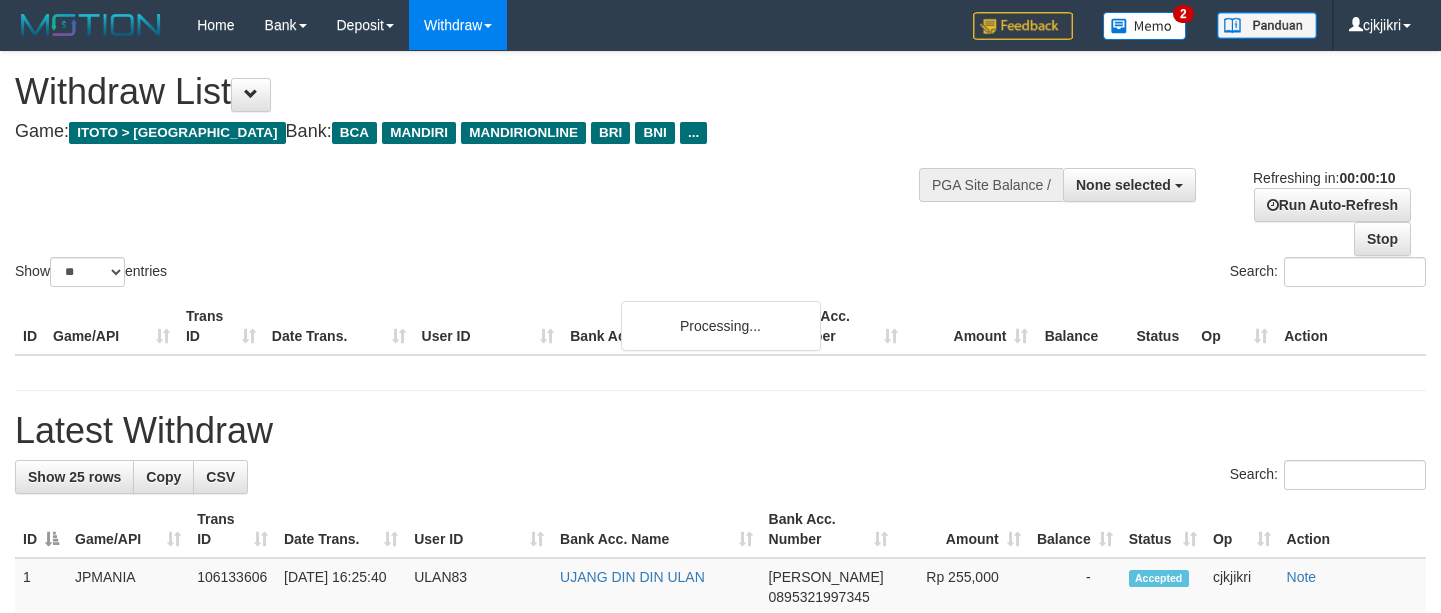 select 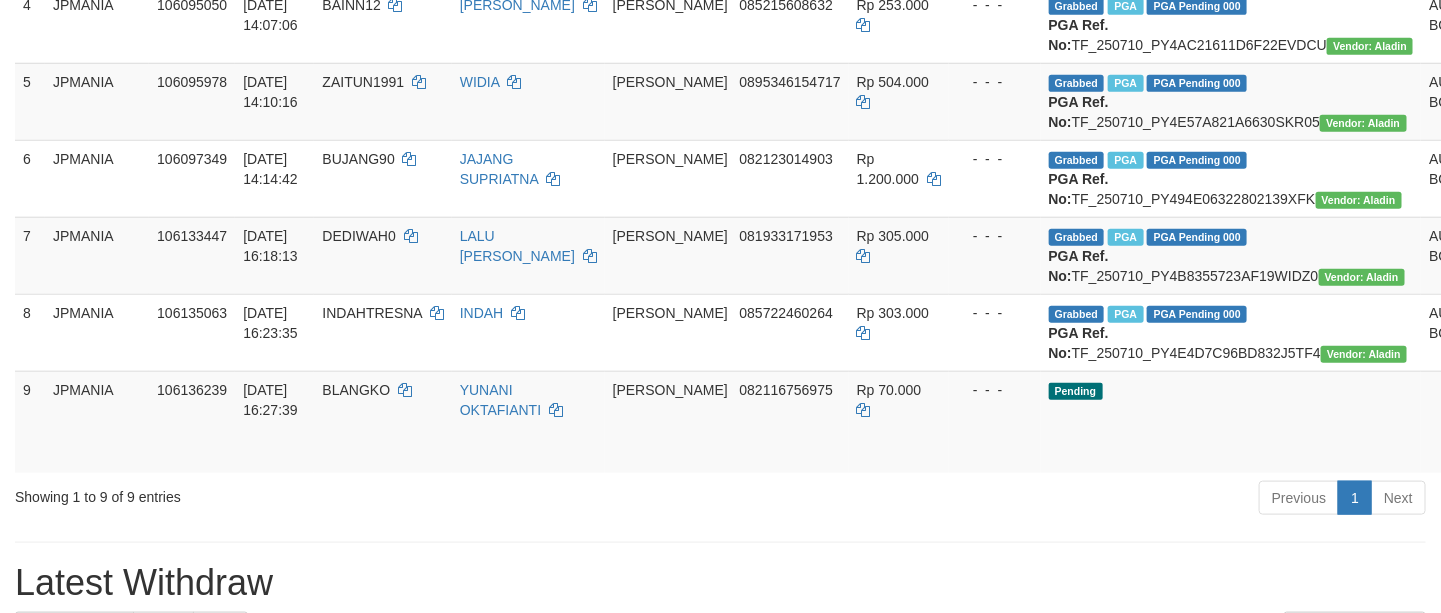 scroll, scrollTop: 748, scrollLeft: 0, axis: vertical 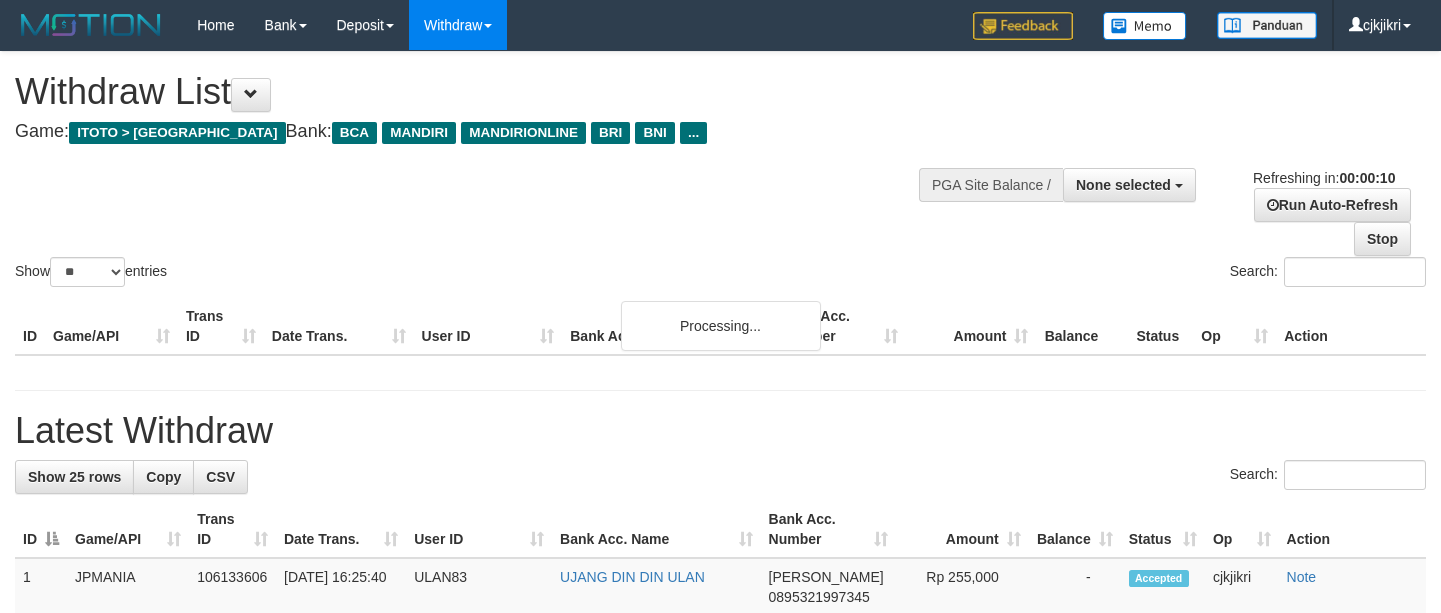 select 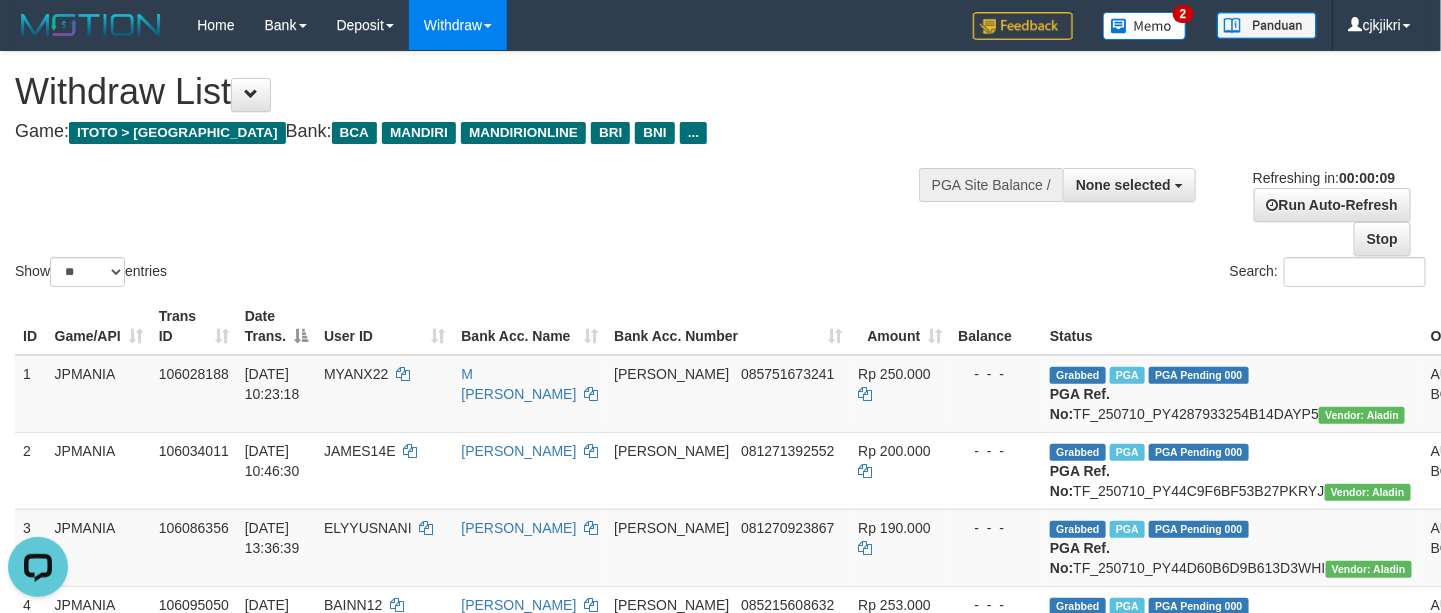scroll, scrollTop: 0, scrollLeft: 0, axis: both 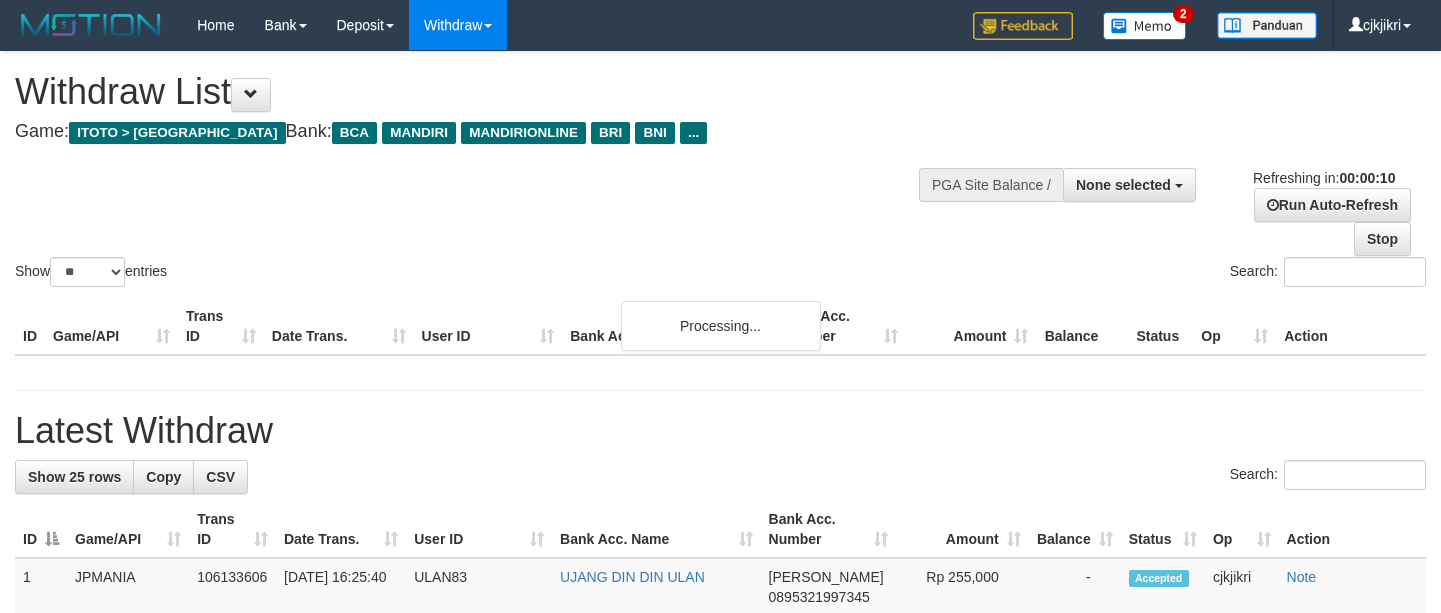 select 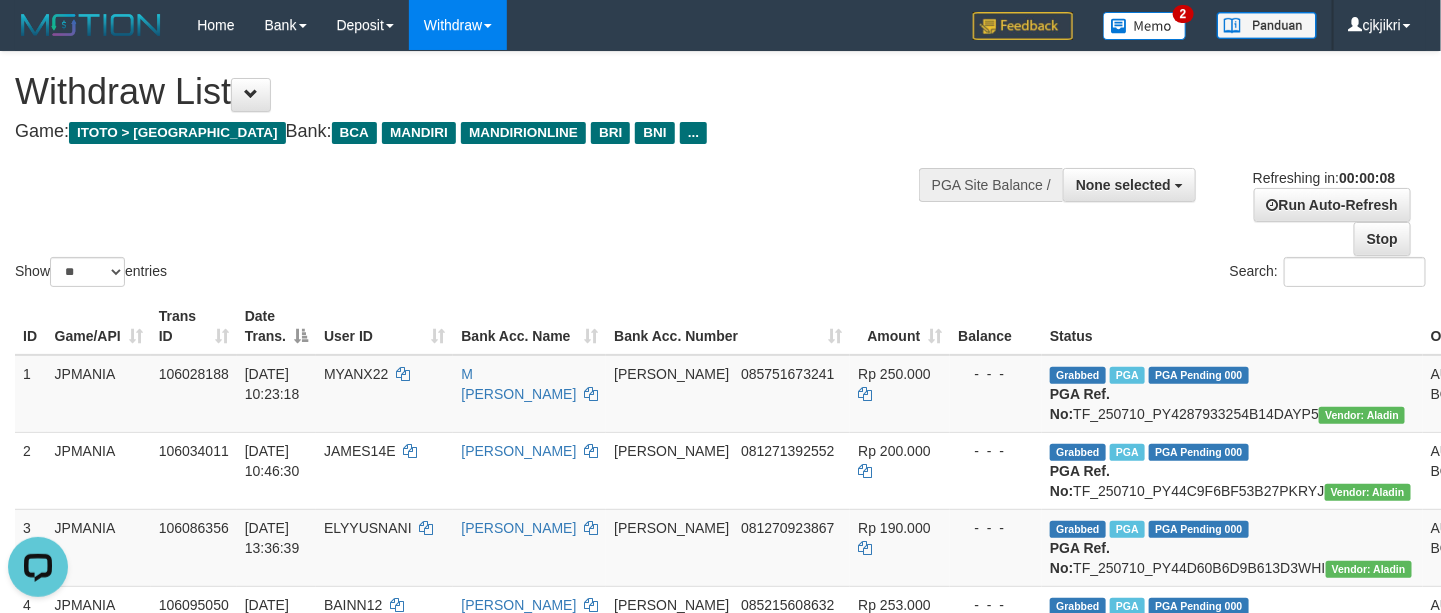 scroll, scrollTop: 0, scrollLeft: 0, axis: both 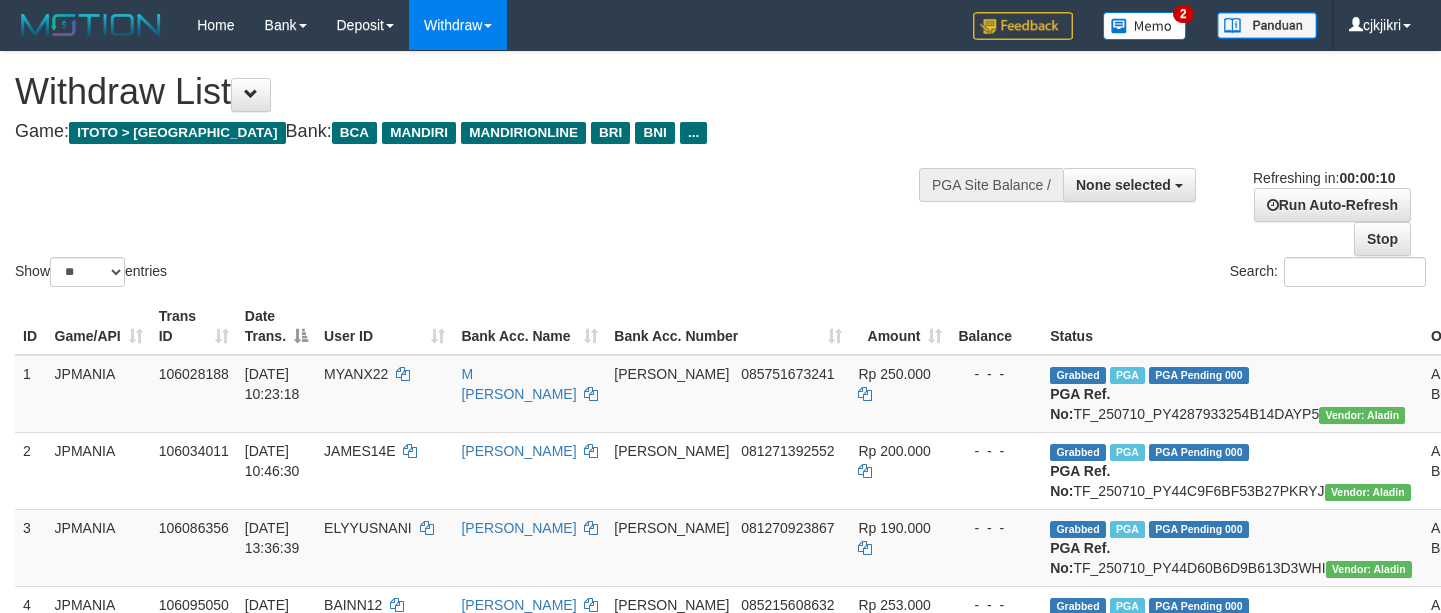 select 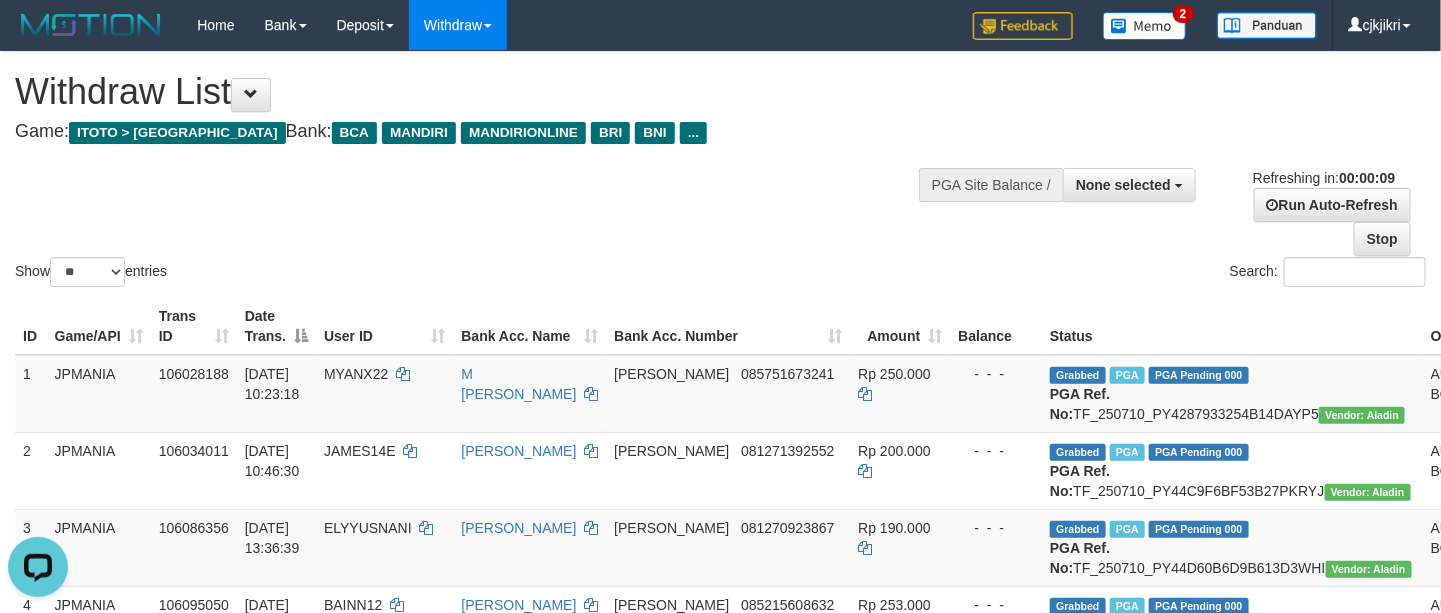 scroll, scrollTop: 0, scrollLeft: 0, axis: both 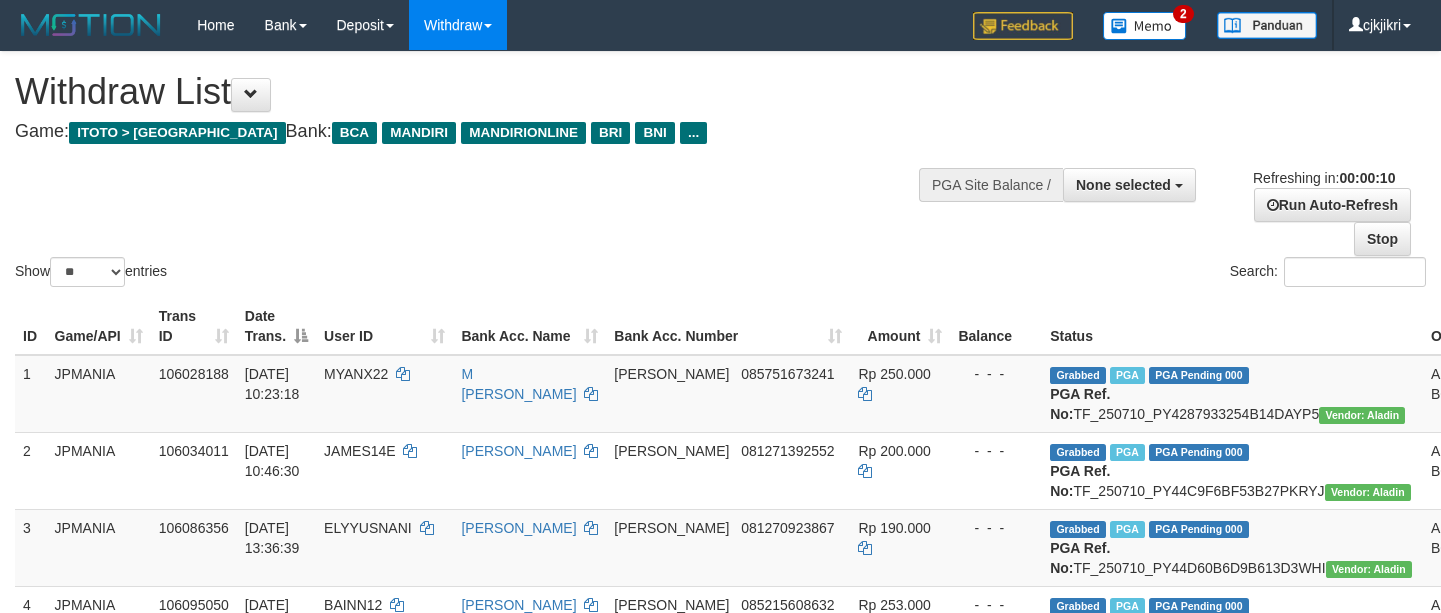 select 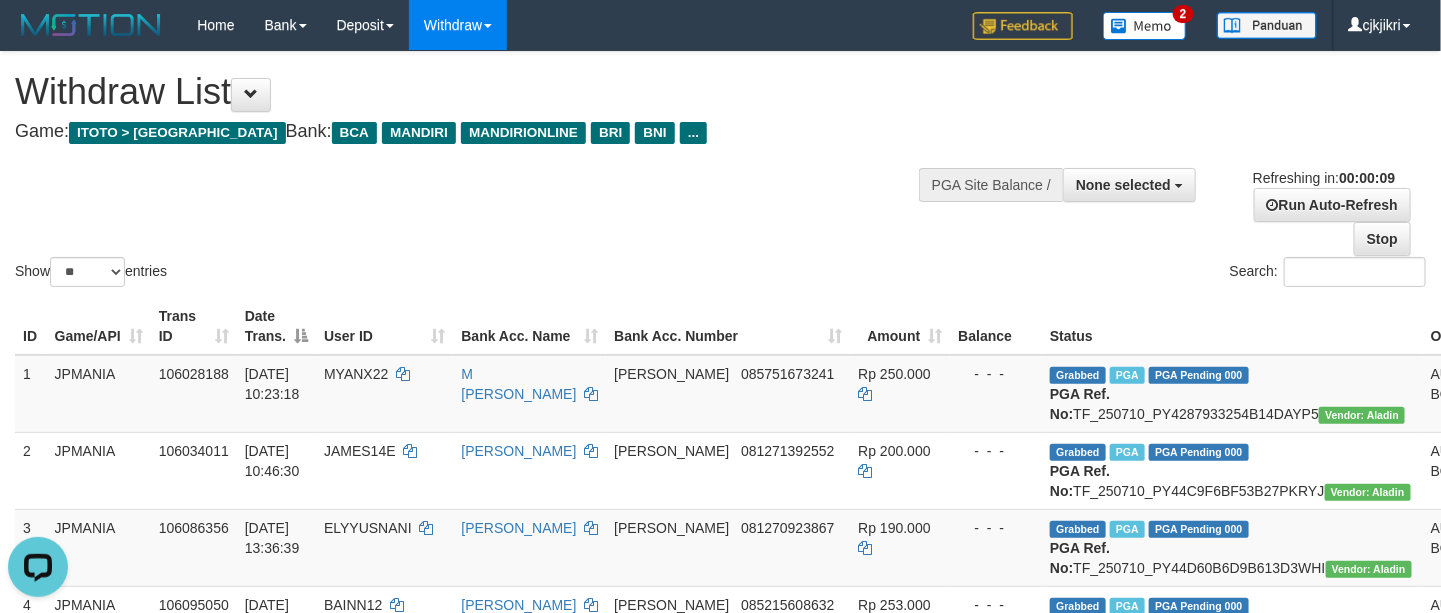 scroll, scrollTop: 0, scrollLeft: 0, axis: both 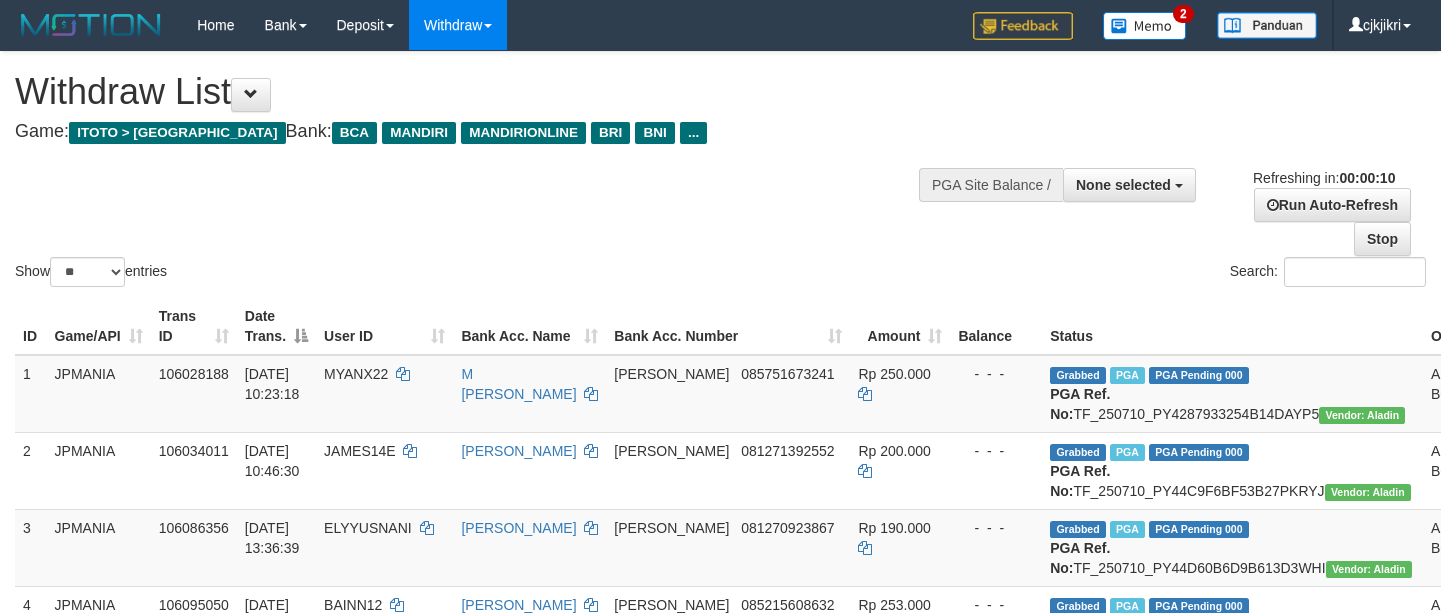 select 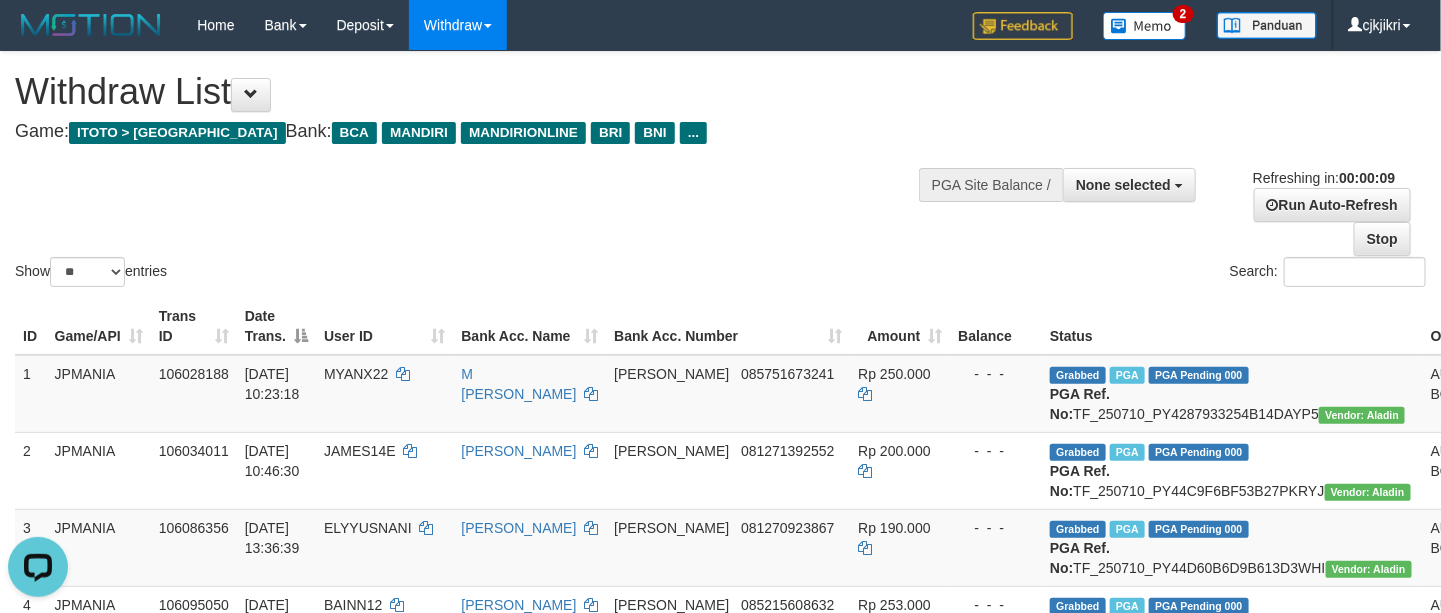 scroll, scrollTop: 0, scrollLeft: 0, axis: both 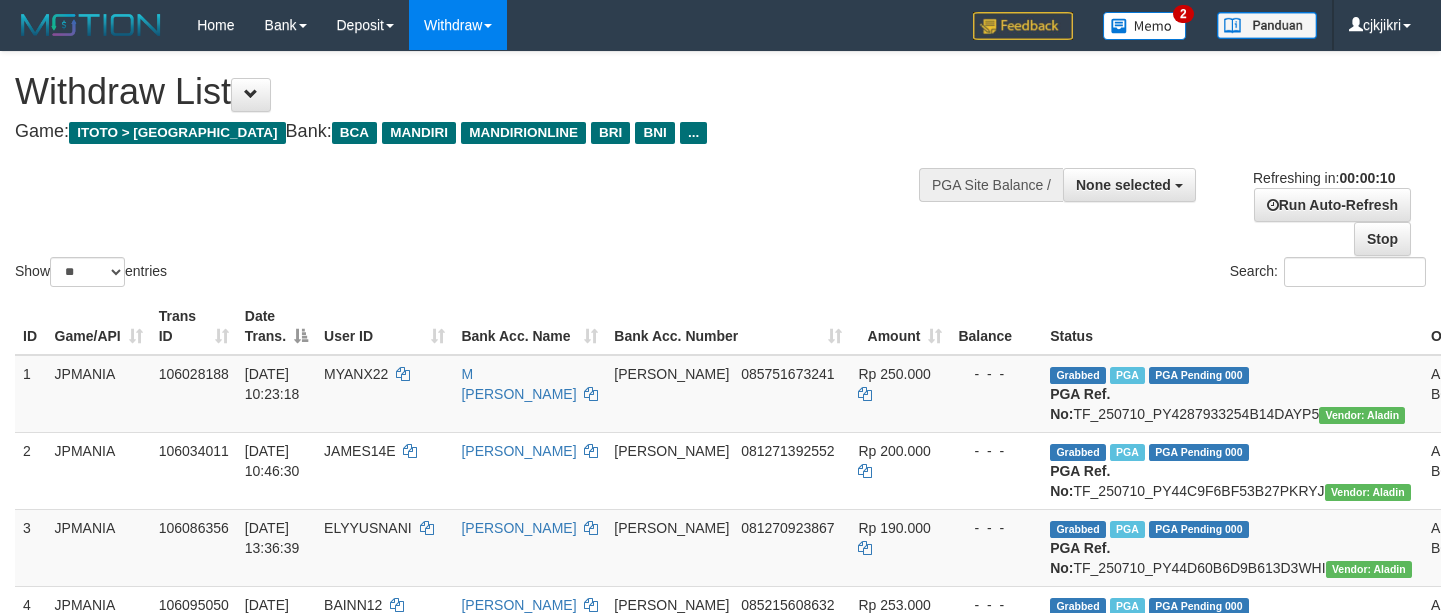 select 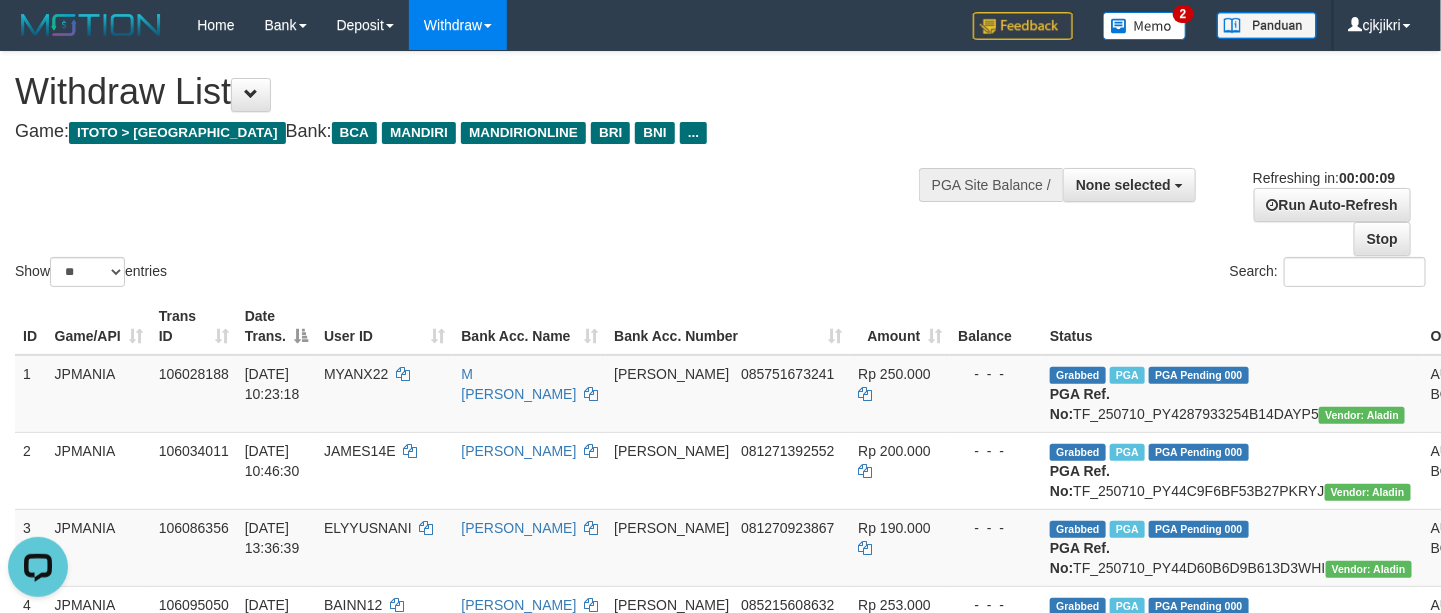 scroll, scrollTop: 0, scrollLeft: 0, axis: both 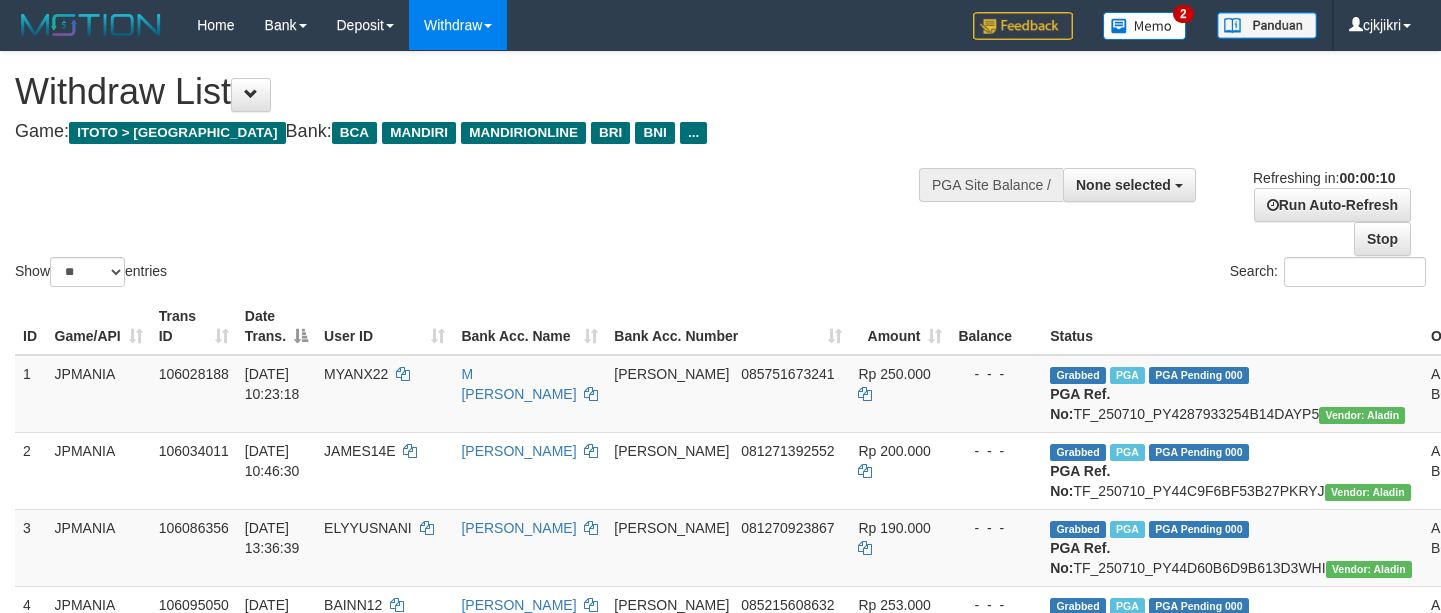 select 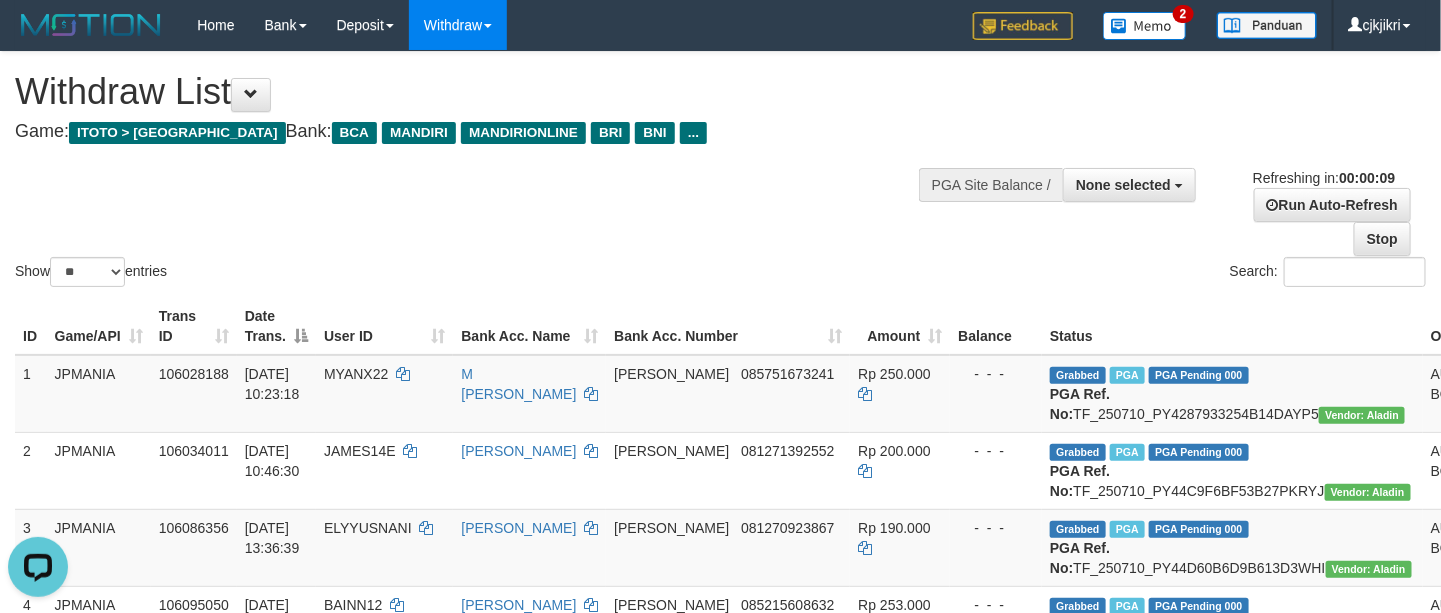 scroll, scrollTop: 0, scrollLeft: 0, axis: both 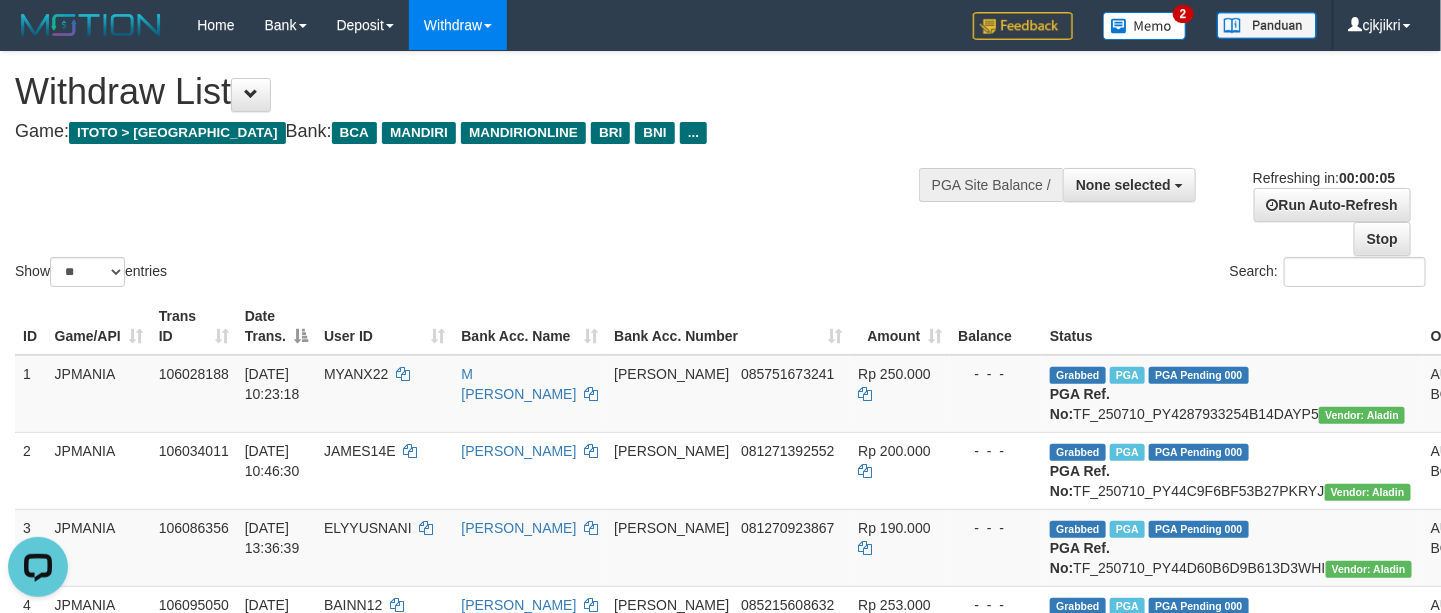 drag, startPoint x: 757, startPoint y: 243, endPoint x: 1080, endPoint y: 198, distance: 326.1196 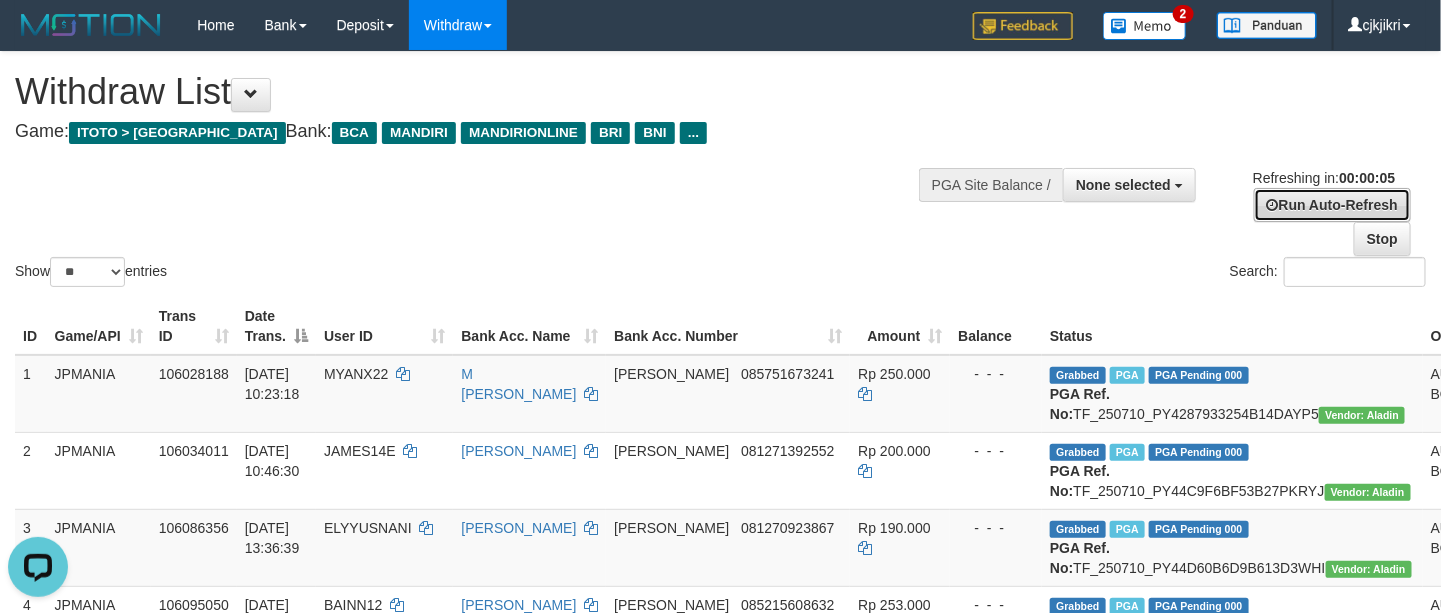 click on "Run Auto-Refresh" at bounding box center [1332, 205] 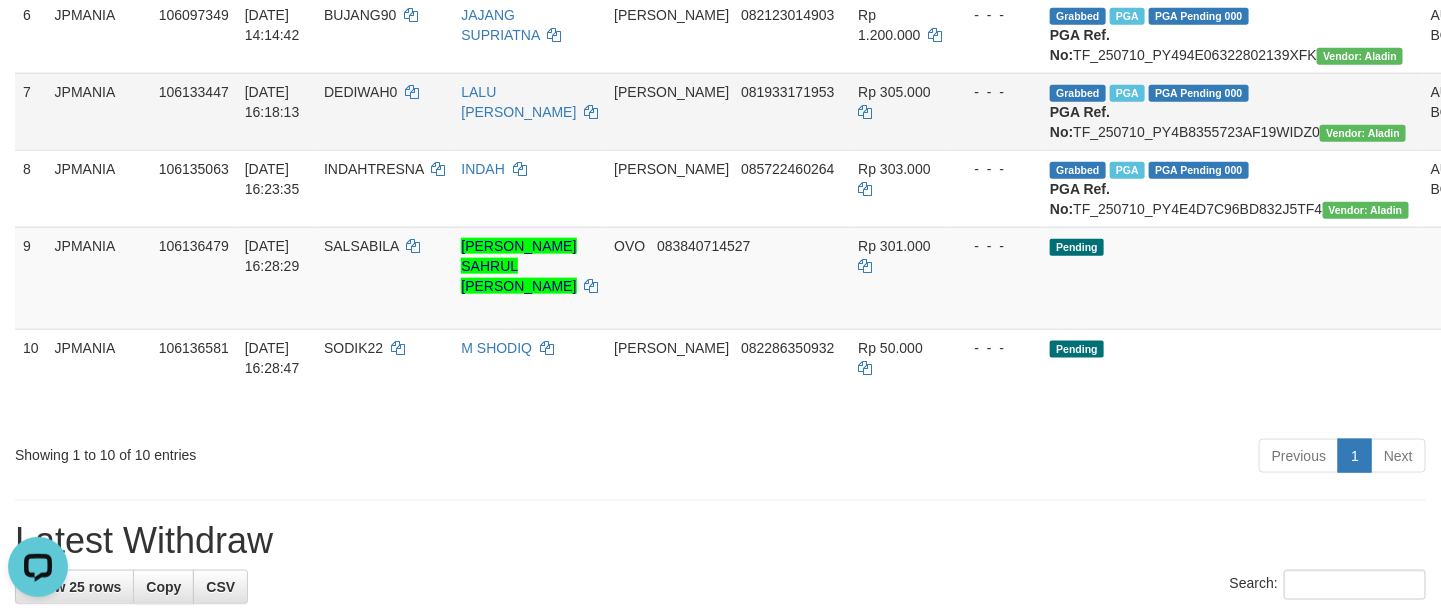 scroll, scrollTop: 750, scrollLeft: 0, axis: vertical 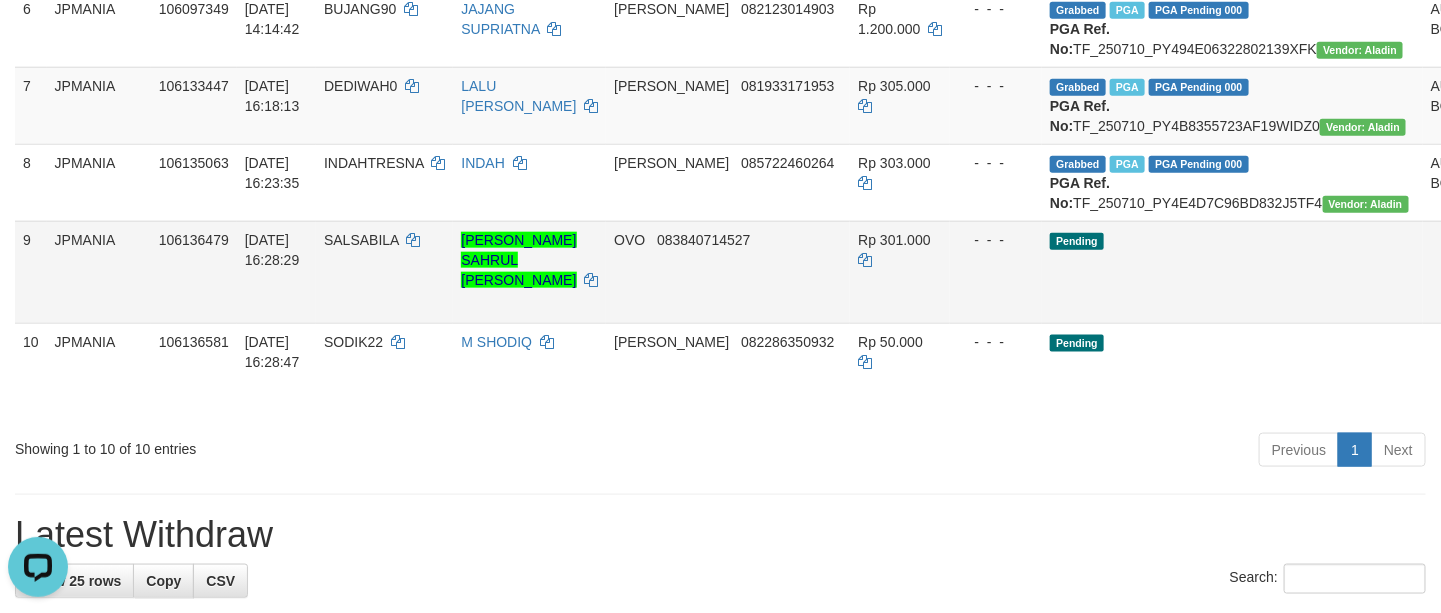 click on "Send PGA" at bounding box center (1530, 295) 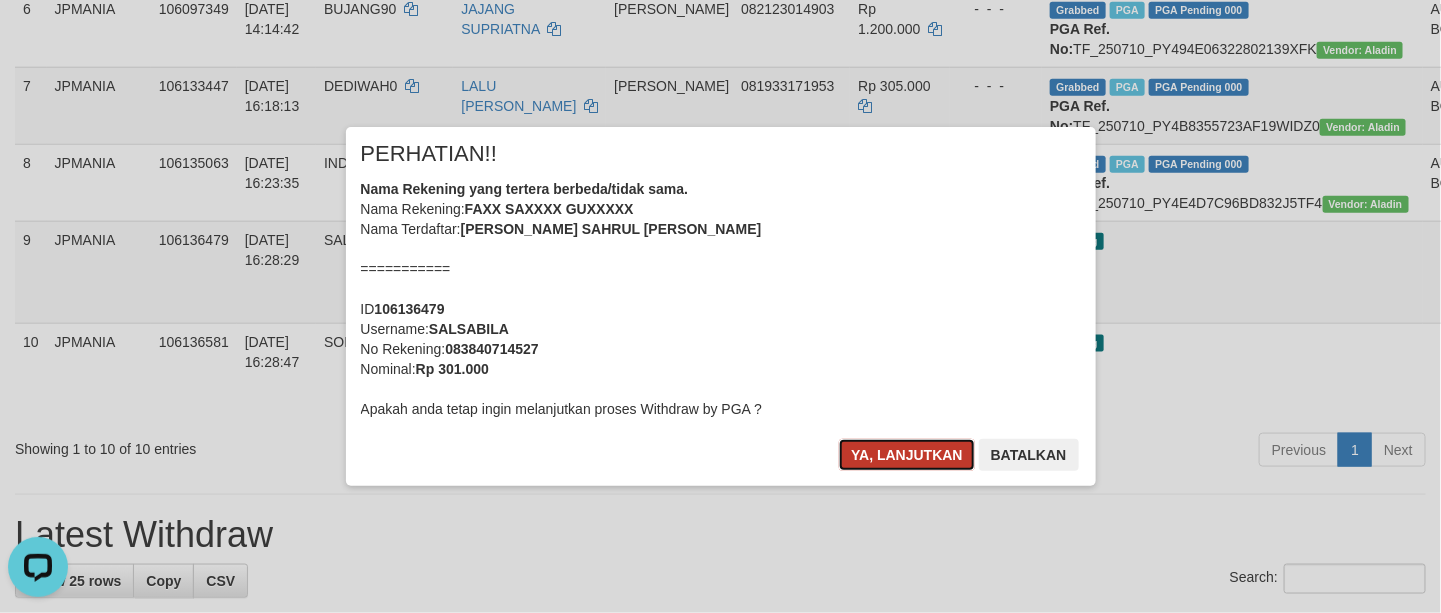 click on "Ya, lanjutkan" at bounding box center (907, 455) 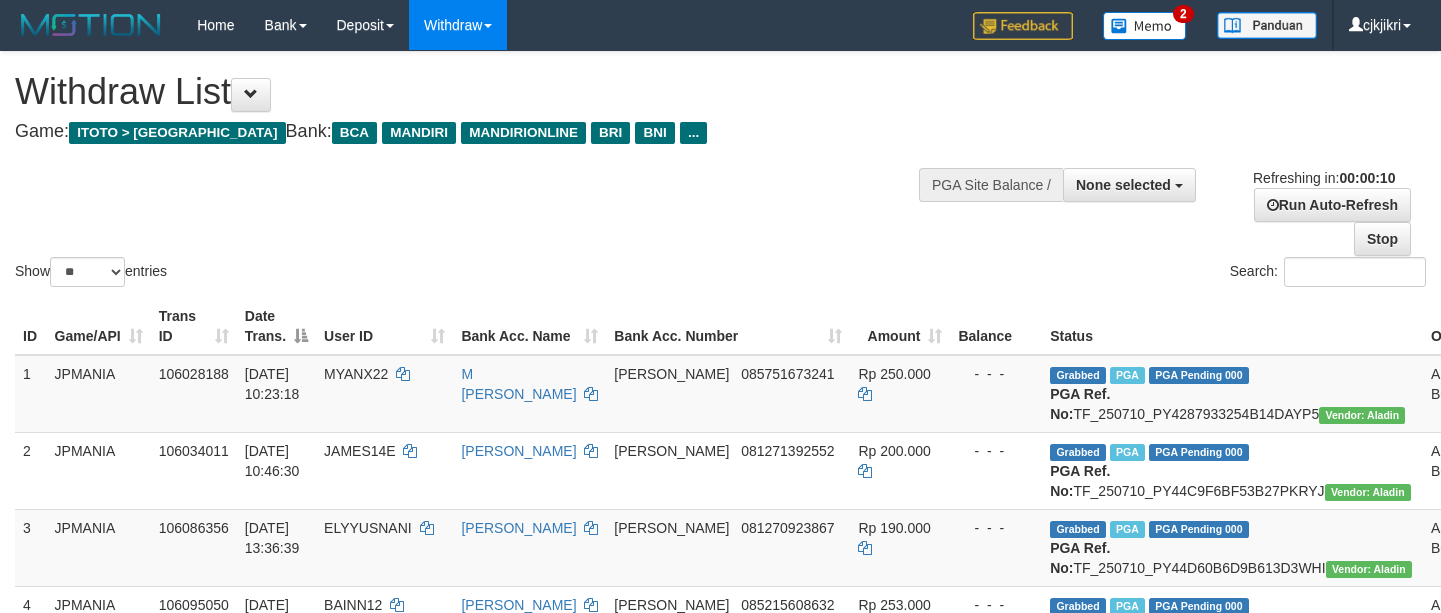 select 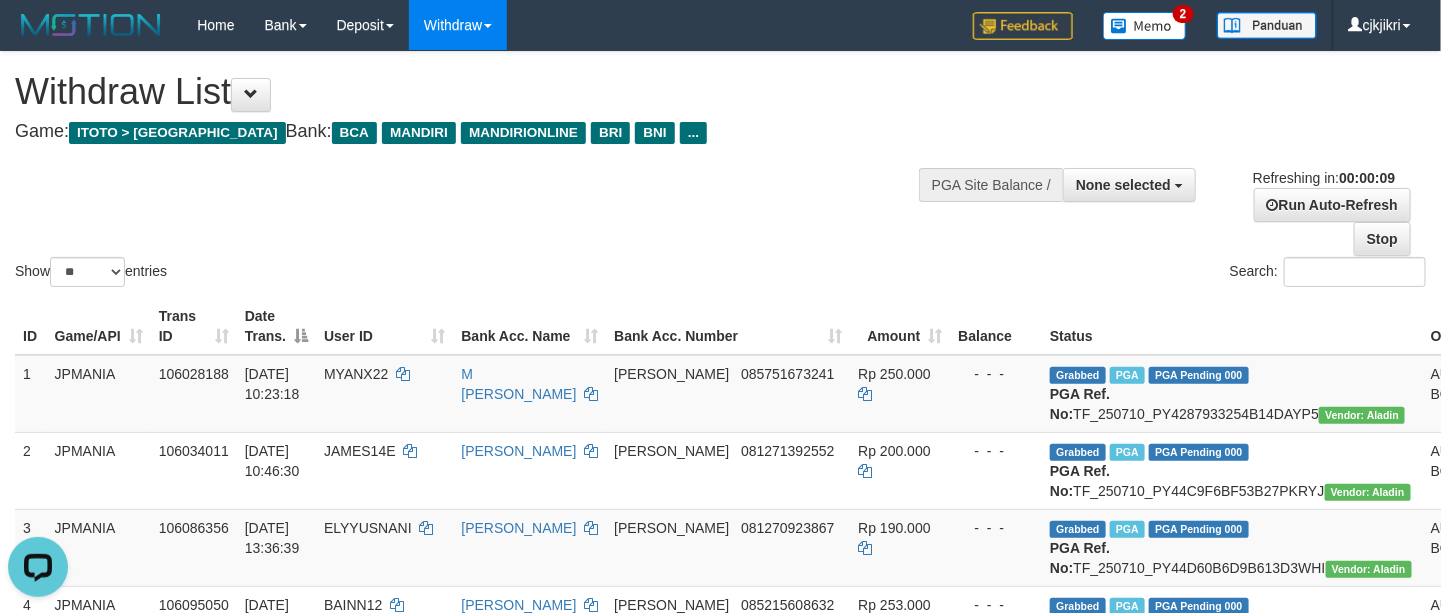 scroll, scrollTop: 0, scrollLeft: 0, axis: both 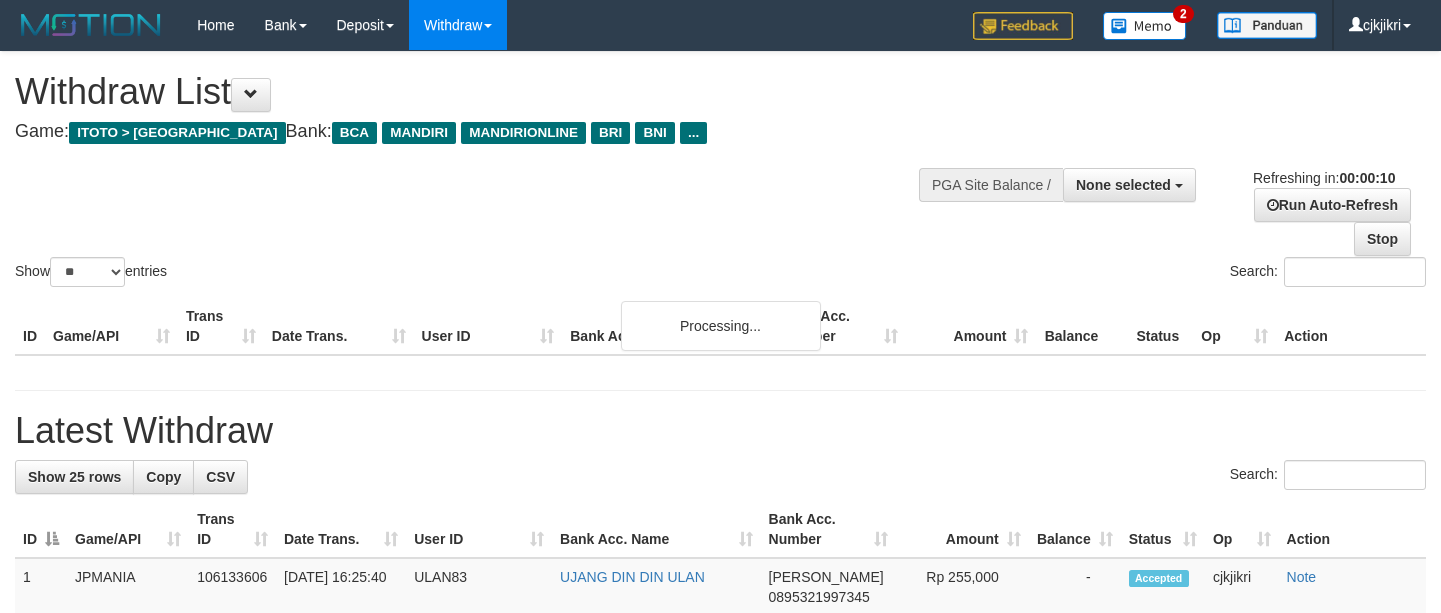 select 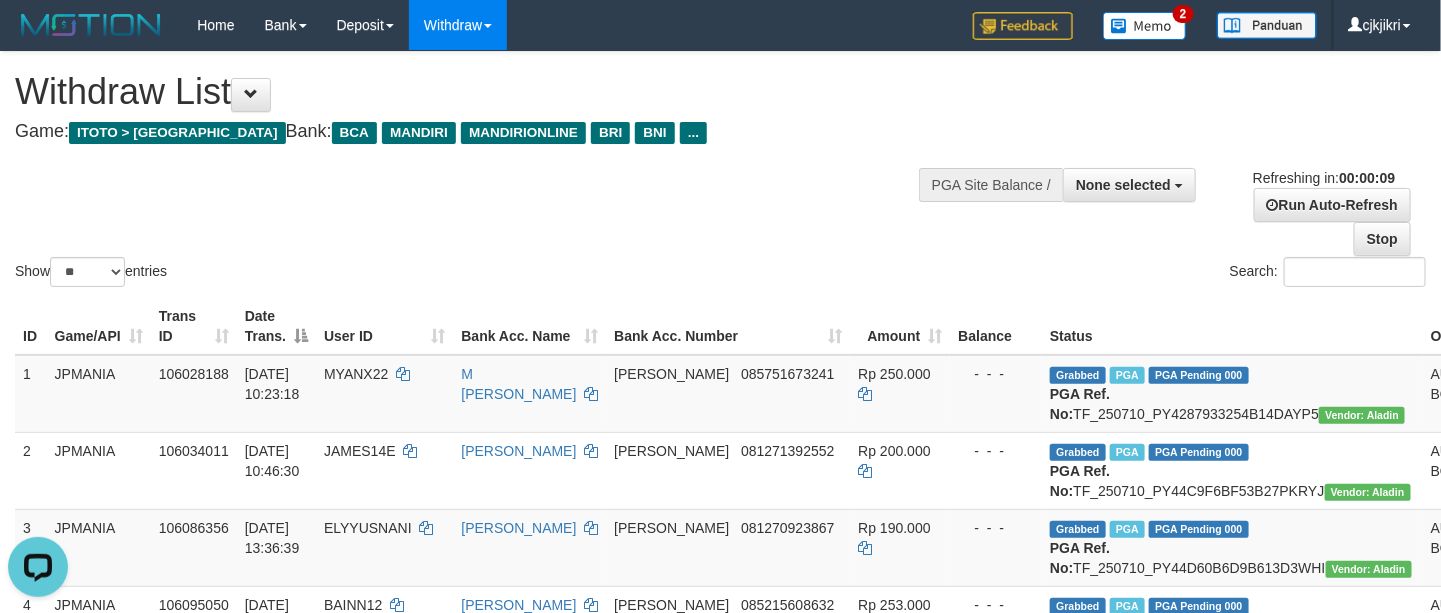 scroll, scrollTop: 0, scrollLeft: 0, axis: both 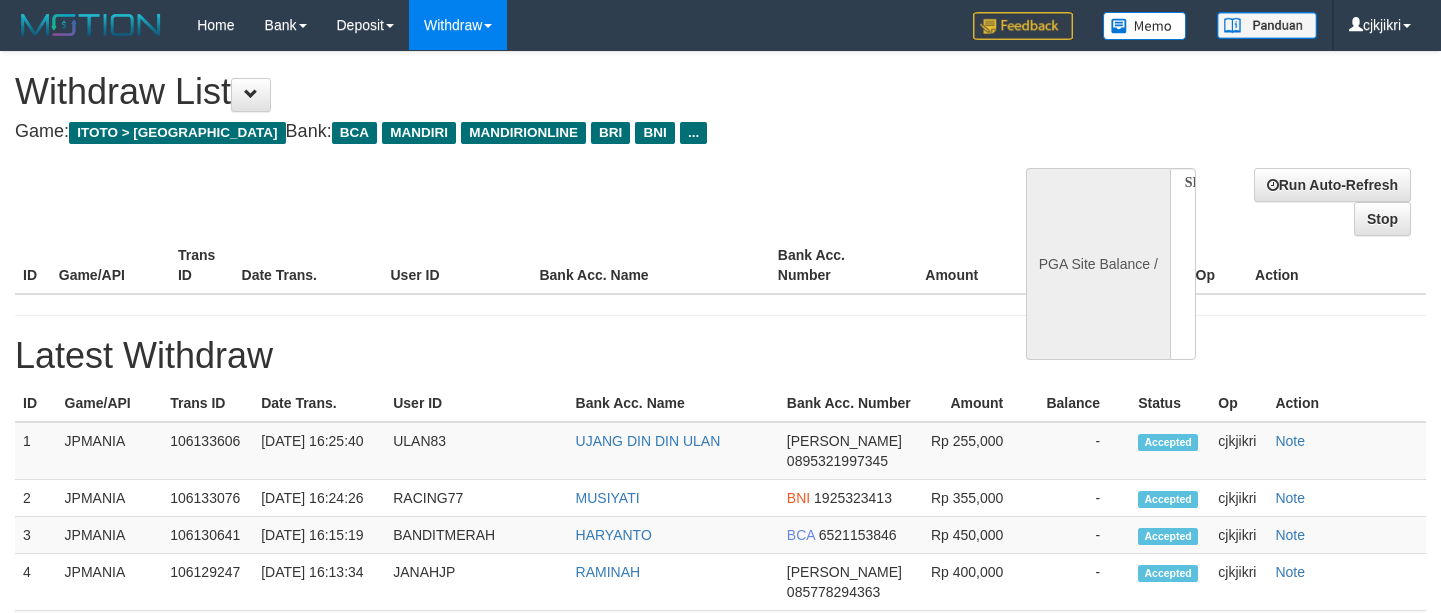 select 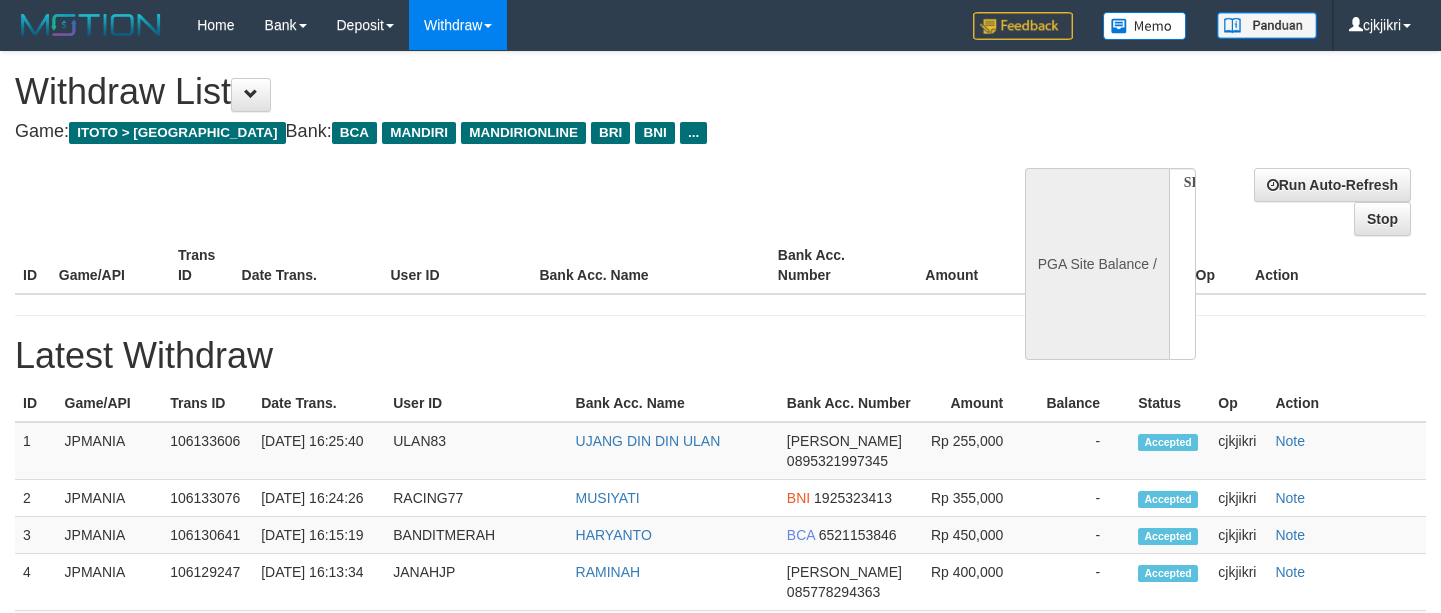 scroll, scrollTop: 0, scrollLeft: 0, axis: both 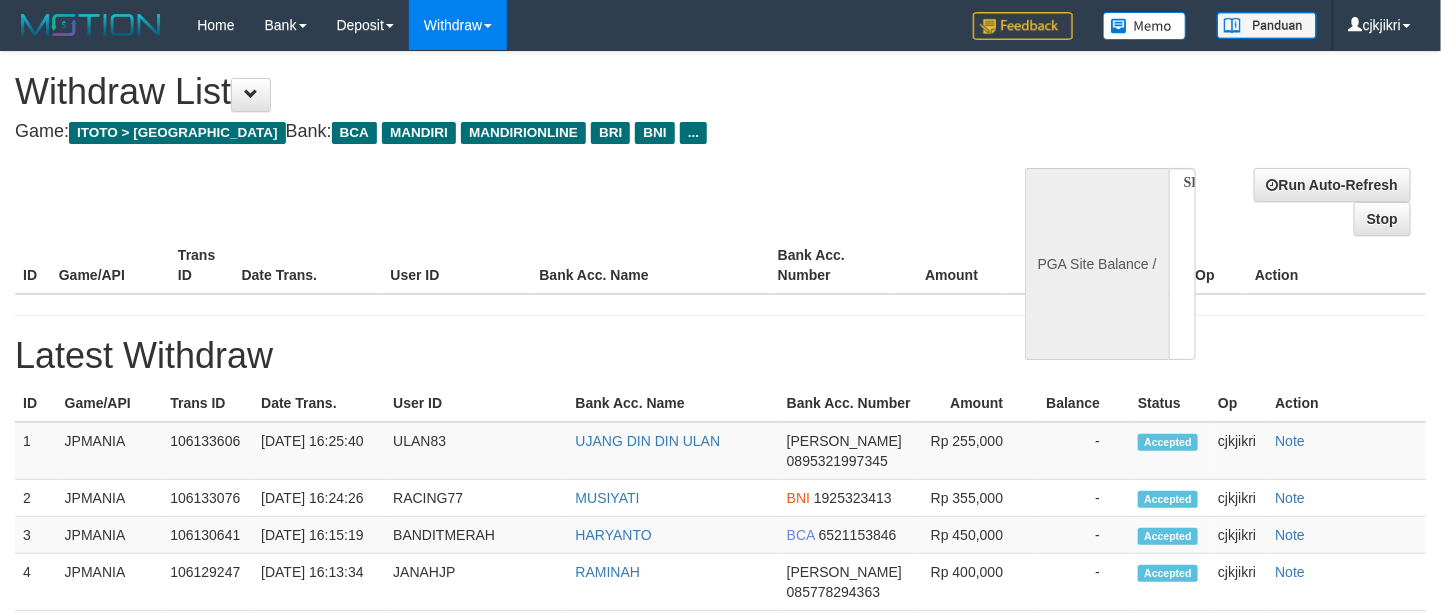 select on "**" 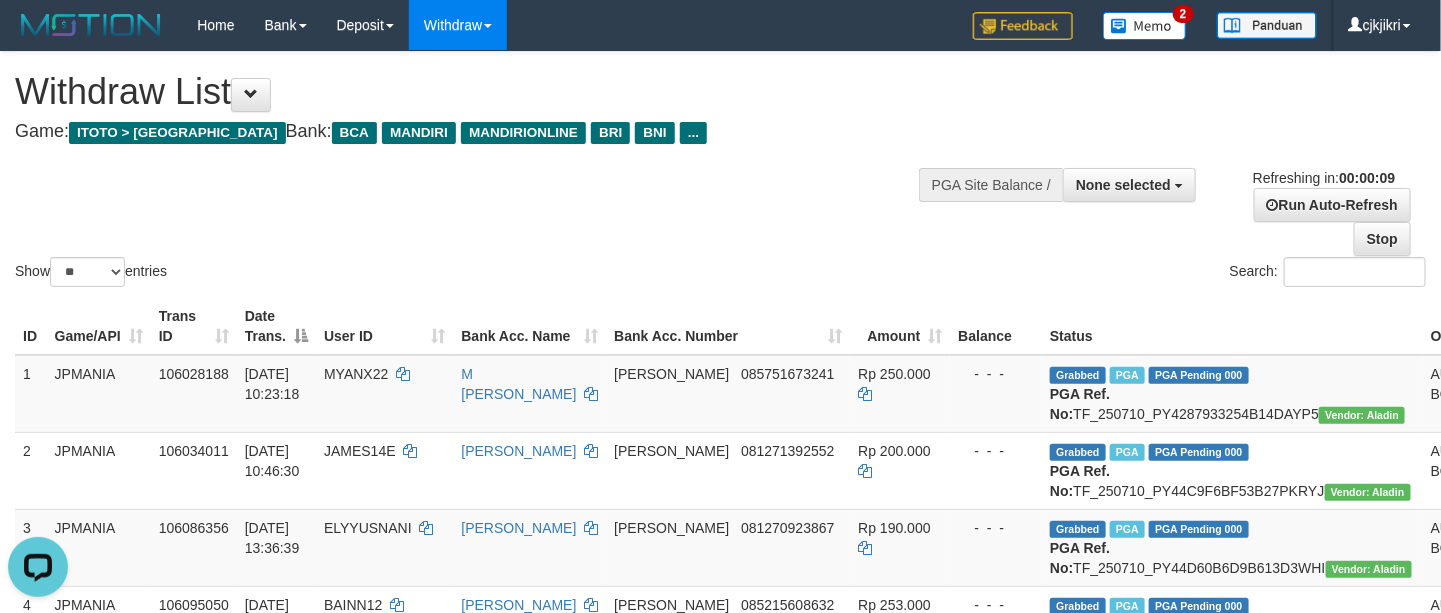 scroll, scrollTop: 0, scrollLeft: 0, axis: both 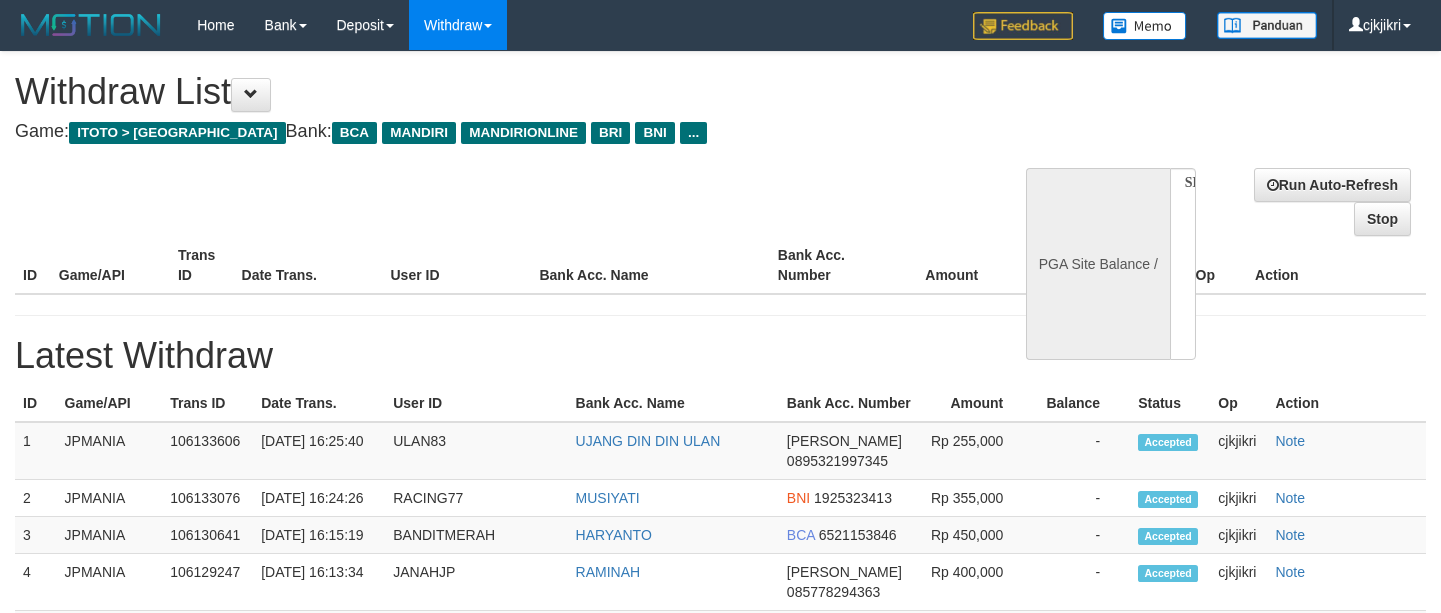 select 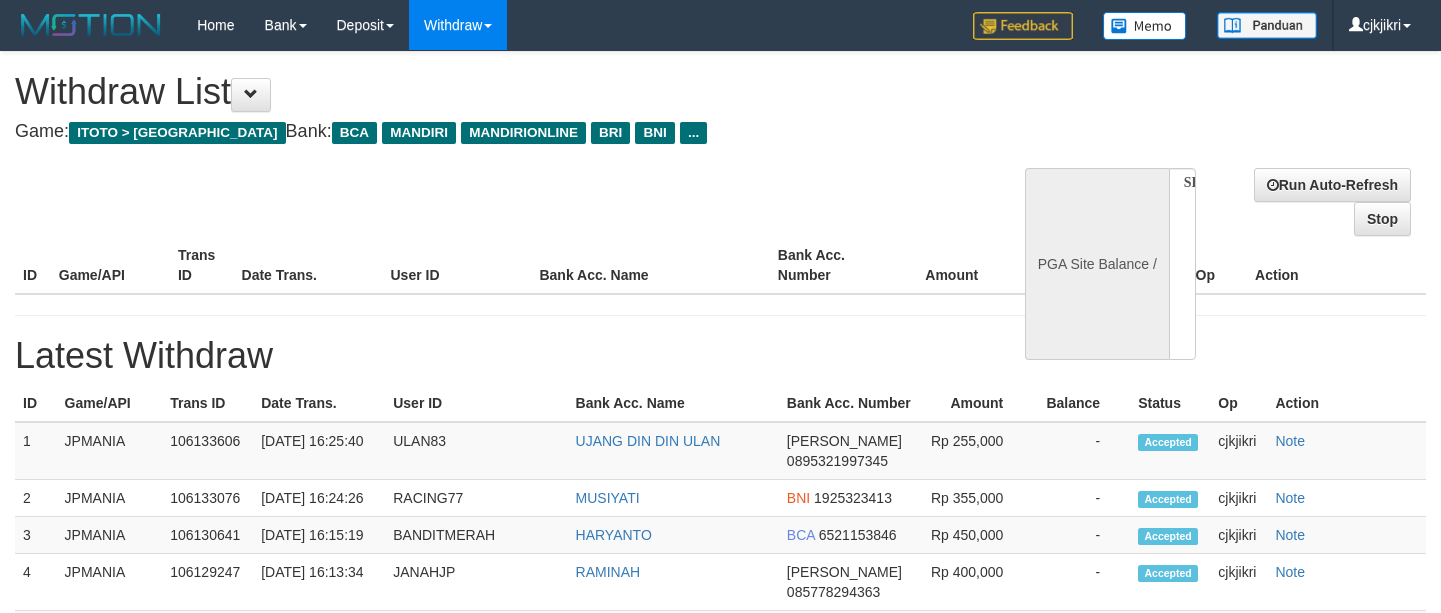 scroll, scrollTop: 0, scrollLeft: 0, axis: both 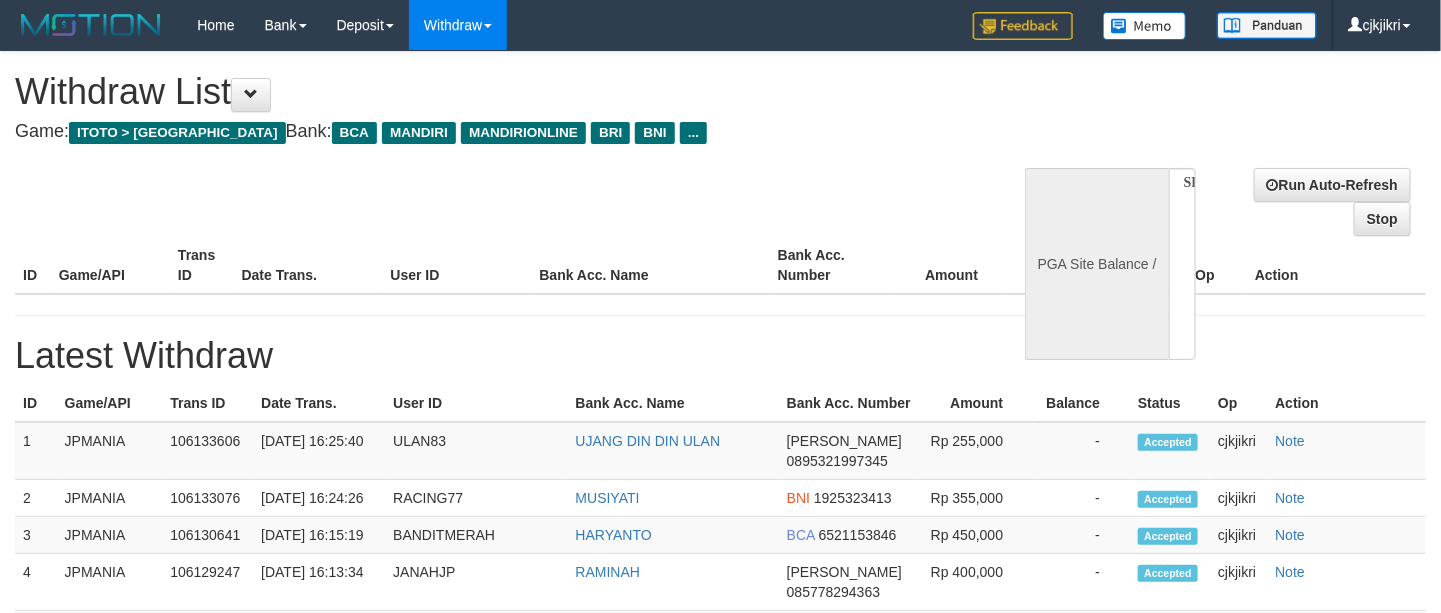 select on "**" 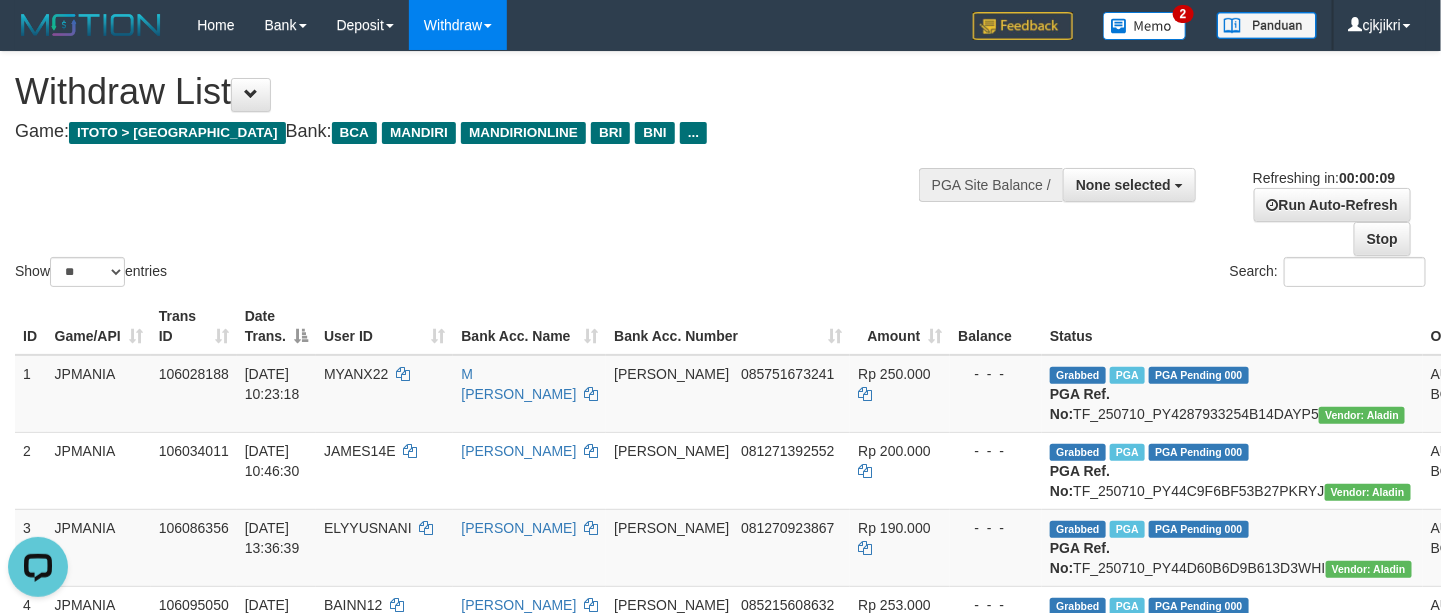 scroll, scrollTop: 0, scrollLeft: 0, axis: both 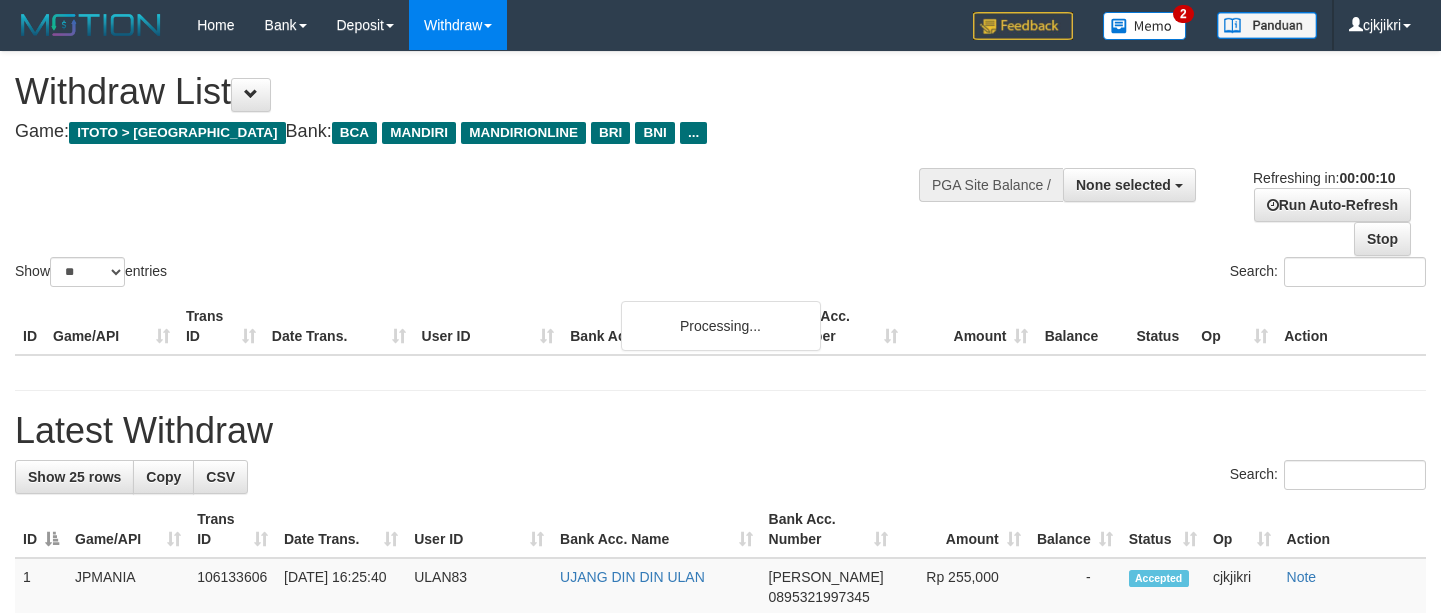 select 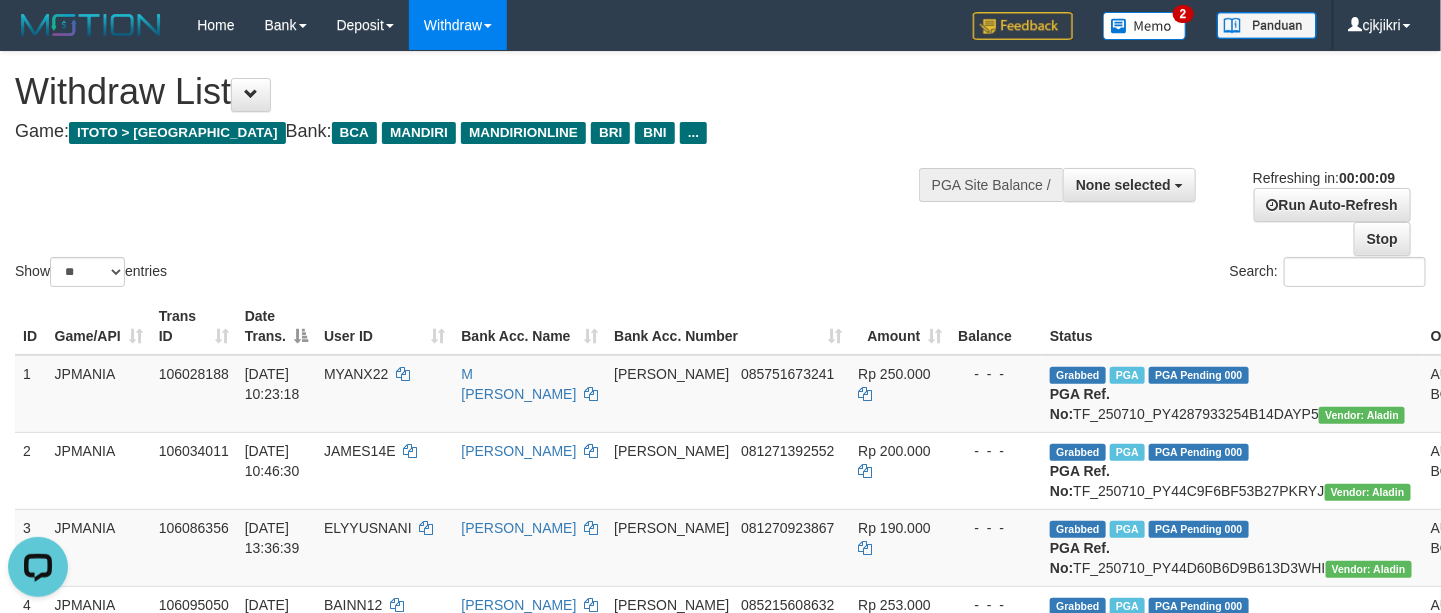 scroll, scrollTop: 0, scrollLeft: 0, axis: both 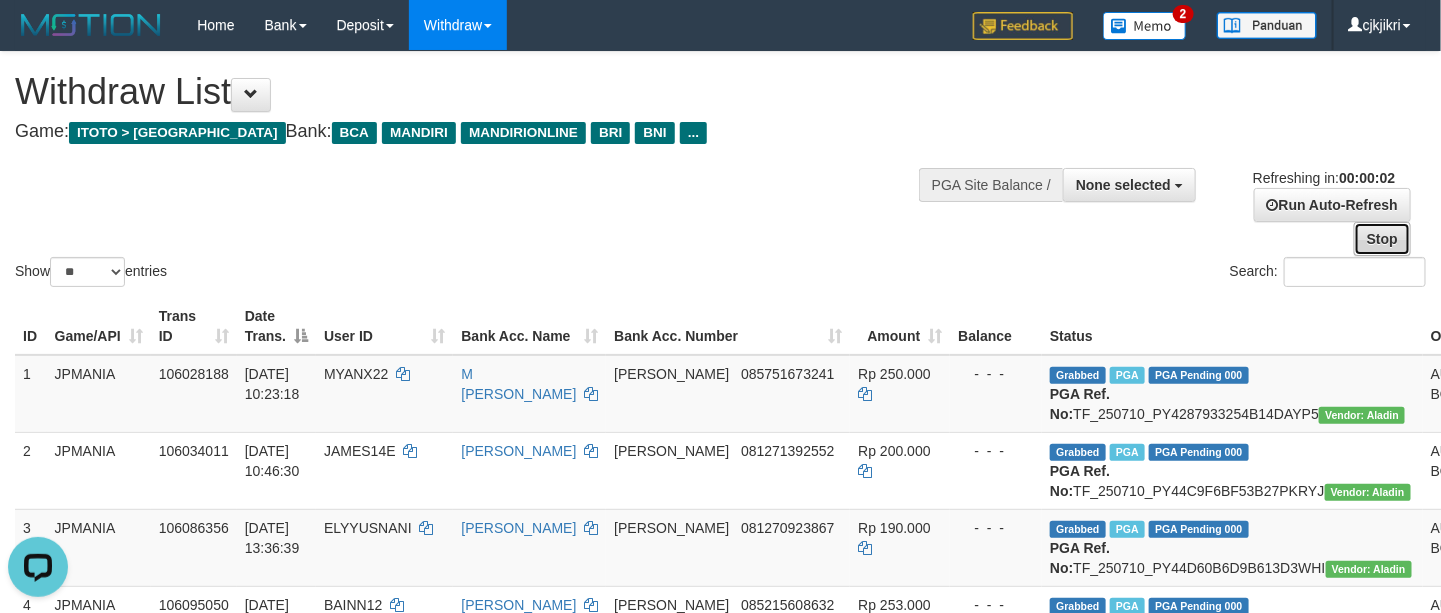 click on "Stop" at bounding box center (1382, 239) 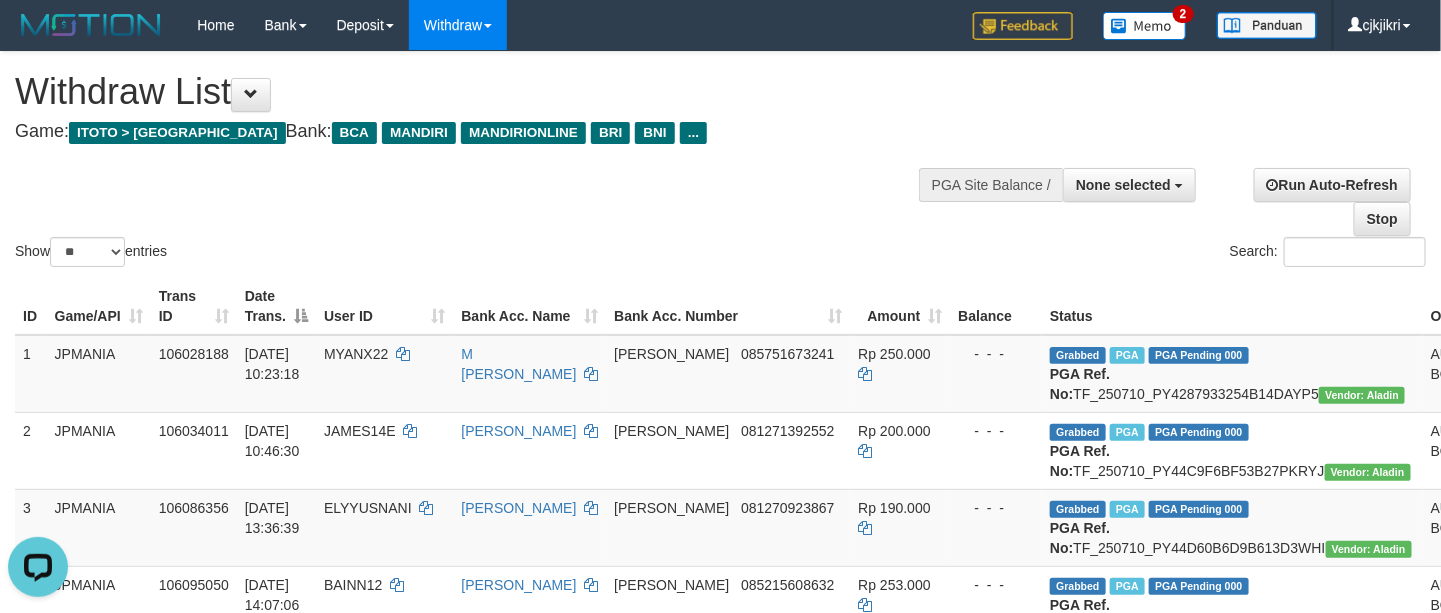 click on "Search:" at bounding box center [1081, 254] 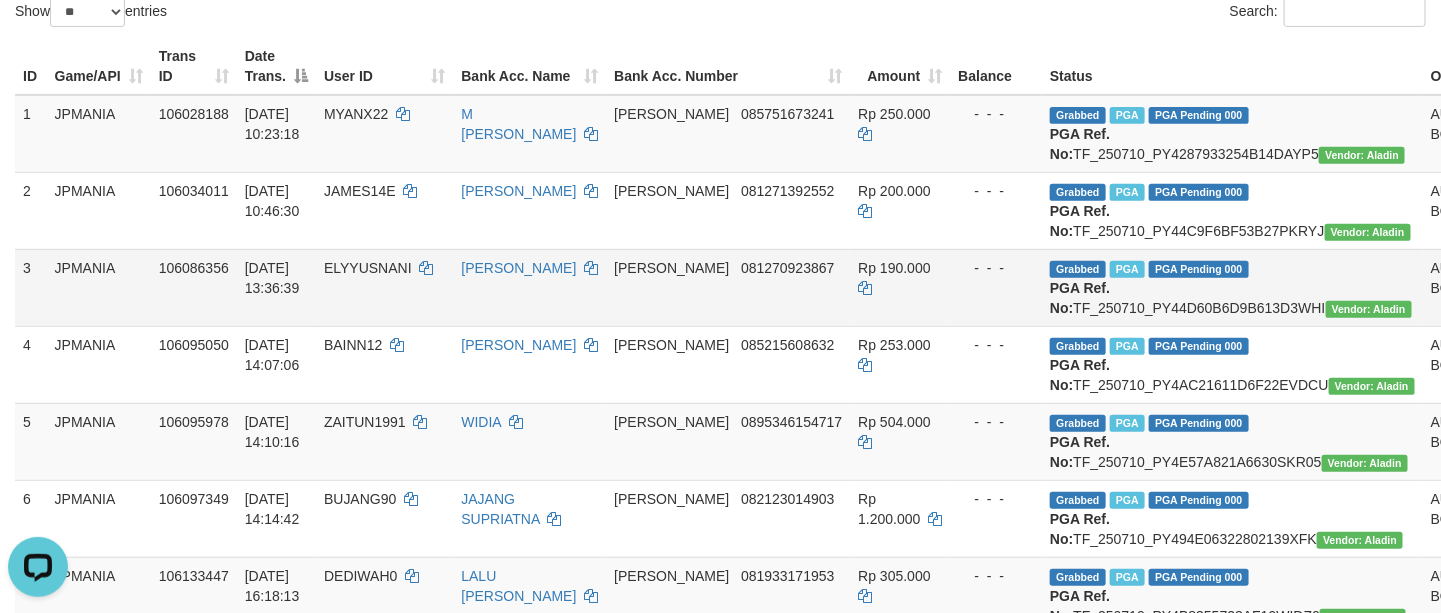 scroll, scrollTop: 300, scrollLeft: 0, axis: vertical 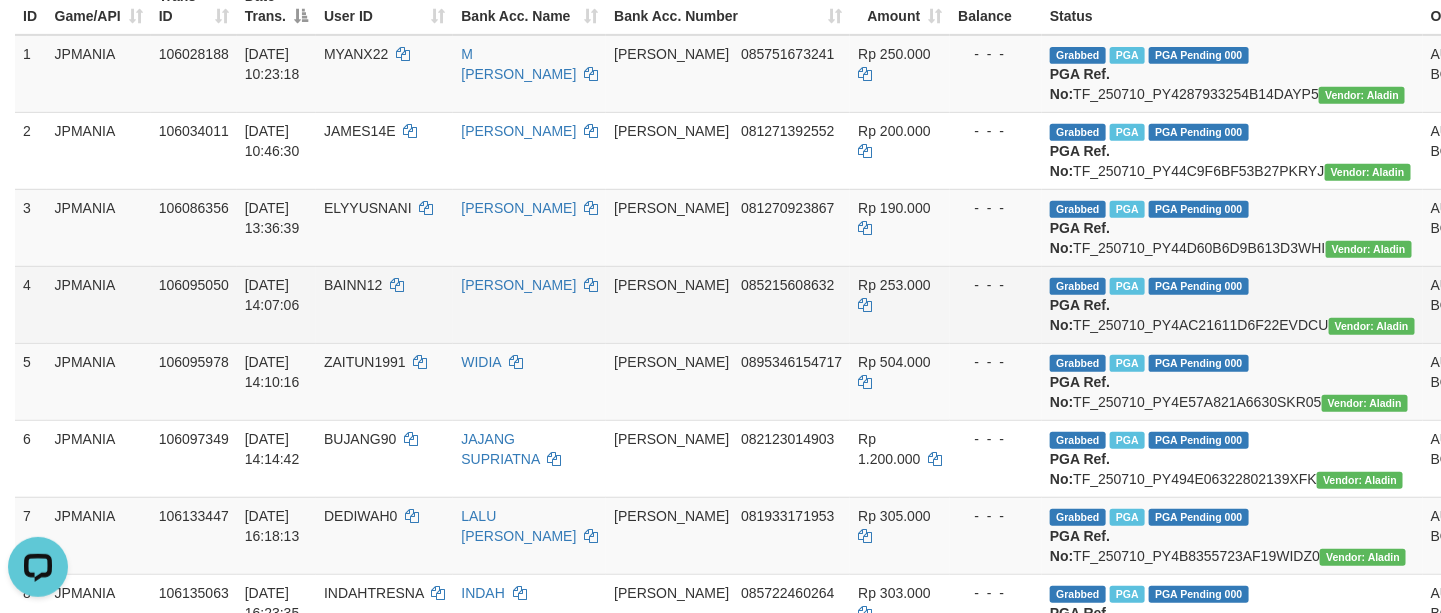 click on "BAINN12" at bounding box center (353, 285) 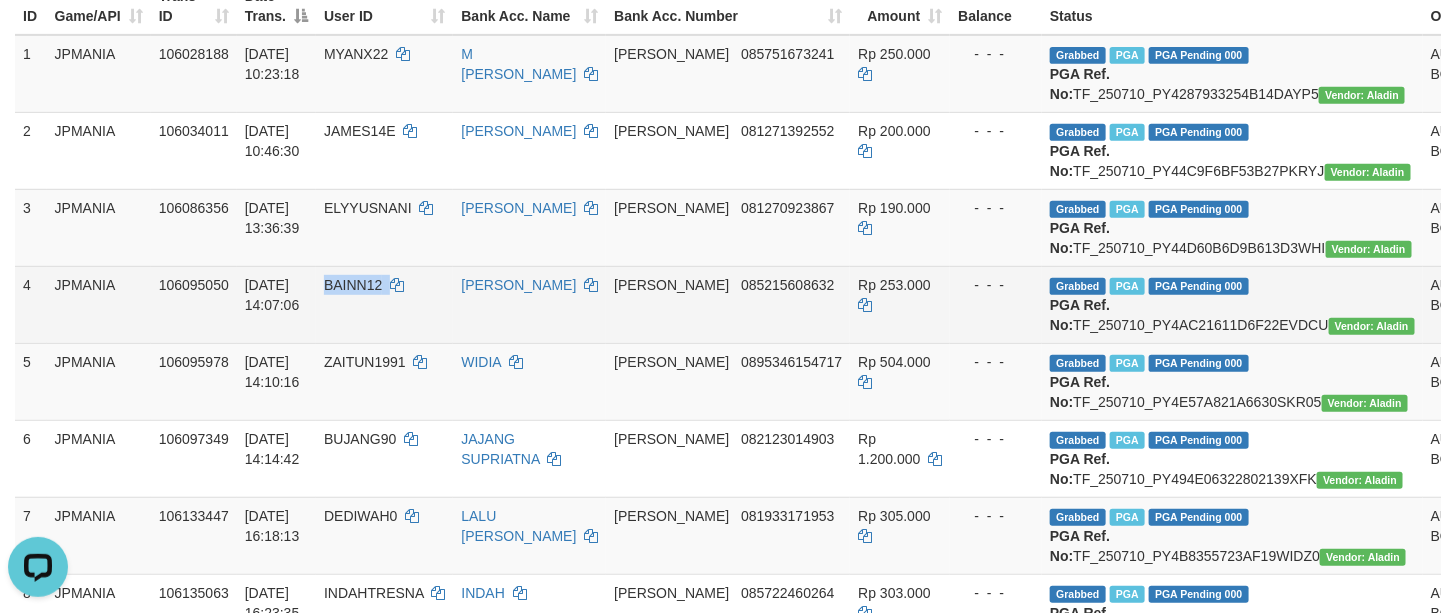 copy on "BAINN12" 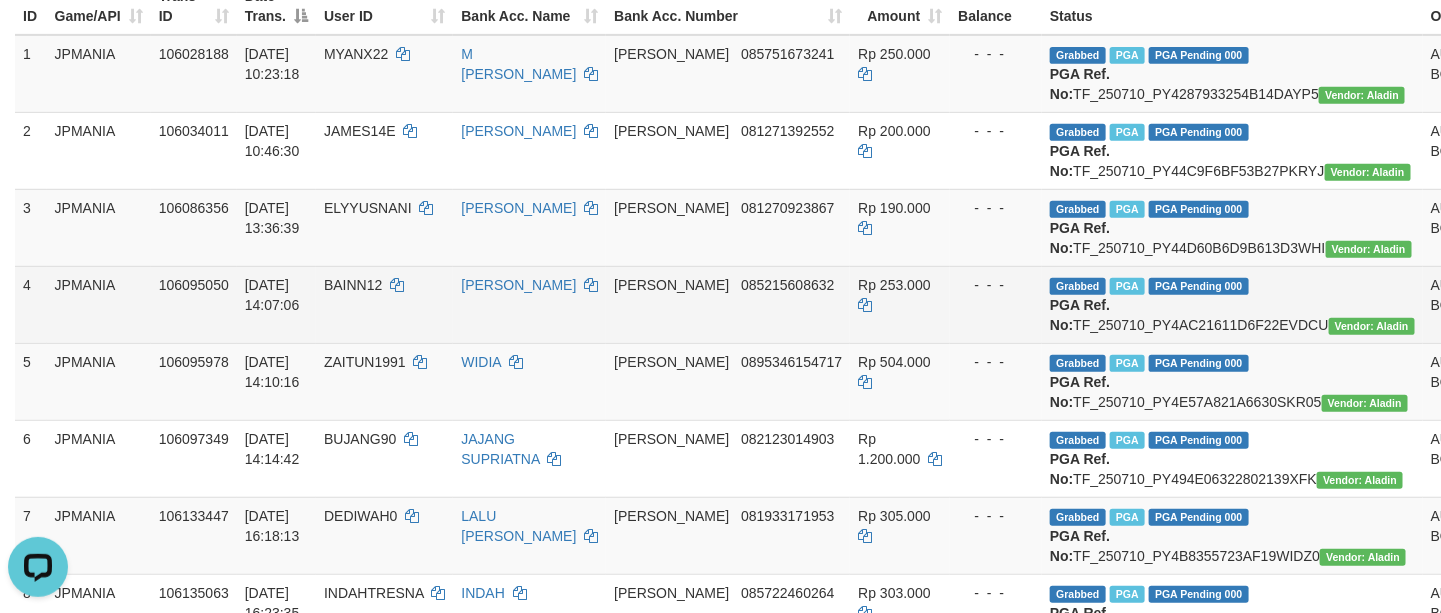 click on "Grabbed   PGA   PGA Pending 000 {"status":"000","data":{"unique_id":"1964-106095050-20250710","reference_no":"TF_250710_PY4AC21611D6F22EVDCU","amount":"253000.00","fee":"0.00","merchant_surcharge_rate":"0.00","charge_to":"MERC","payout_amount":"253000.00","disbursement_status":0,"disbursement_description":"ON PROCESS","created_at":"2025-07-10 14:12:22","executed_at":"2025-07-10 14:12:22","bank":{"code":"dana","name":"DANA","account_number":"085215608632","account_name":"HENDRA HERMANTO"},"note":"cjkjikri","merchant_balance":{"balance_effective":193631222,"balance_pending":79746382,"balance_disbursement":14252000,"balance_collection":555547780}}} PGA Ref. No:  TF_250710_PY4AC21611D6F22EVDCU  Vendor: Aladin" at bounding box center (1232, 304) 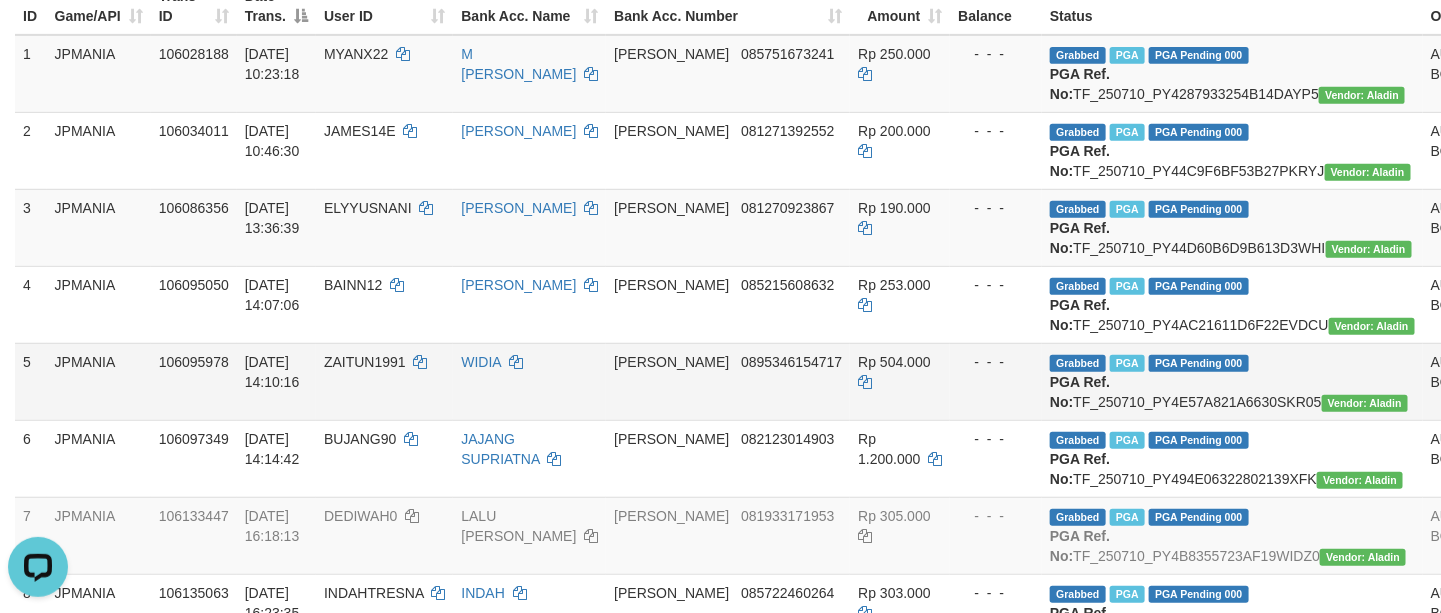 click on "ZAITUN1991" at bounding box center (365, 362) 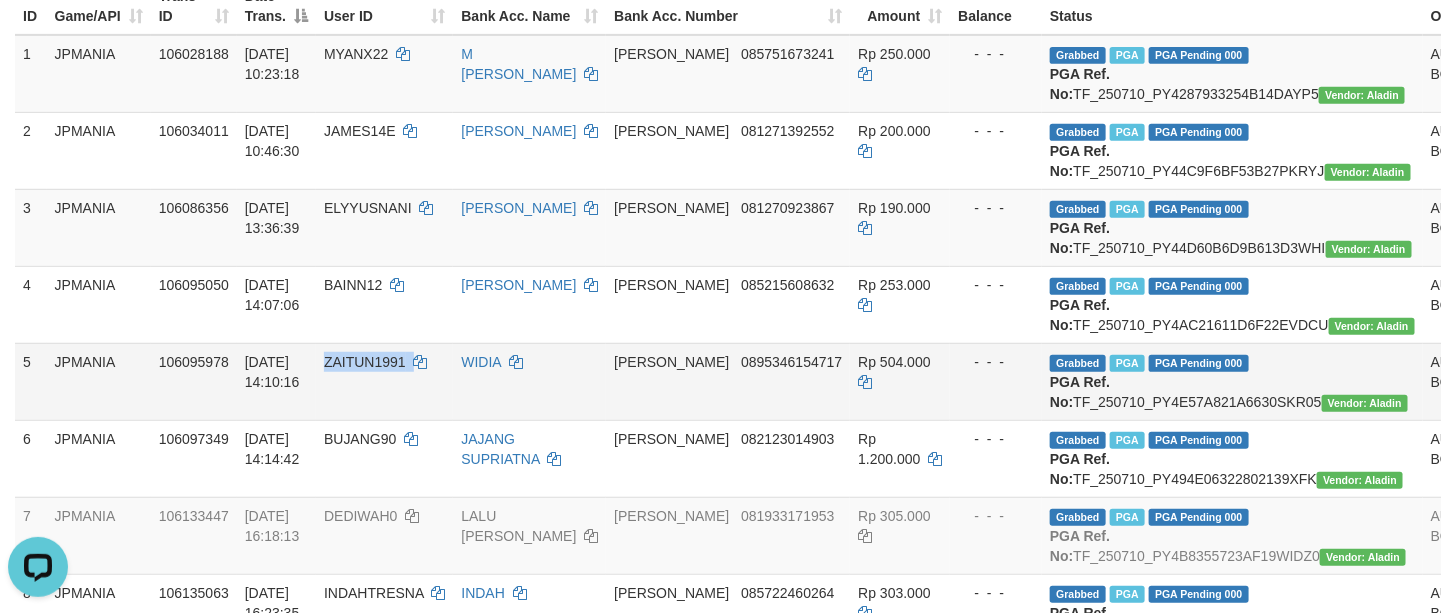 copy on "ZAITUN1991" 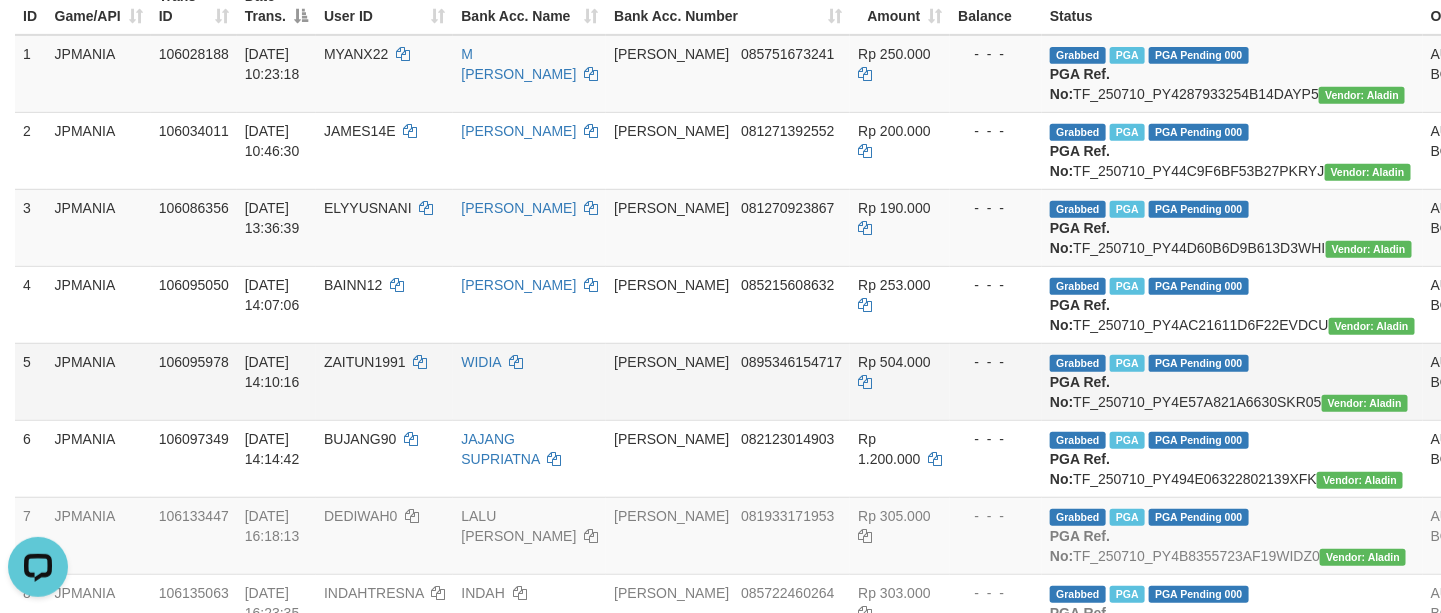 click on "Grabbed   PGA   PGA Pending 000 {"status":"000","data":{"unique_id":"1964-106095978-20250710","reference_no":"TF_250710_PY4E57A821A6630SKR05","amount":"504000.00","fee":"0.00","merchant_surcharge_rate":"0.00","charge_to":"MERC","payout_amount":"504000.00","disbursement_status":0,"disbursement_description":"ON PROCESS","created_at":"2025-07-10 14:15:30","executed_at":"2025-07-10 14:15:30","bank":{"code":"dana","name":"DANA","account_number":"0895346154717","account_name":"WIDIA"},"note":"cjkjikri","merchant_balance":{"balance_effective":193631222,"balance_pending":79746382,"balance_disbursement":12883000,"balance_collection":555547780}}} PGA Ref. No:  TF_250710_PY4E57A821A6630SKR05  Vendor: Aladin" at bounding box center [1232, 381] 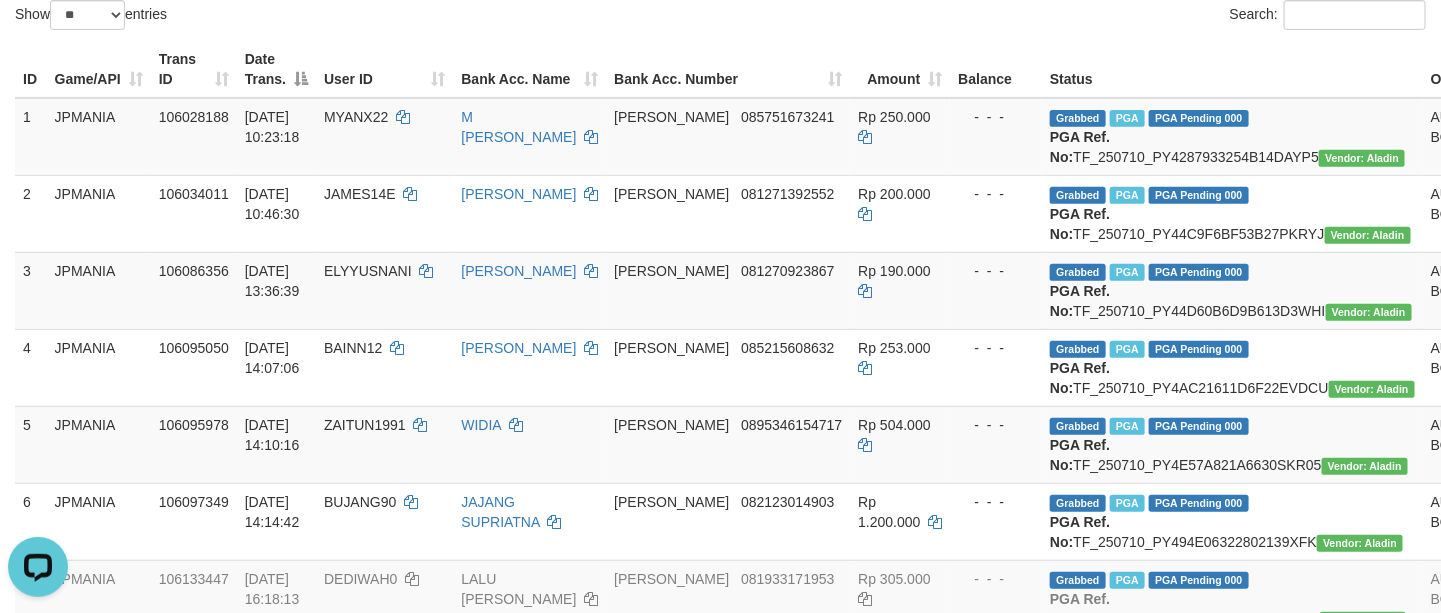 scroll, scrollTop: 0, scrollLeft: 0, axis: both 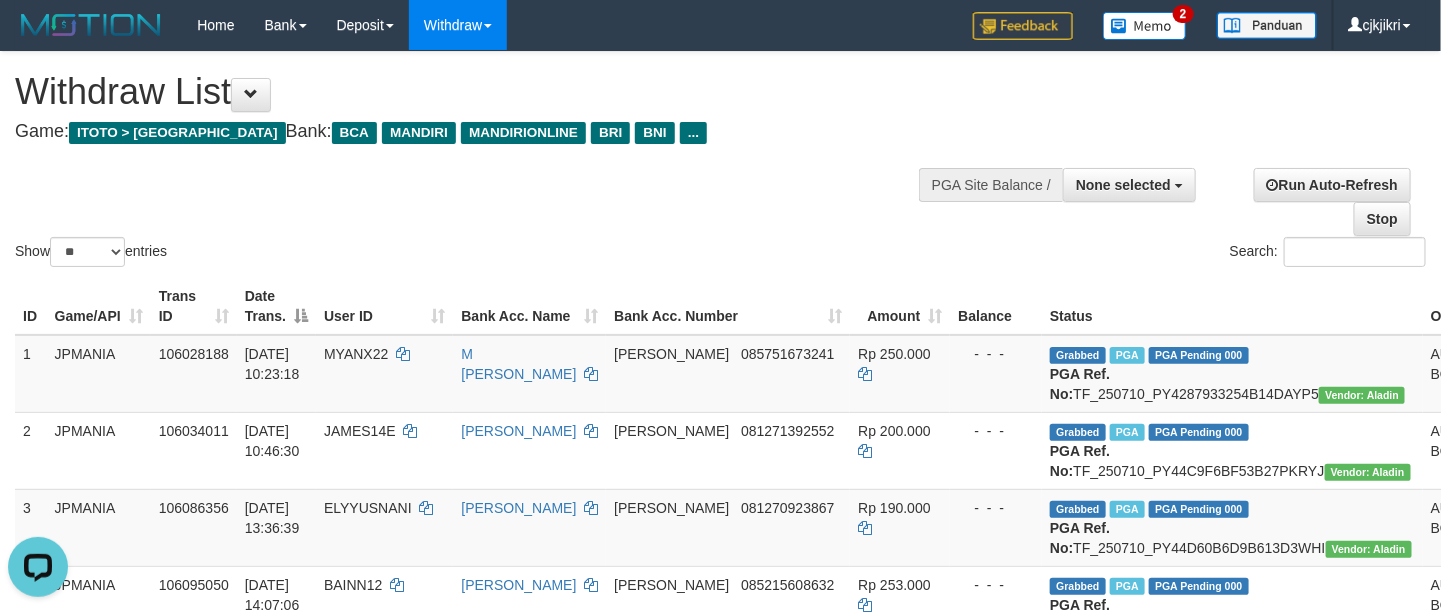 click on "Show  ** ** ** ***  entries Search:" at bounding box center (720, 161) 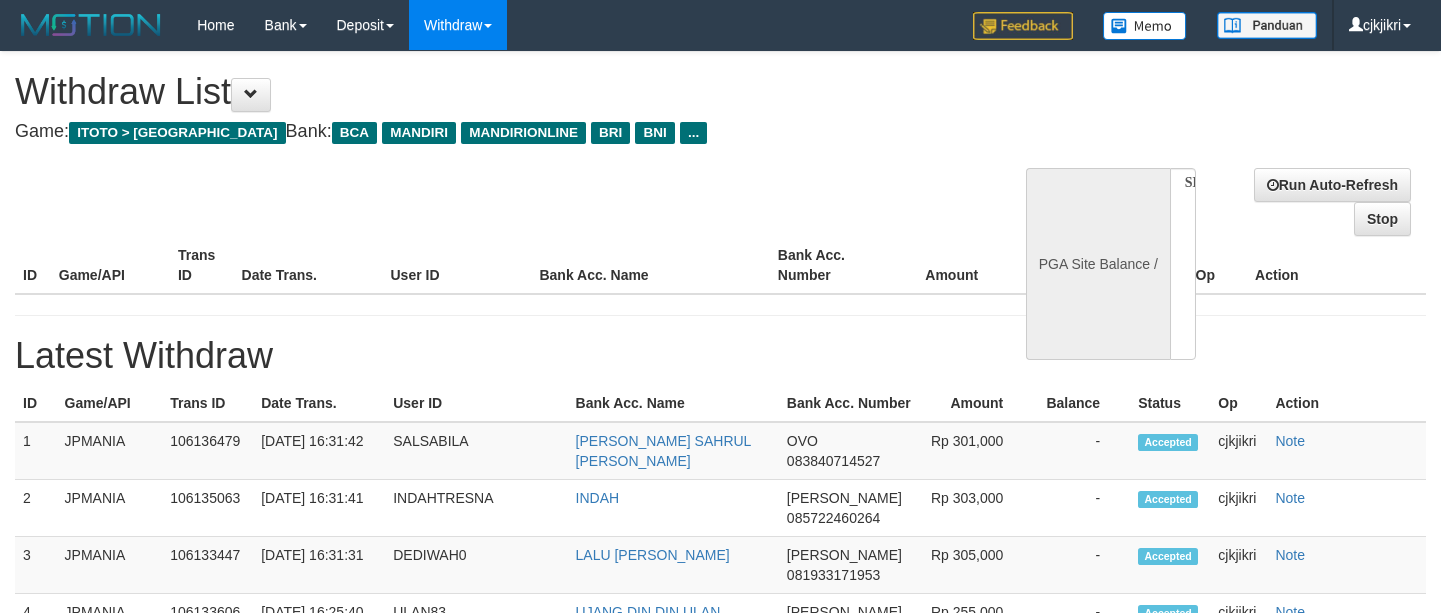 select 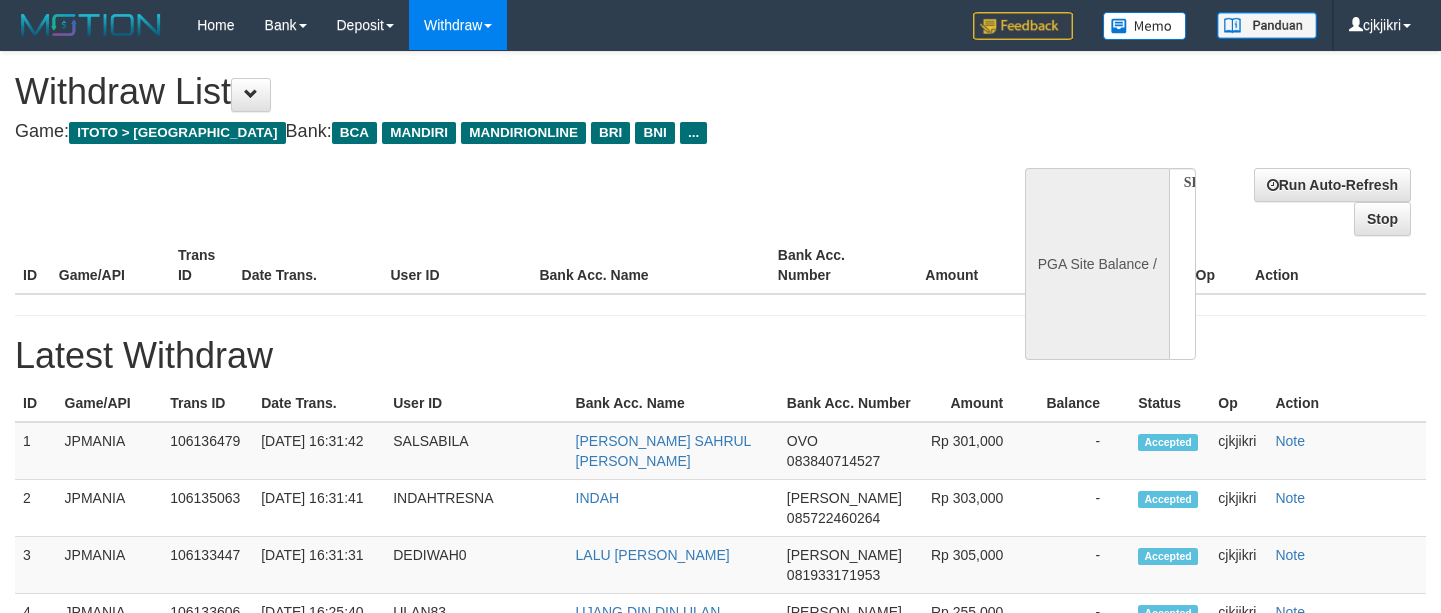 scroll, scrollTop: 0, scrollLeft: 0, axis: both 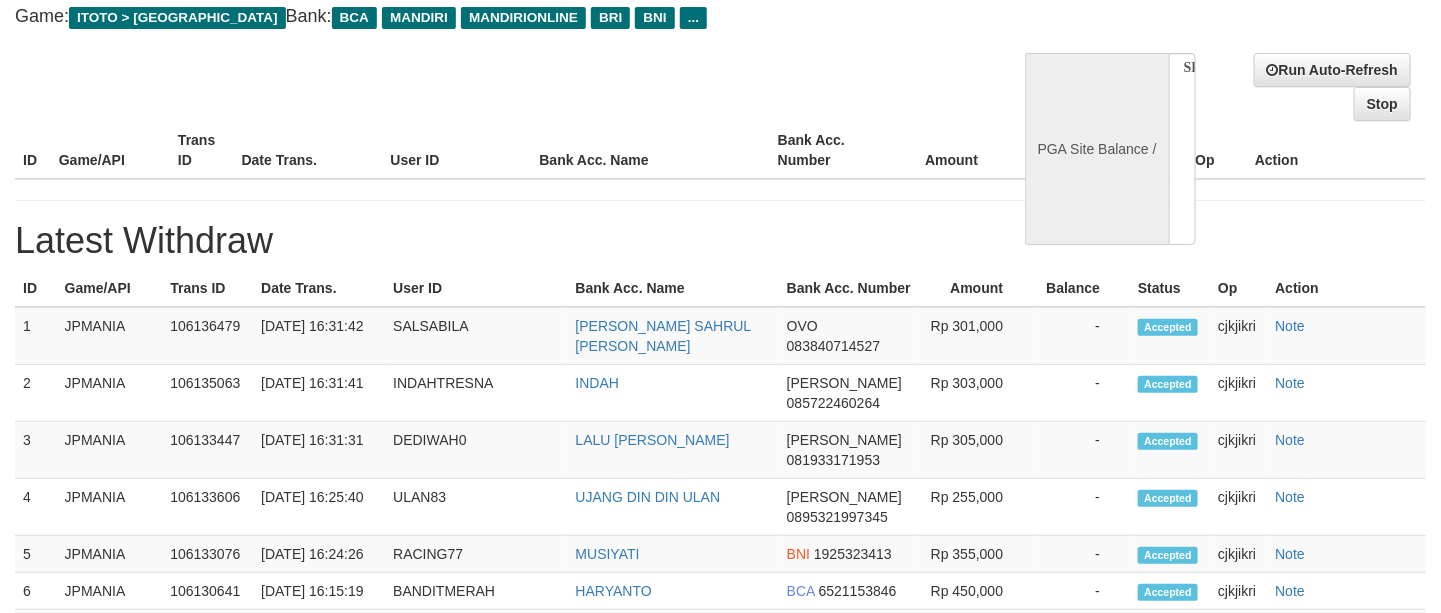 select on "**" 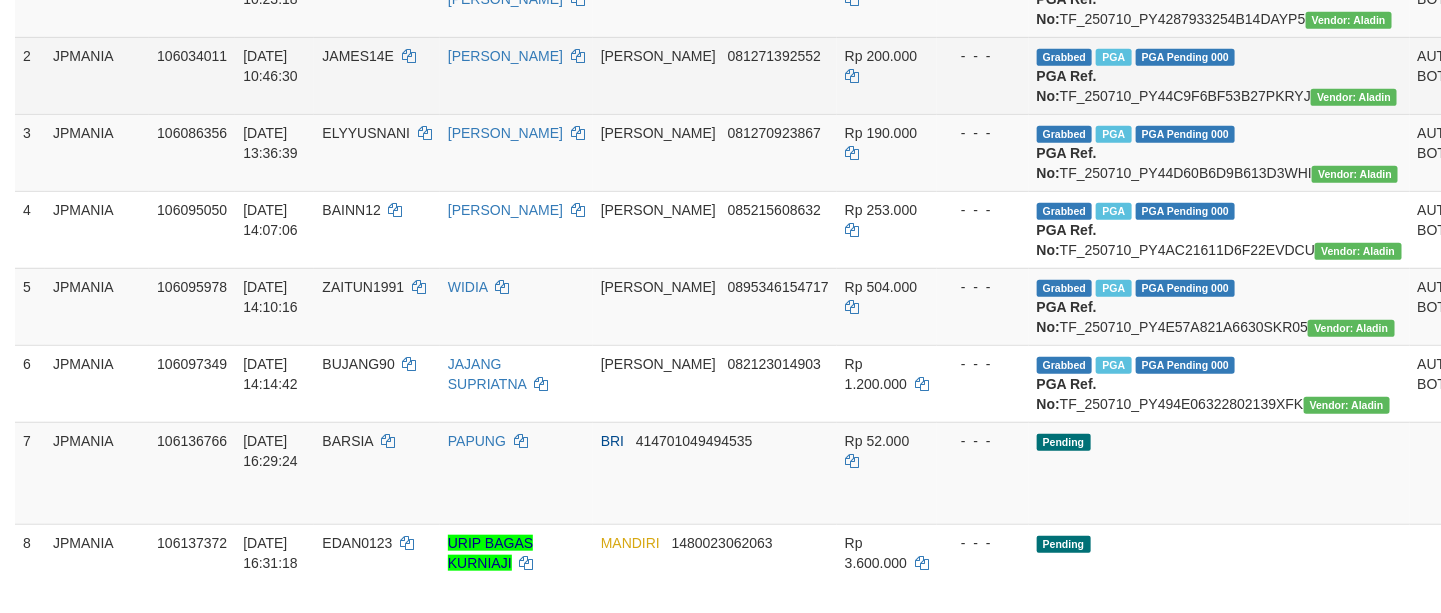 scroll, scrollTop: 450, scrollLeft: 0, axis: vertical 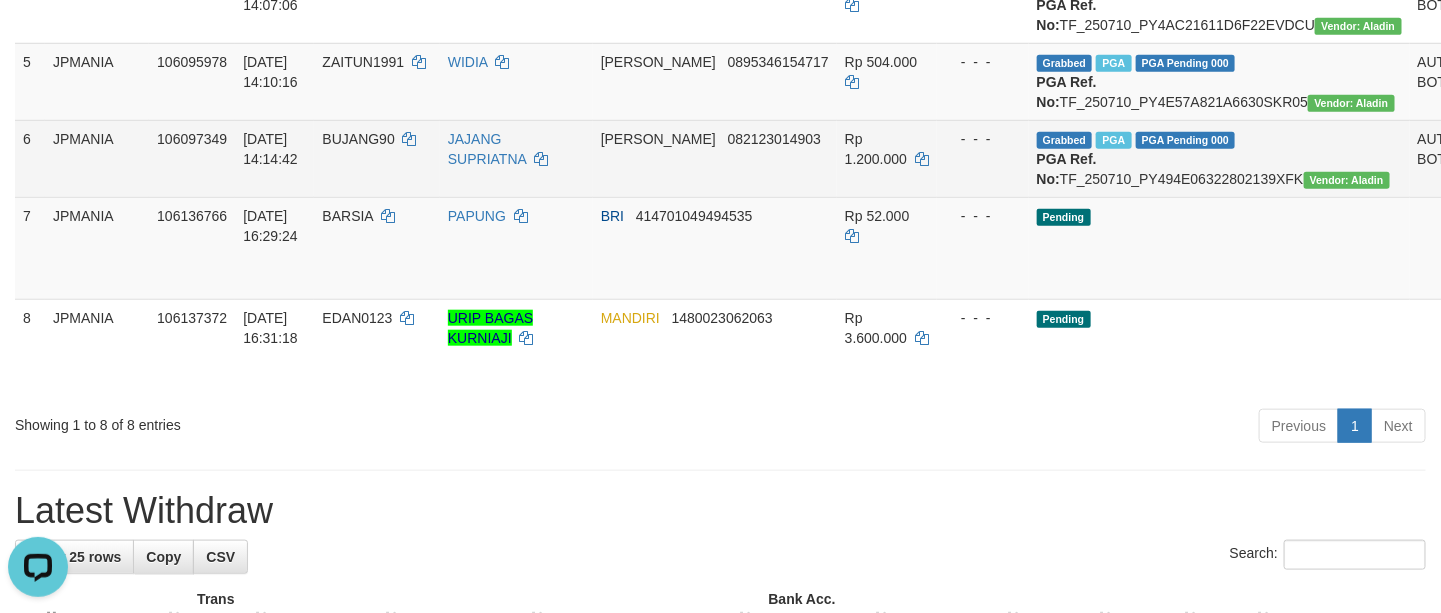 click on "BUJANG90" at bounding box center [358, 139] 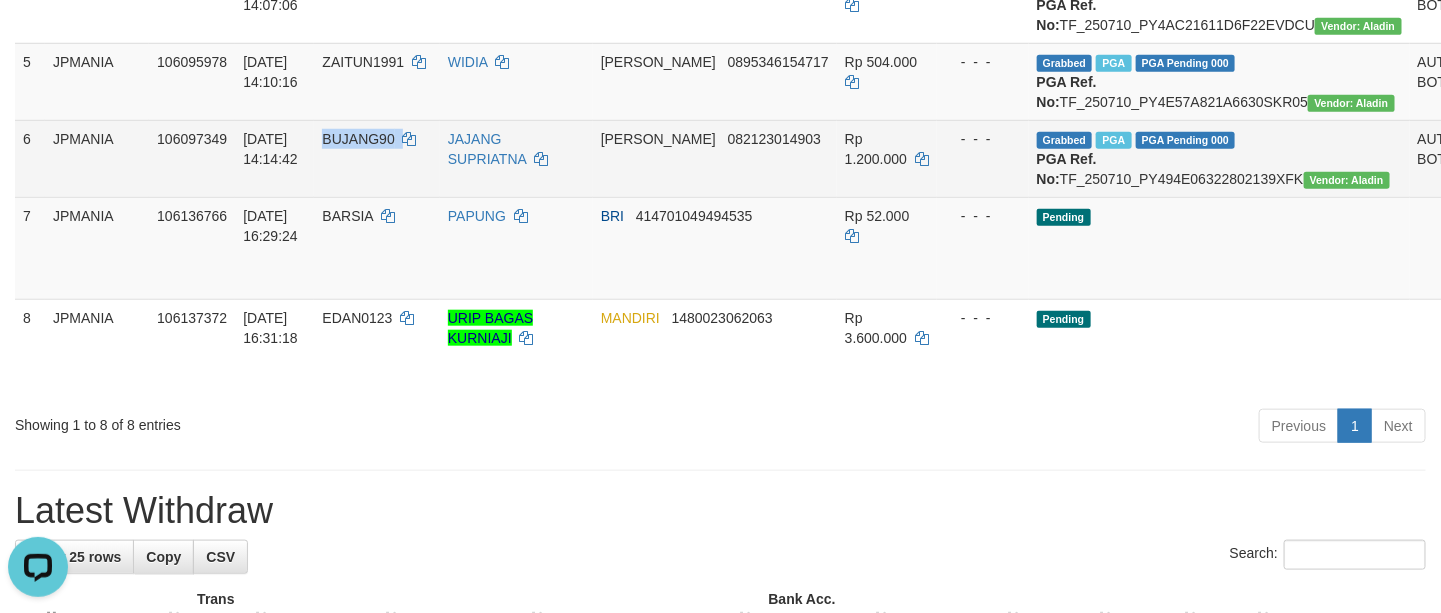 copy on "BUJANG90" 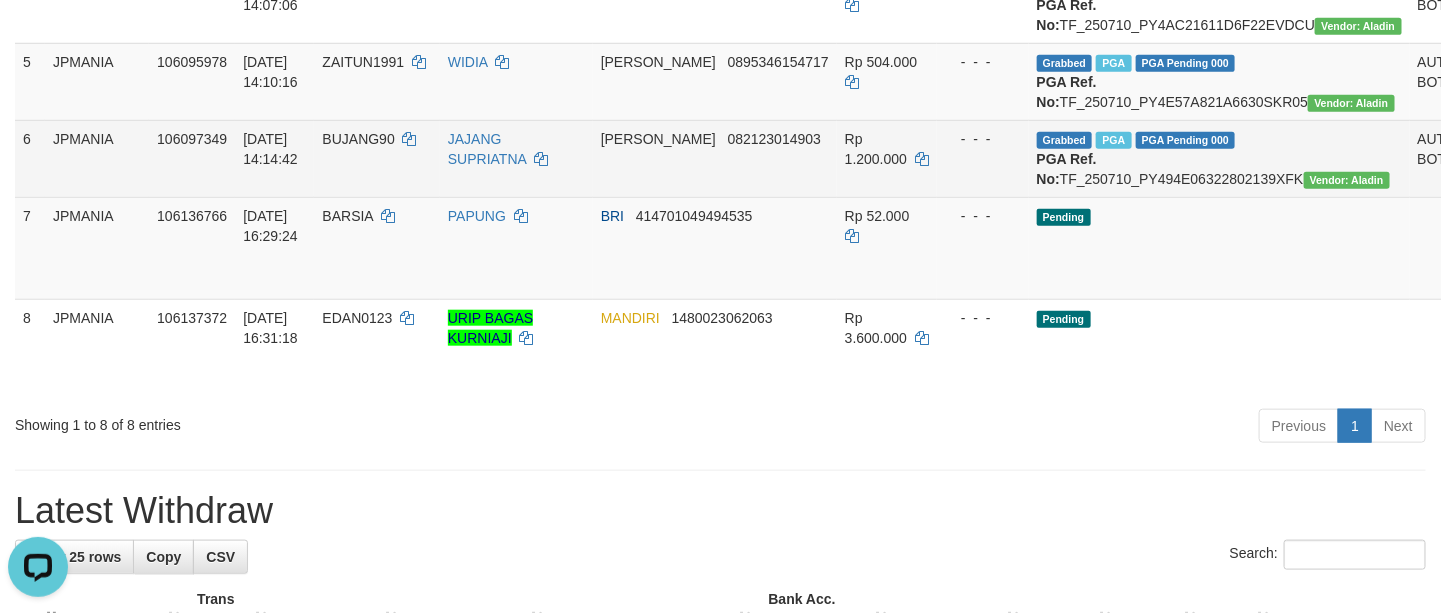click on "Grabbed   PGA   PGA Pending 000 {"status":"000","data":{"unique_id":"1964-106097349-20250710","reference_no":"TF_250710_PY494E06322802139XFK","amount":"1200000.00","fee":"0.00","merchant_surcharge_rate":"0.00","charge_to":"MERC","payout_amount":"1200000.00","disbursement_status":0,"disbursement_description":"ON PROCESS","created_at":"2025-07-10 14:18:21","executed_at":"2025-07-10 14:18:21","bank":{"code":"dana","name":"DANA","account_number":"082123014903","account_name":"JAJANG SUPRIATNA"},"note":"cjkjikri","merchant_balance":{"balance_effective":193631222,"balance_pending":80611071,"balance_disbursement":11683000,"balance_collection":550947305}}} PGA Ref. No:  TF_250710_PY494E06322802139XFK  Vendor: Aladin" at bounding box center [1219, 158] 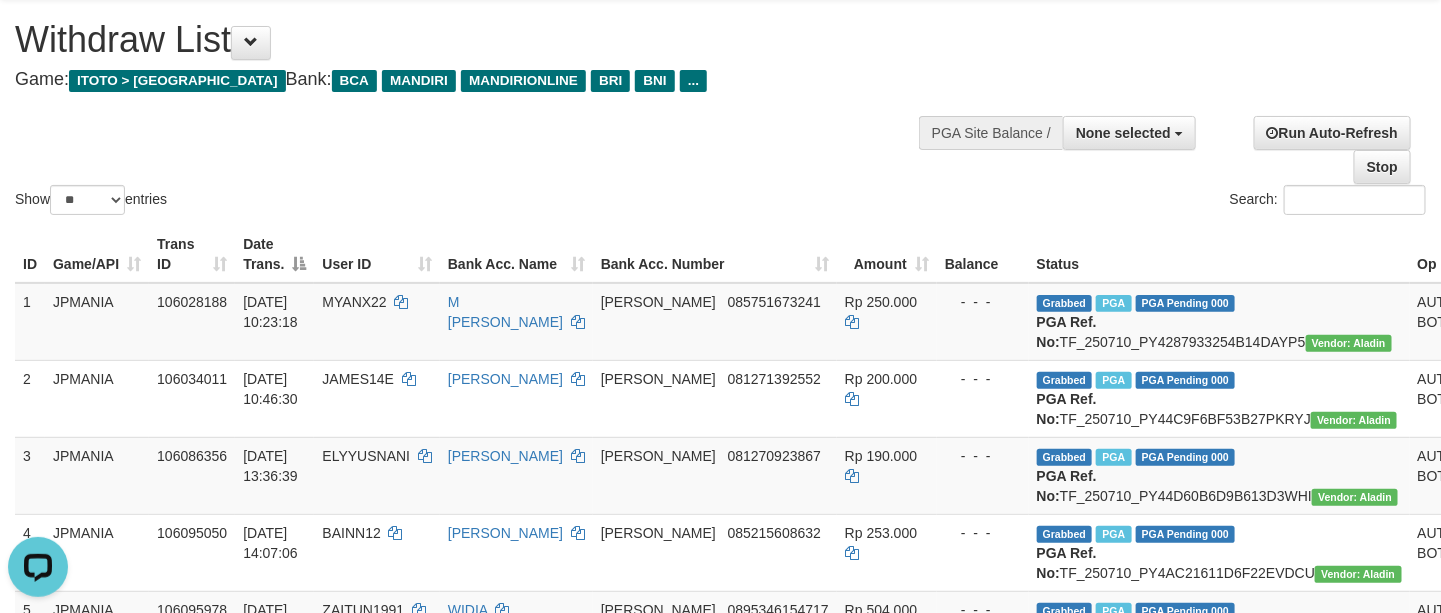 scroll, scrollTop: 0, scrollLeft: 0, axis: both 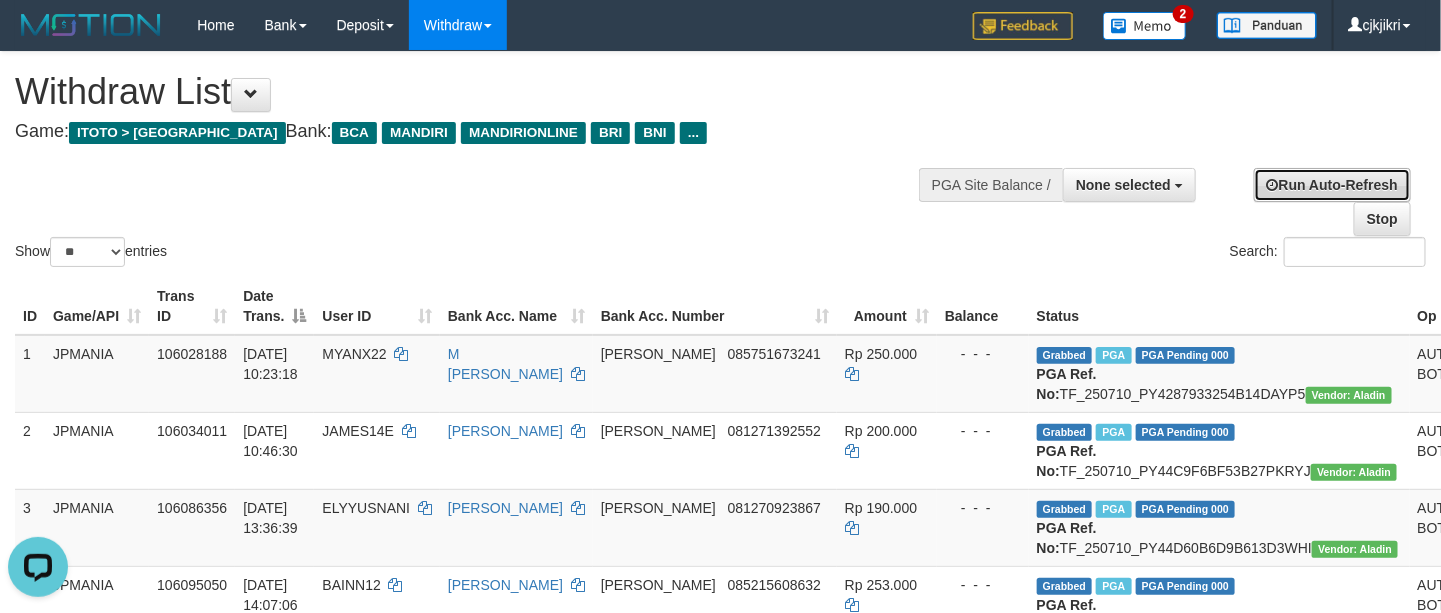 click on "Run Auto-Refresh" at bounding box center [1332, 185] 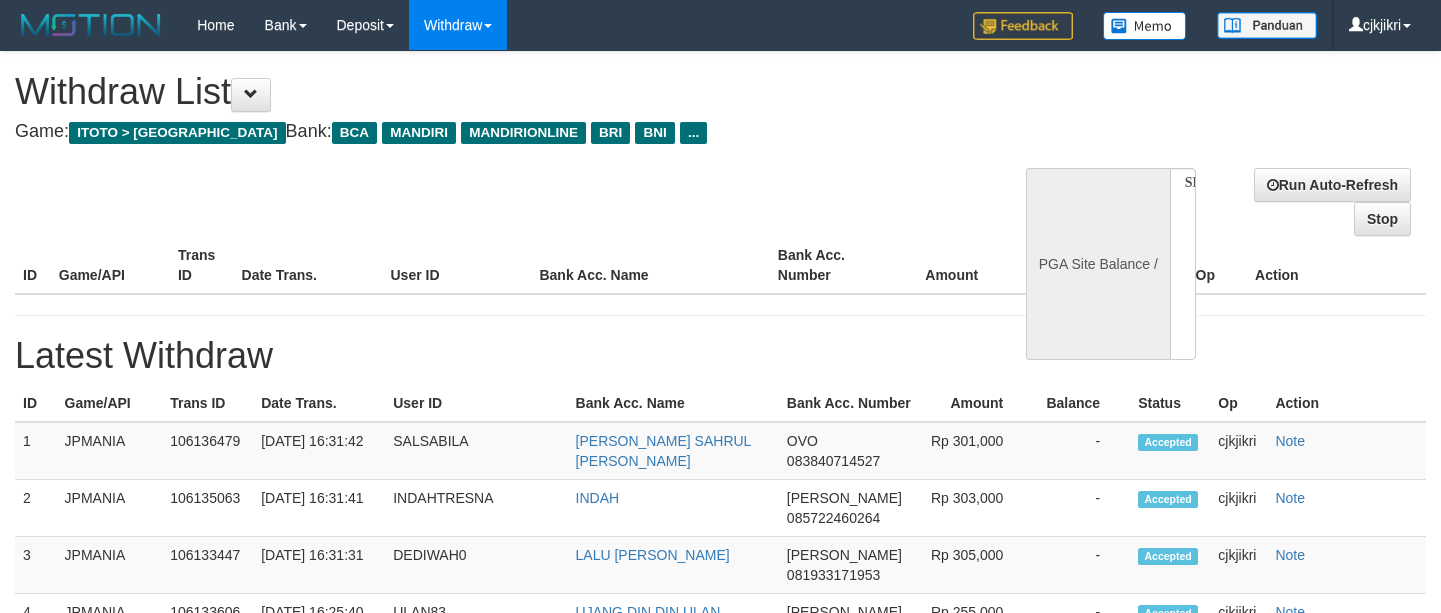 select 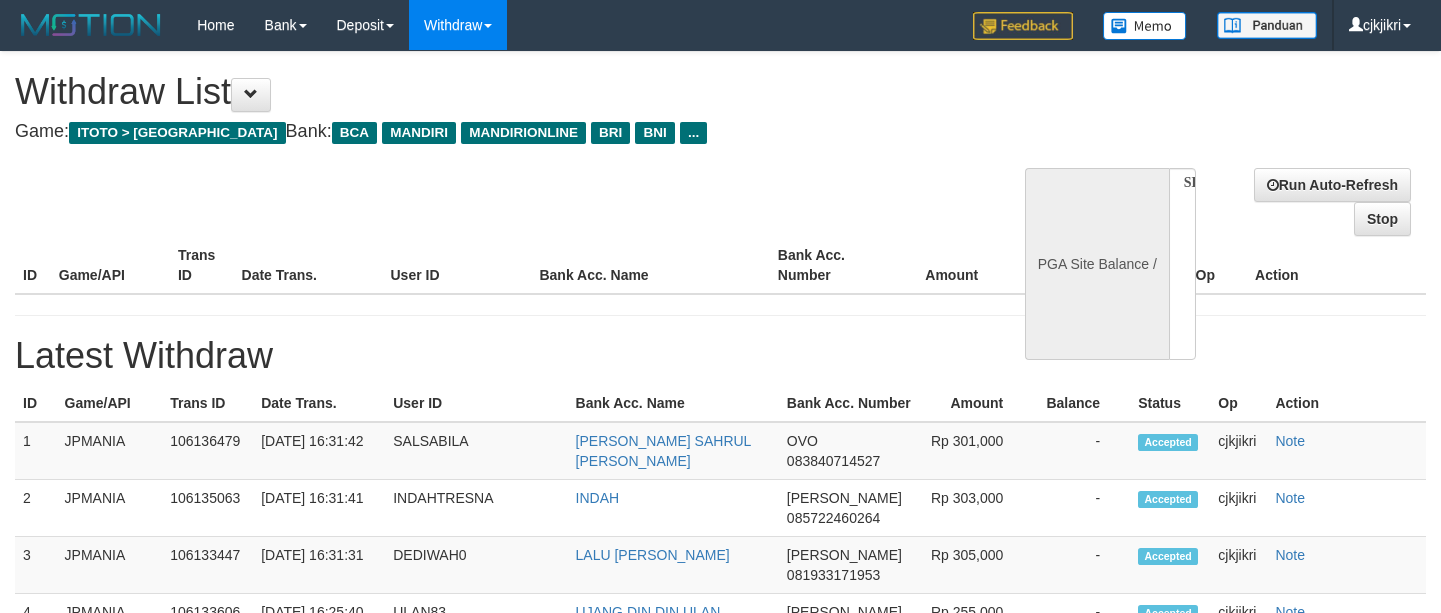 scroll, scrollTop: 0, scrollLeft: 0, axis: both 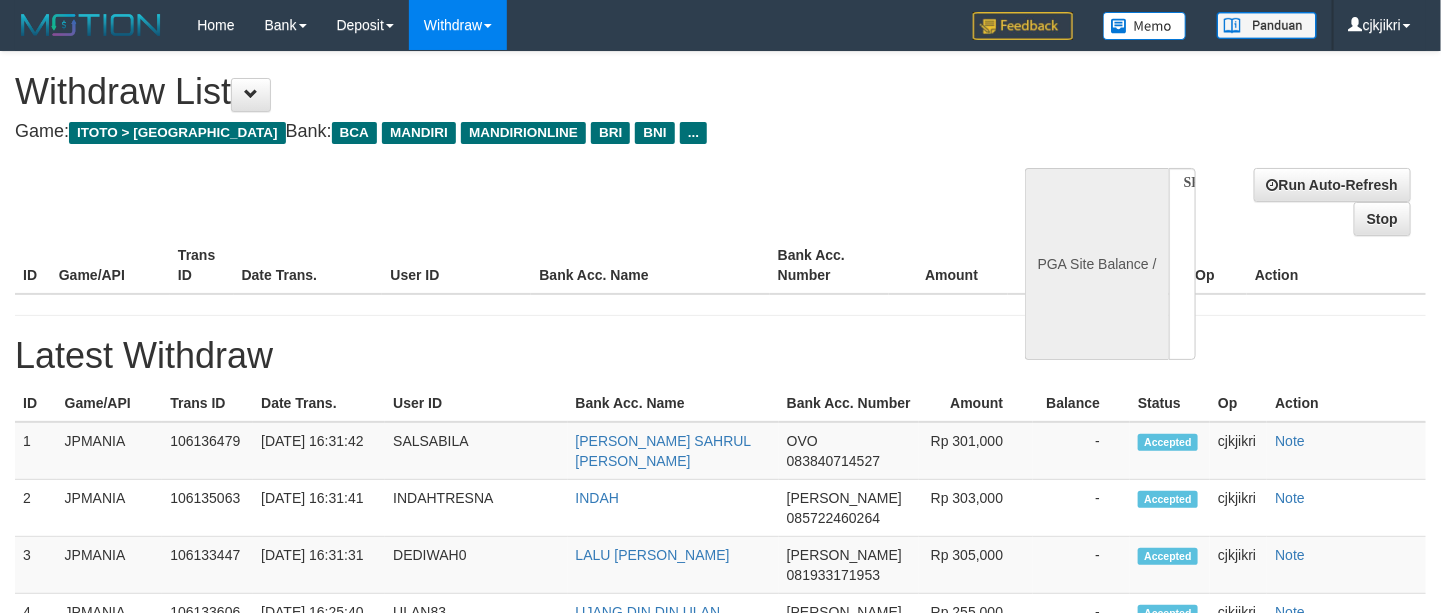 select on "**" 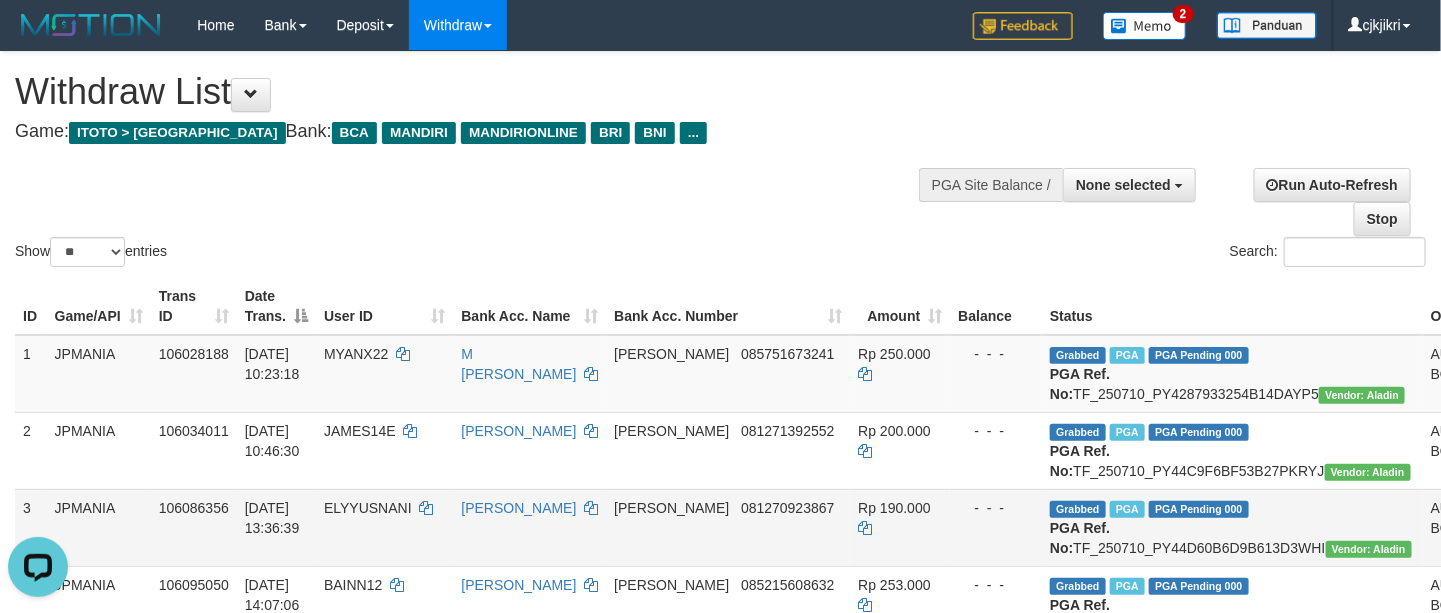 scroll, scrollTop: 0, scrollLeft: 0, axis: both 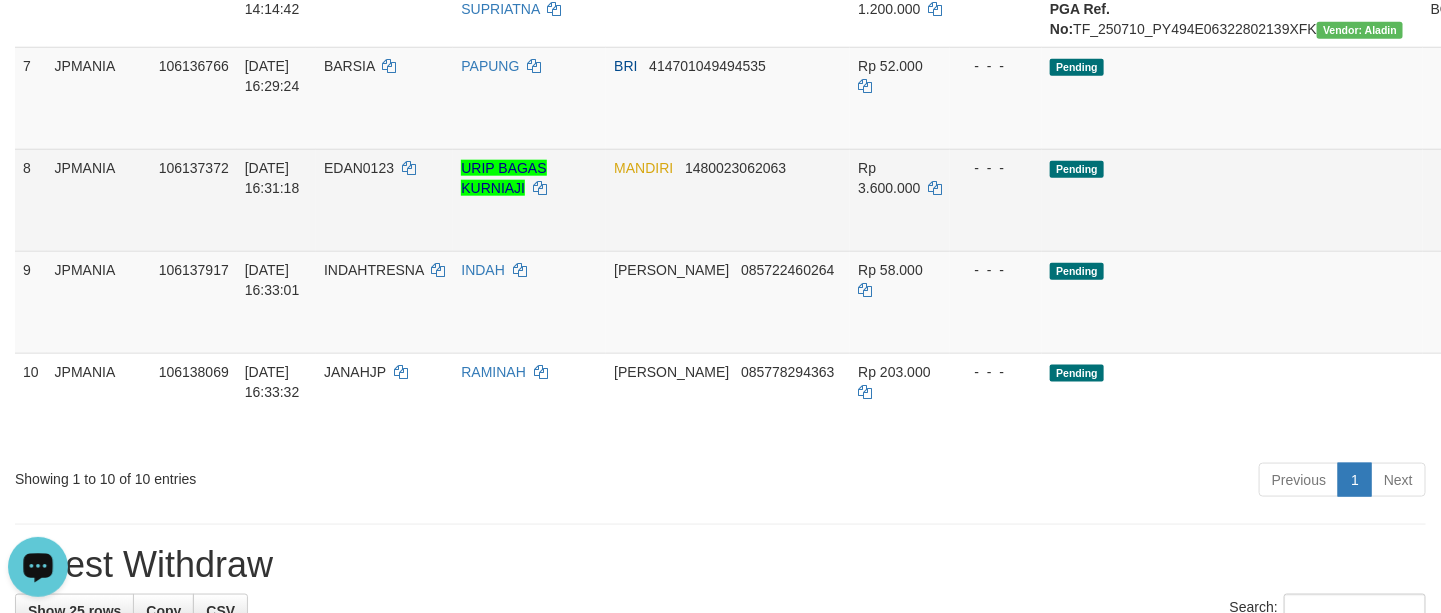 click on "Send PGA" at bounding box center (1530, 223) 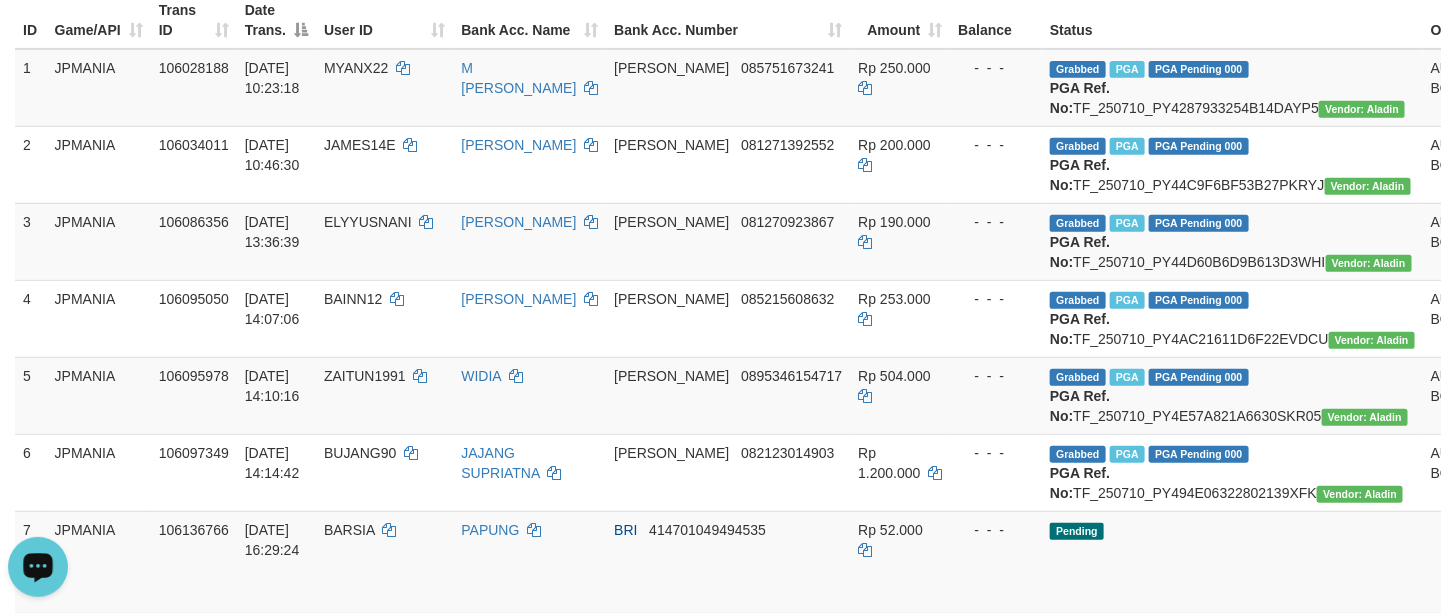 scroll, scrollTop: 0, scrollLeft: 0, axis: both 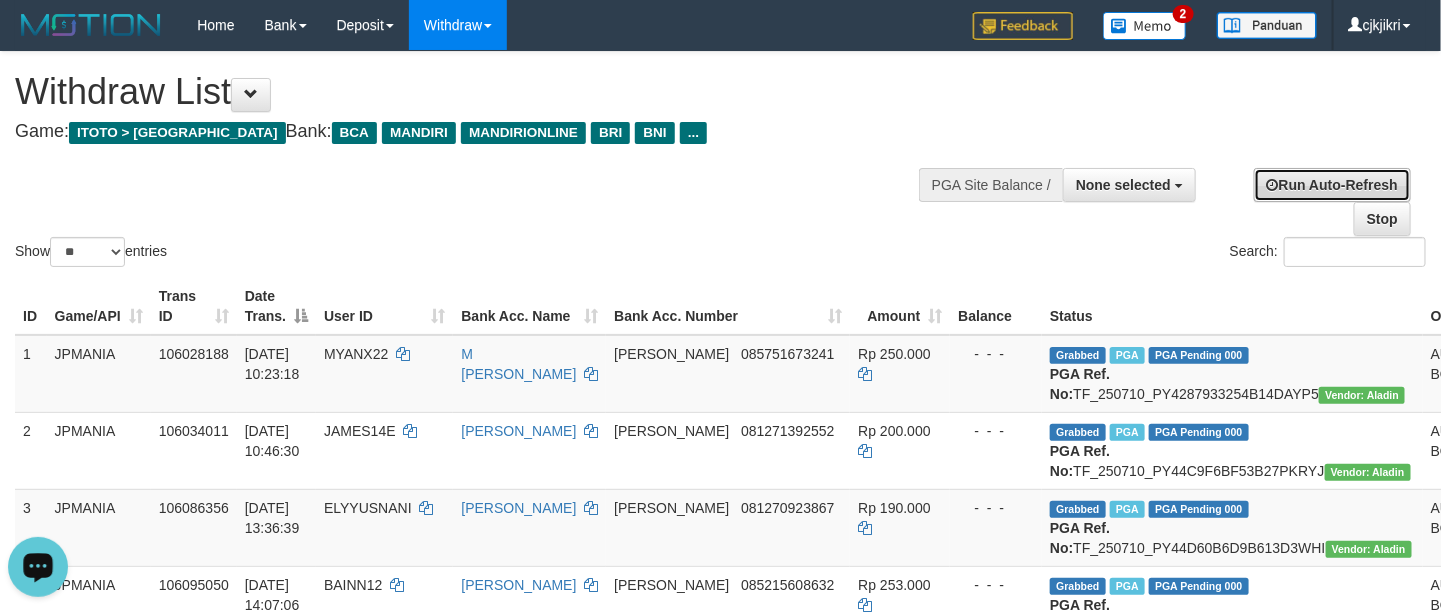 click on "Run Auto-Refresh" at bounding box center (1332, 185) 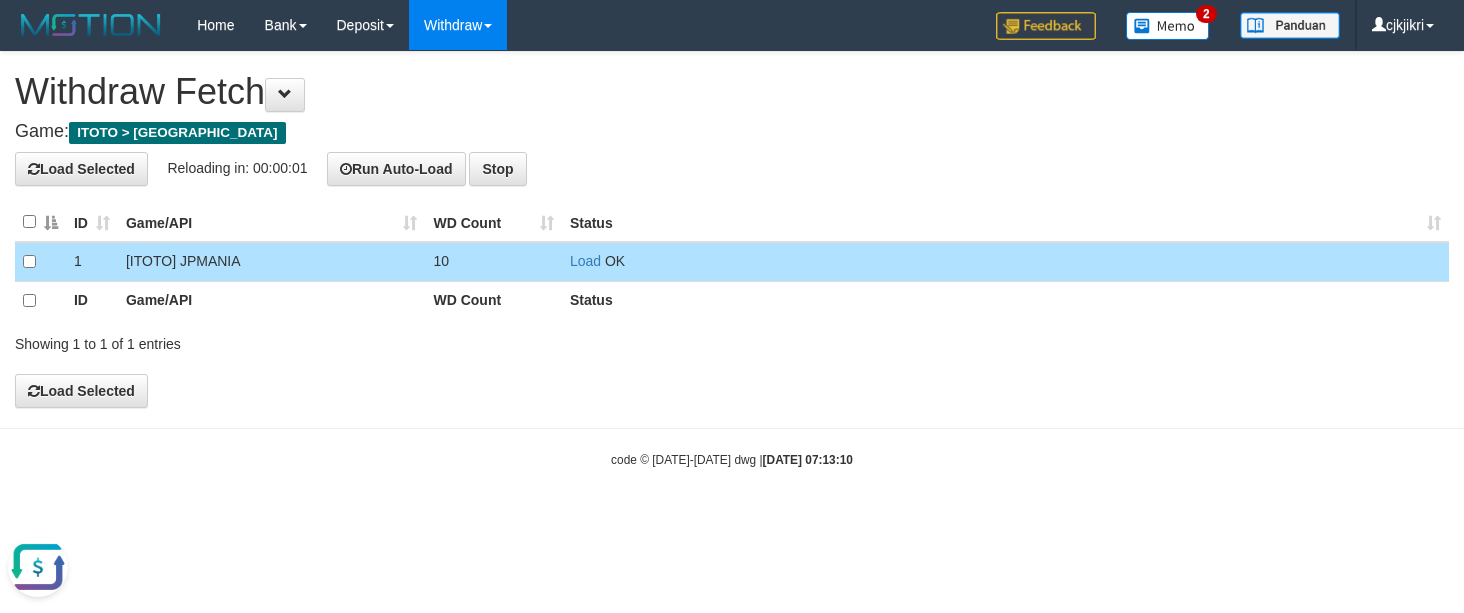scroll, scrollTop: 0, scrollLeft: 0, axis: both 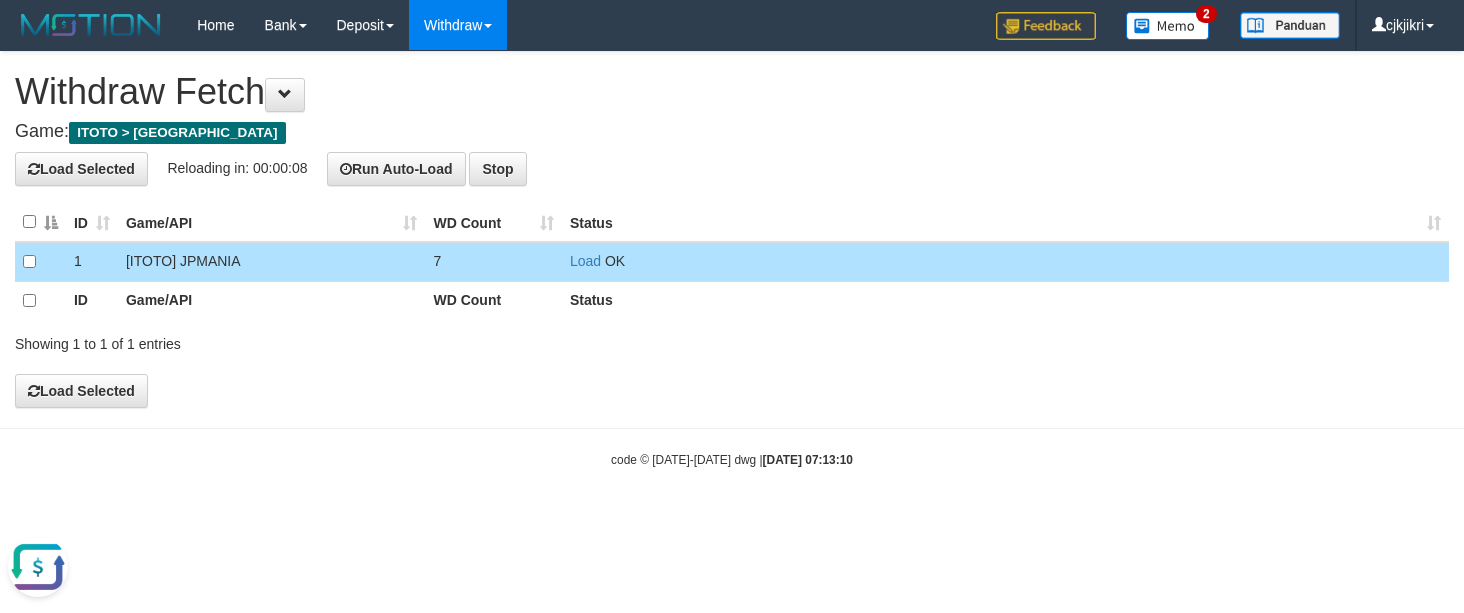 click at bounding box center (38, 567) 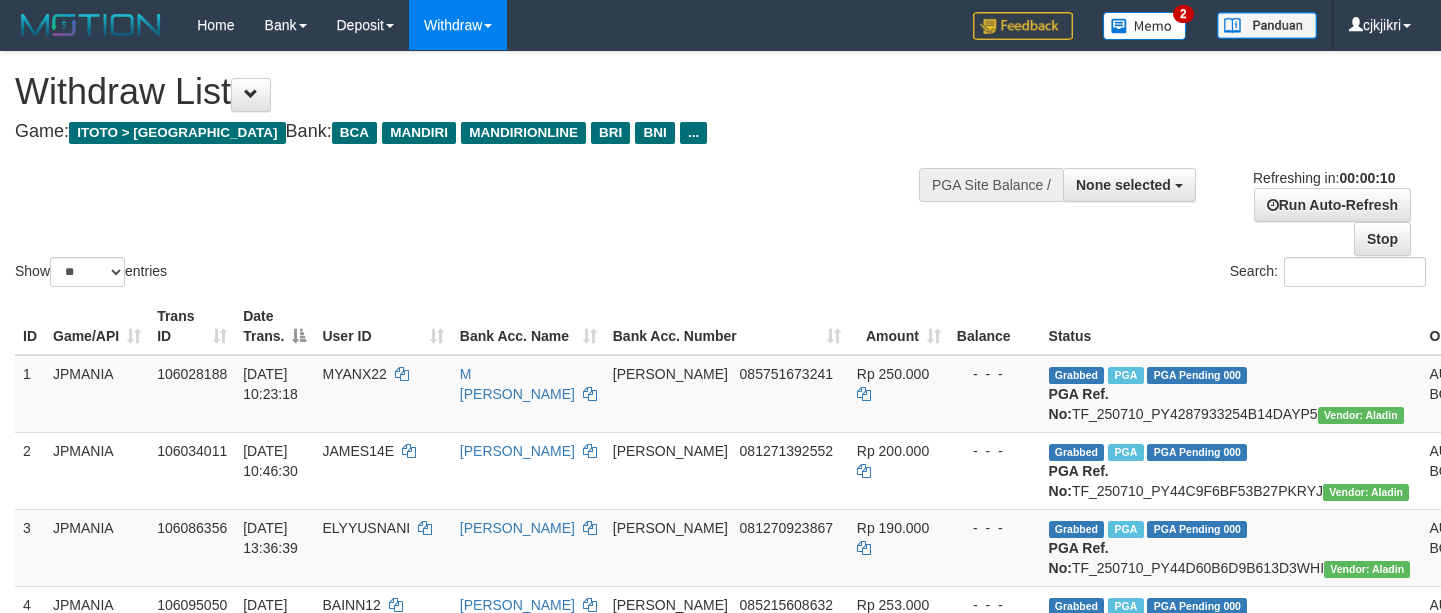 select 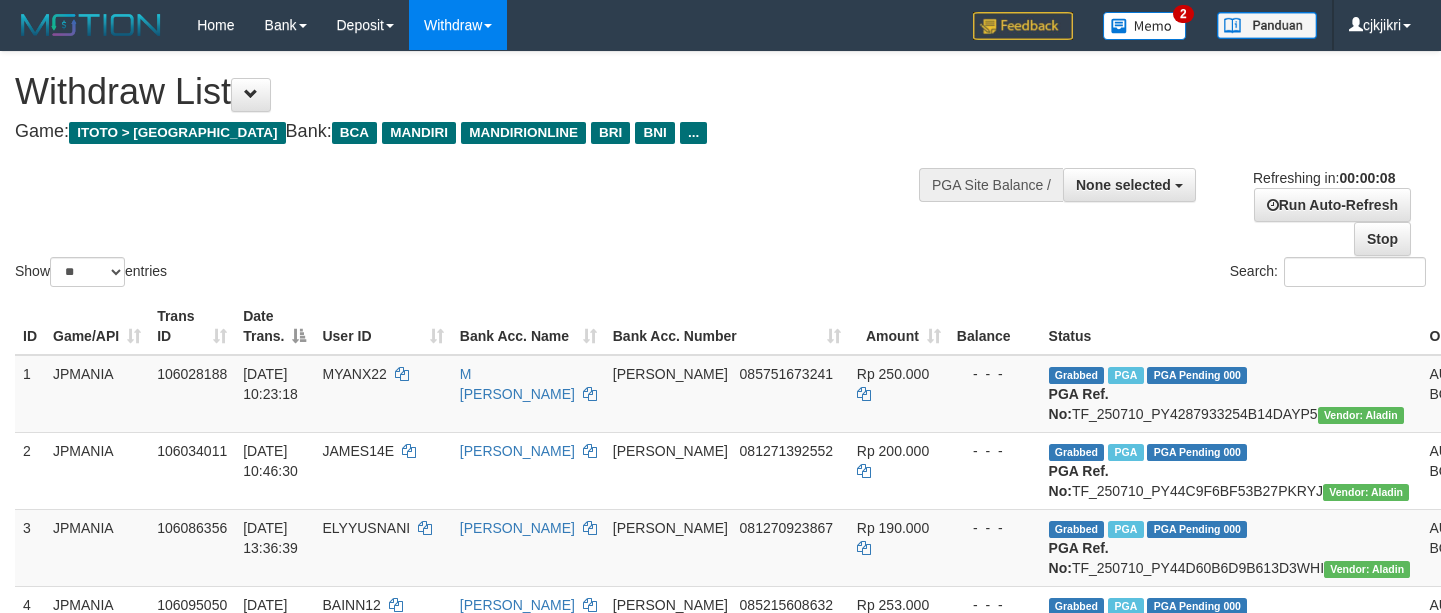 scroll, scrollTop: 0, scrollLeft: 0, axis: both 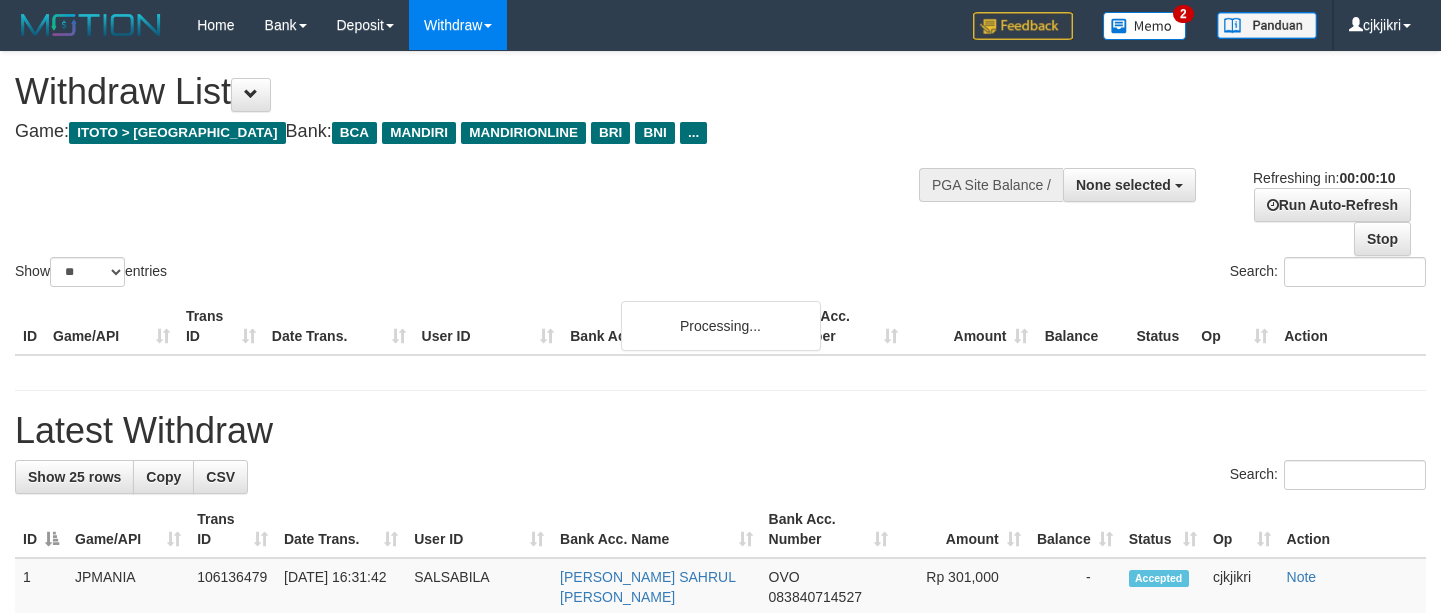 select 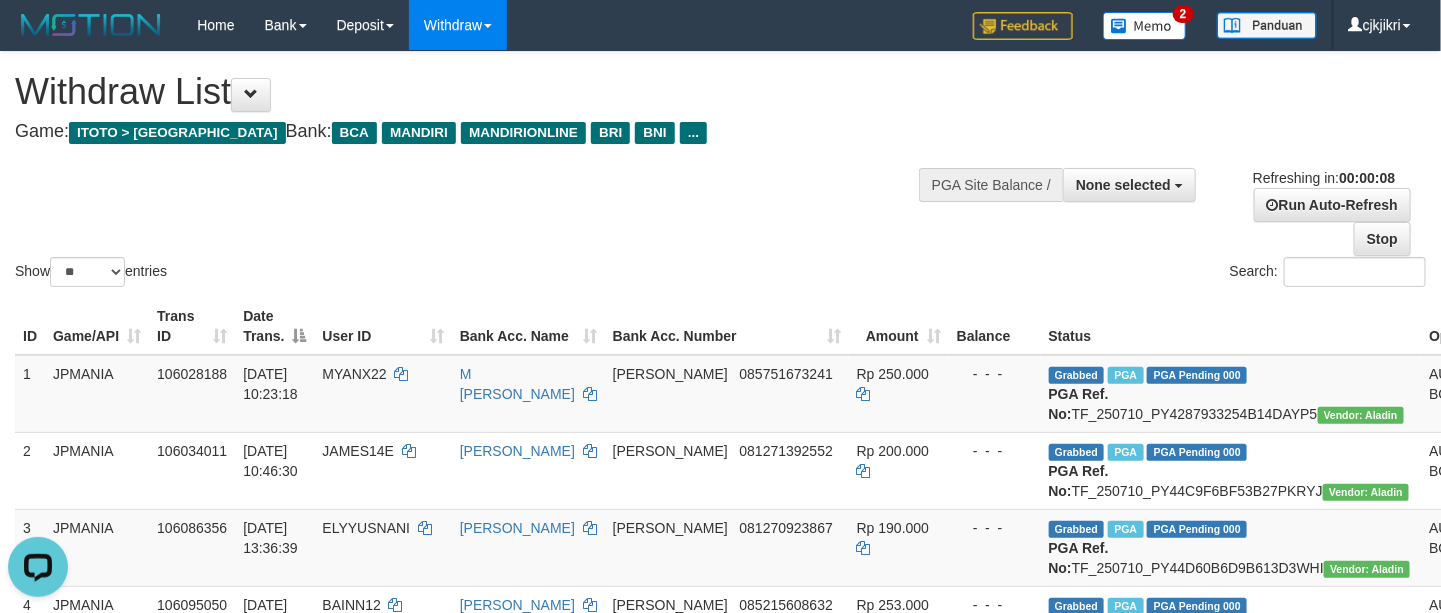 scroll, scrollTop: 0, scrollLeft: 0, axis: both 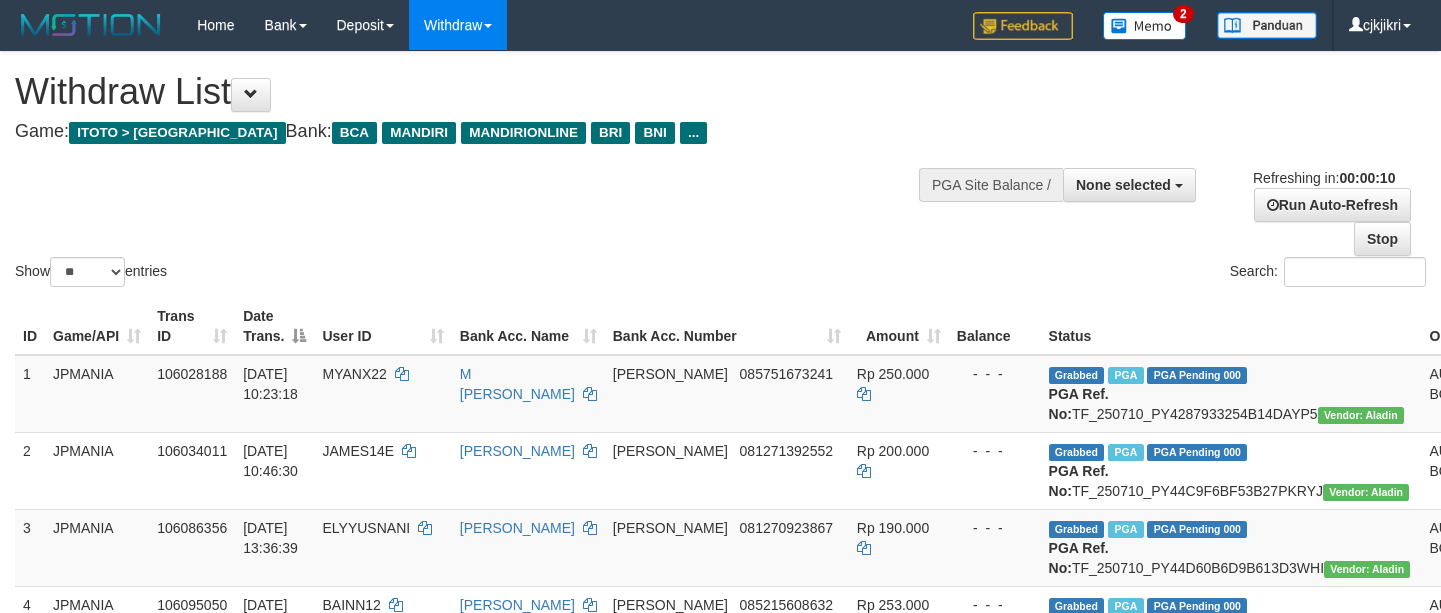select 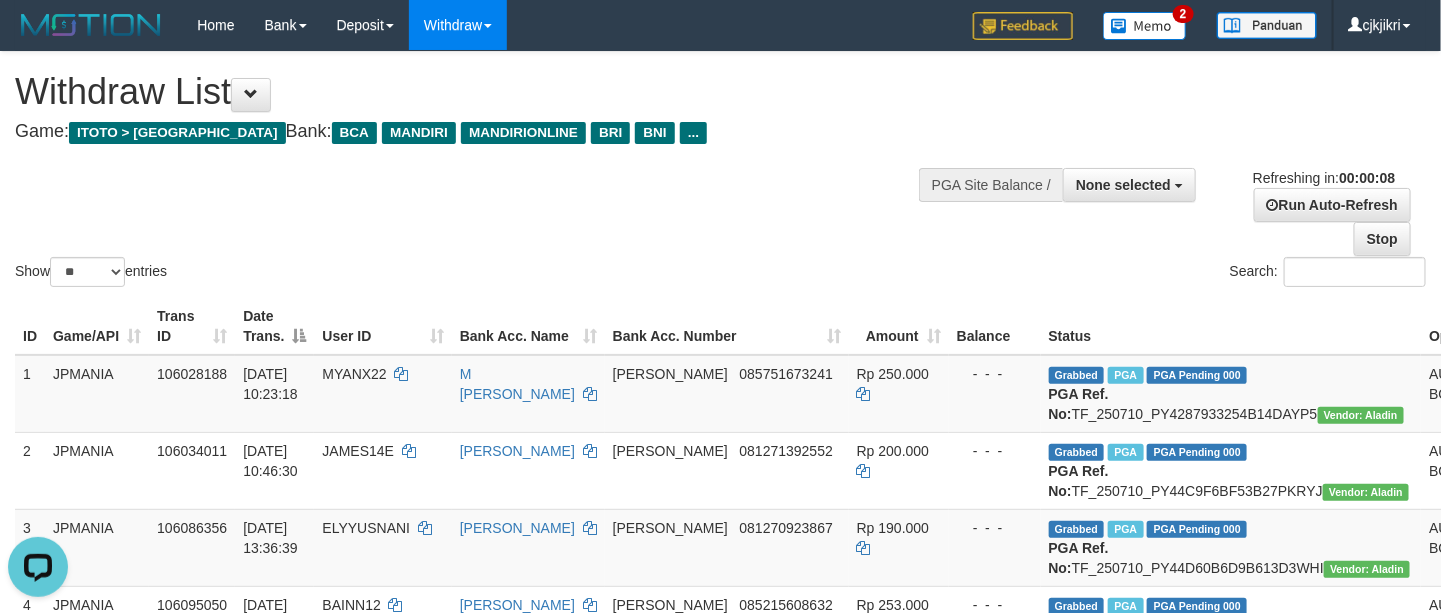 scroll, scrollTop: 0, scrollLeft: 0, axis: both 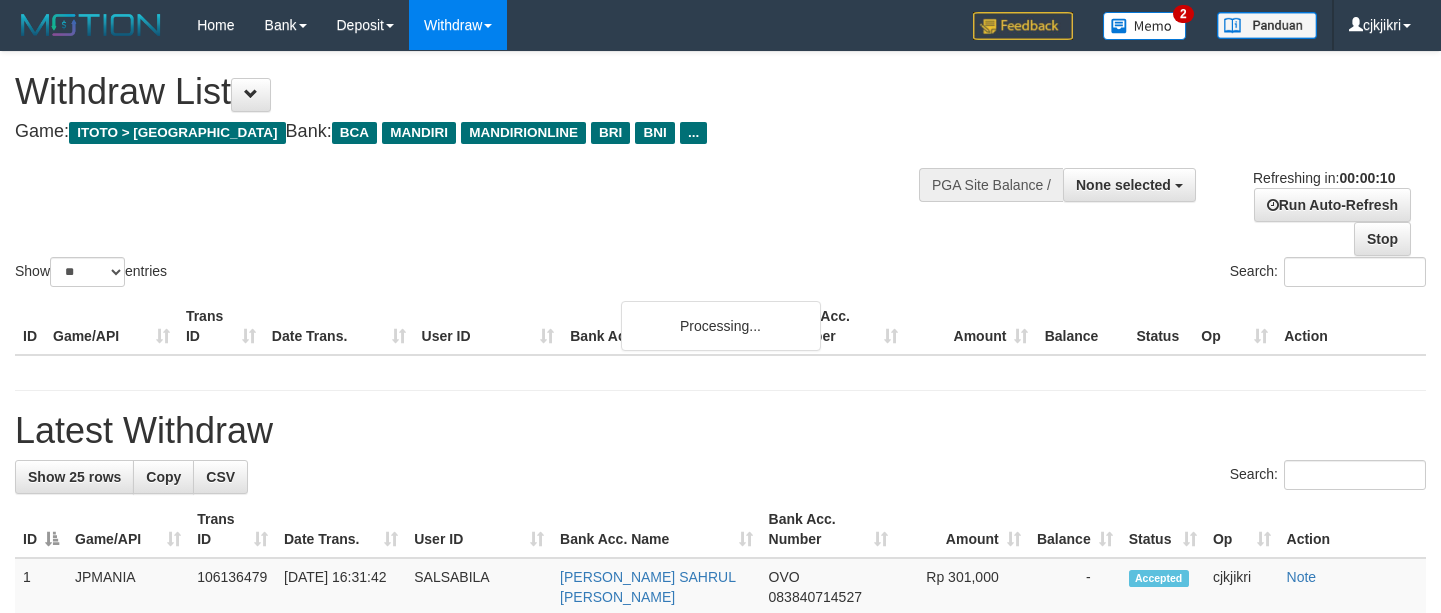 select 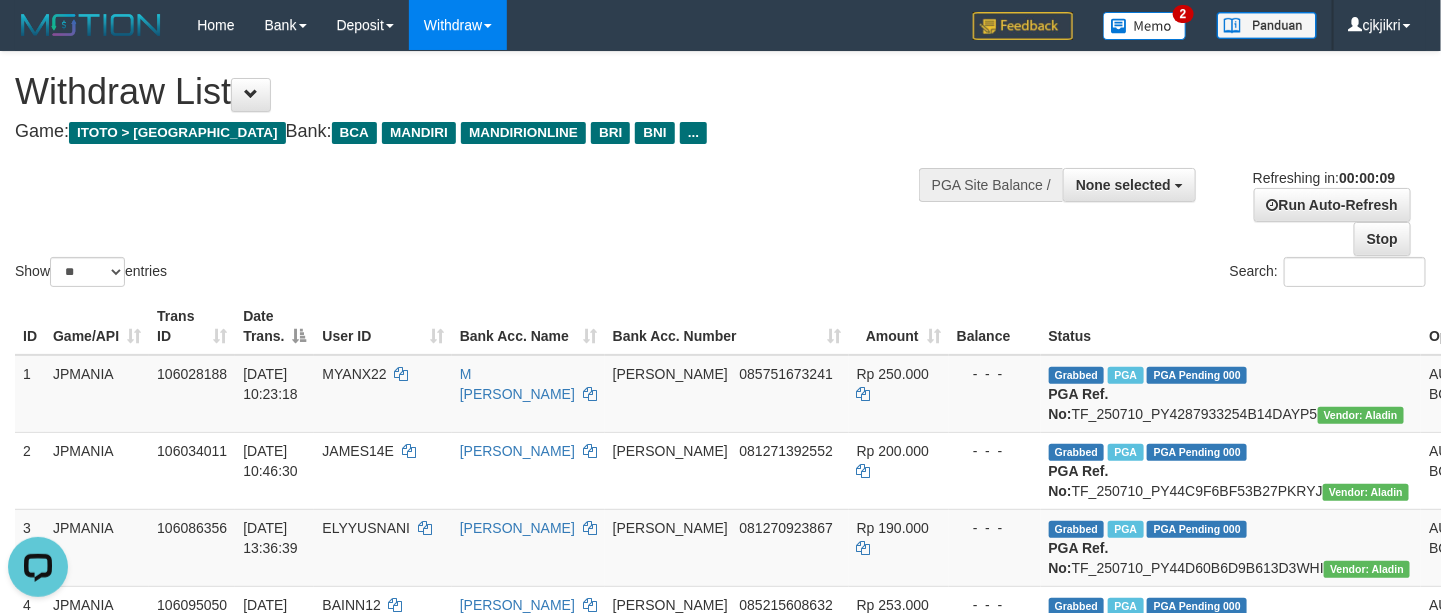 scroll, scrollTop: 0, scrollLeft: 0, axis: both 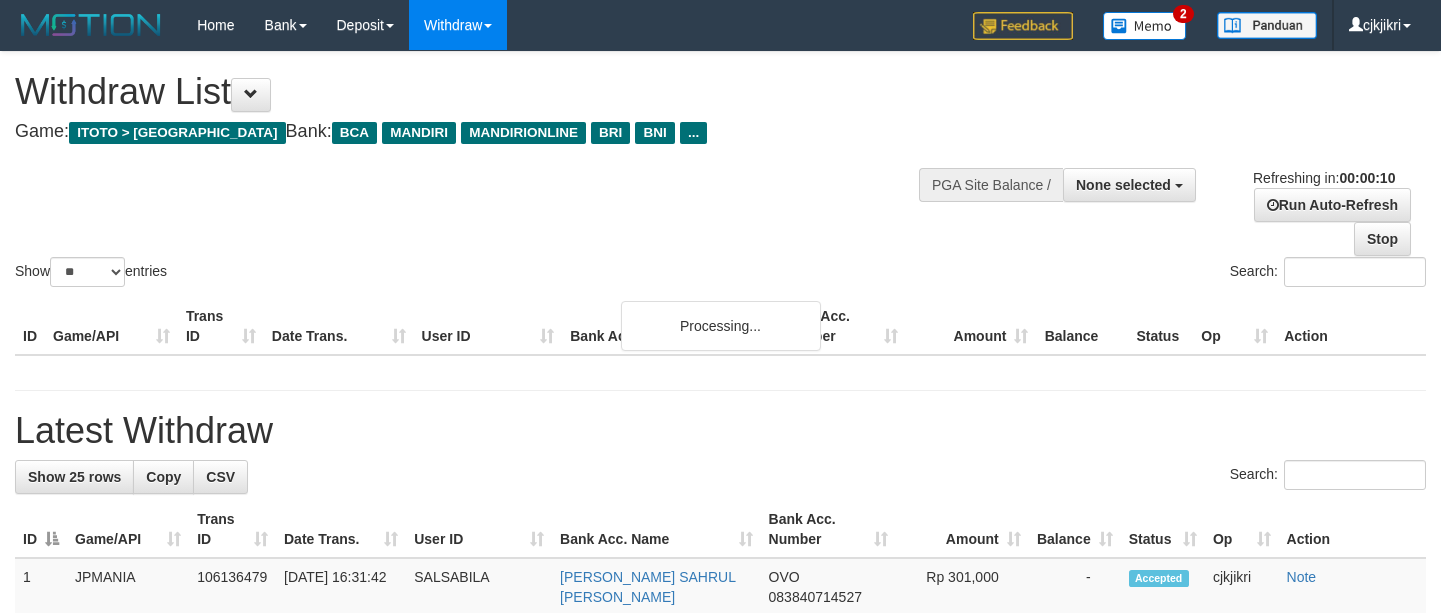 select 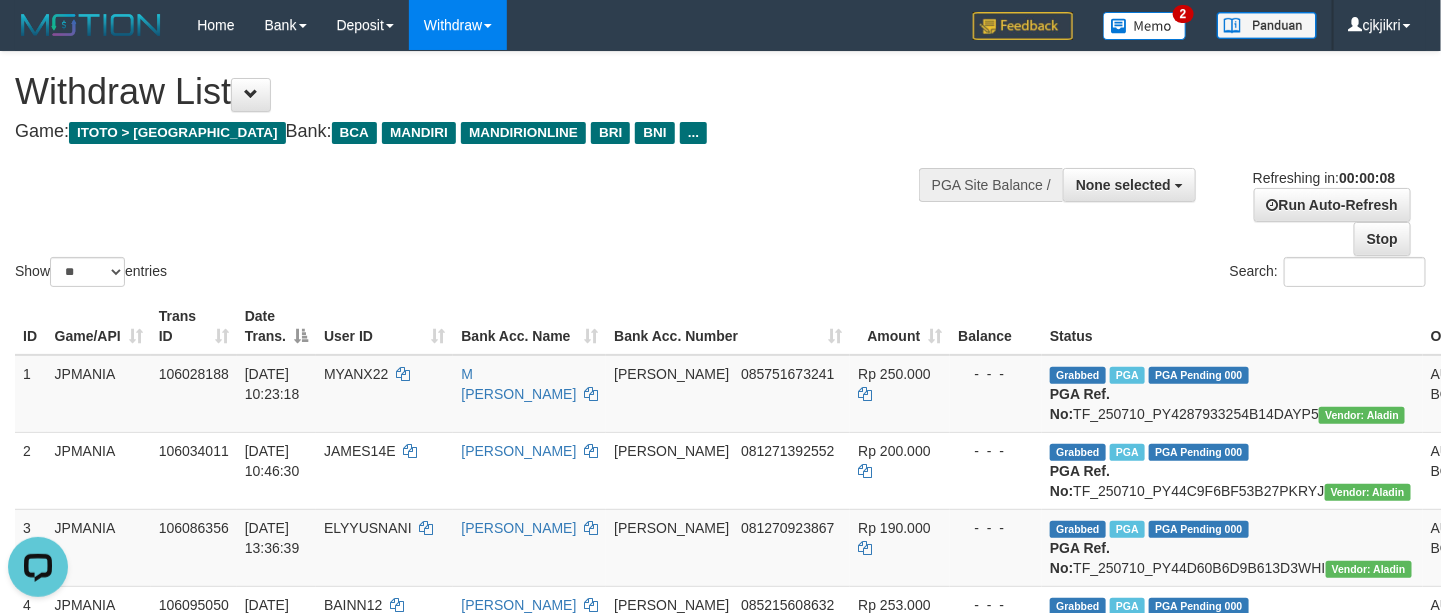 scroll, scrollTop: 0, scrollLeft: 0, axis: both 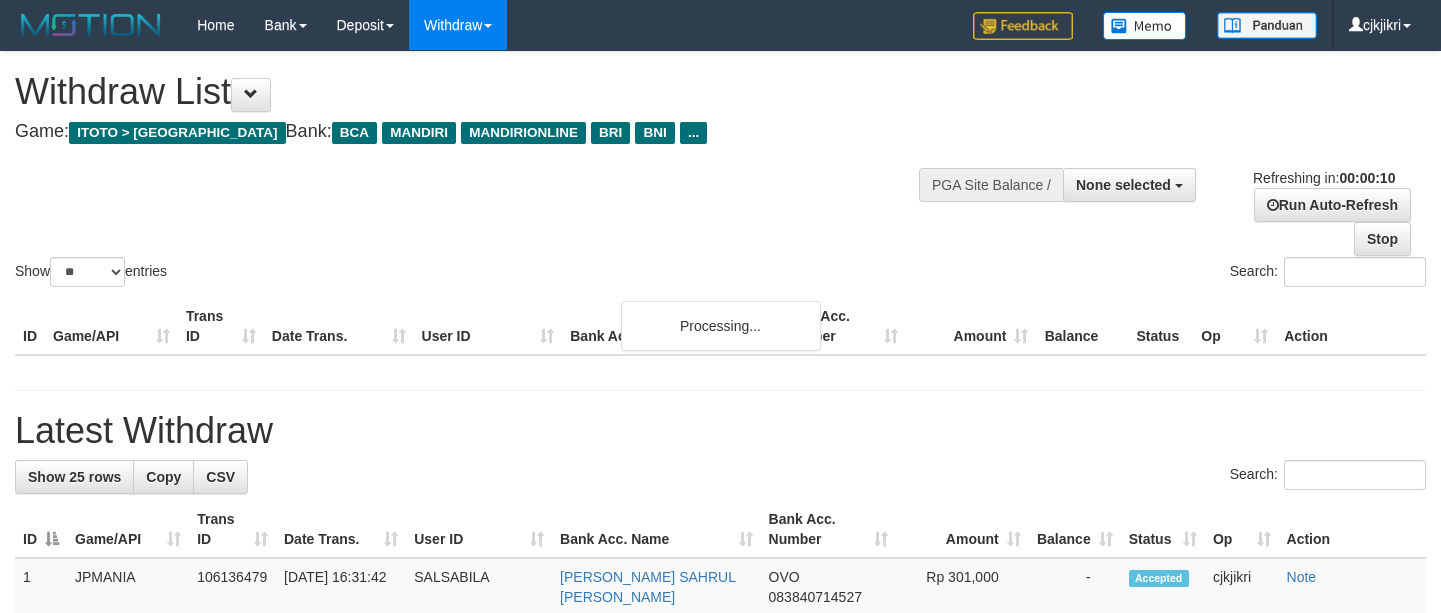 select 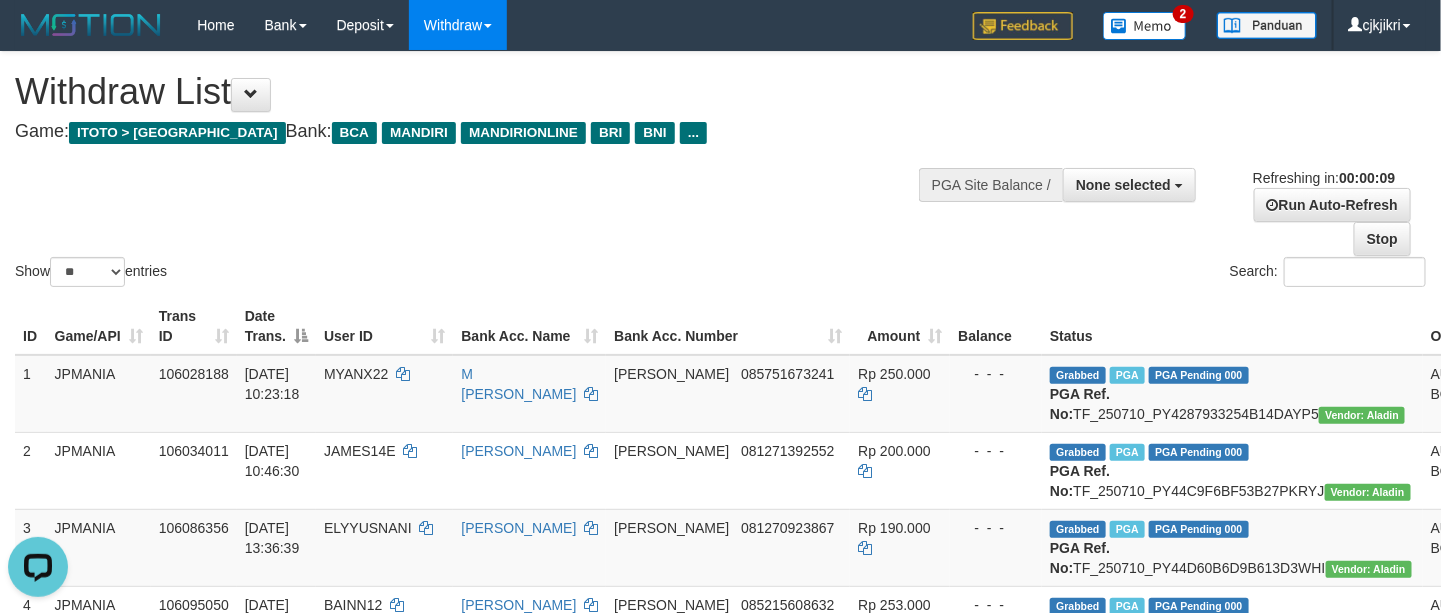 scroll, scrollTop: 0, scrollLeft: 0, axis: both 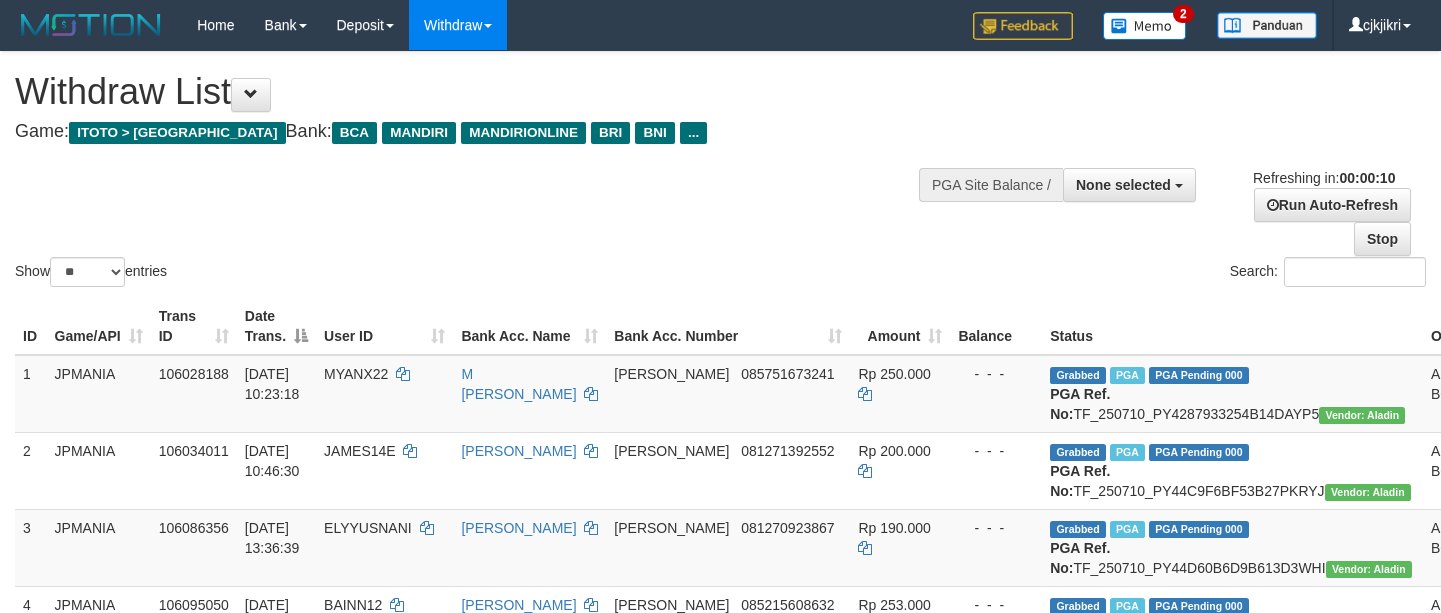 select 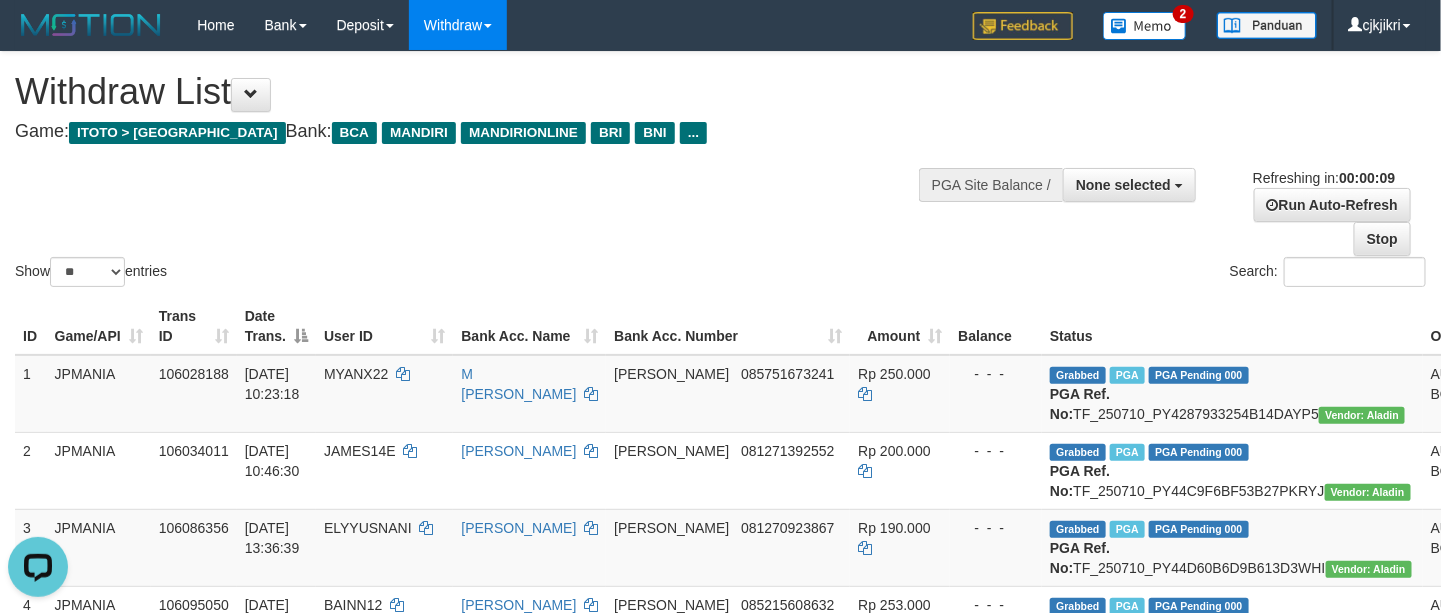scroll, scrollTop: 0, scrollLeft: 0, axis: both 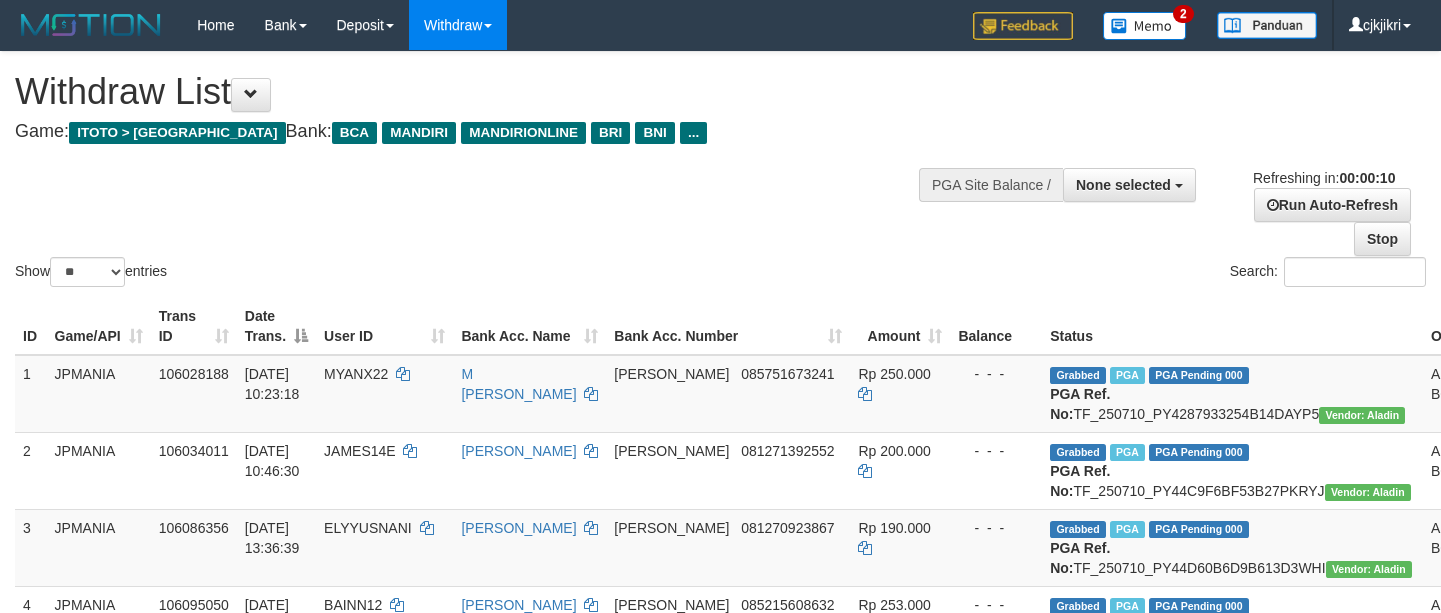 select 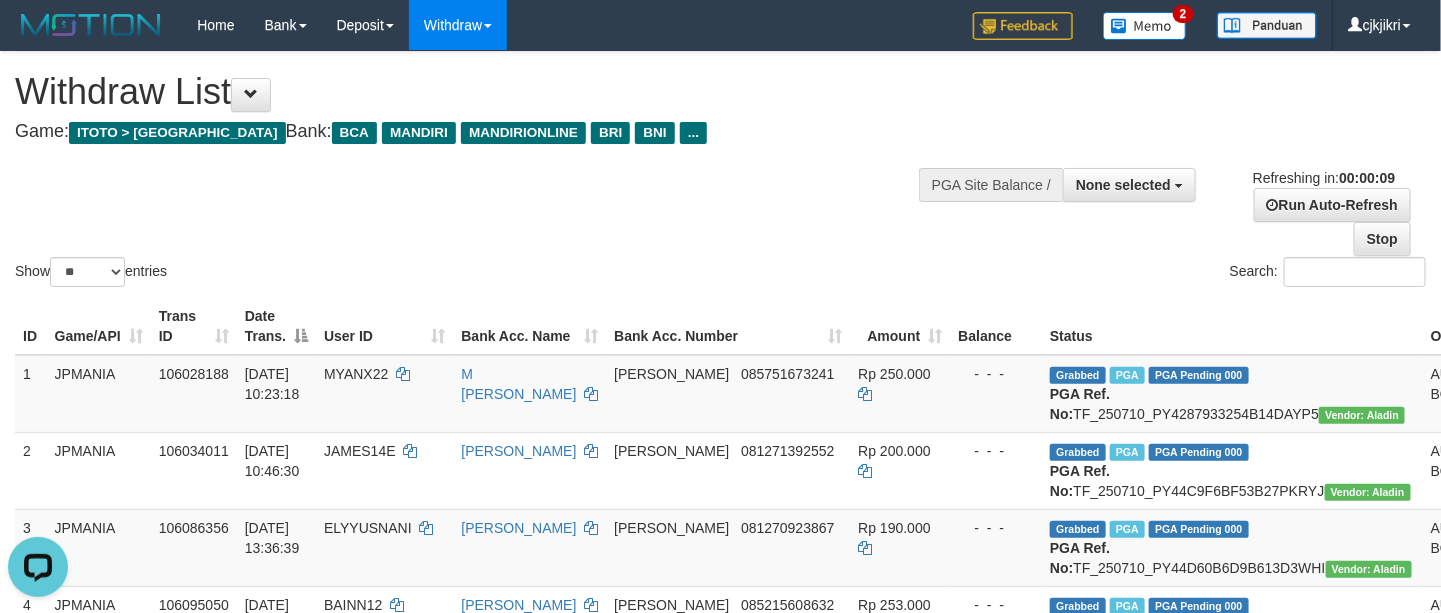scroll, scrollTop: 0, scrollLeft: 0, axis: both 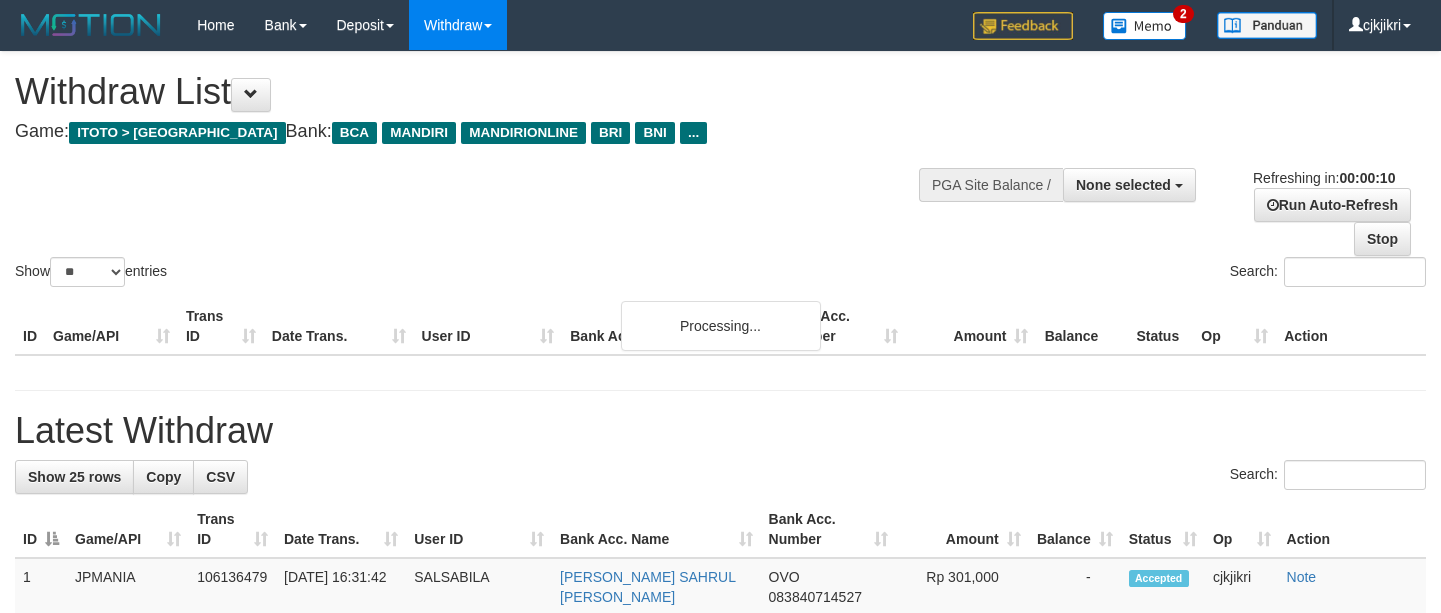 select 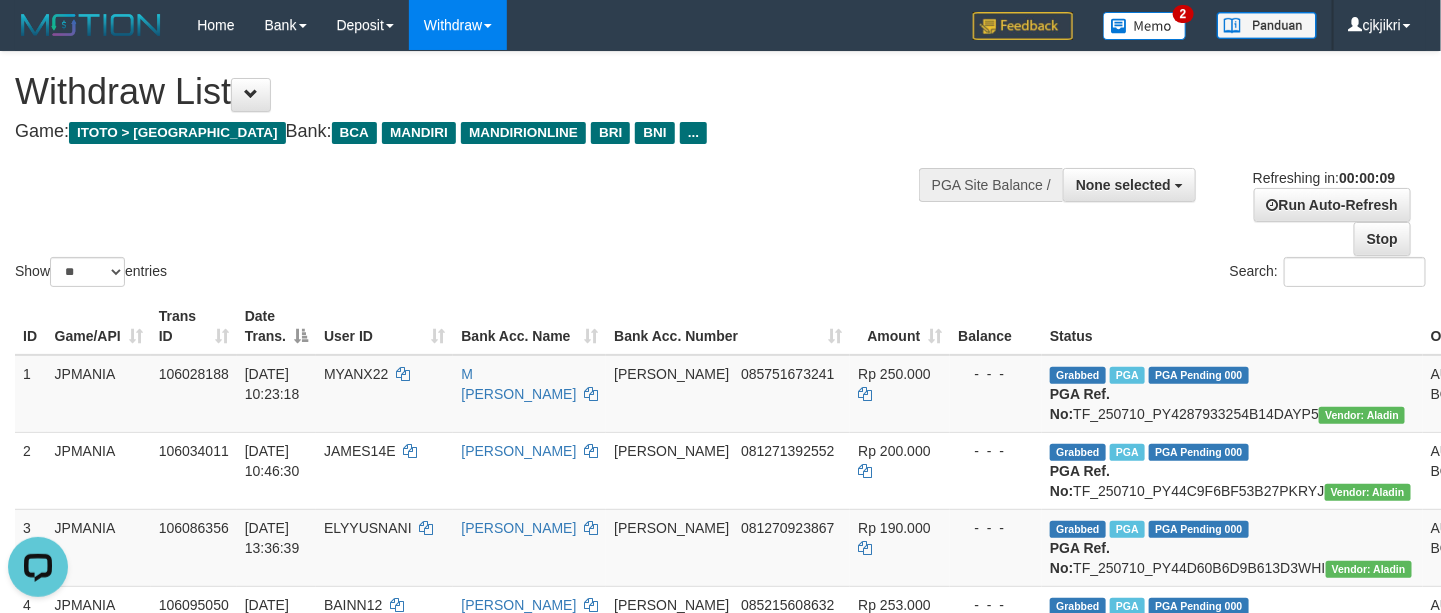 scroll, scrollTop: 0, scrollLeft: 0, axis: both 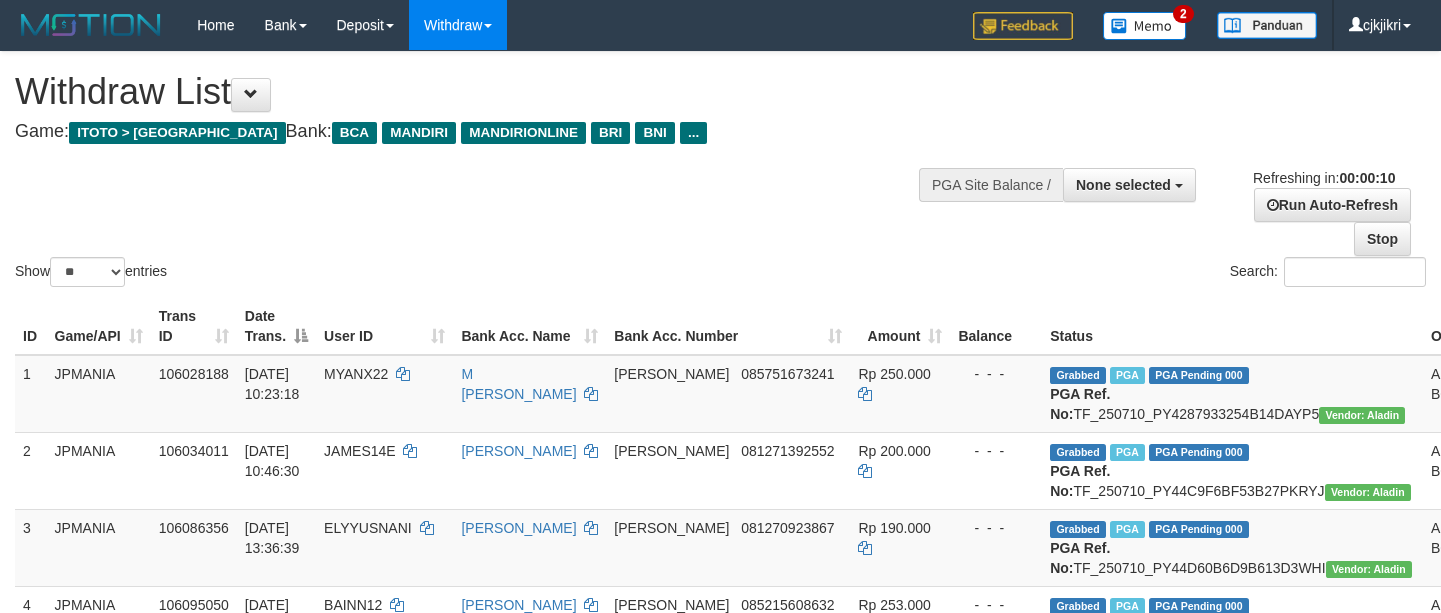 select 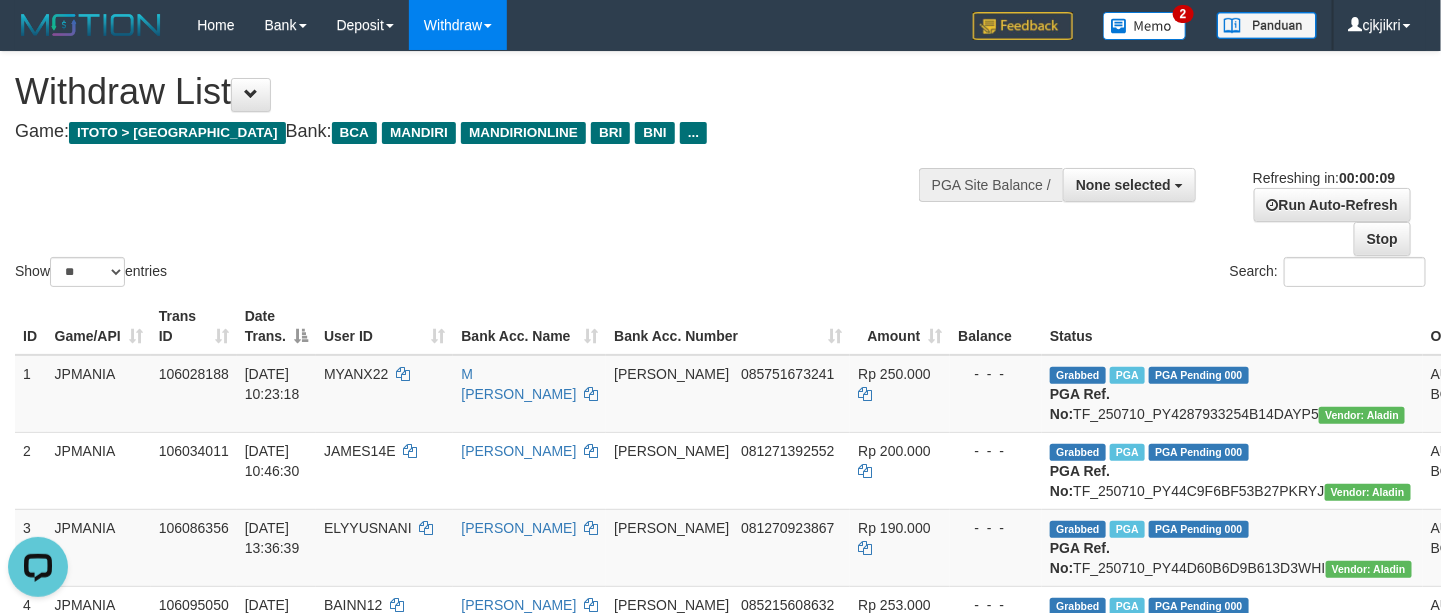 scroll, scrollTop: 0, scrollLeft: 0, axis: both 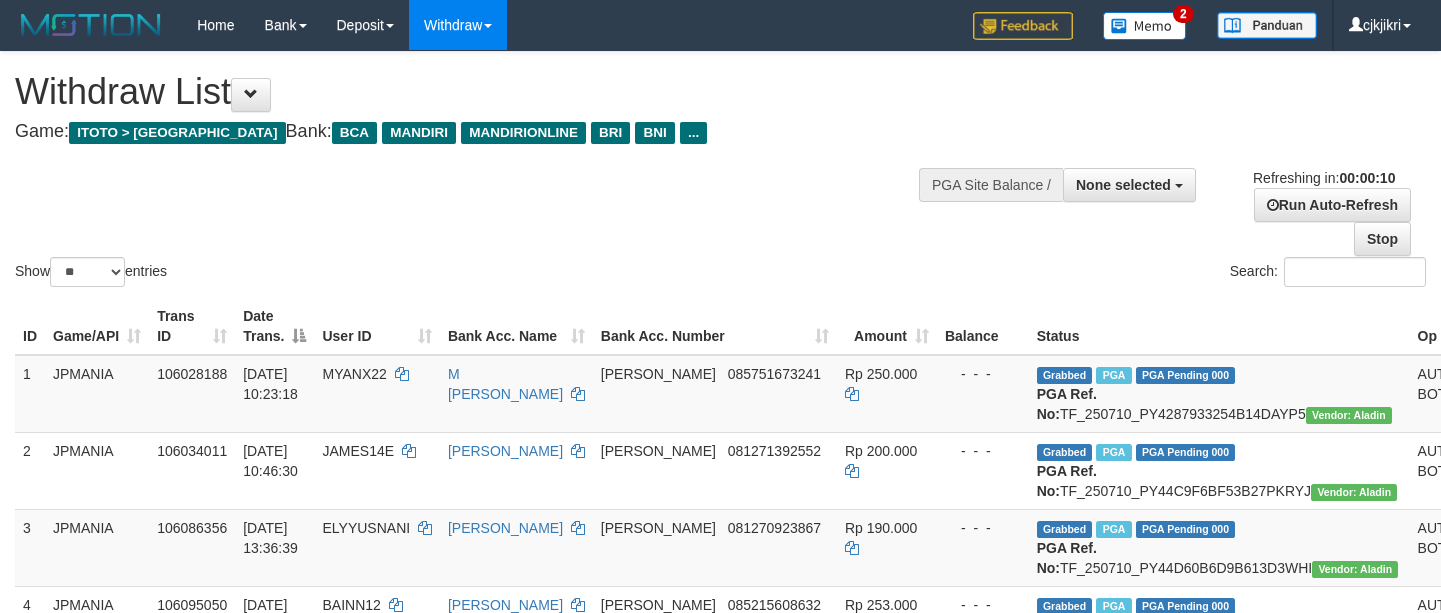 select 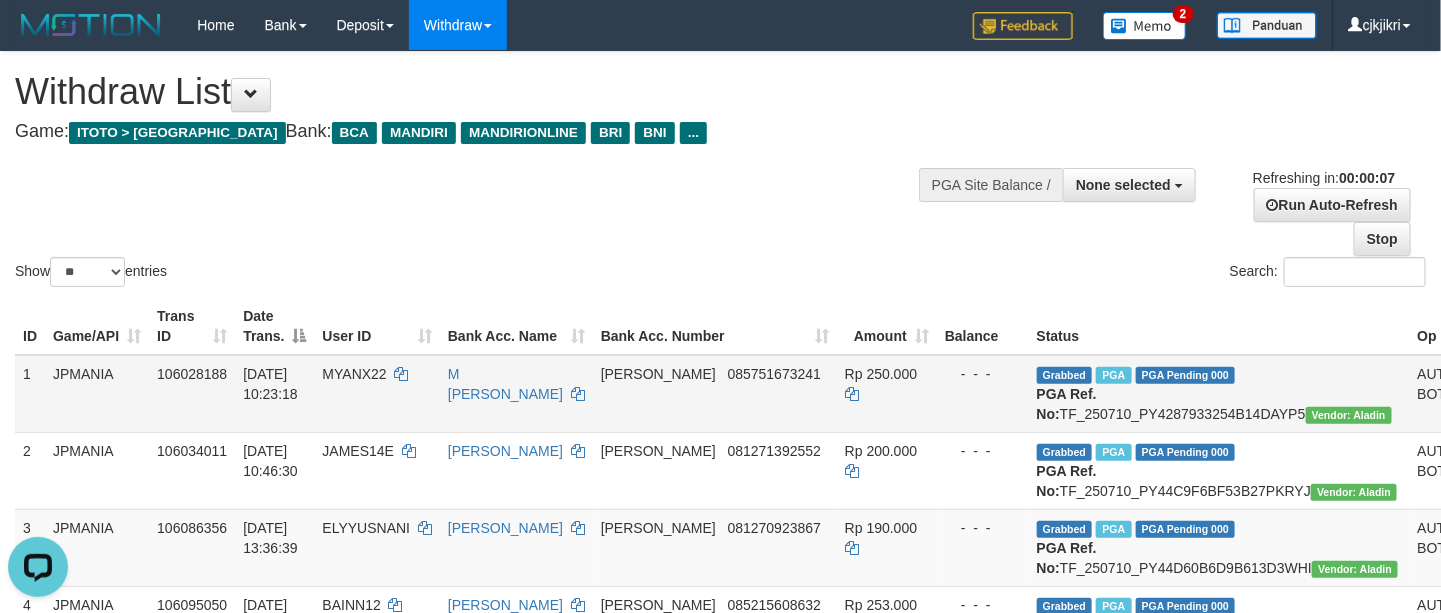 scroll, scrollTop: 0, scrollLeft: 0, axis: both 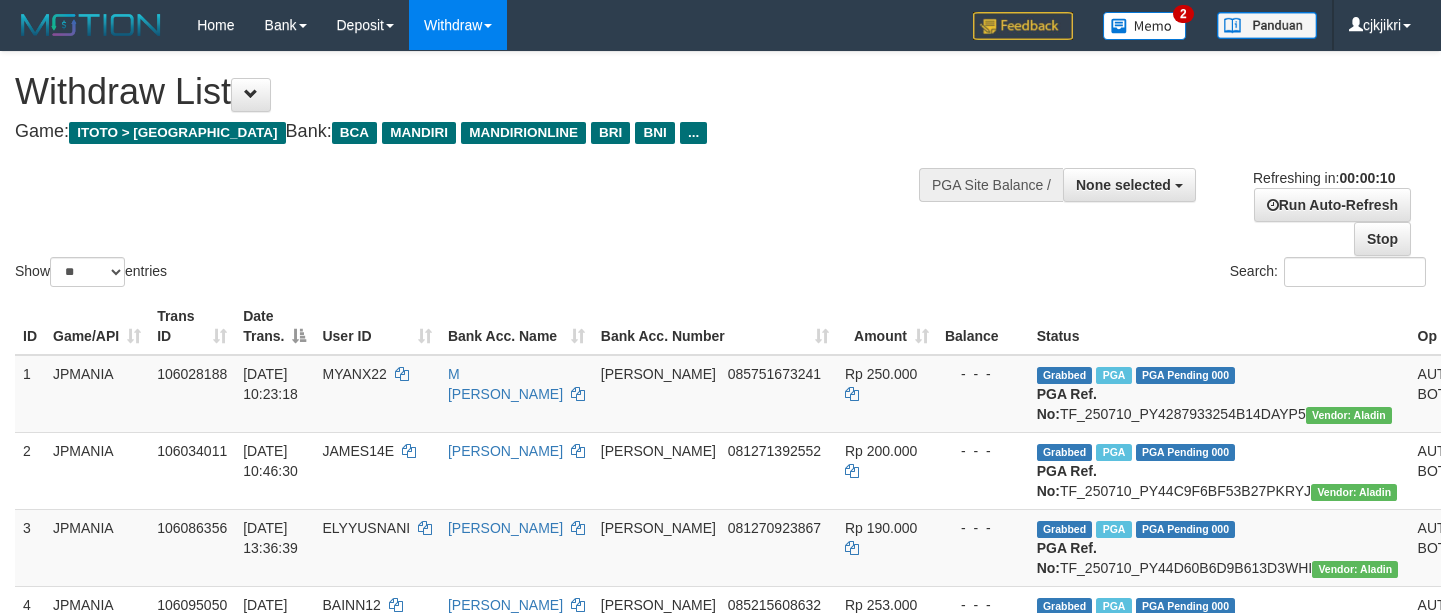 select 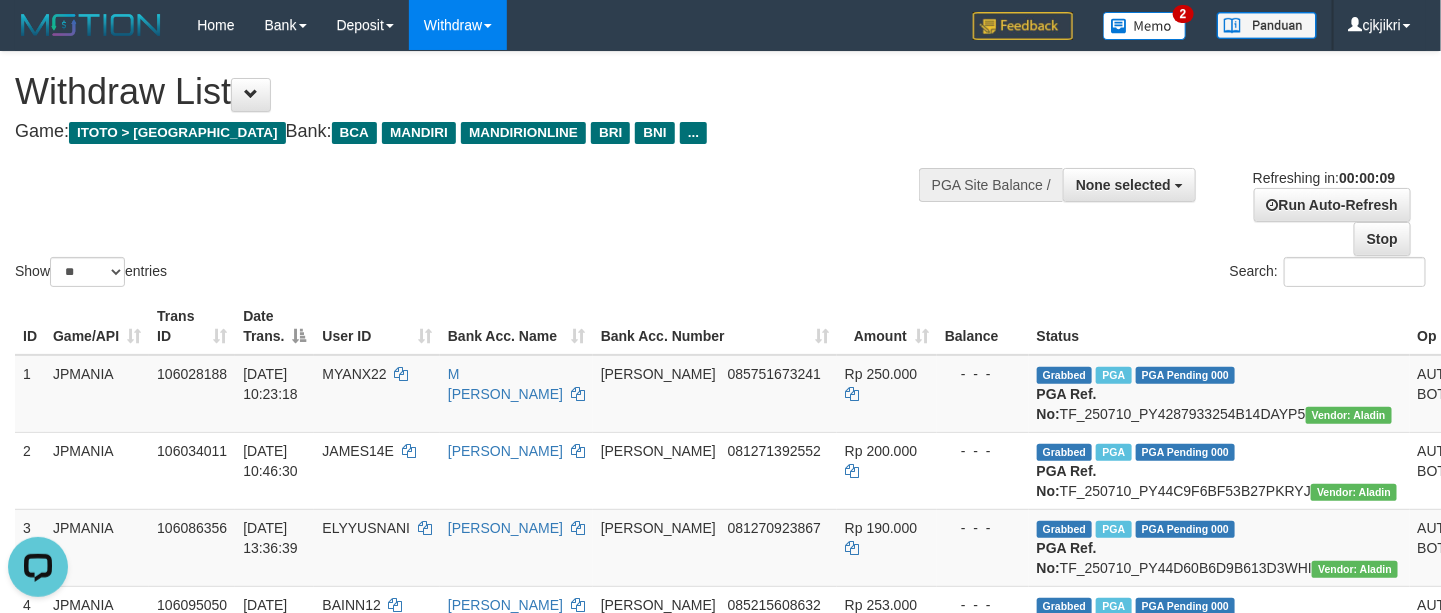 scroll, scrollTop: 0, scrollLeft: 0, axis: both 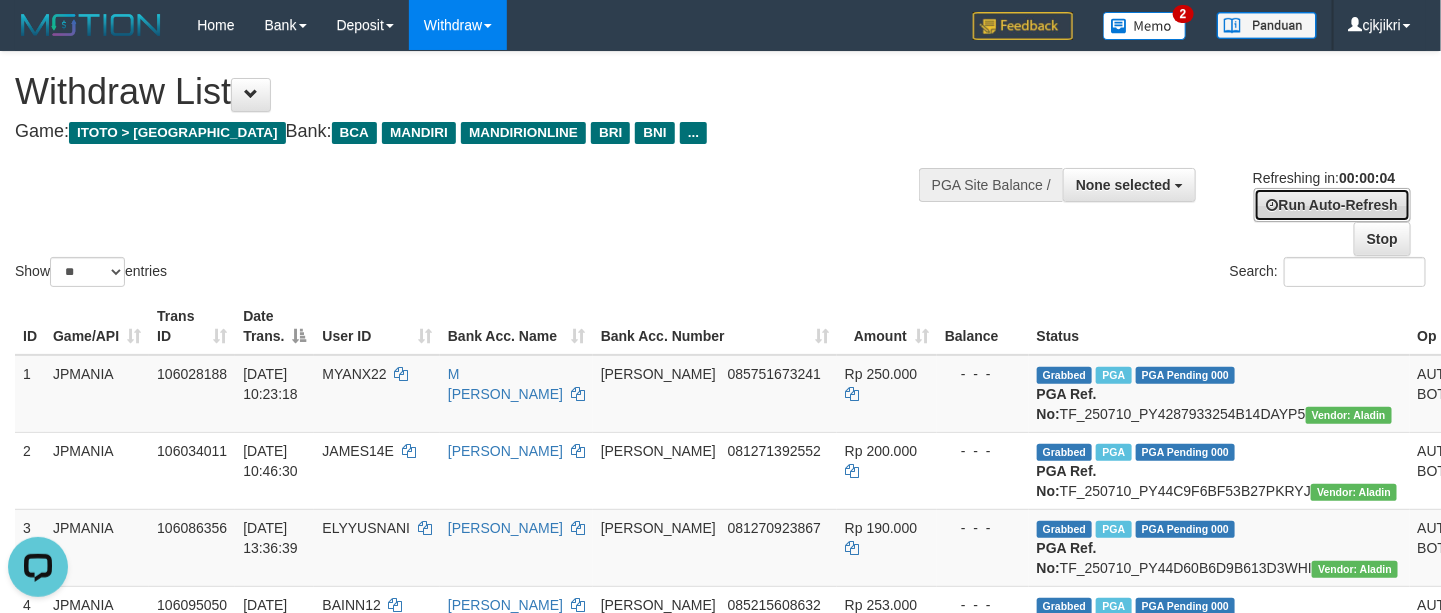 click on "Run Auto-Refresh" at bounding box center [1332, 205] 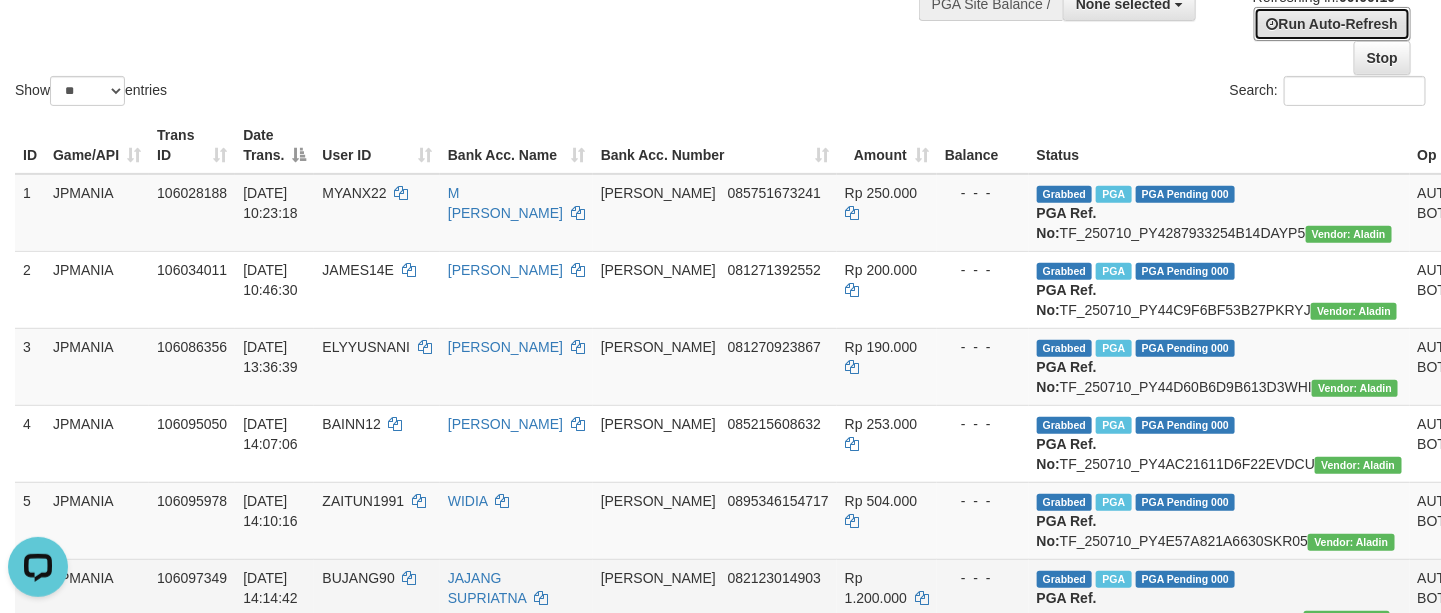 scroll, scrollTop: 600, scrollLeft: 0, axis: vertical 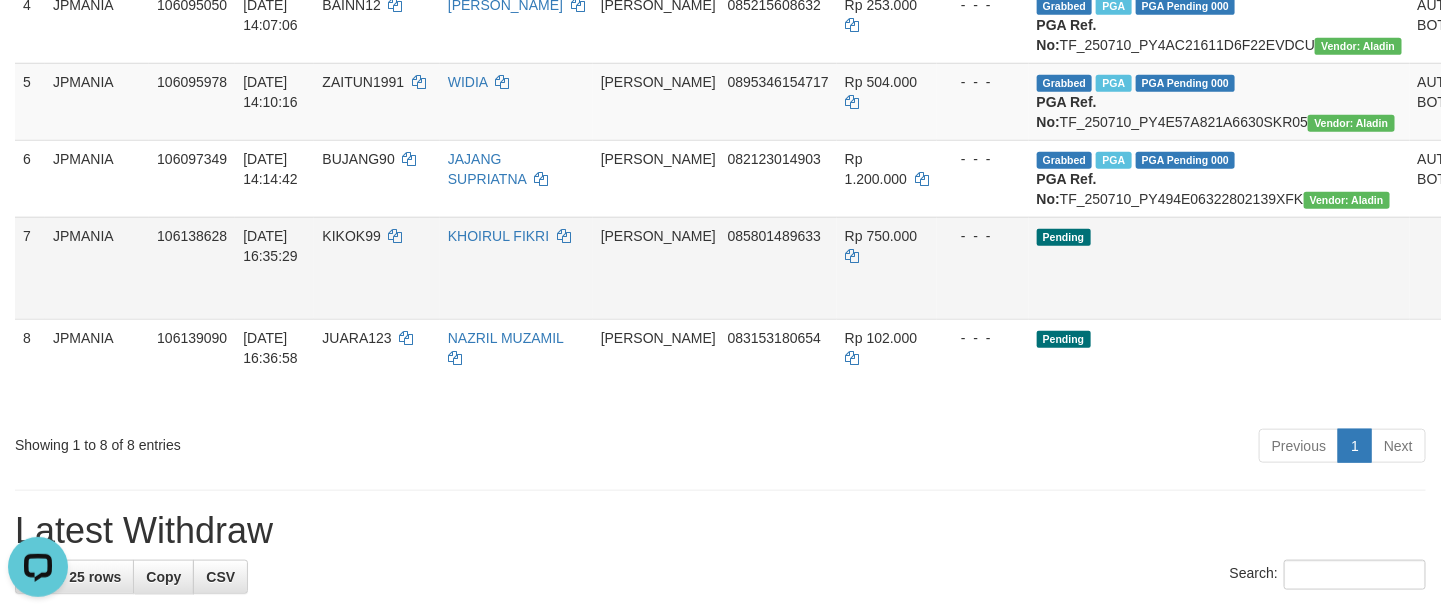 click on "Send PGA" at bounding box center [1516, 291] 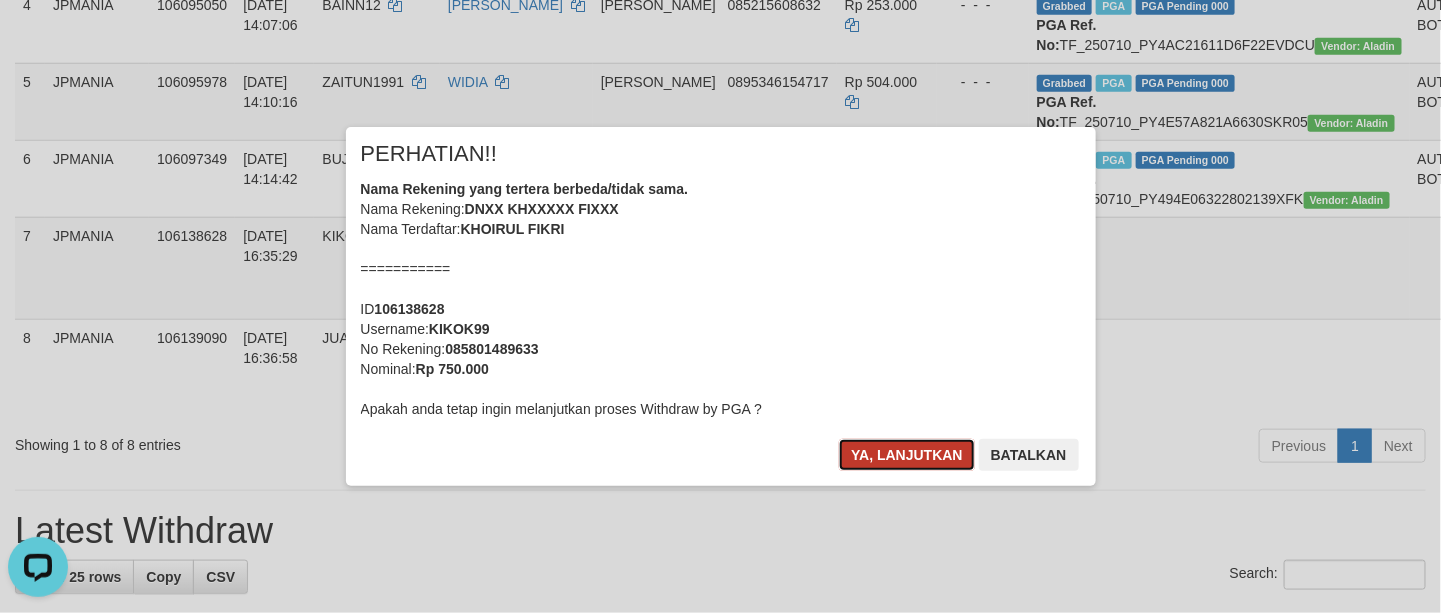 click on "Ya, lanjutkan" at bounding box center [907, 455] 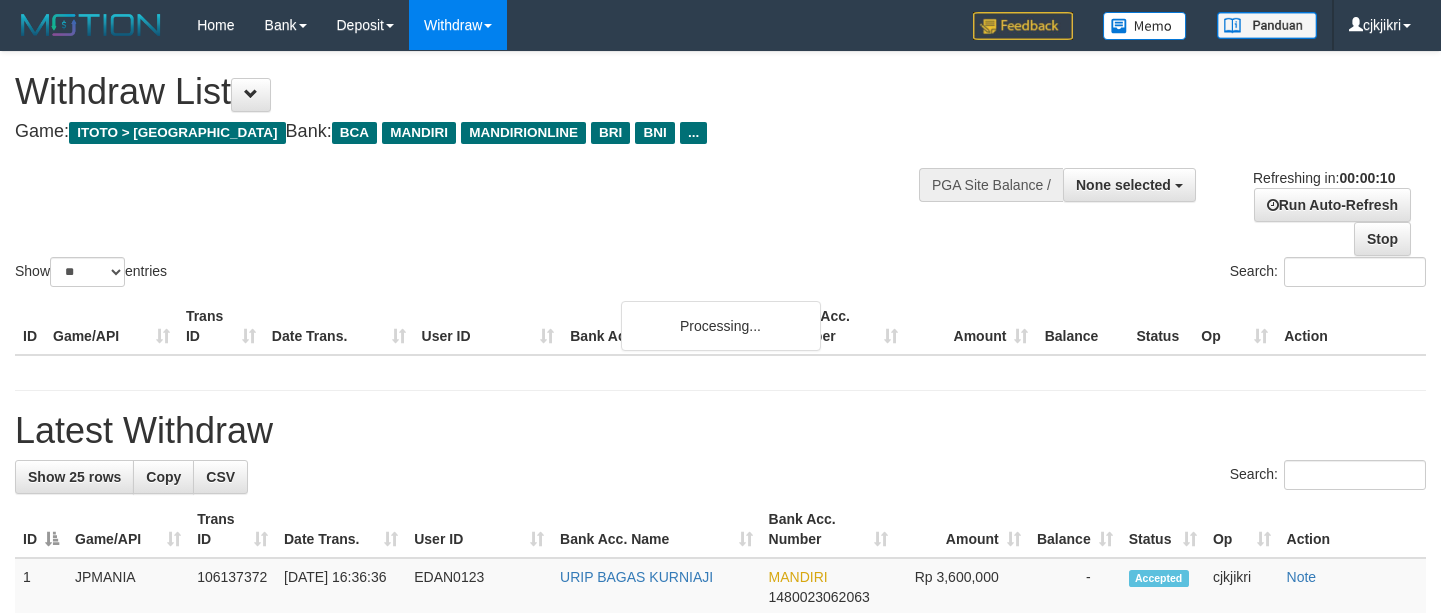 select 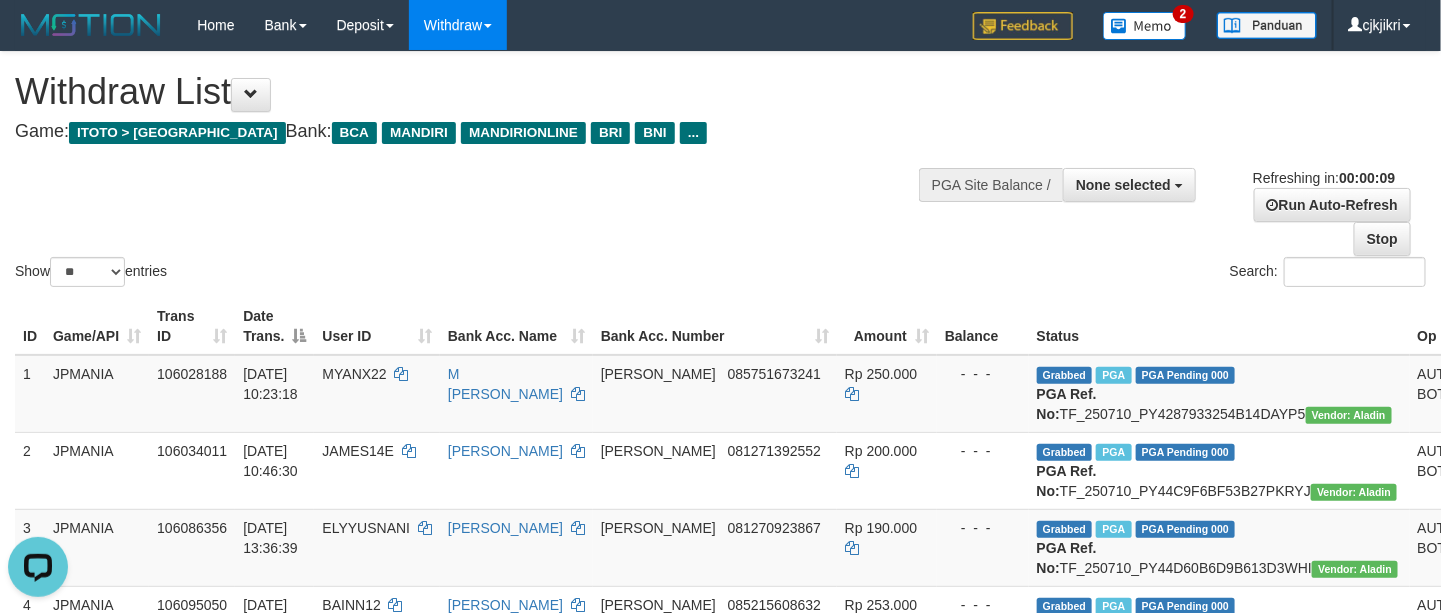 scroll, scrollTop: 0, scrollLeft: 0, axis: both 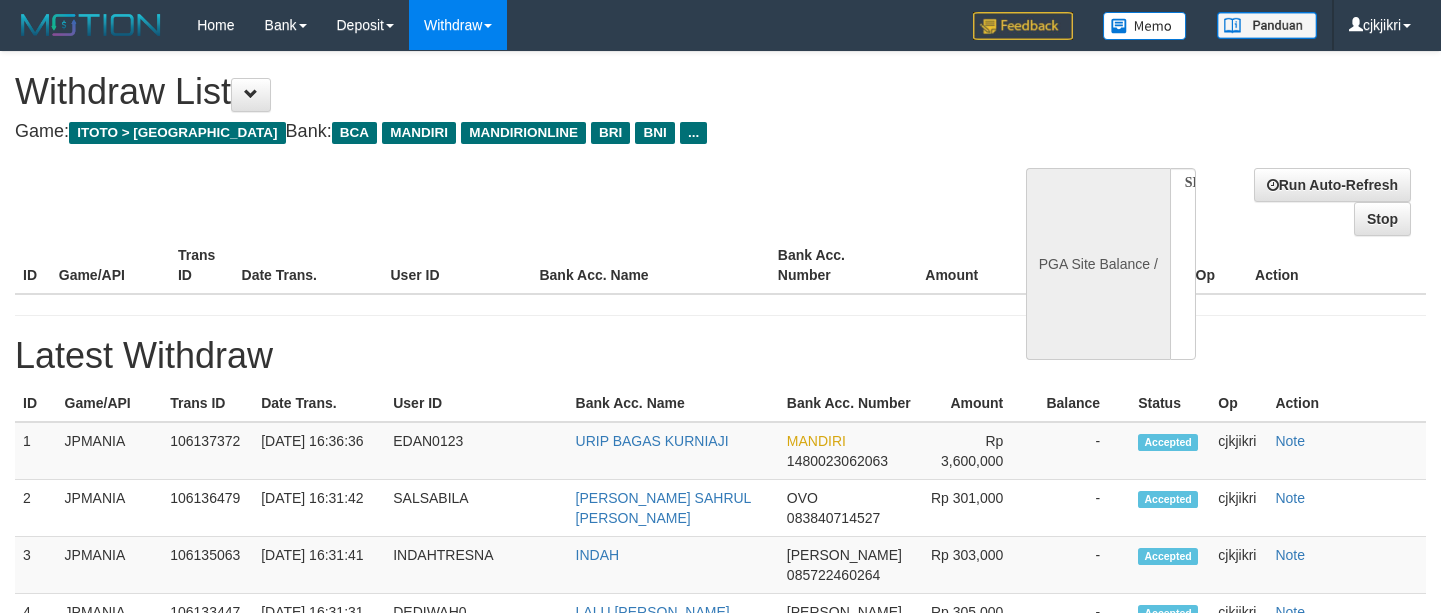 select 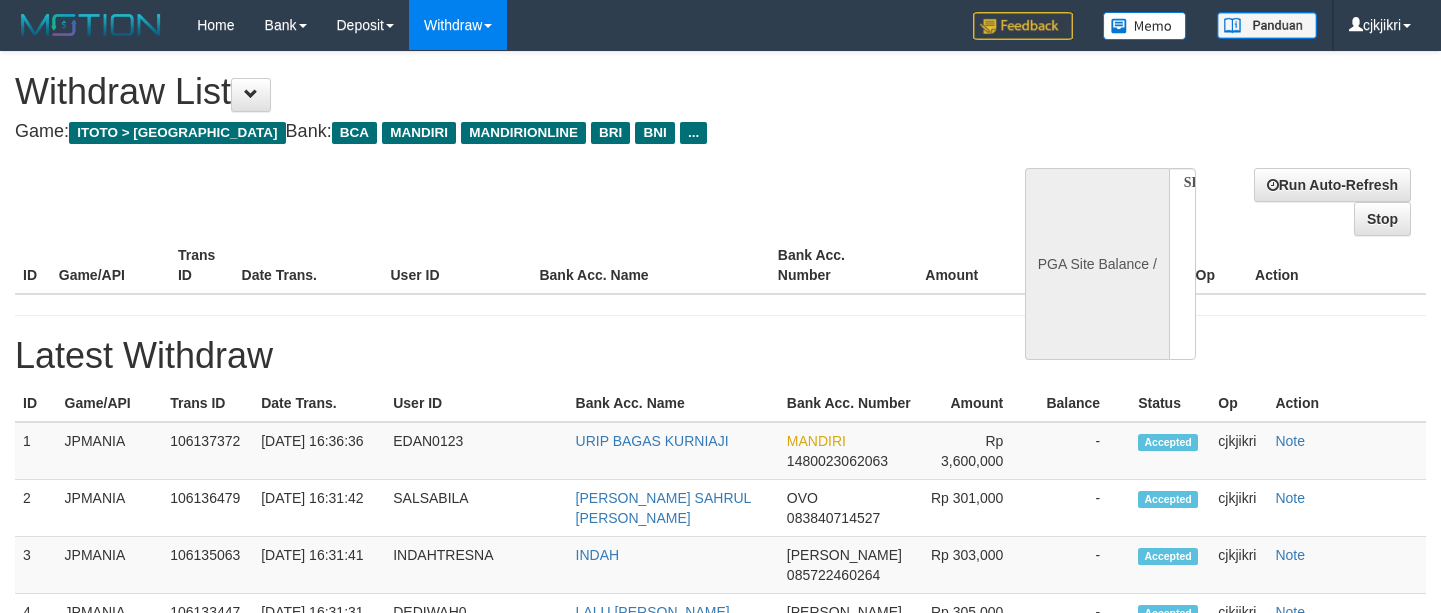 scroll, scrollTop: 0, scrollLeft: 0, axis: both 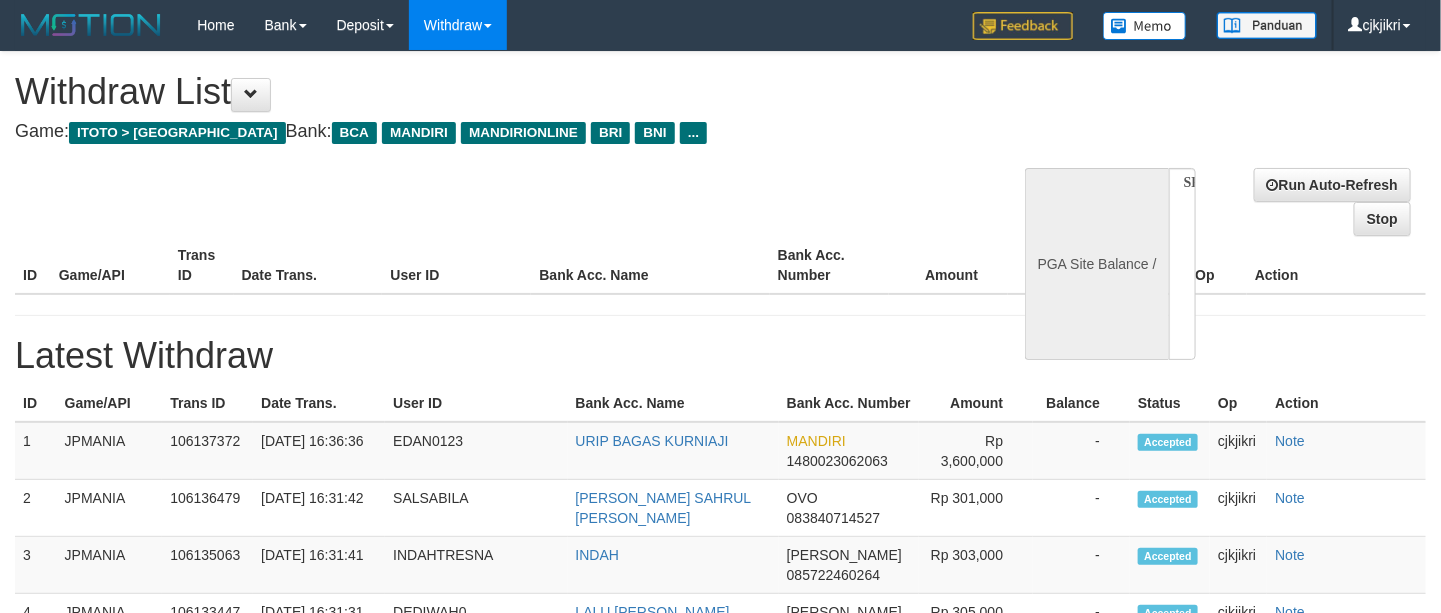 select on "**" 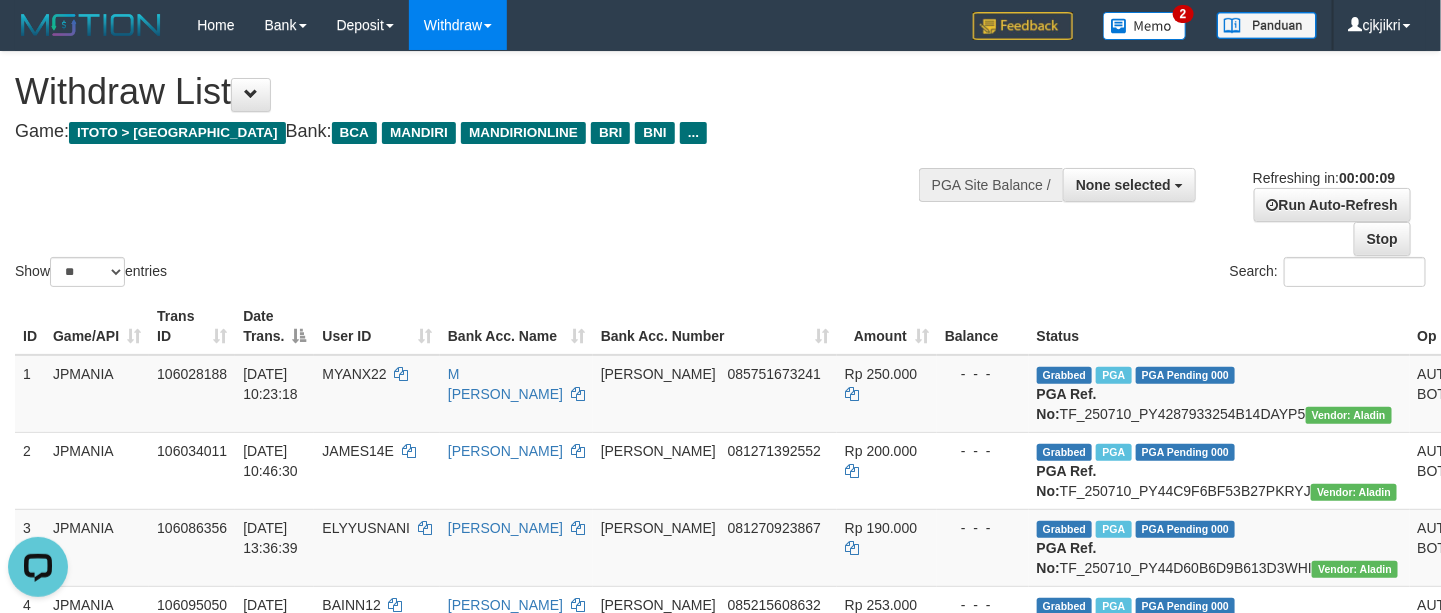 scroll, scrollTop: 0, scrollLeft: 0, axis: both 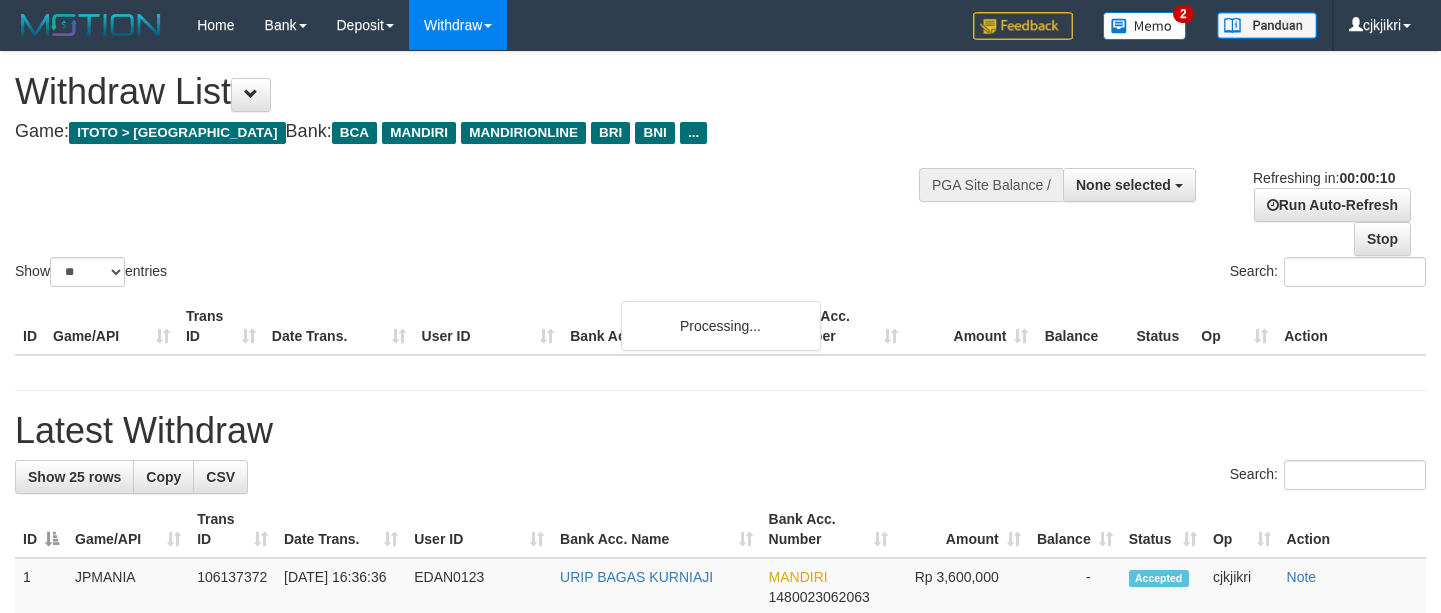 select 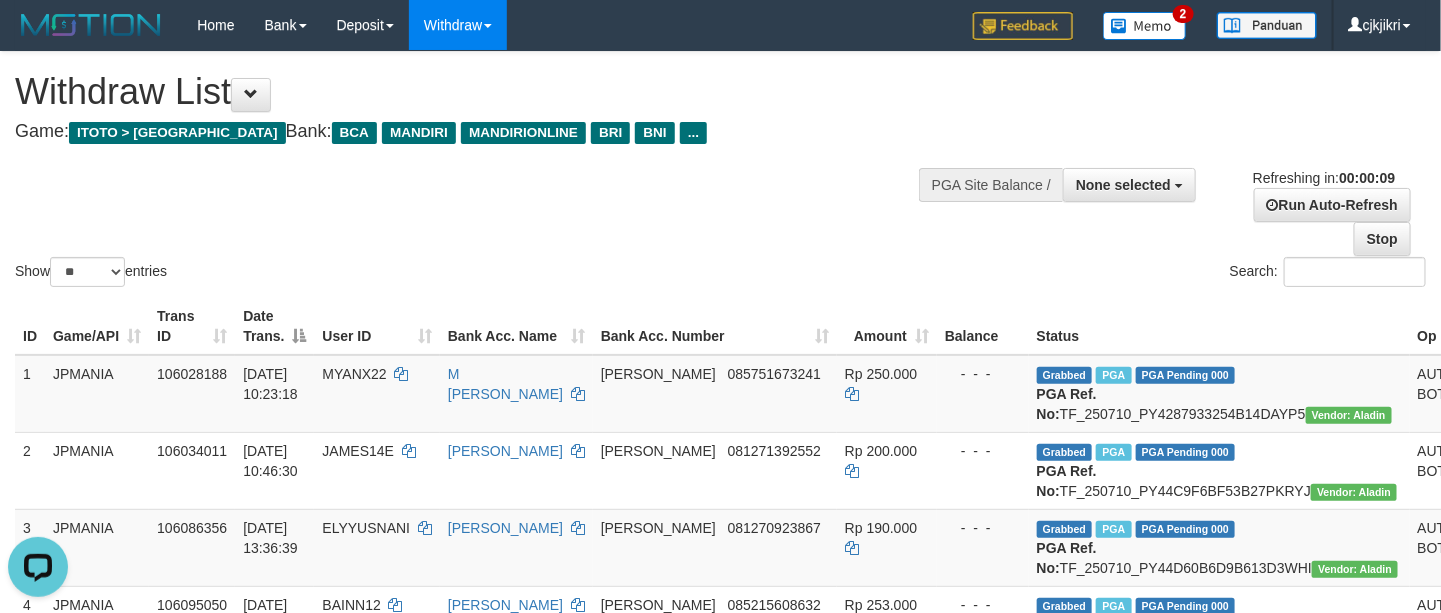 scroll, scrollTop: 0, scrollLeft: 0, axis: both 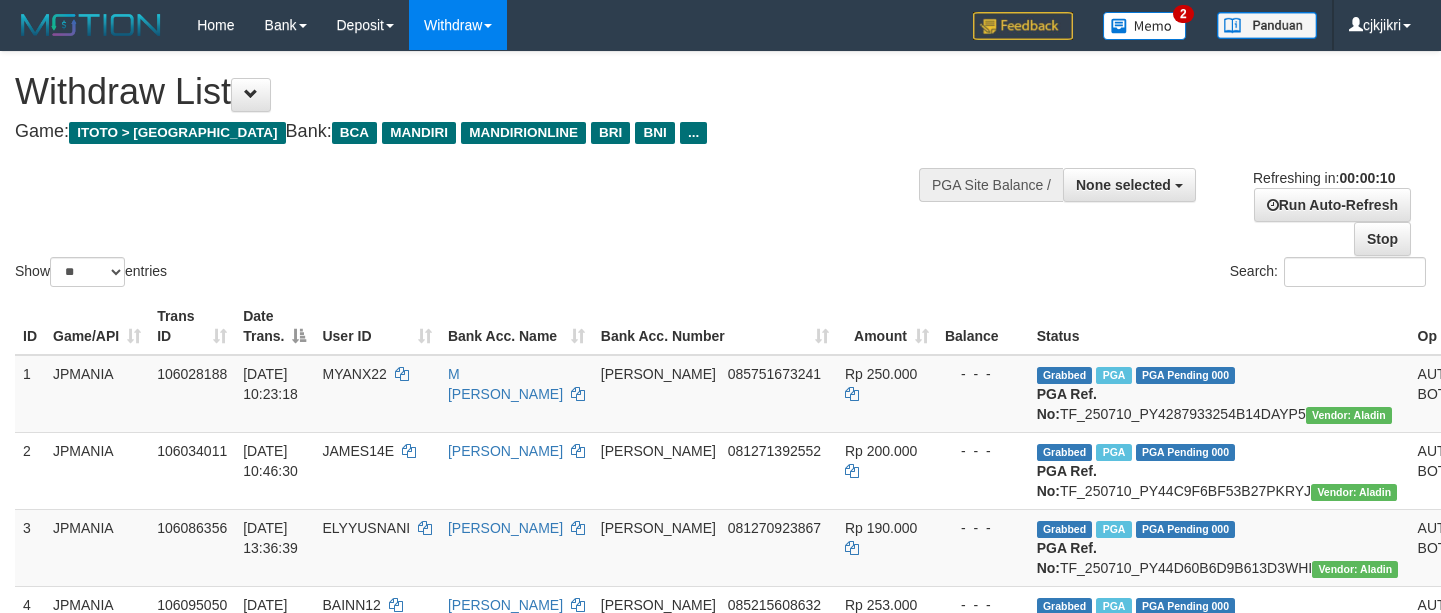 select 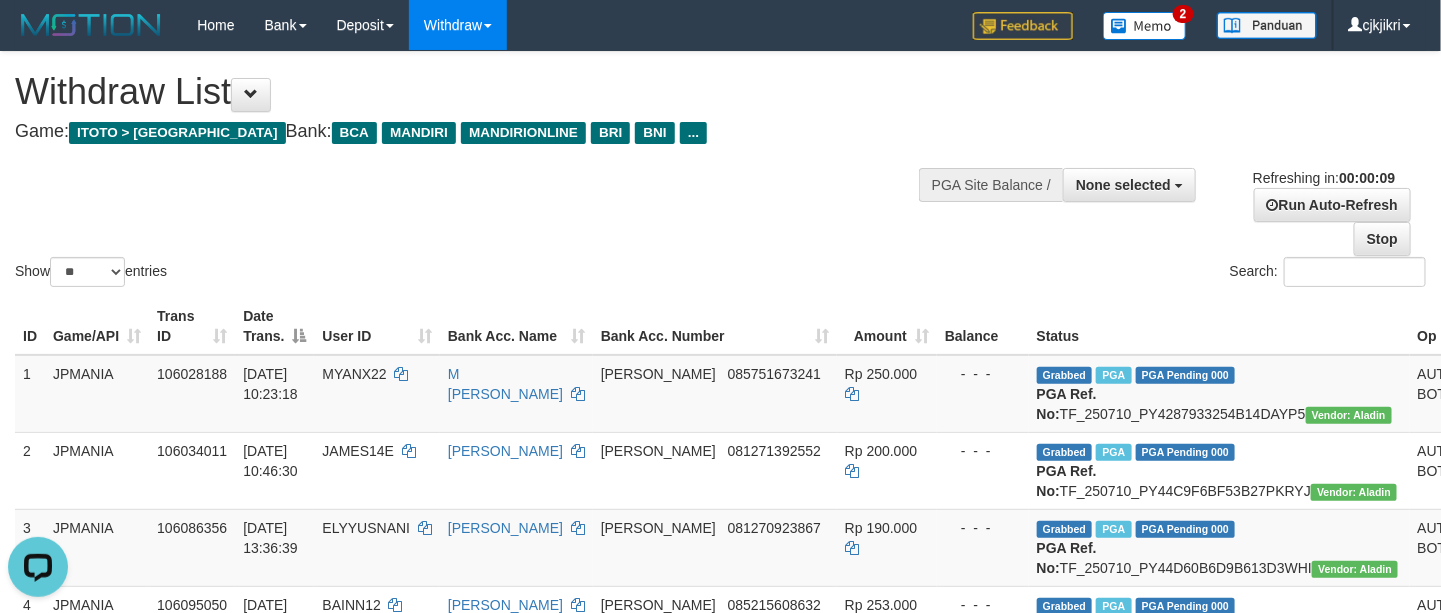 scroll, scrollTop: 0, scrollLeft: 0, axis: both 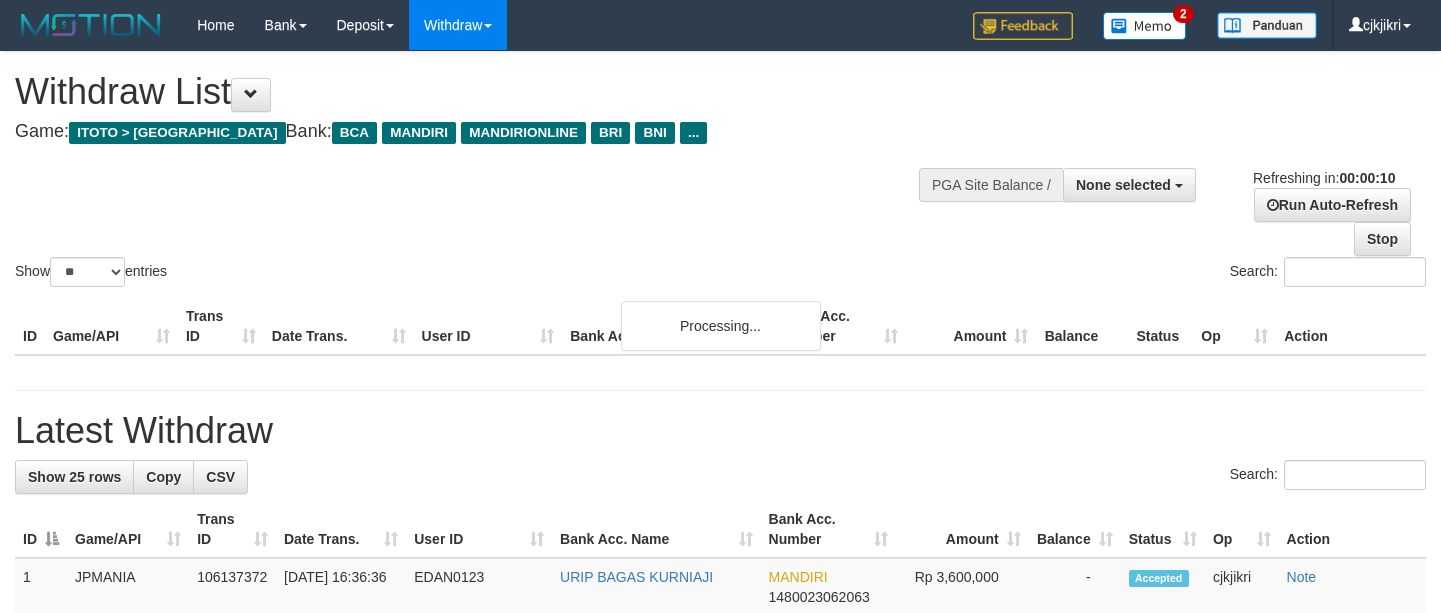 select 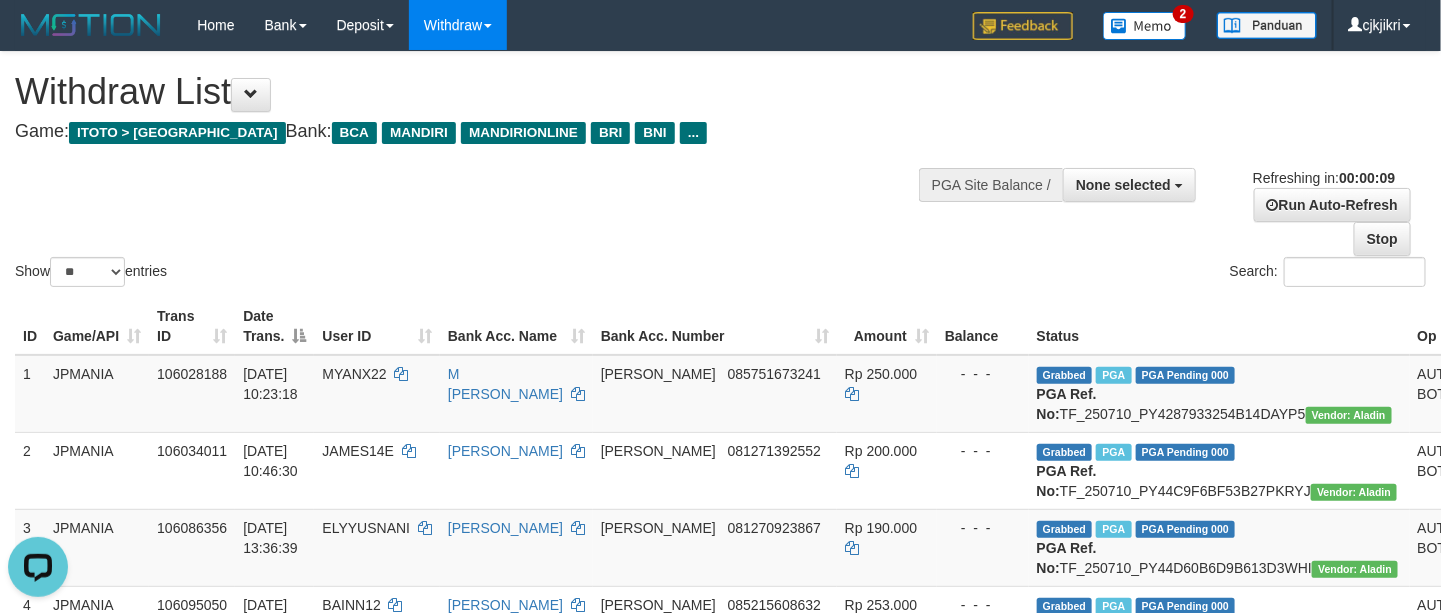 scroll, scrollTop: 0, scrollLeft: 0, axis: both 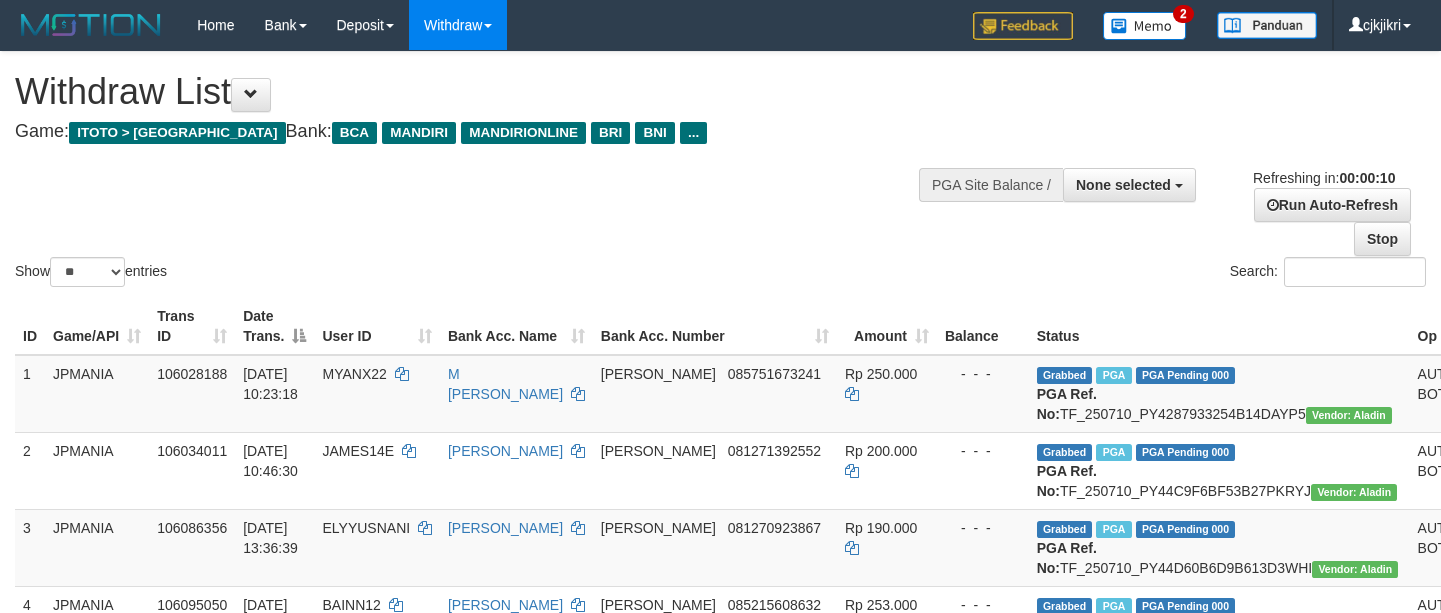 select 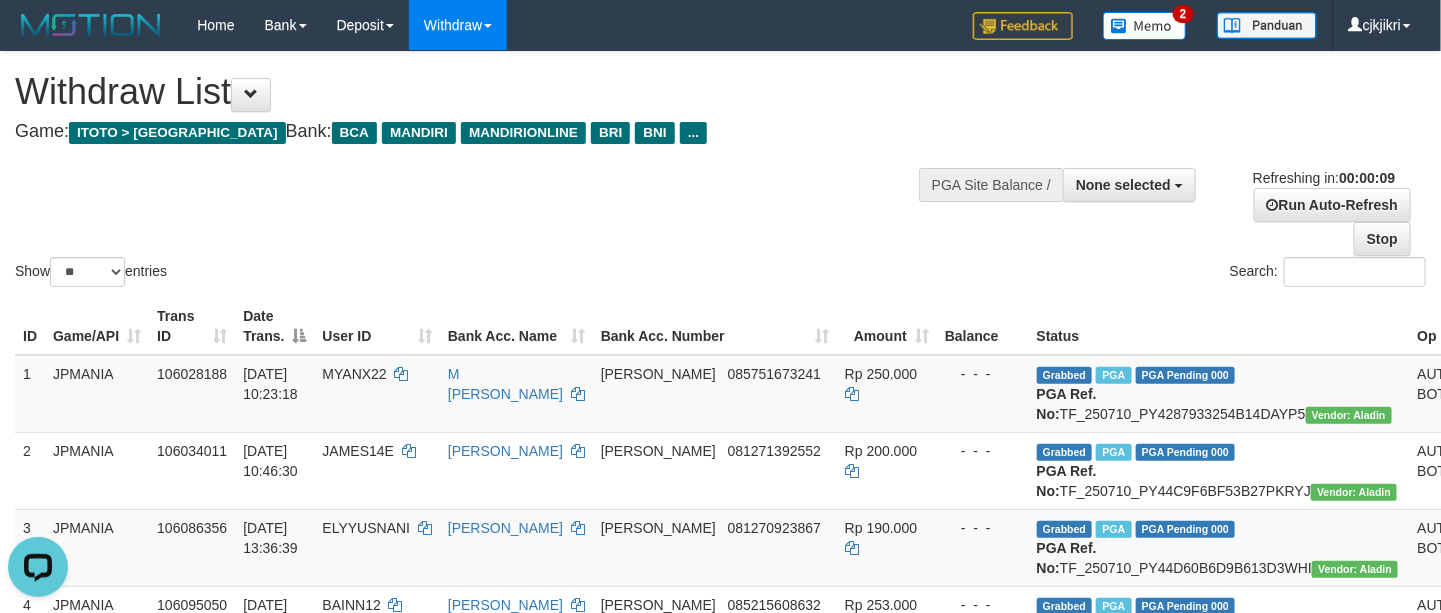 scroll, scrollTop: 0, scrollLeft: 0, axis: both 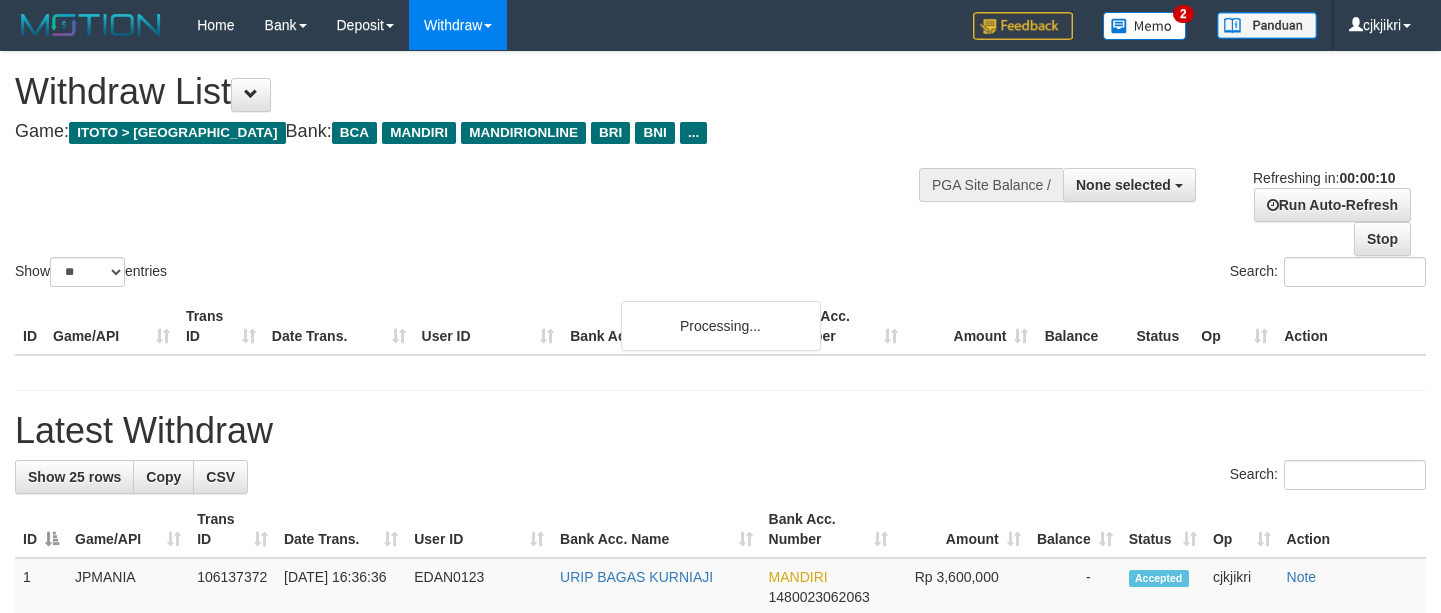 select 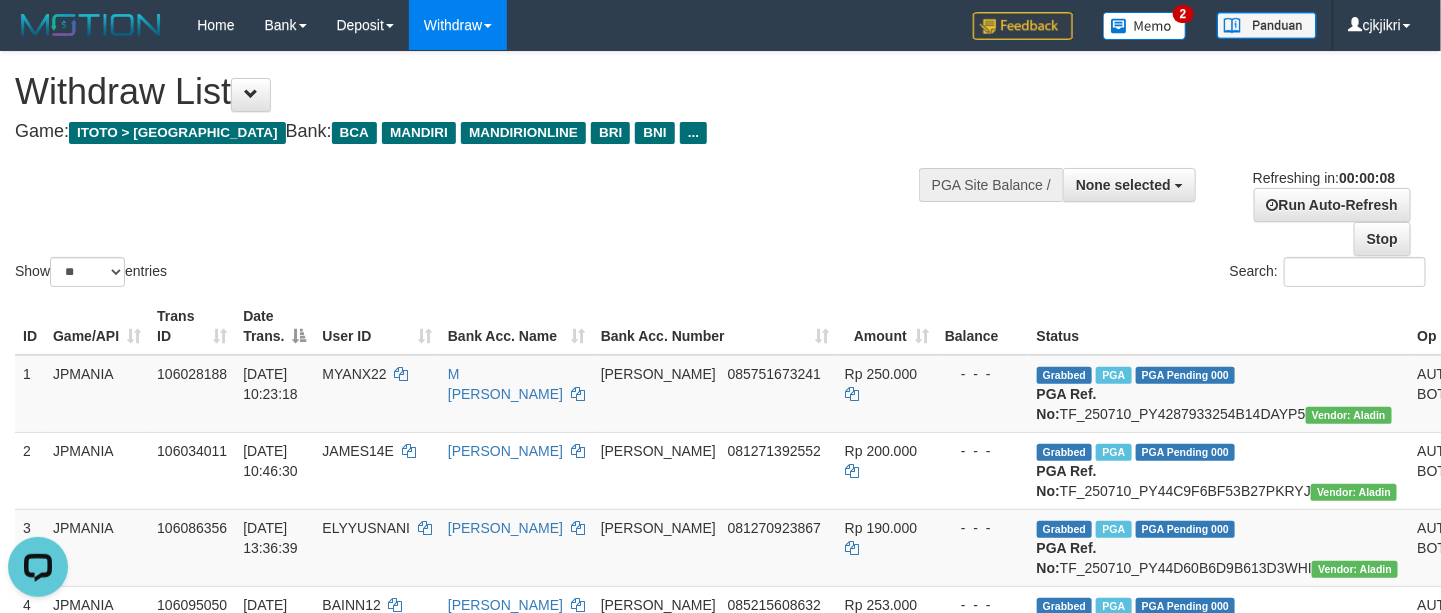 scroll, scrollTop: 0, scrollLeft: 0, axis: both 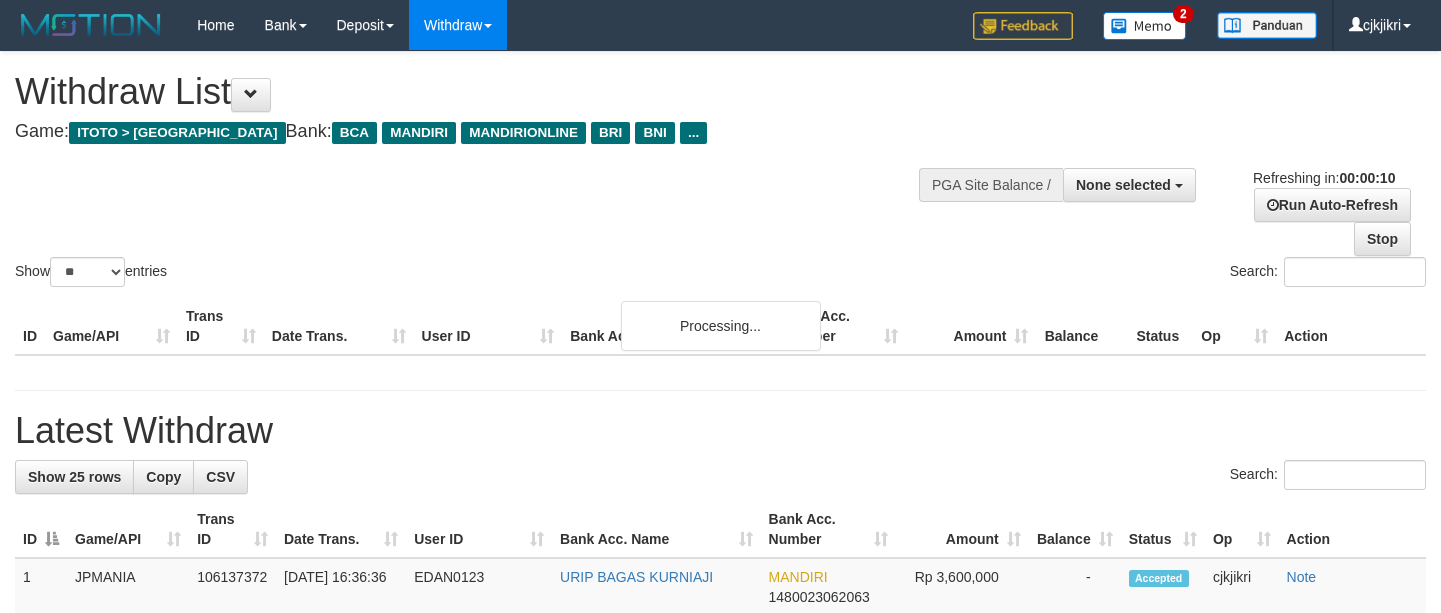 select 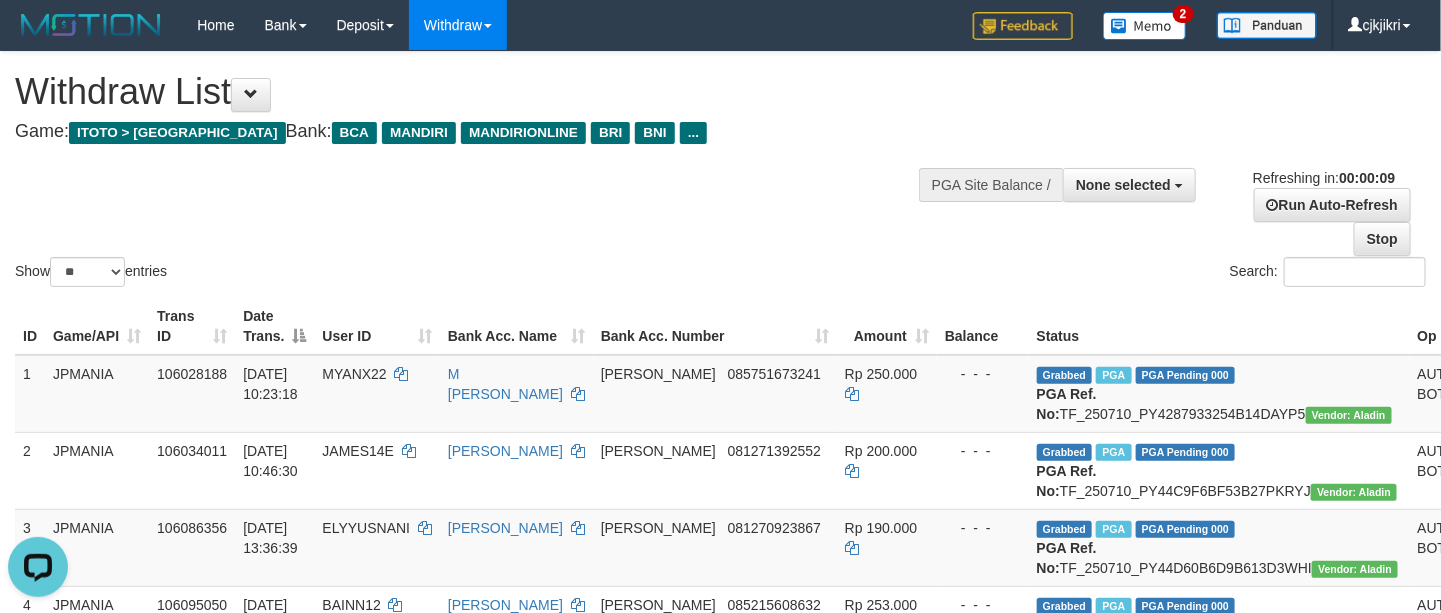 scroll, scrollTop: 0, scrollLeft: 0, axis: both 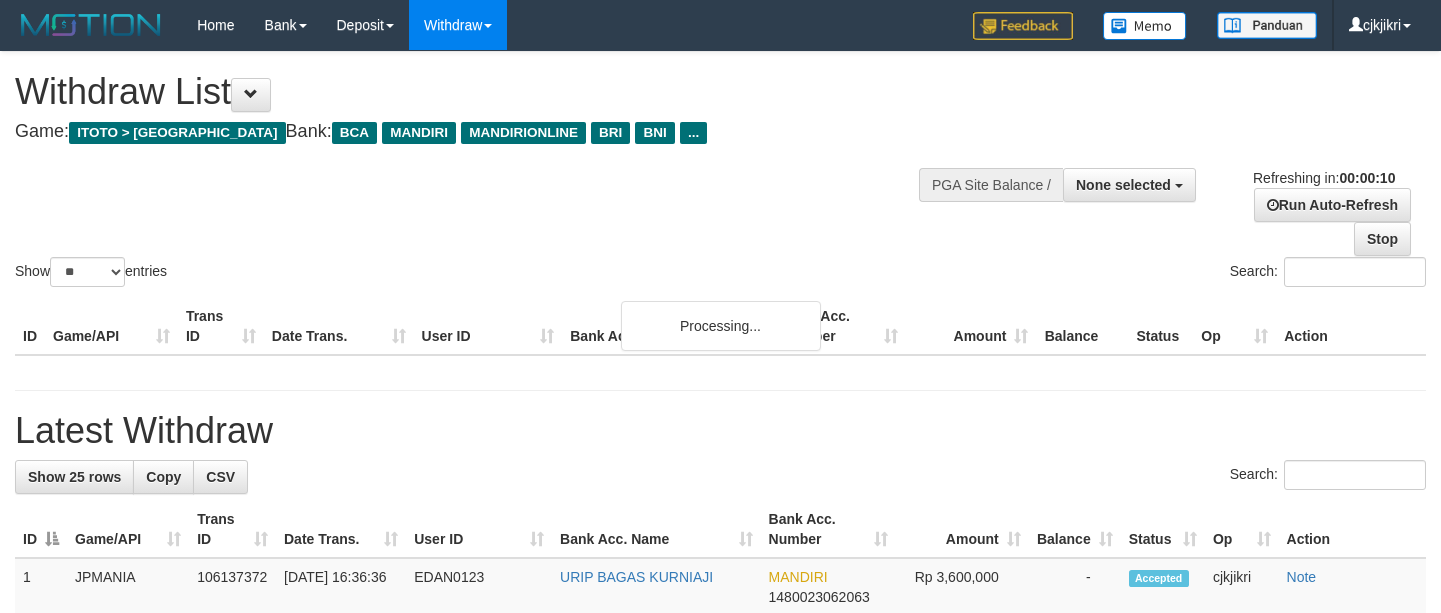 select 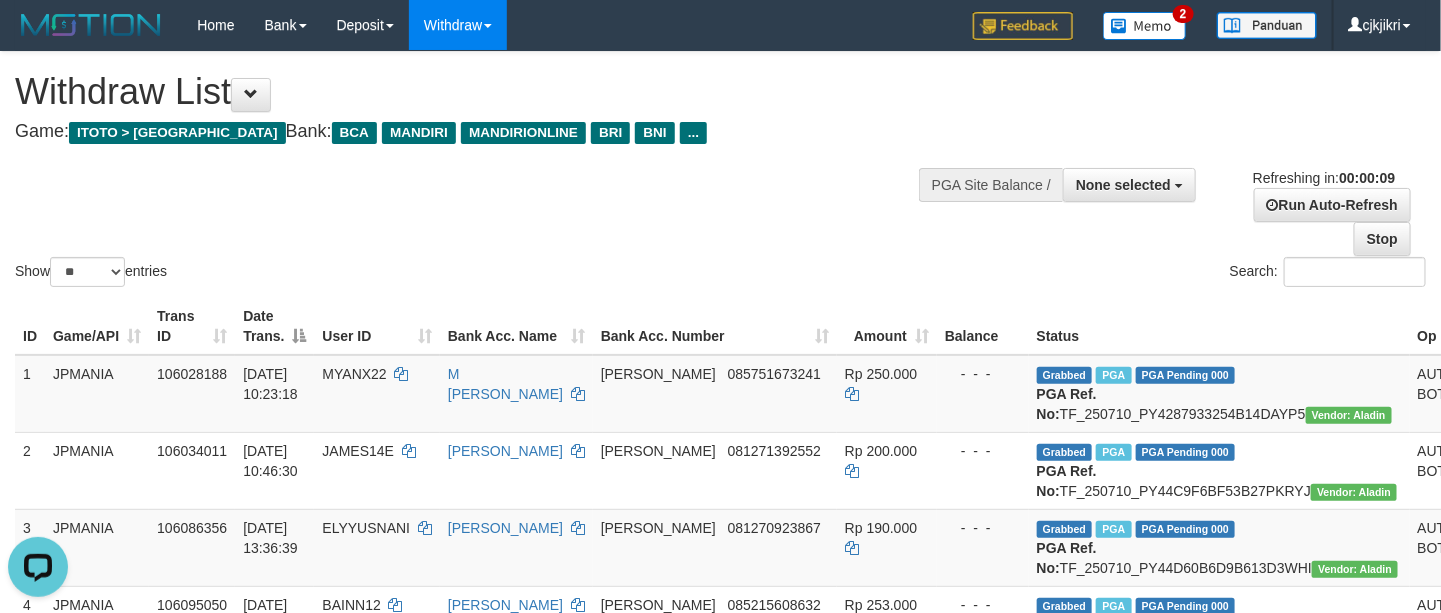 scroll, scrollTop: 0, scrollLeft: 0, axis: both 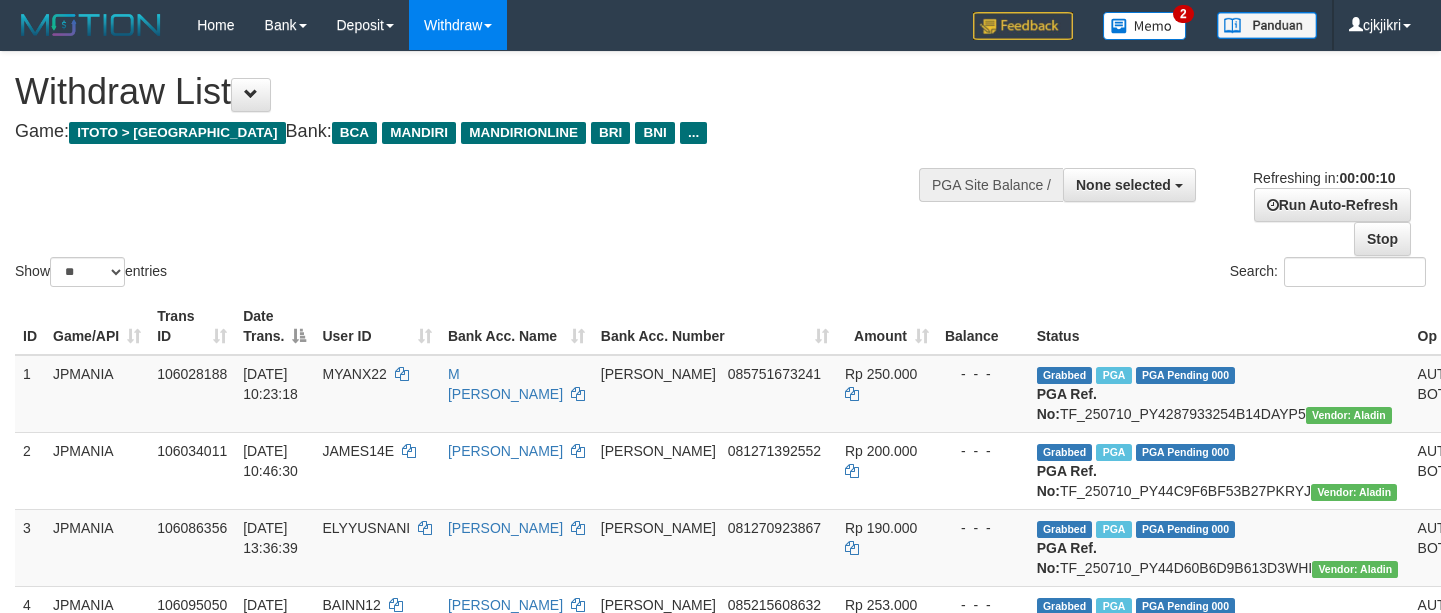 select 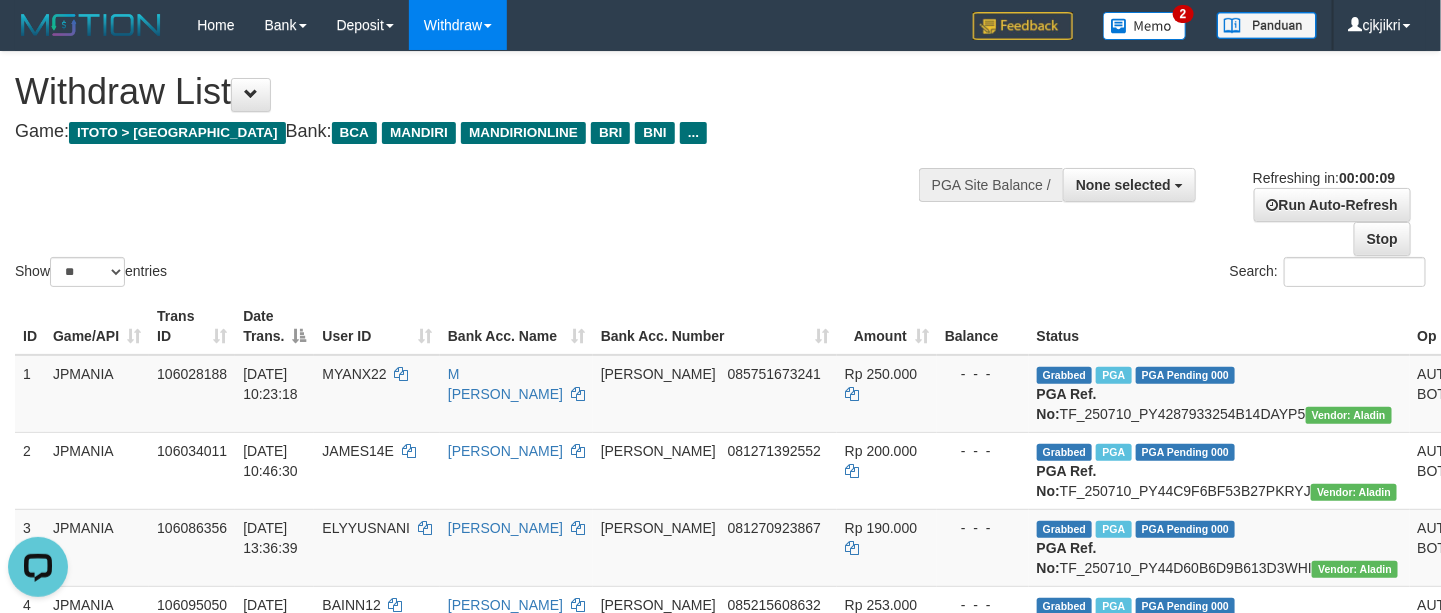scroll, scrollTop: 0, scrollLeft: 0, axis: both 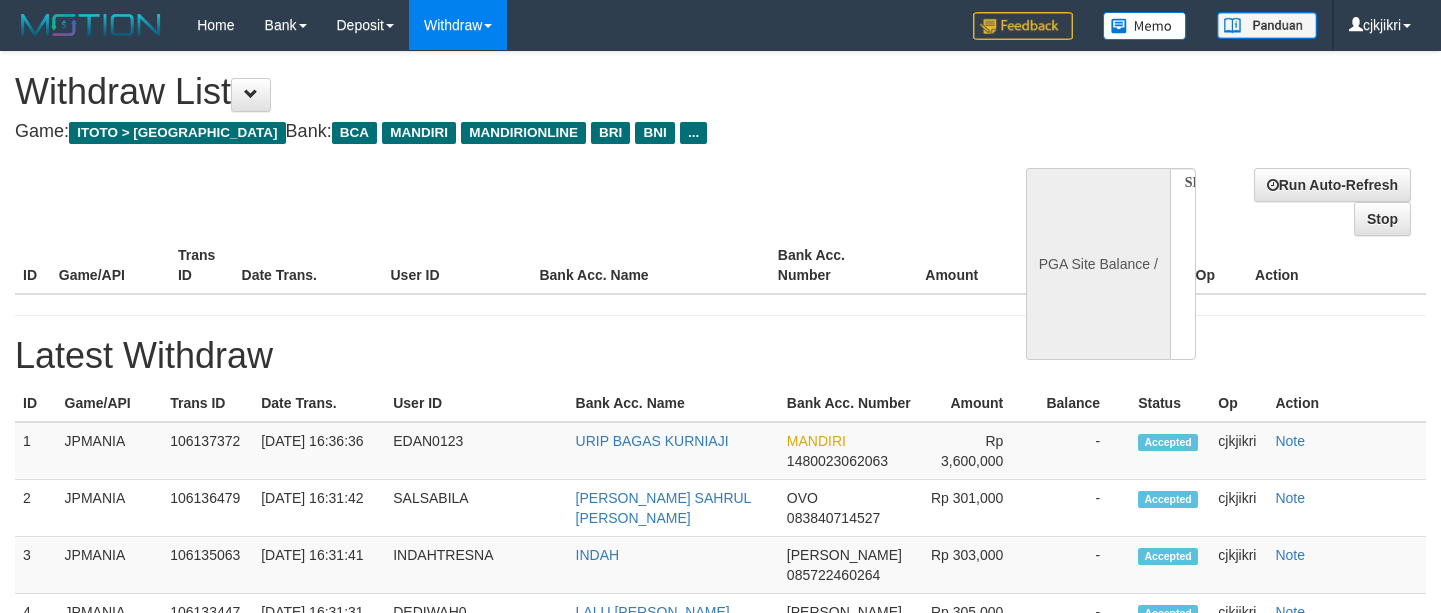 select 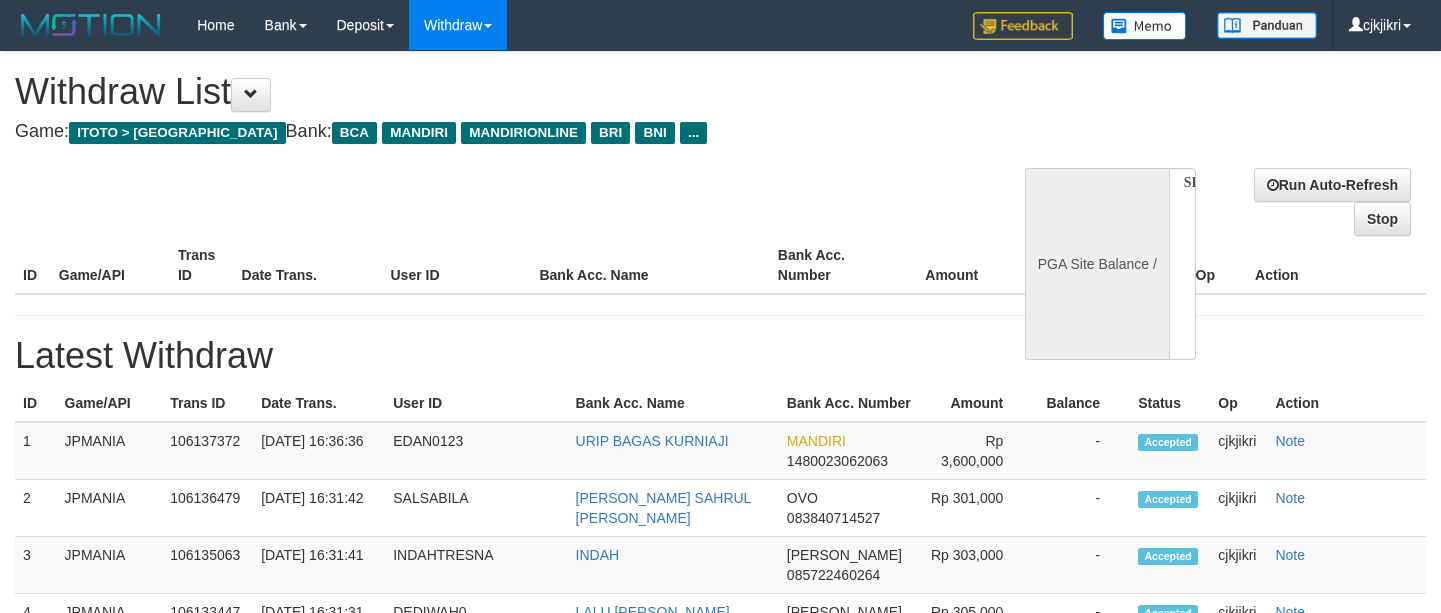 scroll, scrollTop: 0, scrollLeft: 0, axis: both 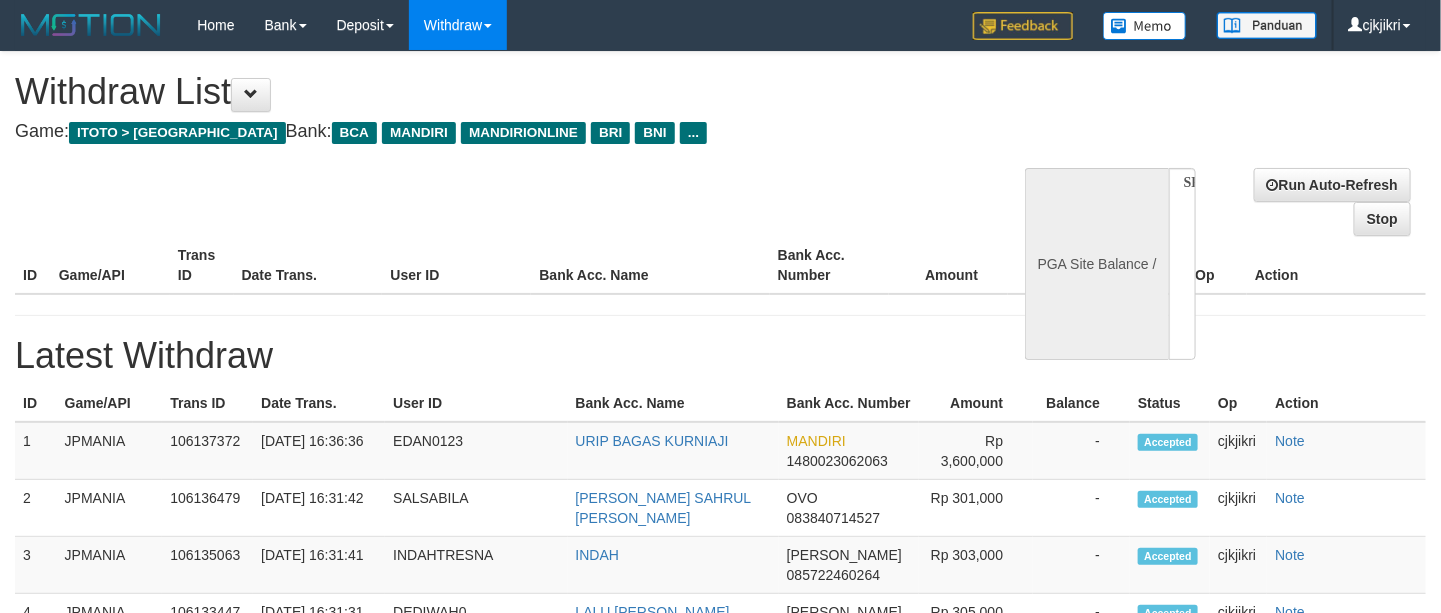 select on "**" 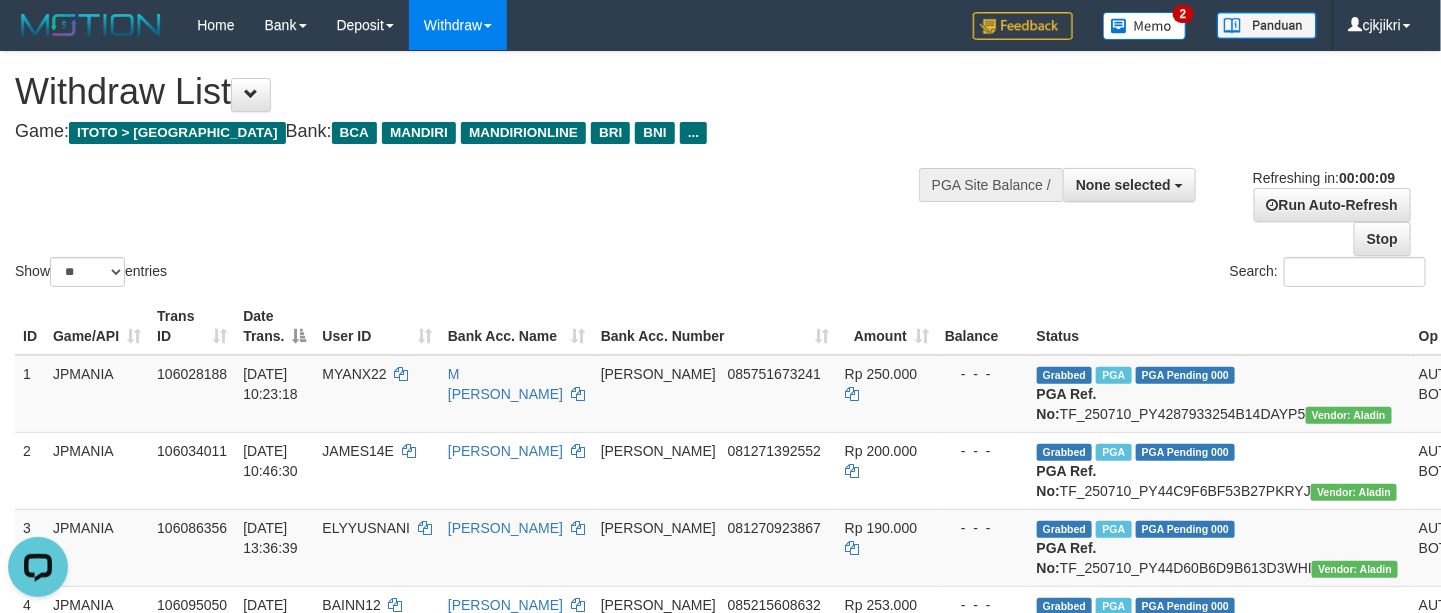scroll, scrollTop: 0, scrollLeft: 0, axis: both 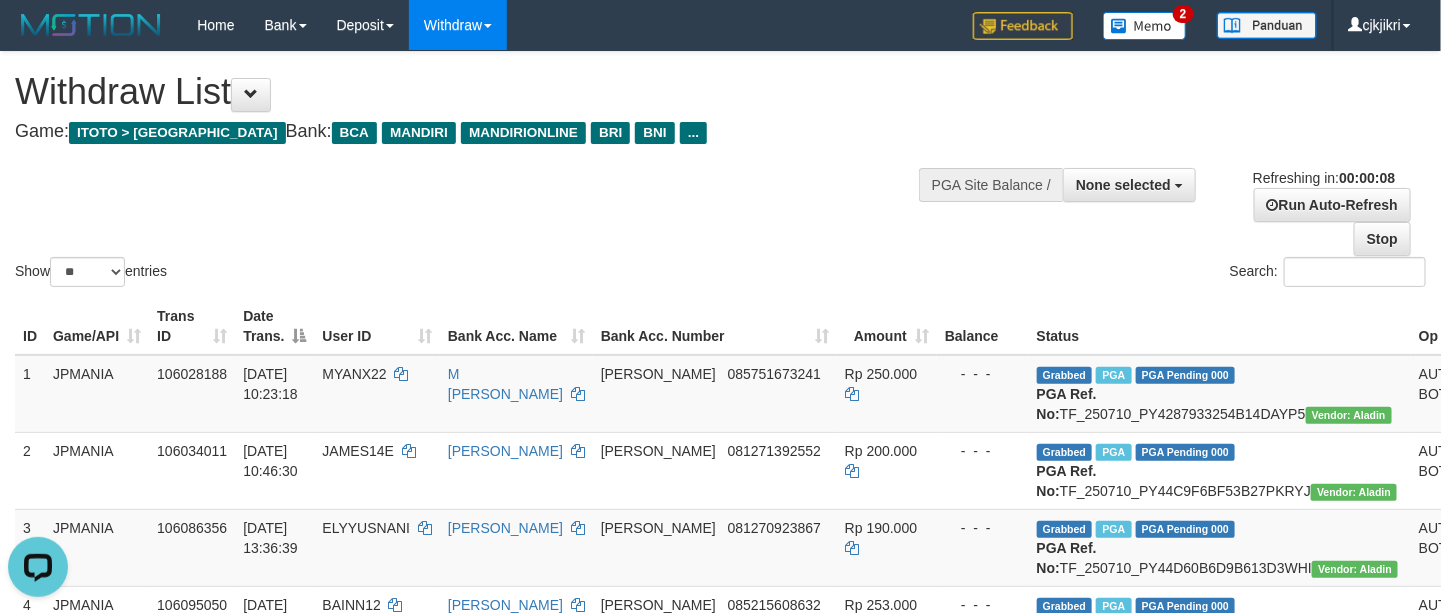click on "Show  ** ** ** ***  entries Search:" at bounding box center (720, 171) 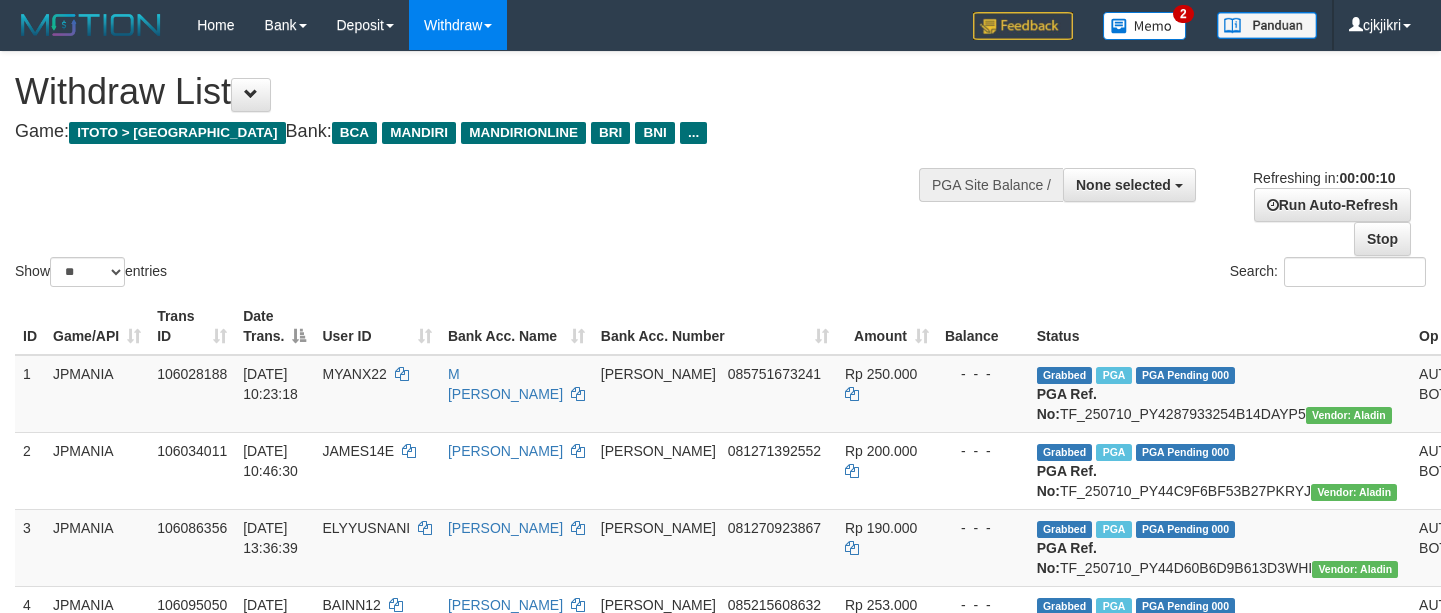 select 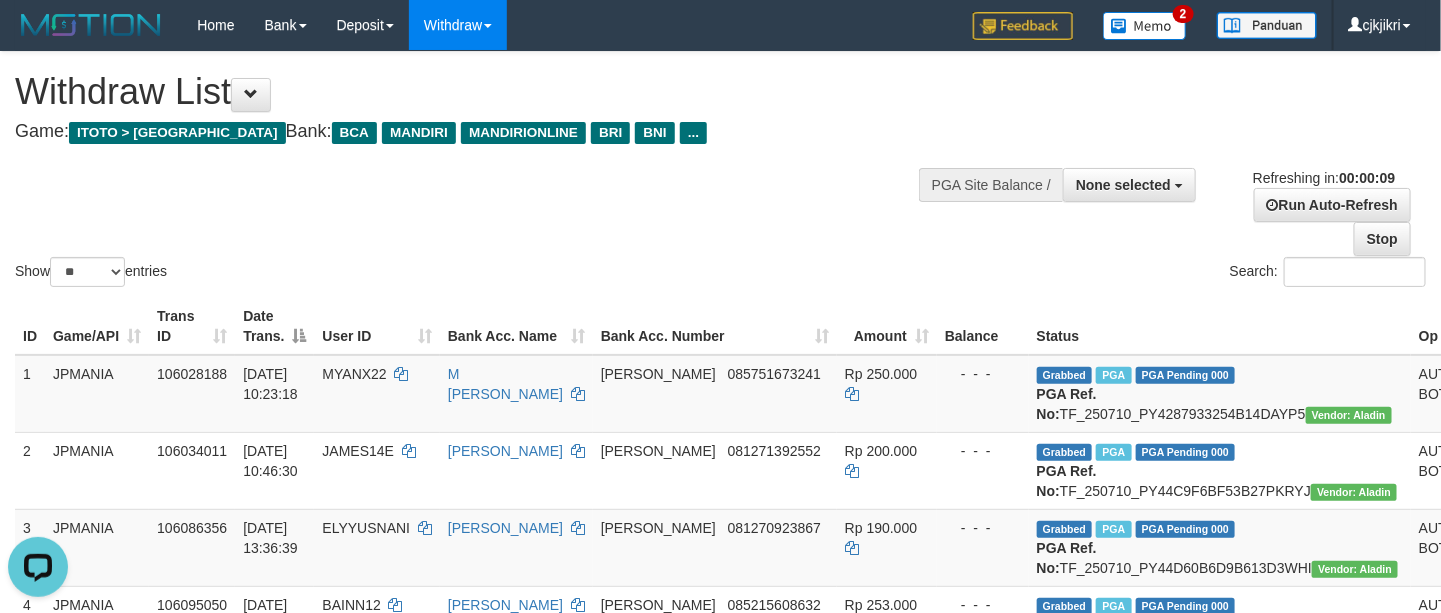 scroll, scrollTop: 0, scrollLeft: 0, axis: both 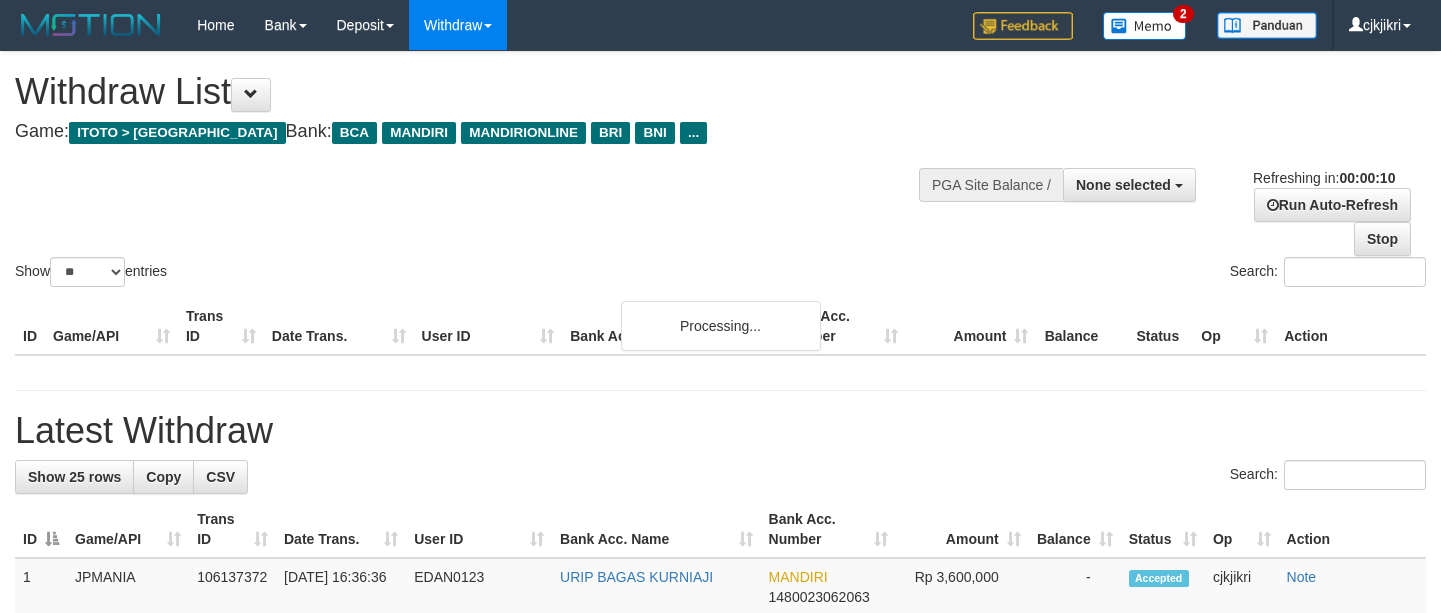 select 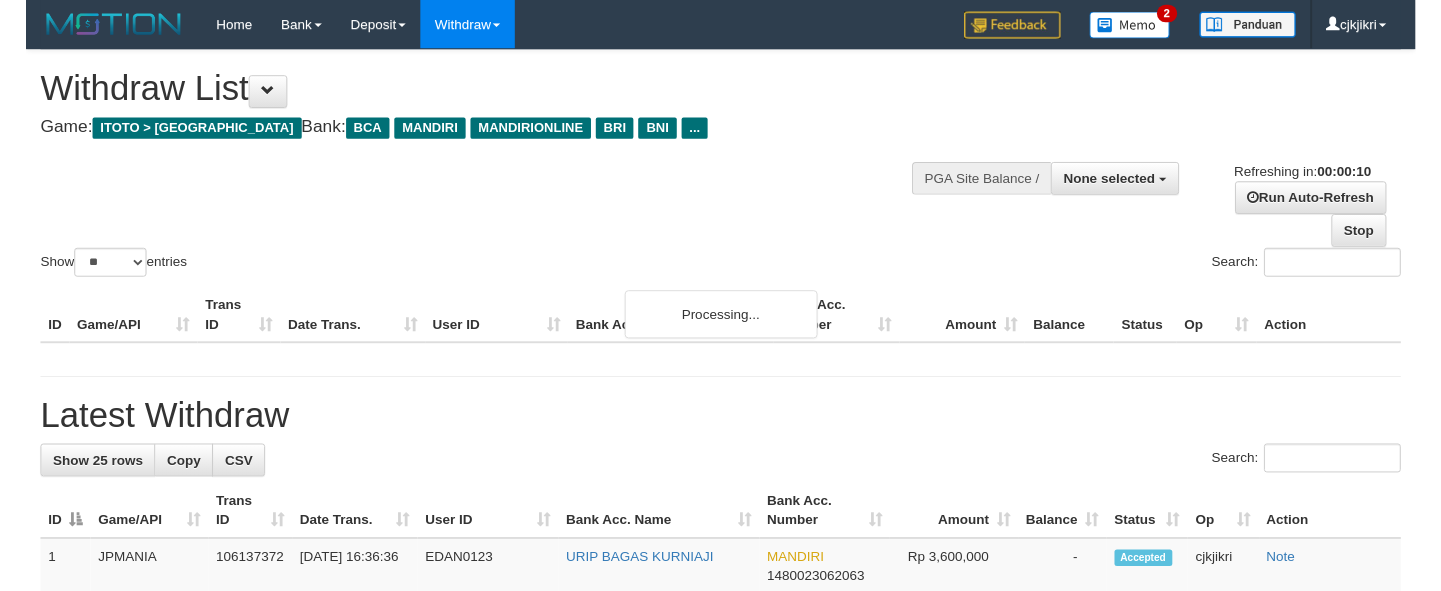 scroll, scrollTop: 0, scrollLeft: 0, axis: both 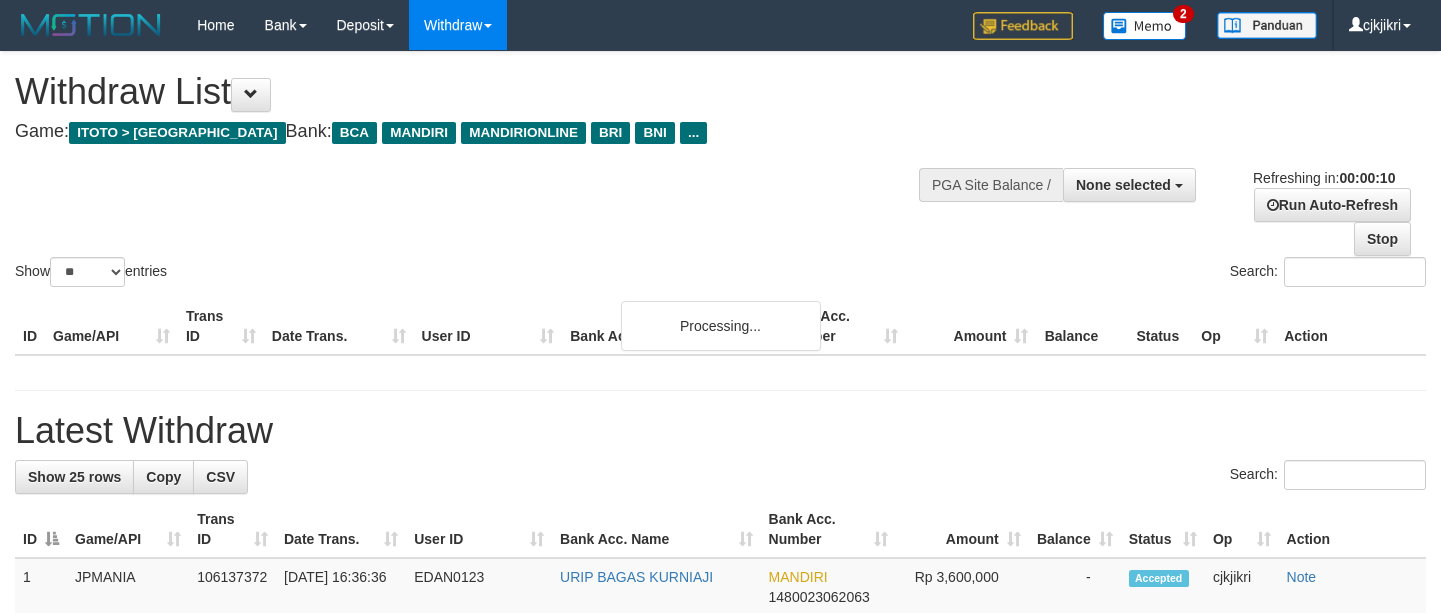 select 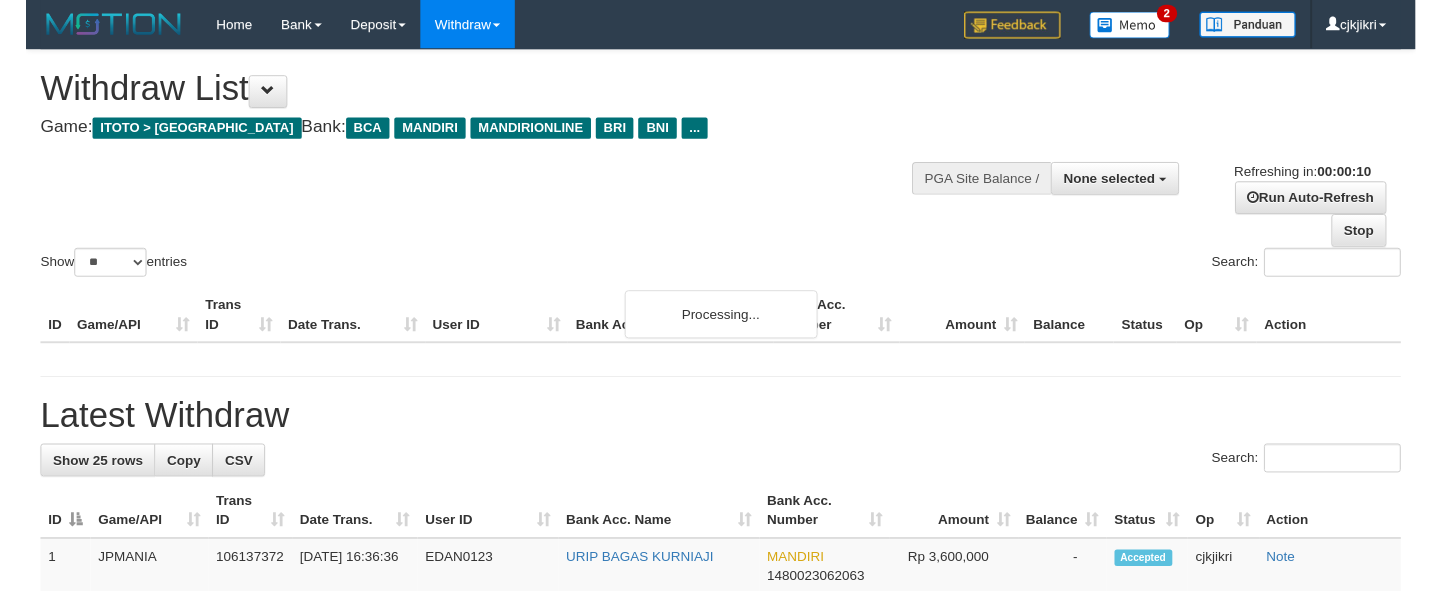 scroll, scrollTop: 0, scrollLeft: 0, axis: both 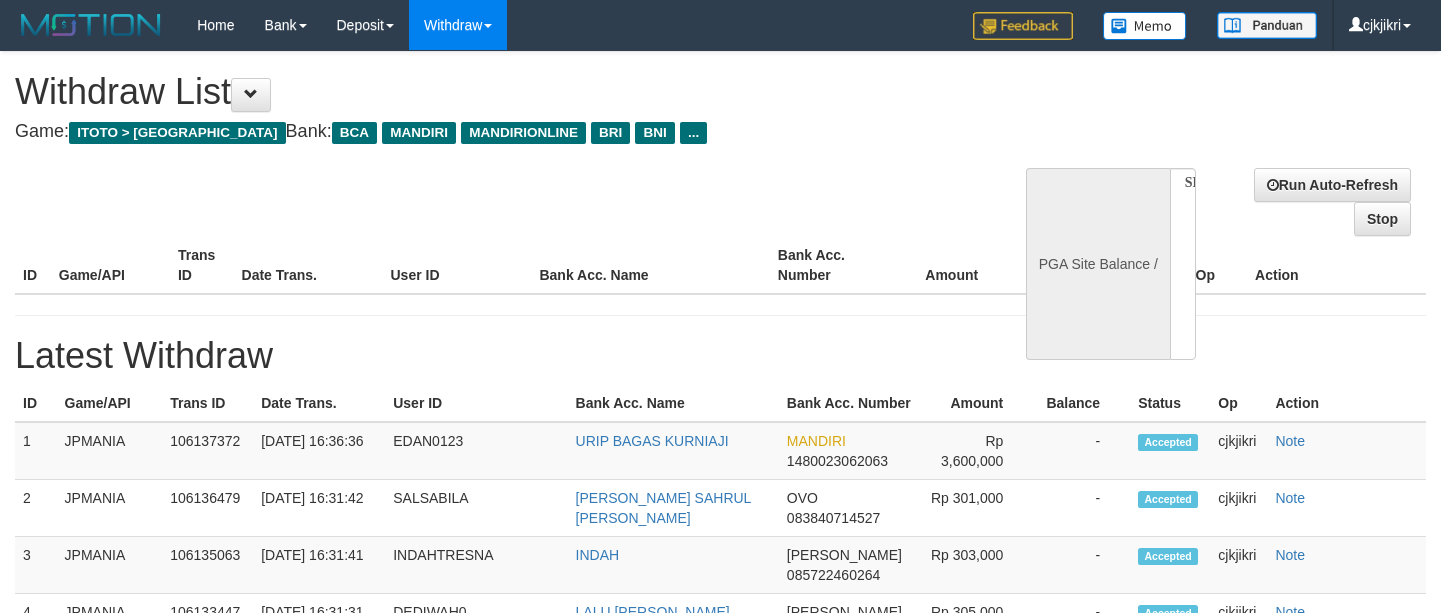 select 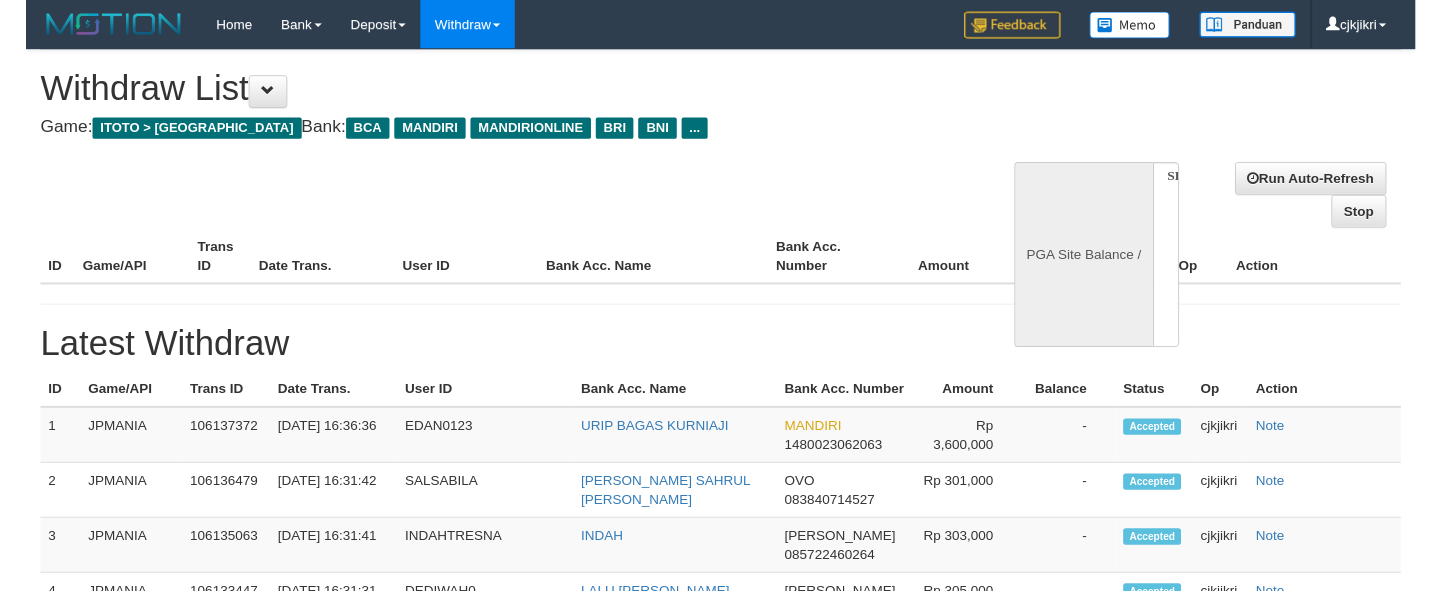 scroll, scrollTop: 0, scrollLeft: 0, axis: both 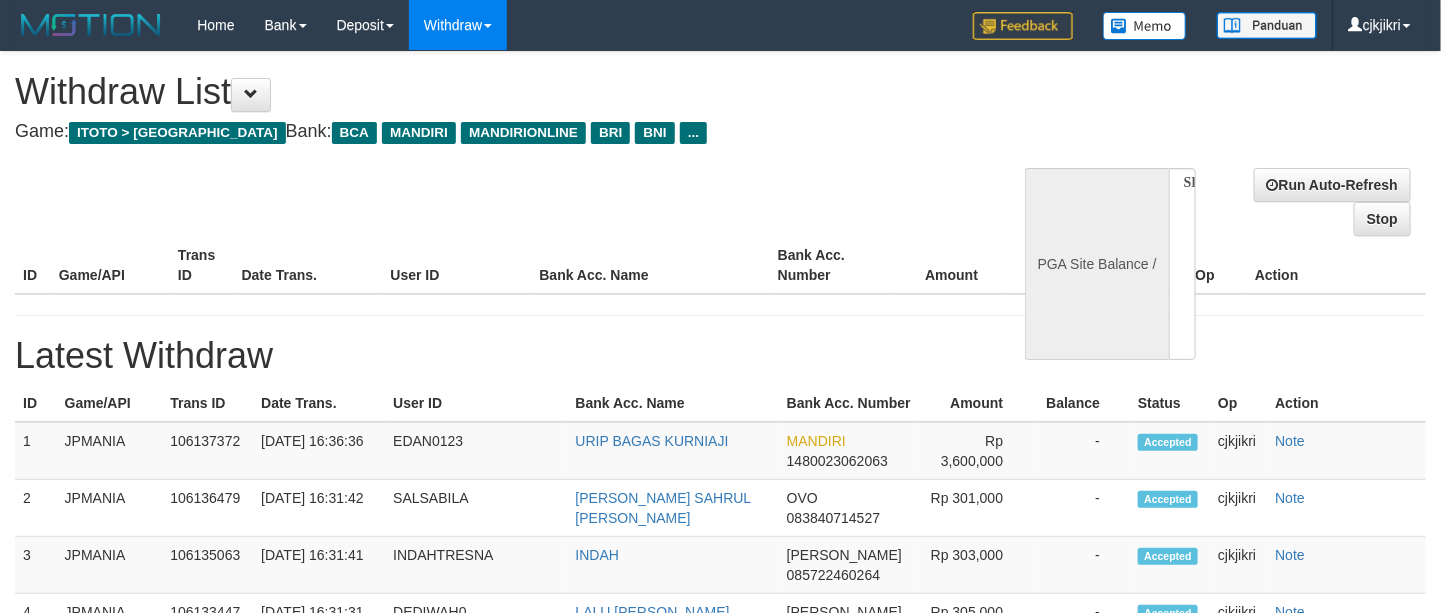select on "**" 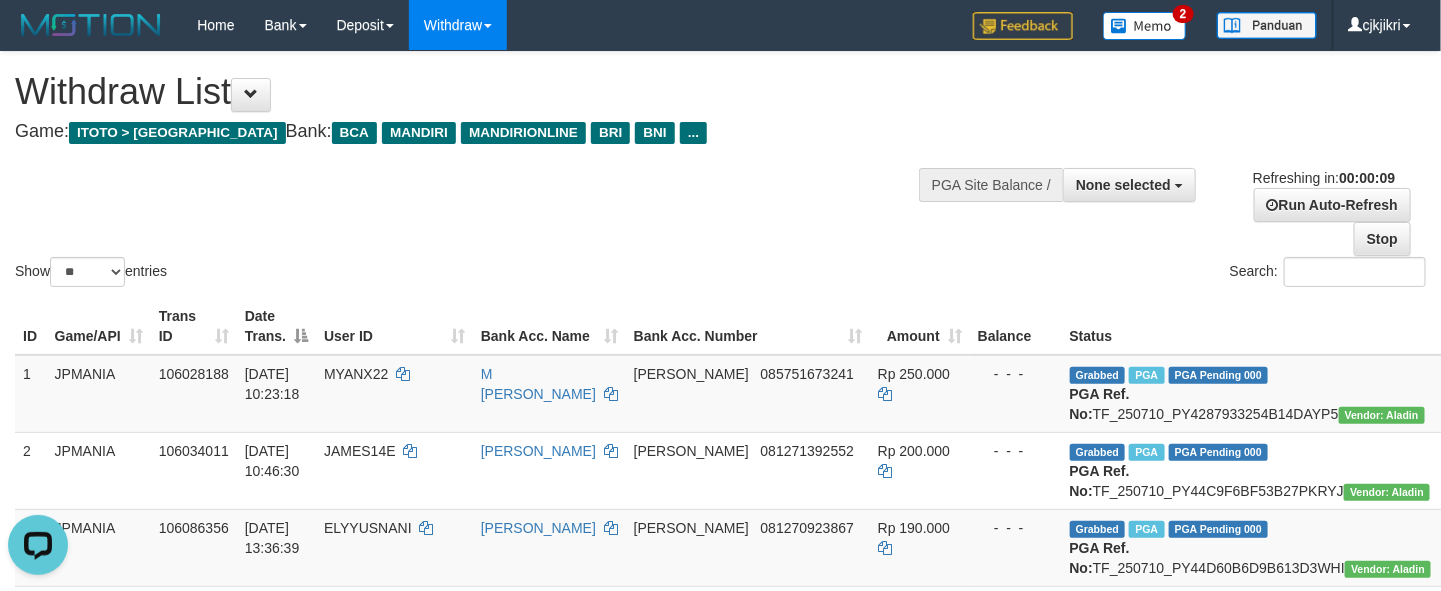 scroll, scrollTop: 0, scrollLeft: 0, axis: both 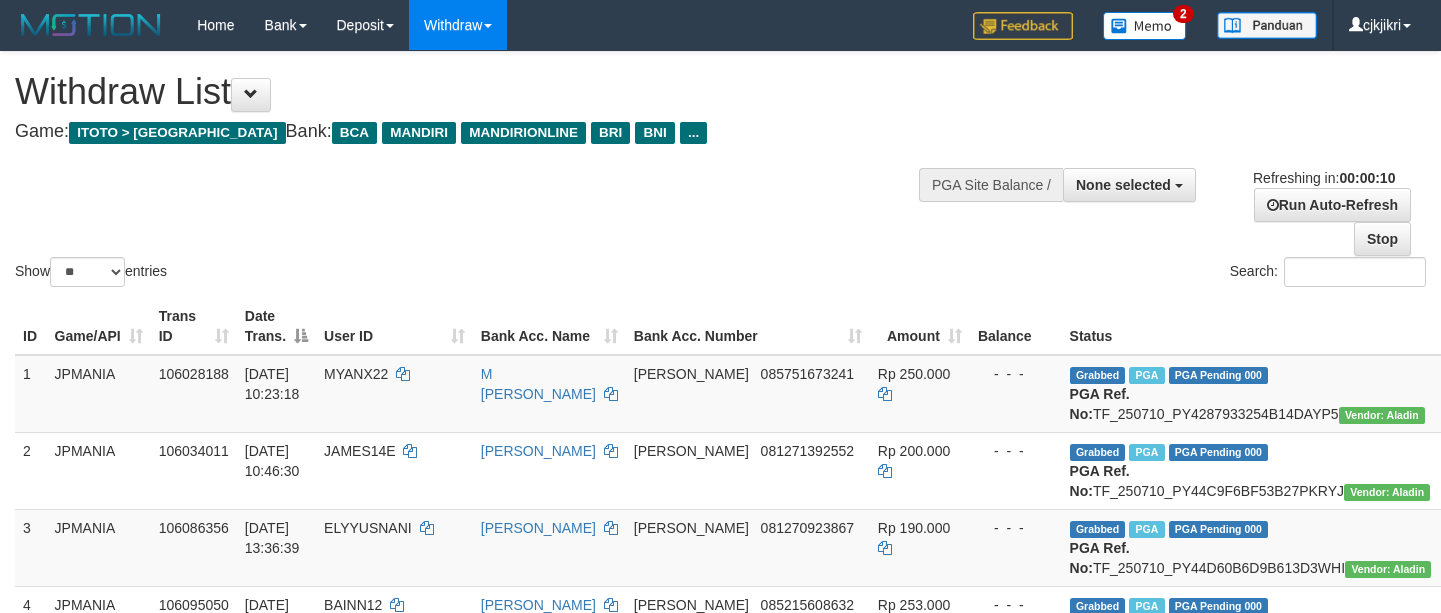 select 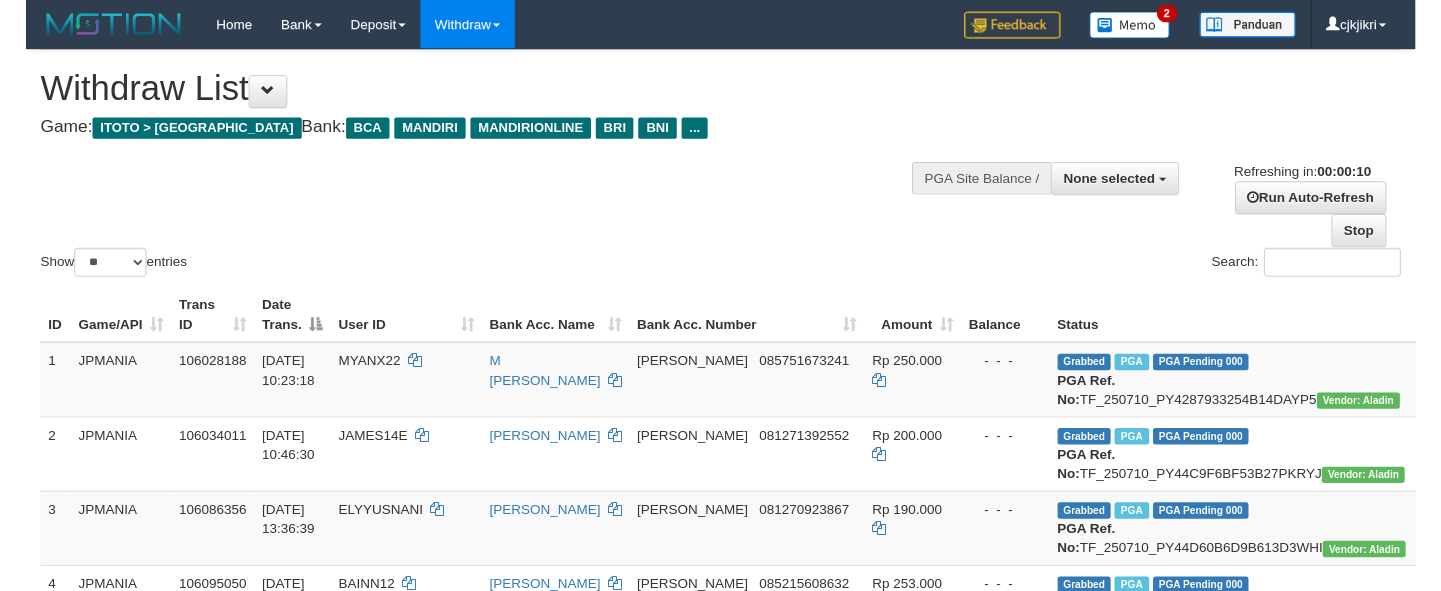 scroll, scrollTop: 0, scrollLeft: 0, axis: both 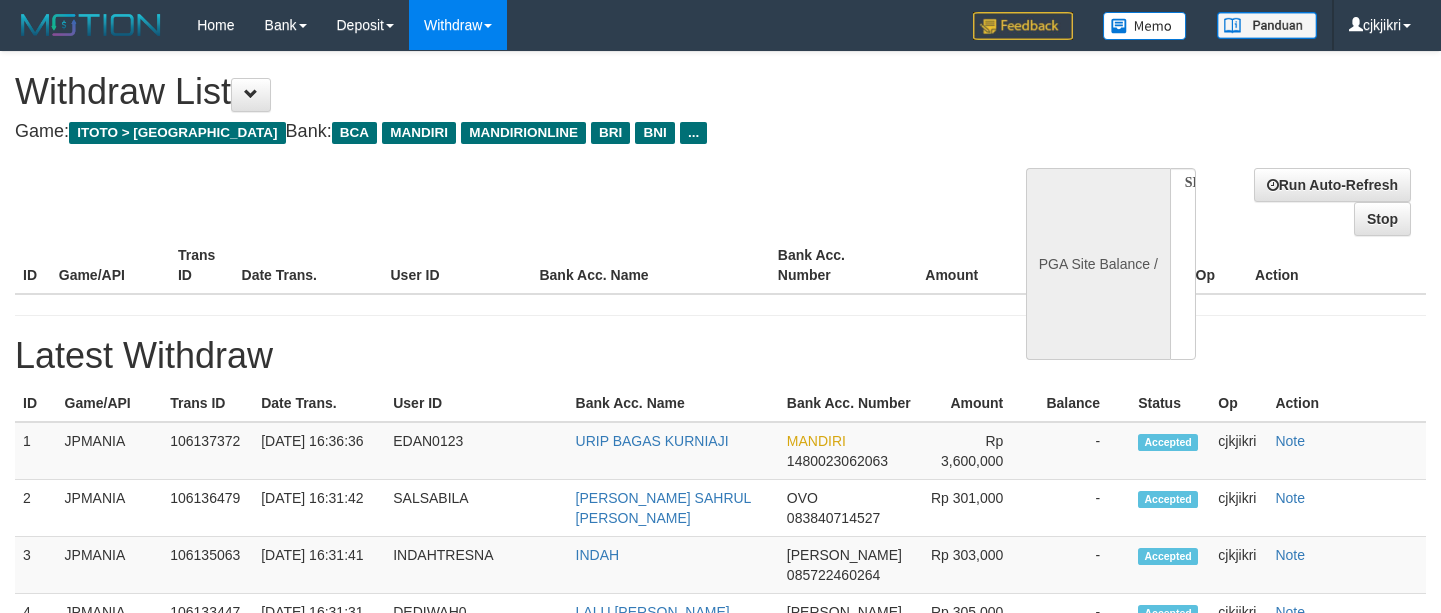 select 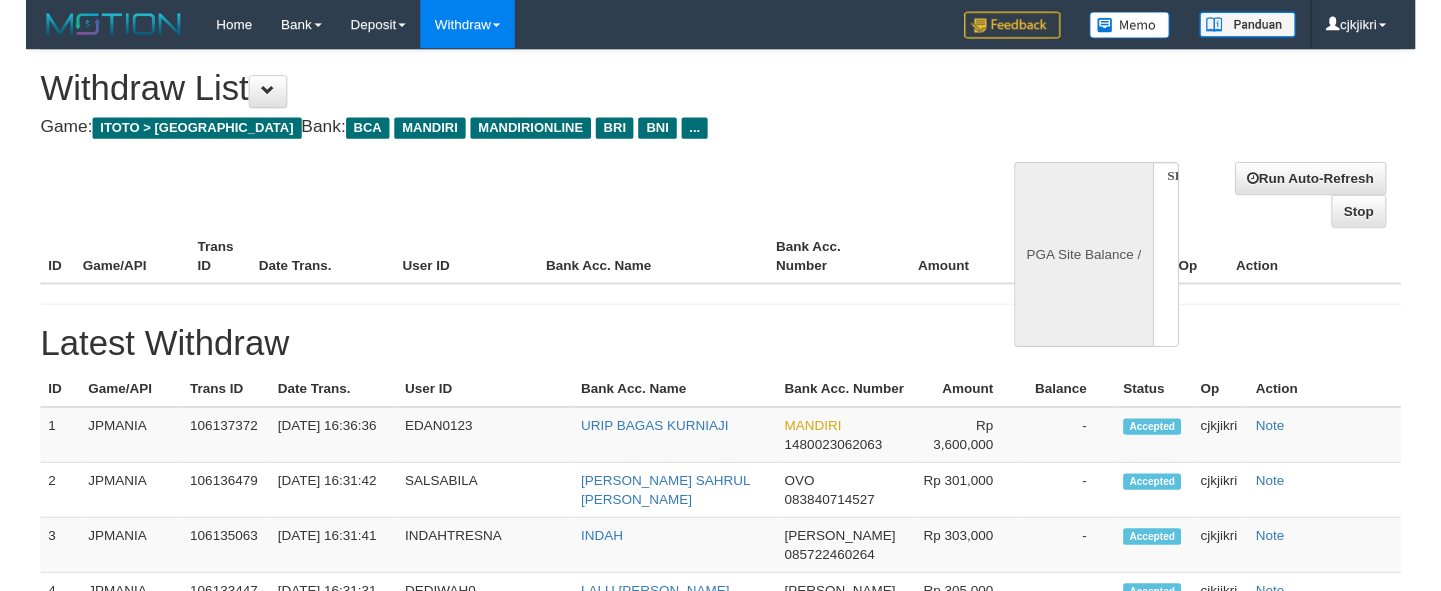 scroll, scrollTop: 0, scrollLeft: 0, axis: both 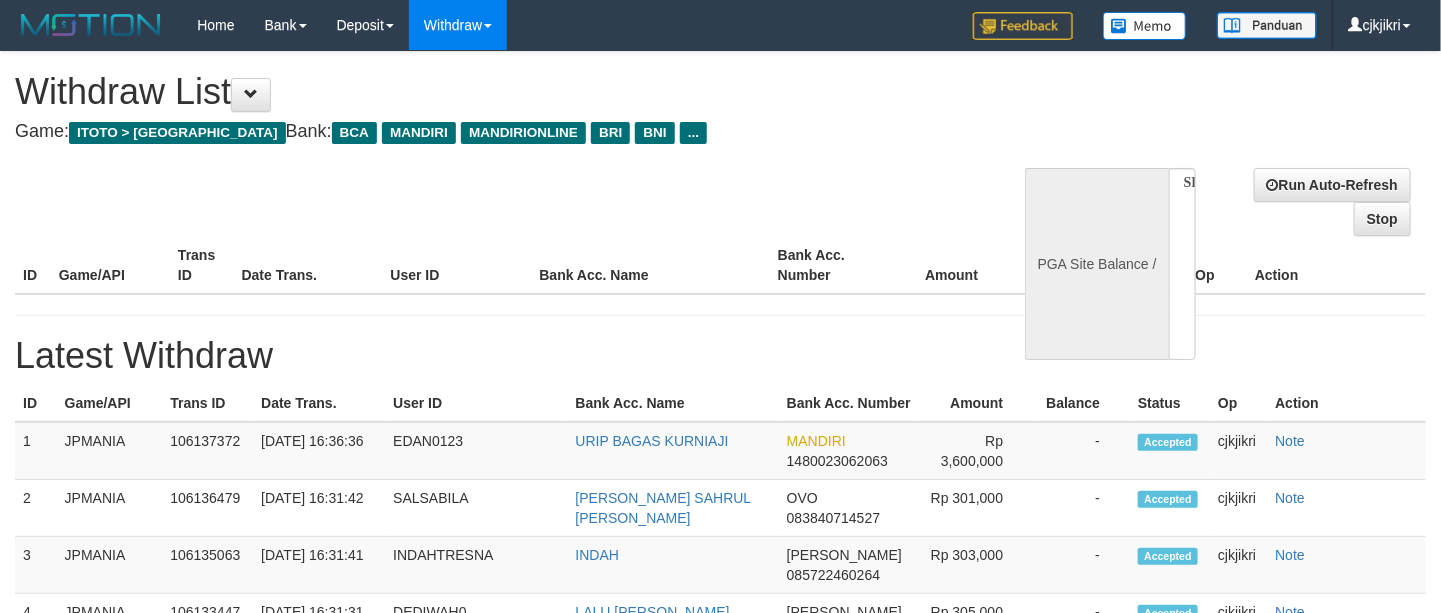 select on "**" 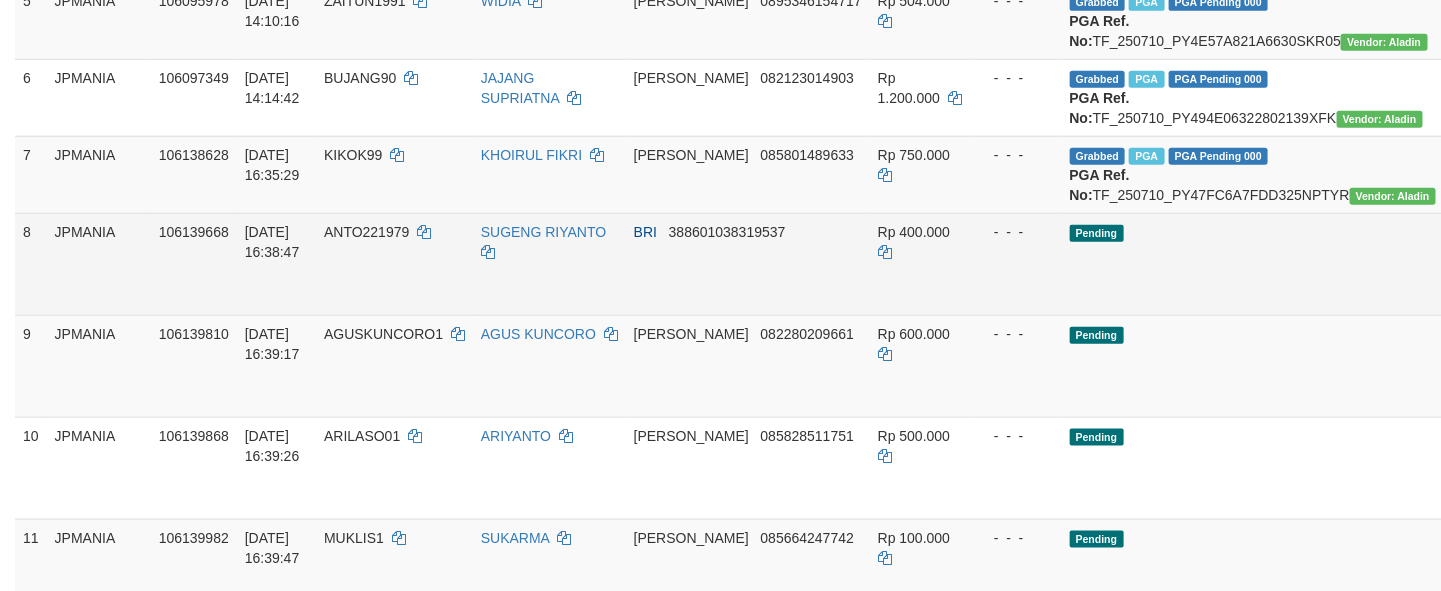 scroll, scrollTop: 750, scrollLeft: 0, axis: vertical 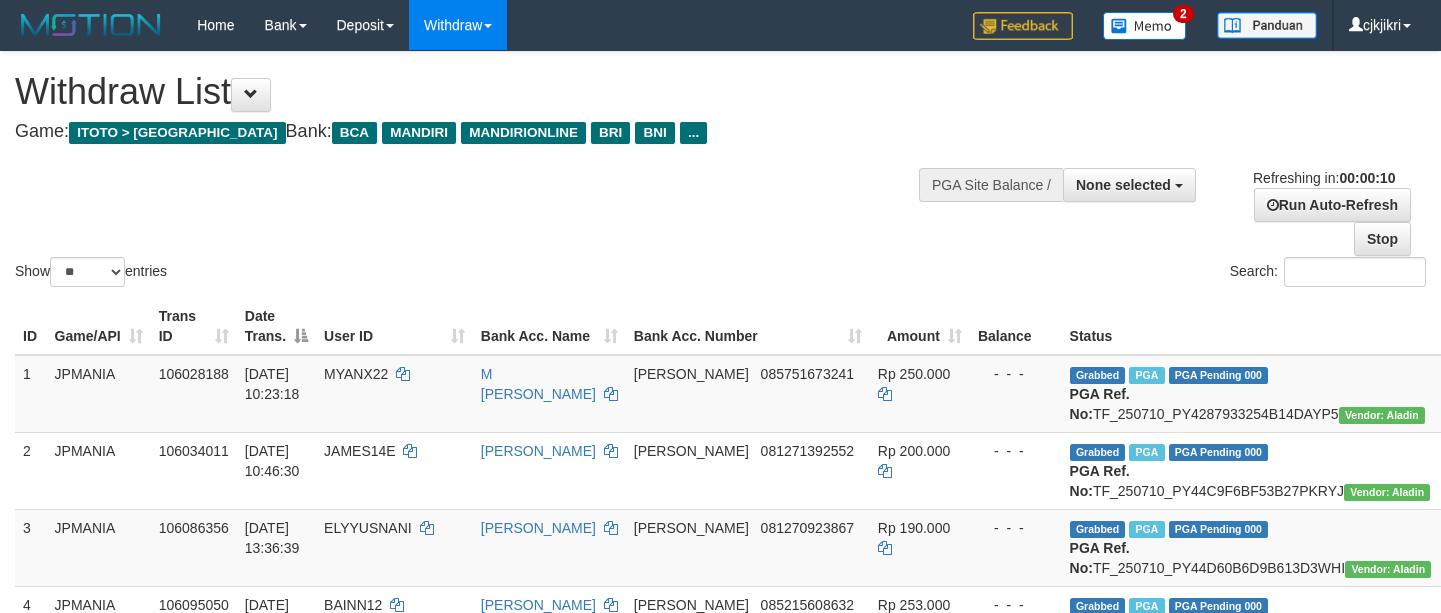 select 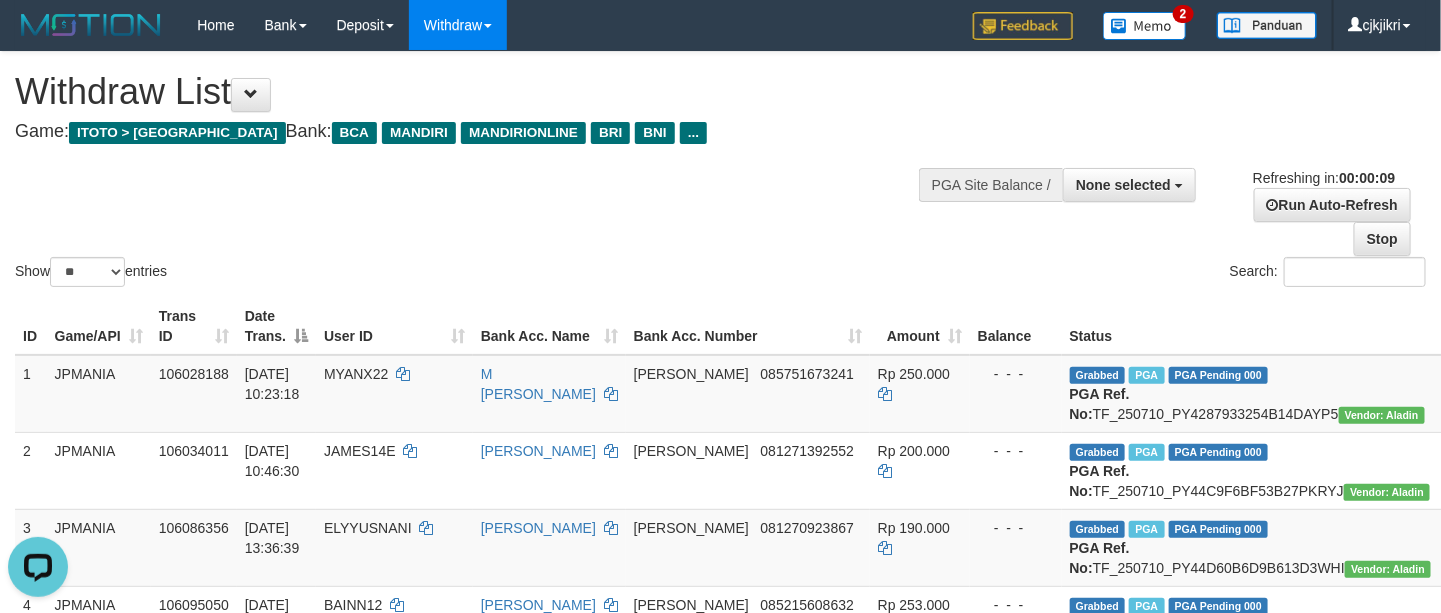 scroll, scrollTop: 0, scrollLeft: 0, axis: both 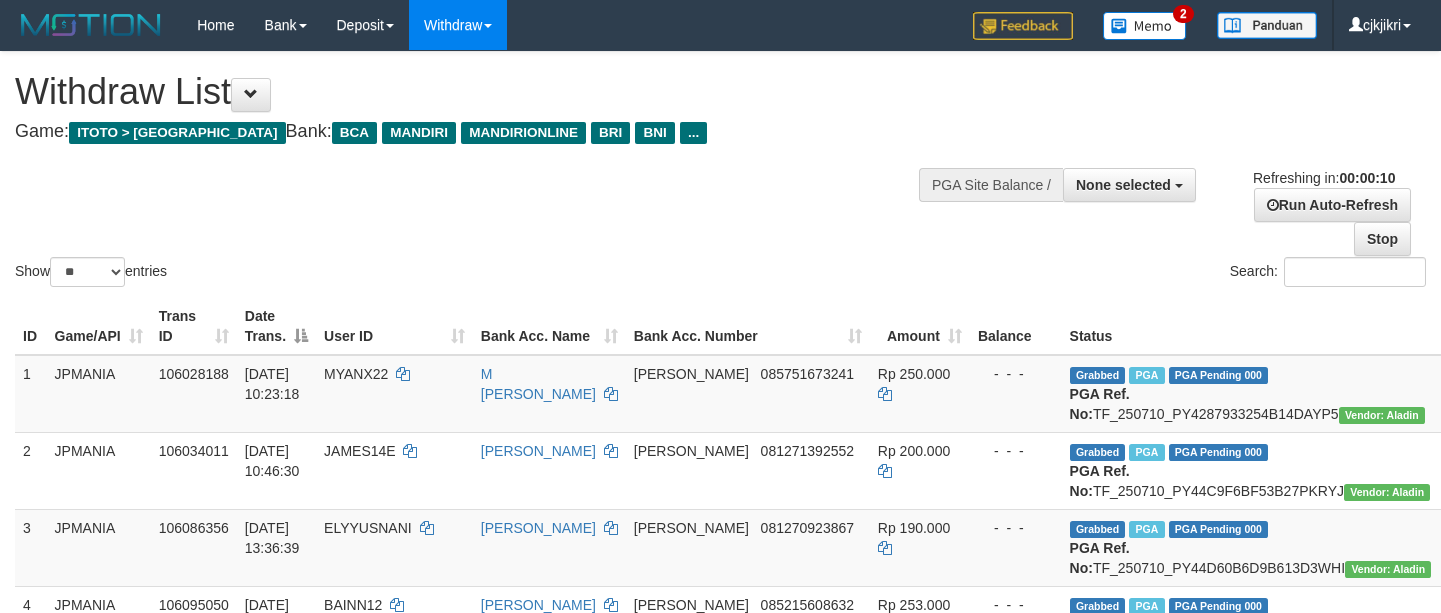 select 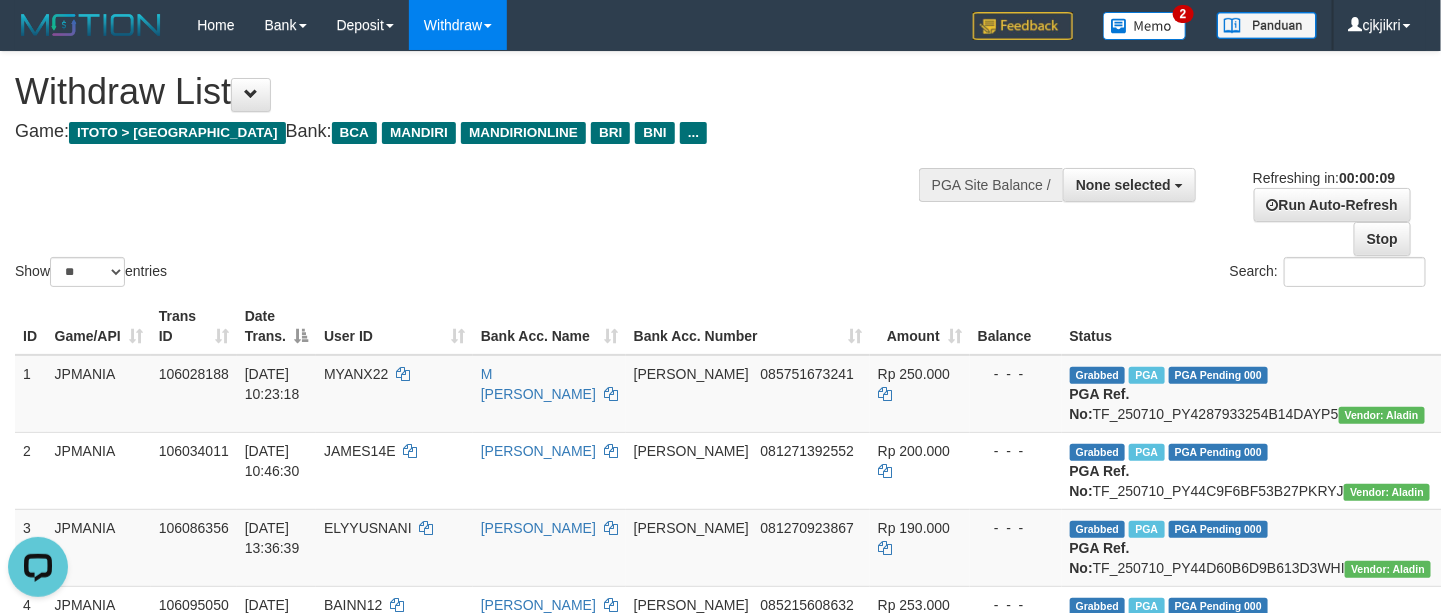 scroll, scrollTop: 0, scrollLeft: 0, axis: both 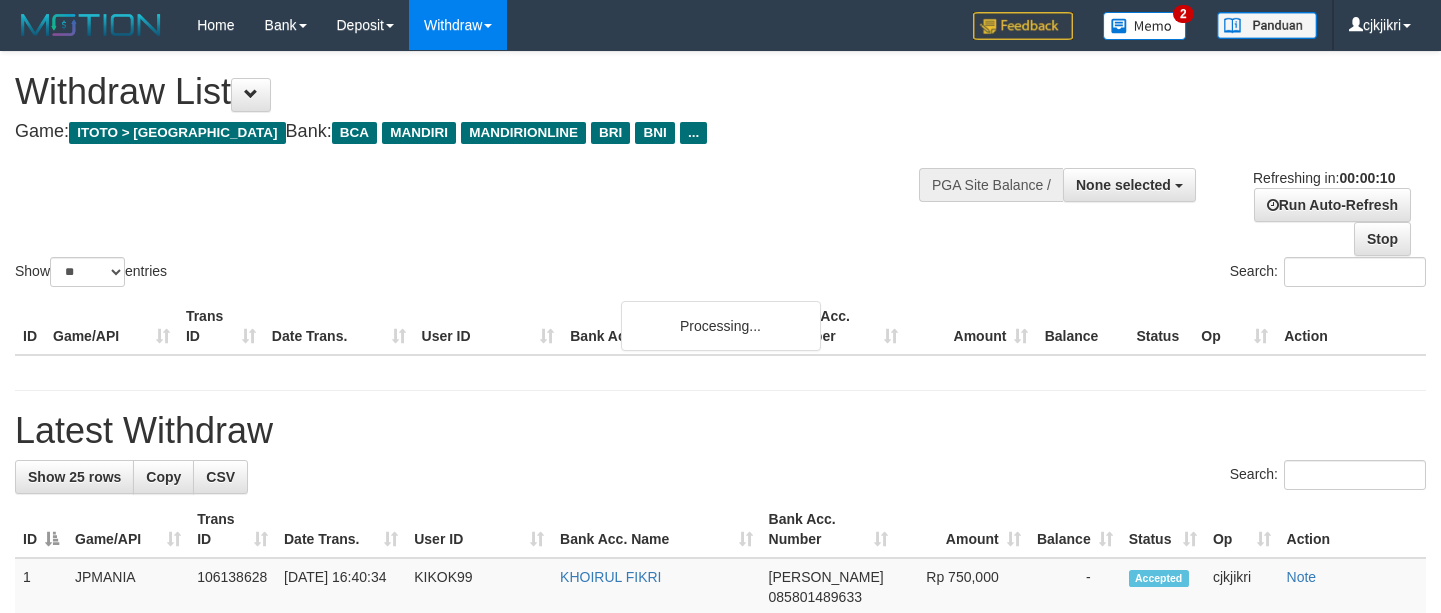 select 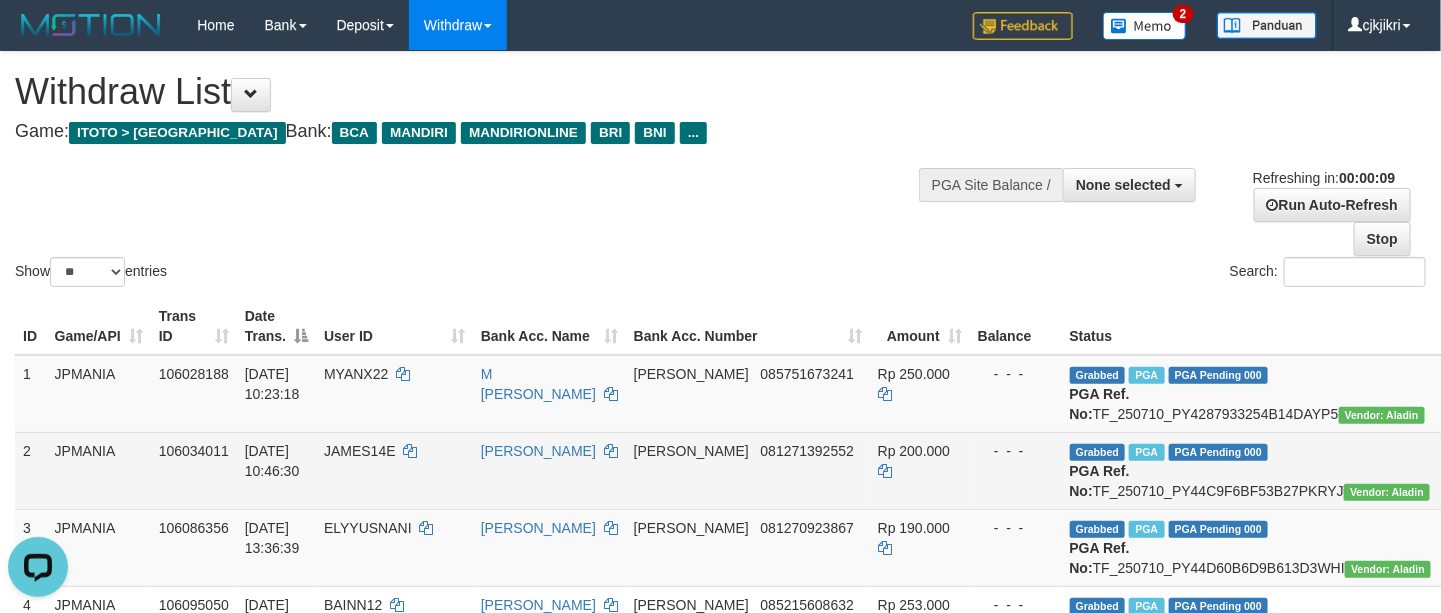 scroll, scrollTop: 0, scrollLeft: 0, axis: both 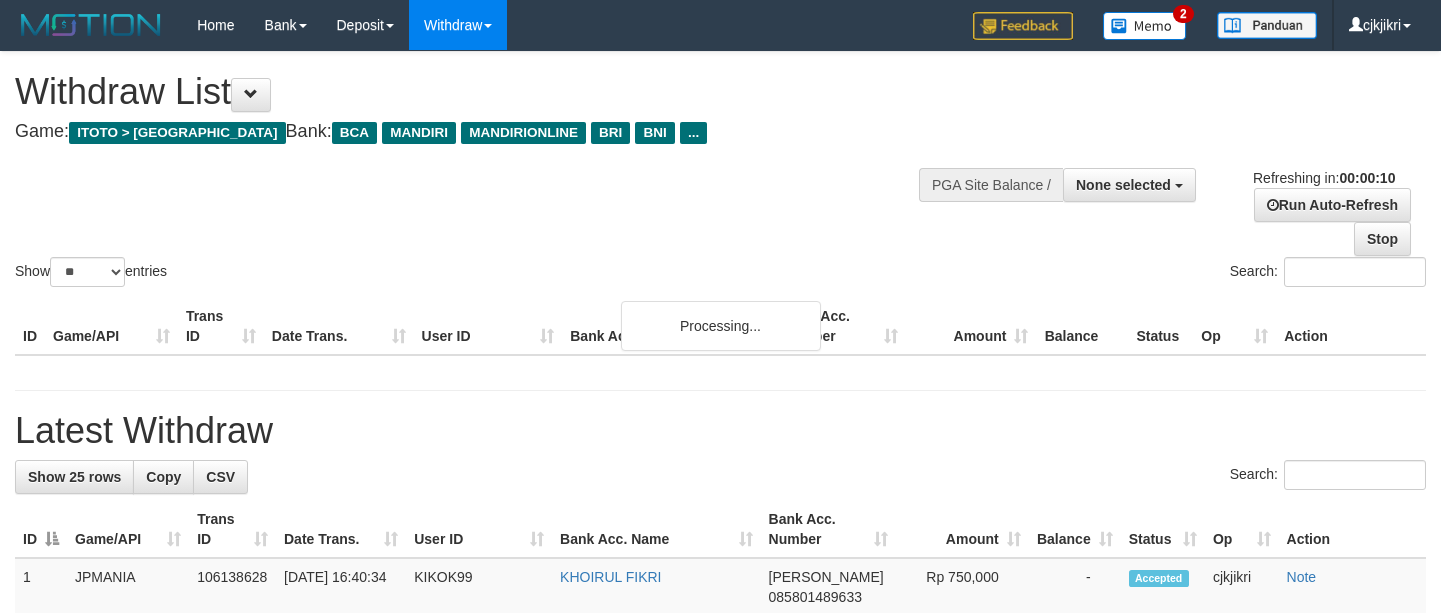 select 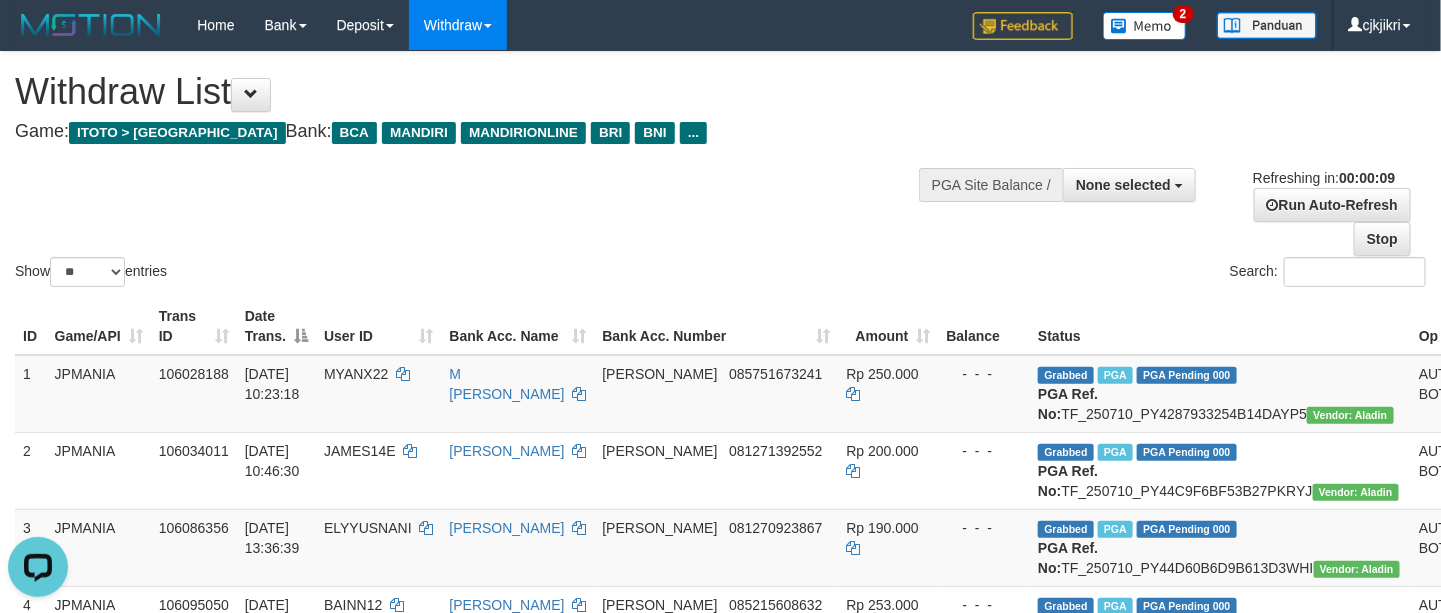 scroll, scrollTop: 0, scrollLeft: 0, axis: both 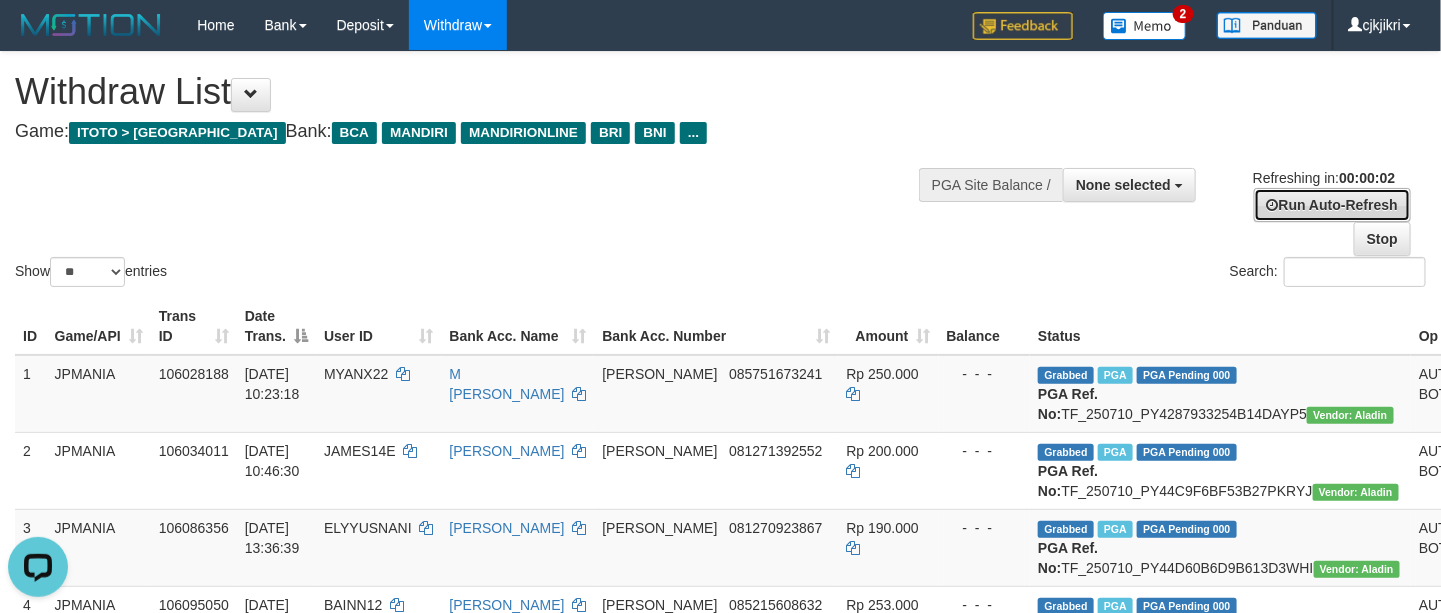 click on "Run Auto-Refresh" at bounding box center [1332, 205] 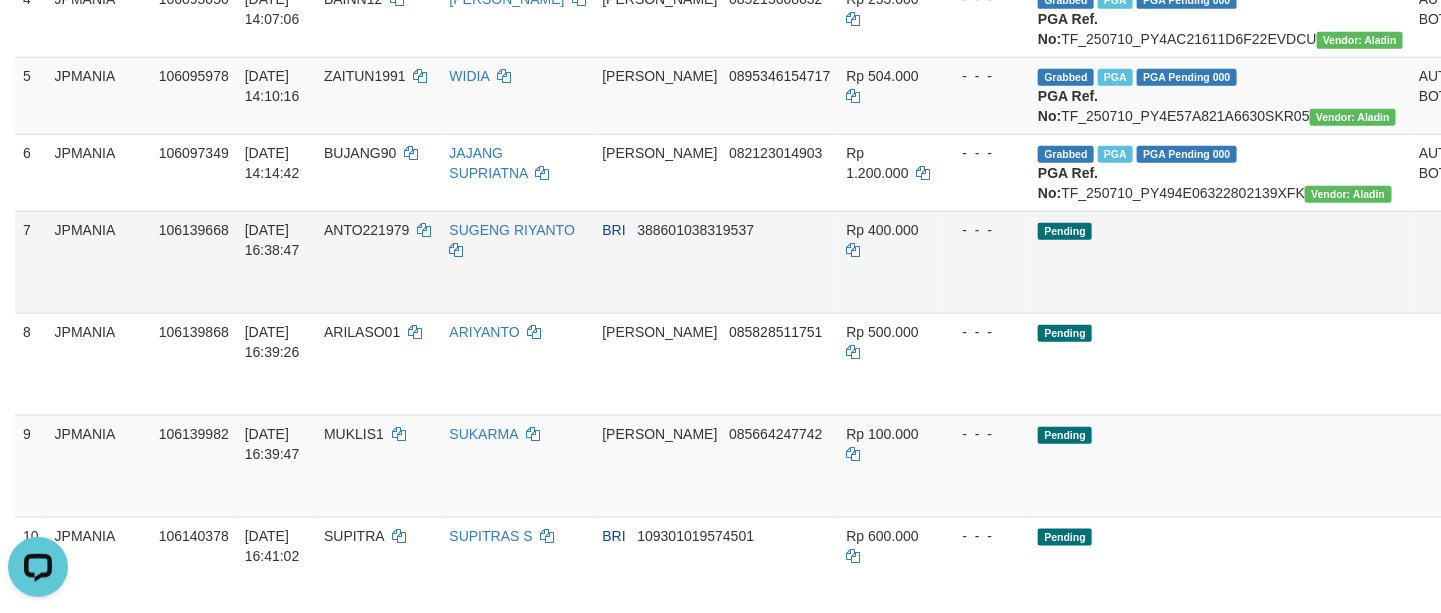 scroll, scrollTop: 600, scrollLeft: 0, axis: vertical 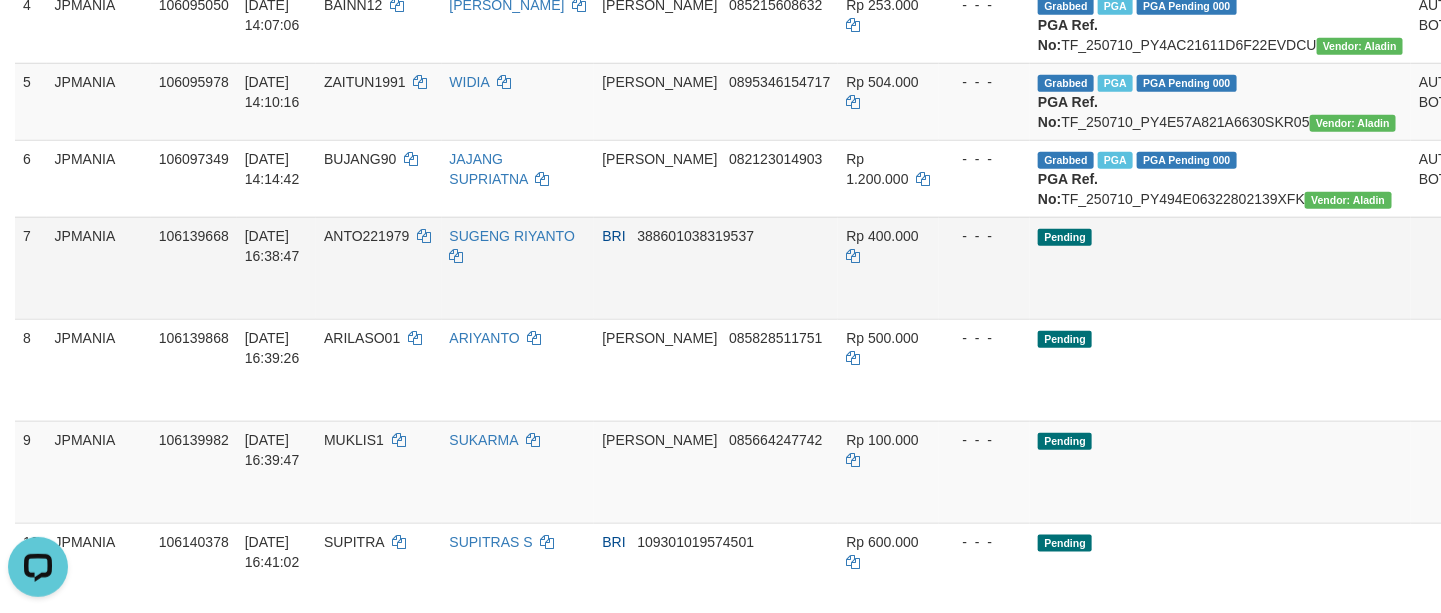click on "Send PGA" at bounding box center (1518, 291) 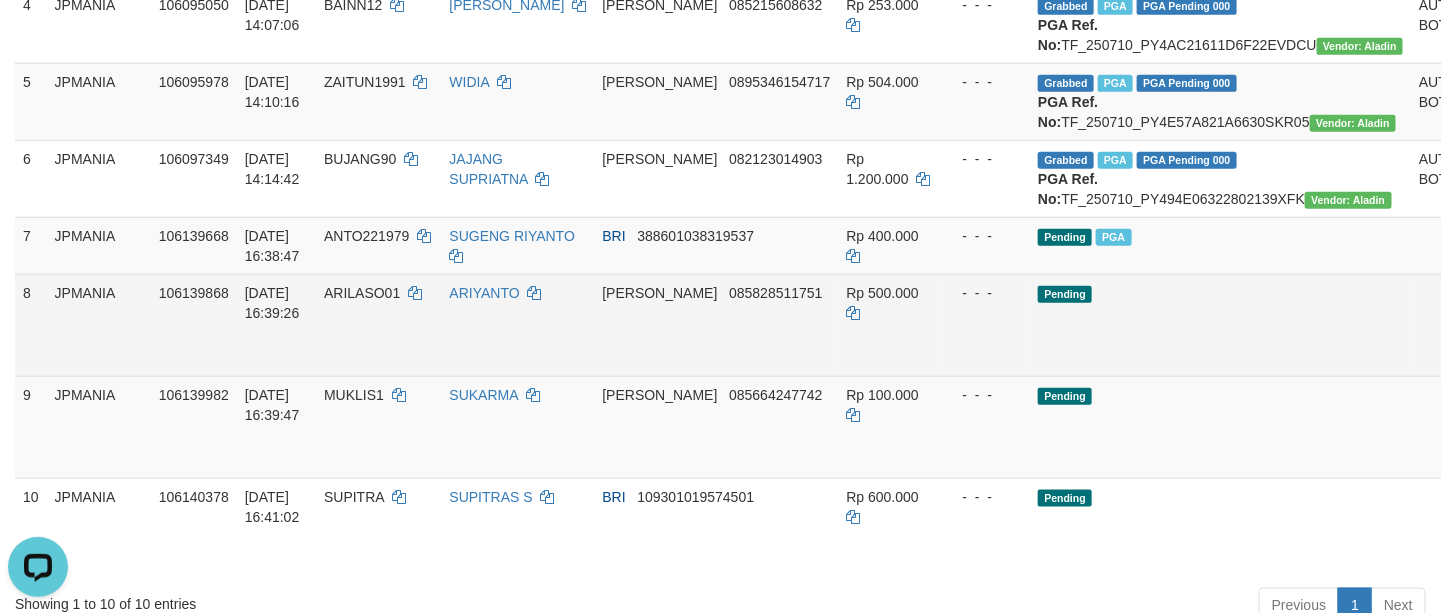 click on "Send PGA" at bounding box center (1518, 348) 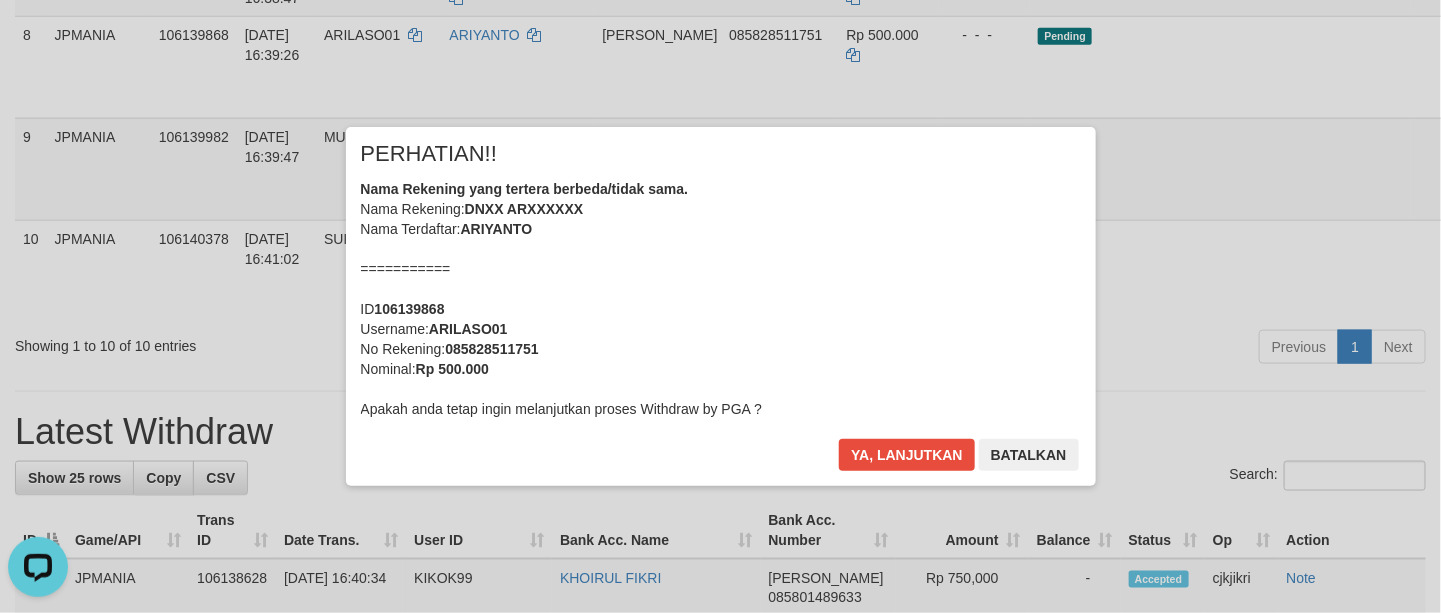 scroll, scrollTop: 900, scrollLeft: 0, axis: vertical 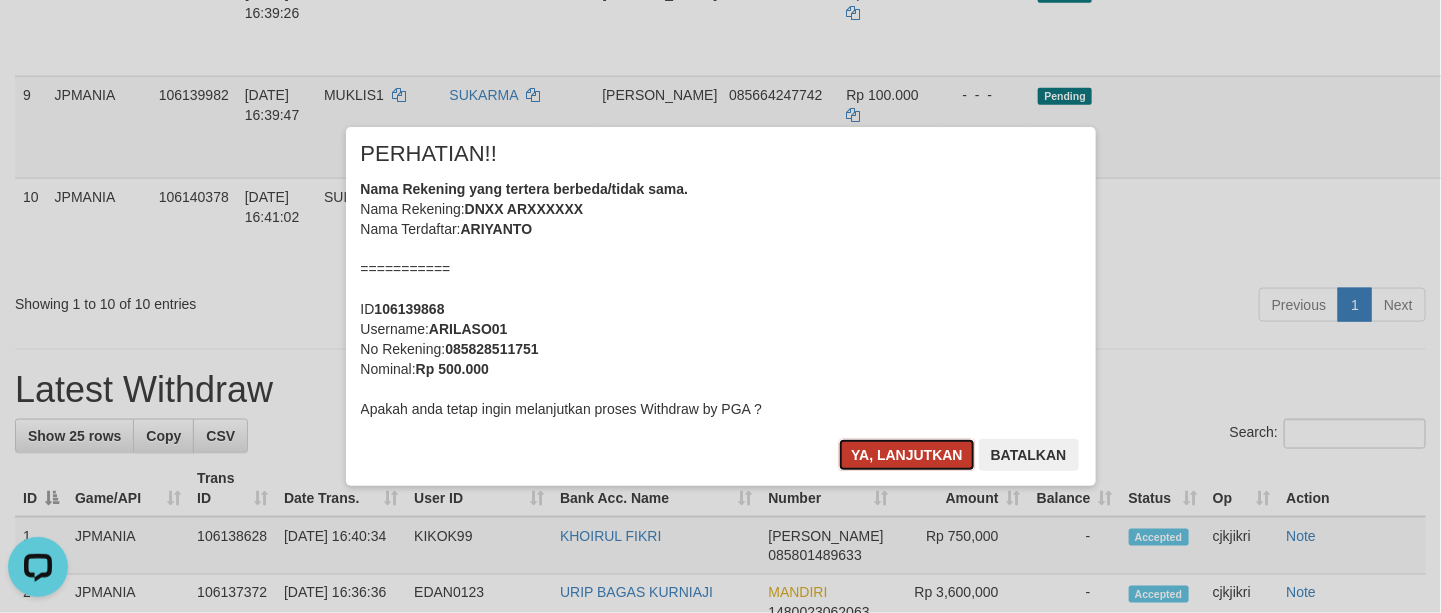 click on "Ya, lanjutkan" at bounding box center [907, 455] 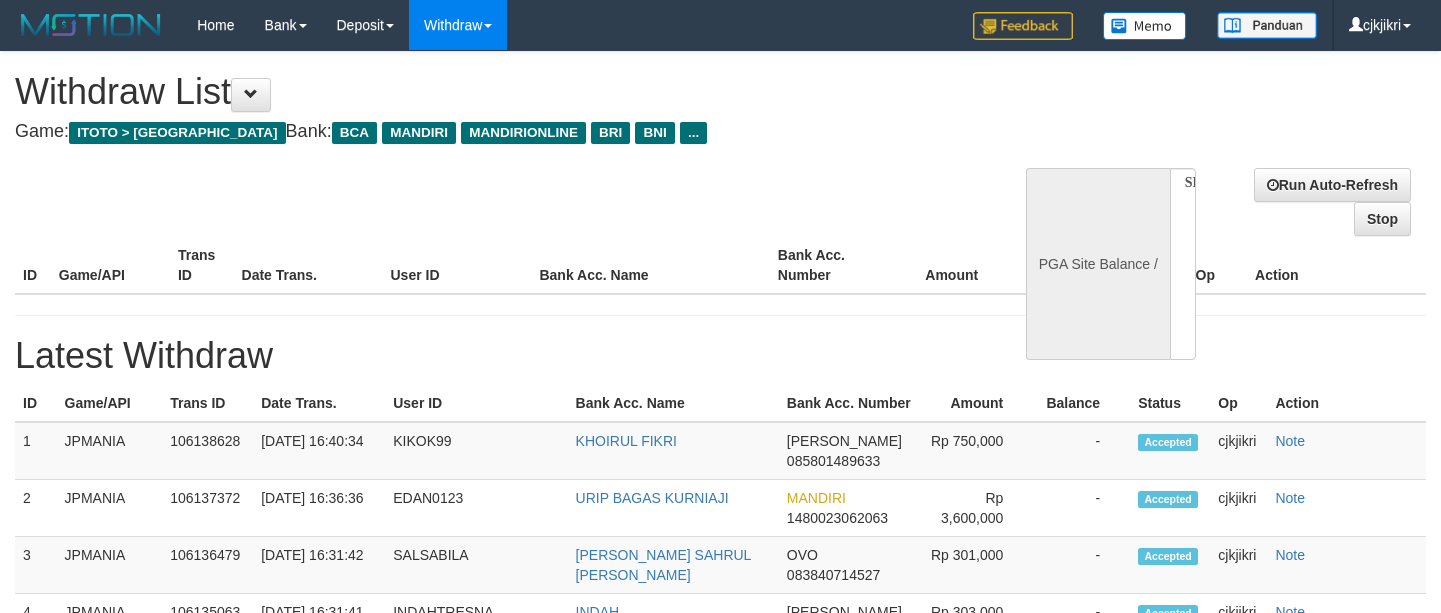 select 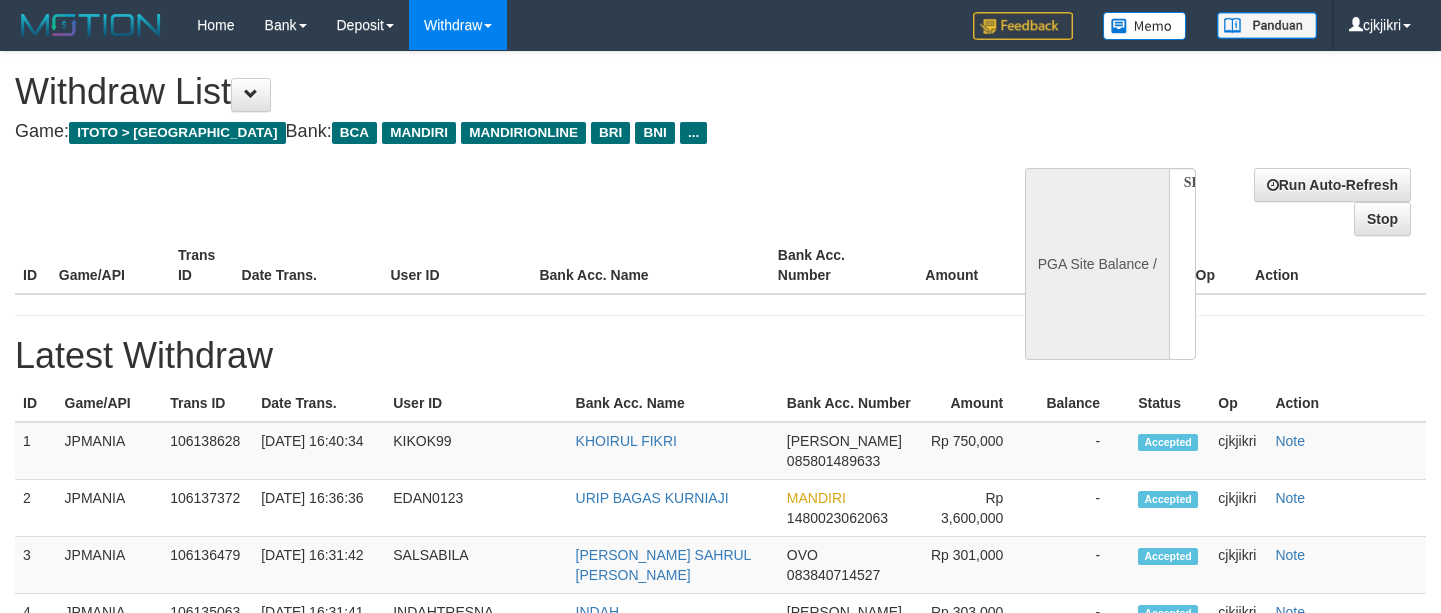 scroll, scrollTop: 0, scrollLeft: 0, axis: both 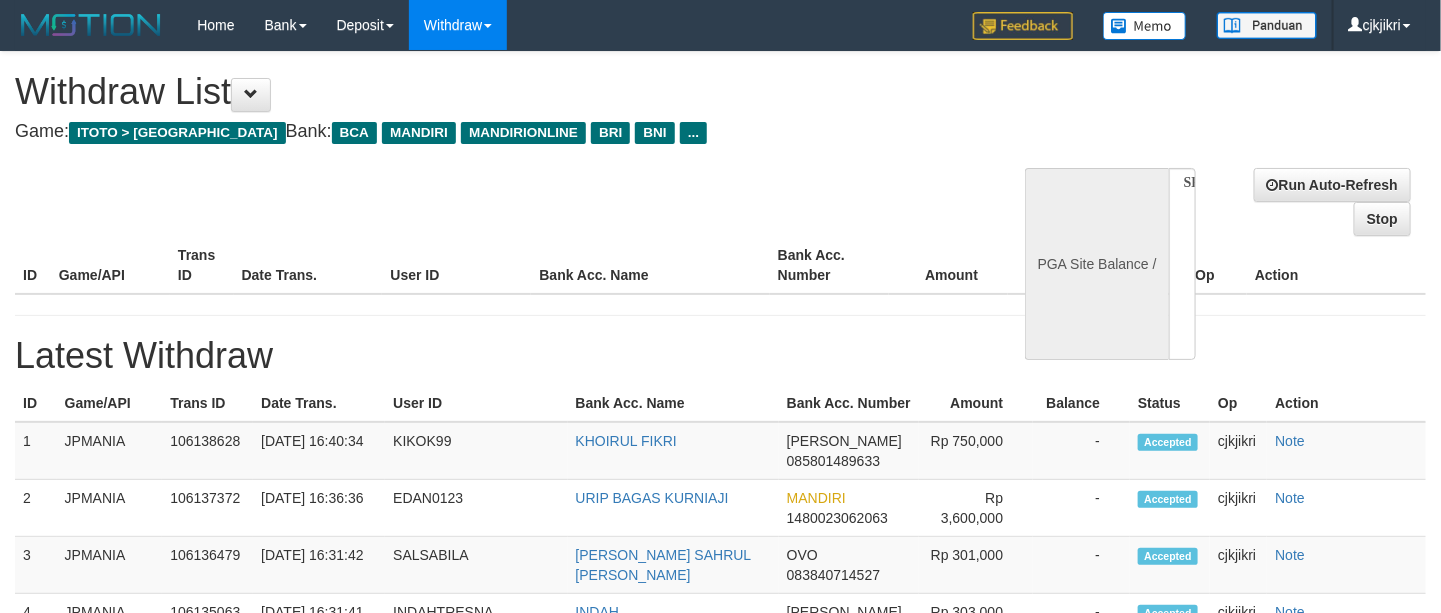 select on "**" 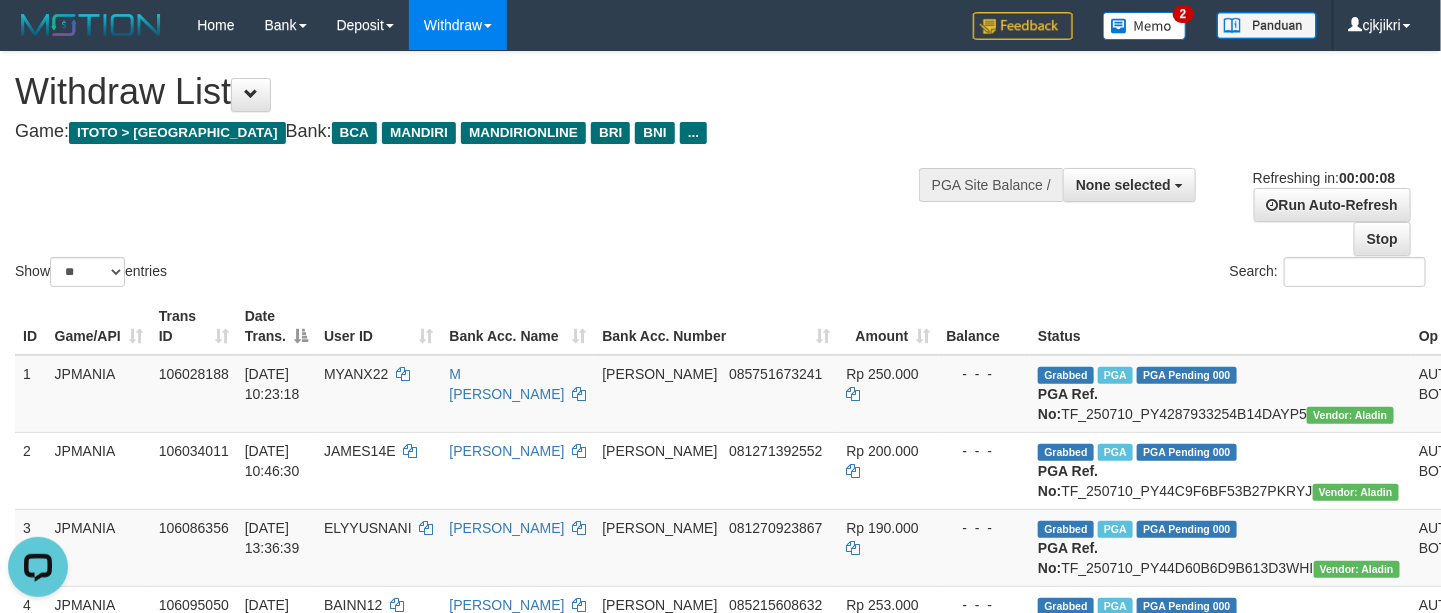 scroll, scrollTop: 0, scrollLeft: 0, axis: both 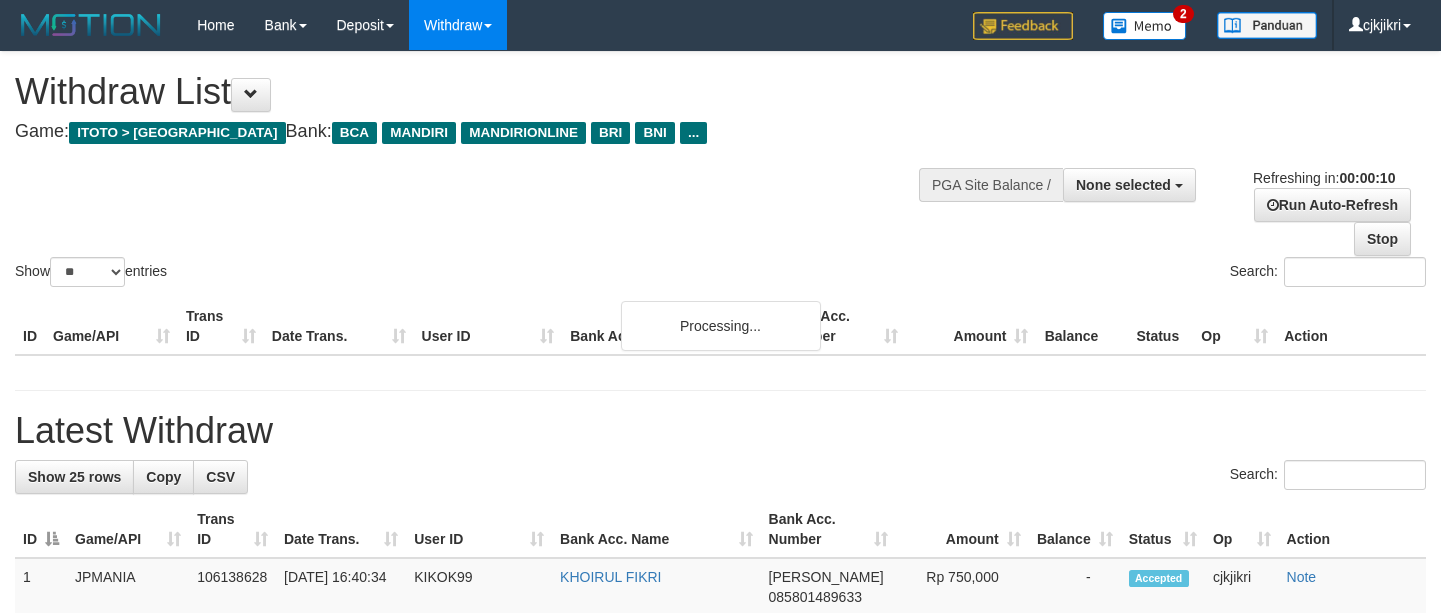 select 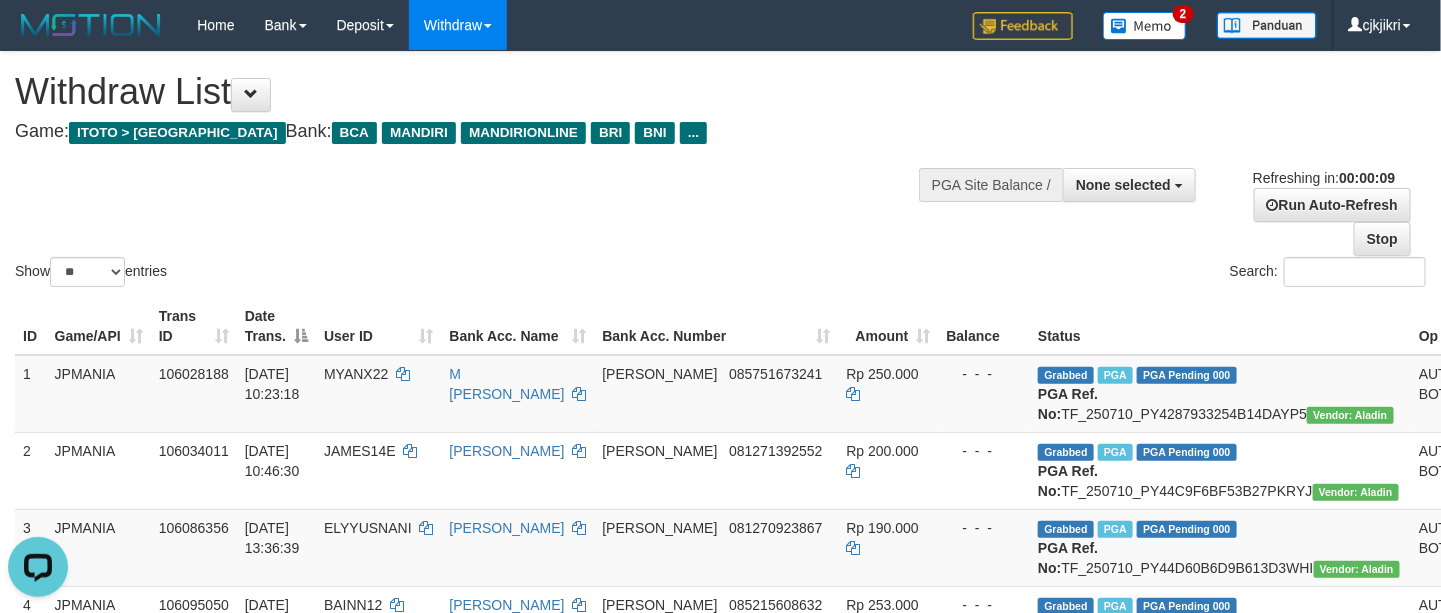 scroll, scrollTop: 0, scrollLeft: 0, axis: both 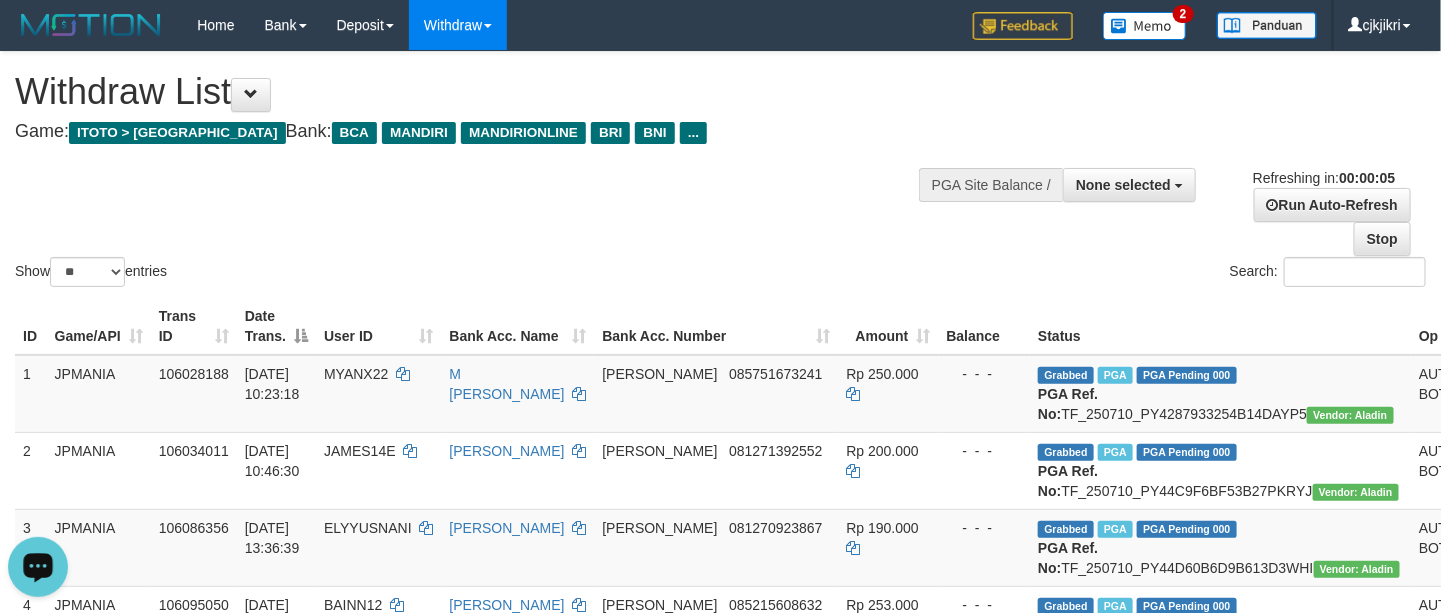 click on "Show  ** ** ** ***  entries Search:" at bounding box center (720, 171) 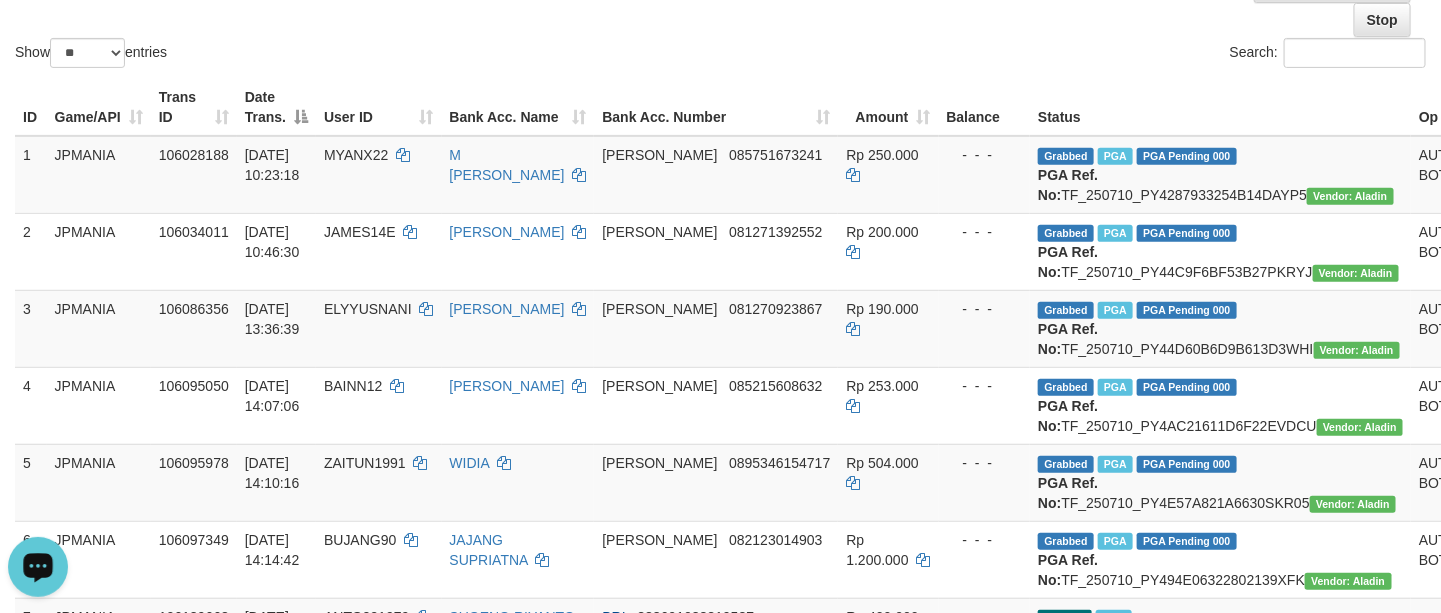 scroll, scrollTop: 0, scrollLeft: 0, axis: both 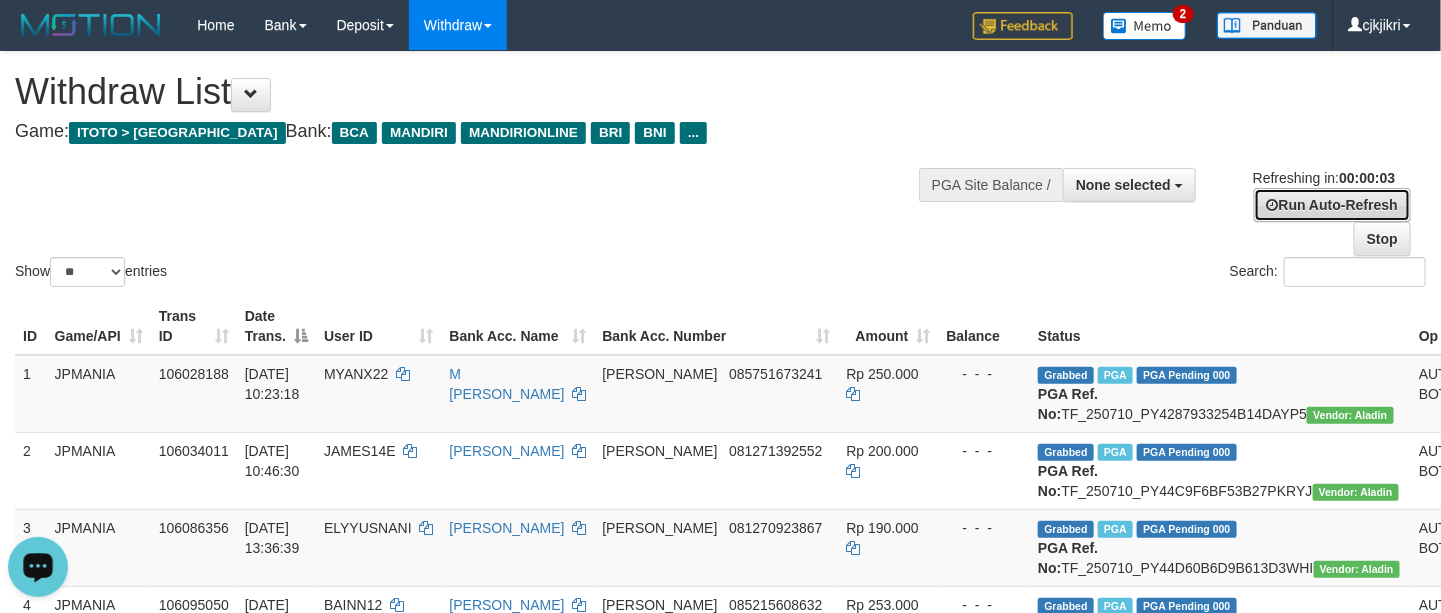 click on "Run Auto-Refresh" at bounding box center [1332, 205] 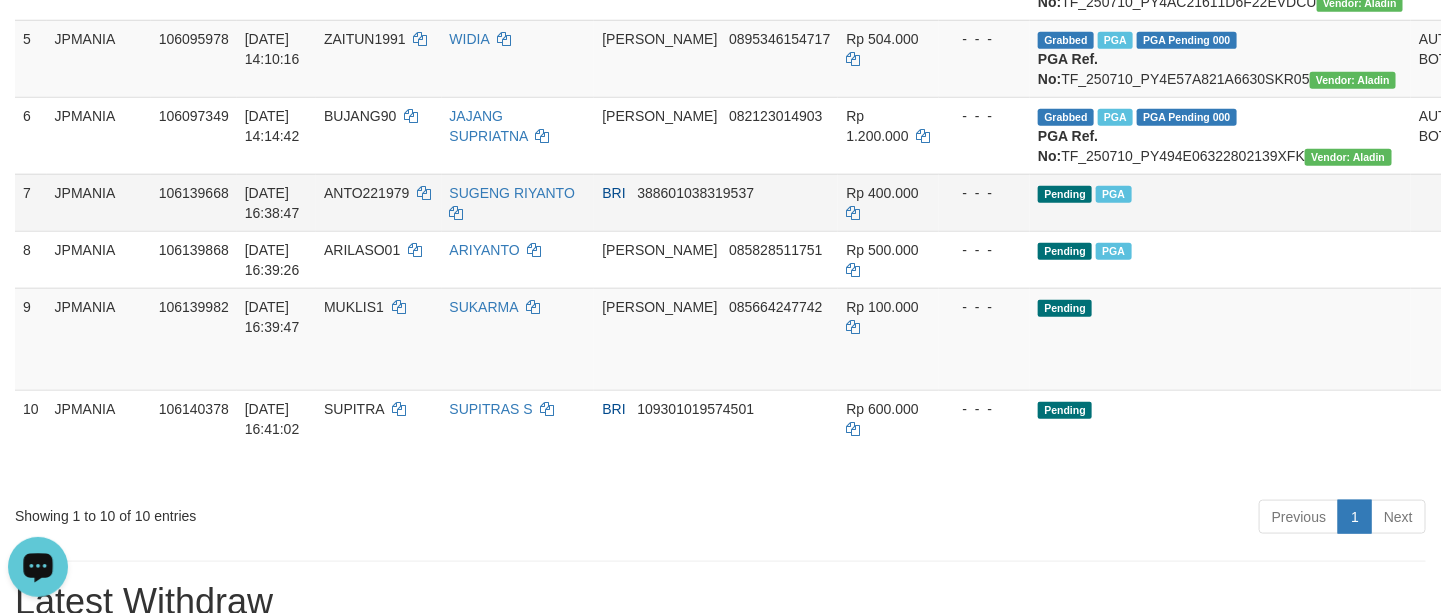 scroll, scrollTop: 750, scrollLeft: 0, axis: vertical 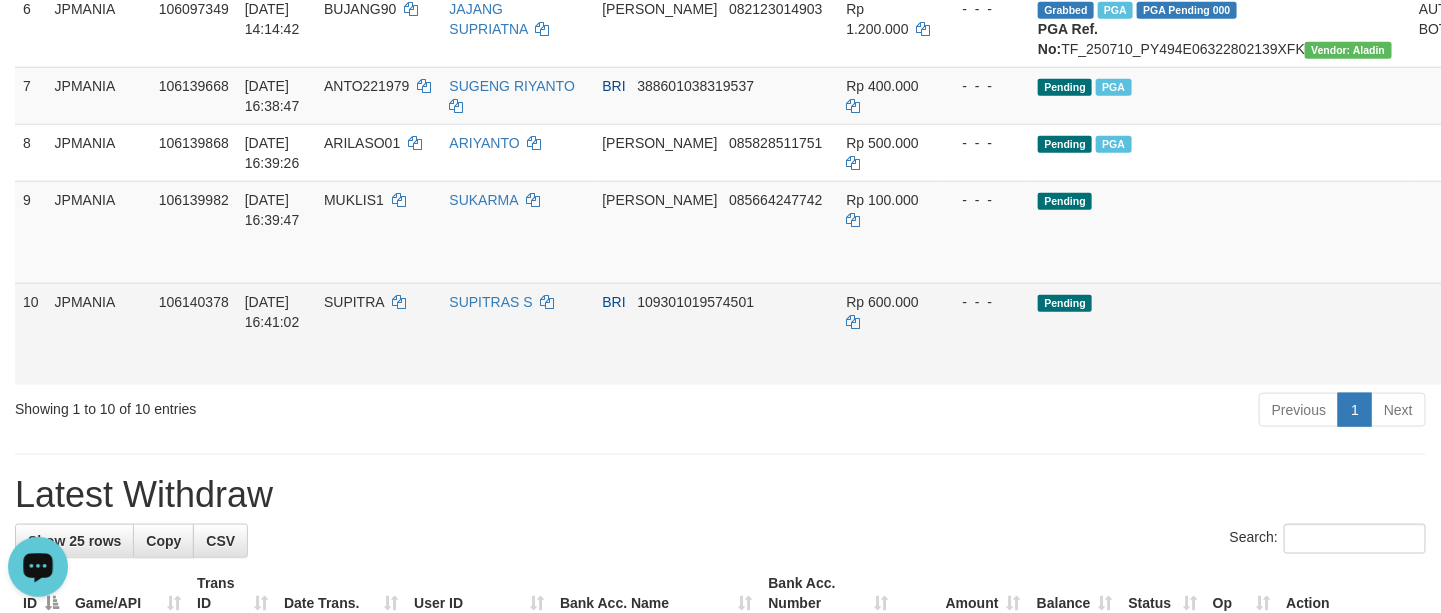 click on "Send PGA" at bounding box center [1518, 357] 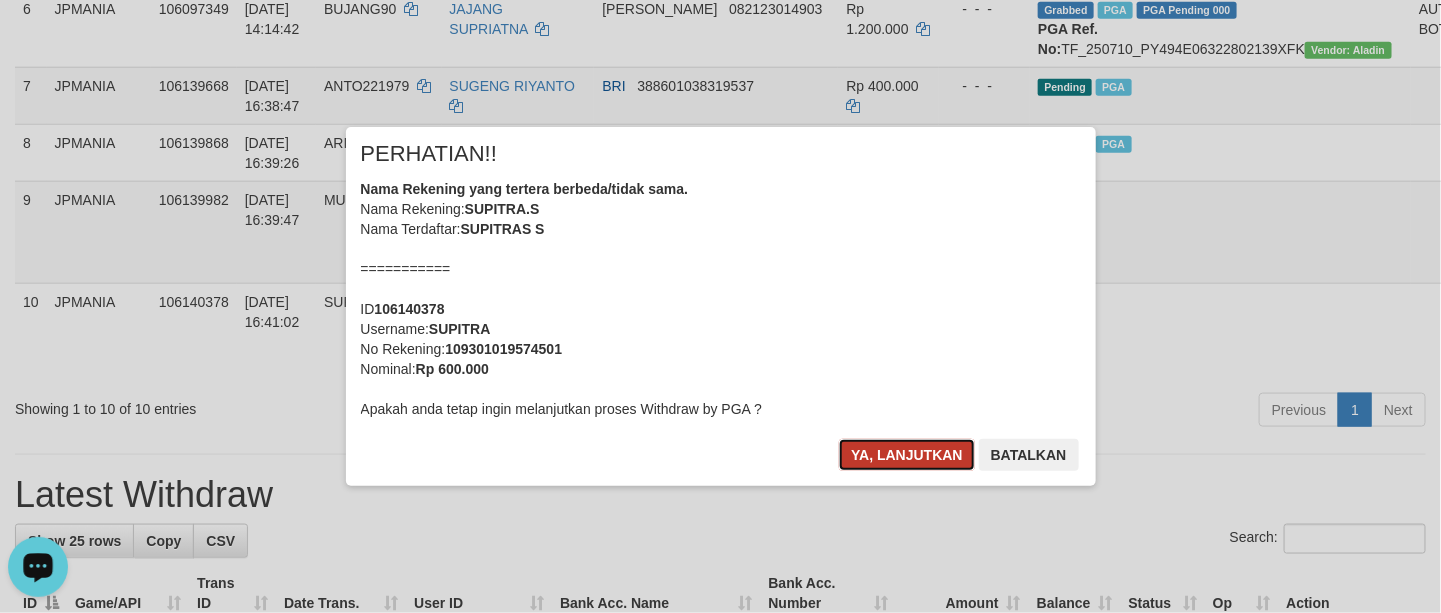 click on "Ya, lanjutkan" at bounding box center [907, 455] 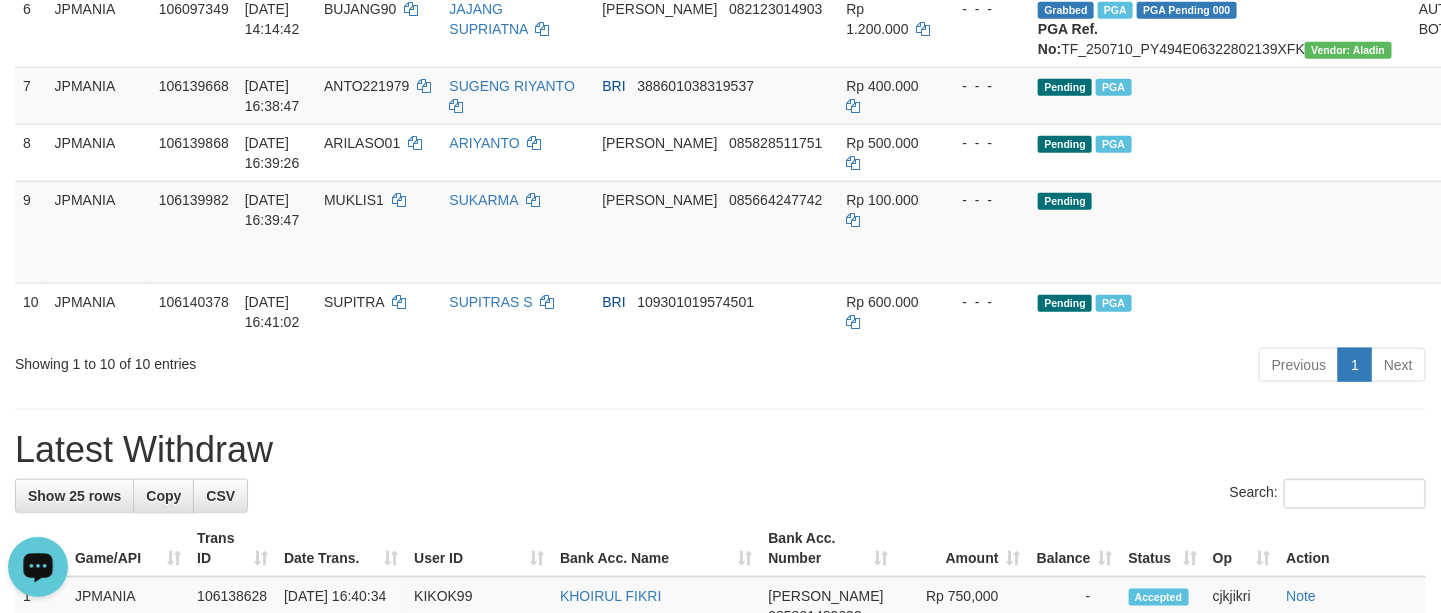 click on "Search:" at bounding box center (720, 496) 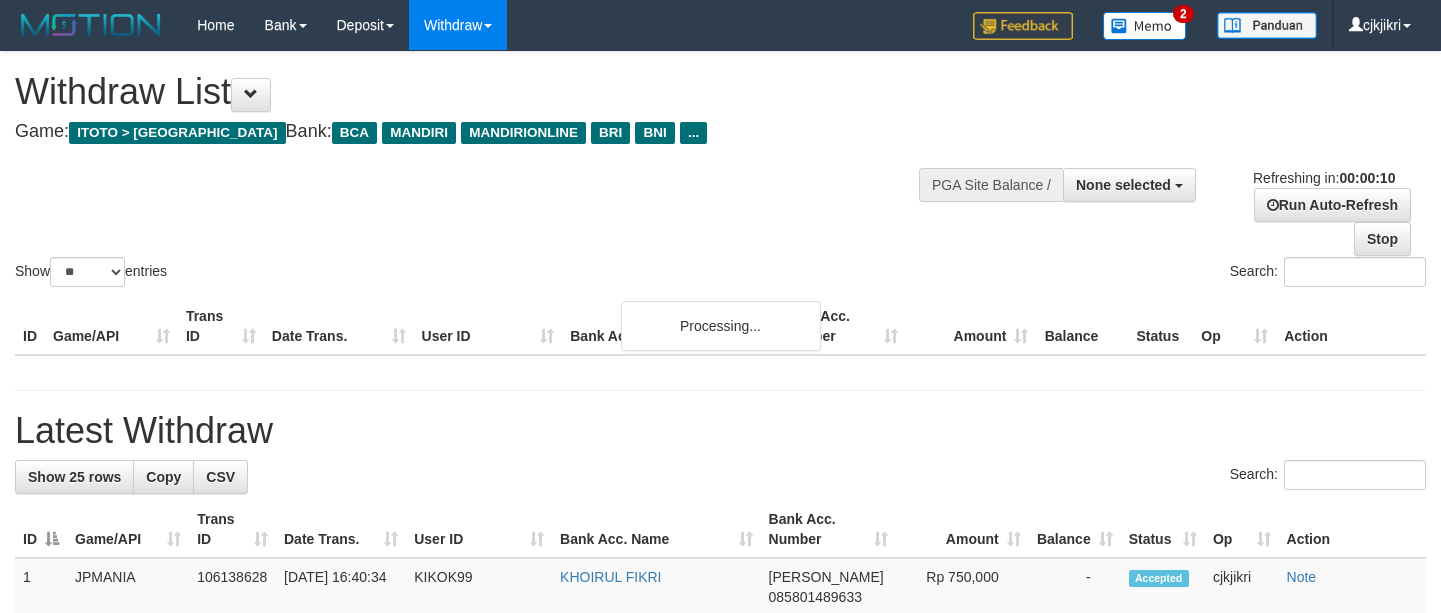 select 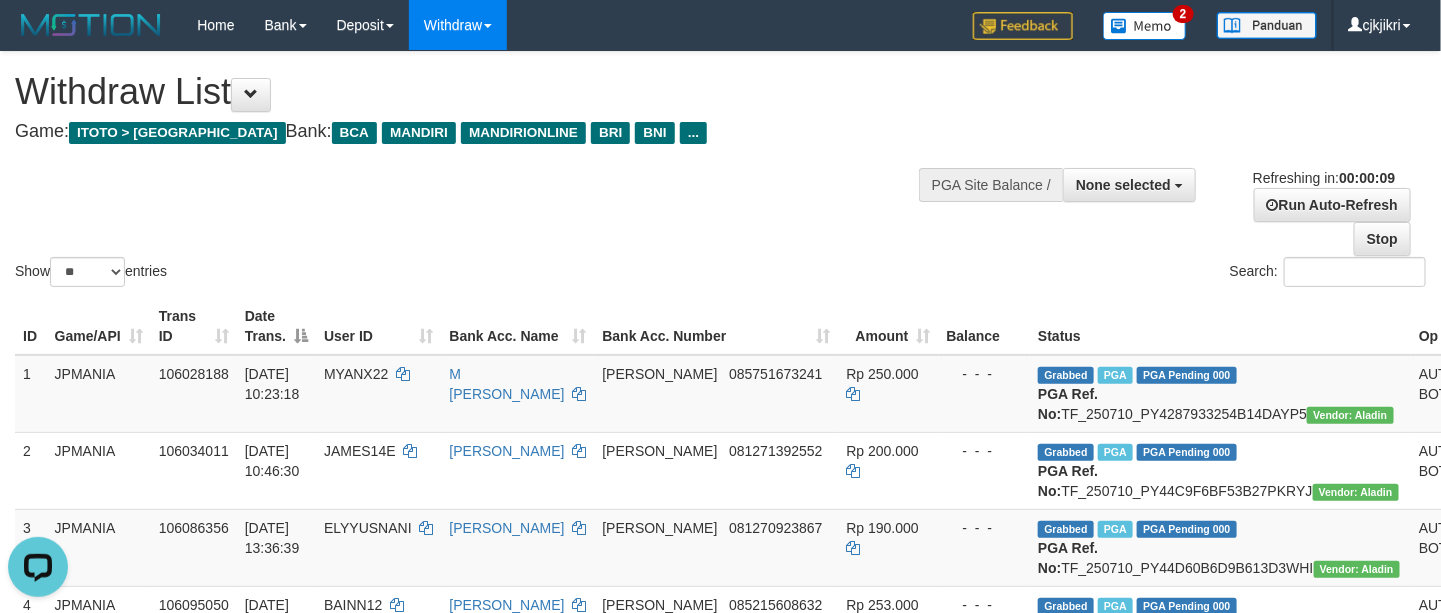scroll, scrollTop: 0, scrollLeft: 0, axis: both 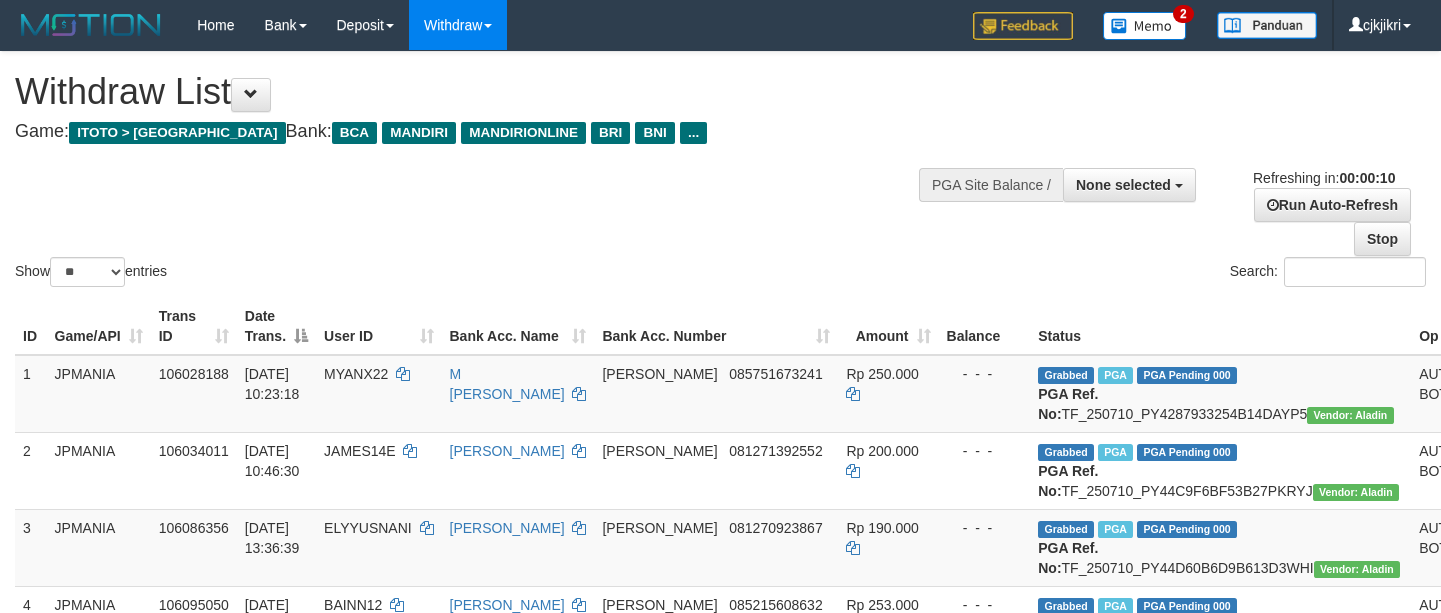 select 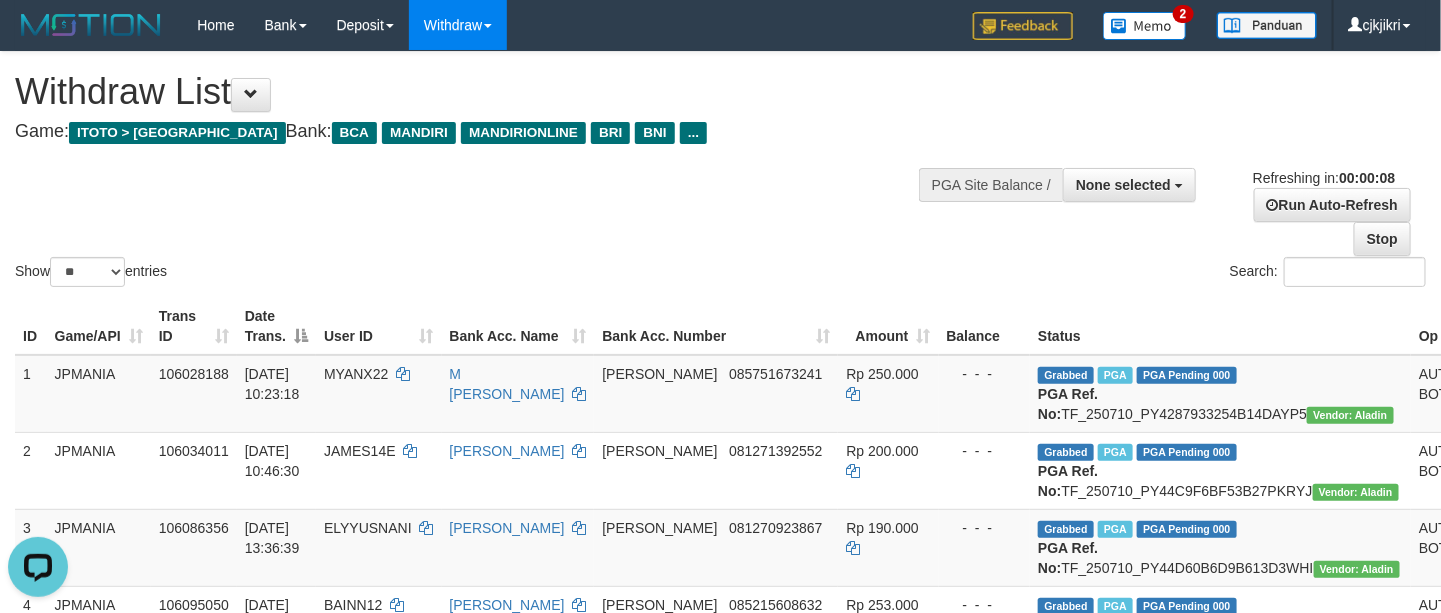 scroll, scrollTop: 0, scrollLeft: 0, axis: both 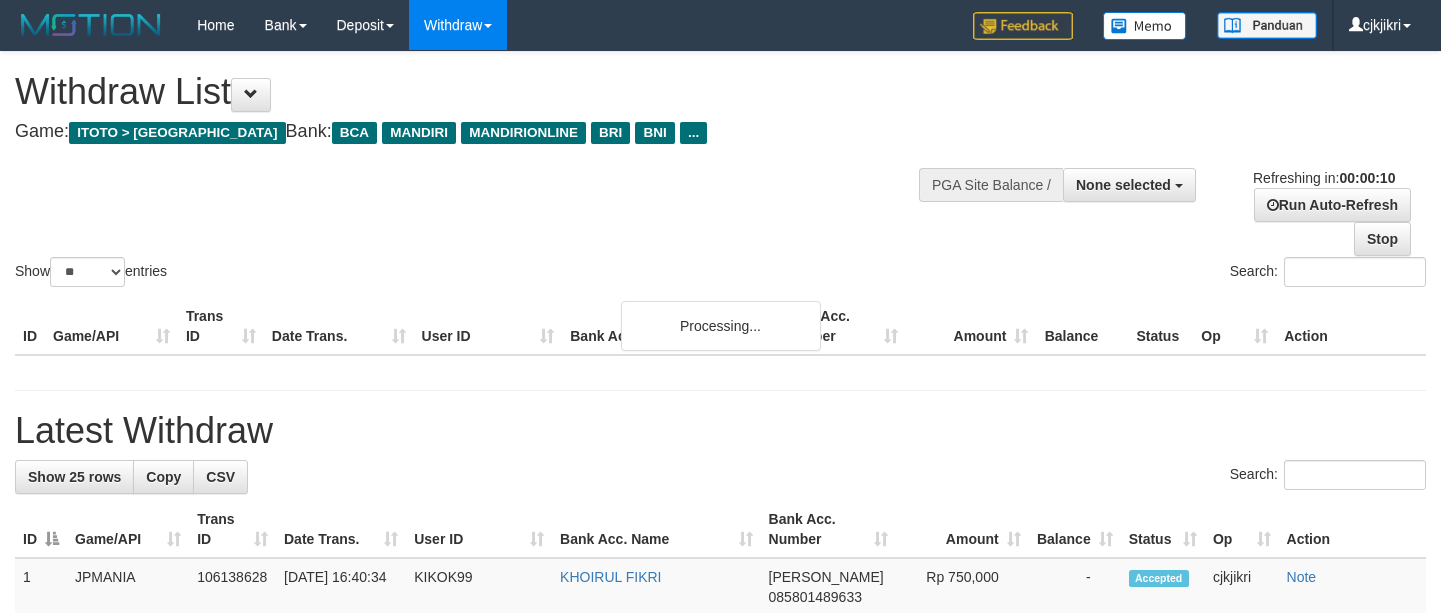 select 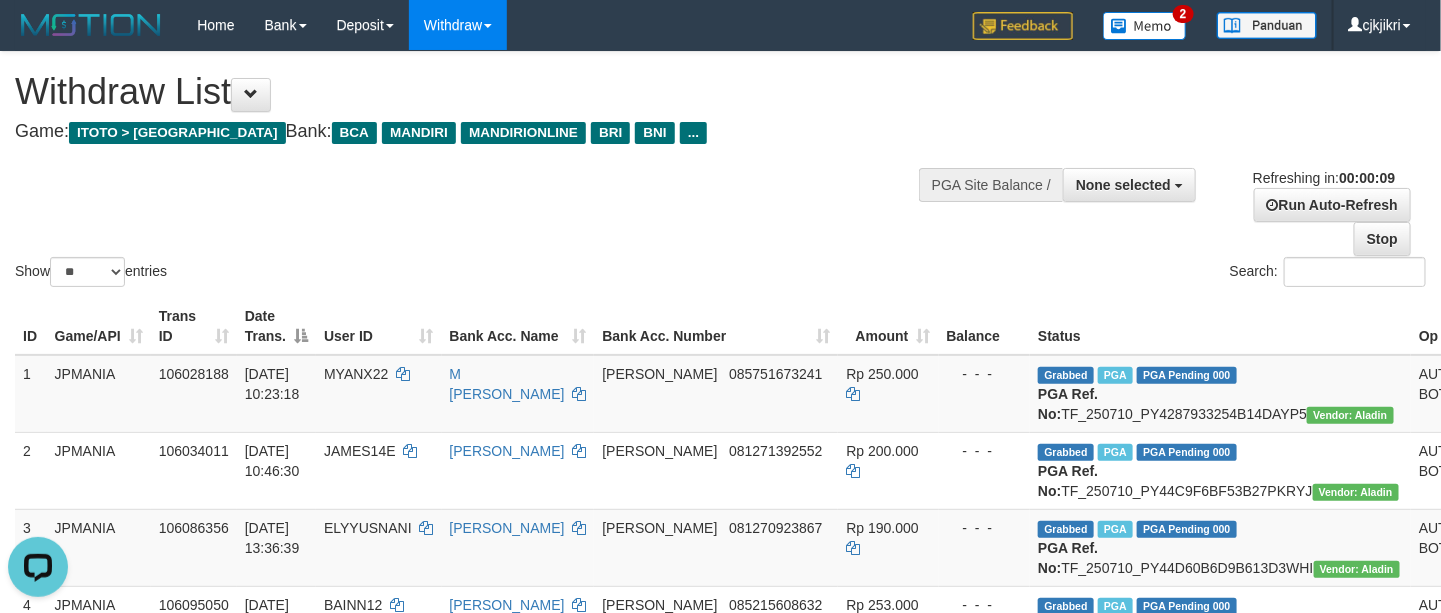 scroll, scrollTop: 0, scrollLeft: 0, axis: both 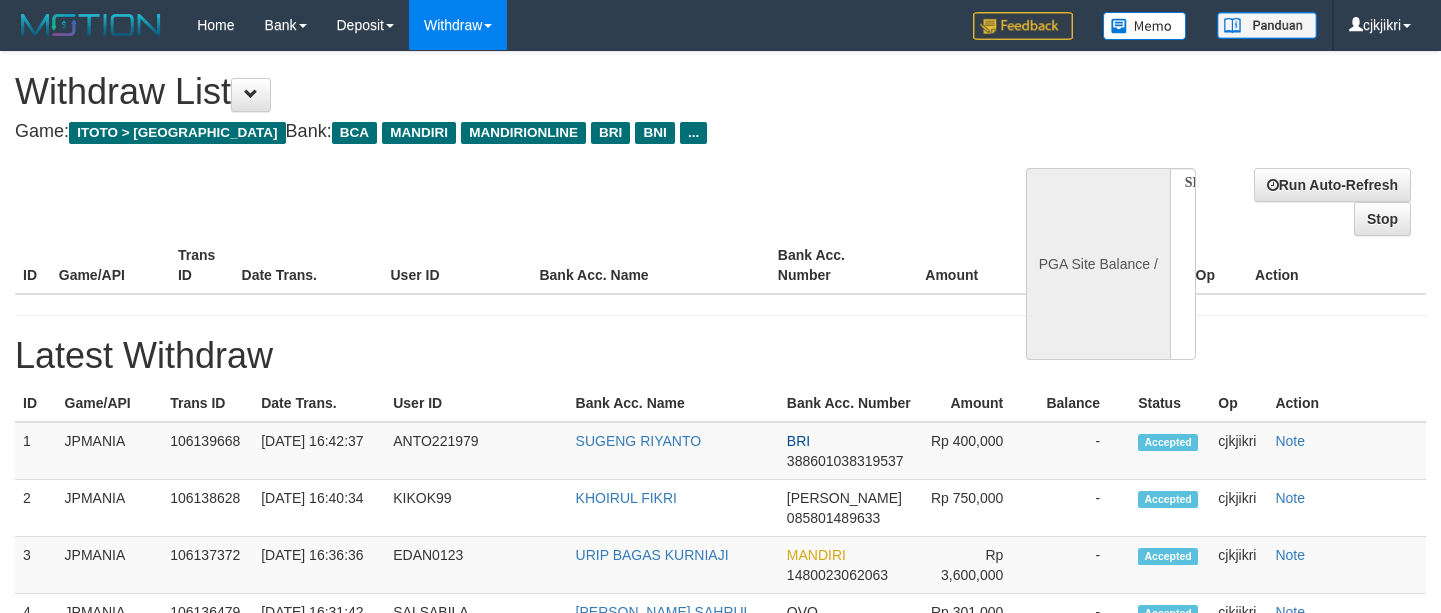select 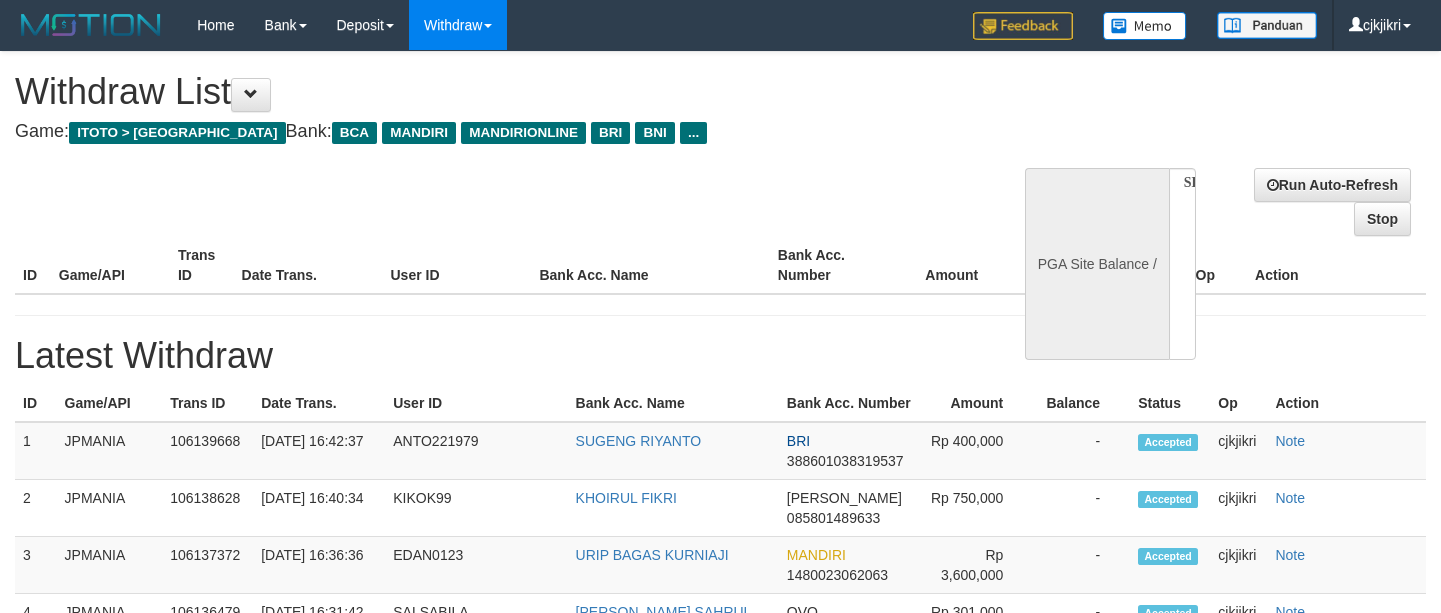 scroll, scrollTop: 0, scrollLeft: 0, axis: both 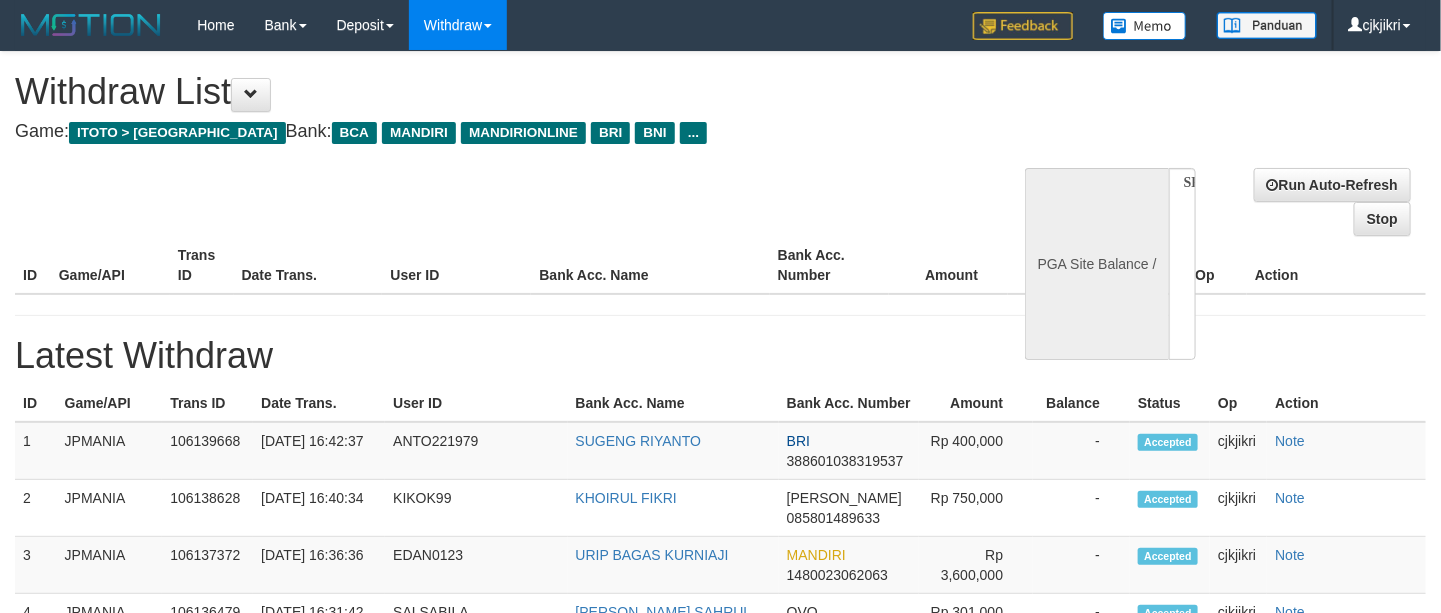 select on "**" 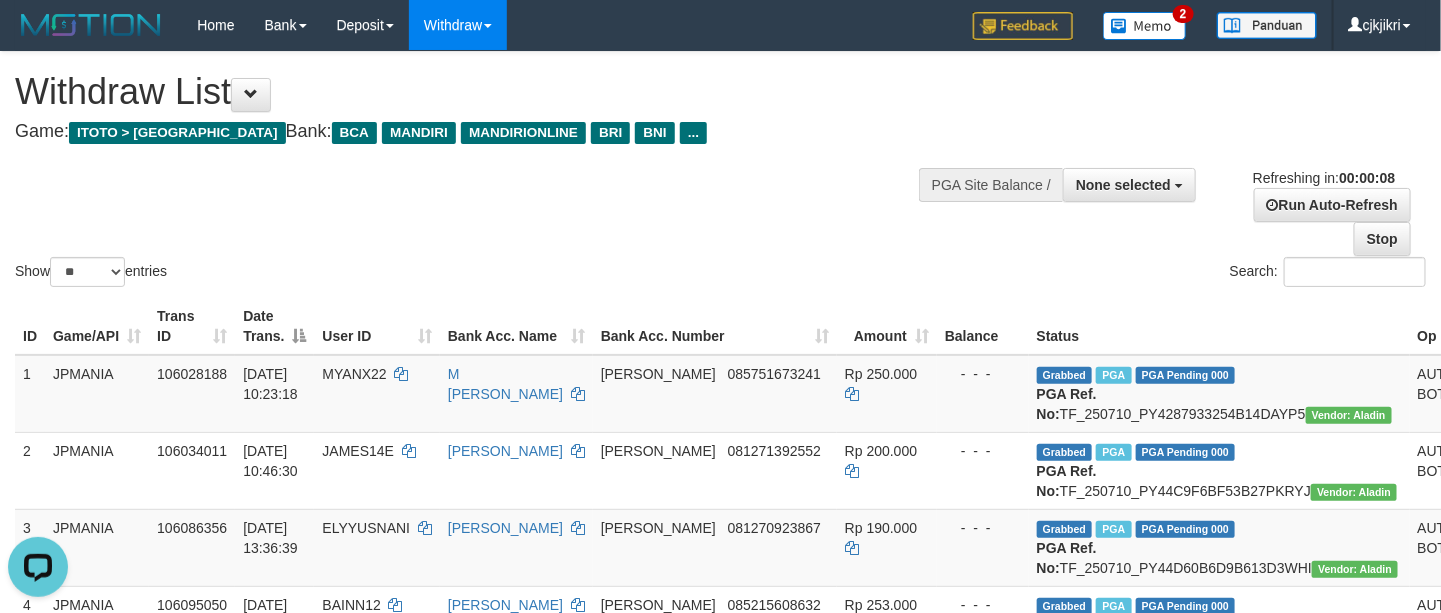 scroll, scrollTop: 0, scrollLeft: 0, axis: both 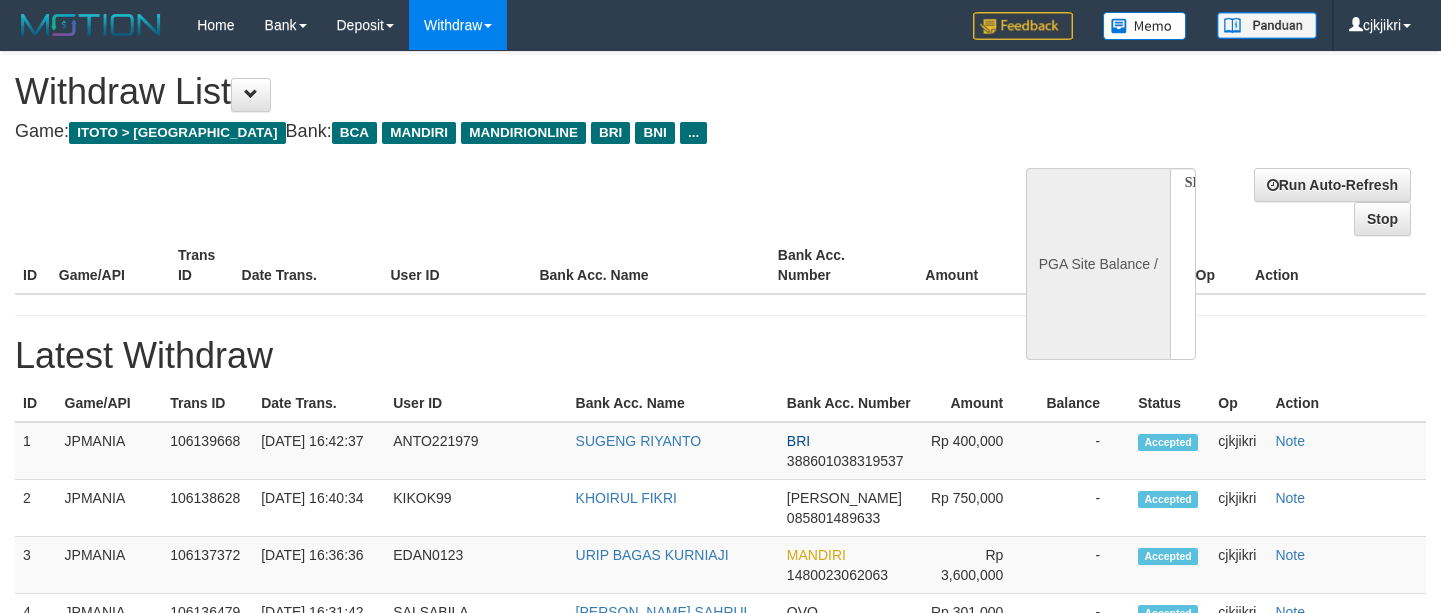 select 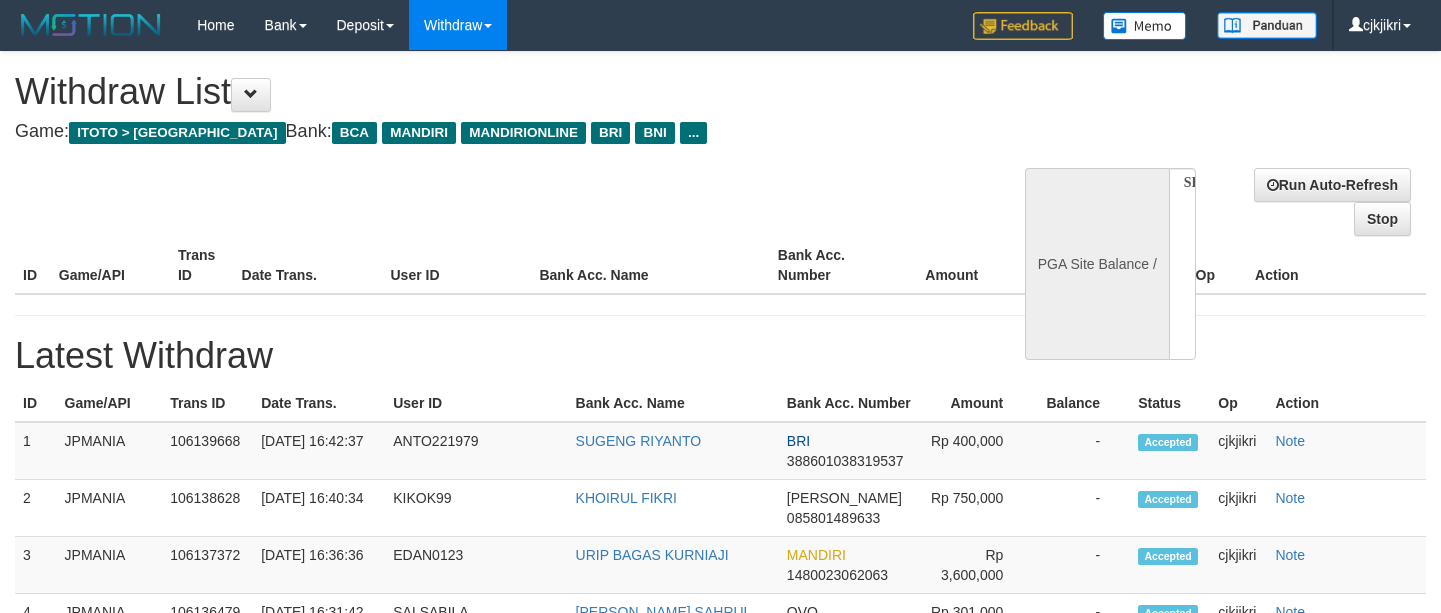 scroll, scrollTop: 0, scrollLeft: 0, axis: both 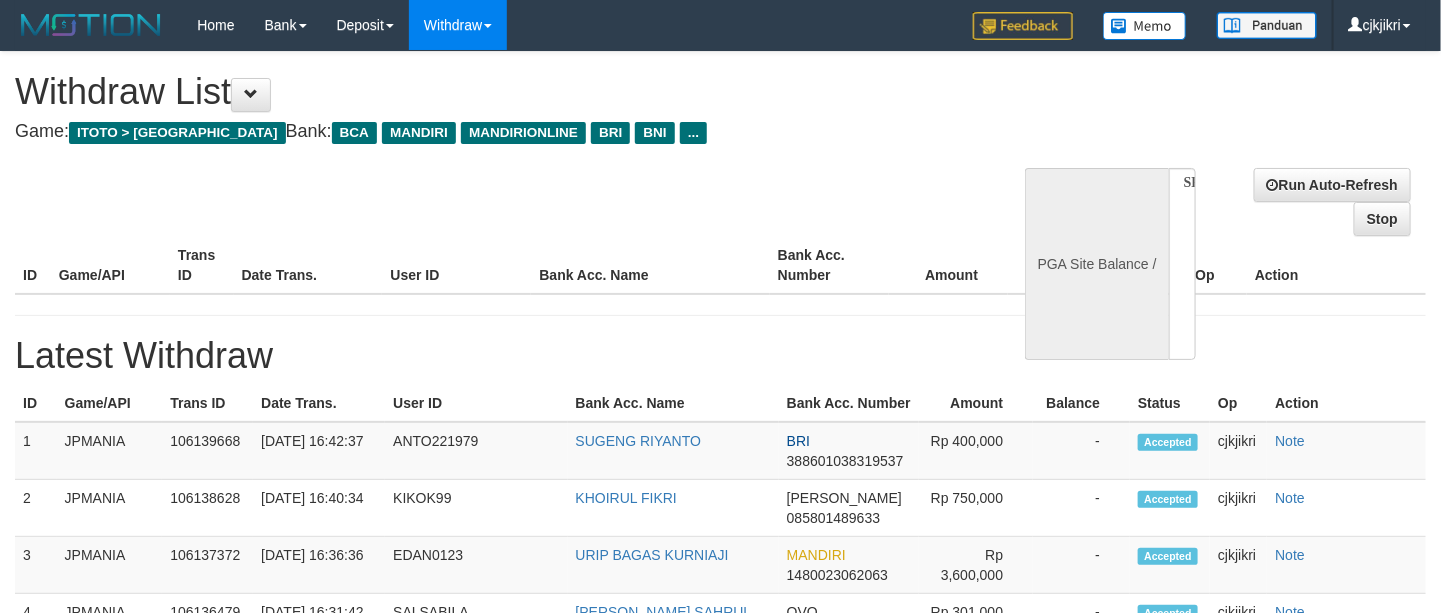 select on "**" 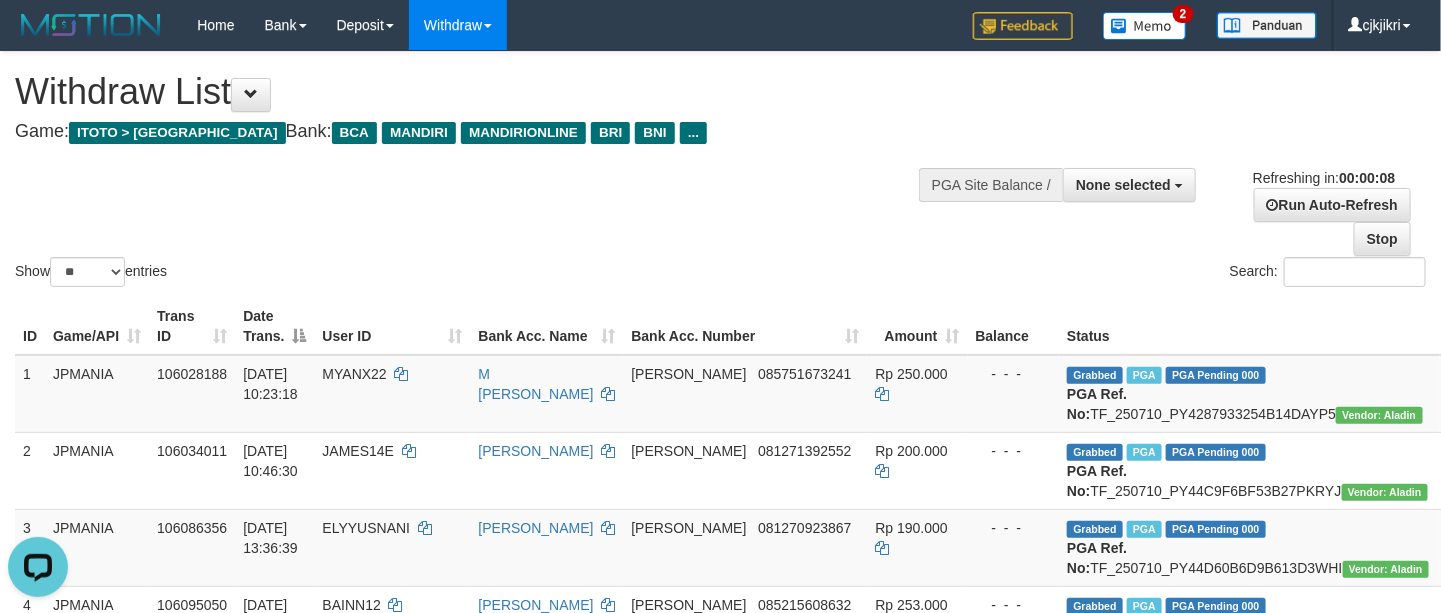 scroll, scrollTop: 0, scrollLeft: 0, axis: both 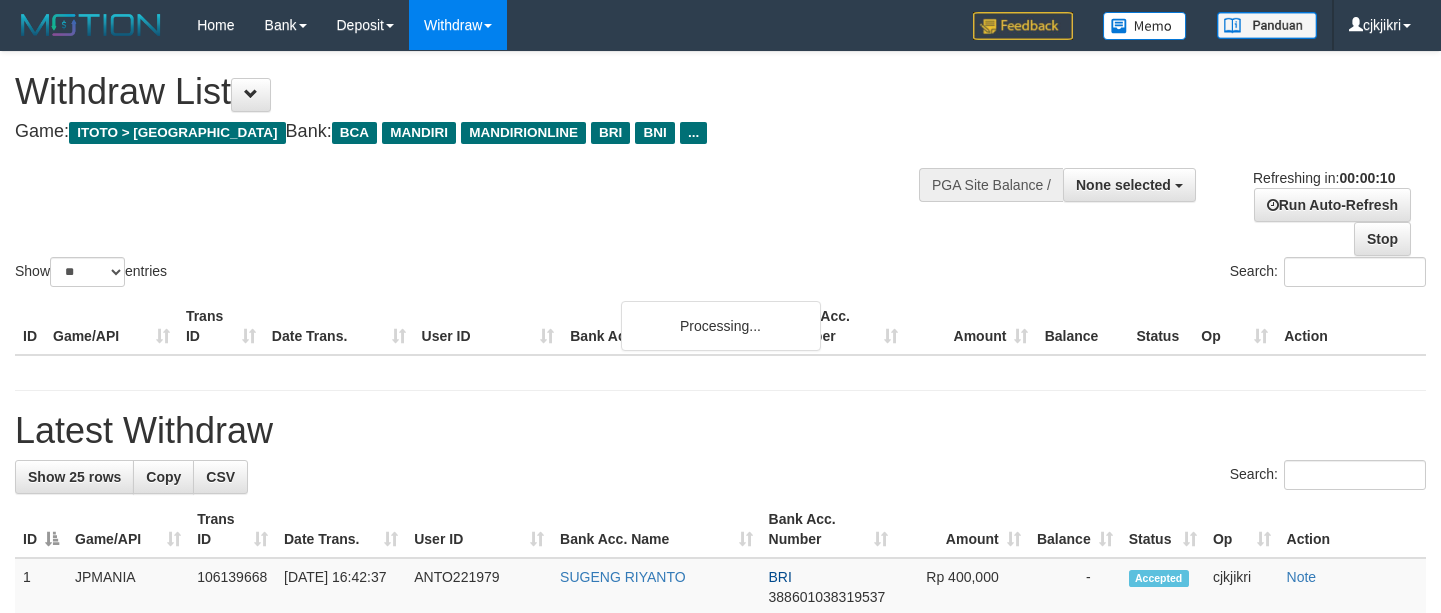 select 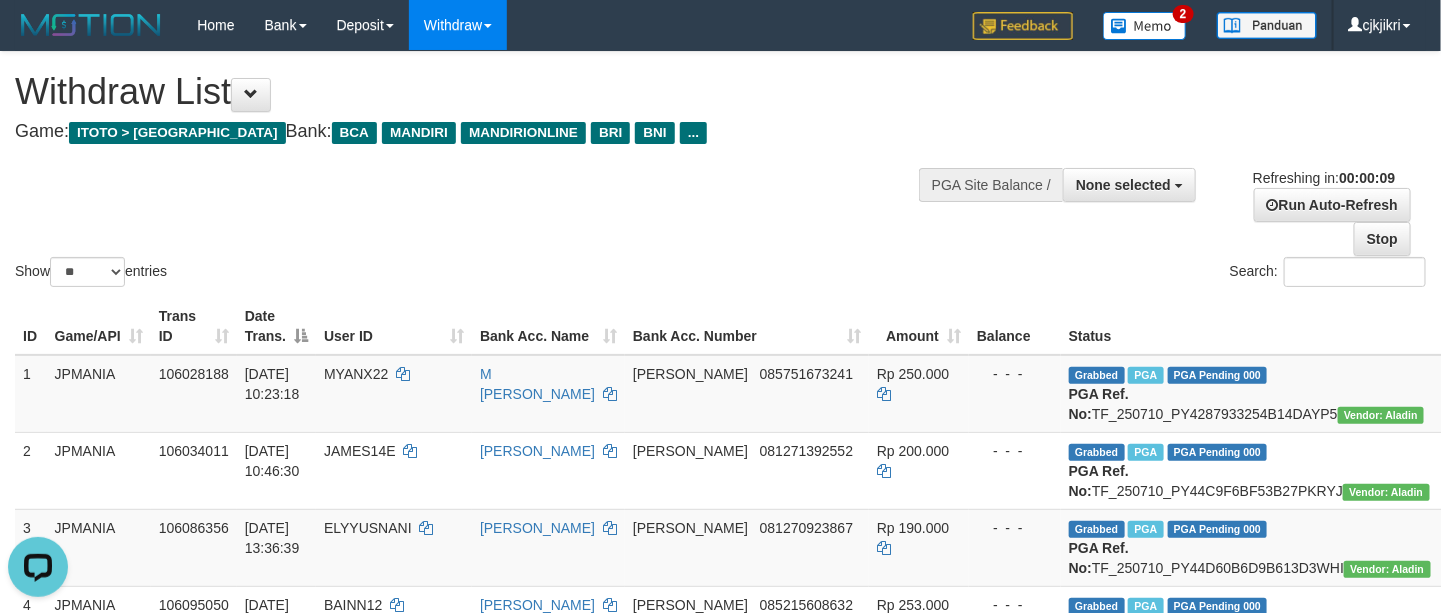 scroll, scrollTop: 0, scrollLeft: 0, axis: both 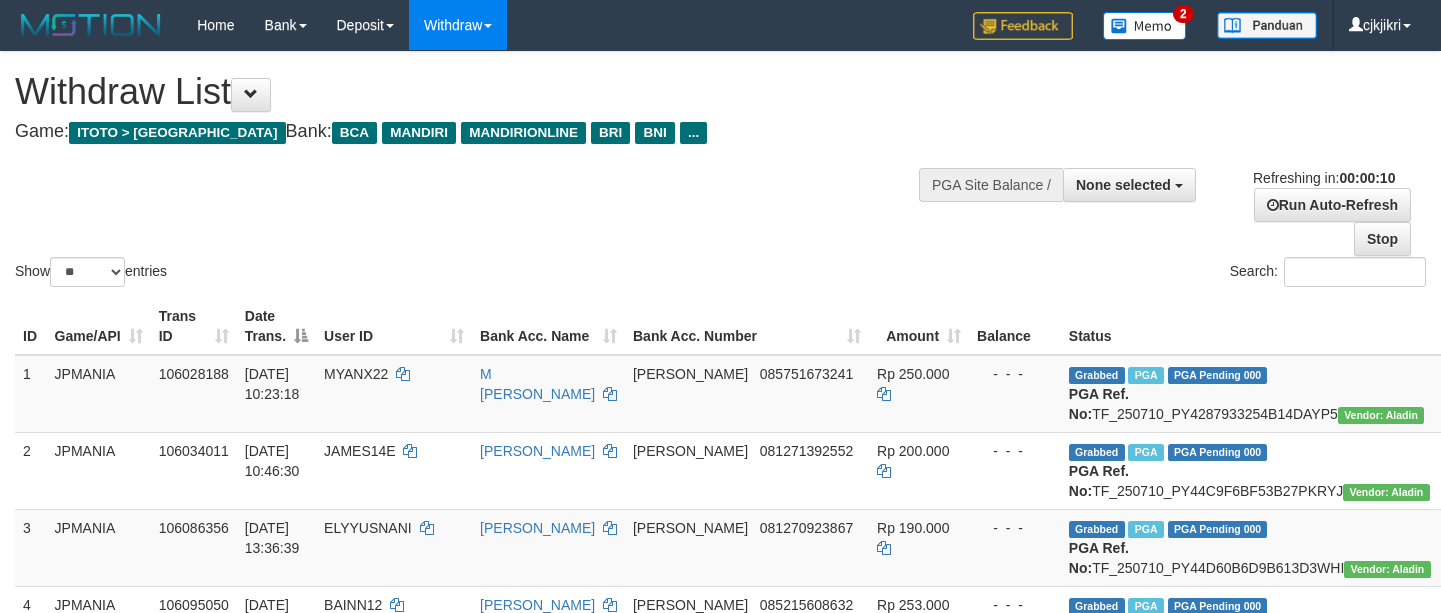 select 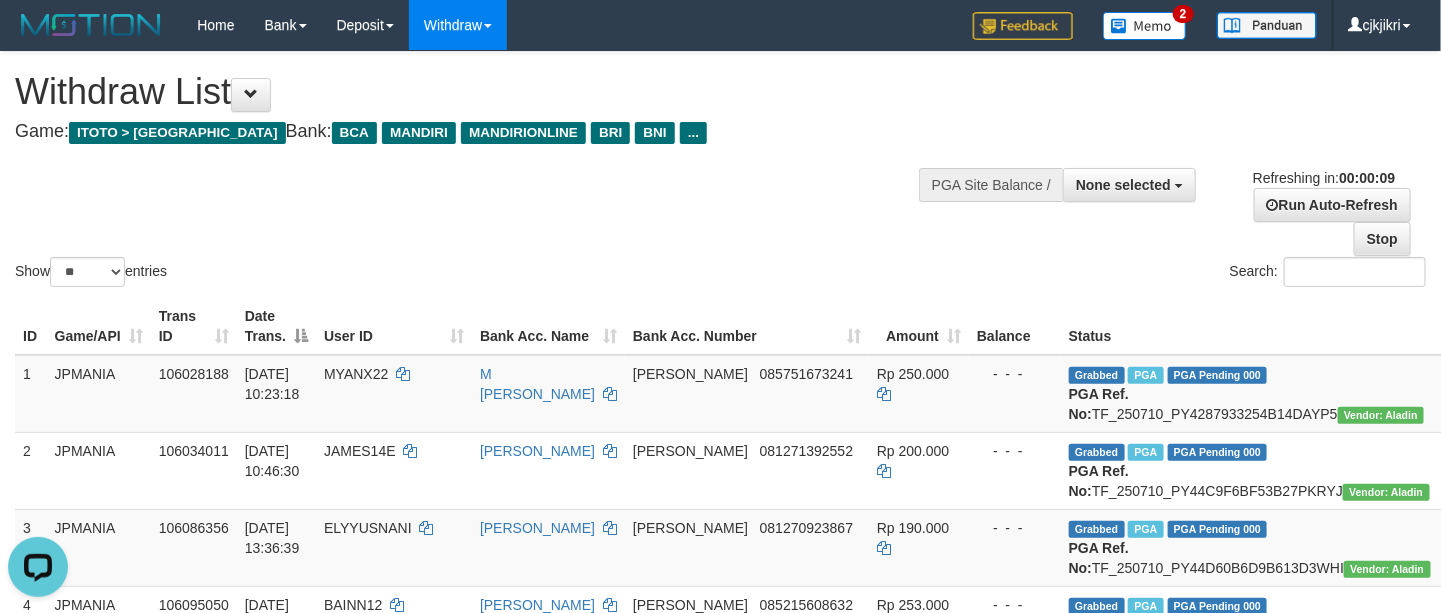 scroll, scrollTop: 0, scrollLeft: 0, axis: both 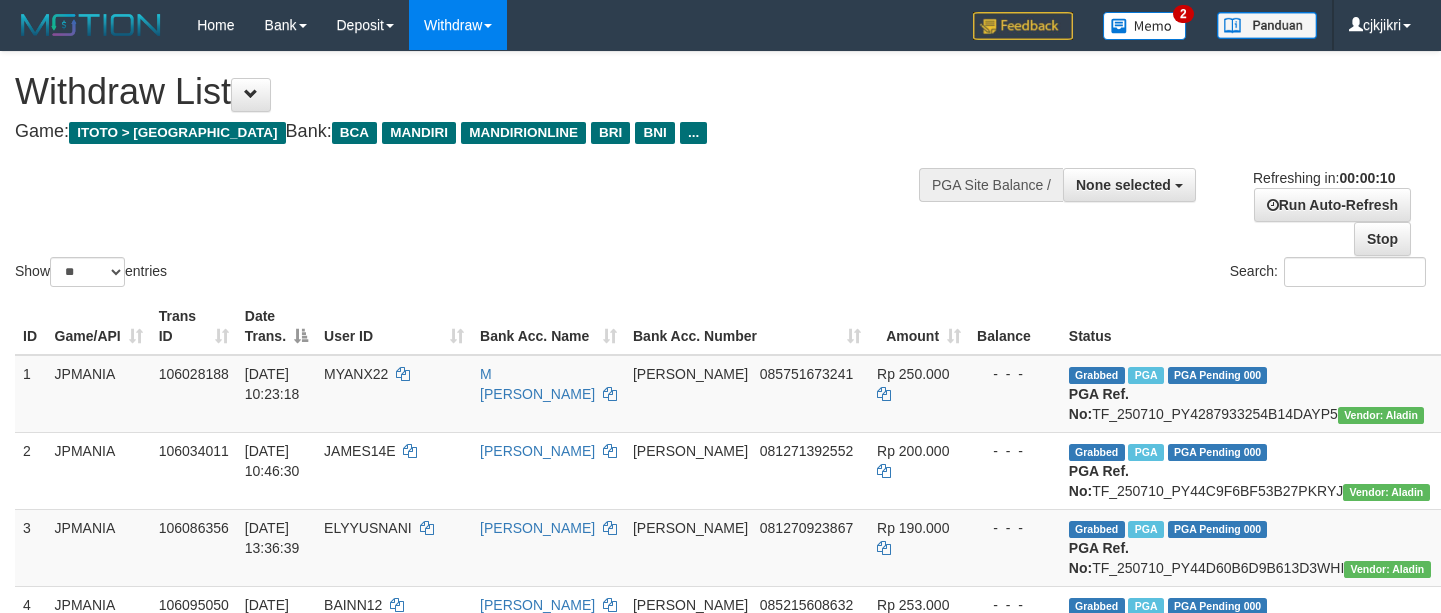 select 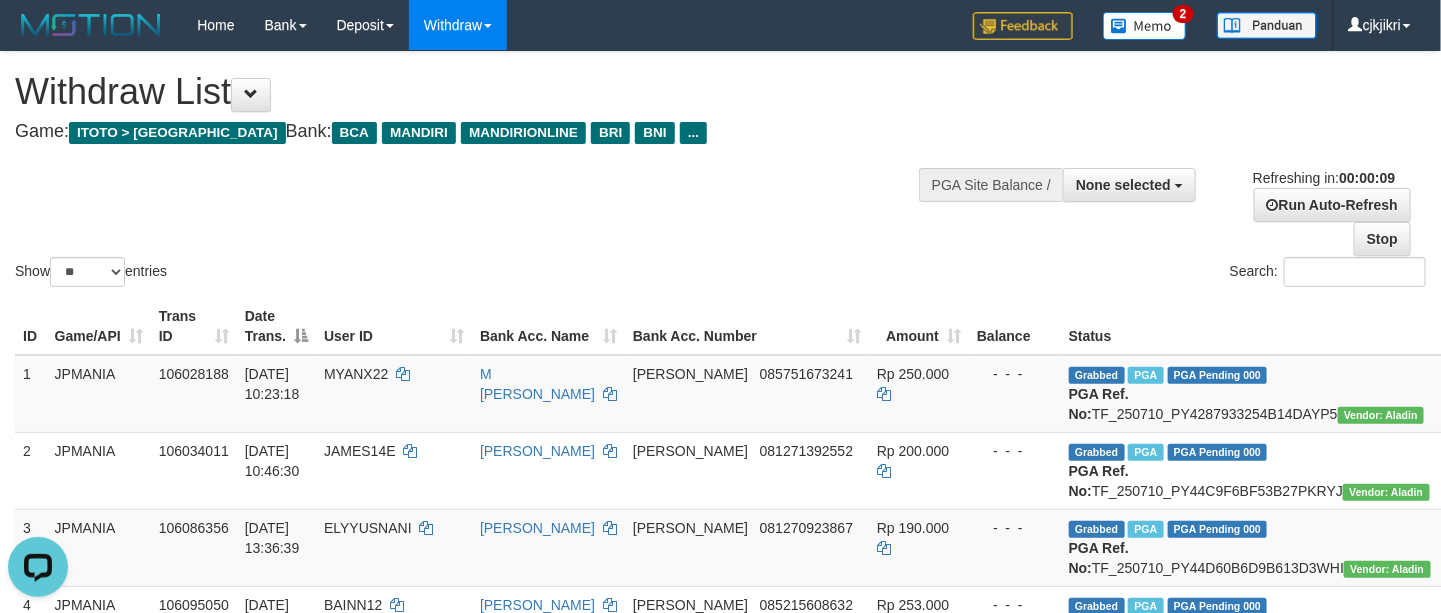 scroll, scrollTop: 0, scrollLeft: 0, axis: both 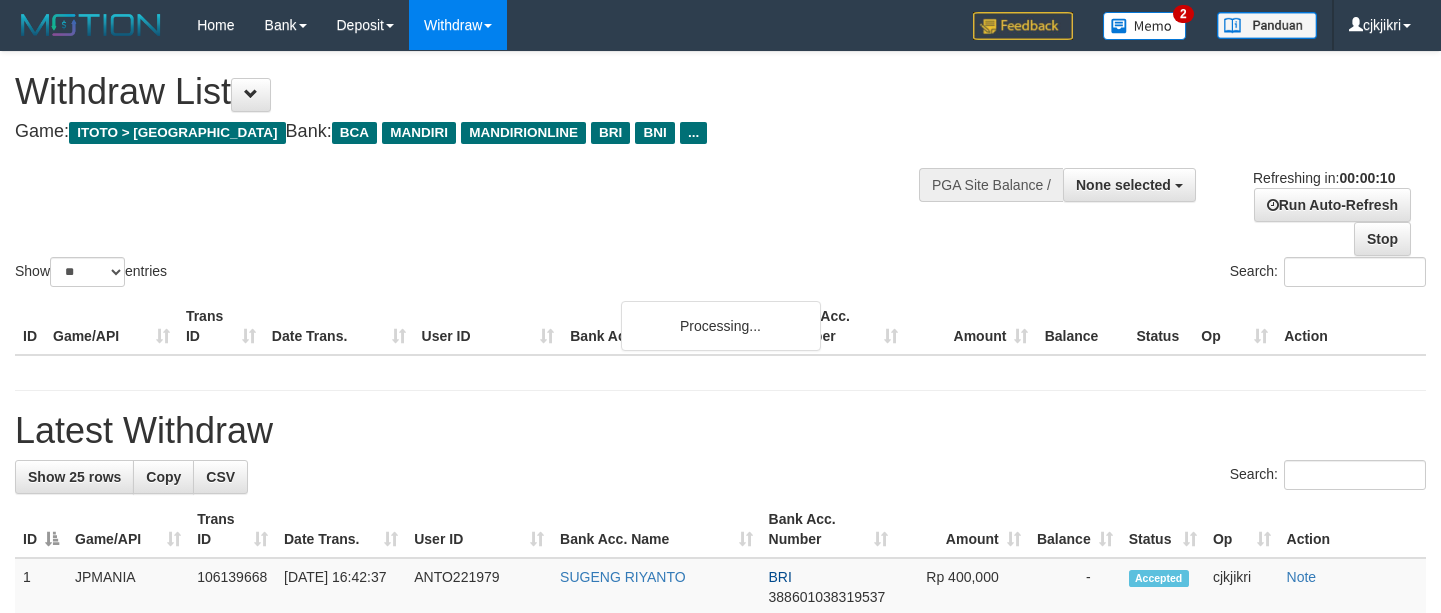 select 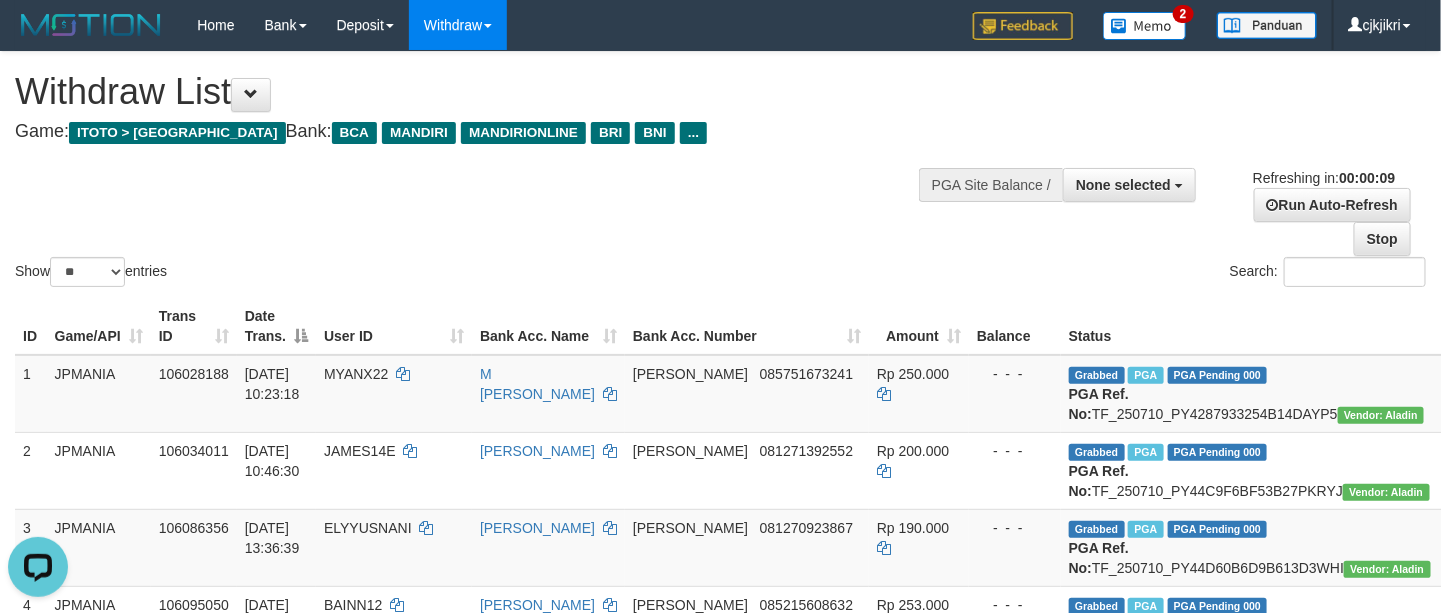 scroll, scrollTop: 0, scrollLeft: 0, axis: both 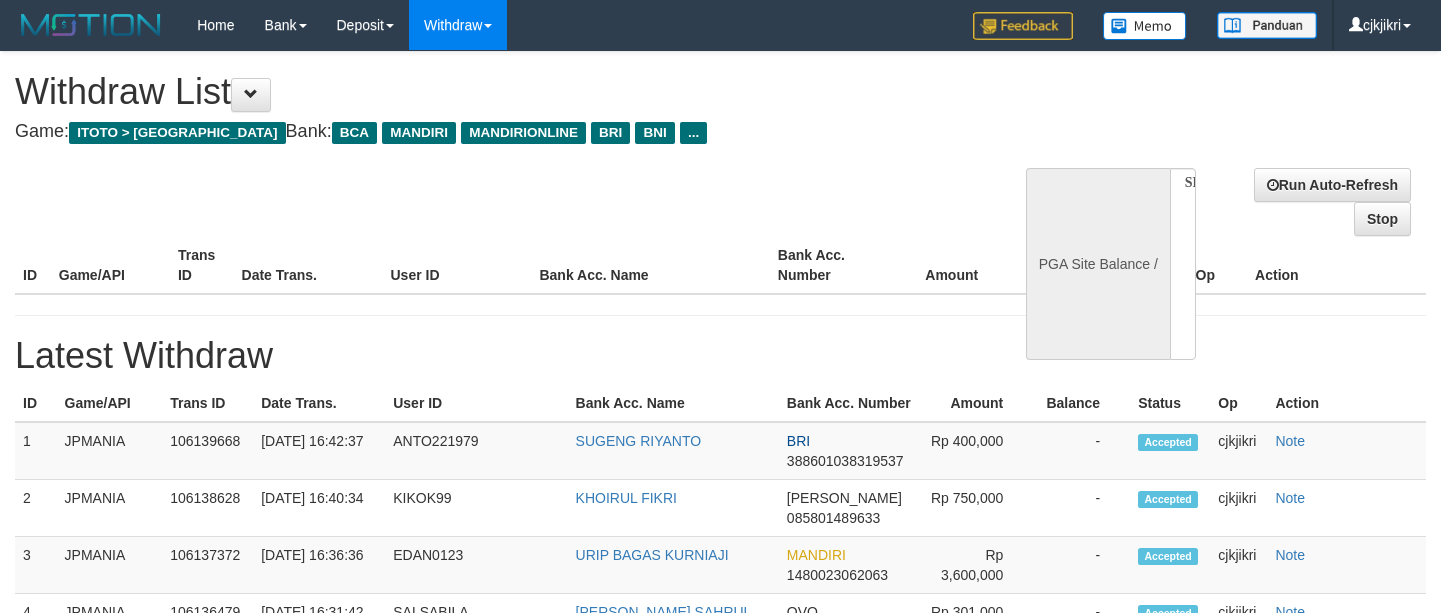 select 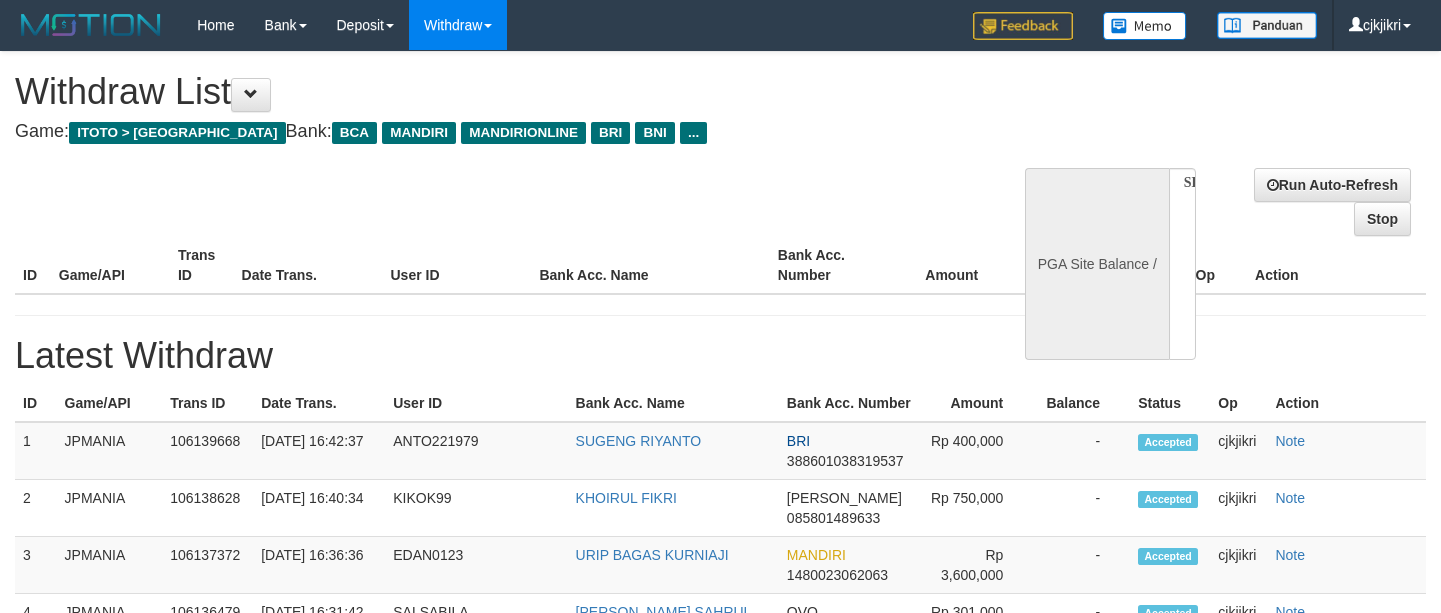 scroll, scrollTop: 0, scrollLeft: 0, axis: both 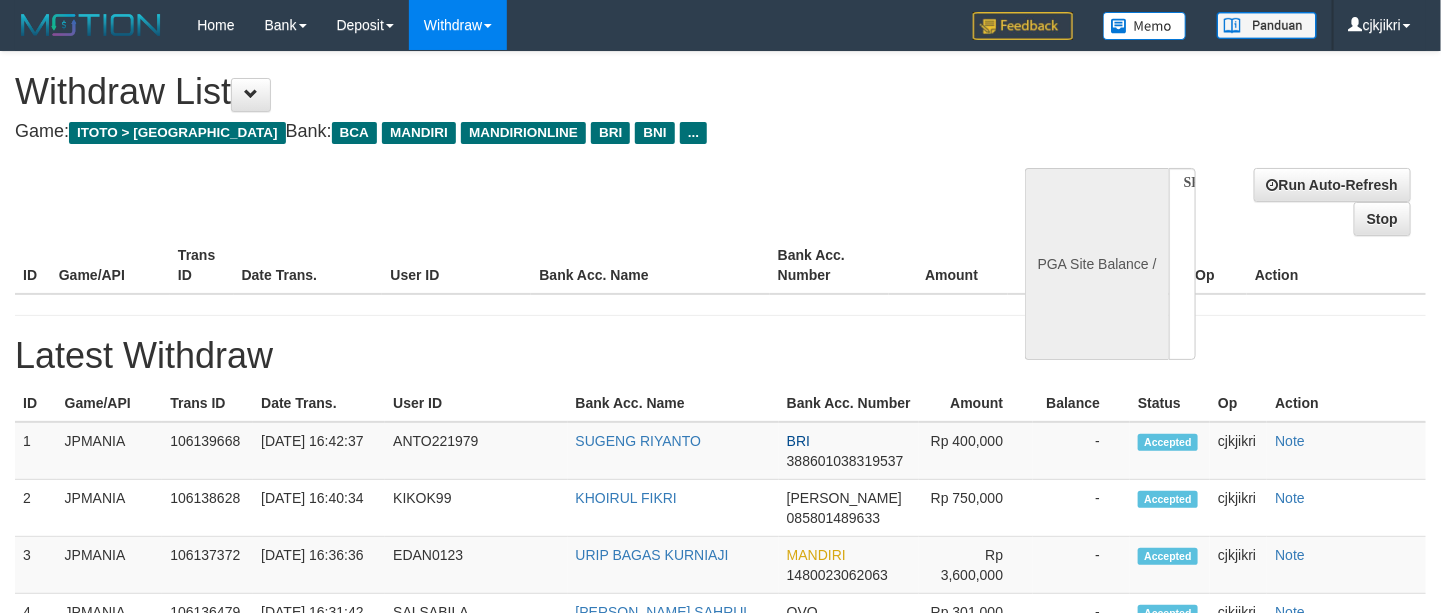 select on "**" 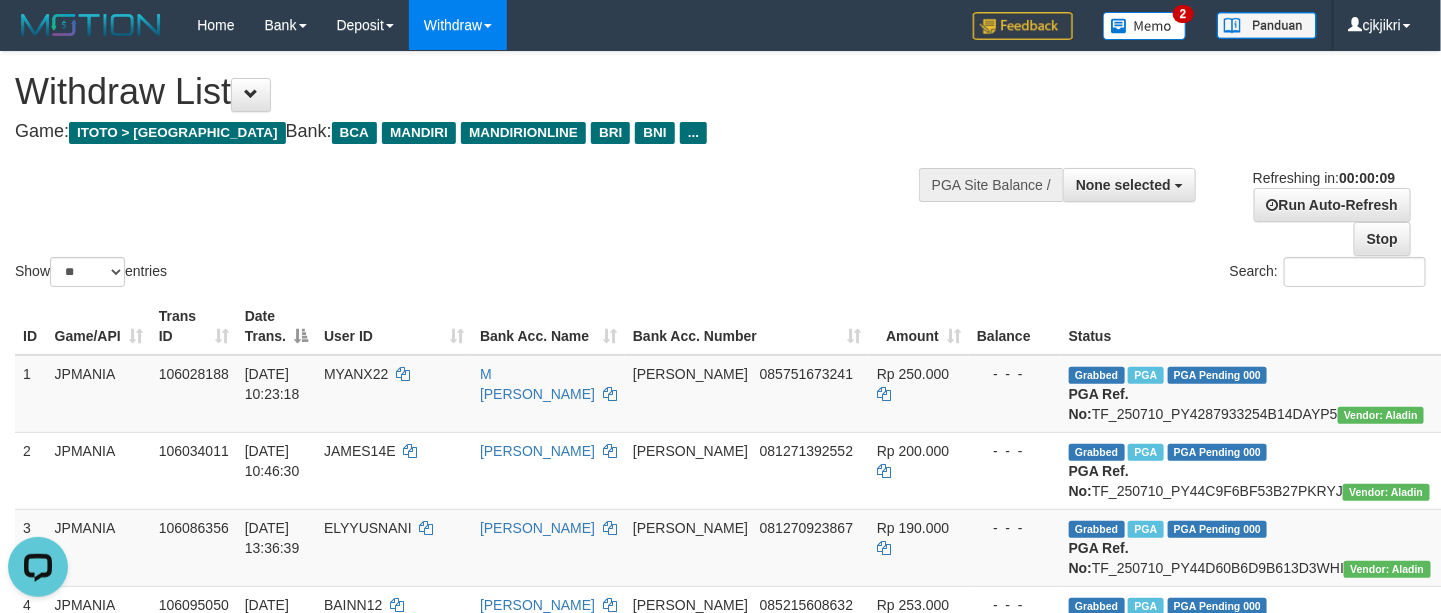 scroll, scrollTop: 0, scrollLeft: 0, axis: both 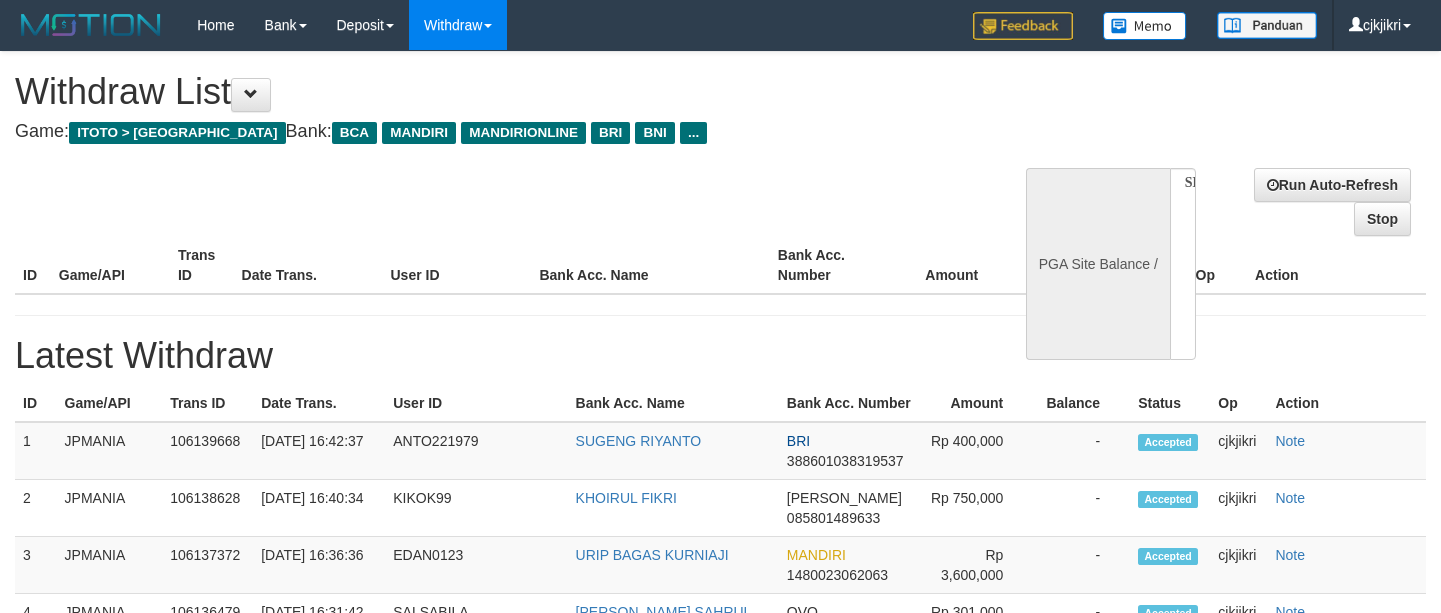 select 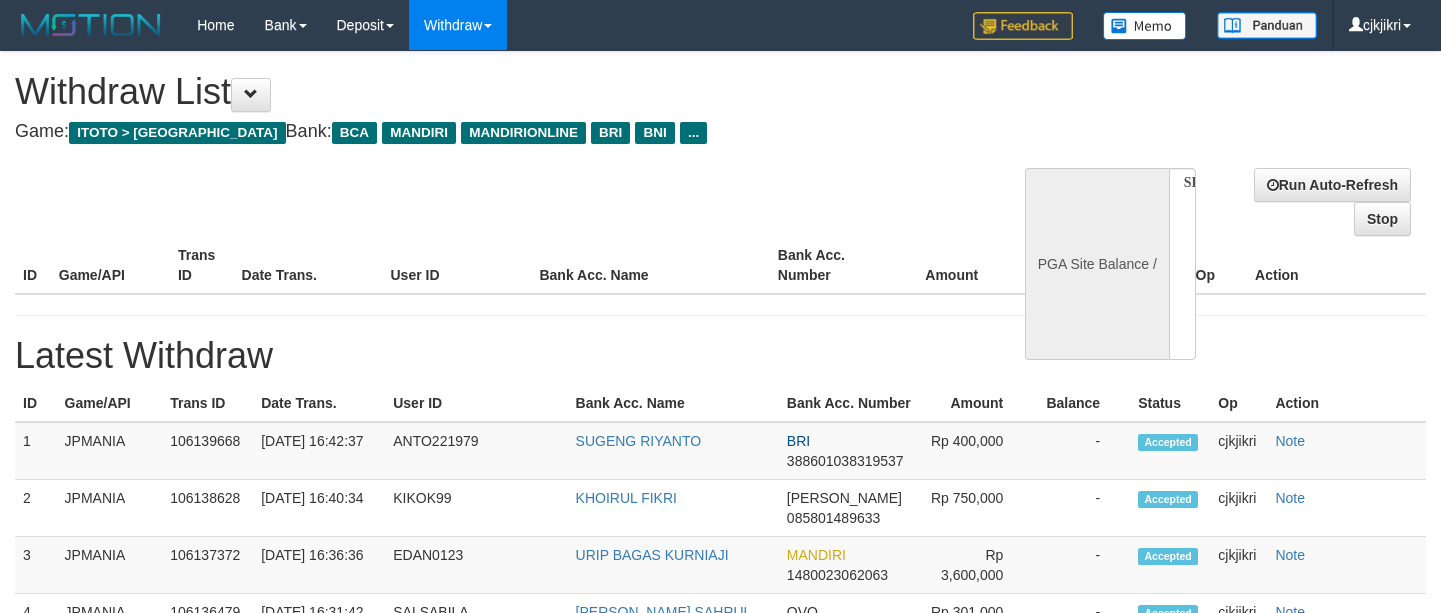 scroll, scrollTop: 0, scrollLeft: 0, axis: both 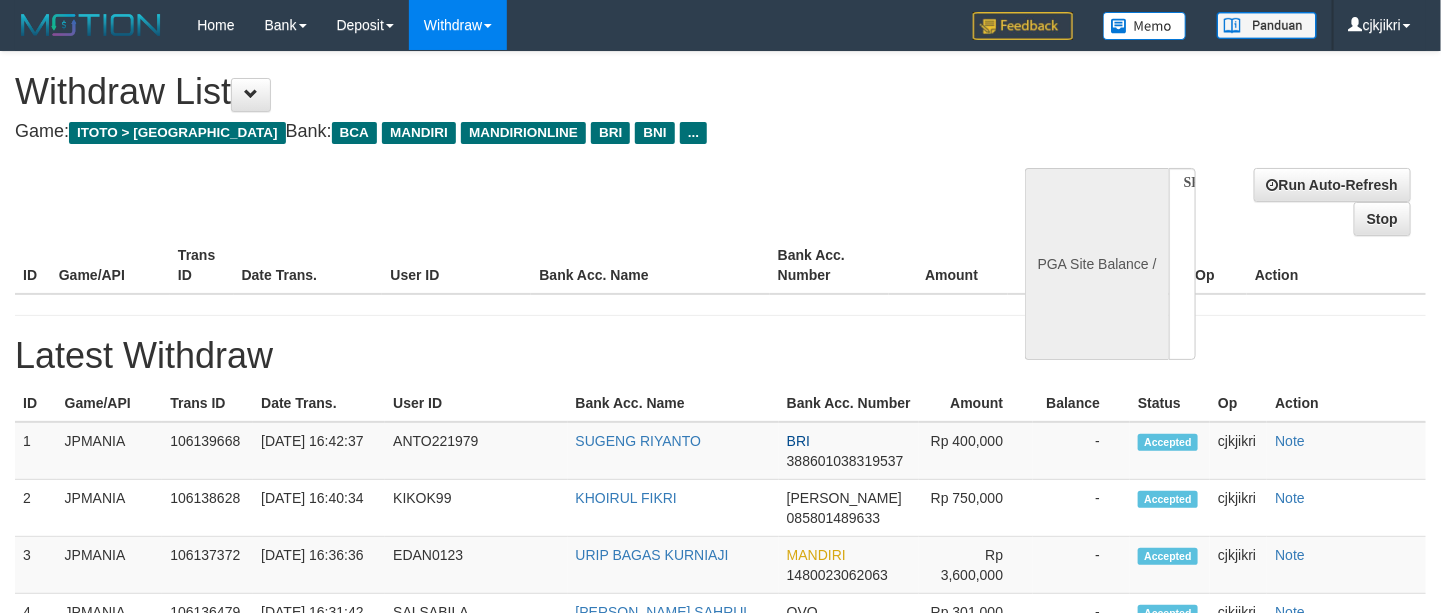 select on "**" 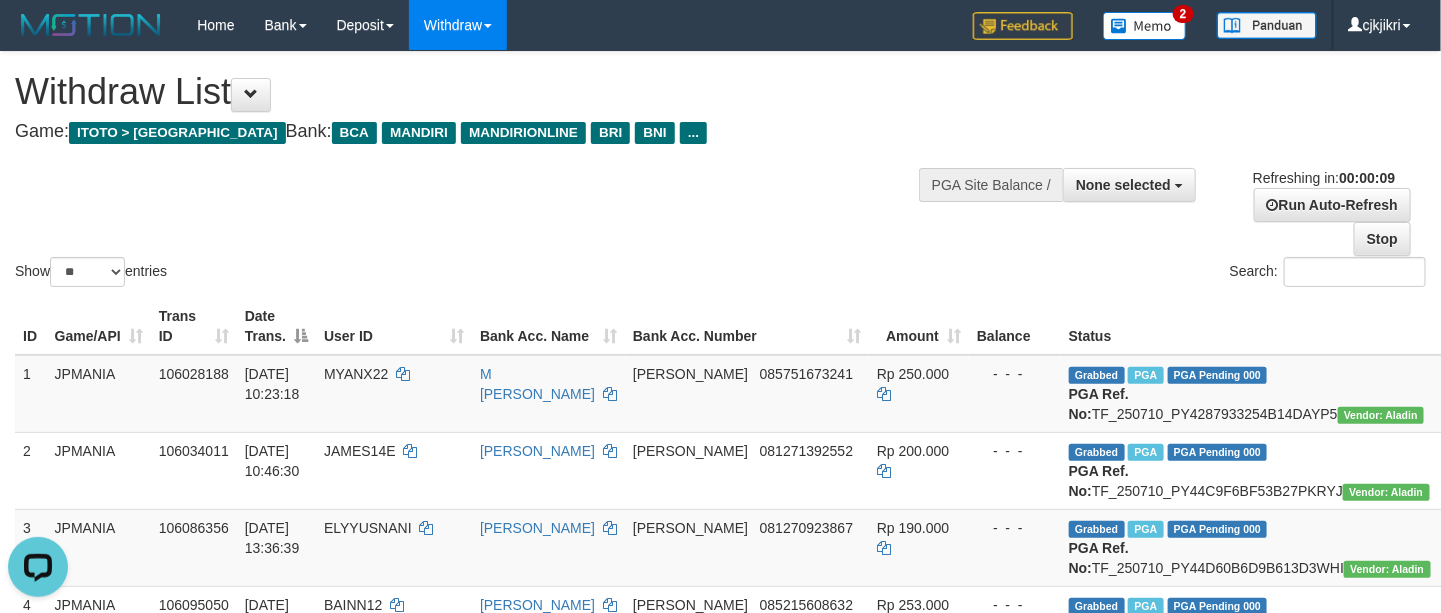scroll, scrollTop: 0, scrollLeft: 0, axis: both 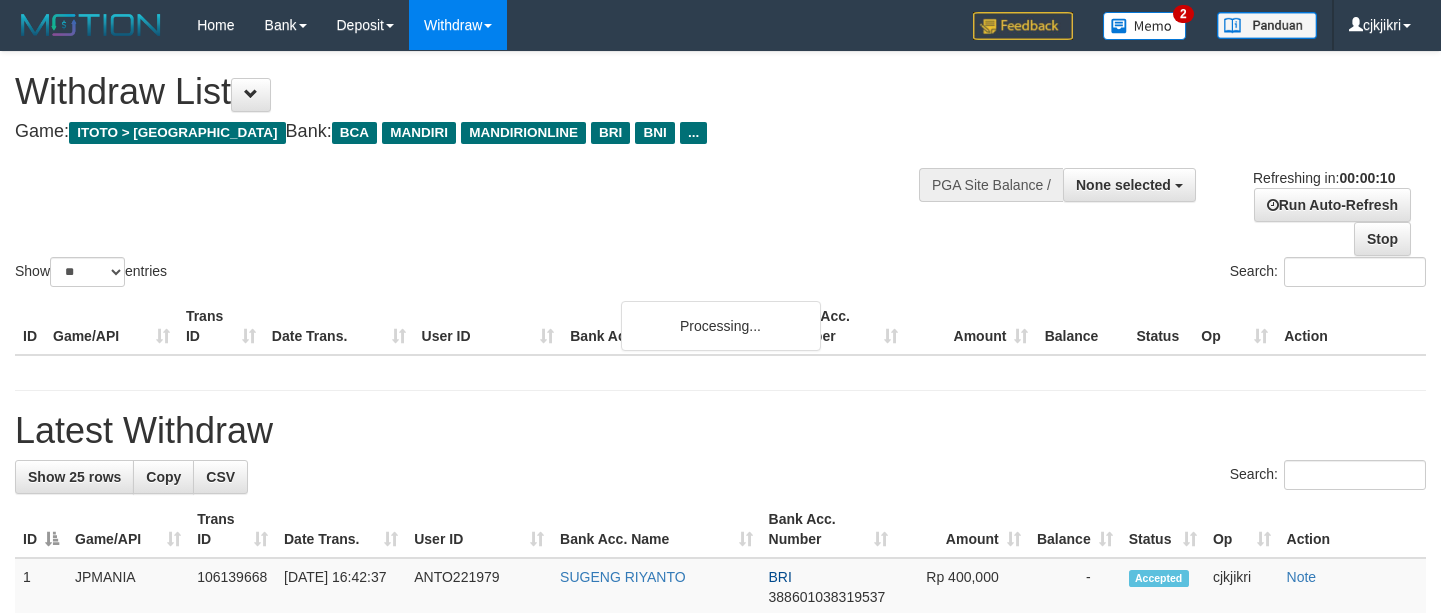 select 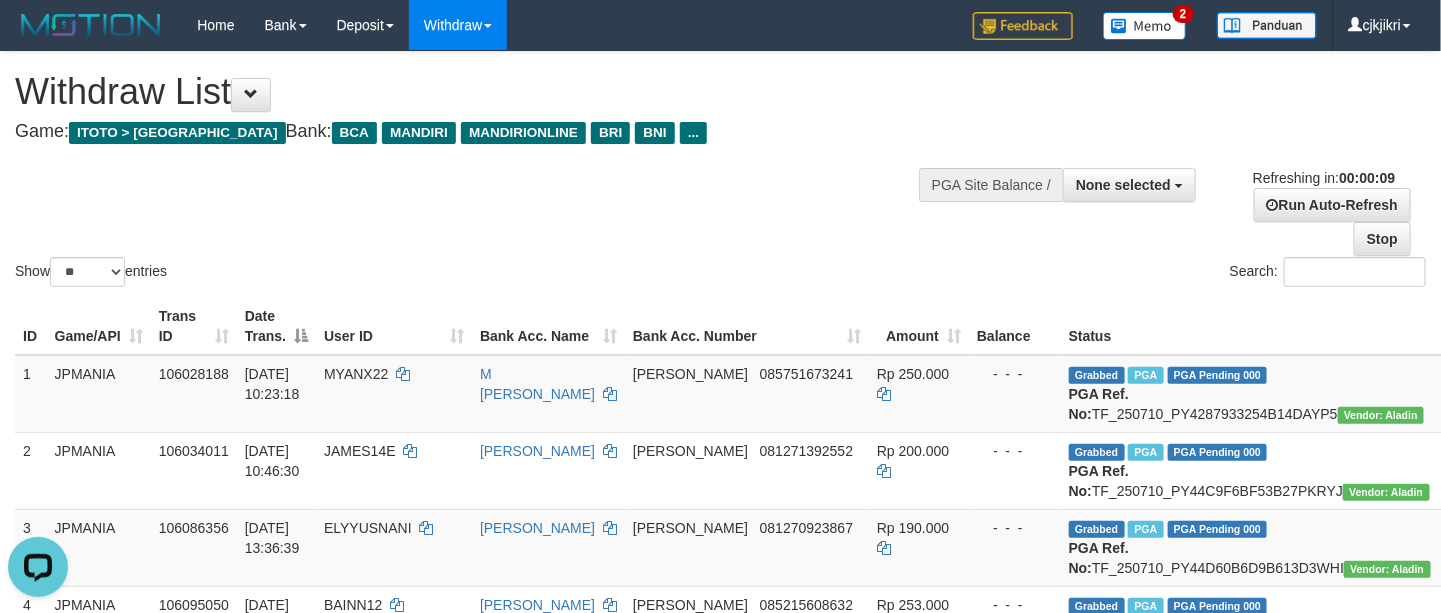 scroll, scrollTop: 0, scrollLeft: 0, axis: both 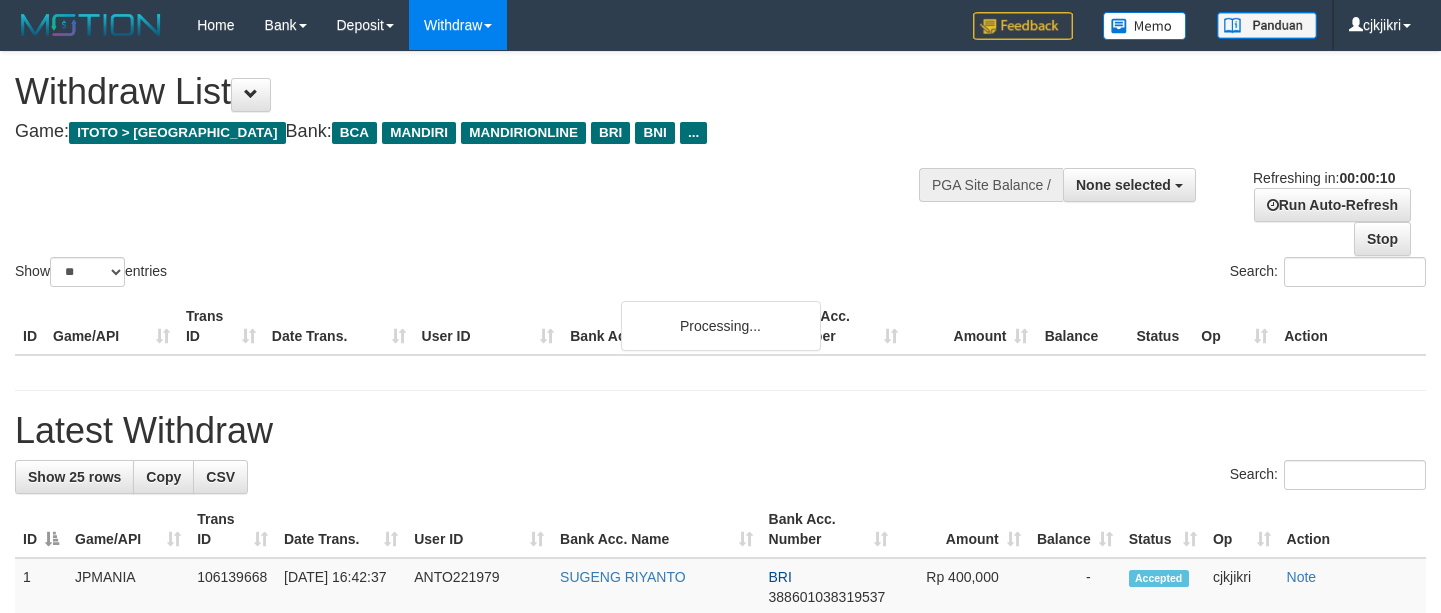 select 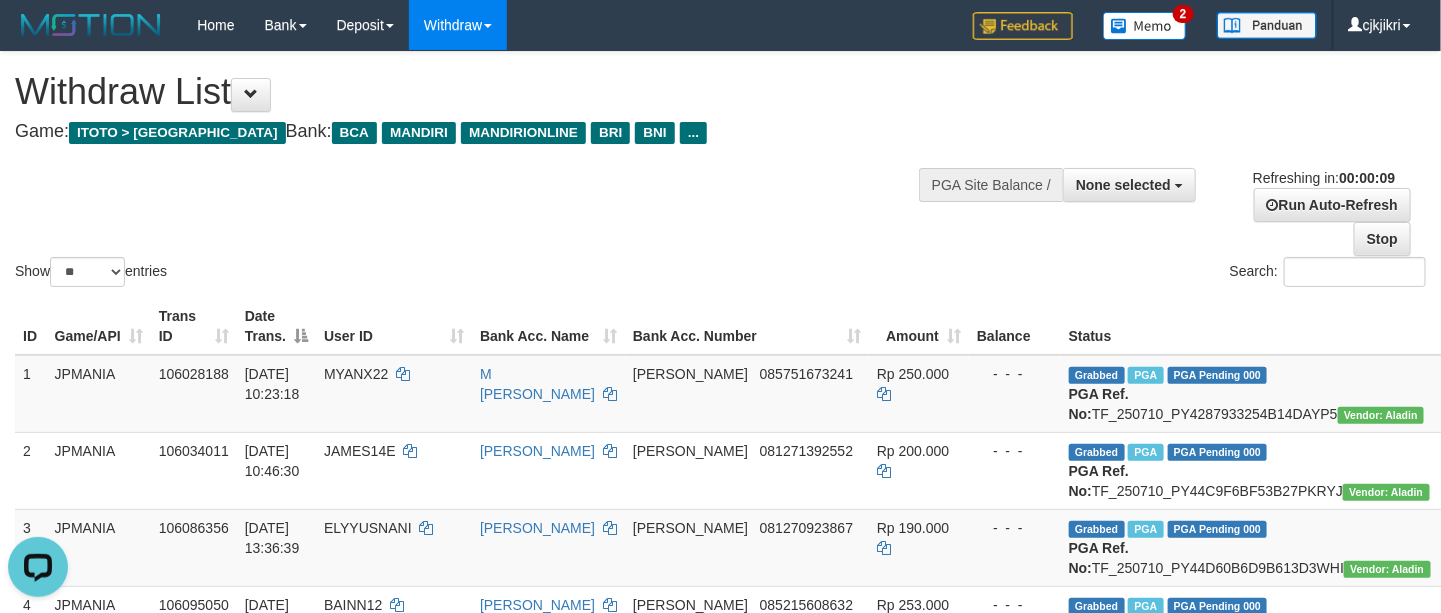 scroll, scrollTop: 0, scrollLeft: 0, axis: both 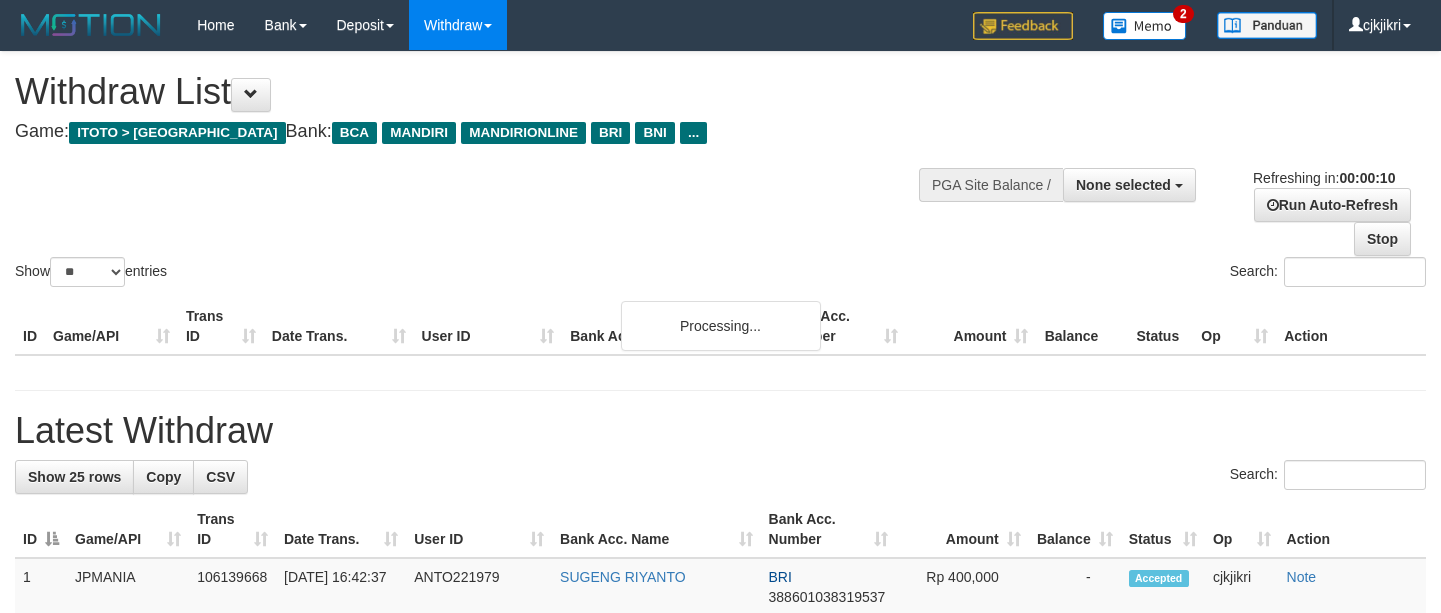 select 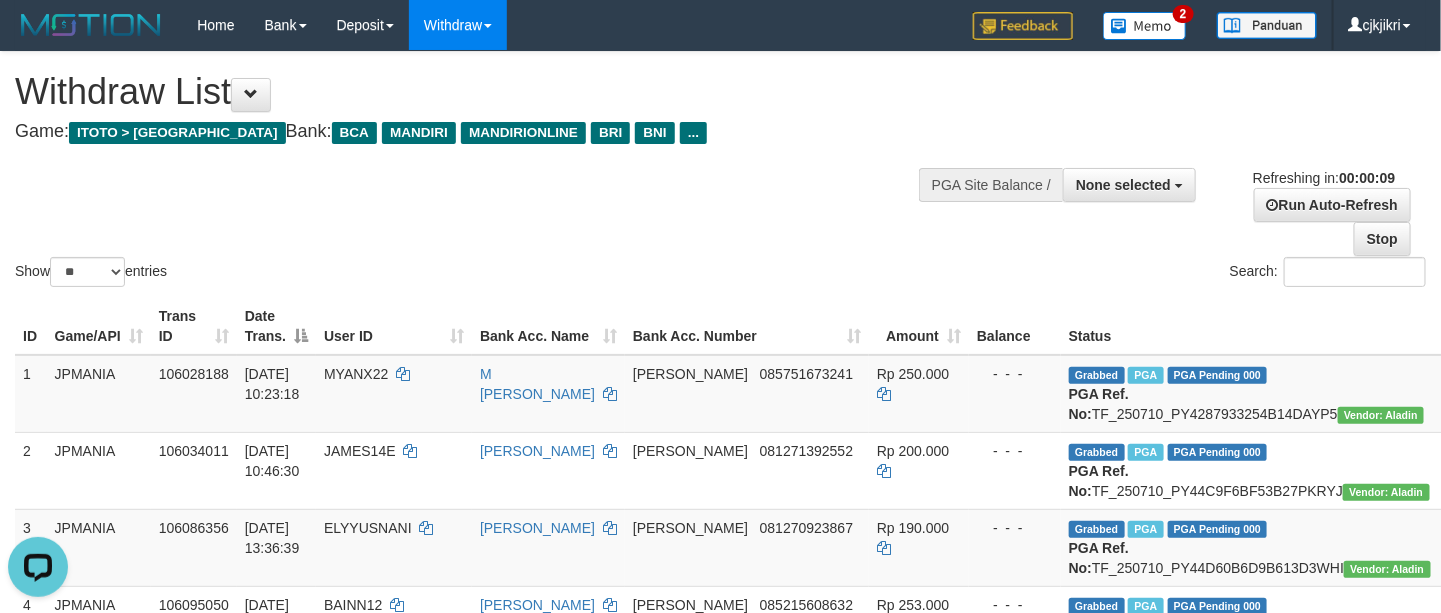 scroll, scrollTop: 0, scrollLeft: 0, axis: both 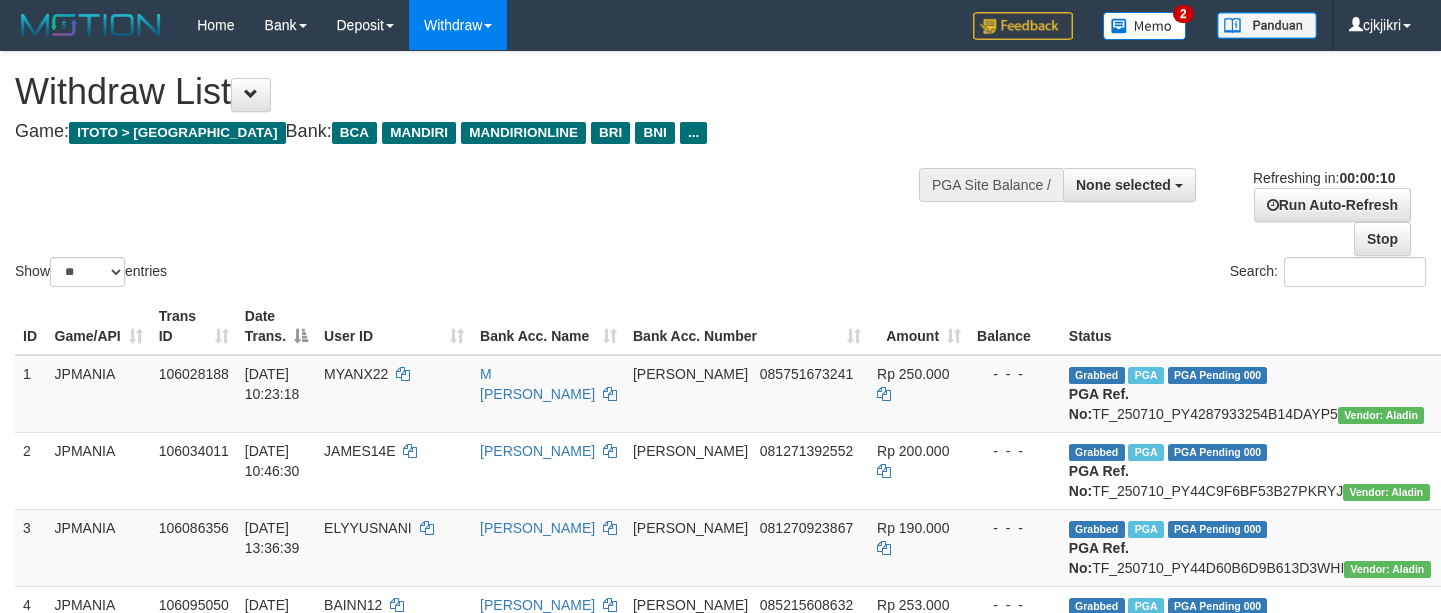 select 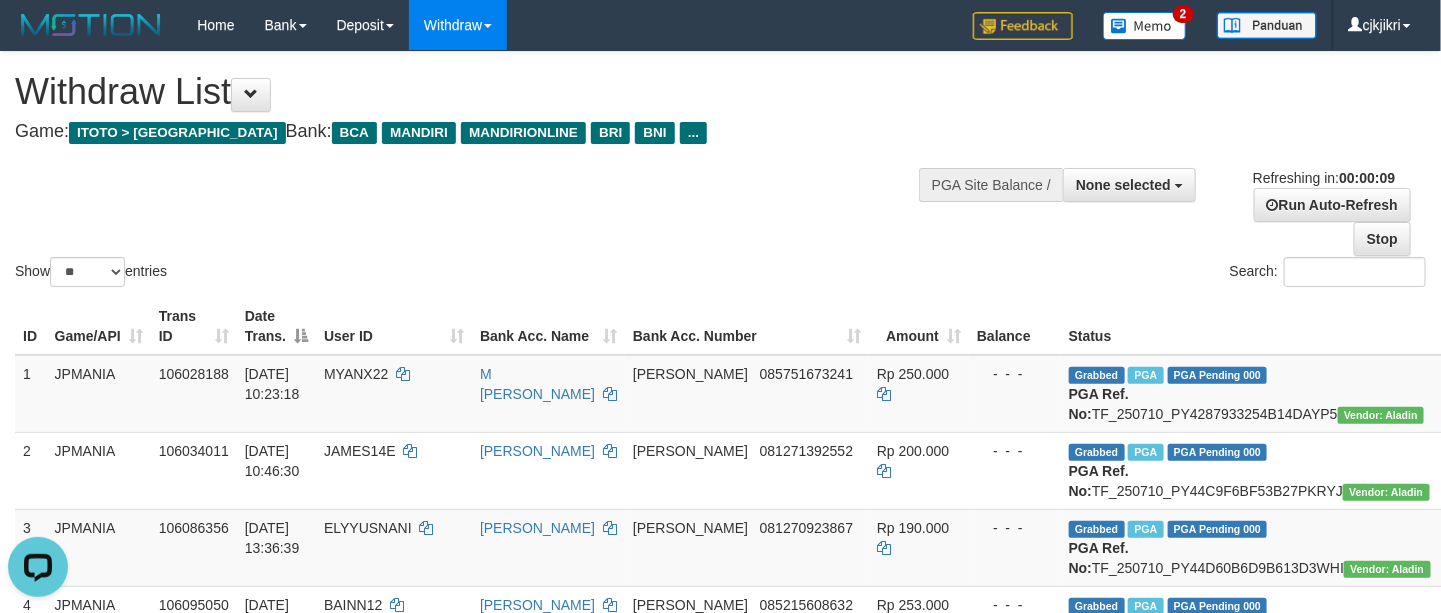 scroll, scrollTop: 0, scrollLeft: 0, axis: both 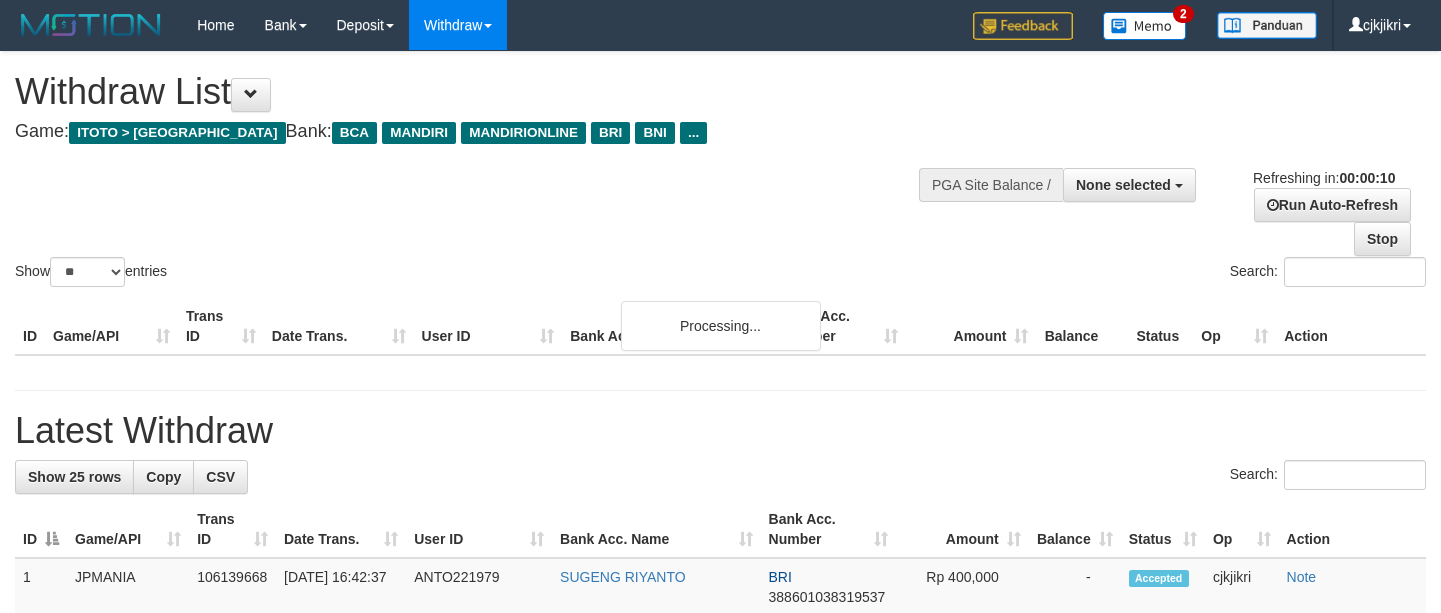 select 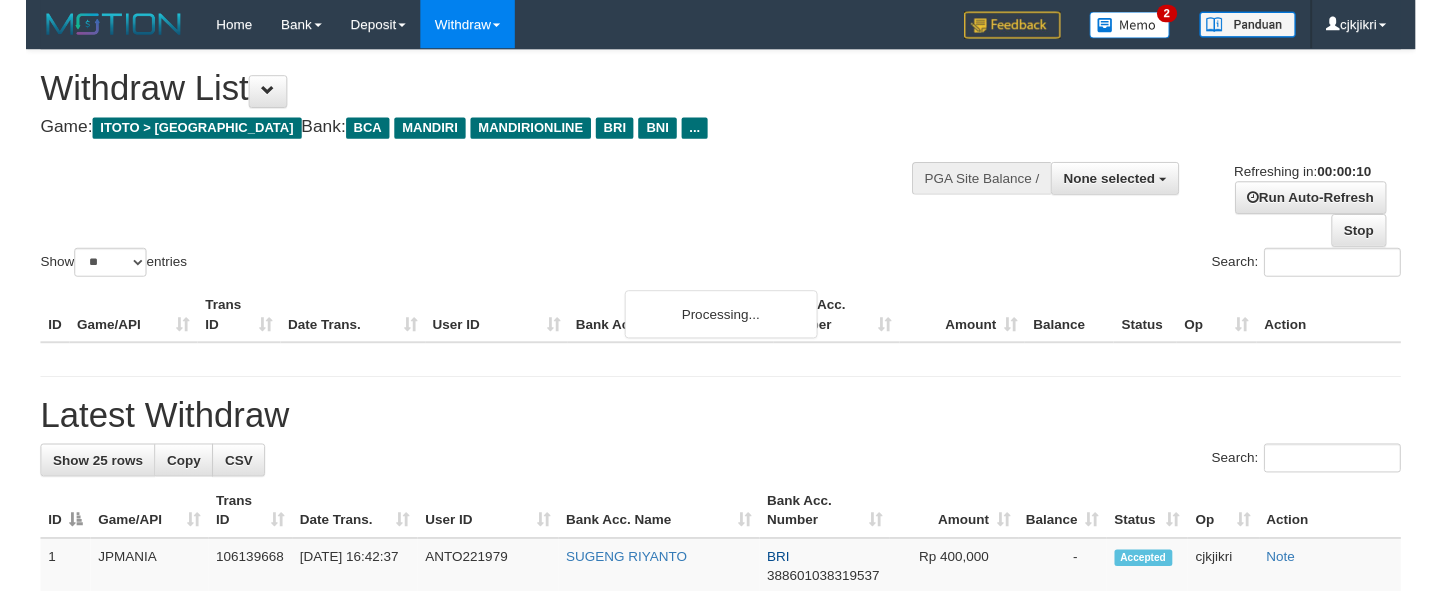 scroll, scrollTop: 0, scrollLeft: 0, axis: both 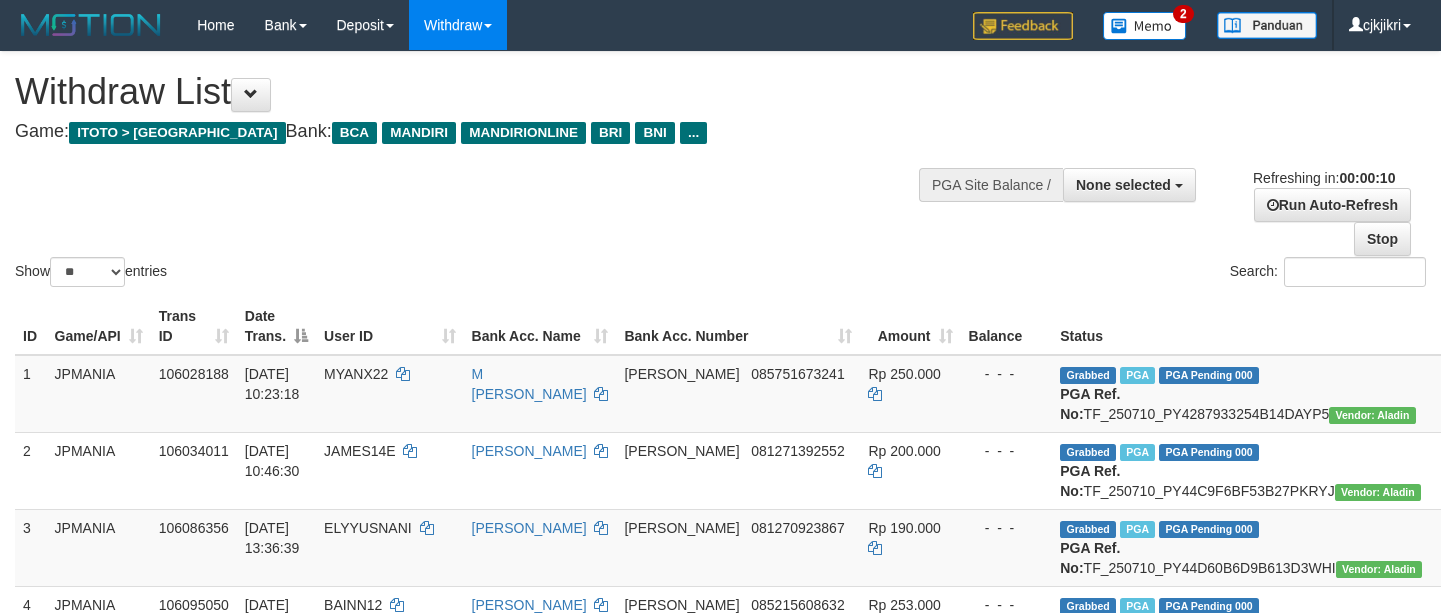 select 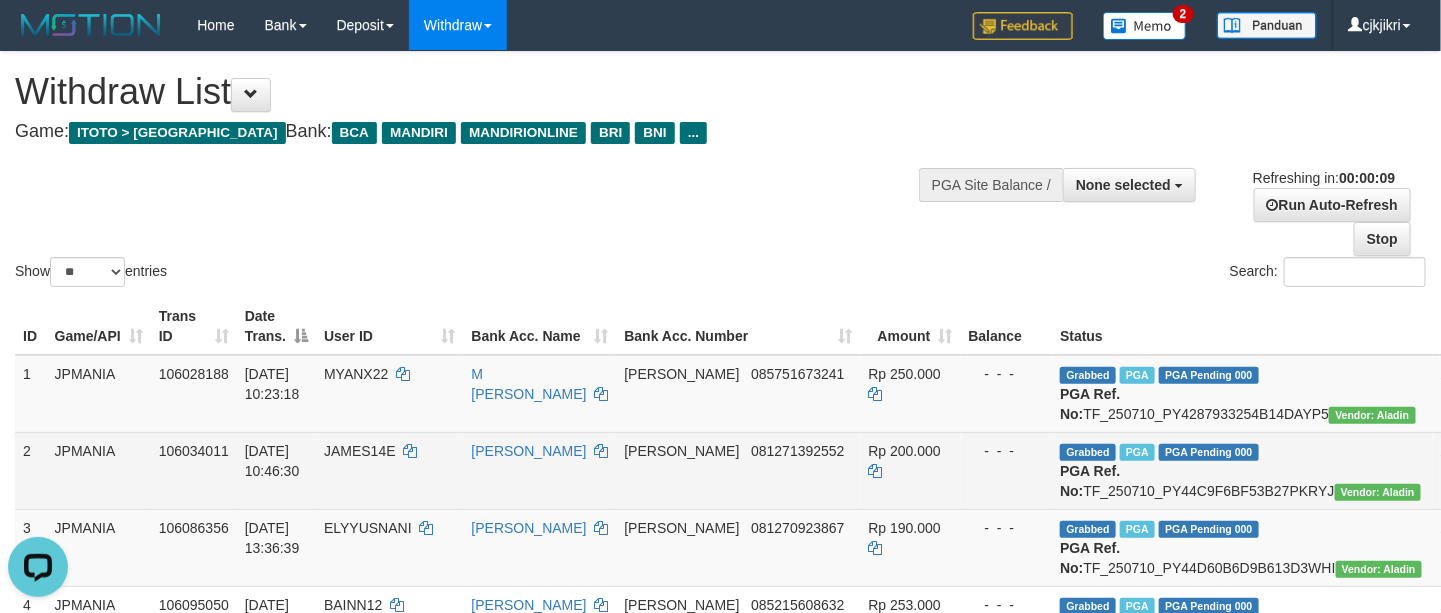 scroll, scrollTop: 0, scrollLeft: 0, axis: both 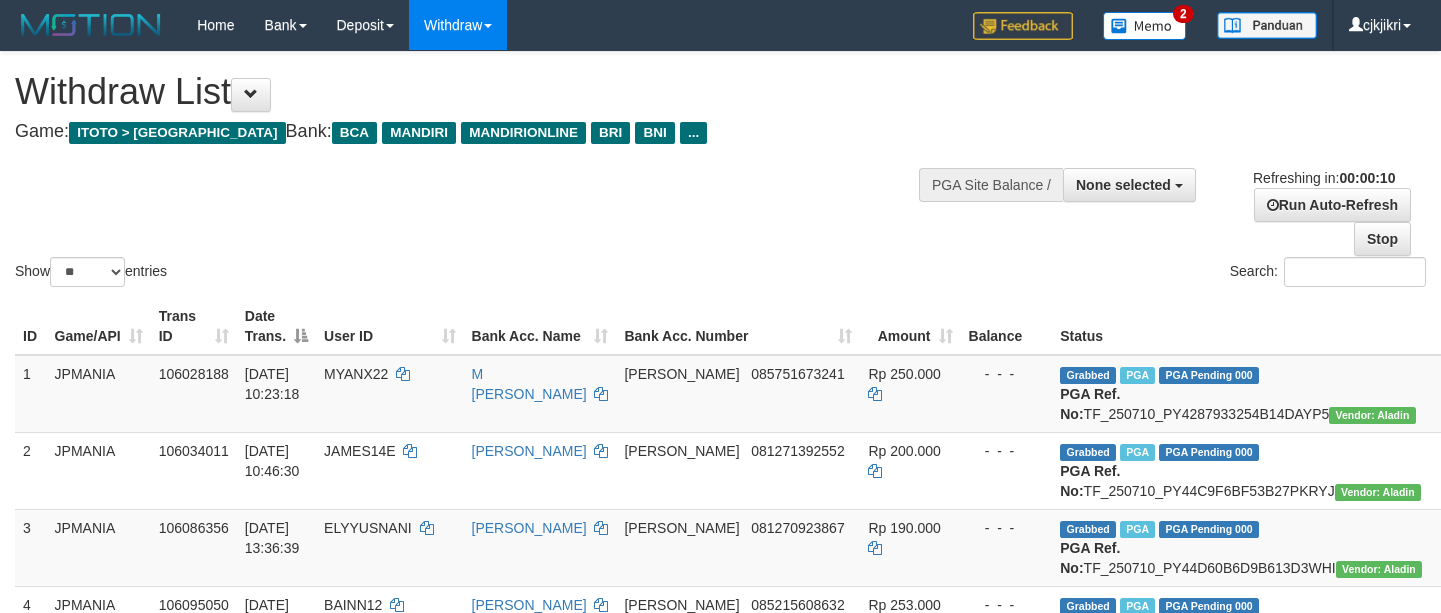 select 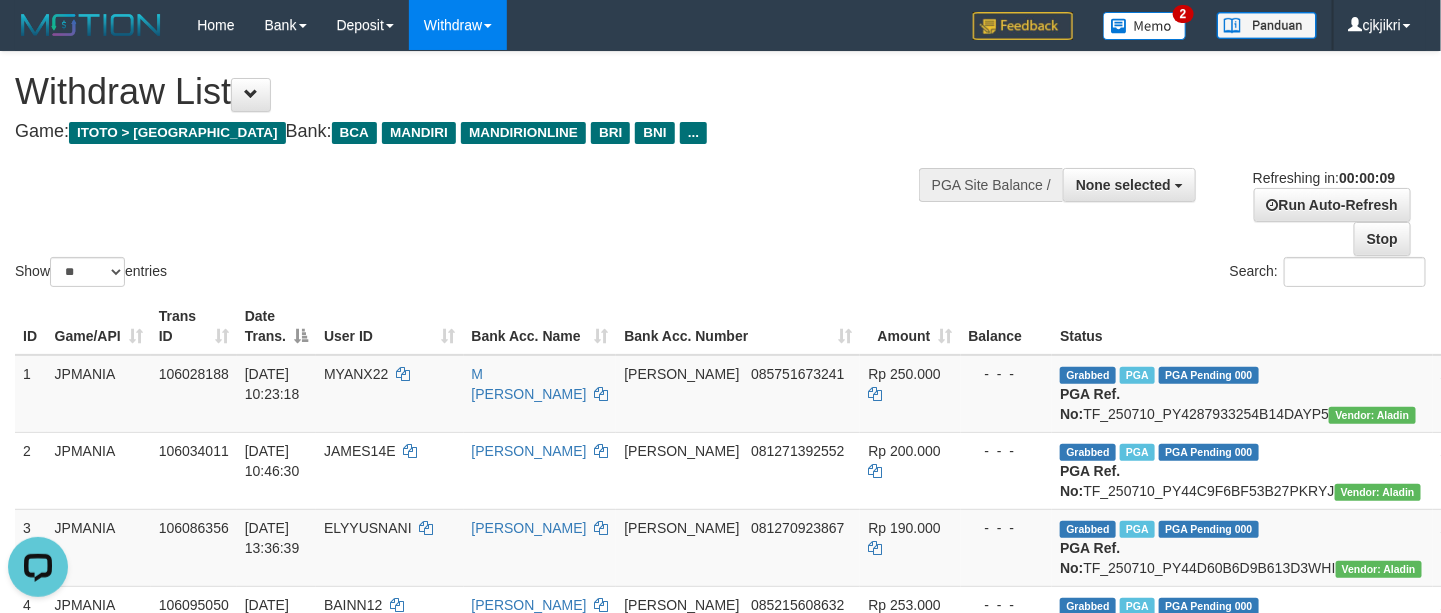 scroll, scrollTop: 0, scrollLeft: 0, axis: both 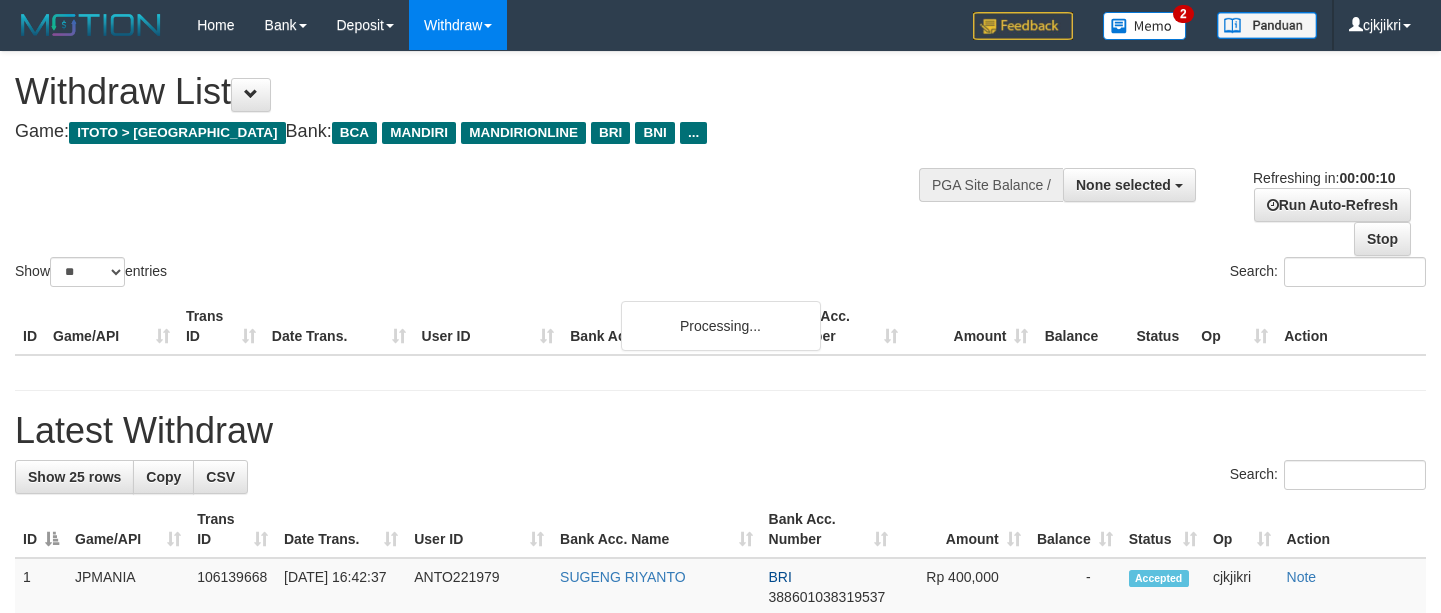 select 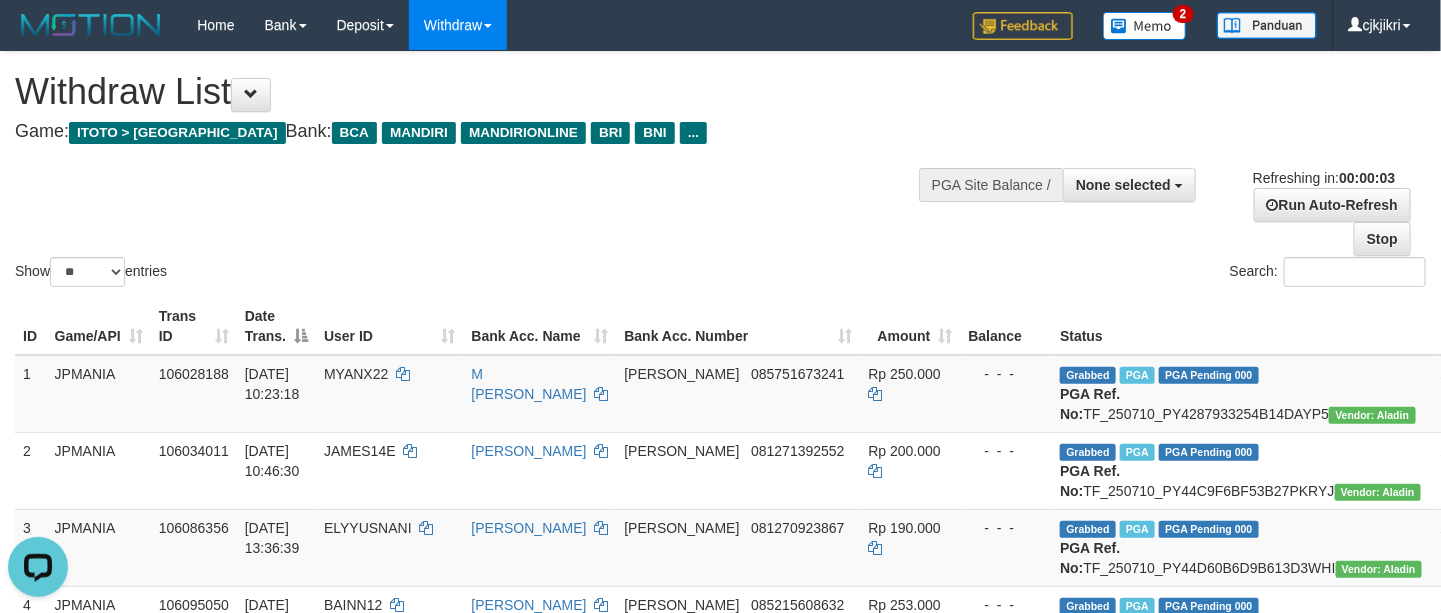 scroll, scrollTop: 0, scrollLeft: 0, axis: both 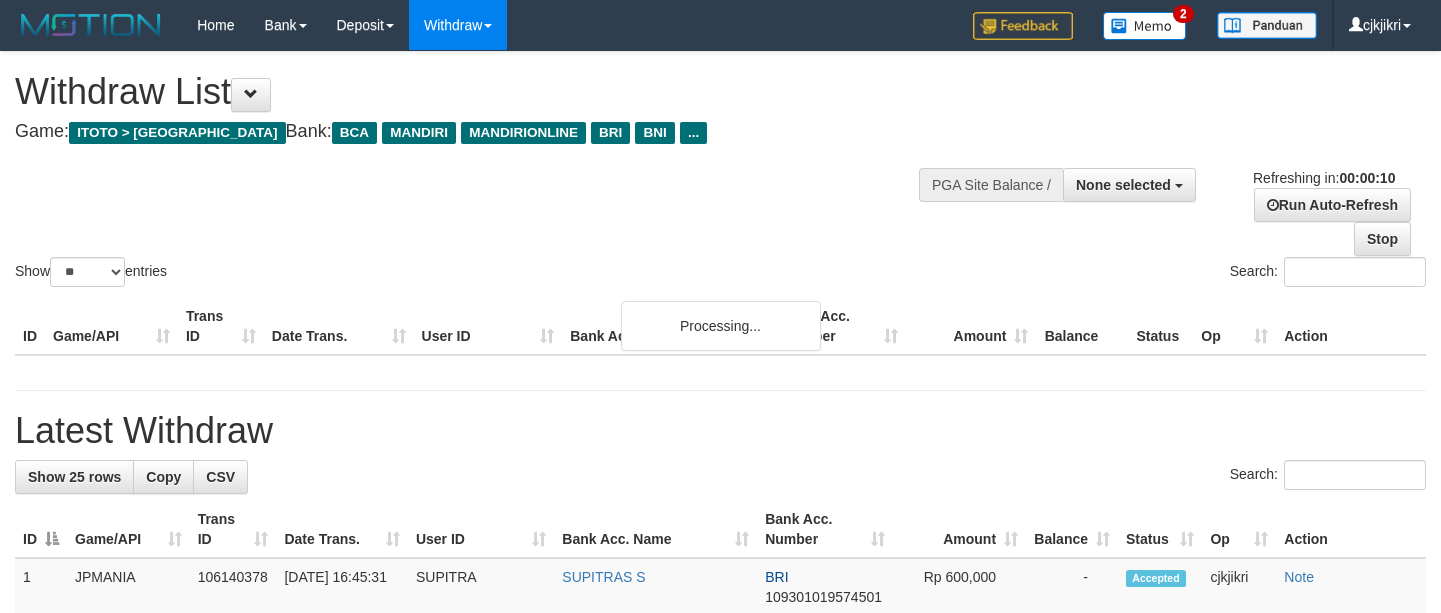 select 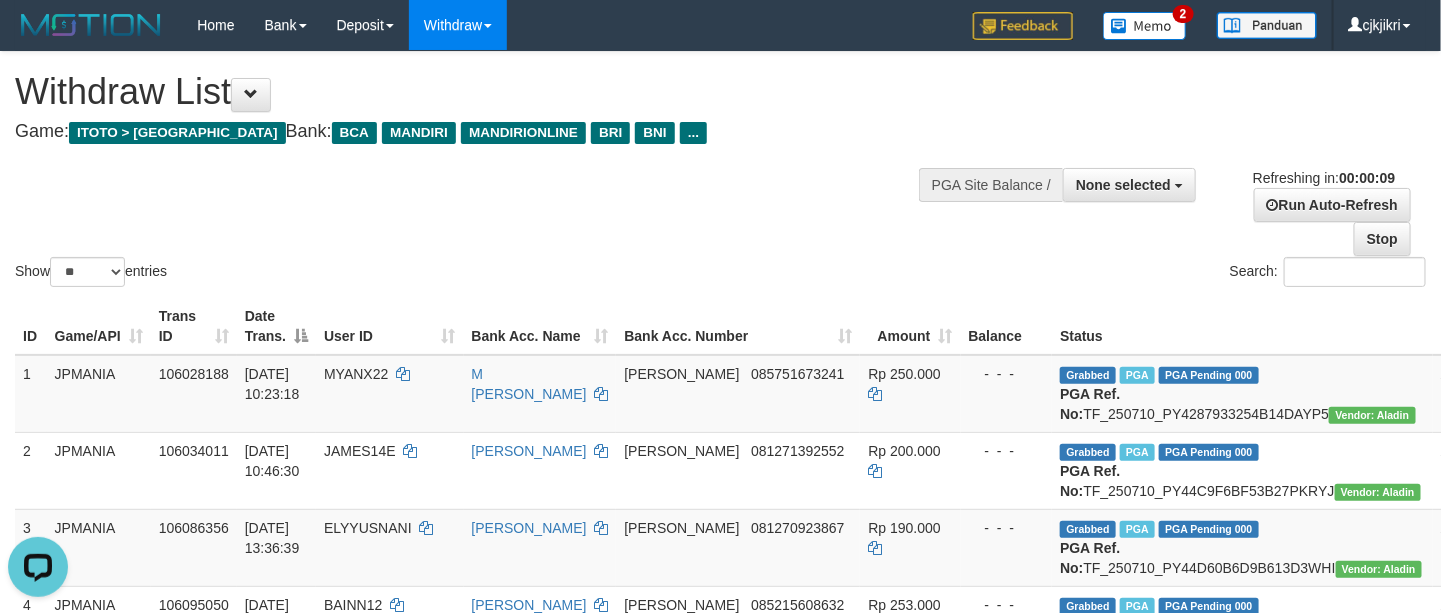 scroll, scrollTop: 0, scrollLeft: 0, axis: both 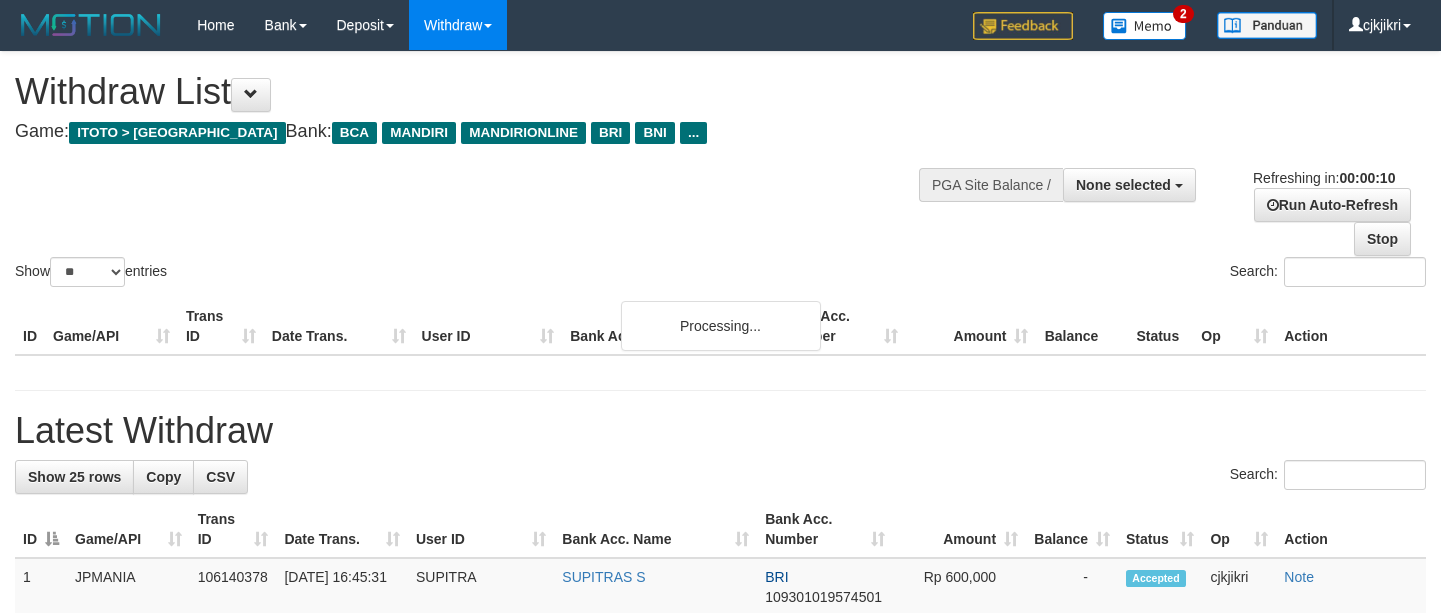 select 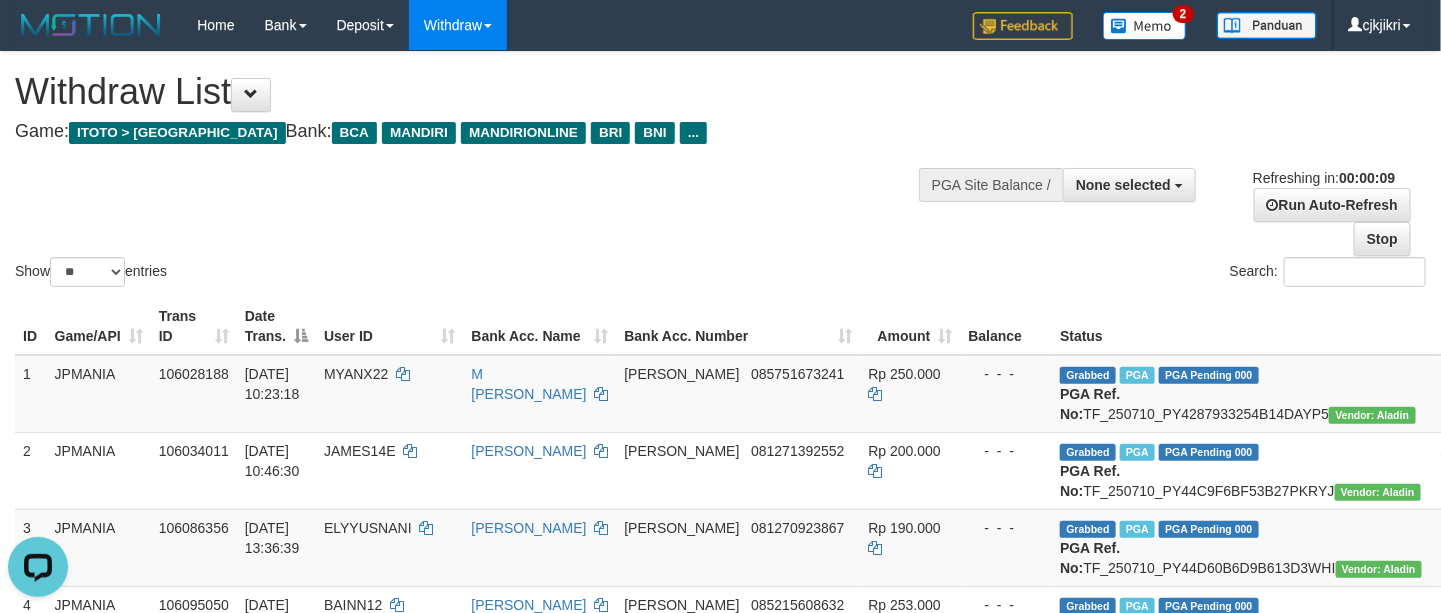 scroll, scrollTop: 0, scrollLeft: 0, axis: both 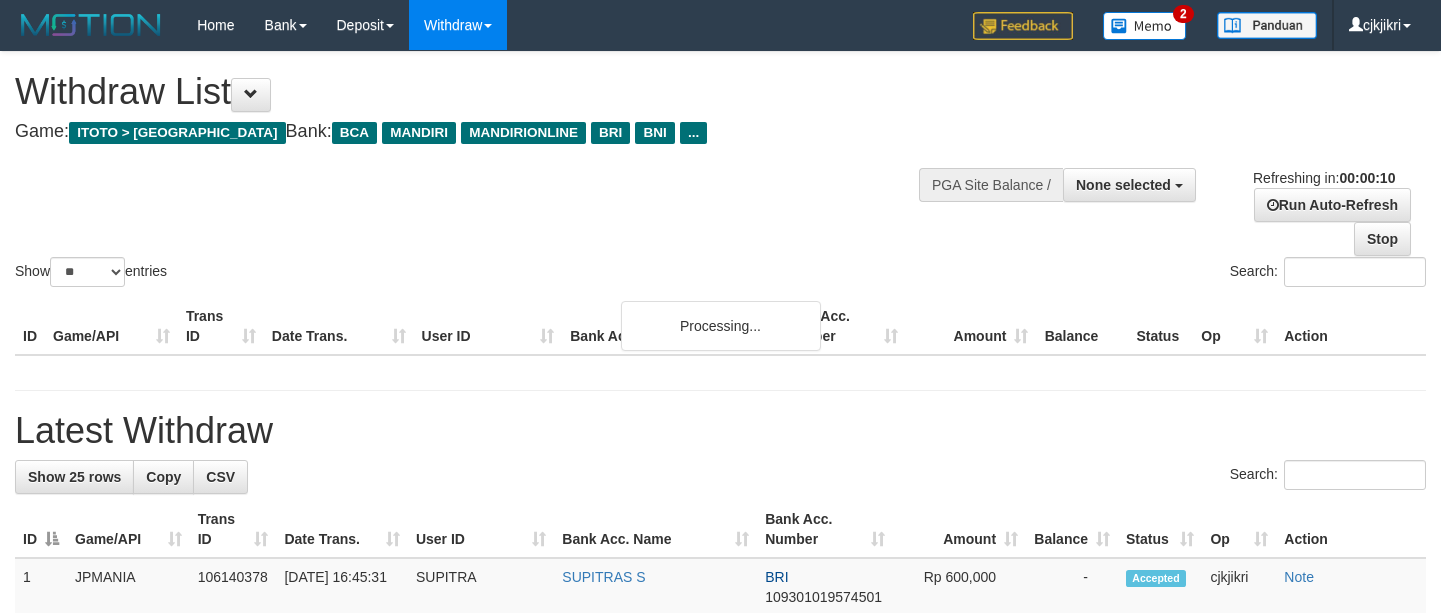 select 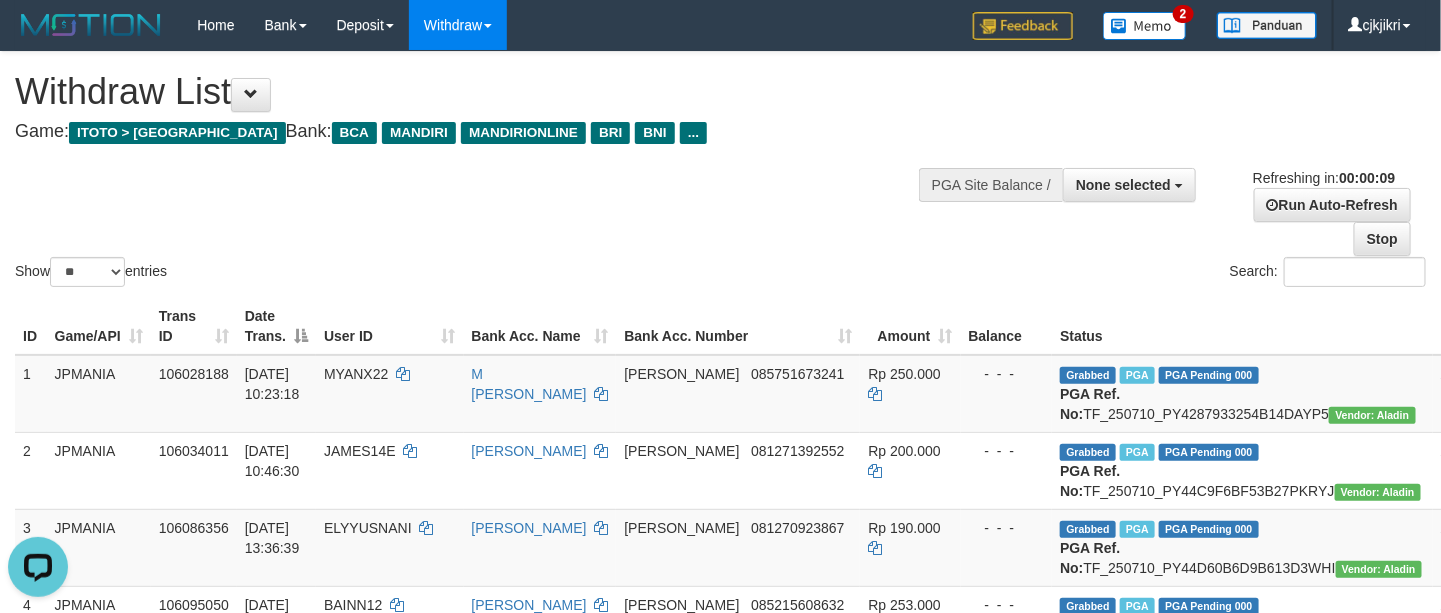 scroll, scrollTop: 0, scrollLeft: 0, axis: both 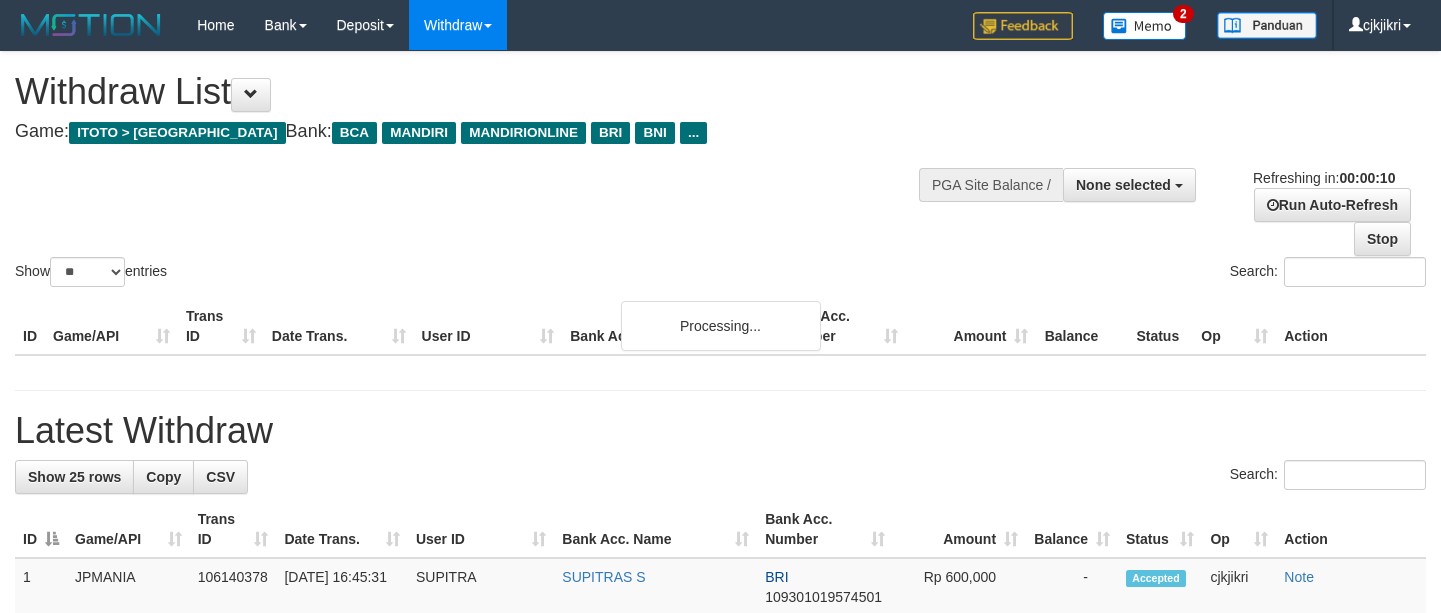 select 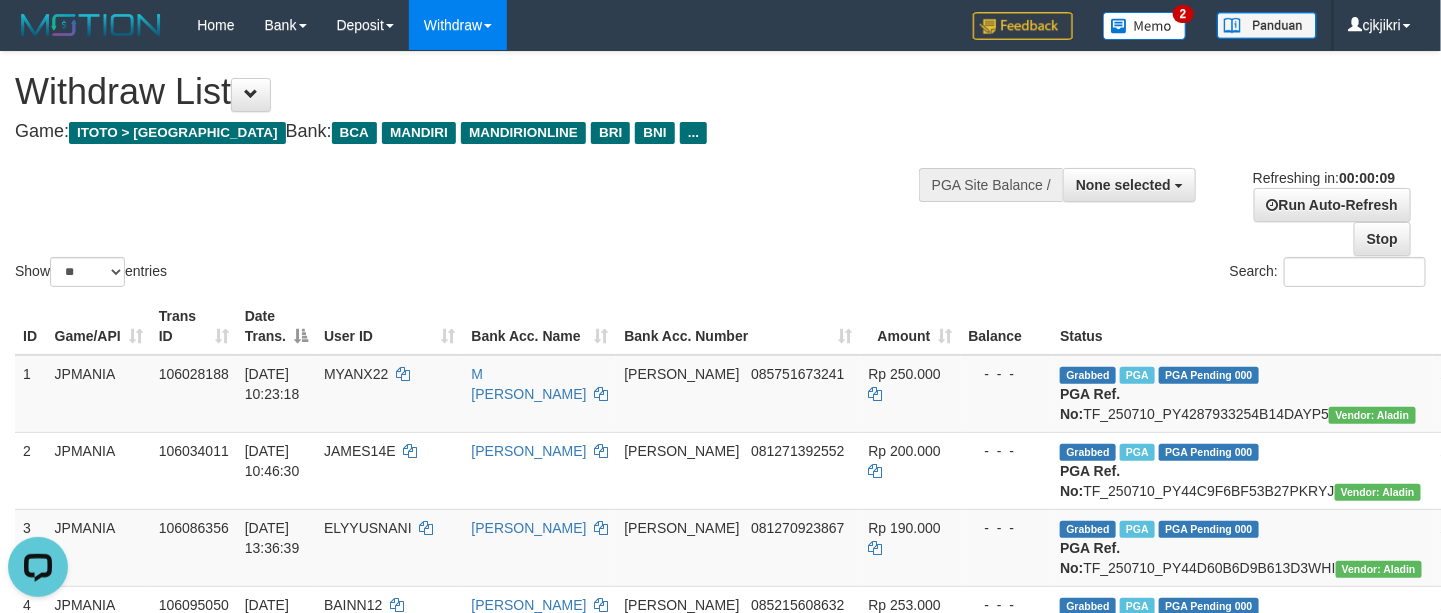 scroll, scrollTop: 0, scrollLeft: 0, axis: both 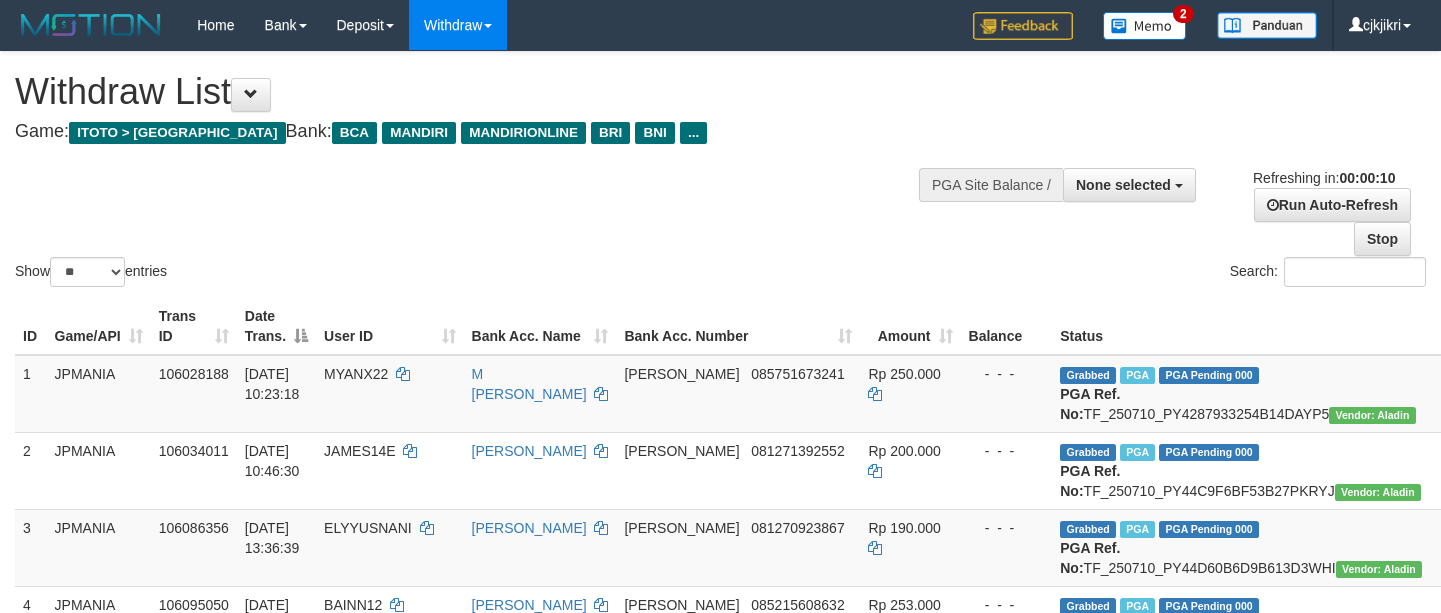 select 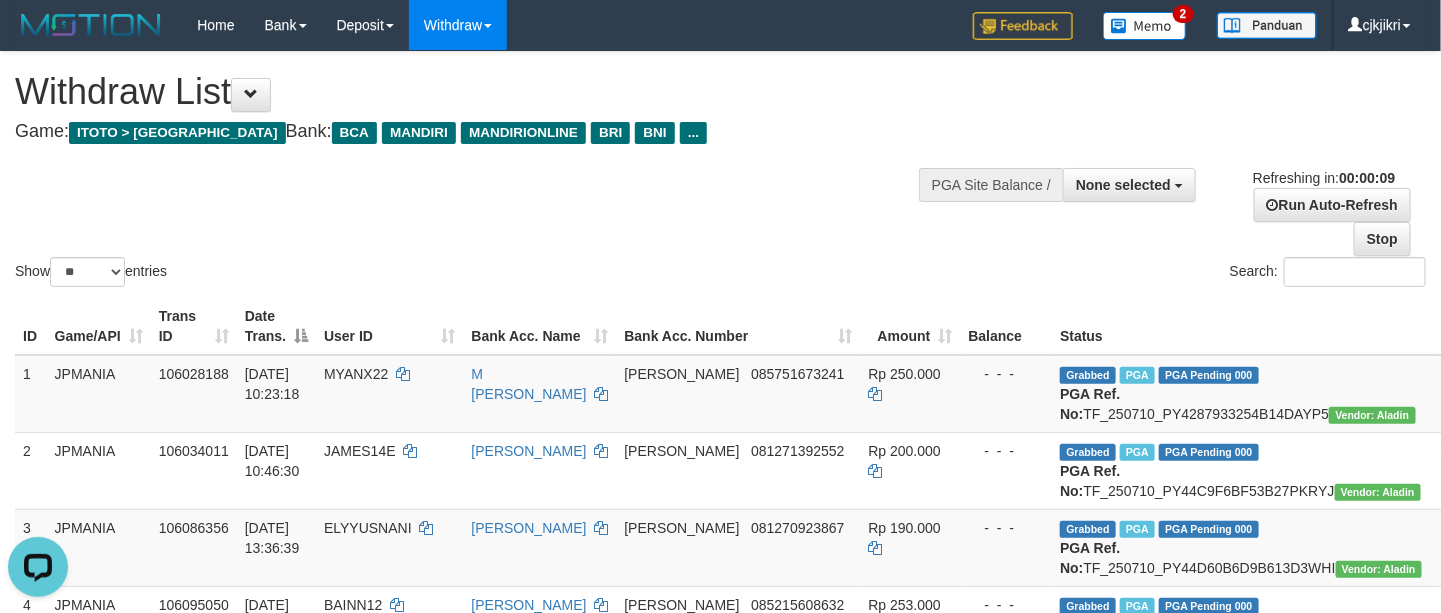 scroll, scrollTop: 0, scrollLeft: 0, axis: both 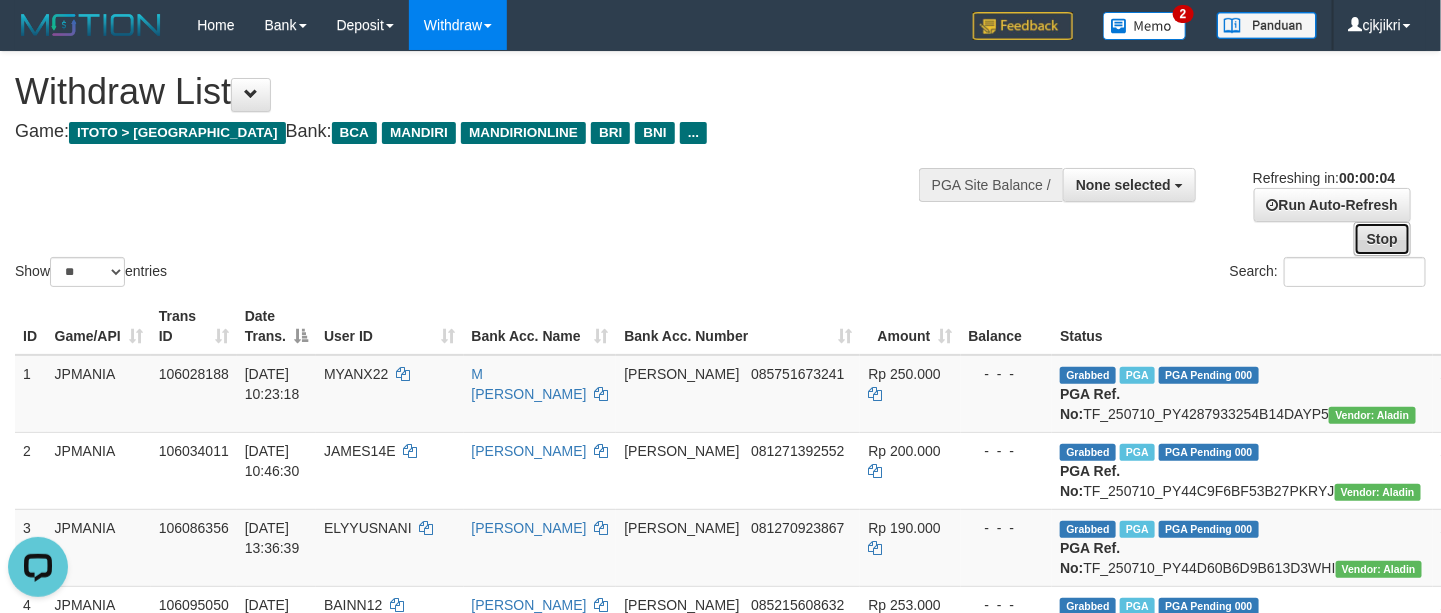click on "Stop" at bounding box center (1382, 239) 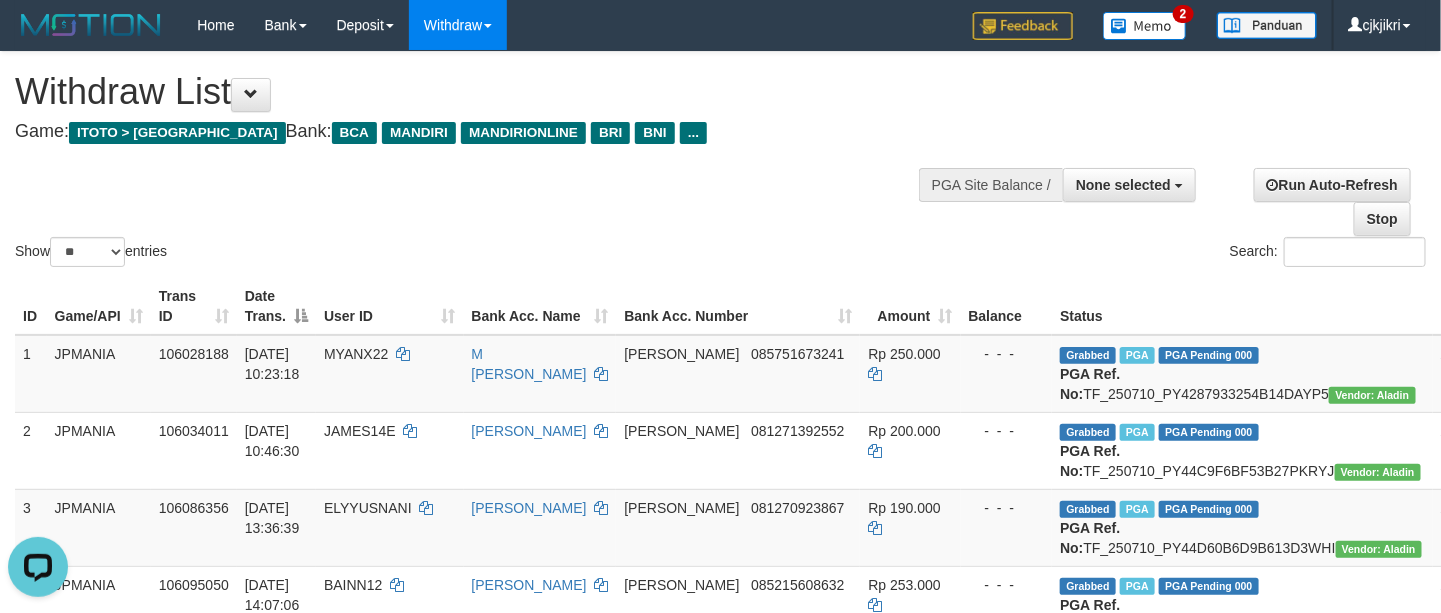 click at bounding box center [1096, 183] 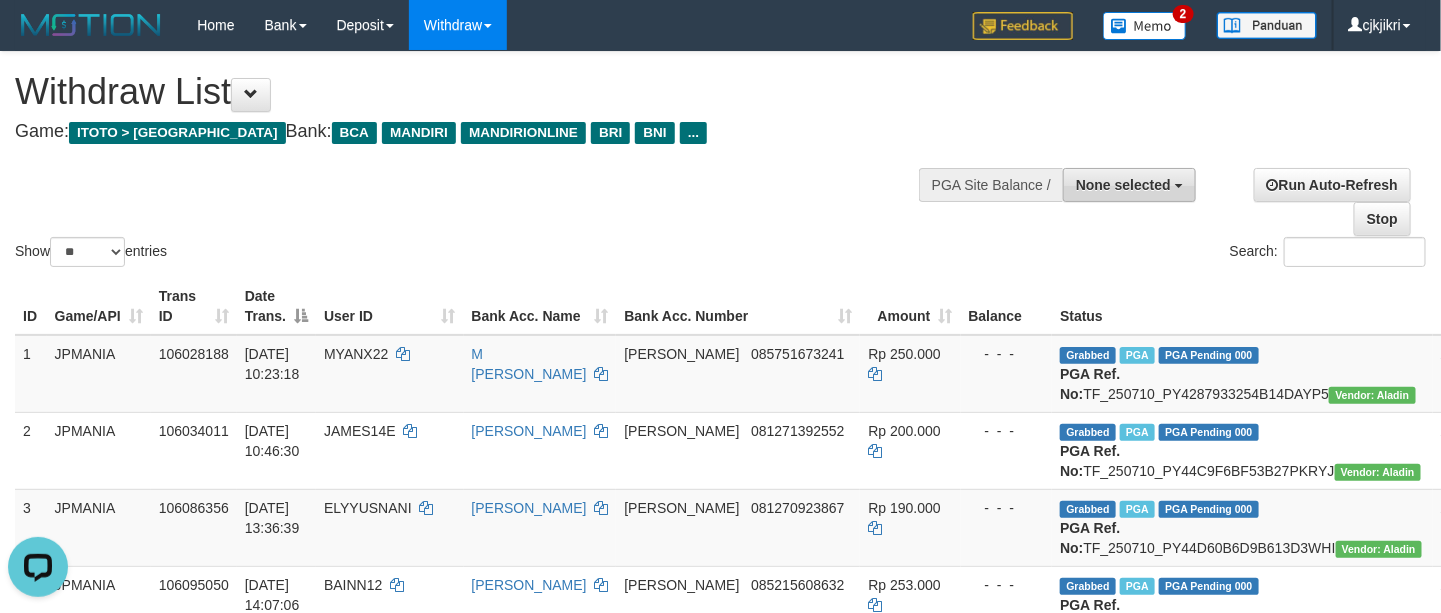click on "None selected" at bounding box center (1123, 185) 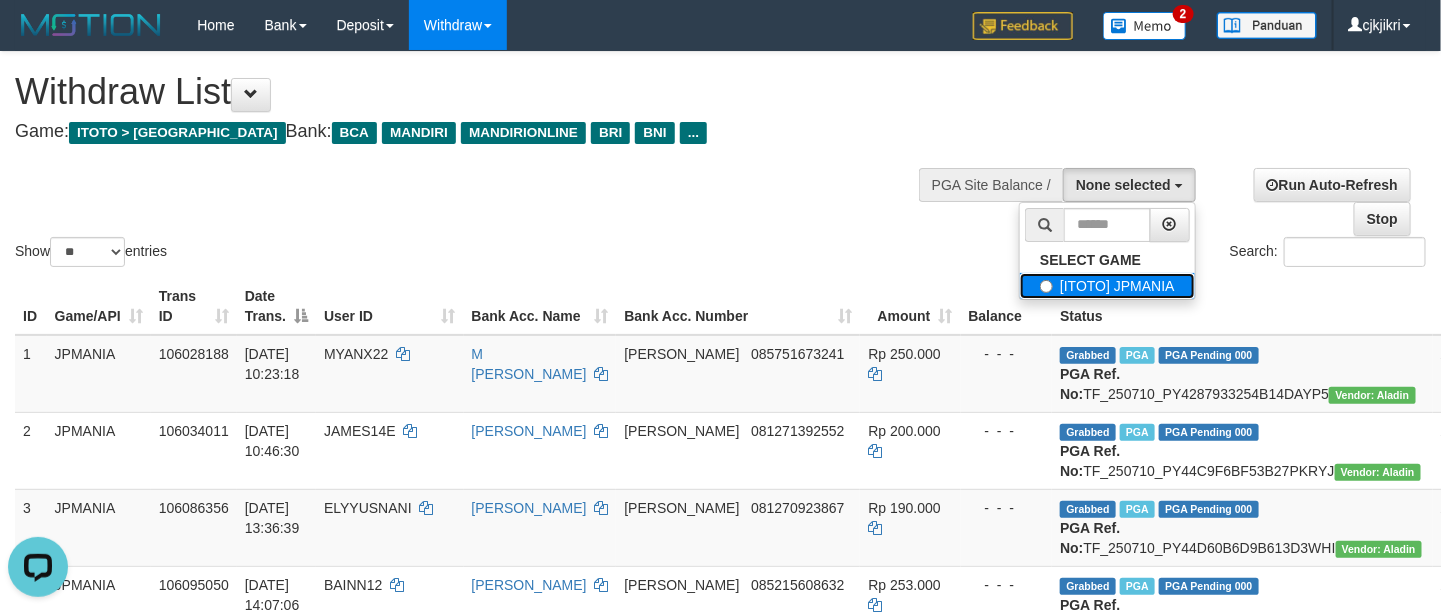 click on "[ITOTO] JPMANIA" at bounding box center (1107, 286) 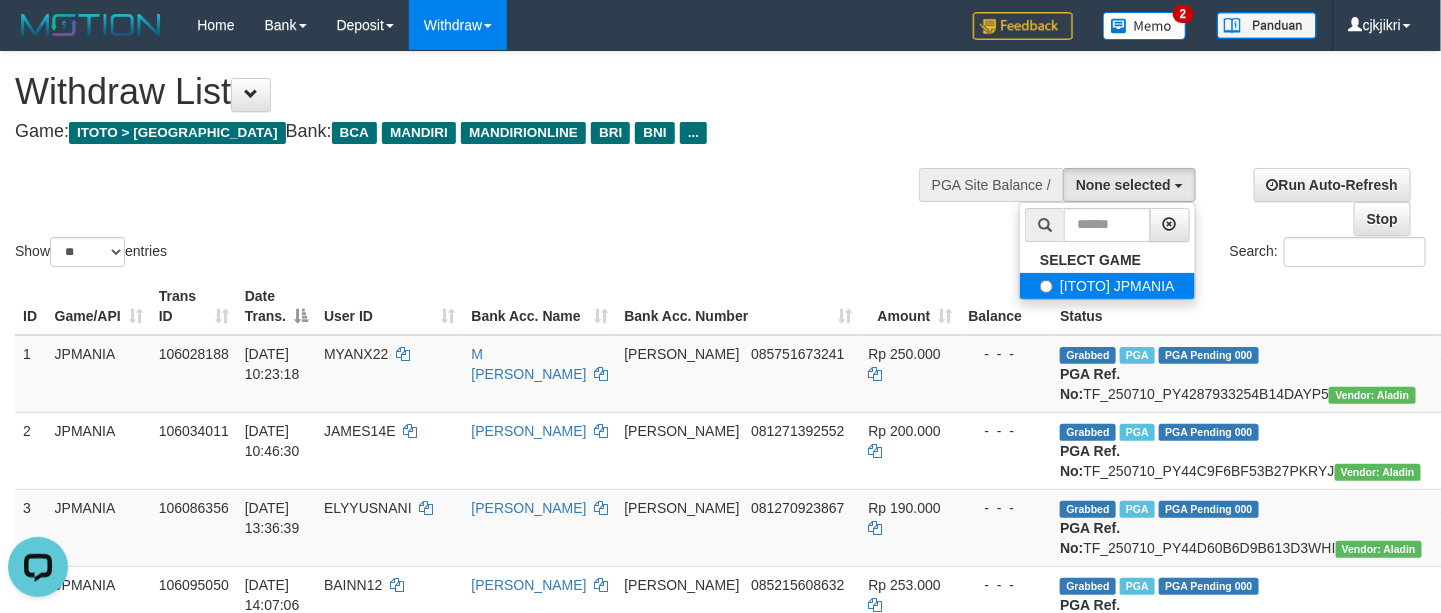 select on "****" 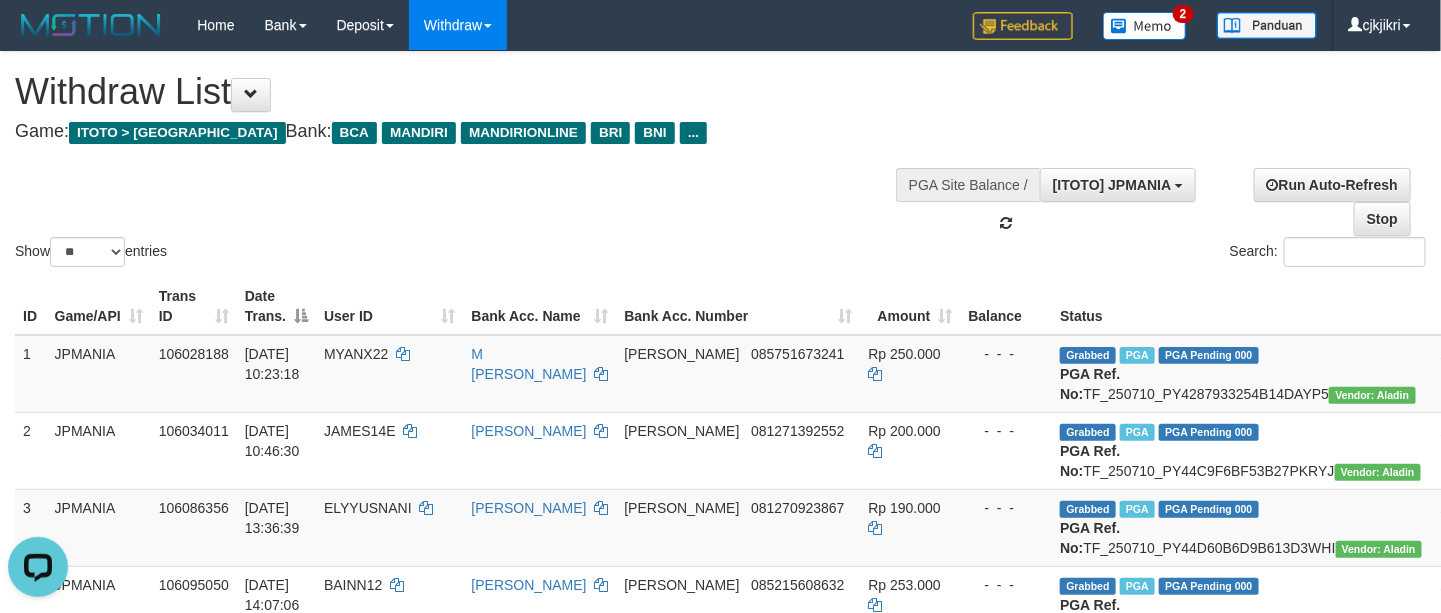 scroll, scrollTop: 18, scrollLeft: 0, axis: vertical 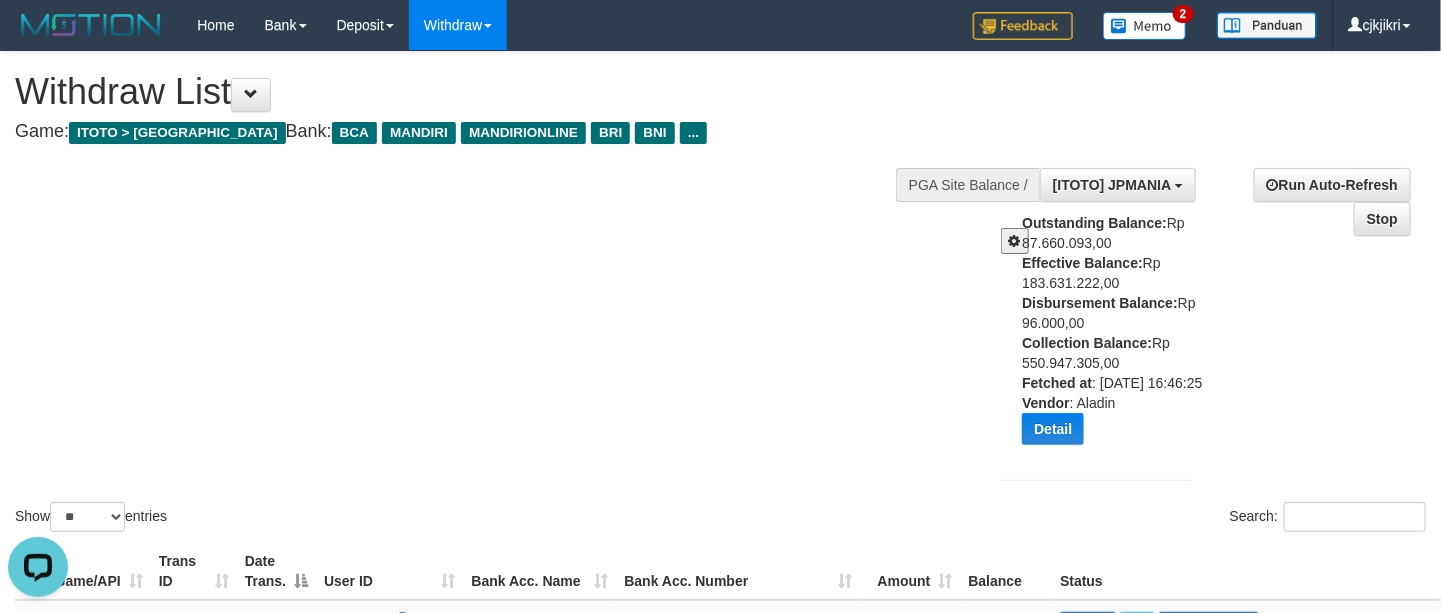 click at bounding box center [1015, 241] 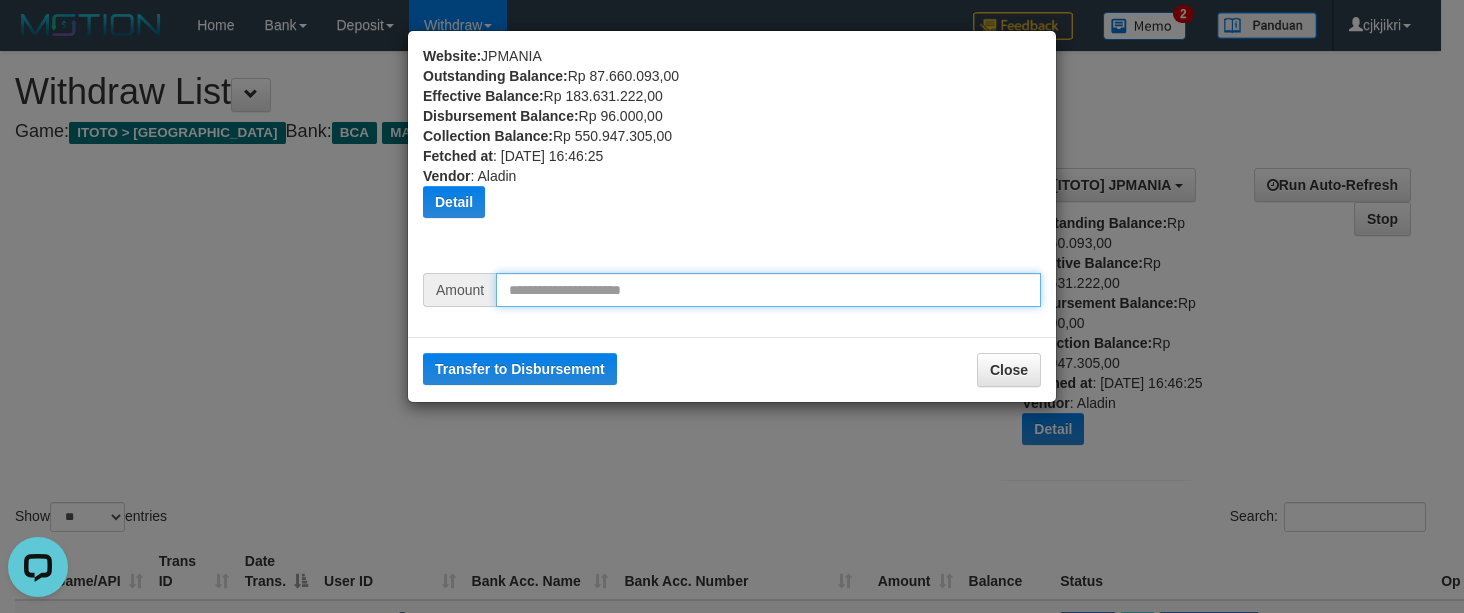 click at bounding box center (768, 290) 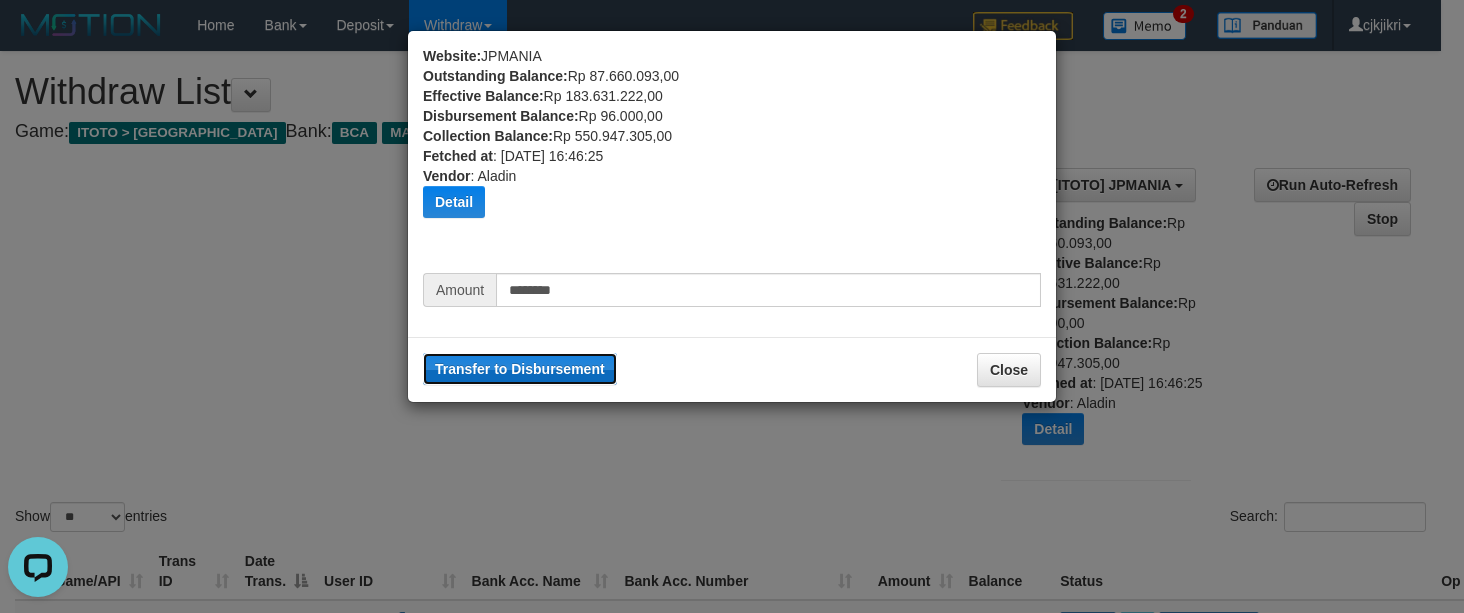drag, startPoint x: 595, startPoint y: 382, endPoint x: 861, endPoint y: 159, distance: 347.1095 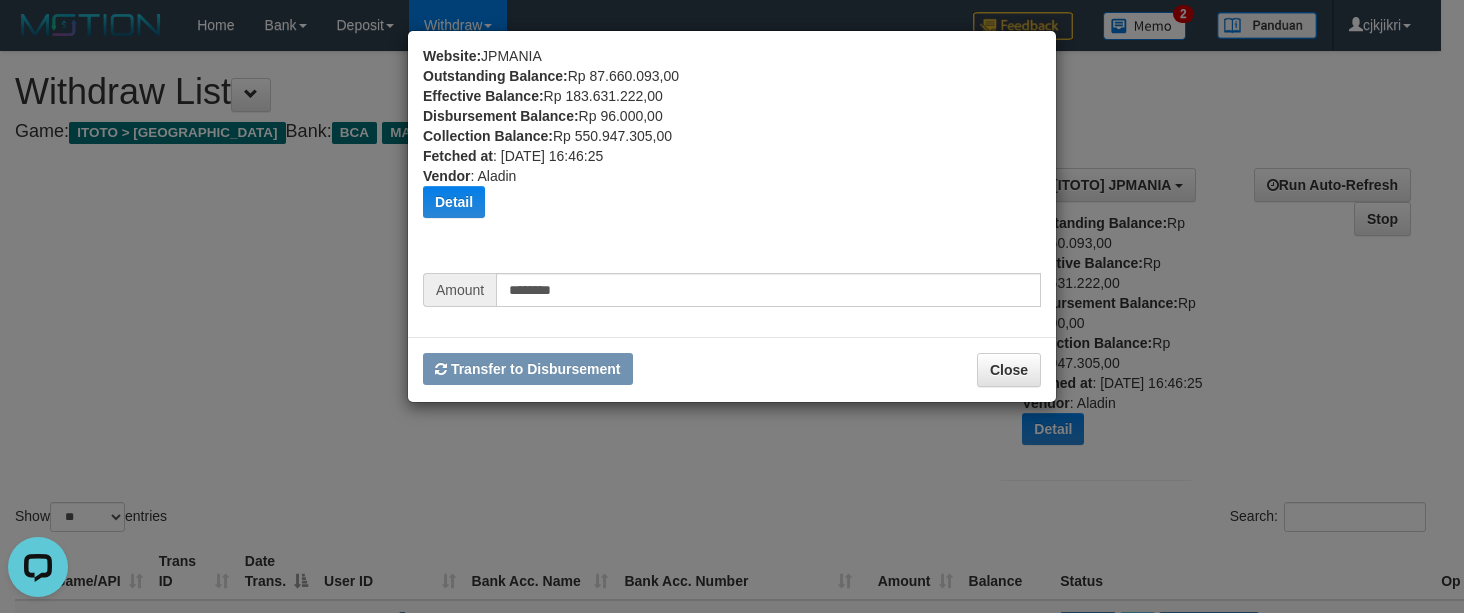 type 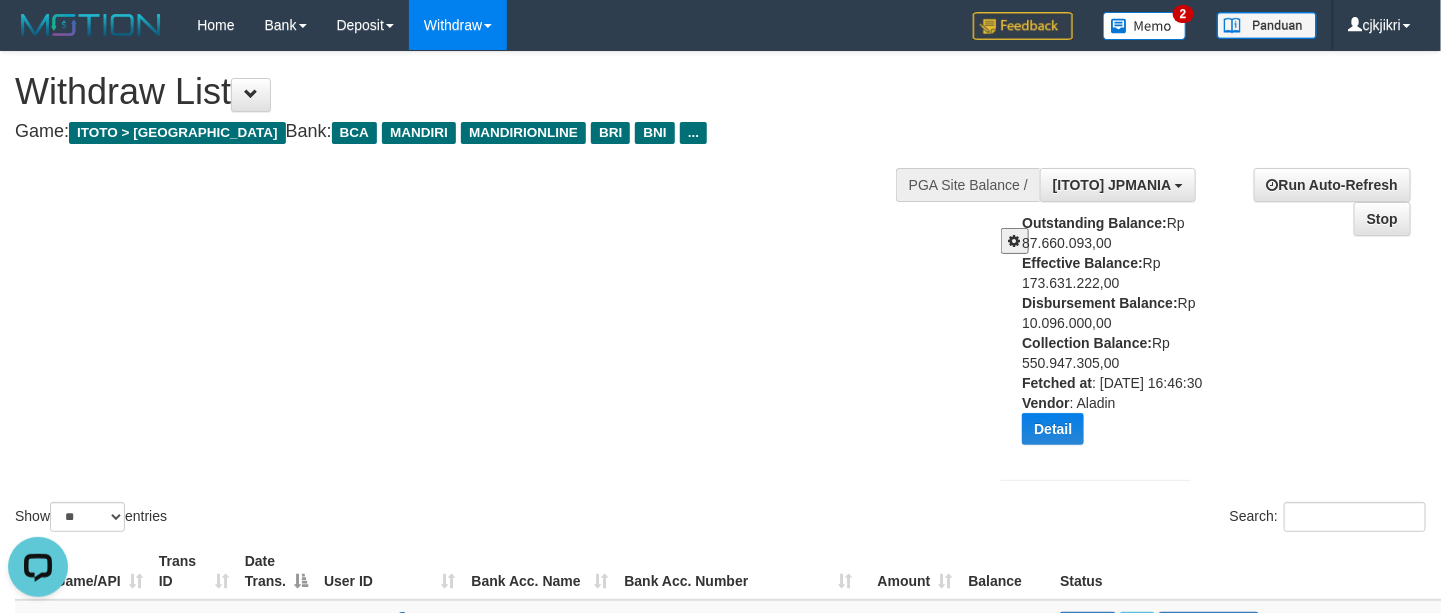 click on "Show  ** ** ** ***  entries Search:" at bounding box center [720, 294] 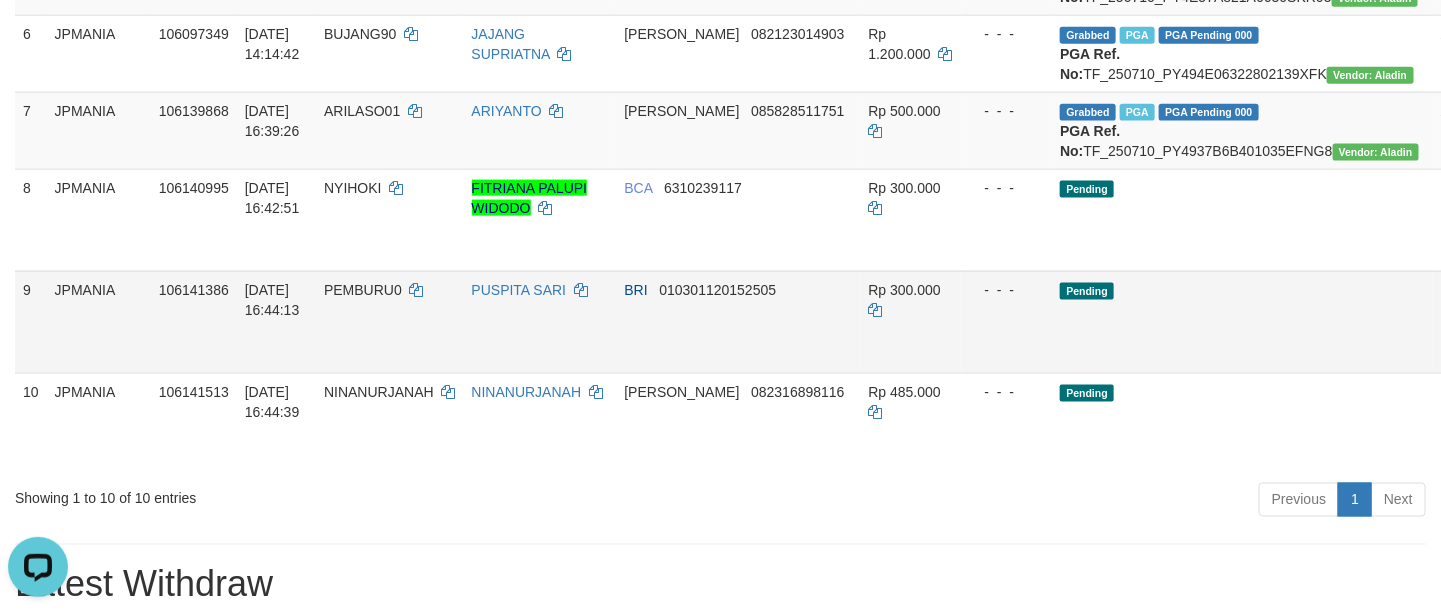 scroll, scrollTop: 1050, scrollLeft: 0, axis: vertical 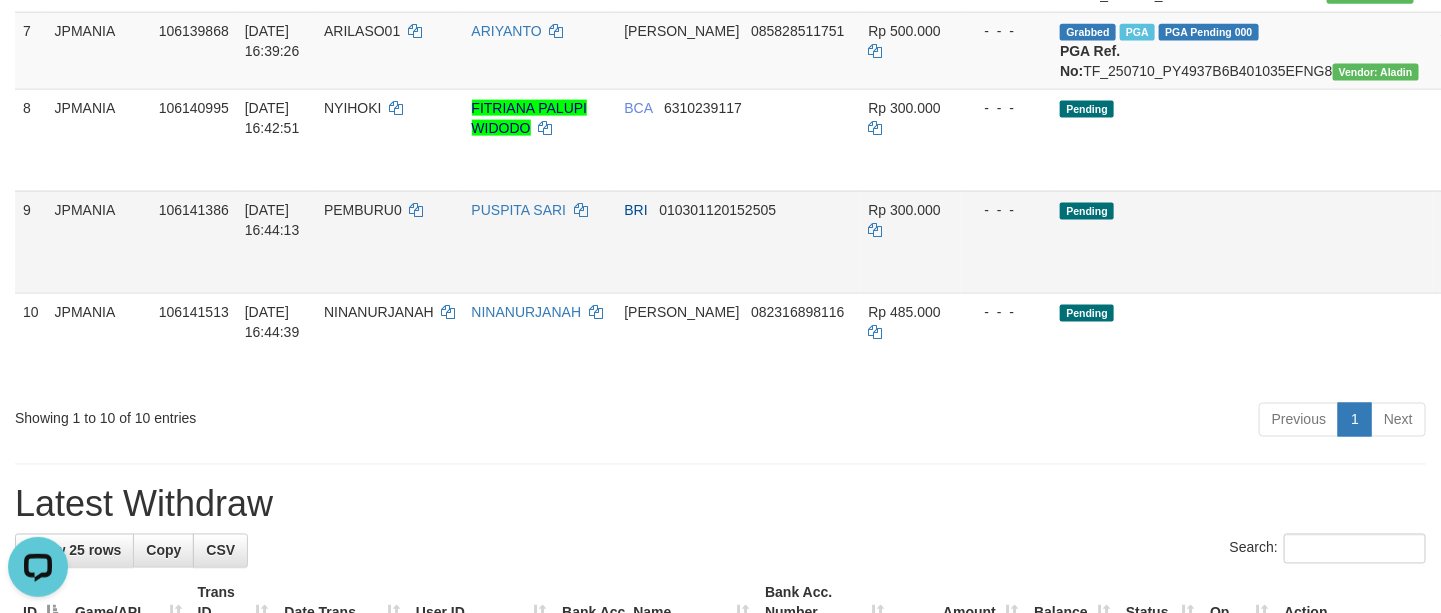 drag, startPoint x: 1345, startPoint y: 328, endPoint x: 1110, endPoint y: 373, distance: 239.26973 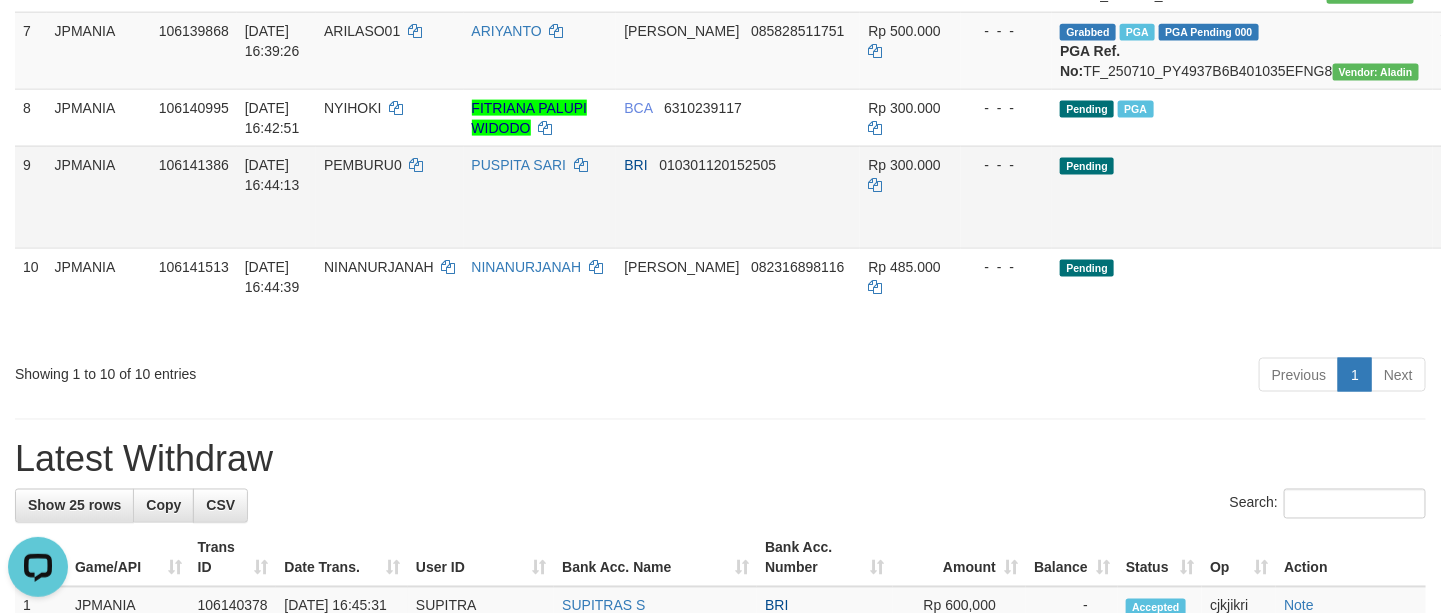 click on "Send PGA" at bounding box center (1540, 220) 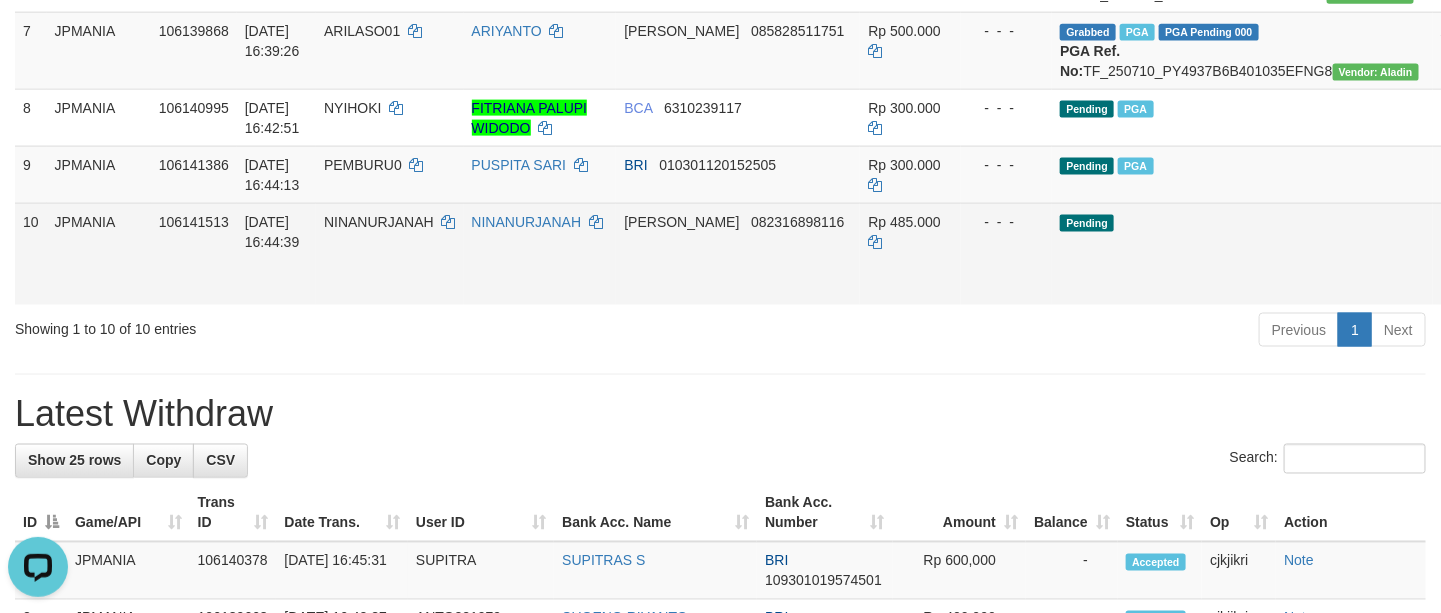click on "Send PGA" at bounding box center (1540, 277) 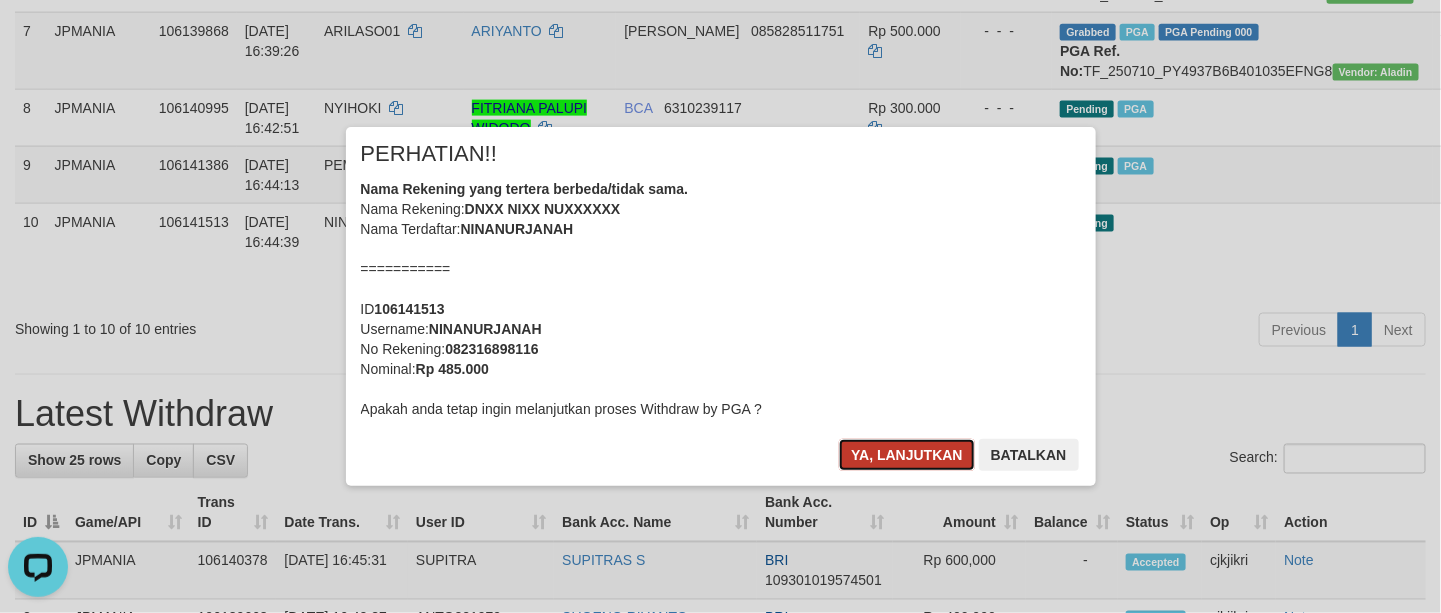click on "Ya, lanjutkan" at bounding box center [907, 455] 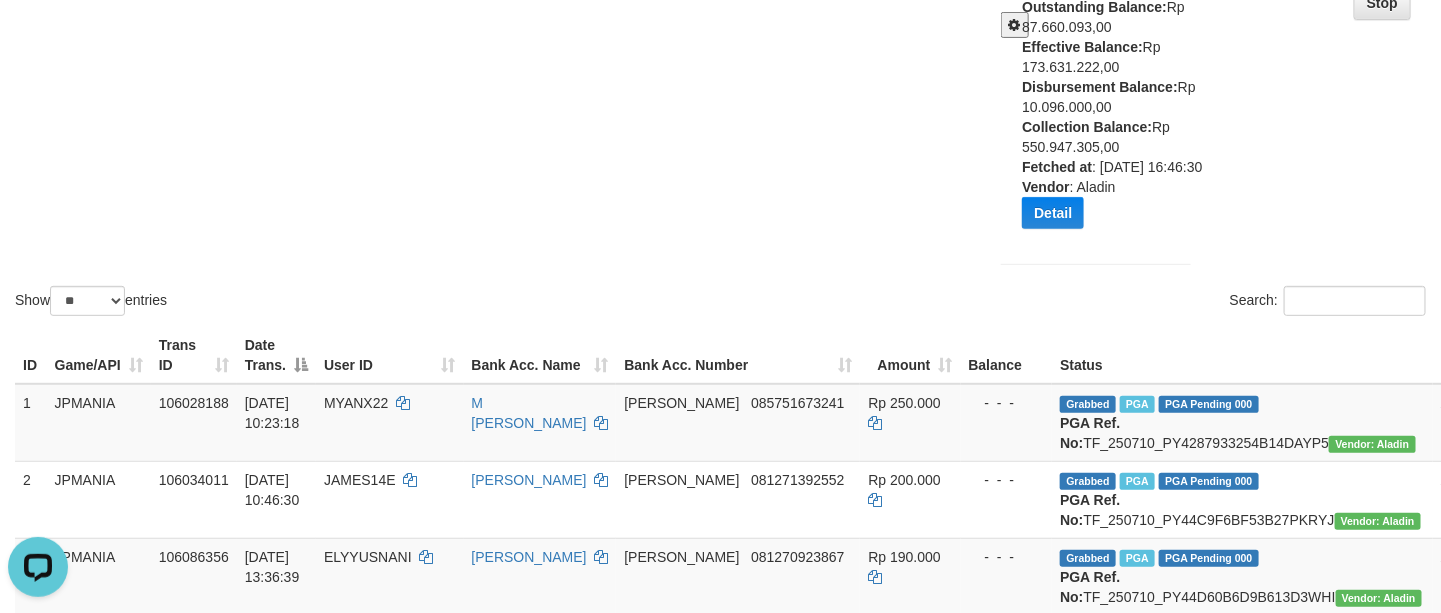 scroll, scrollTop: 150, scrollLeft: 0, axis: vertical 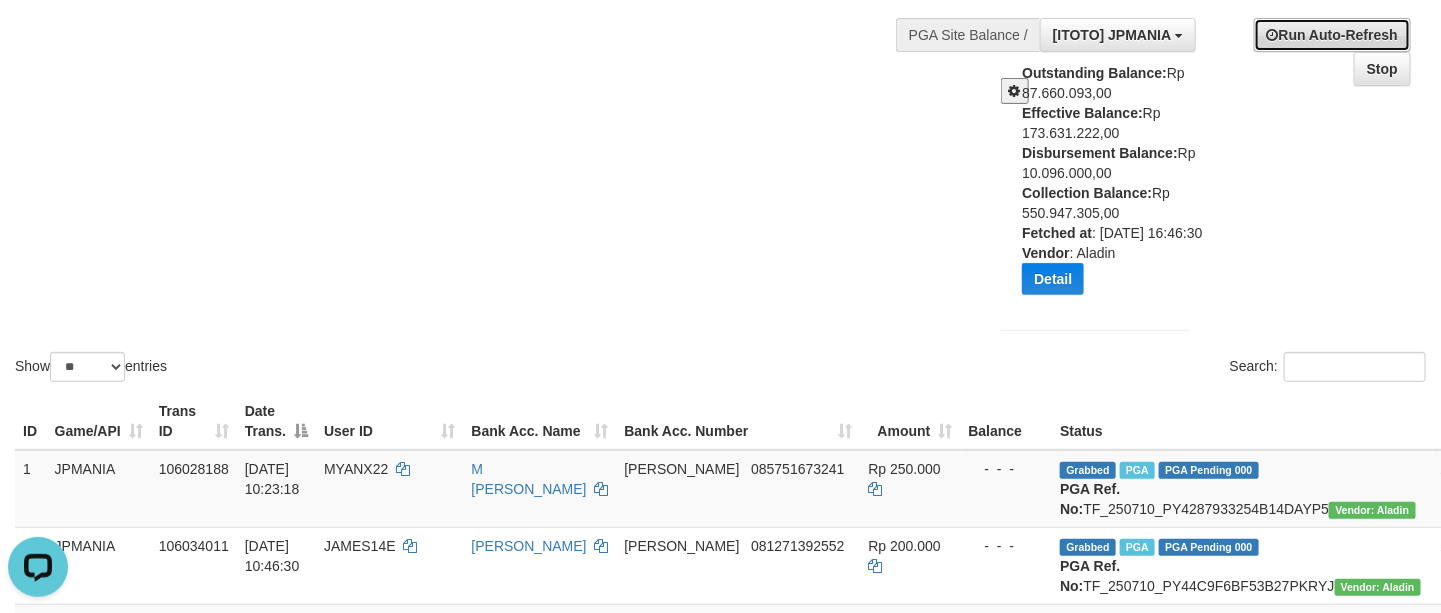 click on "Run Auto-Refresh" at bounding box center [1332, 35] 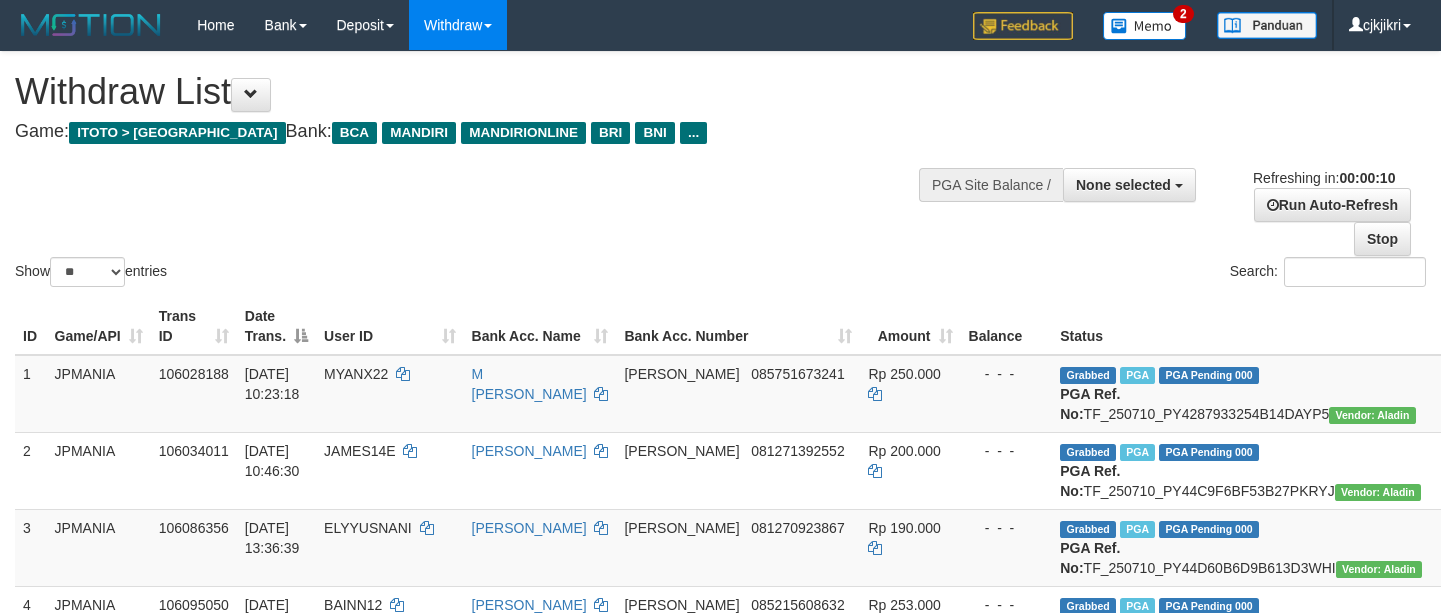 select 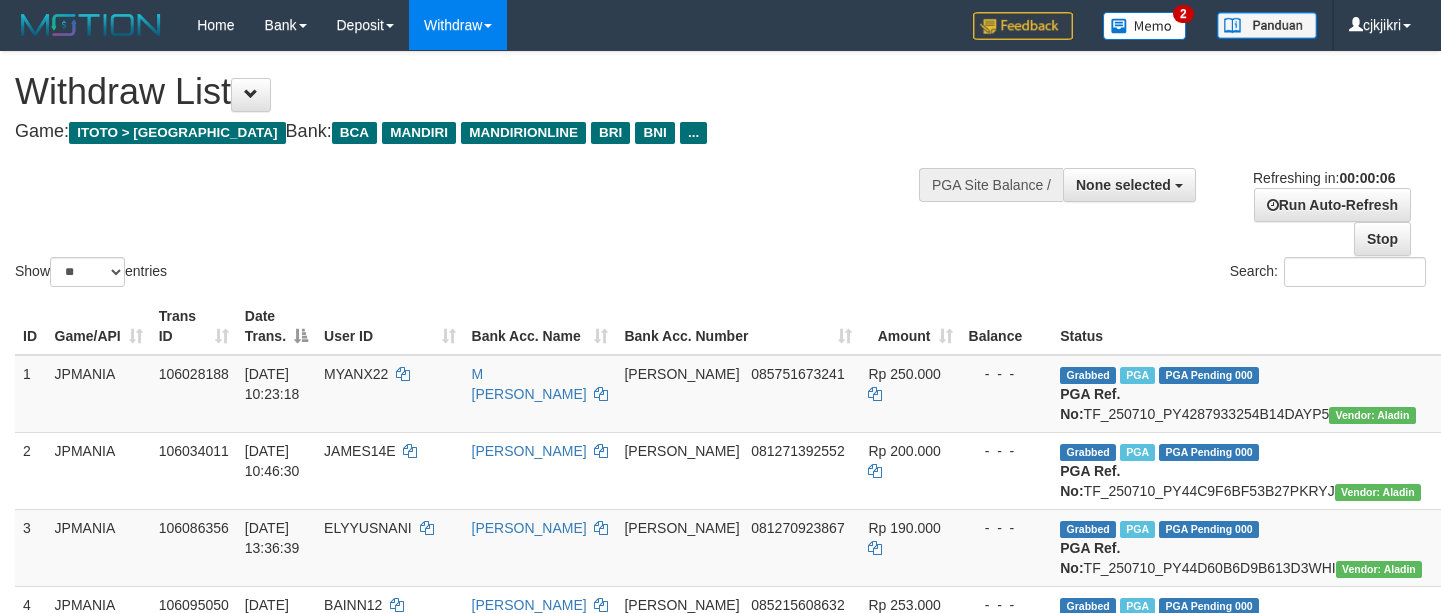 scroll, scrollTop: 0, scrollLeft: 0, axis: both 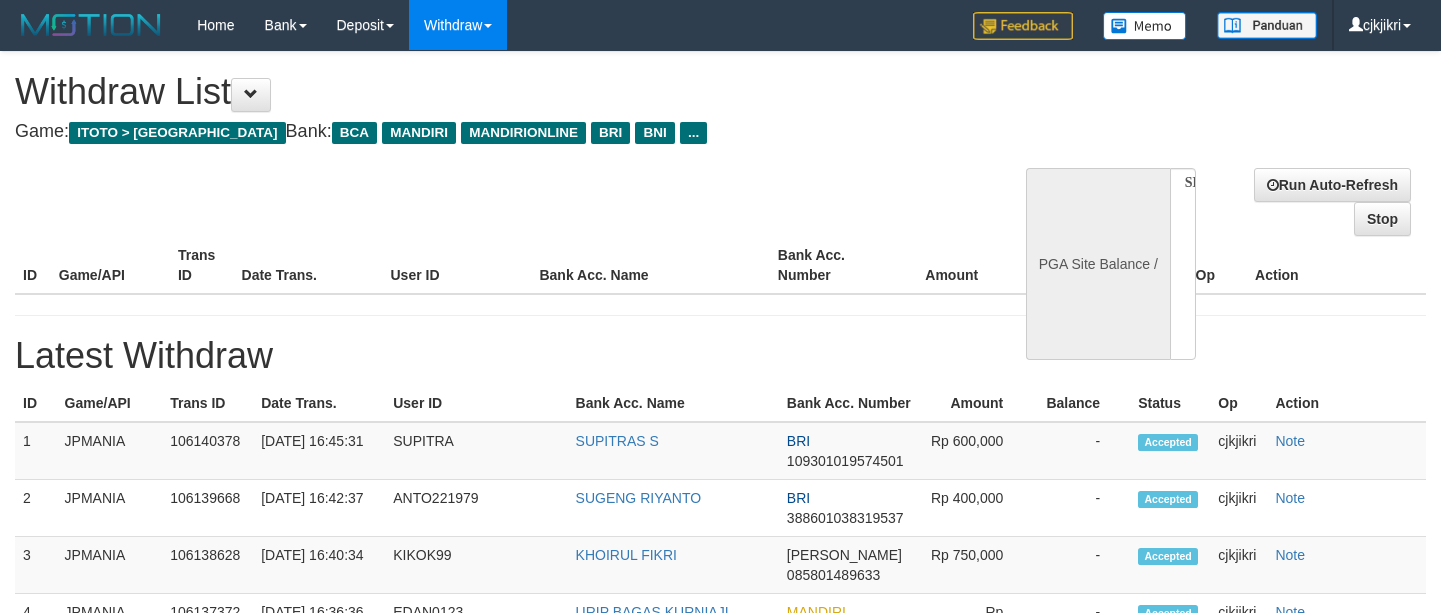 select 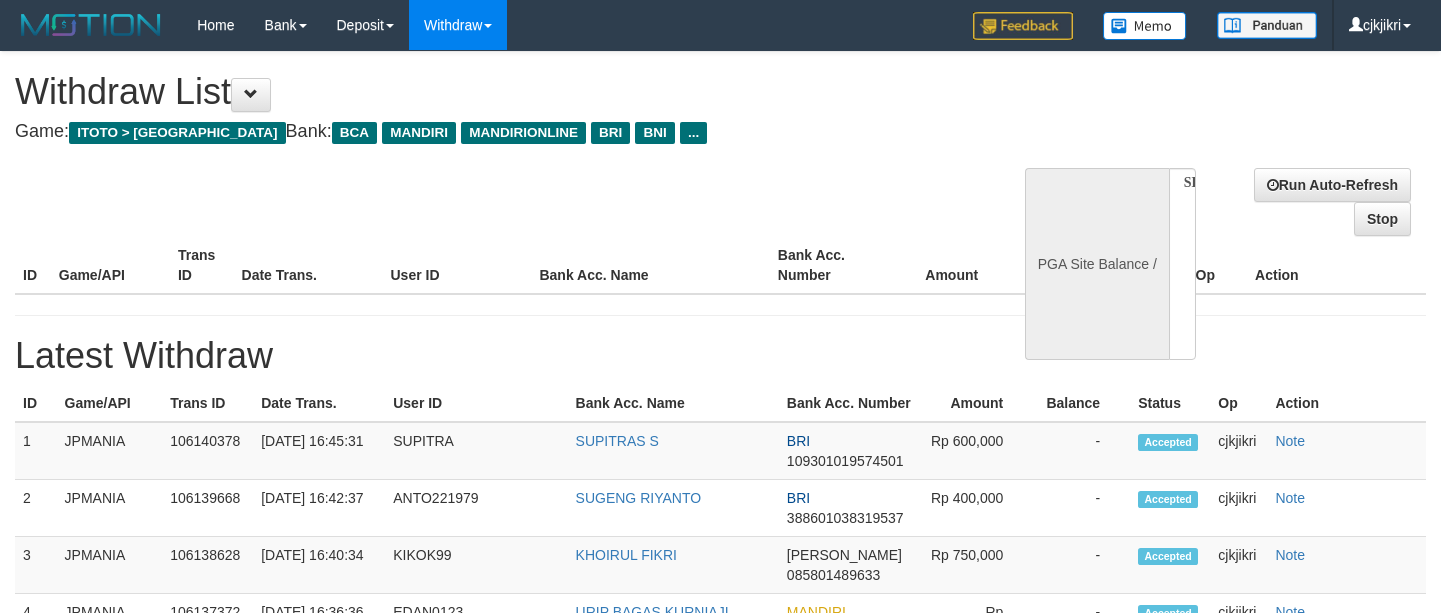 scroll, scrollTop: 0, scrollLeft: 0, axis: both 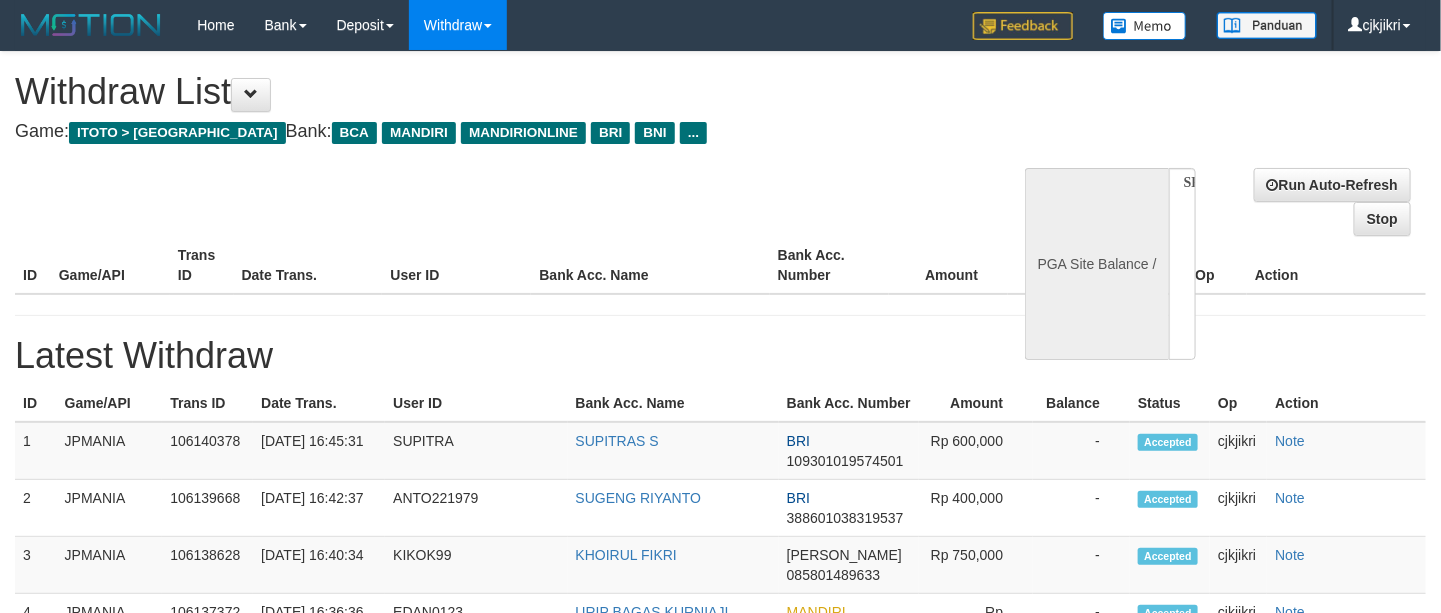 select on "**" 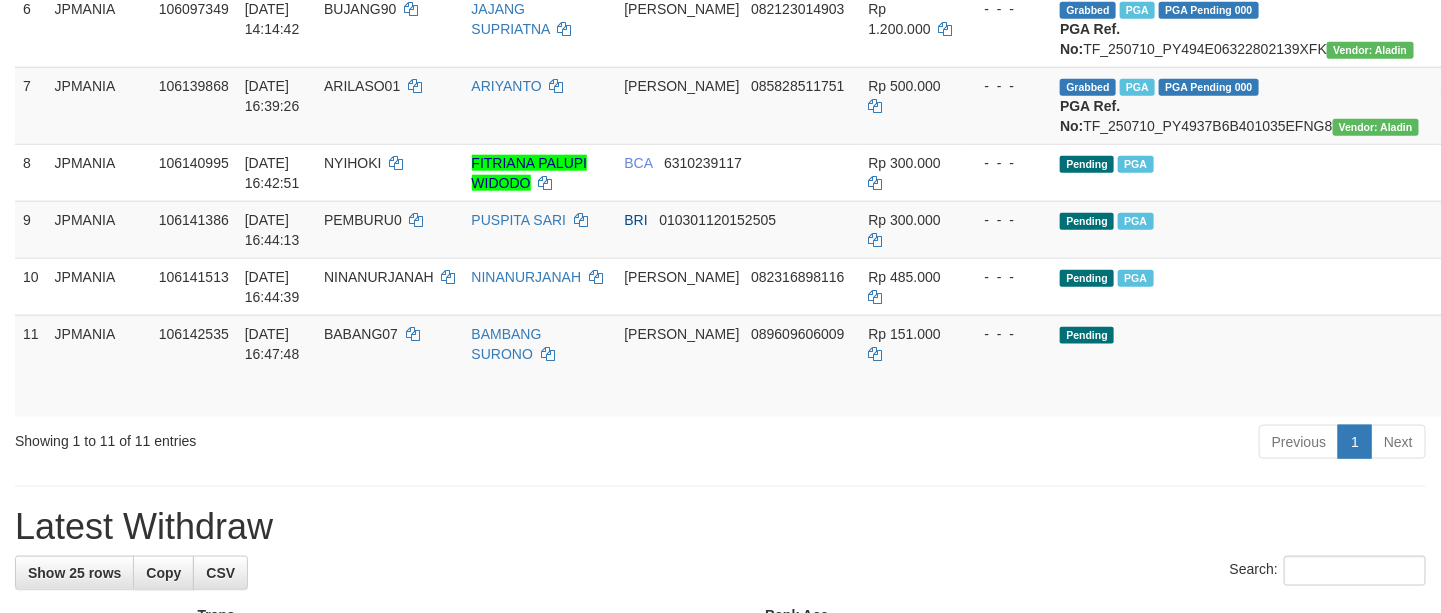scroll, scrollTop: 900, scrollLeft: 0, axis: vertical 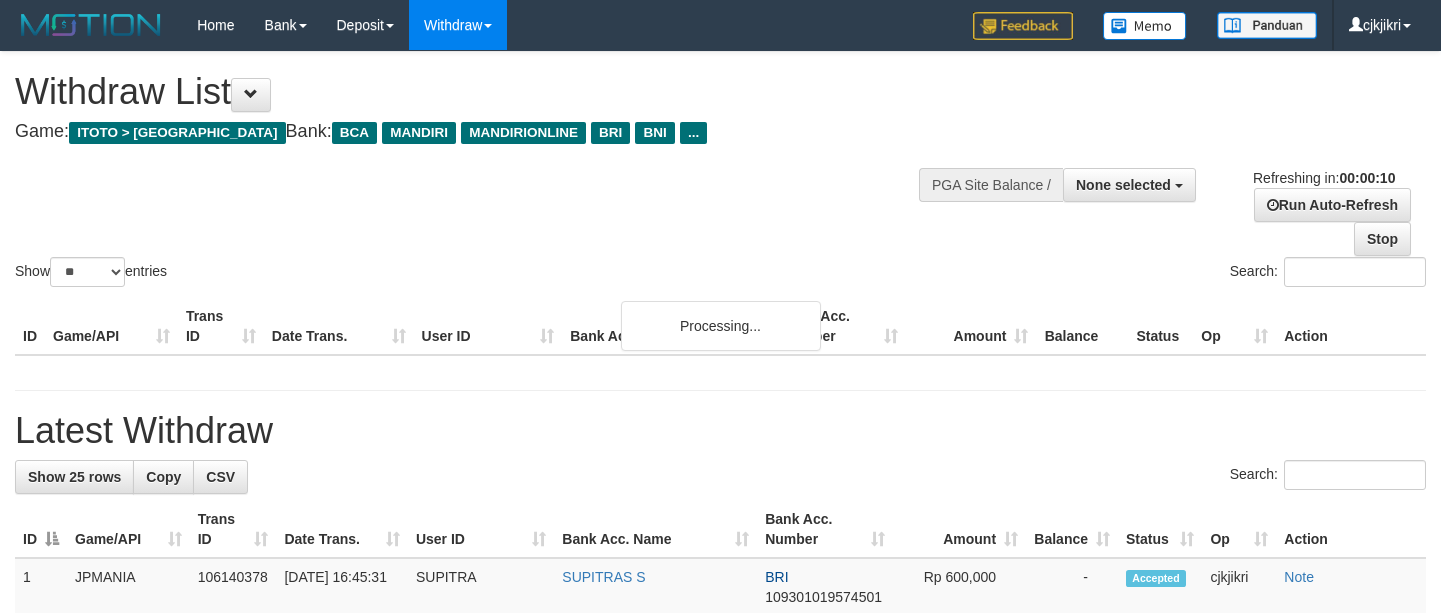 select 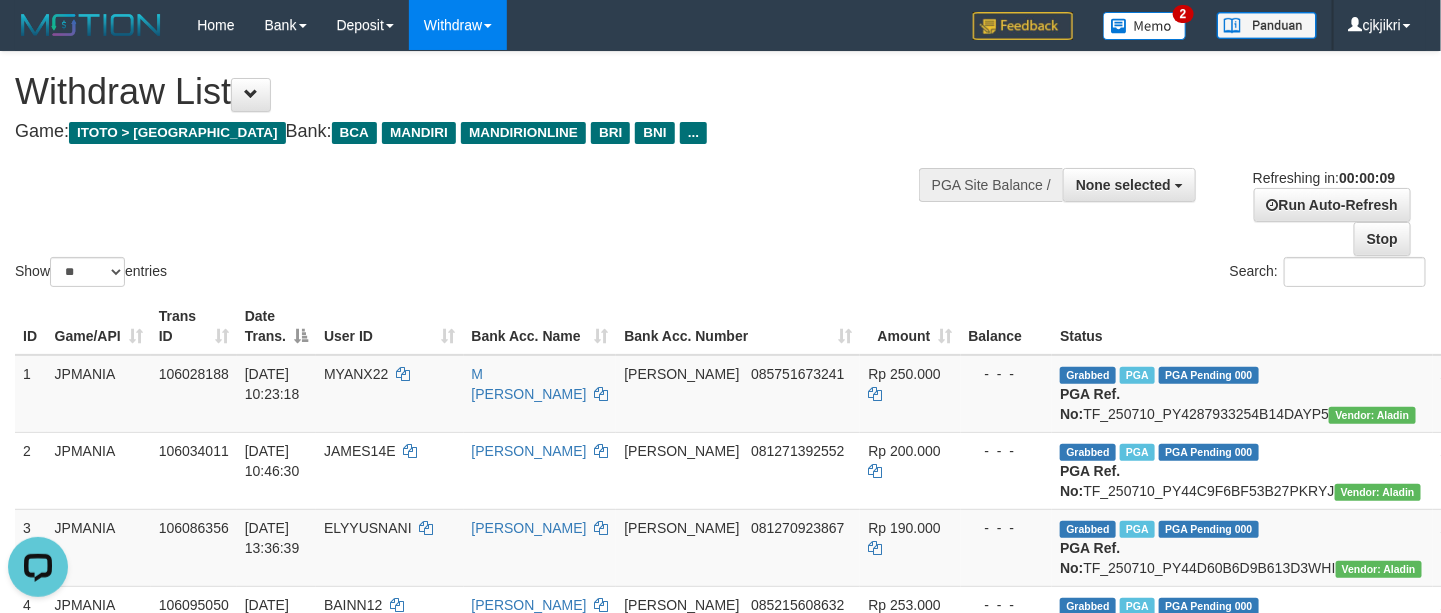 scroll, scrollTop: 0, scrollLeft: 0, axis: both 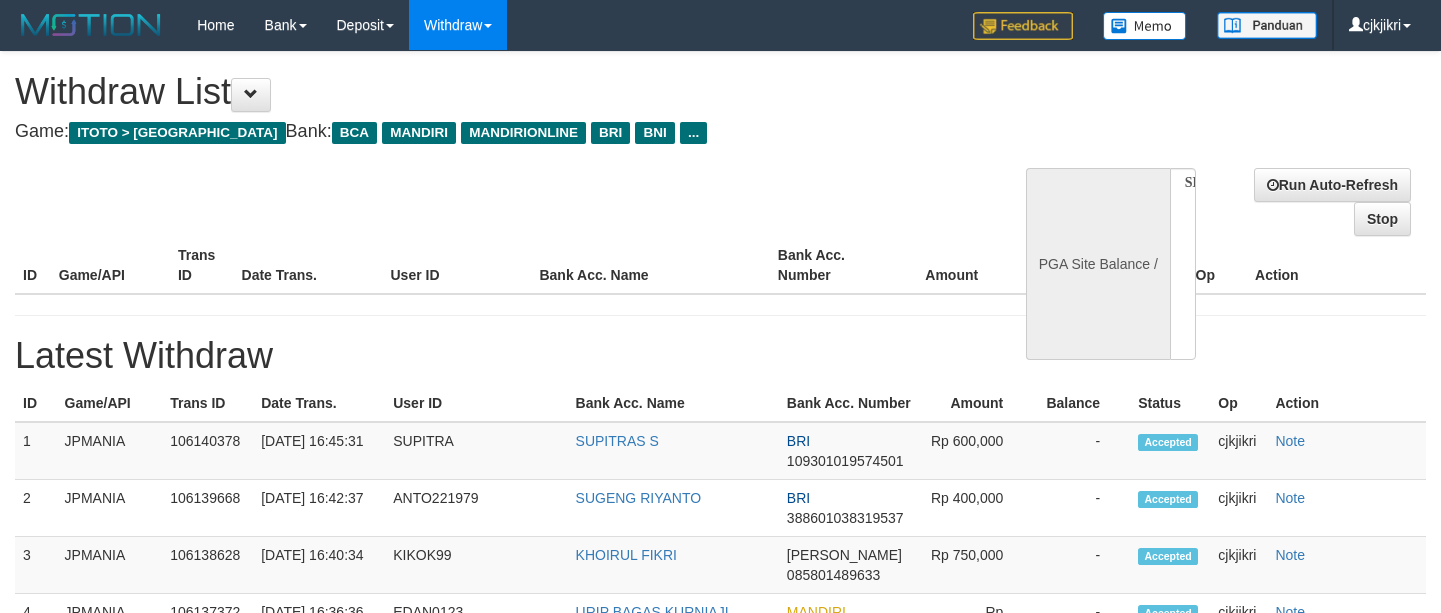 select 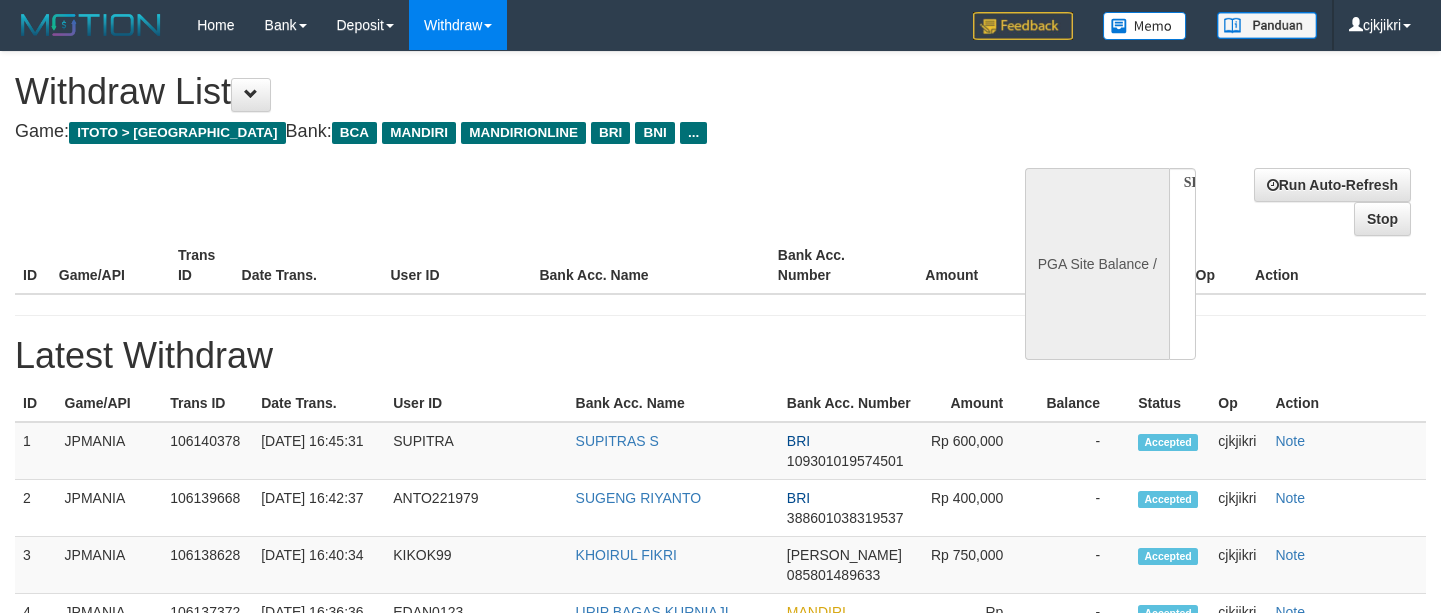 scroll, scrollTop: 0, scrollLeft: 0, axis: both 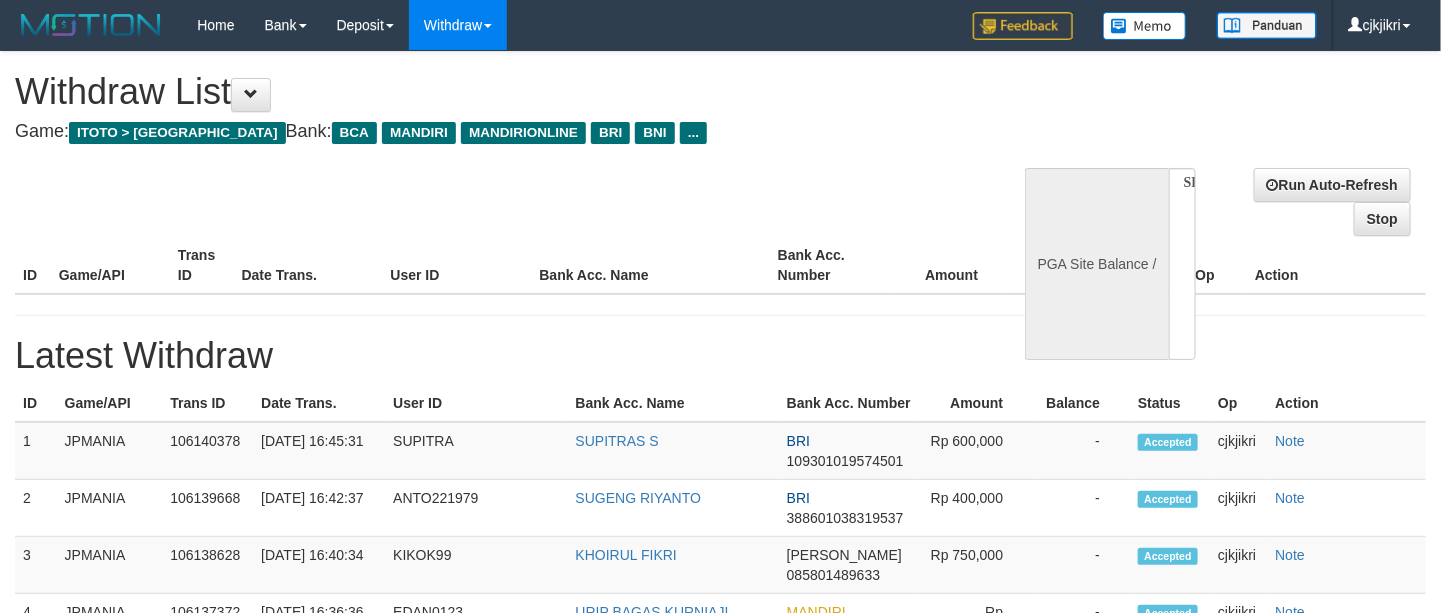 select on "**" 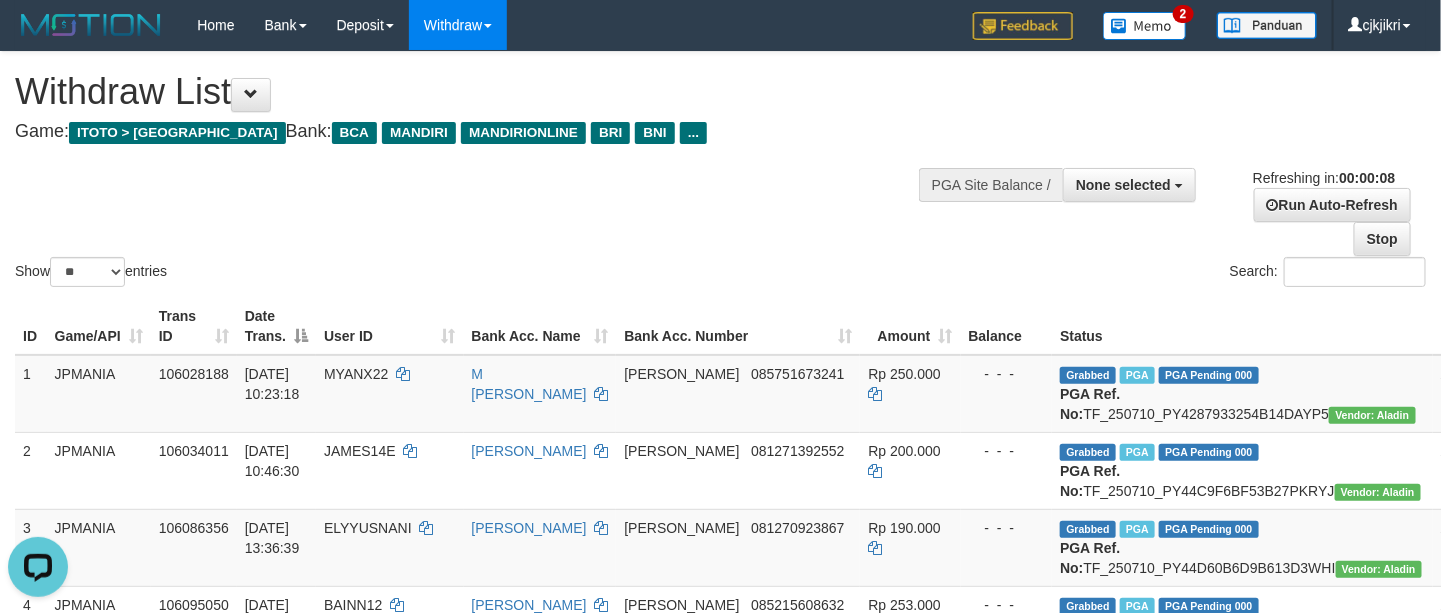 scroll, scrollTop: 0, scrollLeft: 0, axis: both 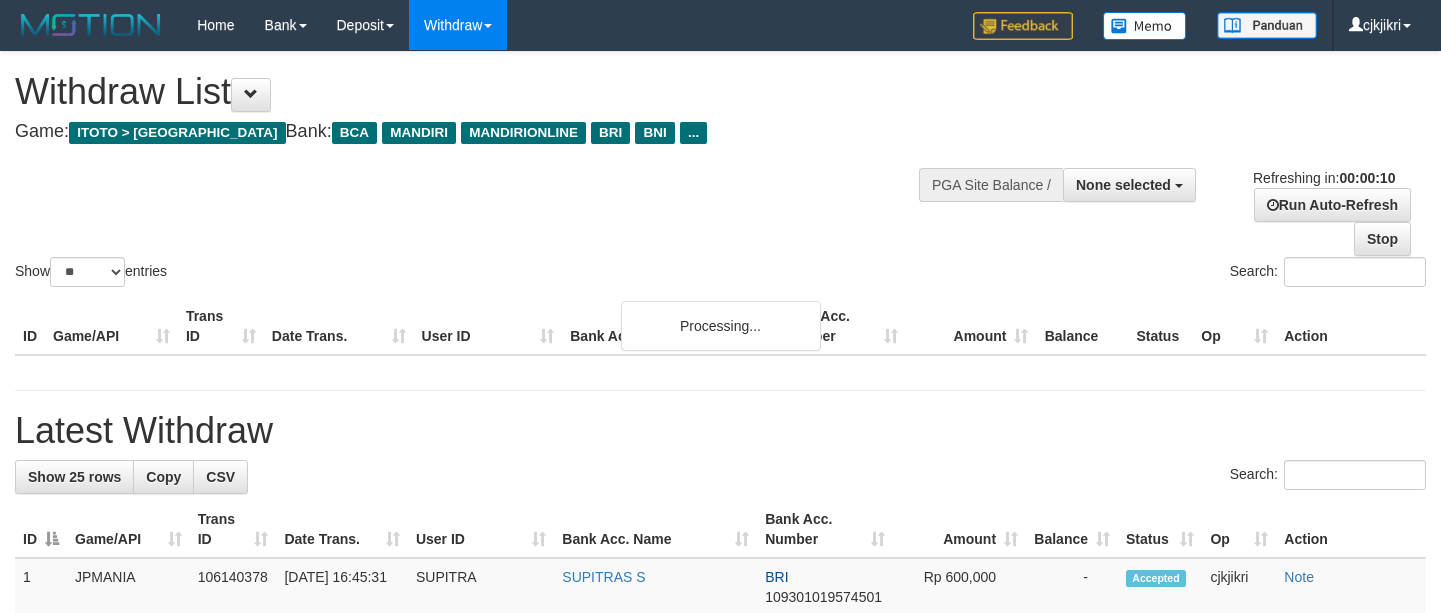 select 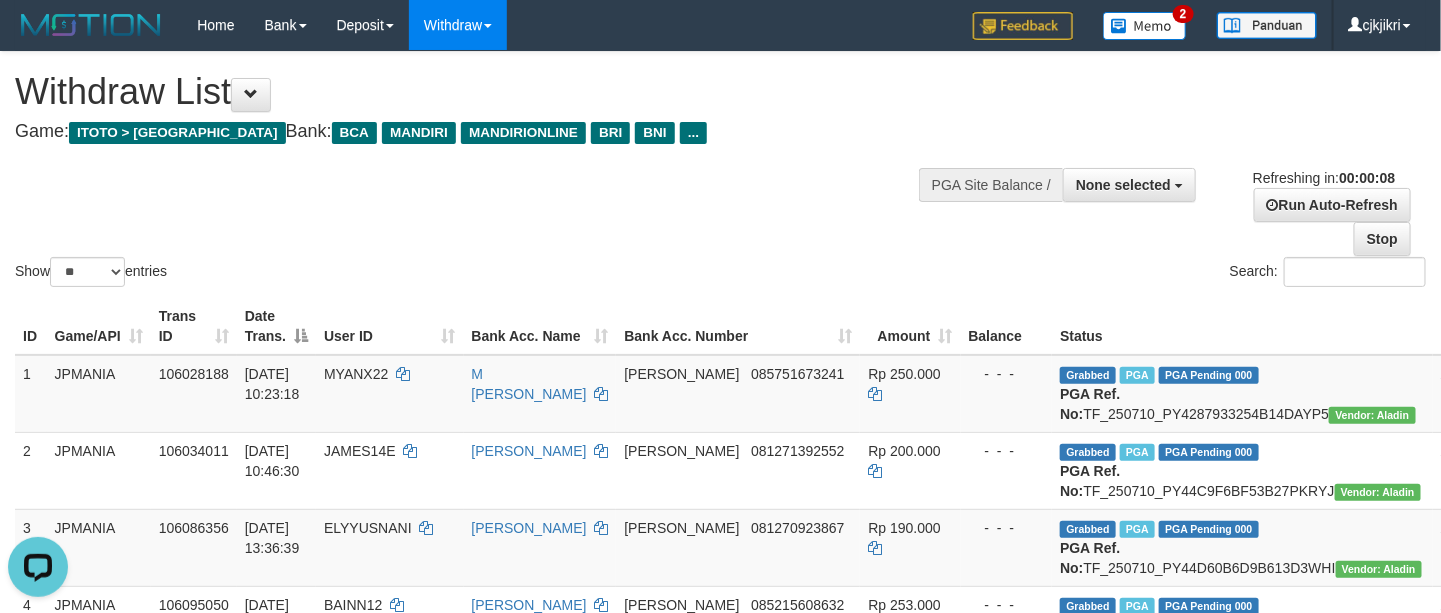 scroll, scrollTop: 0, scrollLeft: 0, axis: both 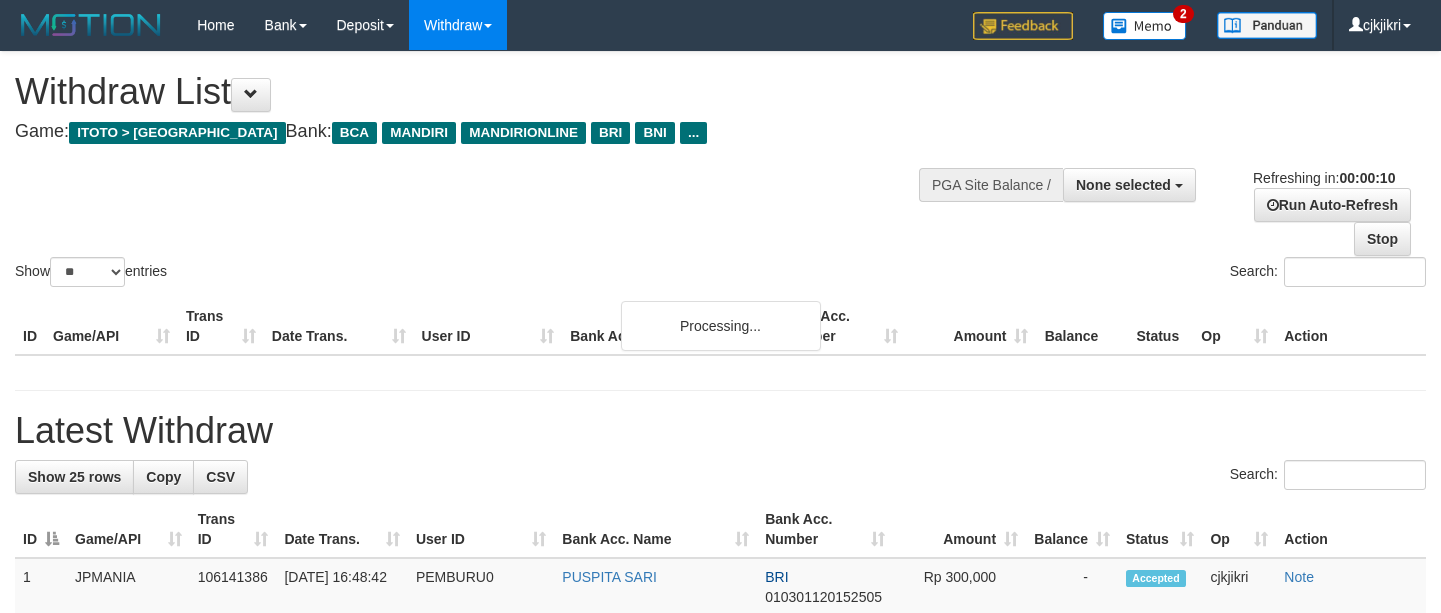 select 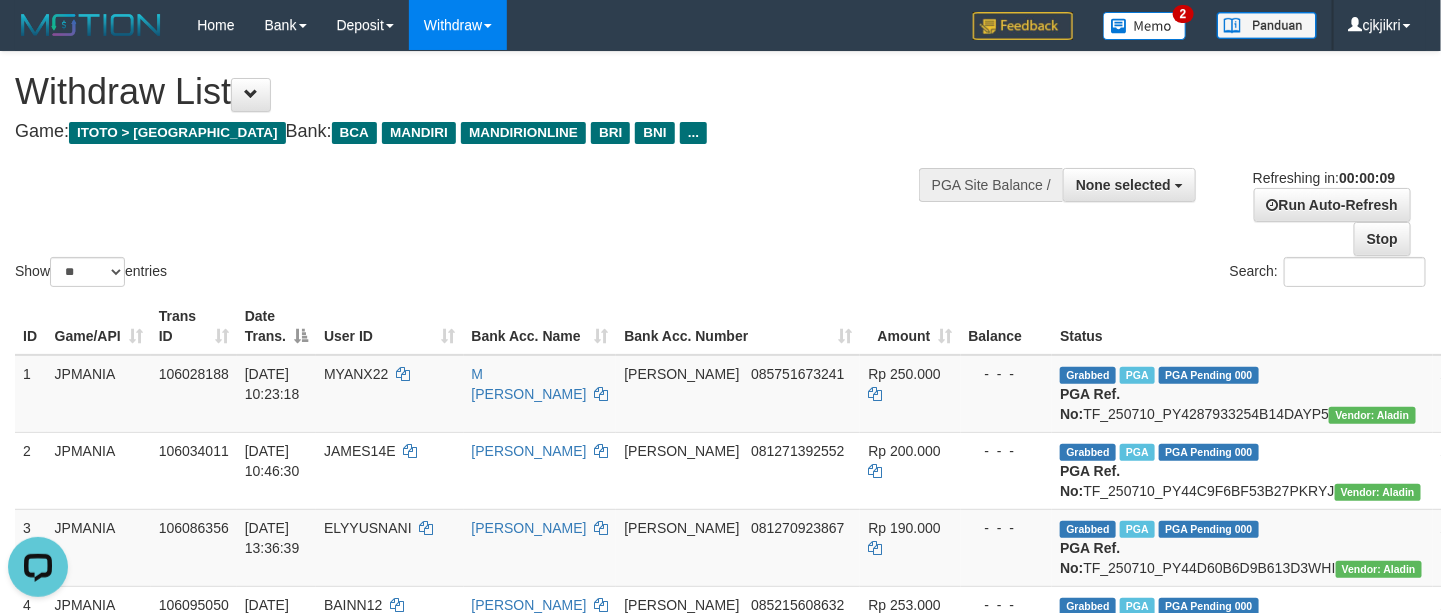 scroll, scrollTop: 0, scrollLeft: 0, axis: both 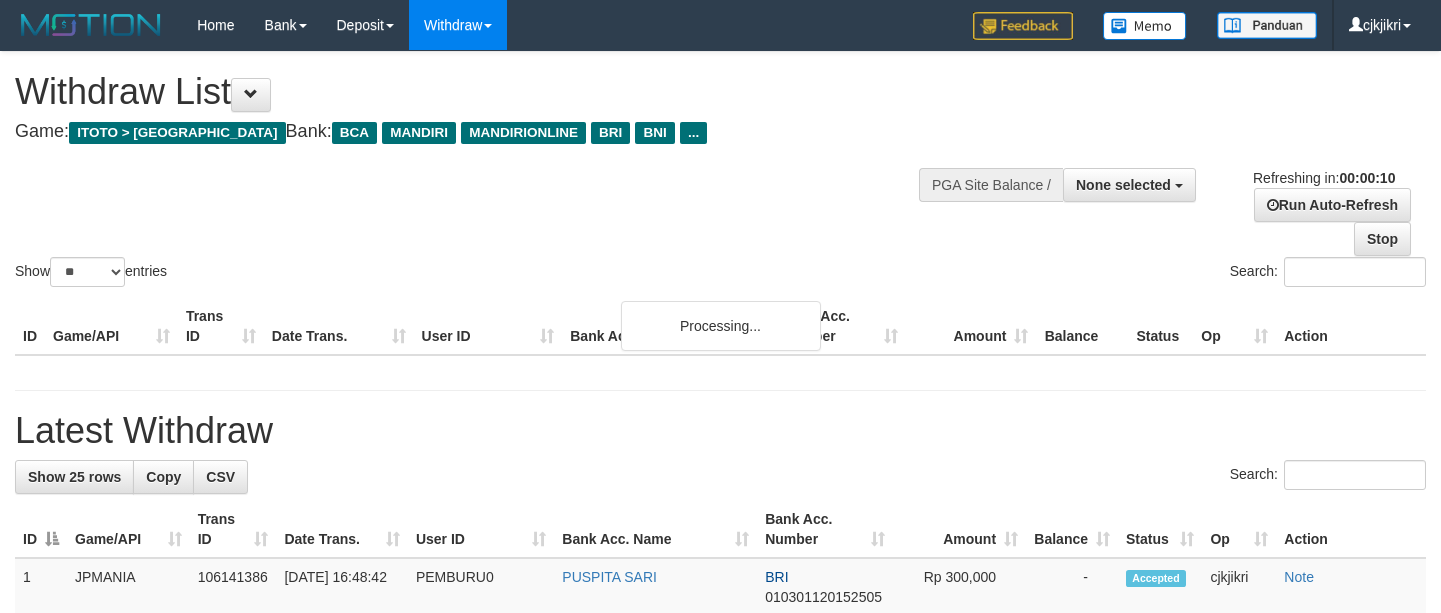 select 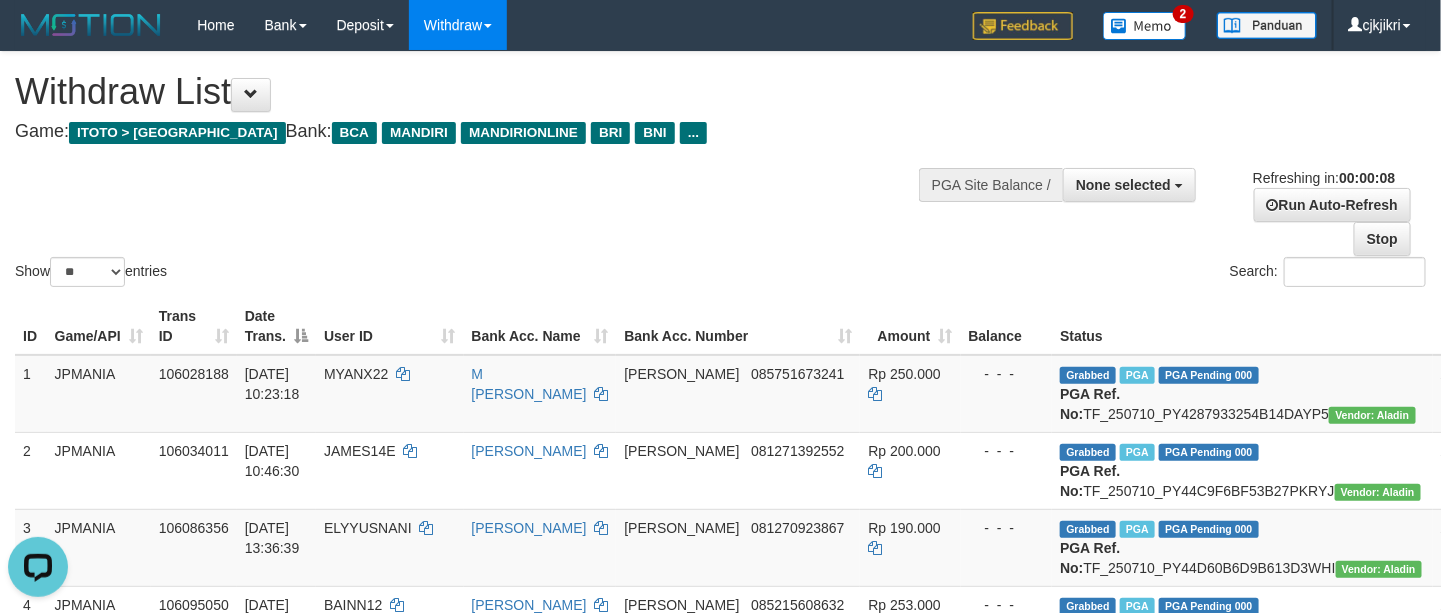 scroll, scrollTop: 0, scrollLeft: 0, axis: both 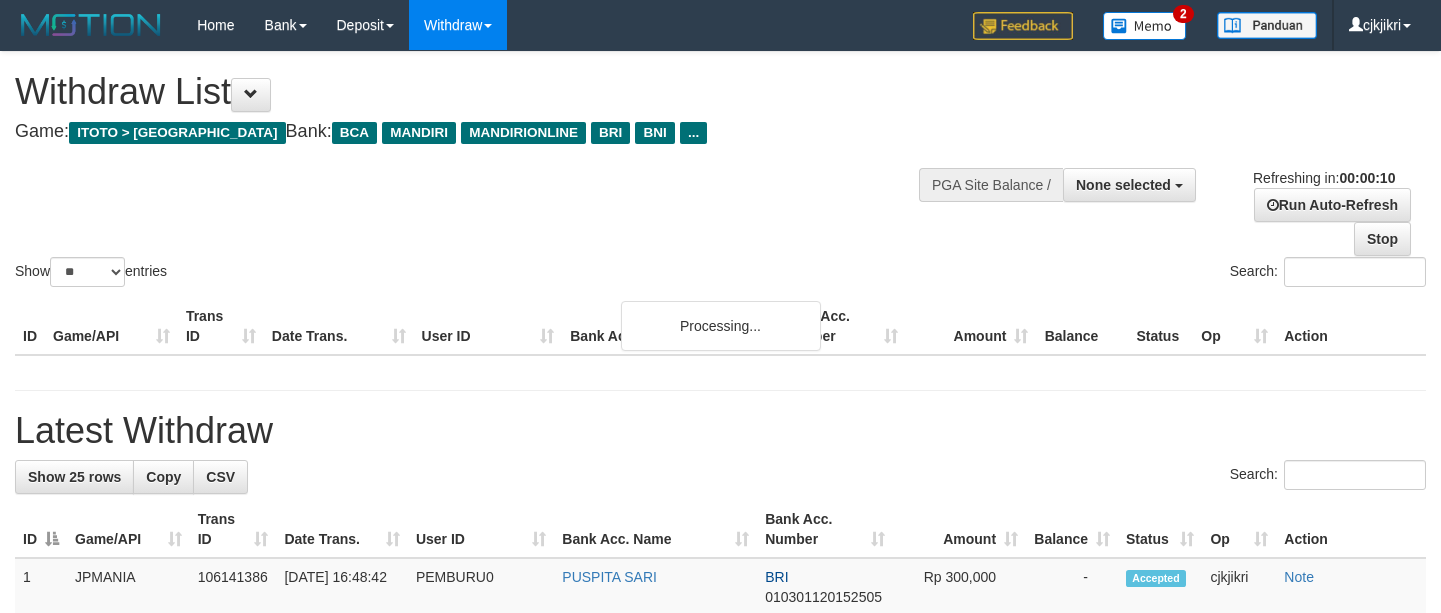 select 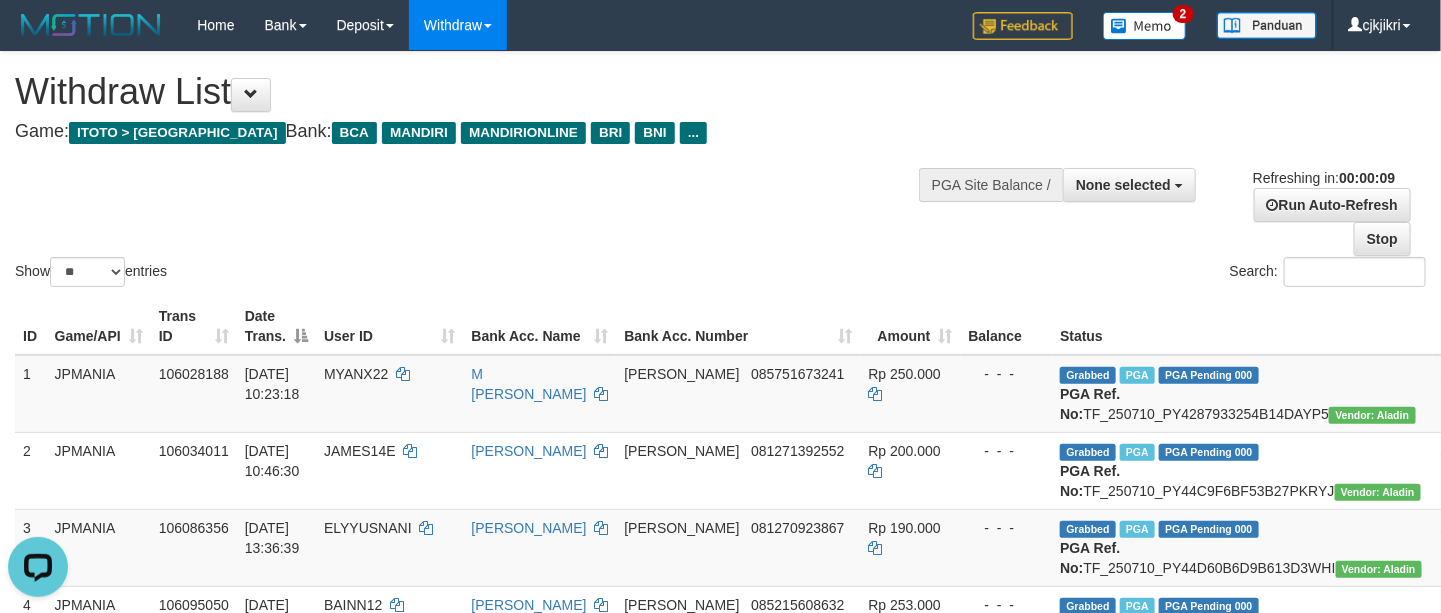 scroll, scrollTop: 0, scrollLeft: 0, axis: both 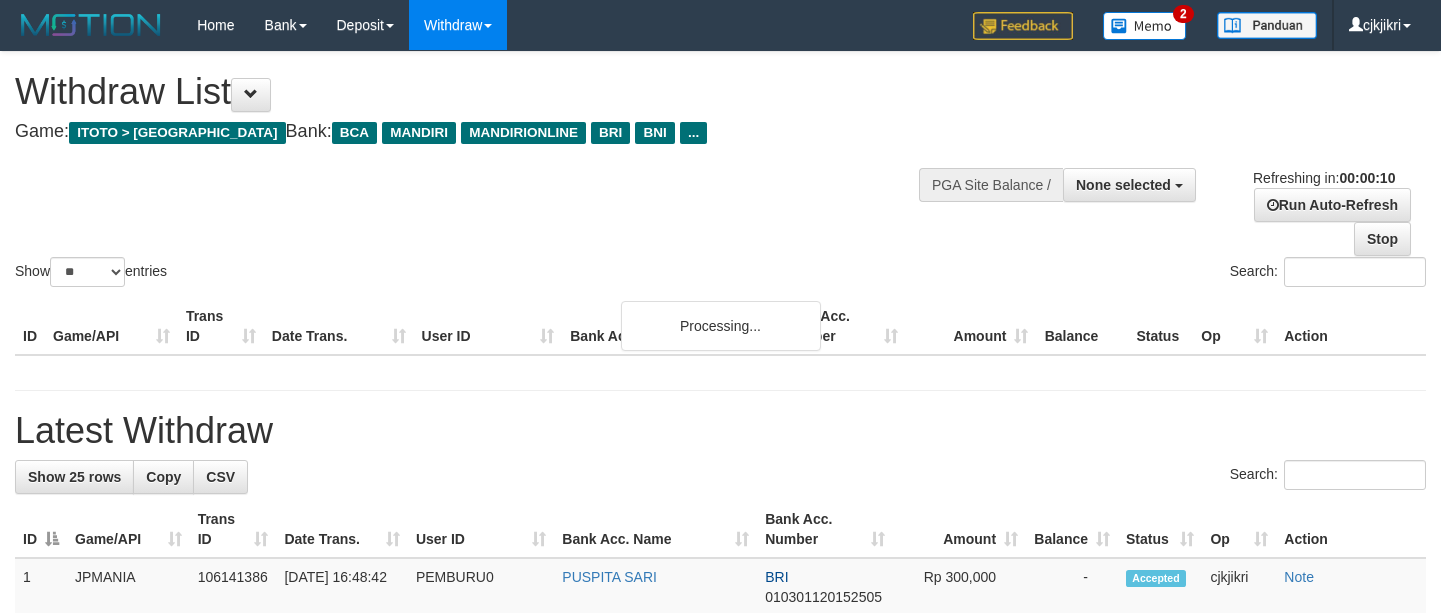 select 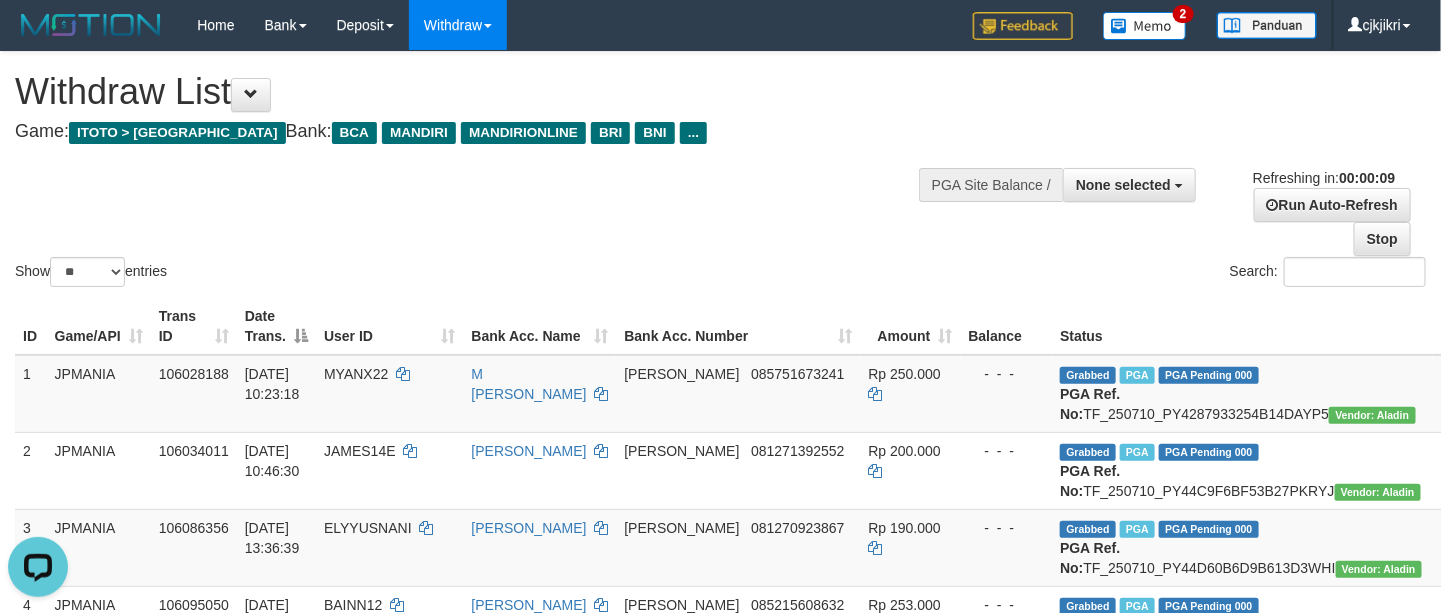 scroll, scrollTop: 0, scrollLeft: 0, axis: both 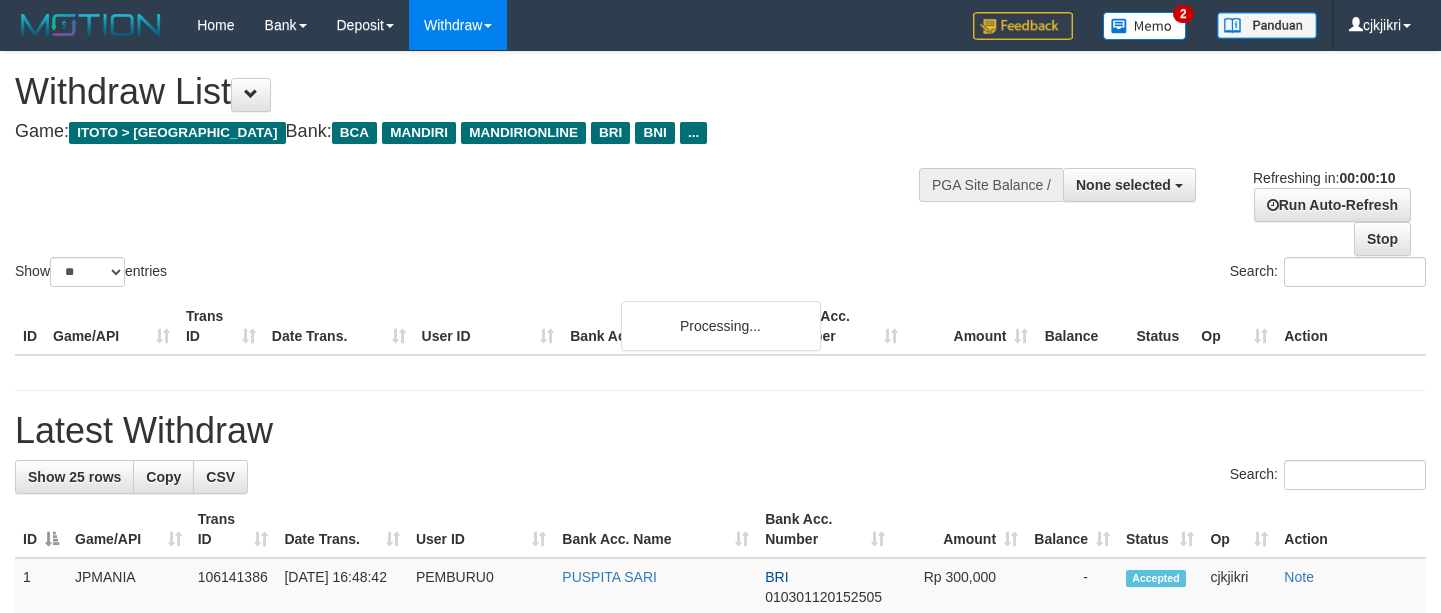select 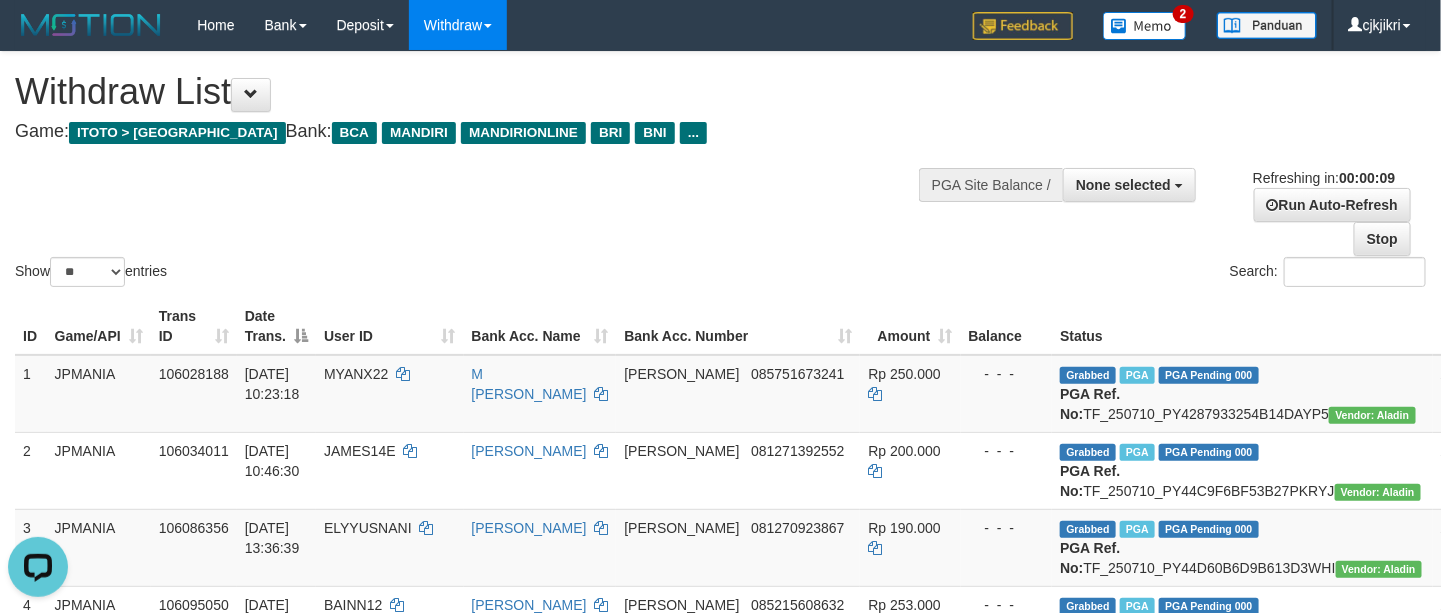scroll, scrollTop: 0, scrollLeft: 0, axis: both 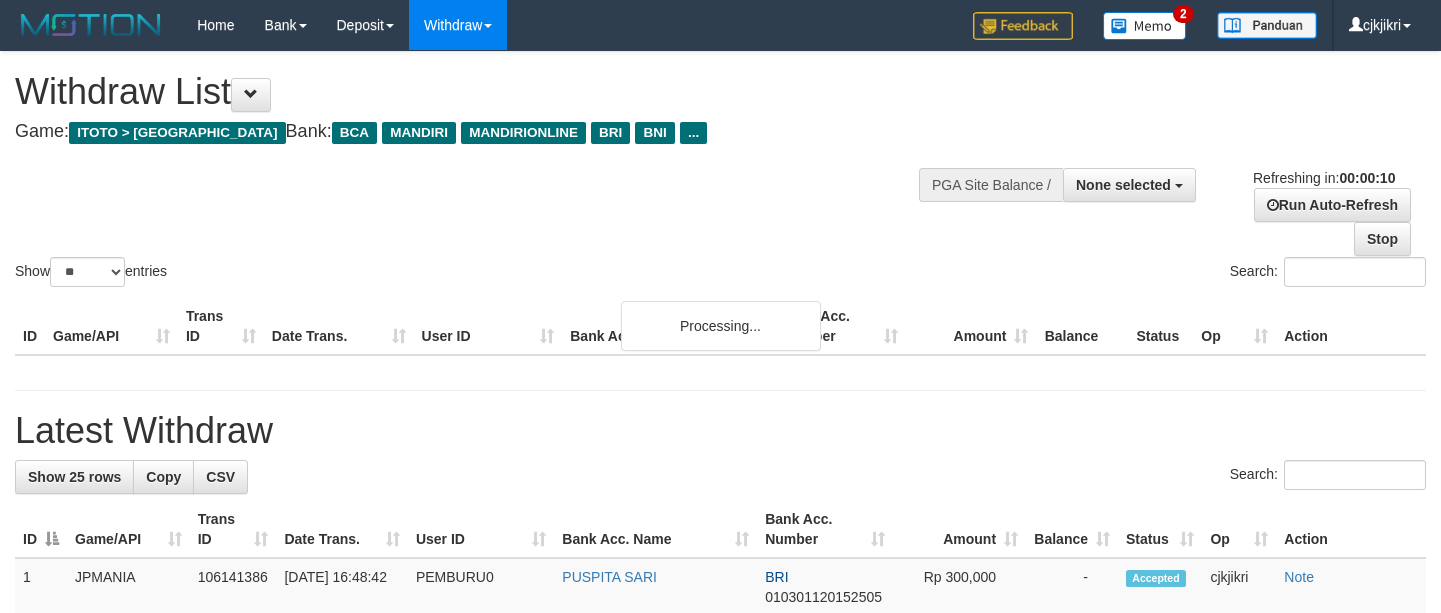 select 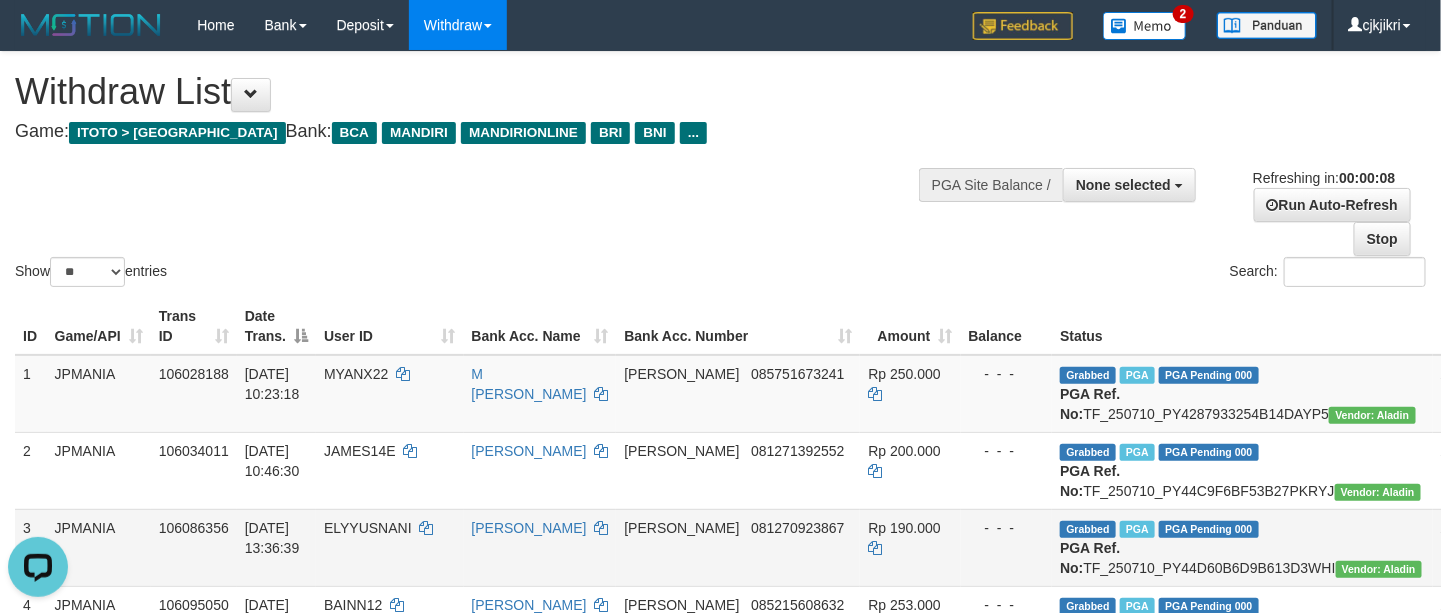 scroll, scrollTop: 0, scrollLeft: 0, axis: both 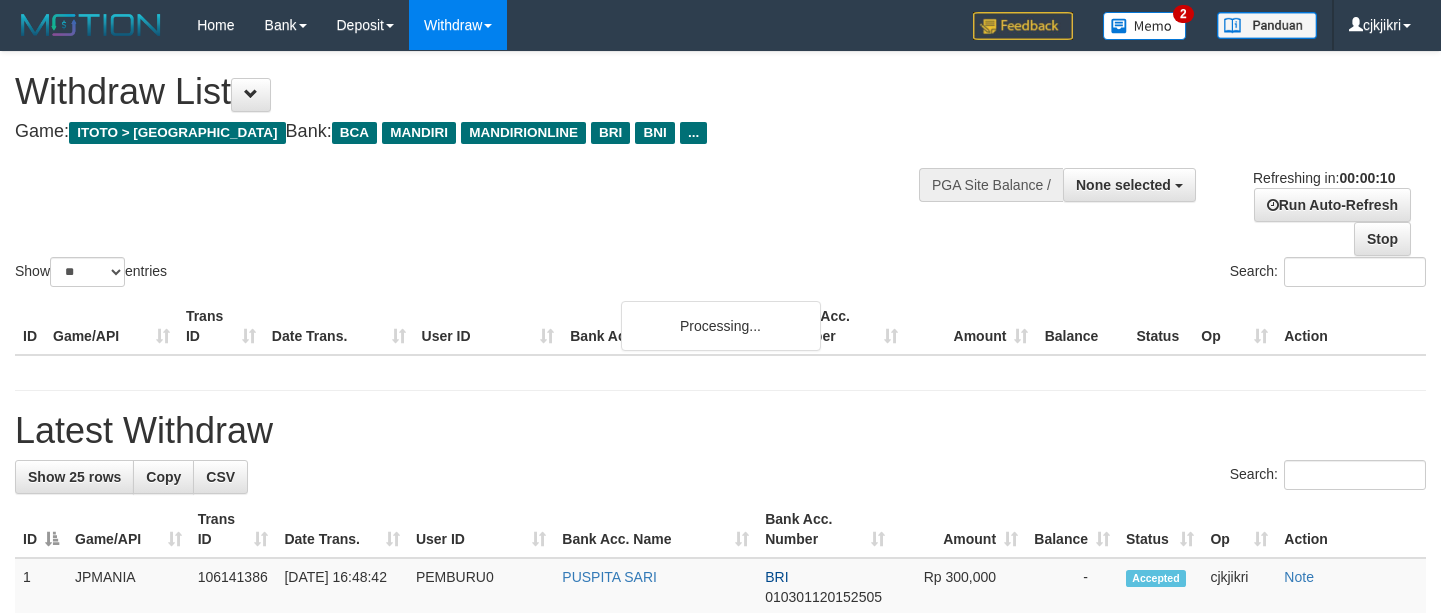 select 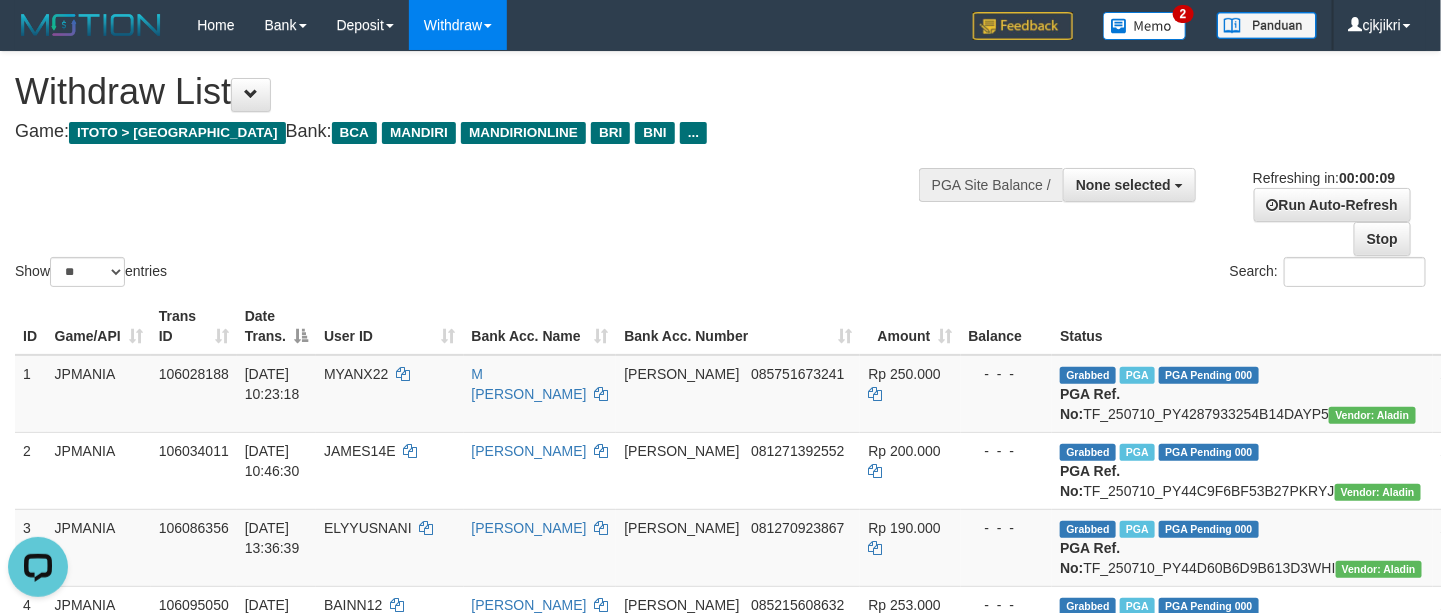 scroll, scrollTop: 0, scrollLeft: 0, axis: both 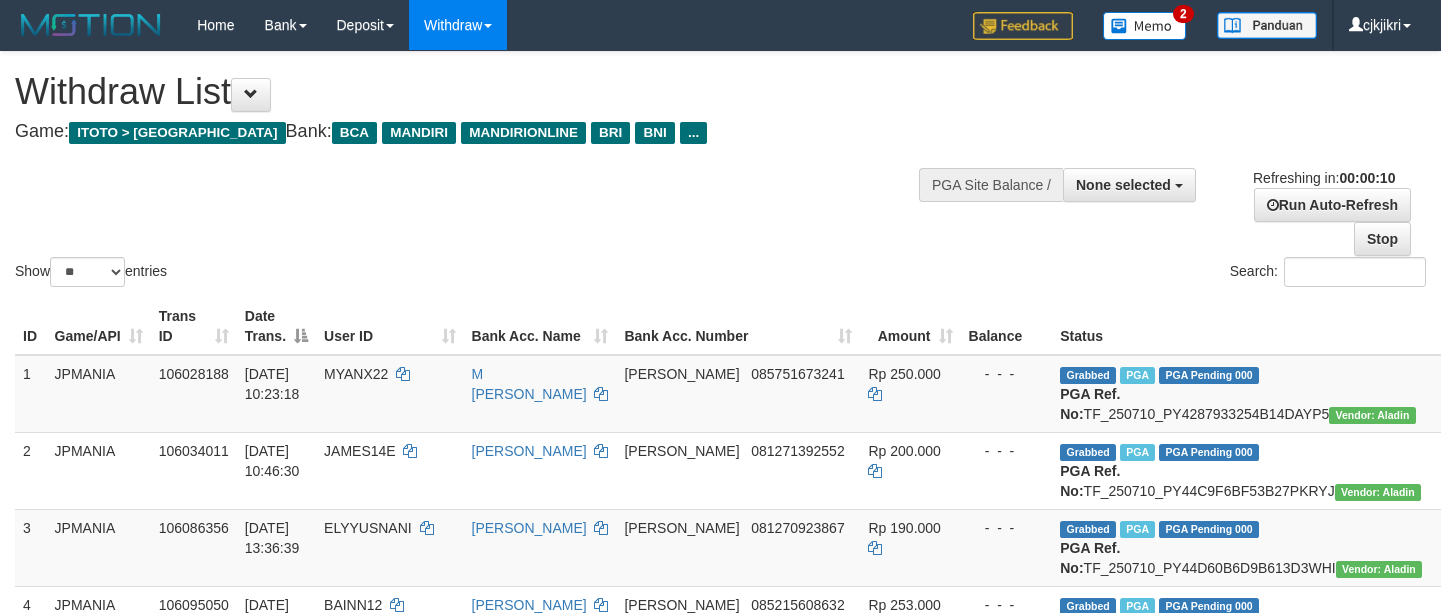 select 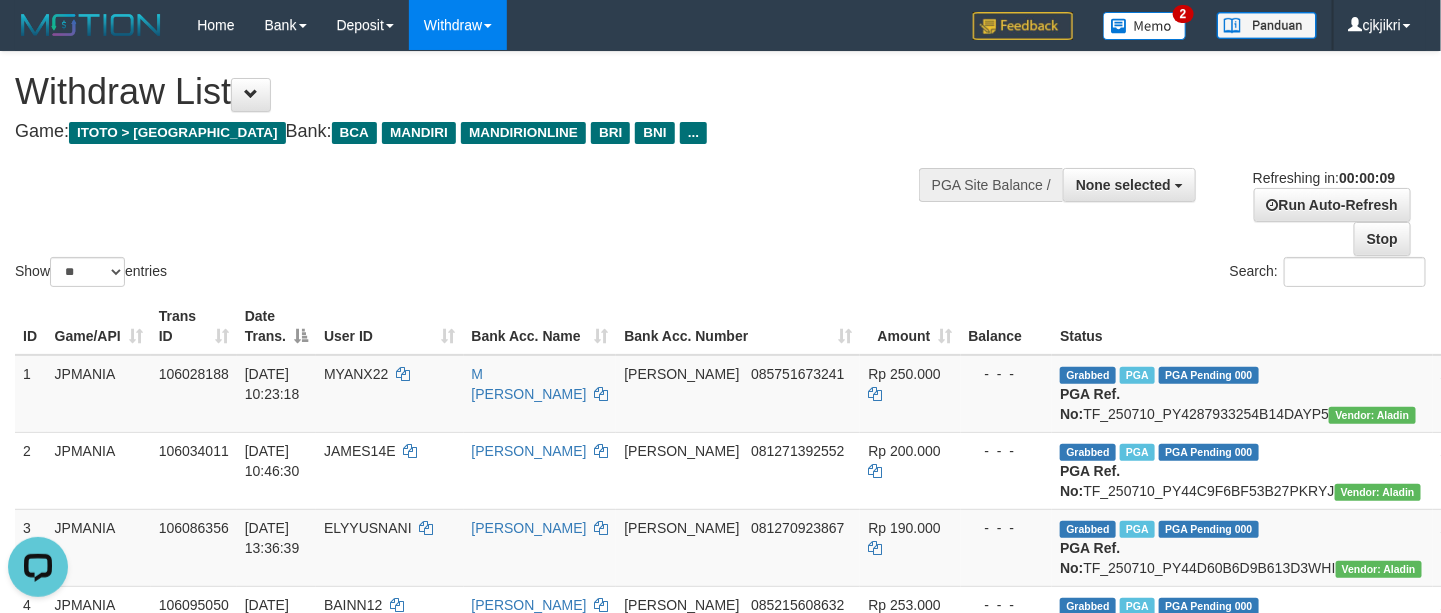 scroll, scrollTop: 0, scrollLeft: 0, axis: both 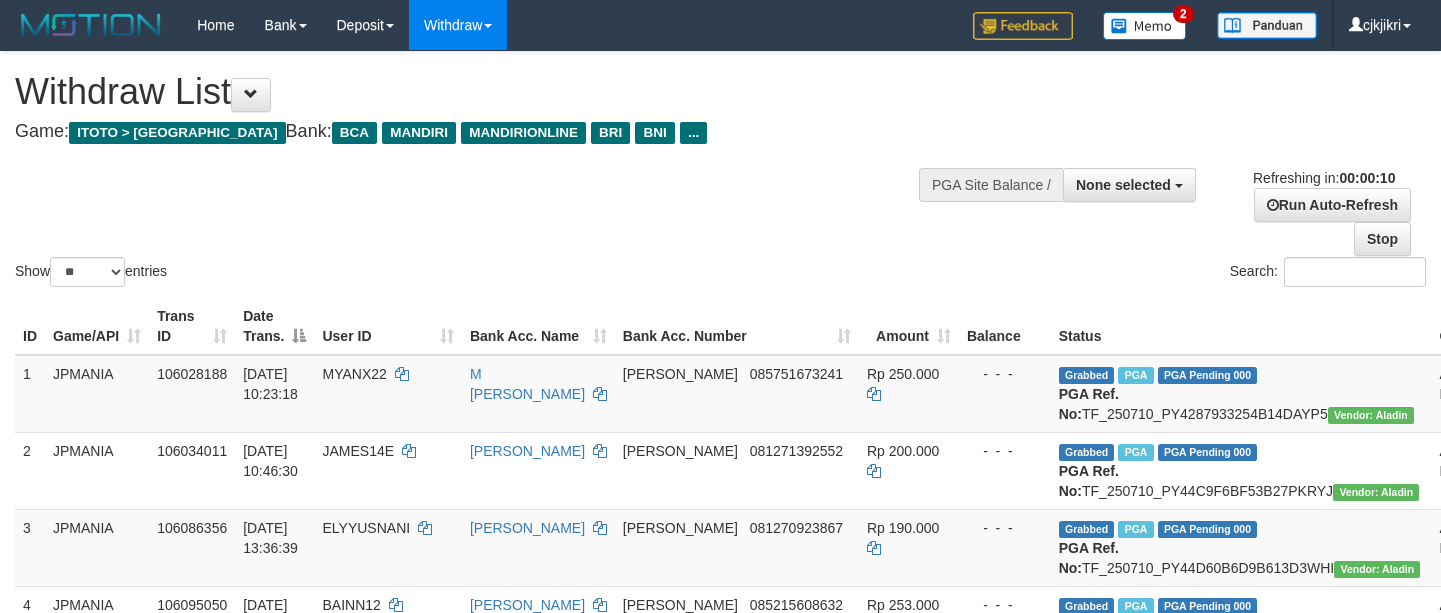 select 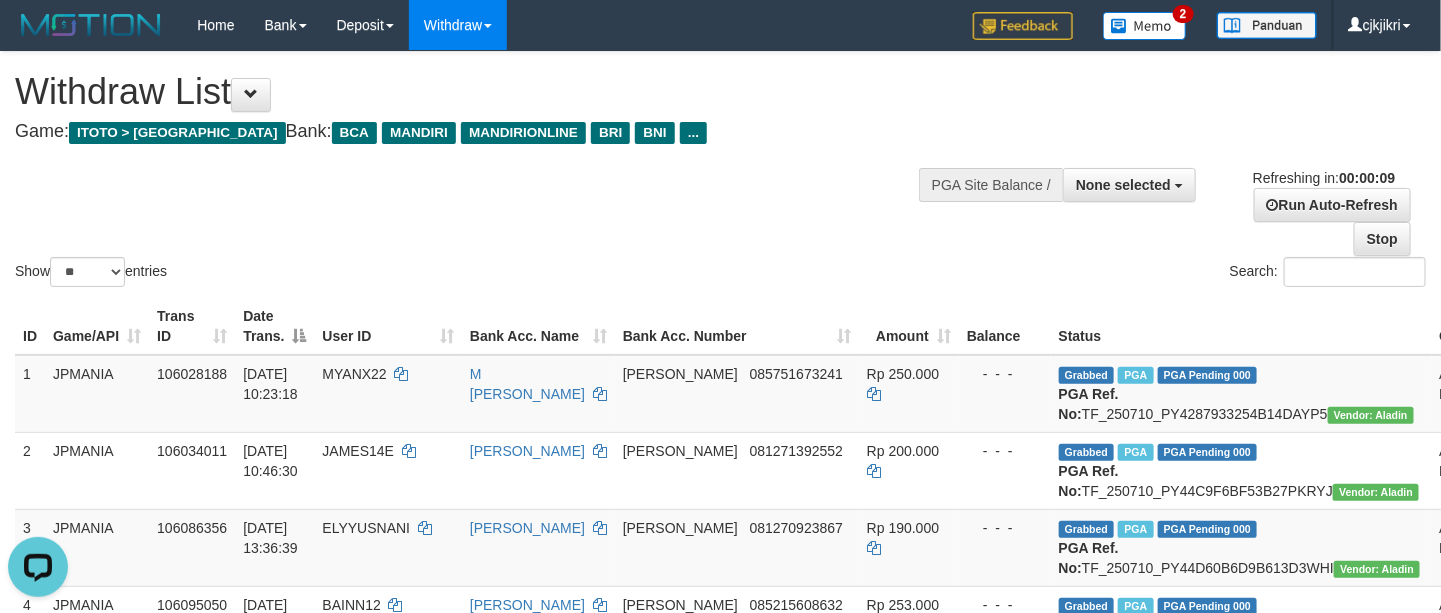 scroll, scrollTop: 0, scrollLeft: 0, axis: both 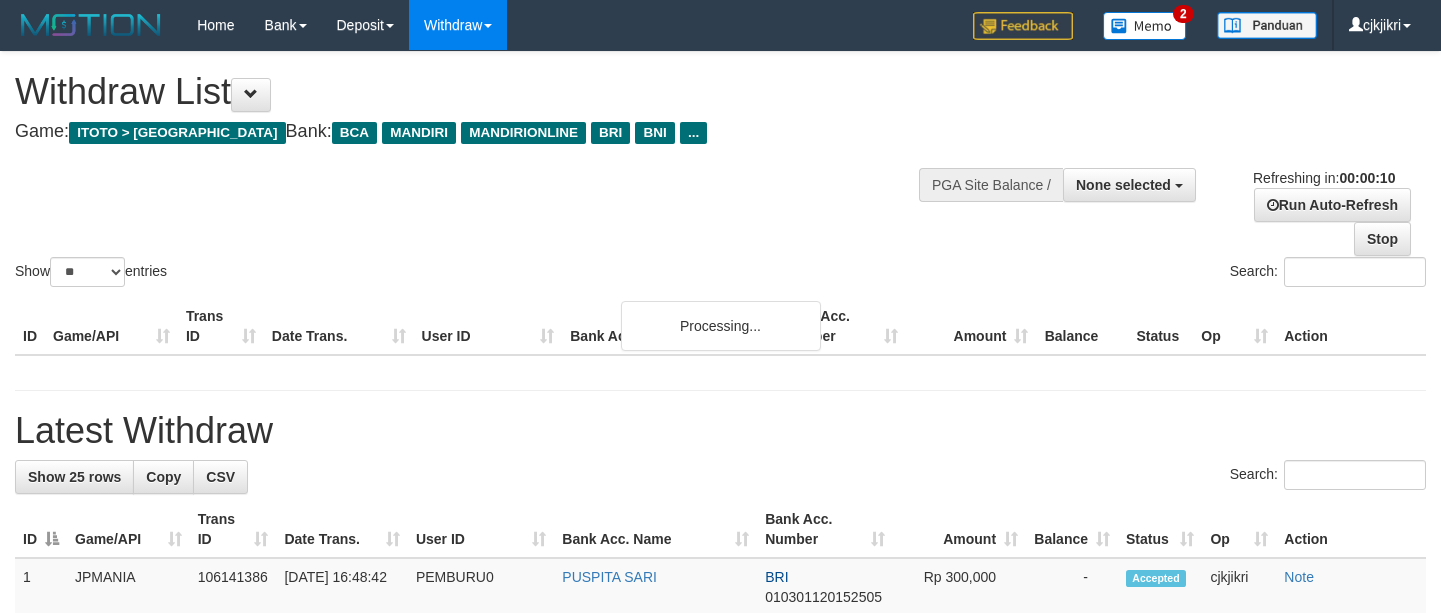 select 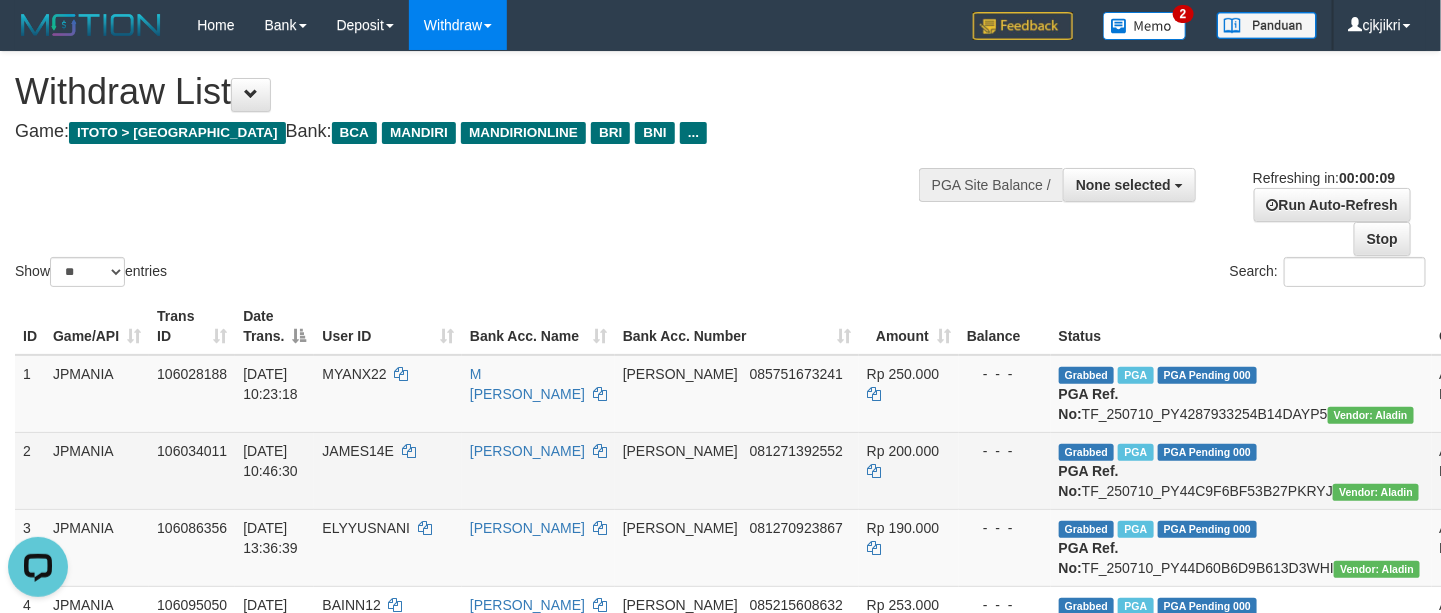 scroll, scrollTop: 0, scrollLeft: 0, axis: both 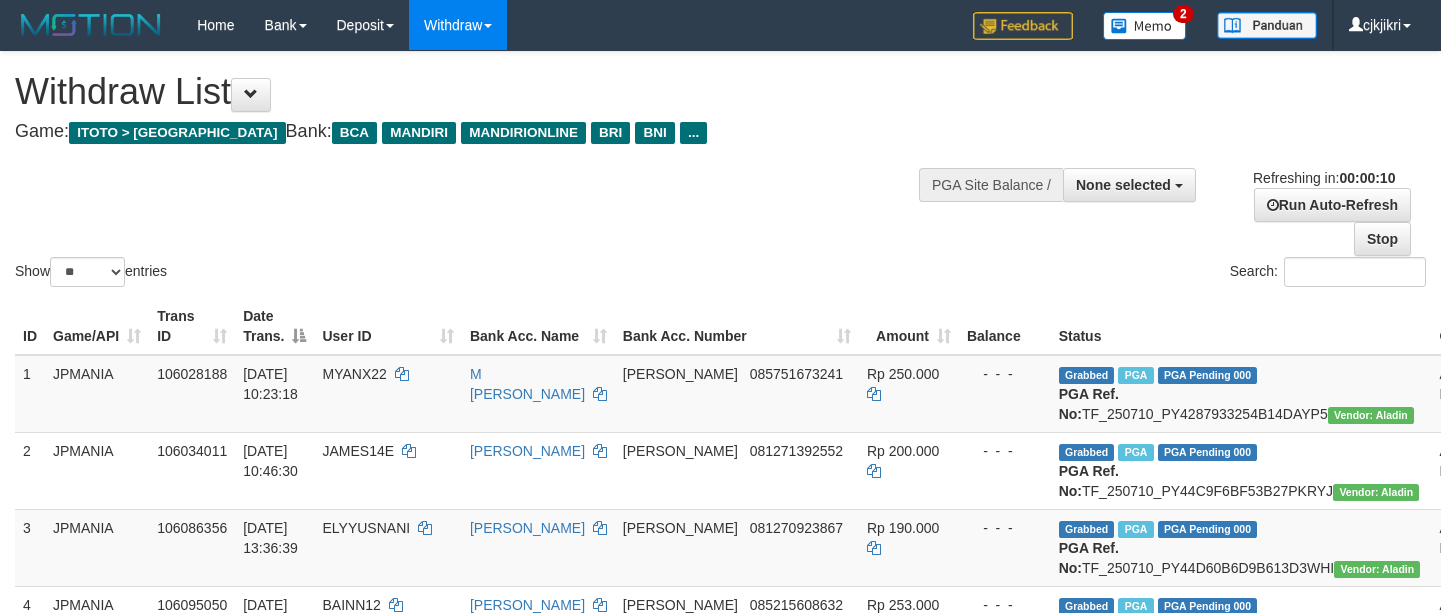 select 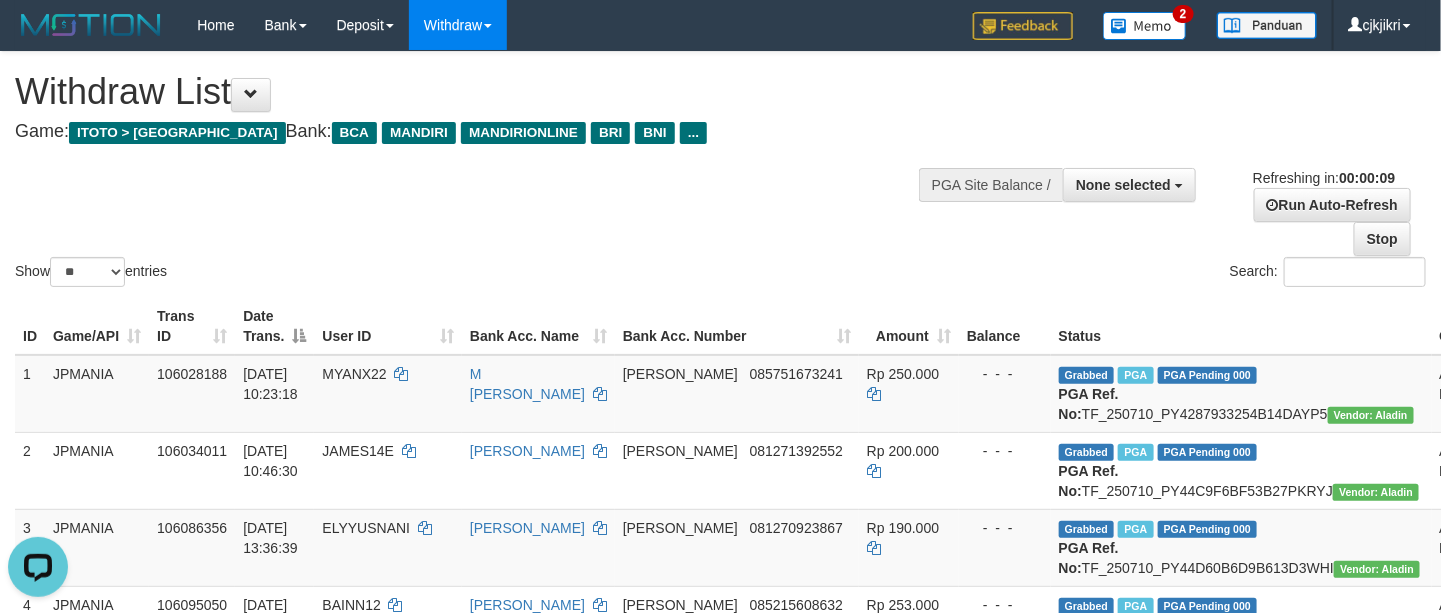 scroll, scrollTop: 0, scrollLeft: 0, axis: both 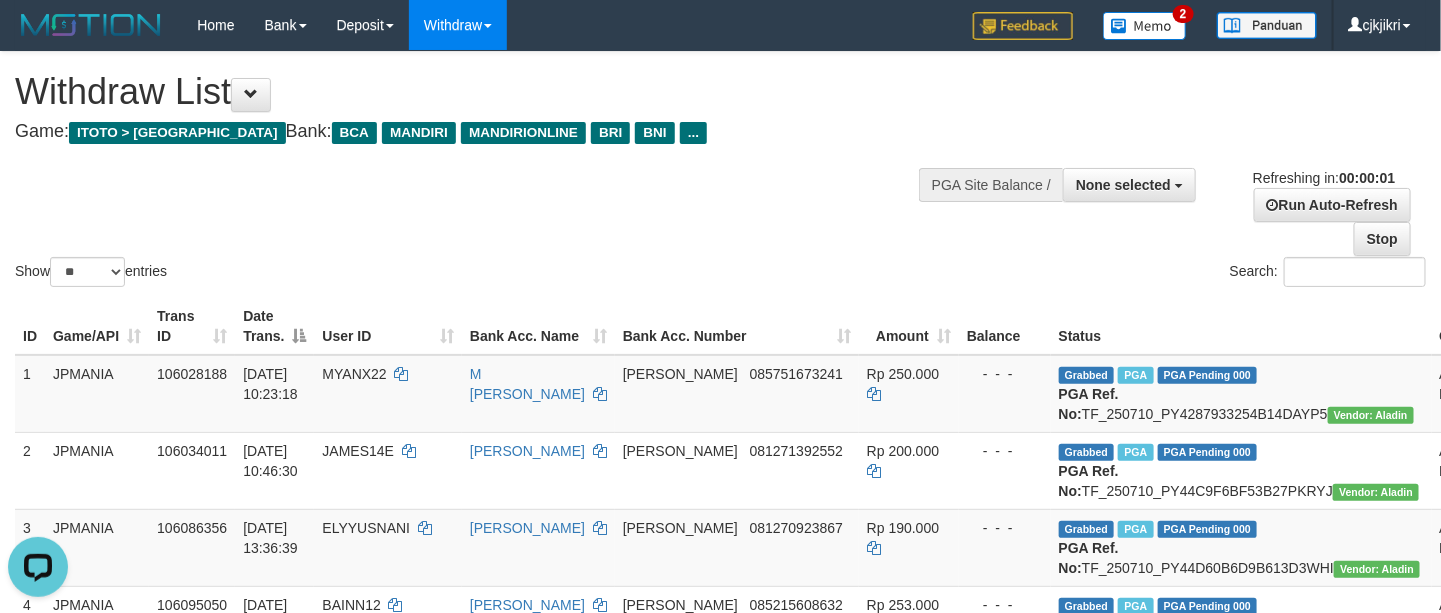 click on "Show  ** ** ** ***  entries Search:" at bounding box center [720, 171] 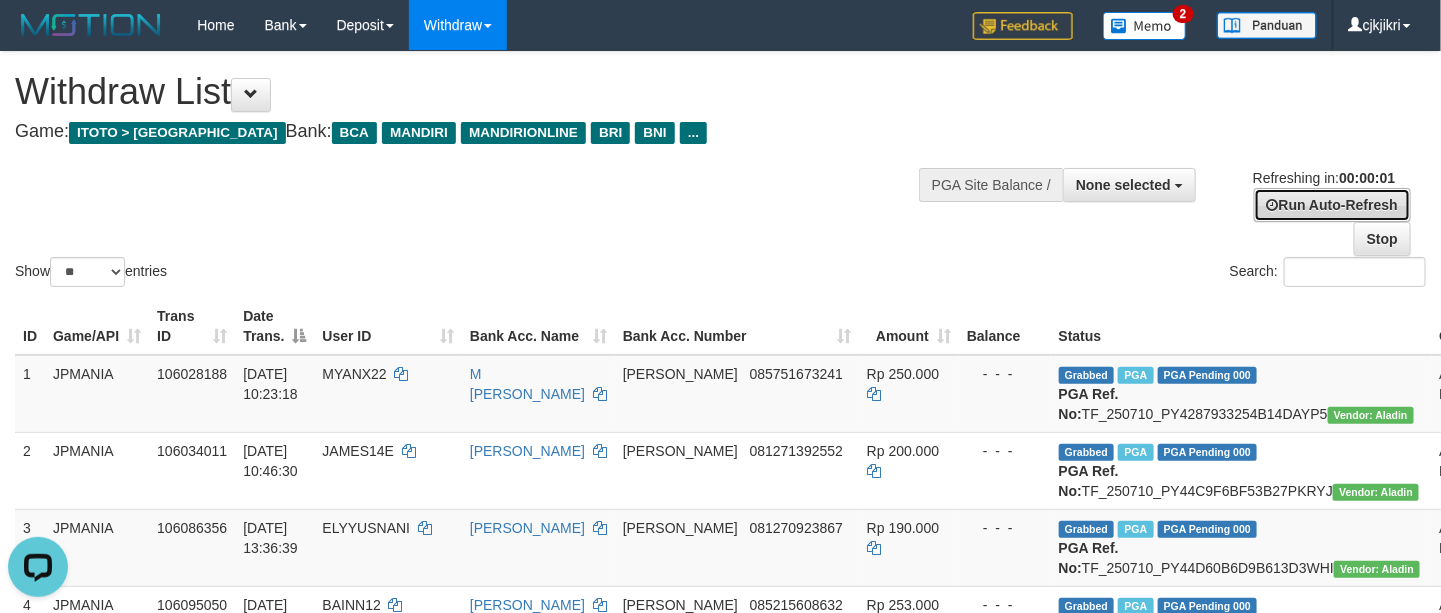 click on "Run Auto-Refresh" at bounding box center (1332, 205) 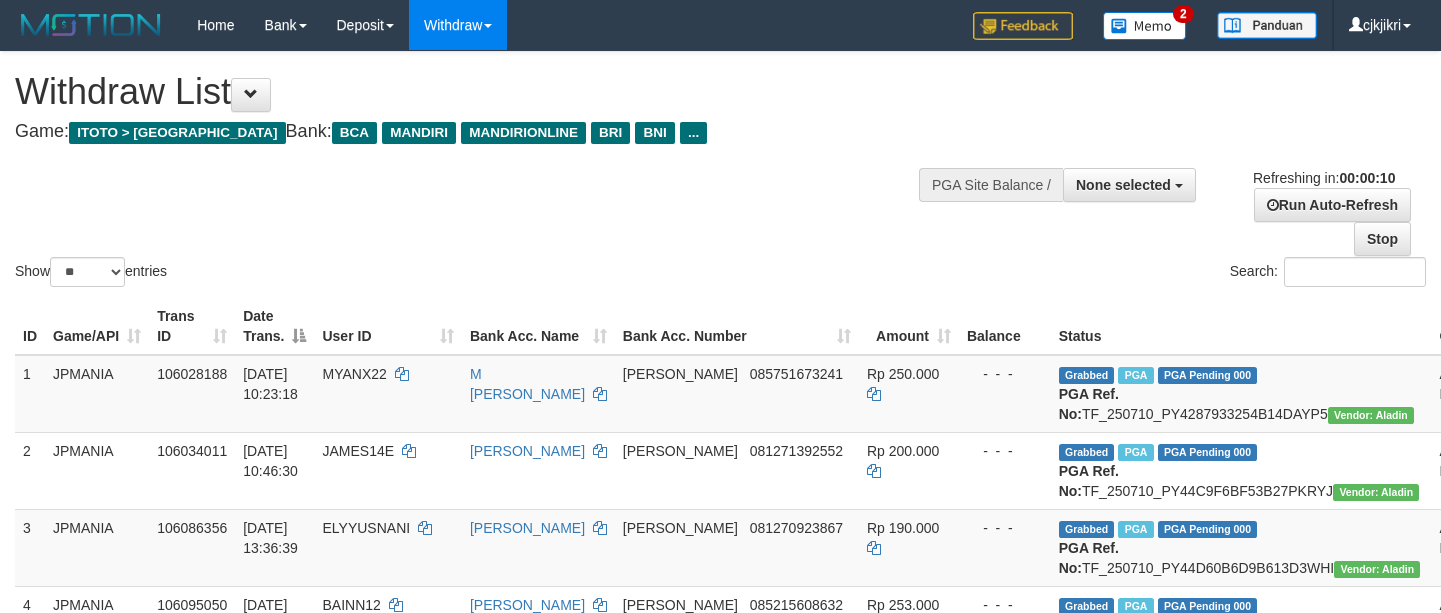 select 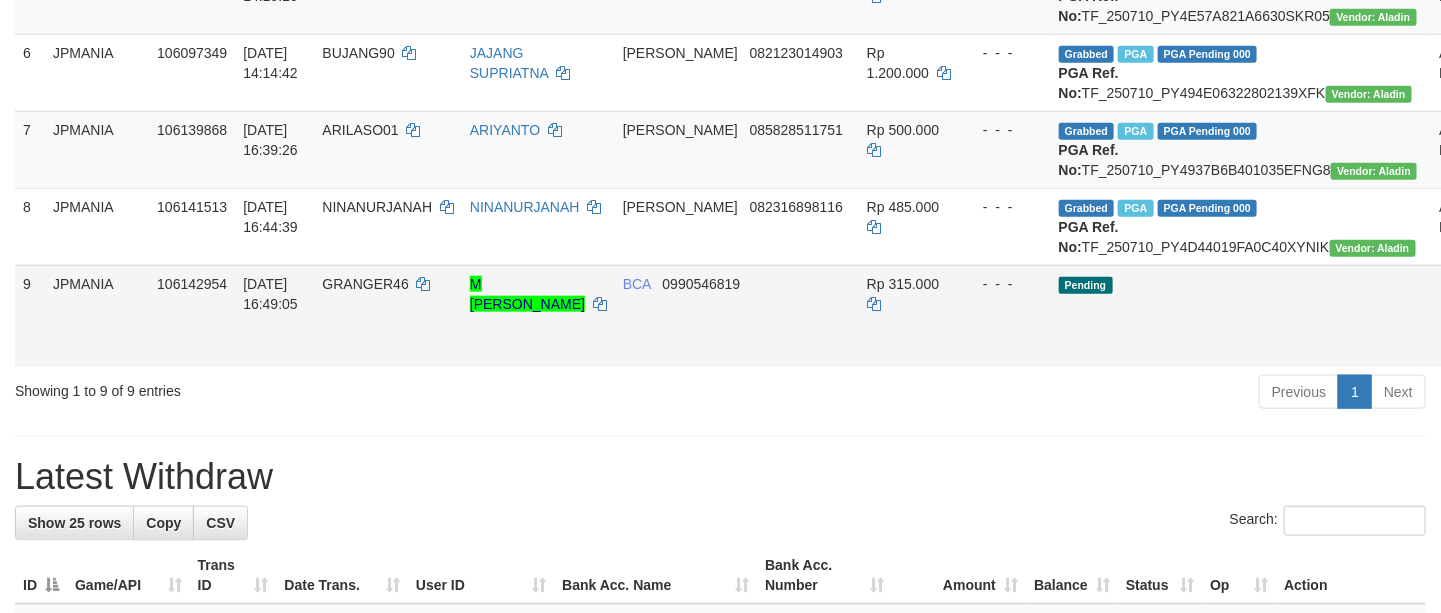 scroll, scrollTop: 750, scrollLeft: 0, axis: vertical 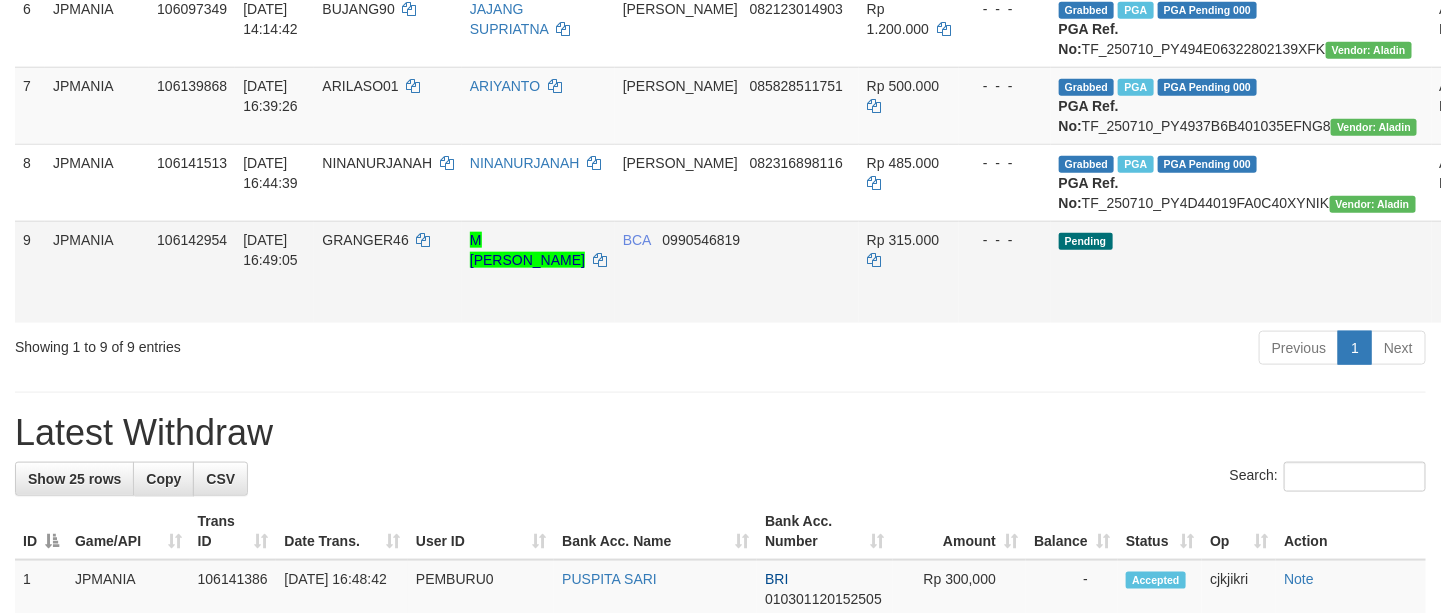 click on "Send PGA" at bounding box center [1538, 295] 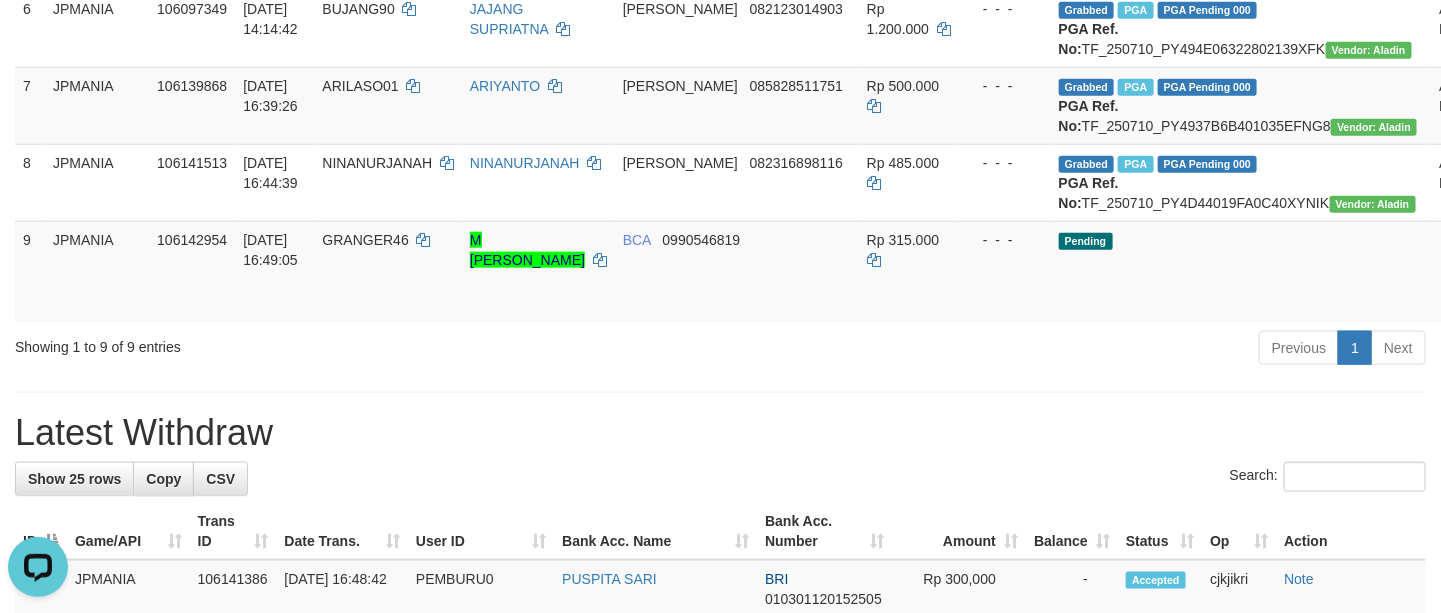 scroll, scrollTop: 0, scrollLeft: 0, axis: both 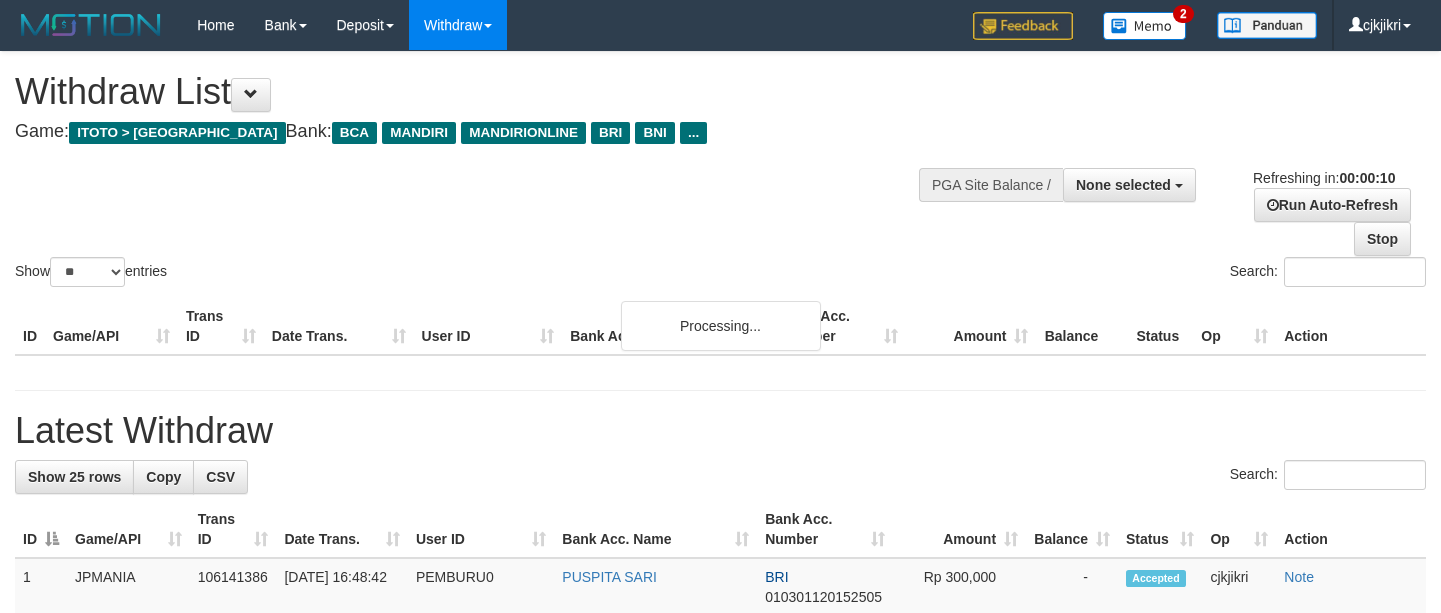 select 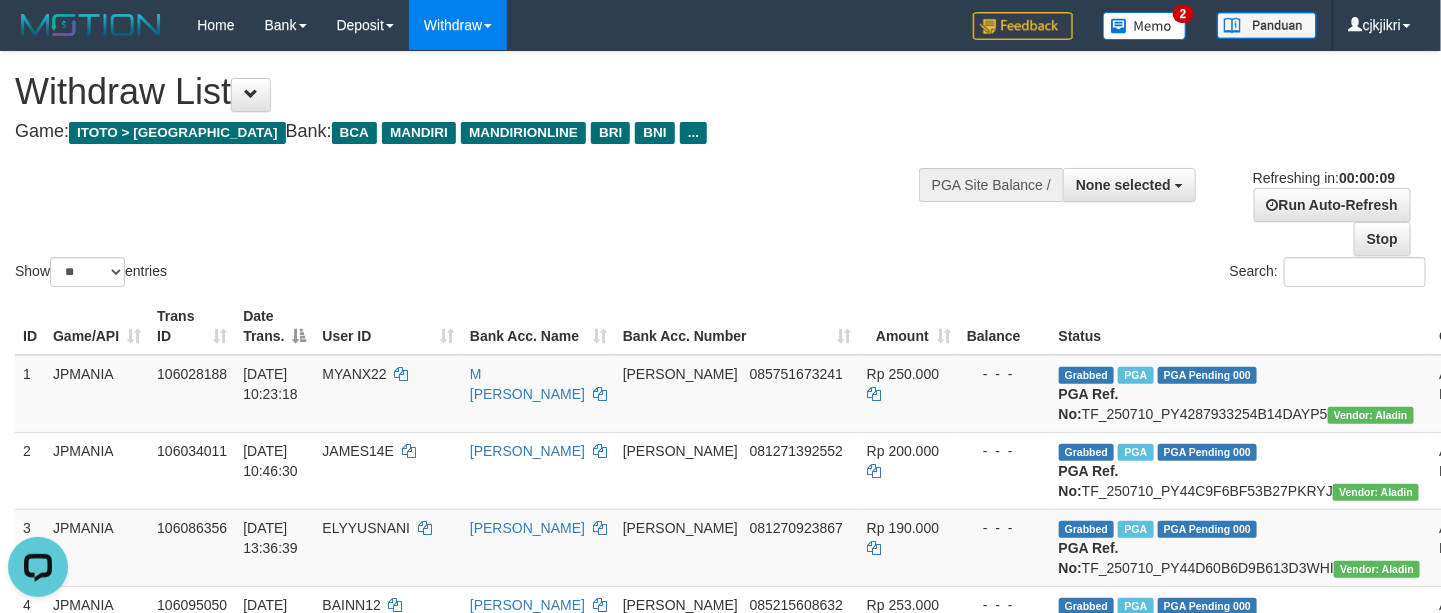 scroll, scrollTop: 0, scrollLeft: 0, axis: both 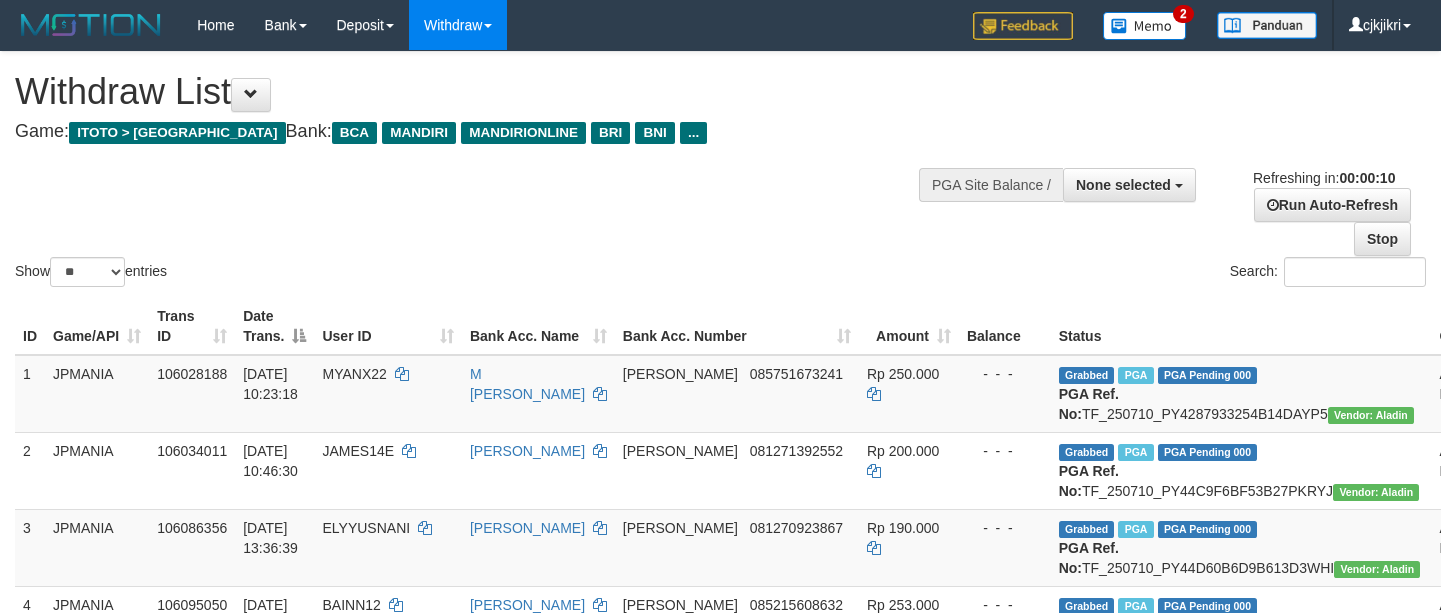 select 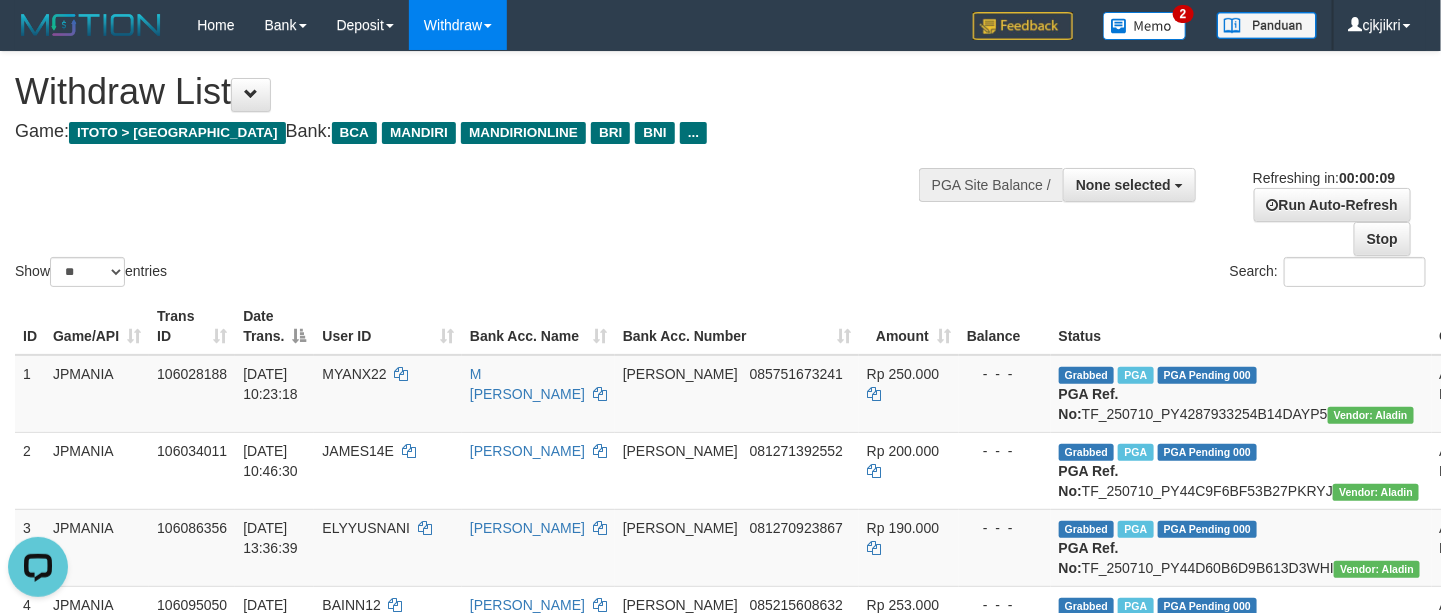 scroll, scrollTop: 0, scrollLeft: 0, axis: both 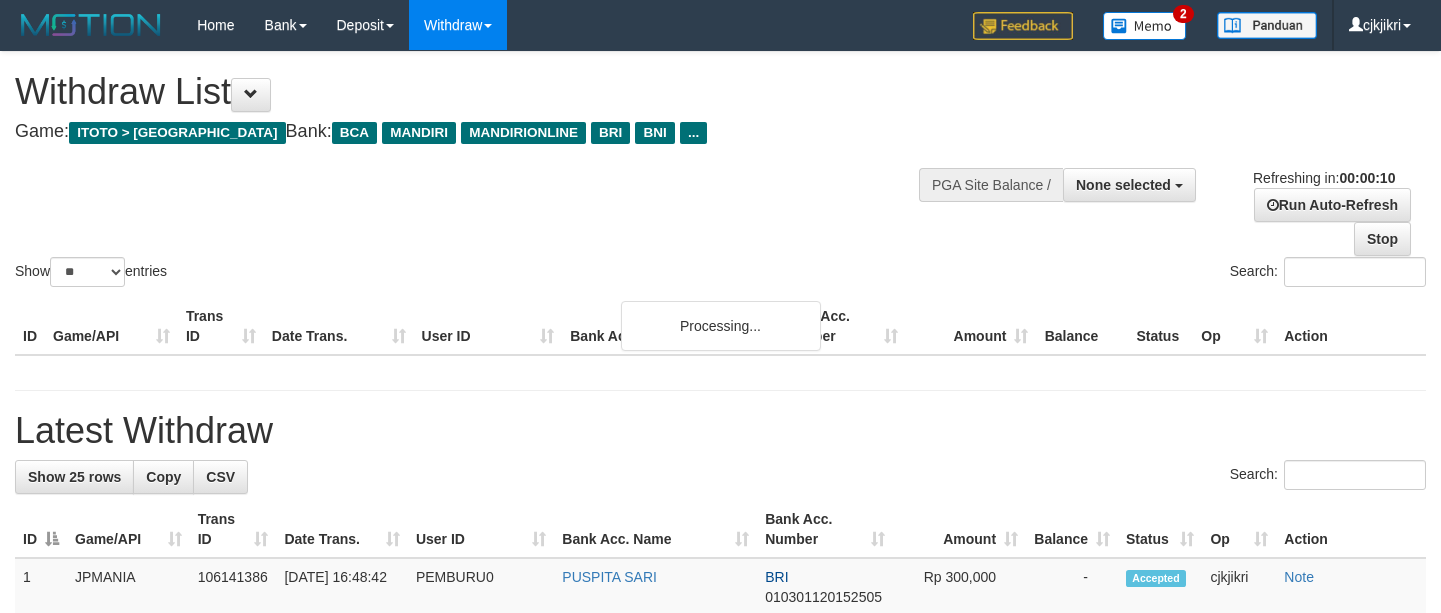 select 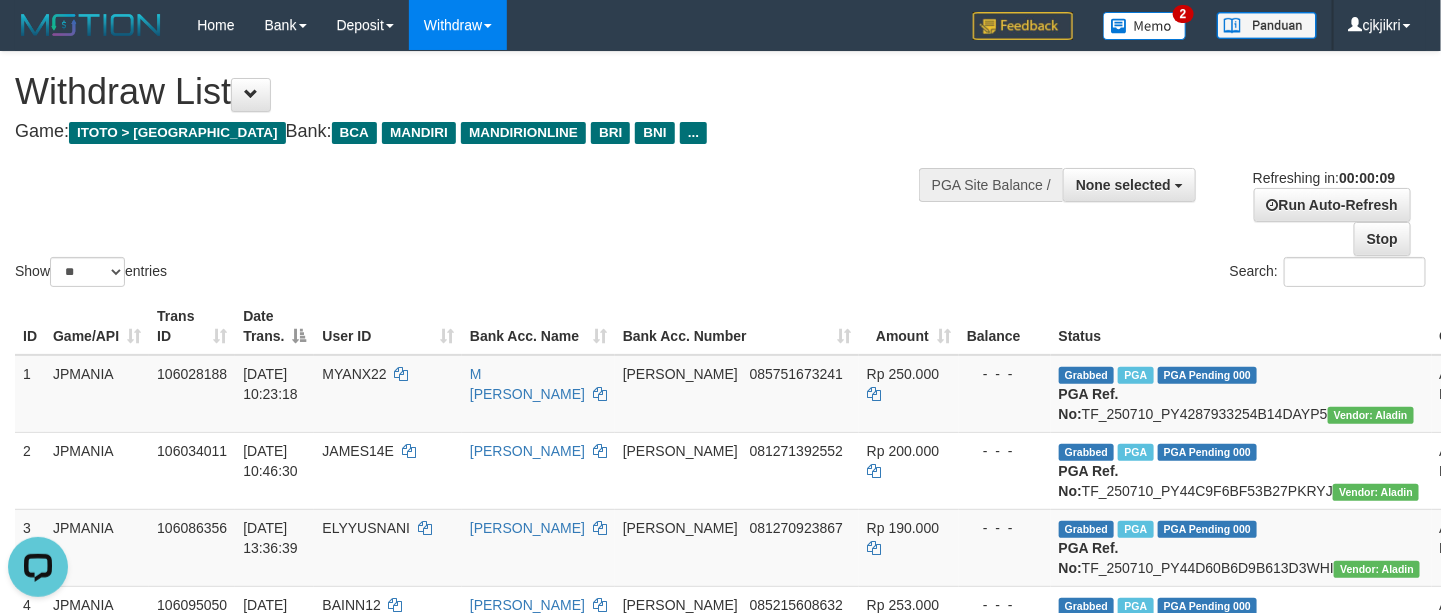 scroll, scrollTop: 0, scrollLeft: 0, axis: both 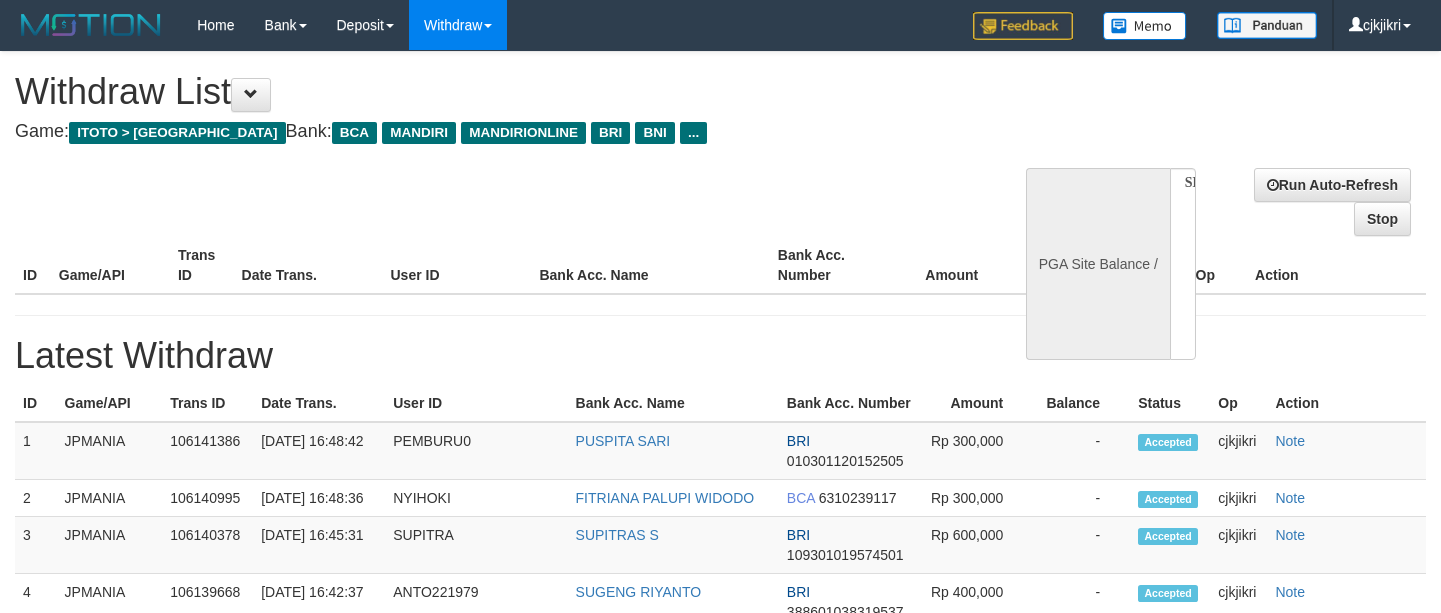 select 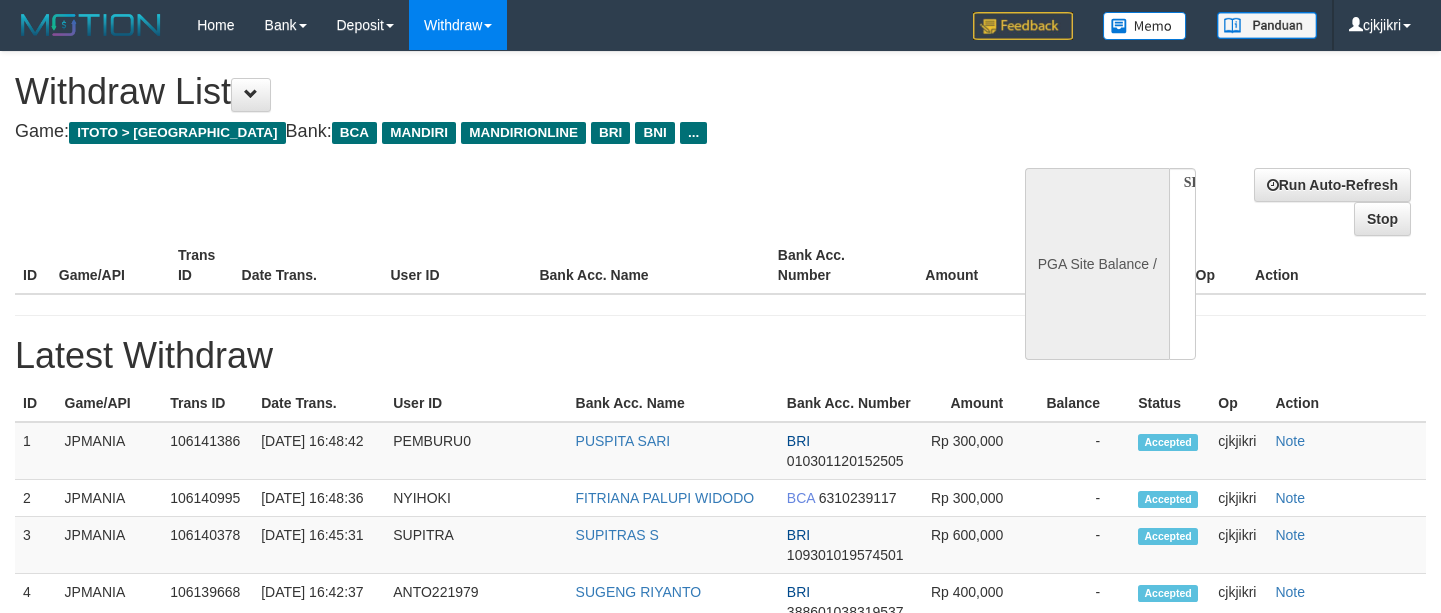 scroll, scrollTop: 0, scrollLeft: 0, axis: both 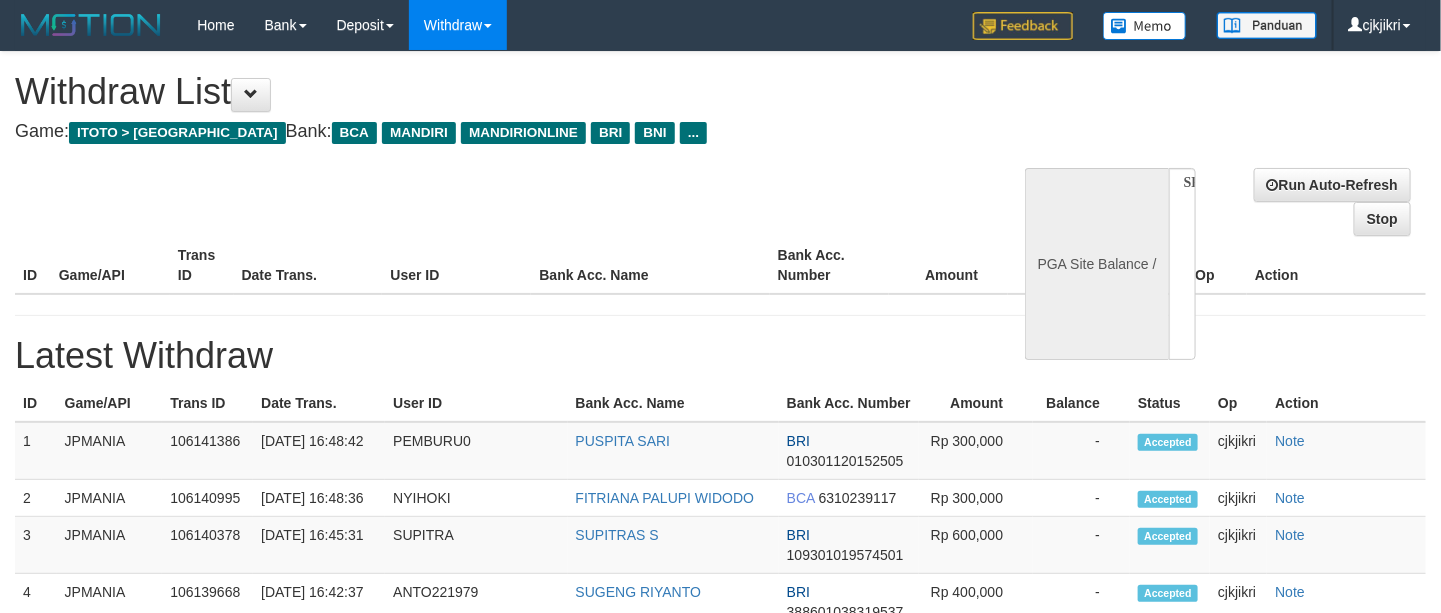 select on "**" 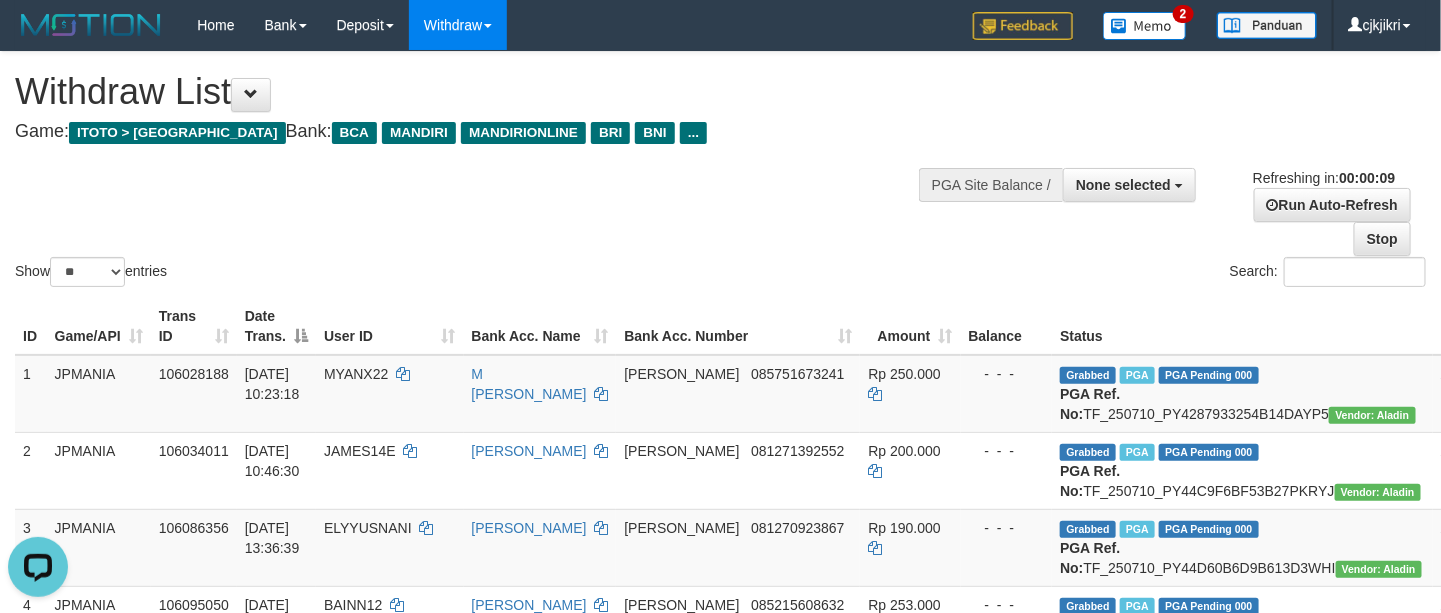 scroll, scrollTop: 0, scrollLeft: 0, axis: both 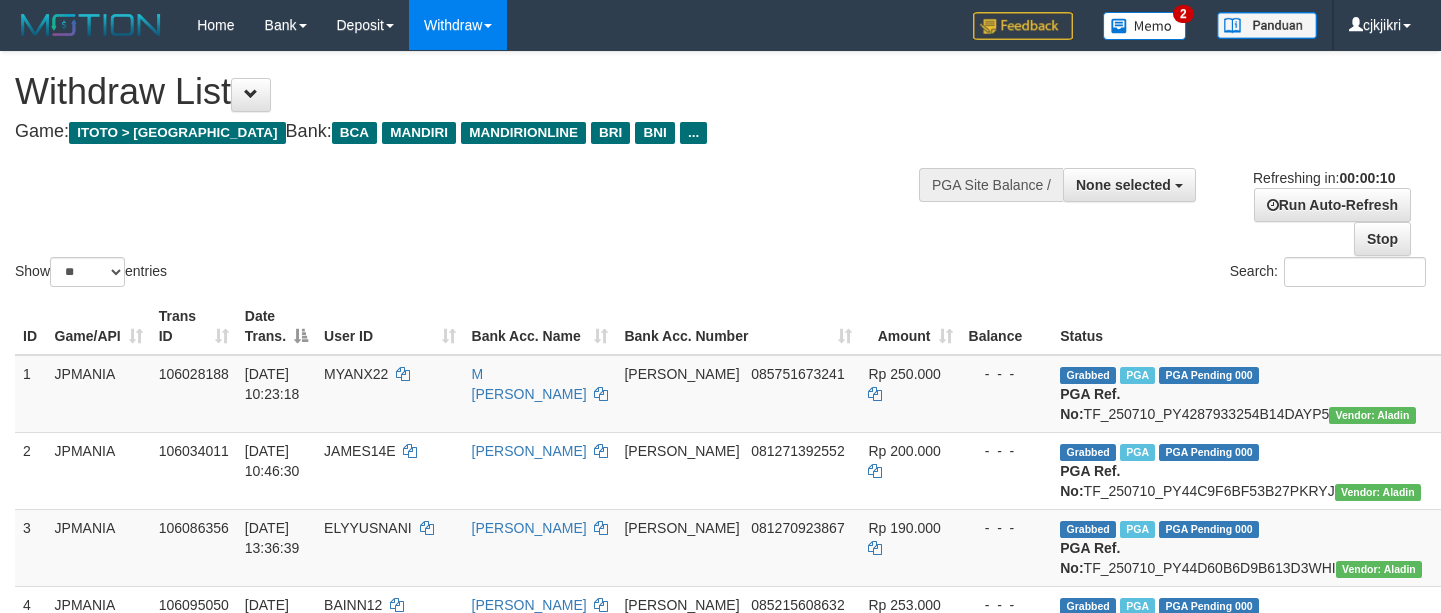 select 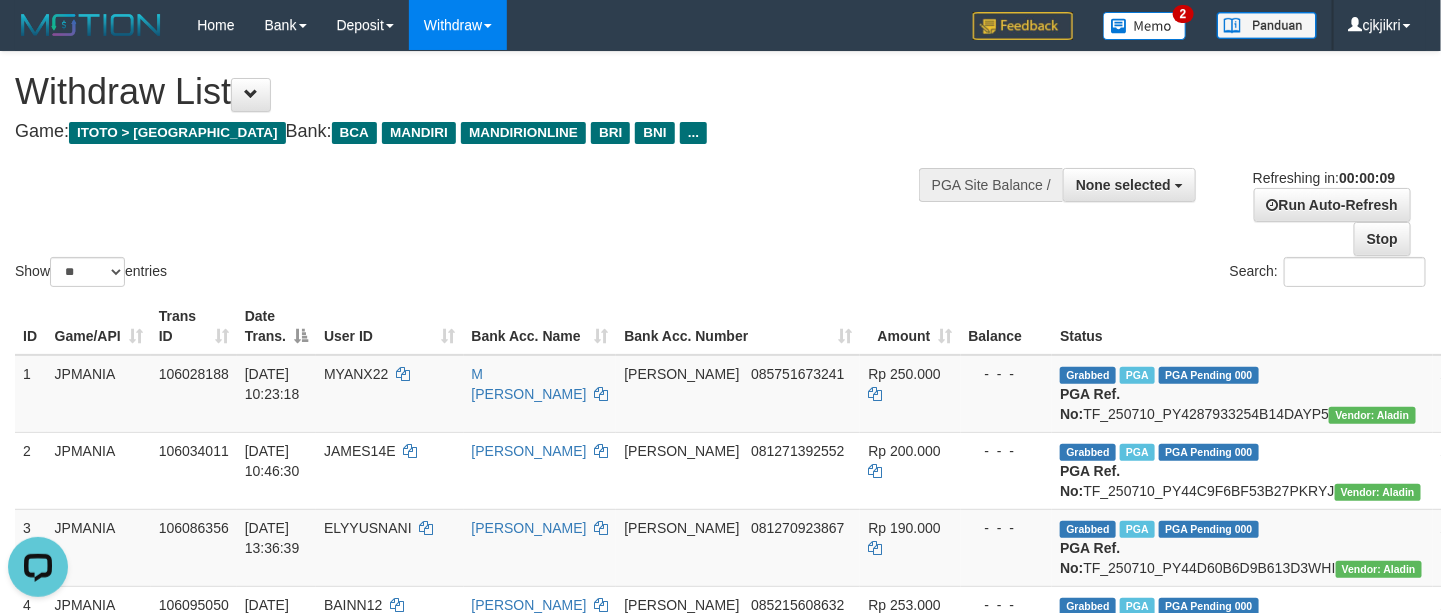 scroll, scrollTop: 0, scrollLeft: 0, axis: both 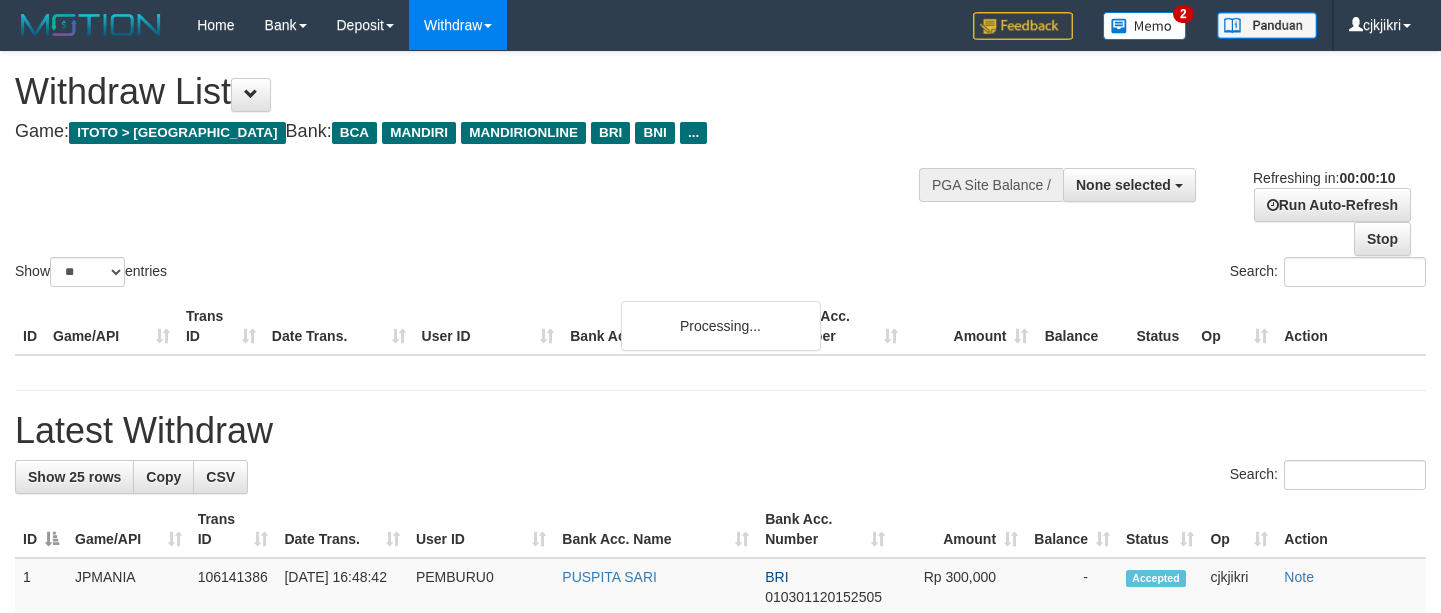 select 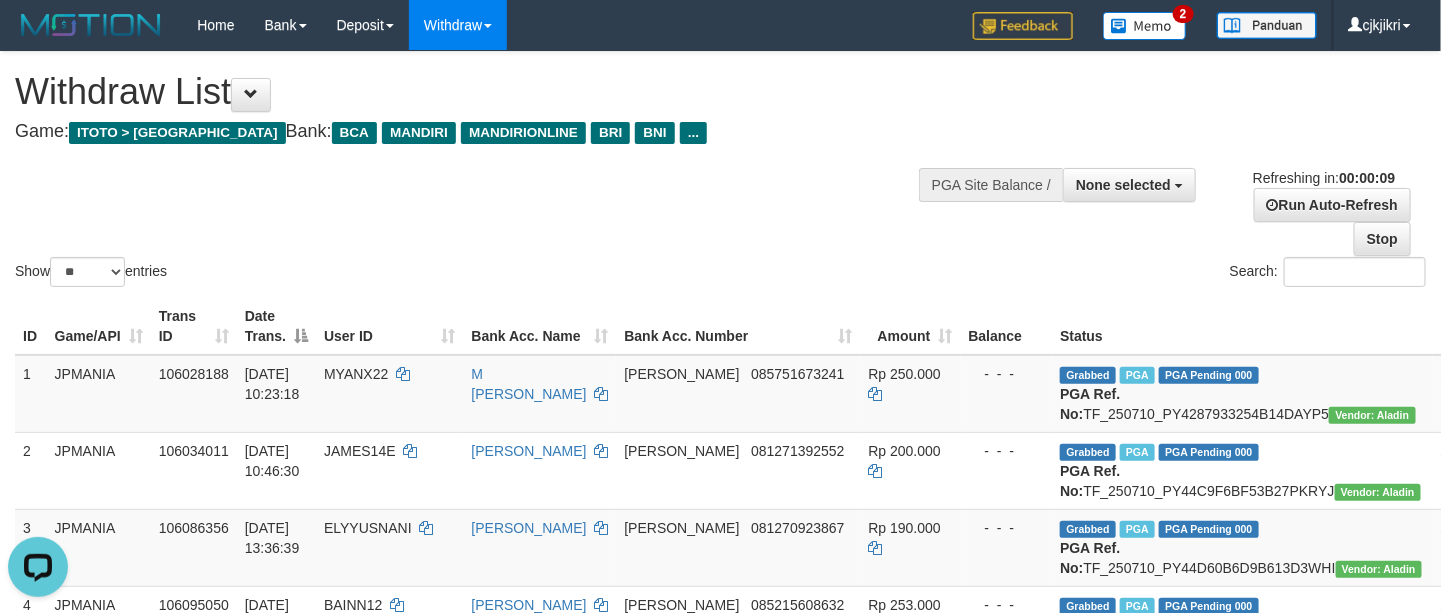 scroll, scrollTop: 0, scrollLeft: 0, axis: both 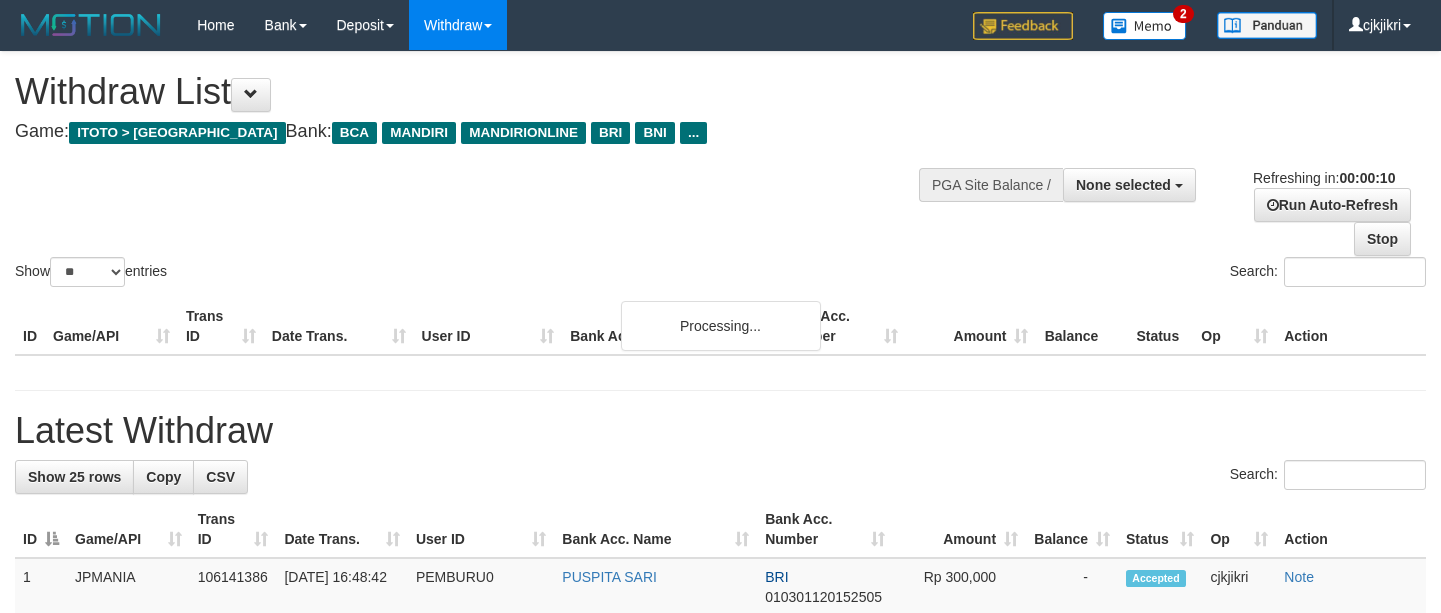 select 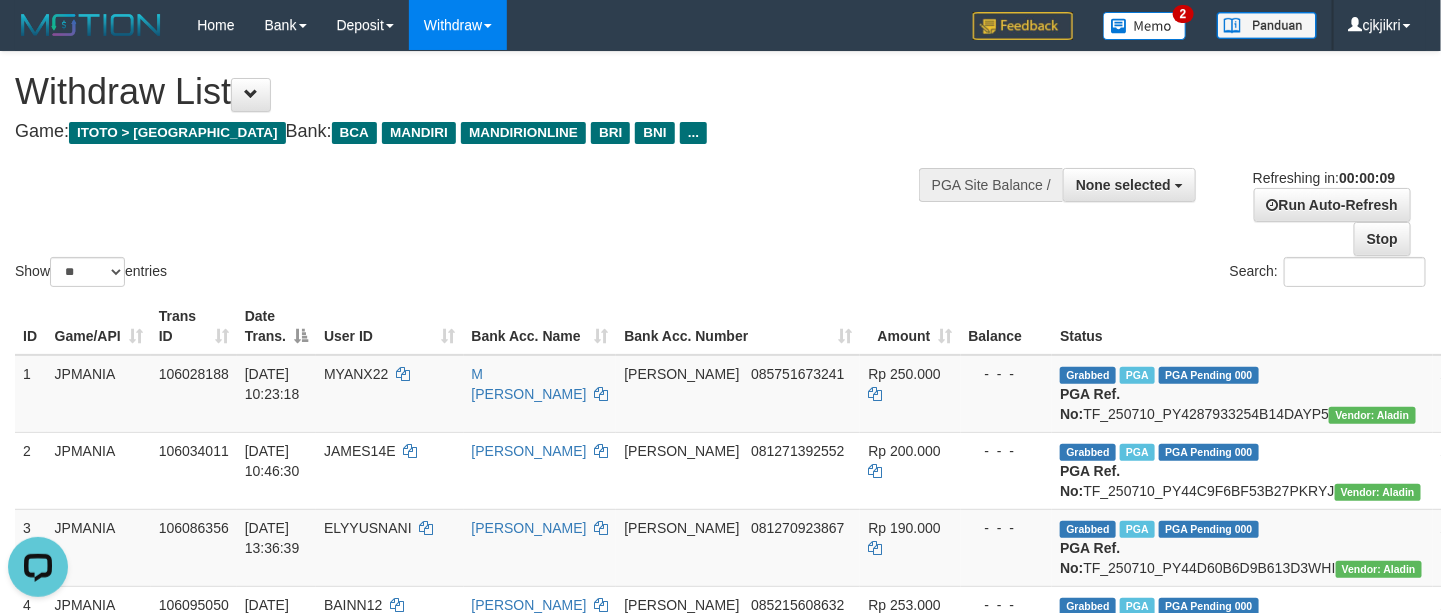 scroll, scrollTop: 0, scrollLeft: 0, axis: both 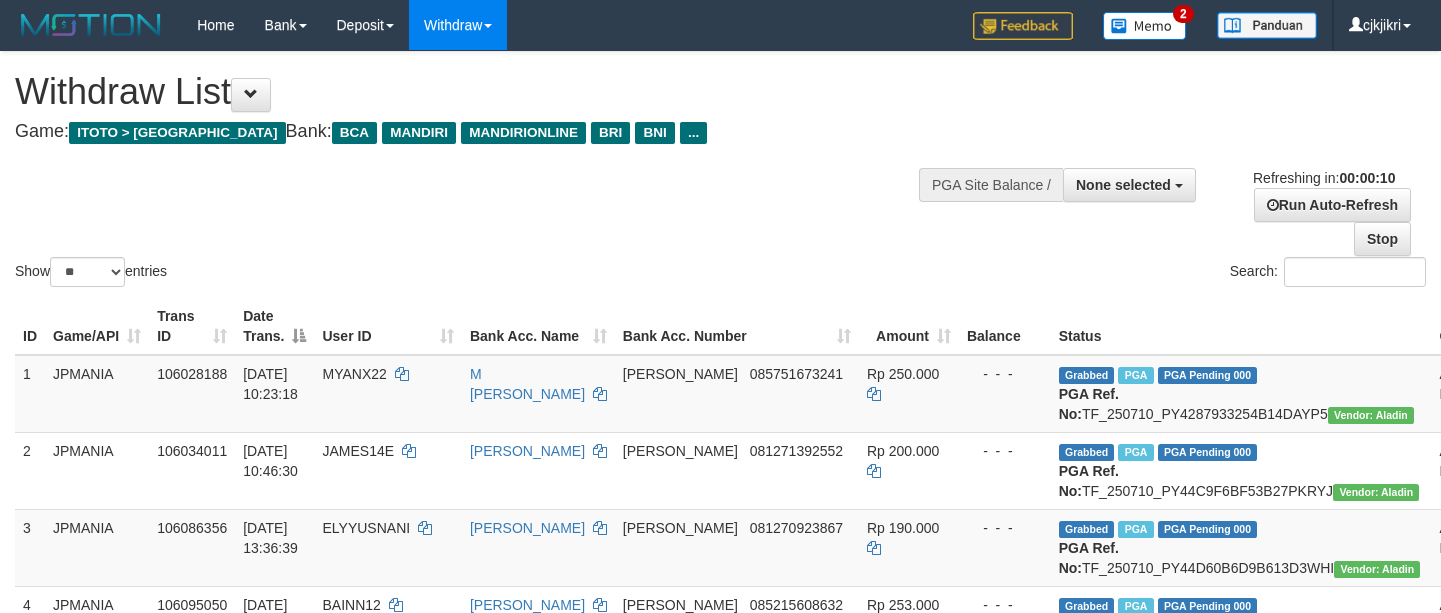 select 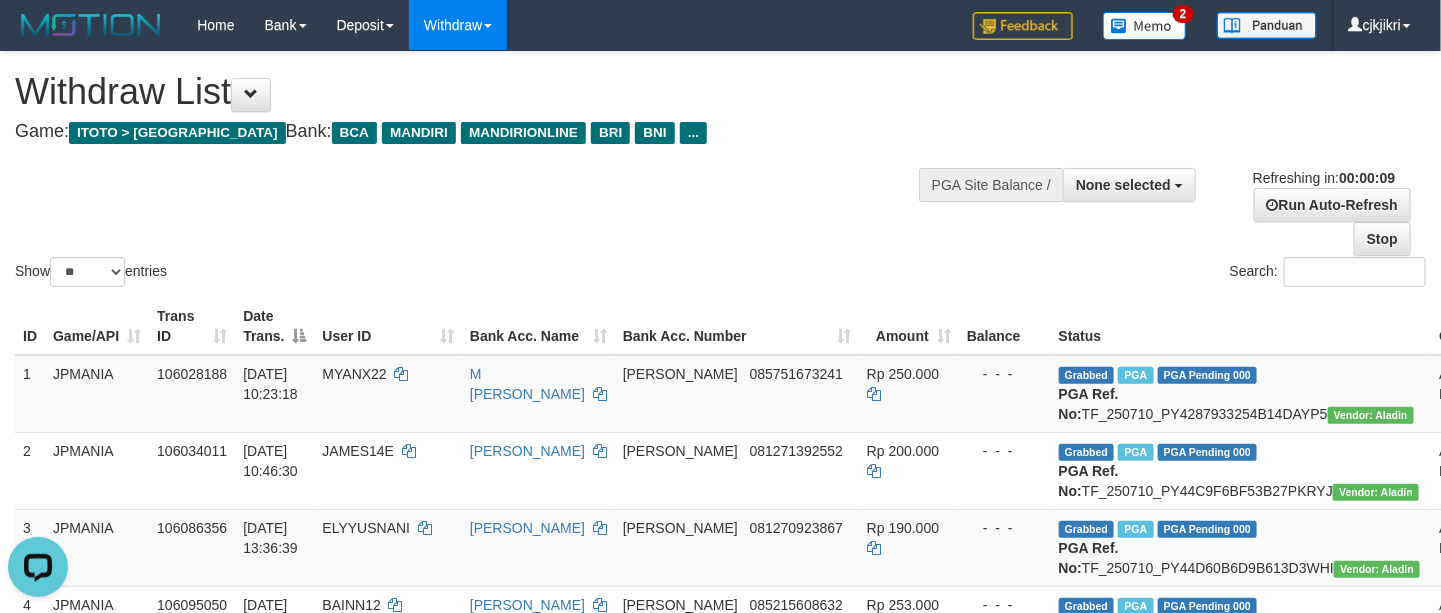 scroll, scrollTop: 0, scrollLeft: 0, axis: both 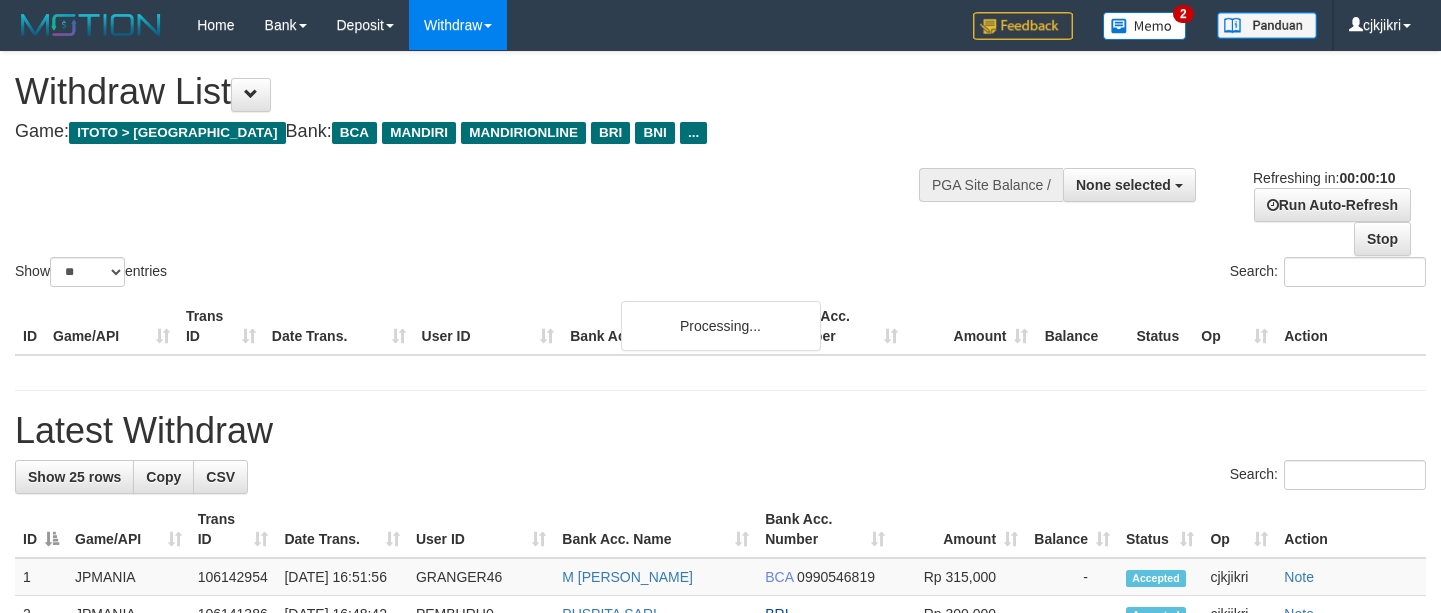 select 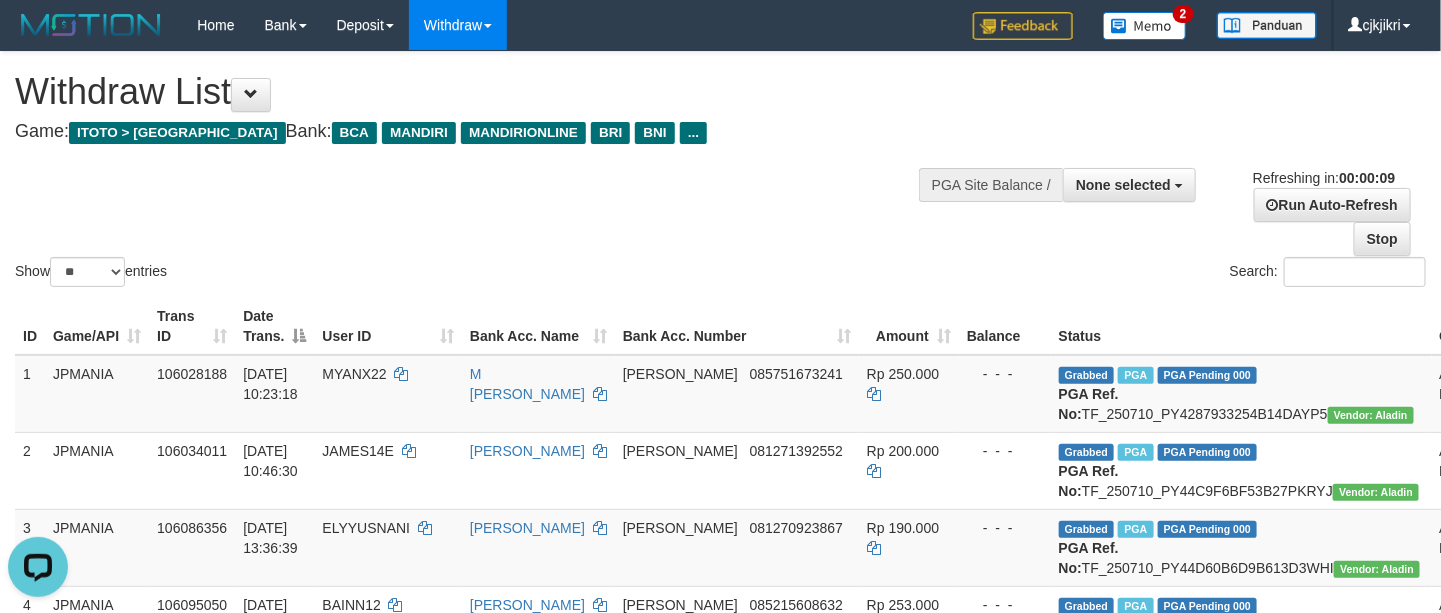 scroll, scrollTop: 0, scrollLeft: 0, axis: both 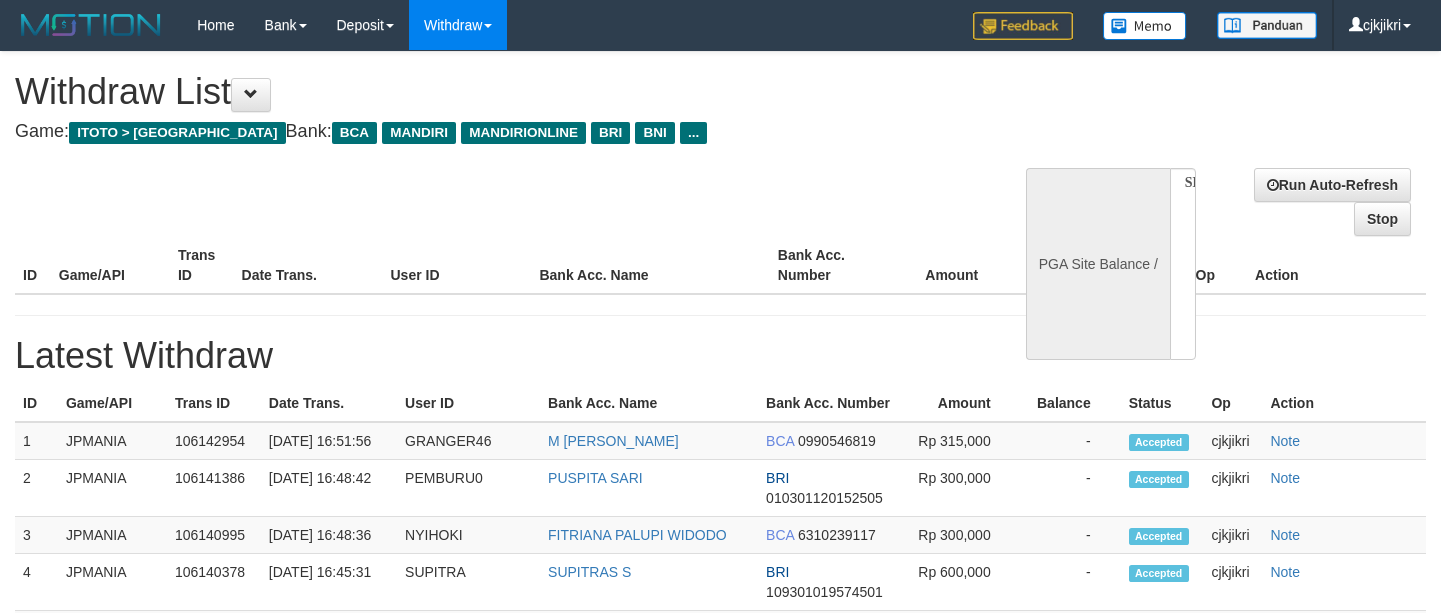 select 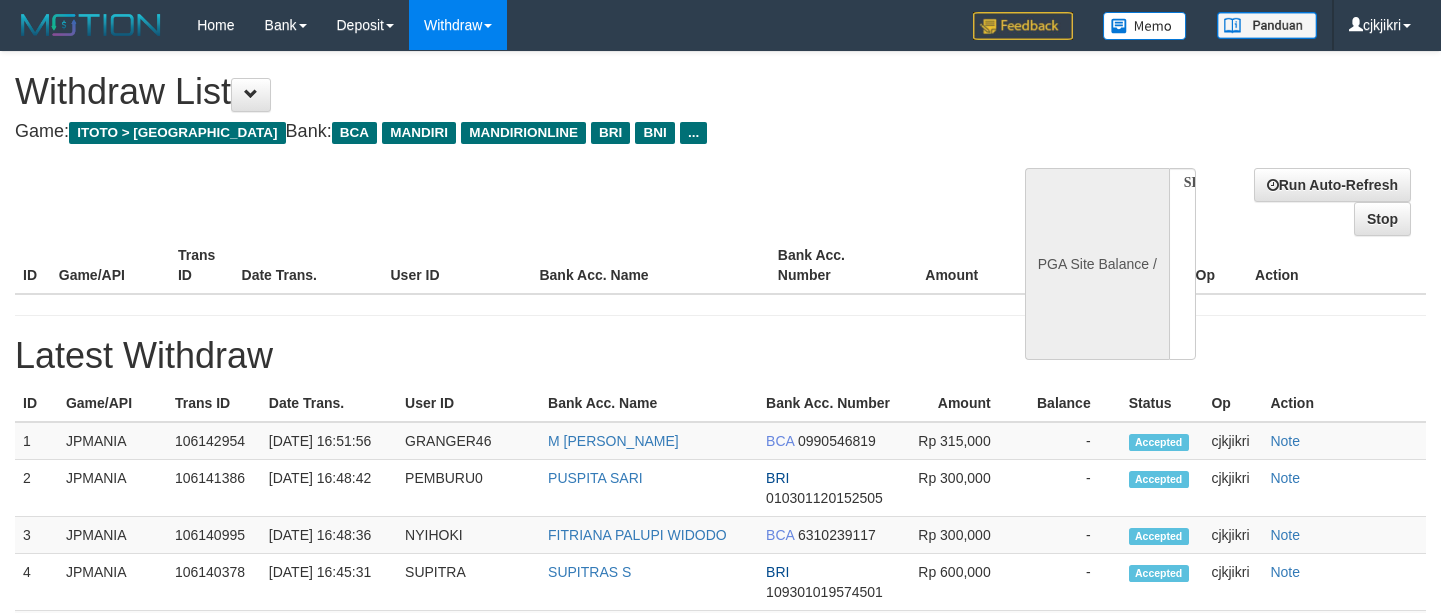 scroll, scrollTop: 0, scrollLeft: 0, axis: both 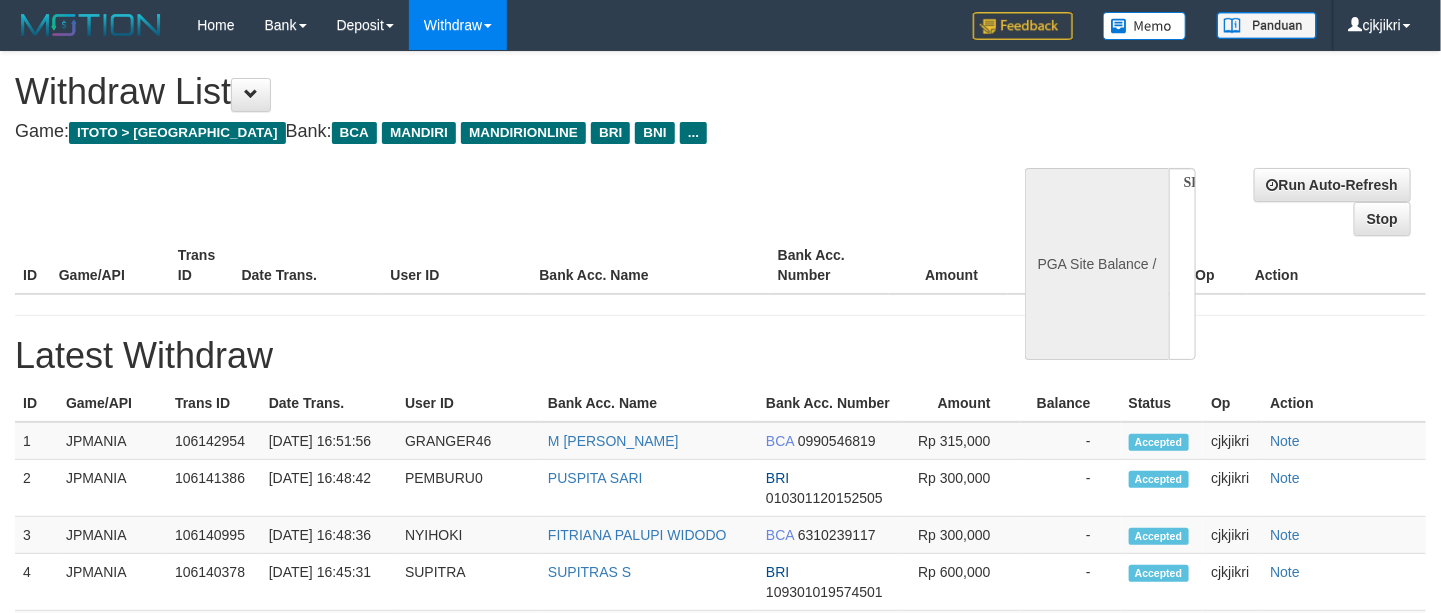 select on "**" 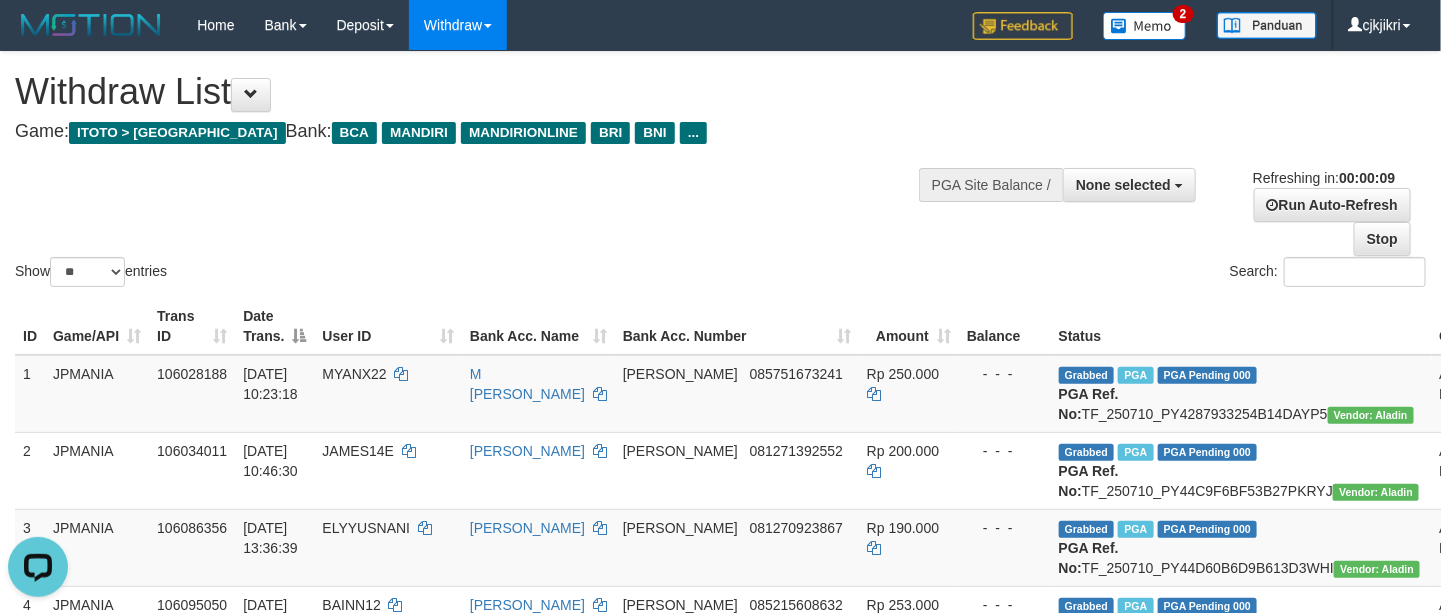 scroll, scrollTop: 0, scrollLeft: 0, axis: both 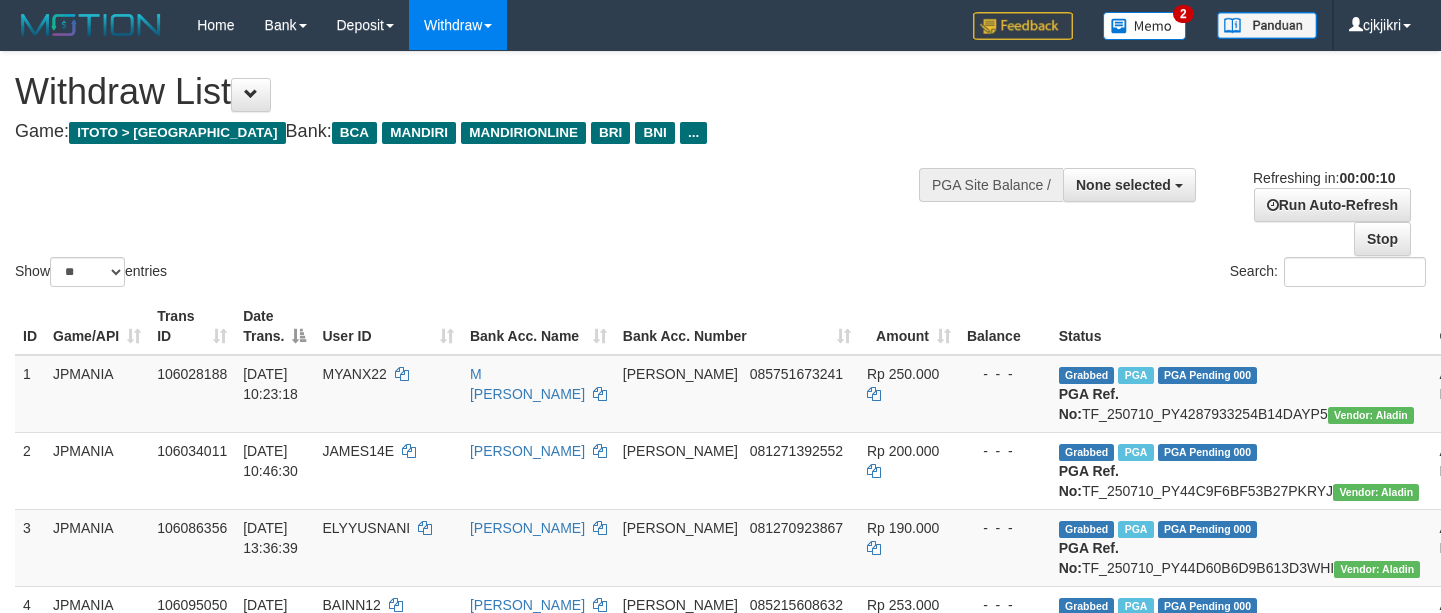 select 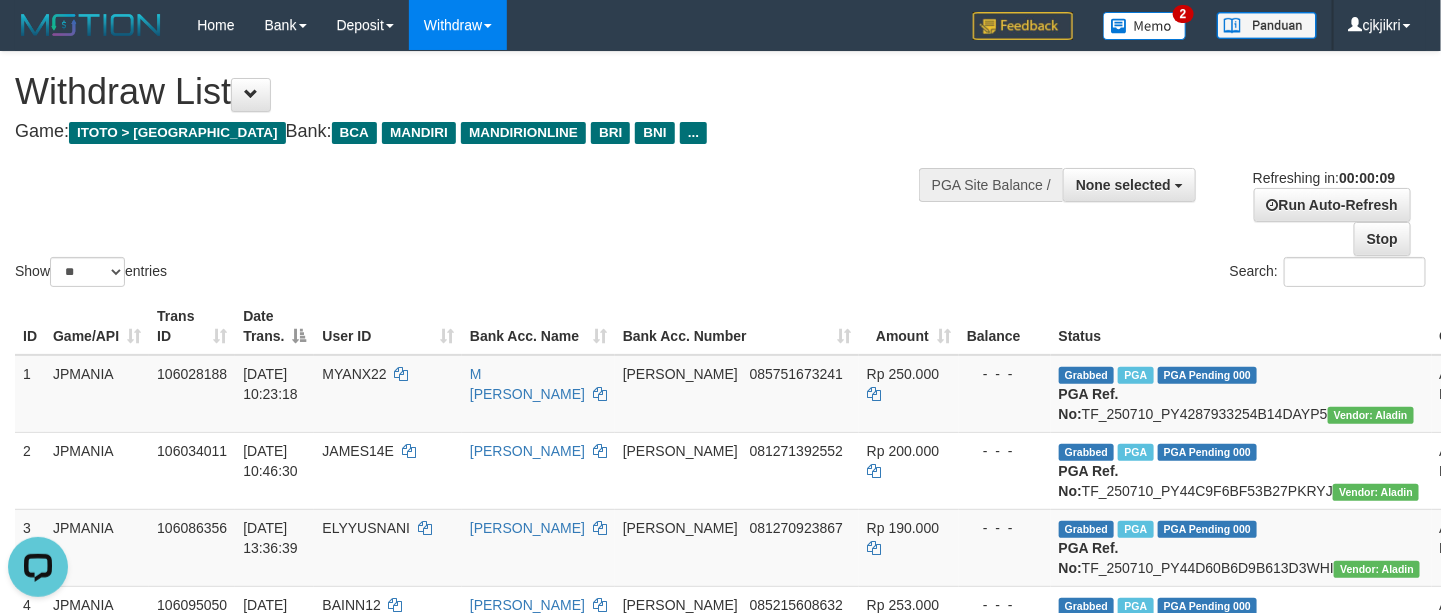 scroll, scrollTop: 0, scrollLeft: 0, axis: both 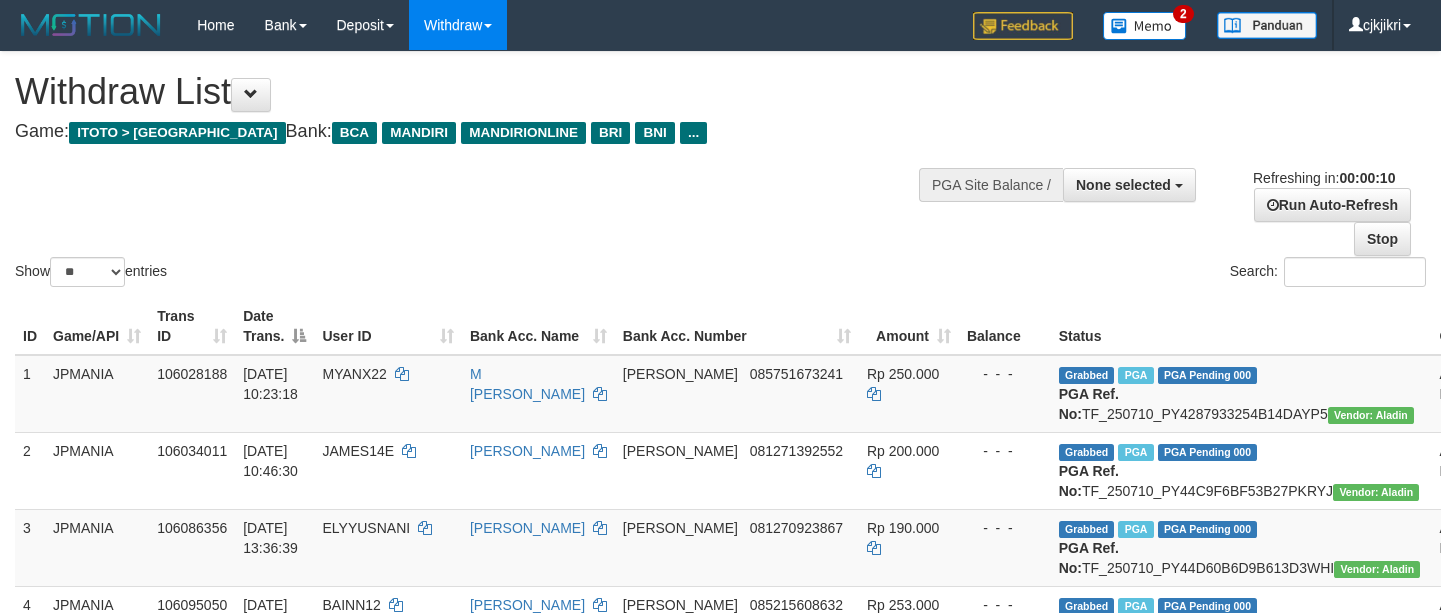 select 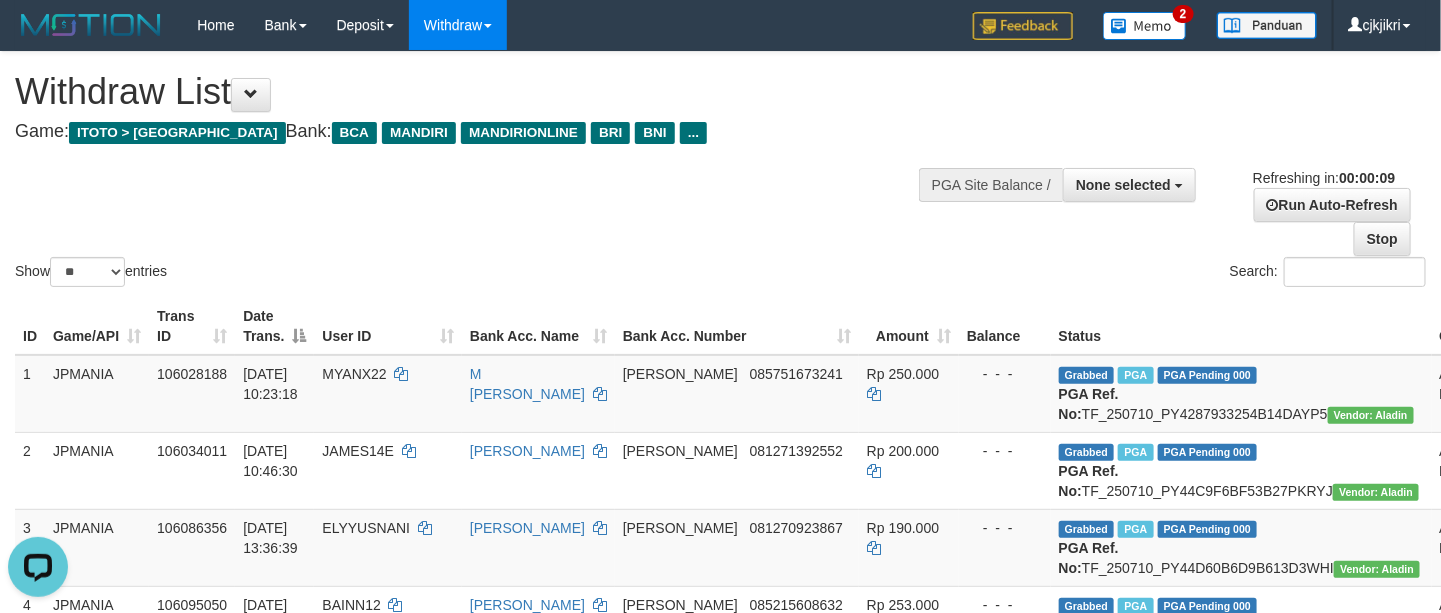scroll, scrollTop: 0, scrollLeft: 0, axis: both 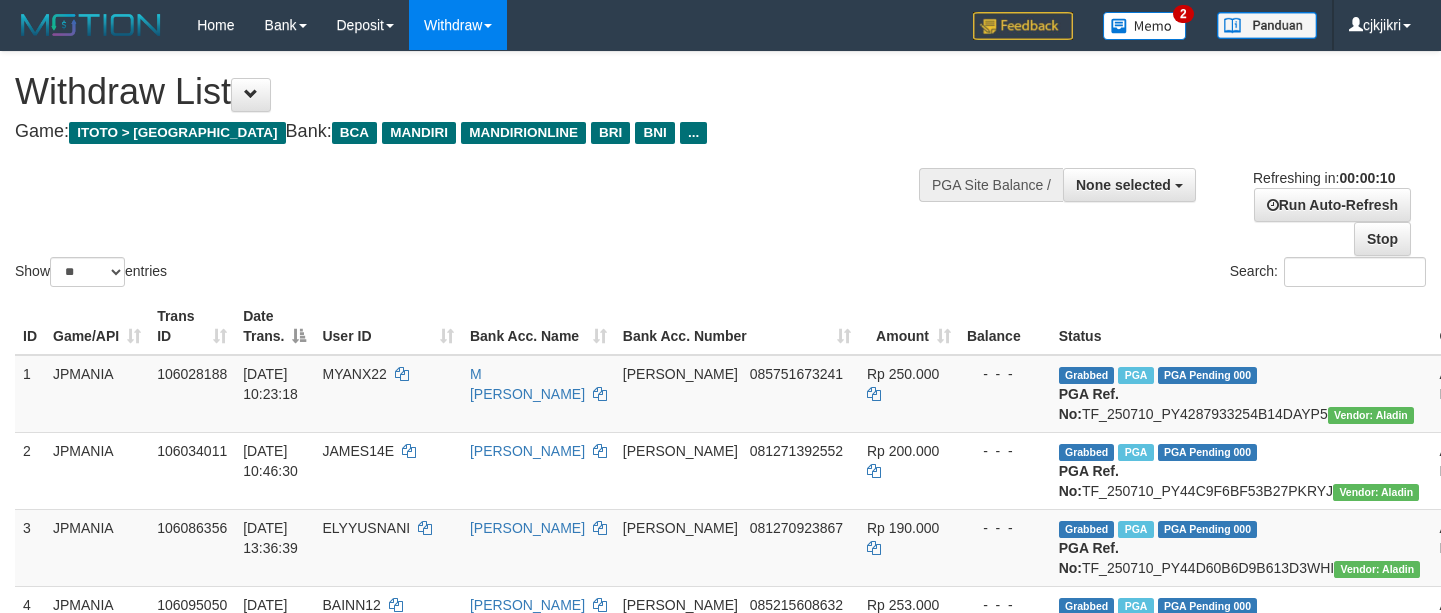 select 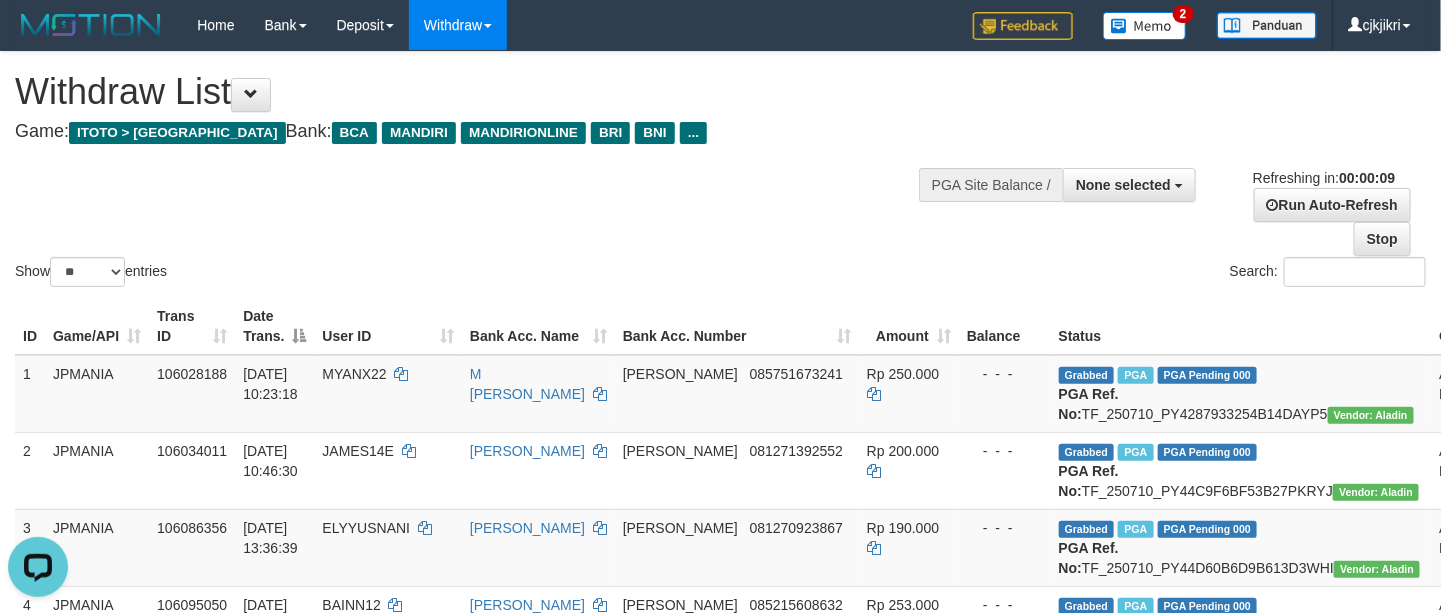 scroll, scrollTop: 0, scrollLeft: 0, axis: both 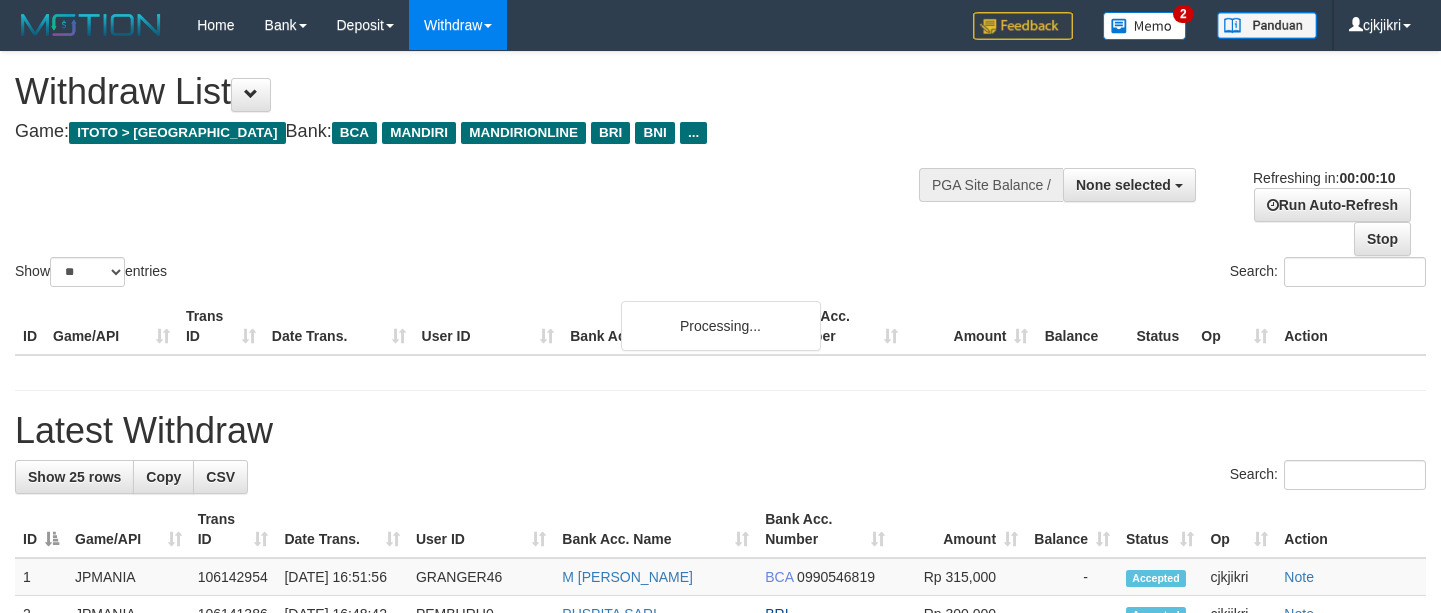 select 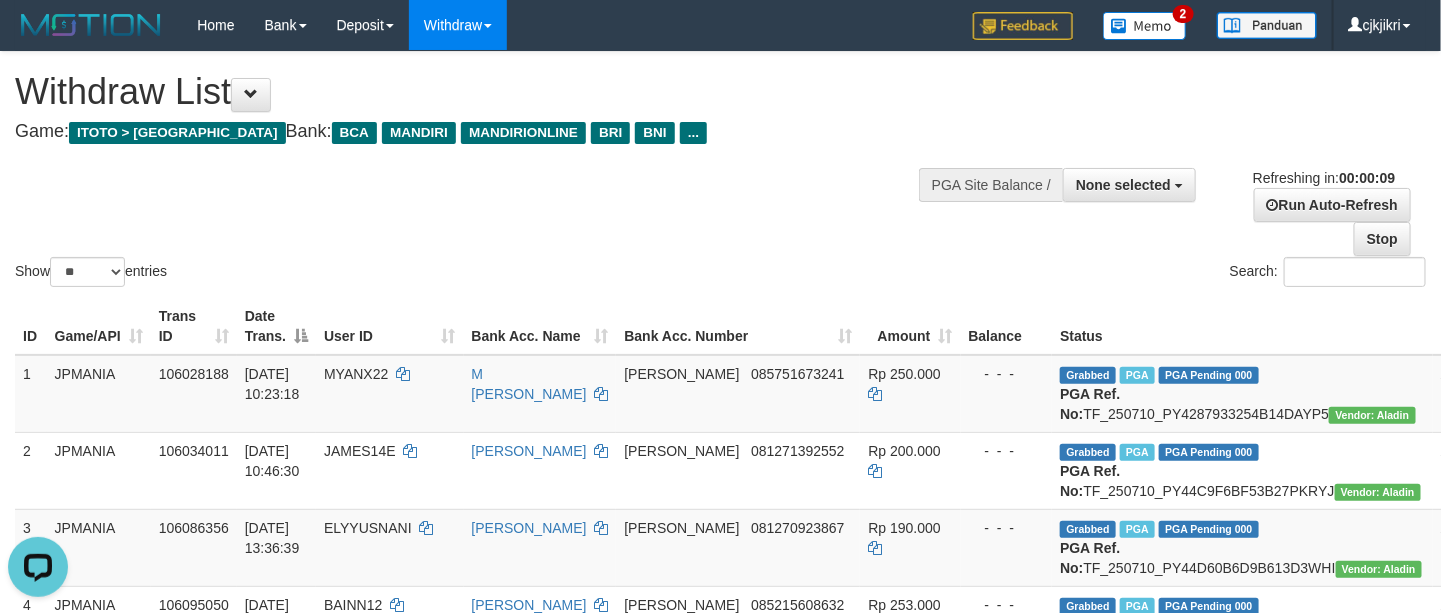 scroll, scrollTop: 0, scrollLeft: 0, axis: both 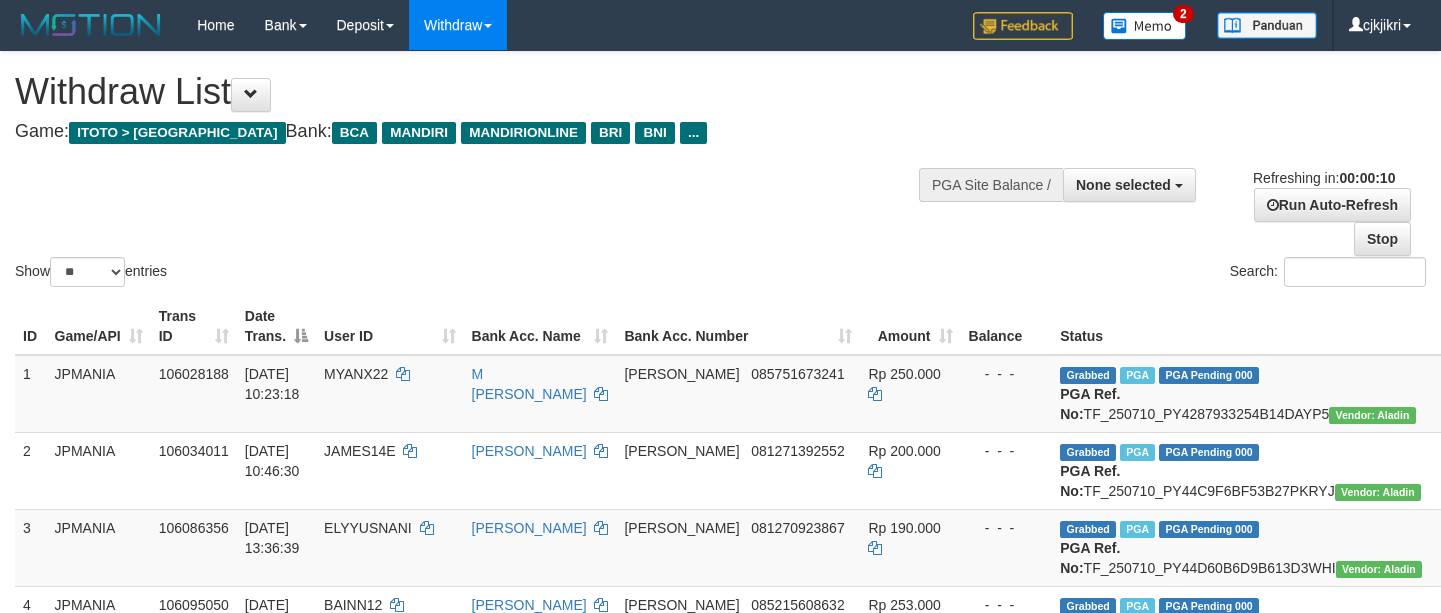 select 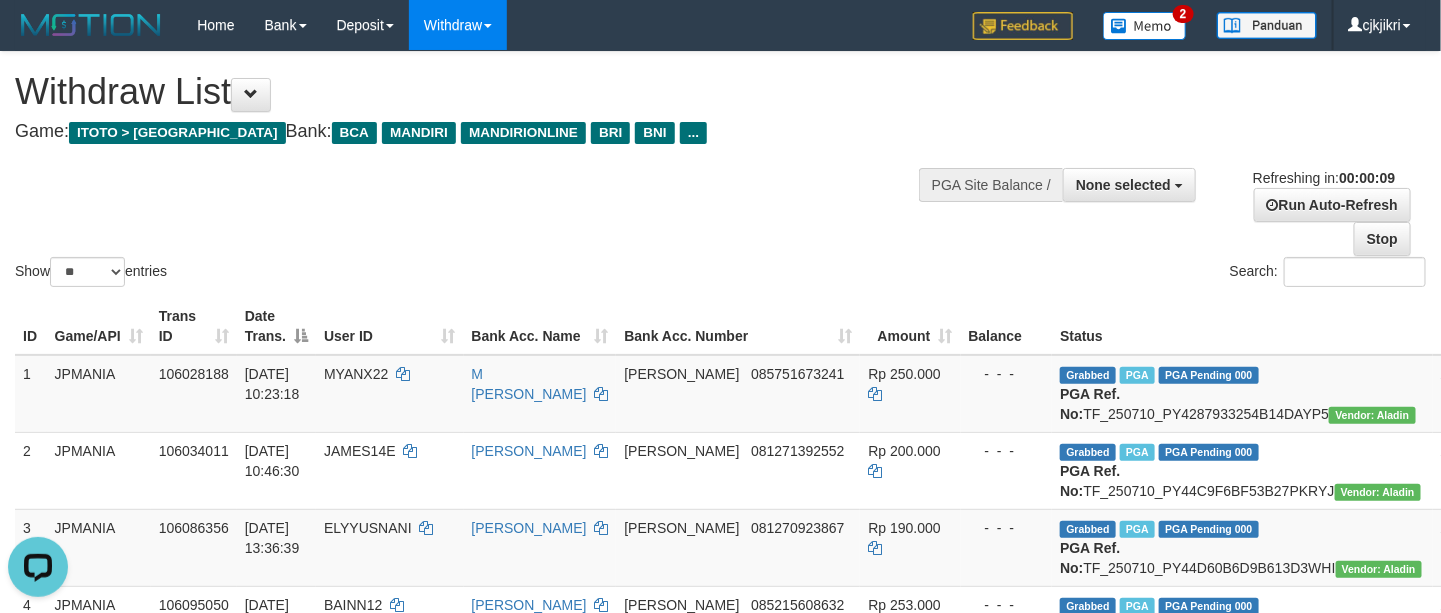 scroll, scrollTop: 0, scrollLeft: 0, axis: both 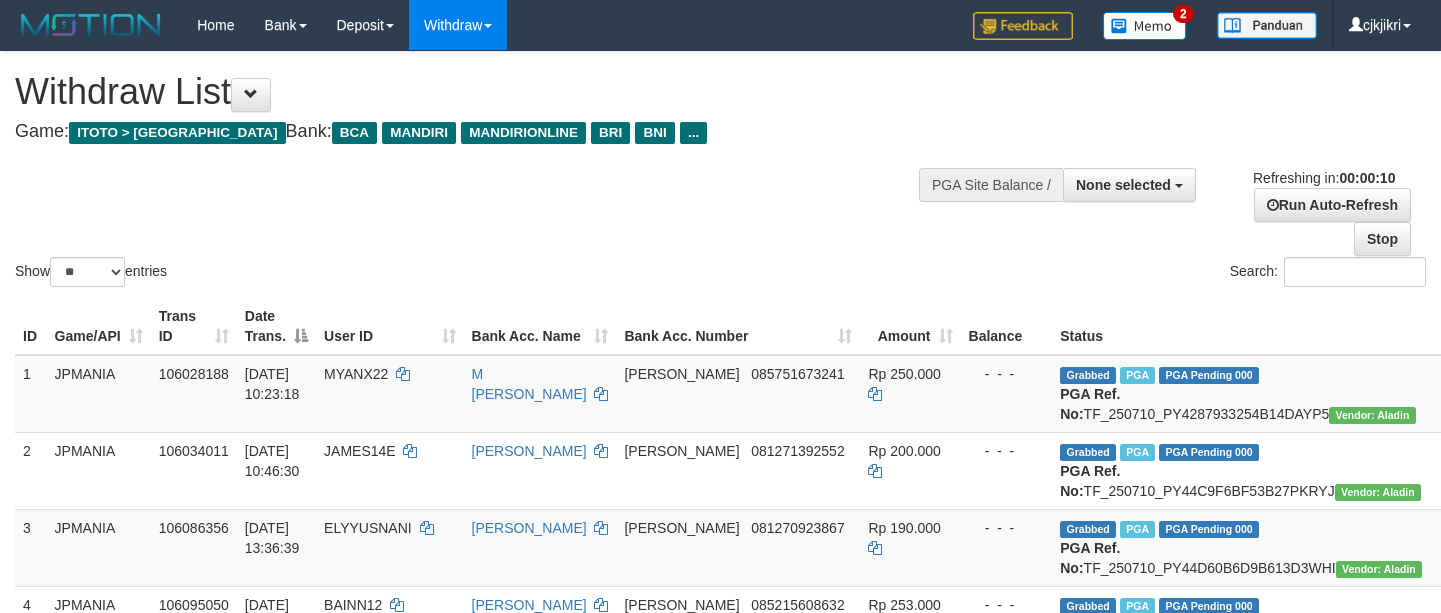 select 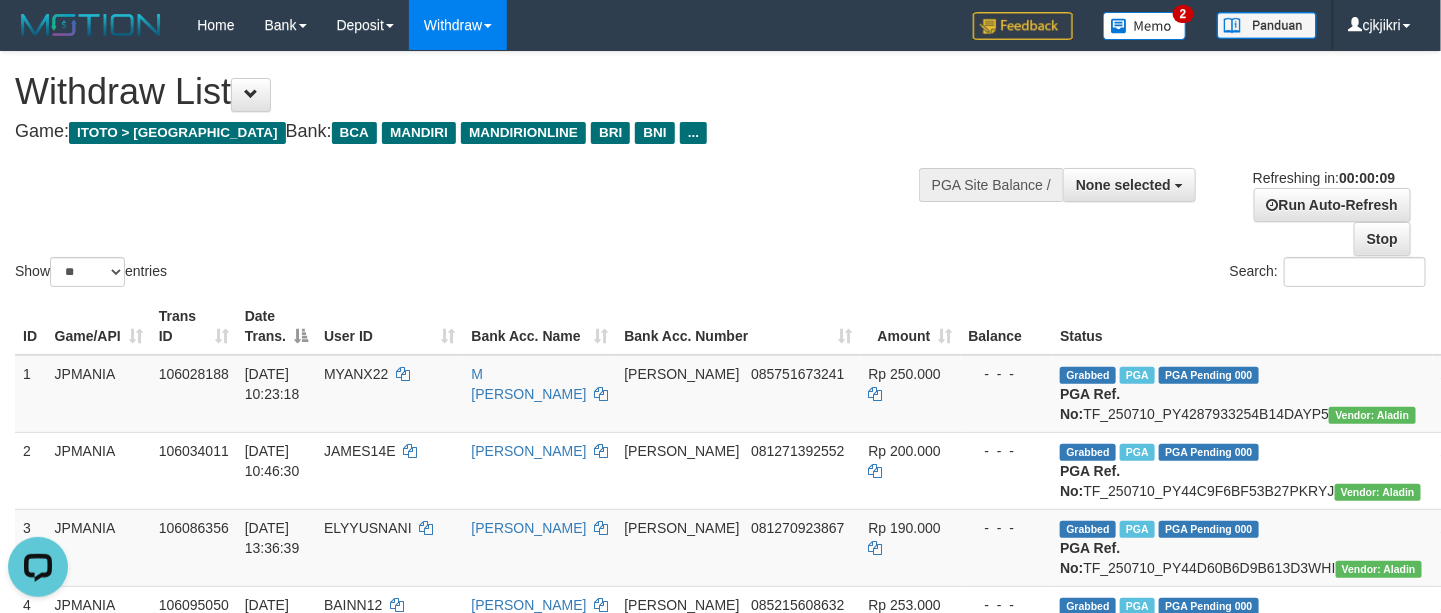 scroll, scrollTop: 0, scrollLeft: 0, axis: both 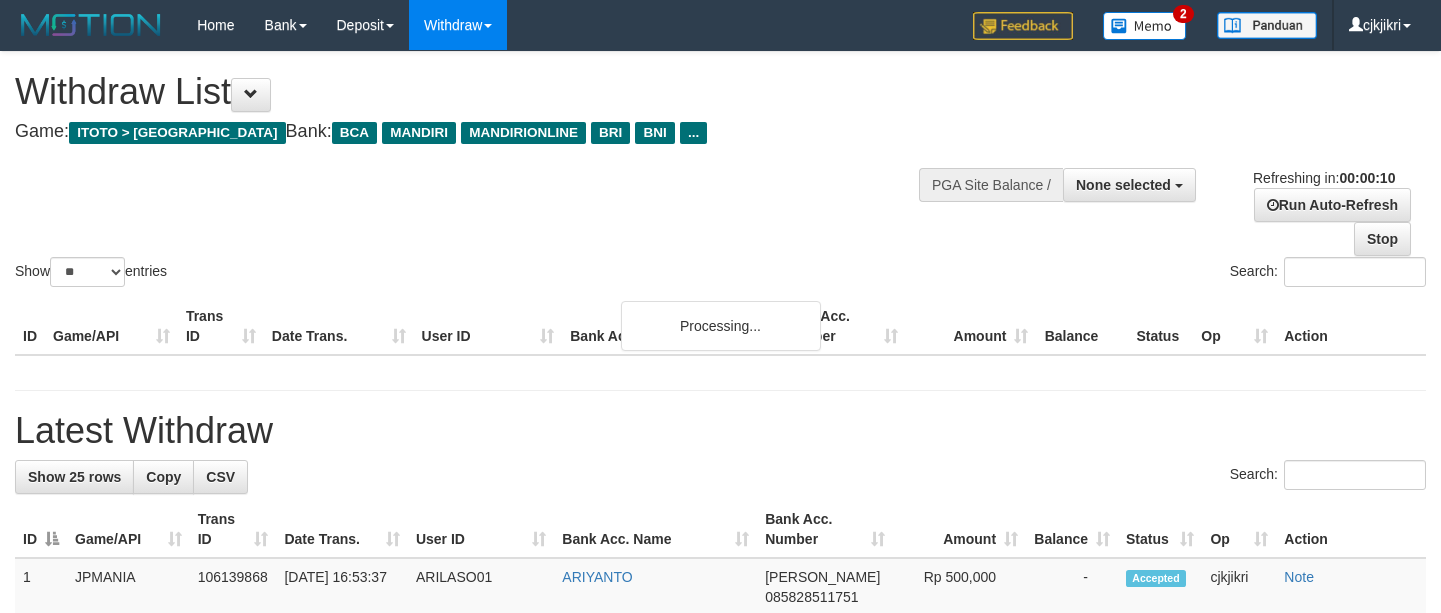 select 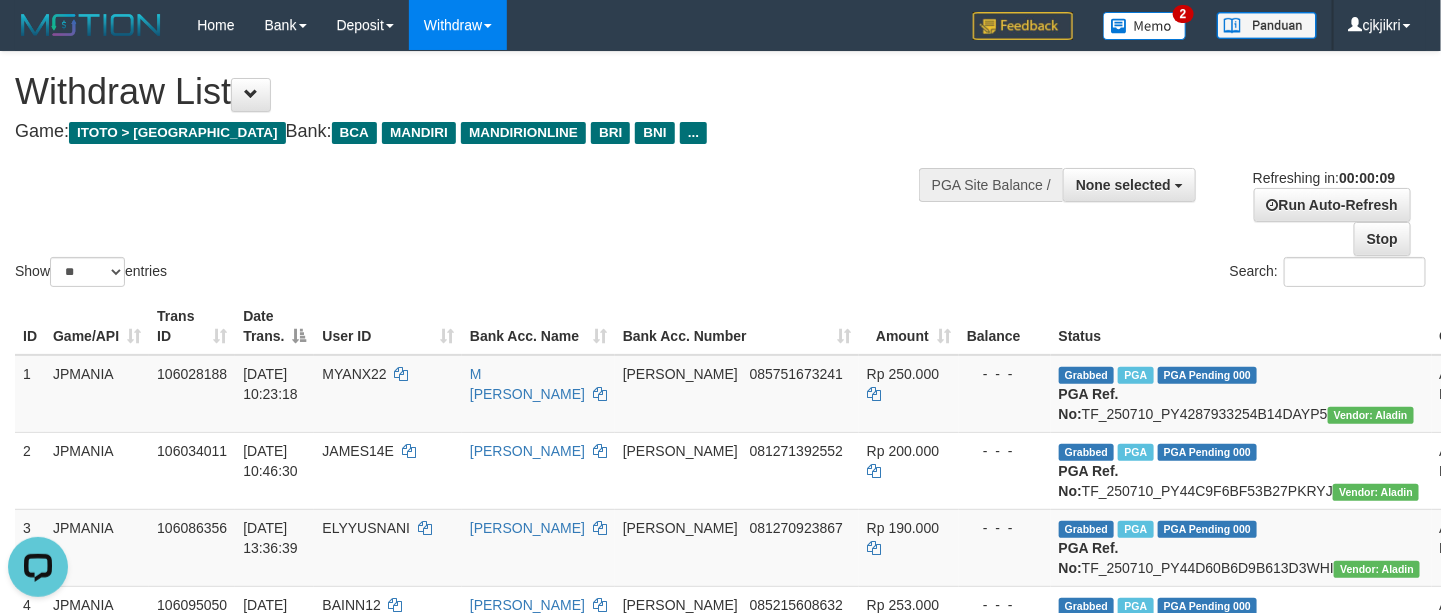scroll, scrollTop: 0, scrollLeft: 0, axis: both 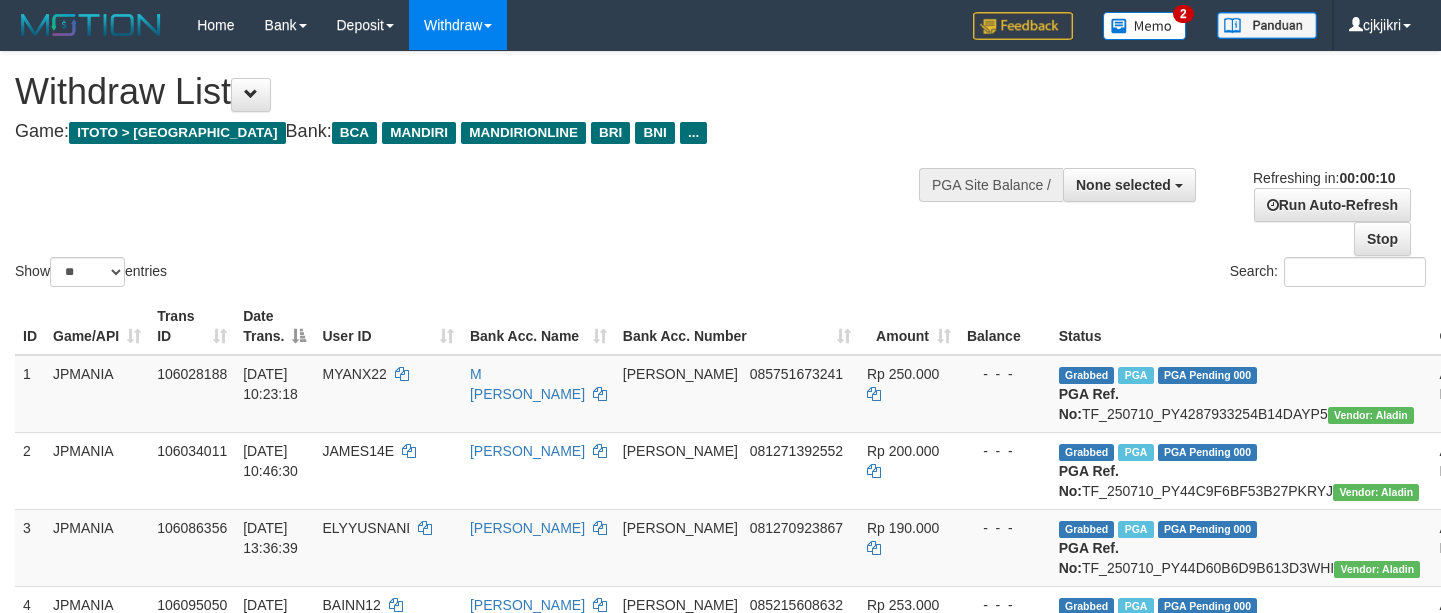 select 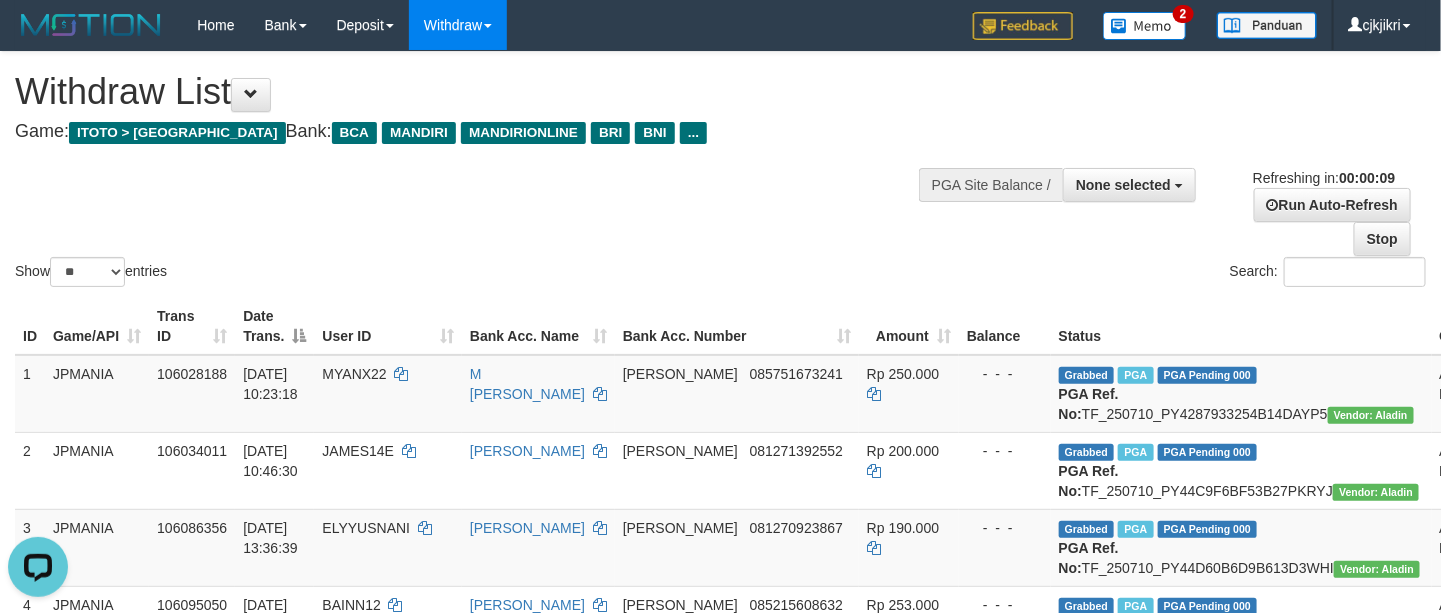 scroll, scrollTop: 0, scrollLeft: 0, axis: both 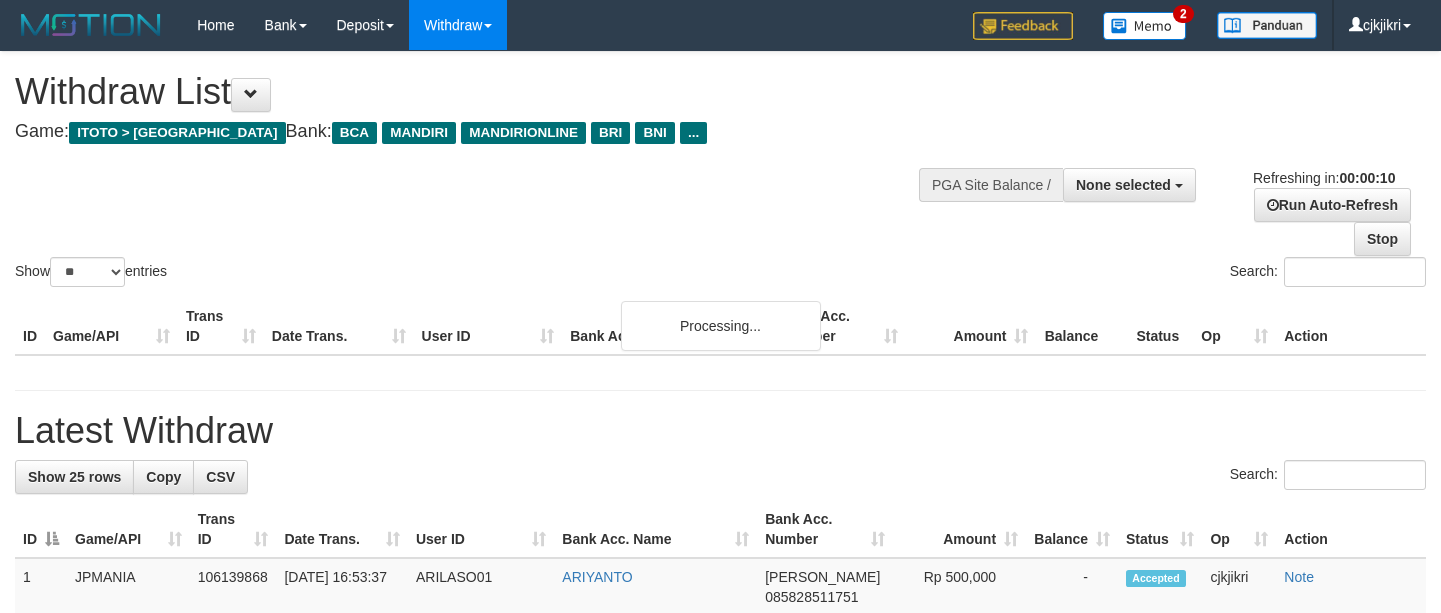 select 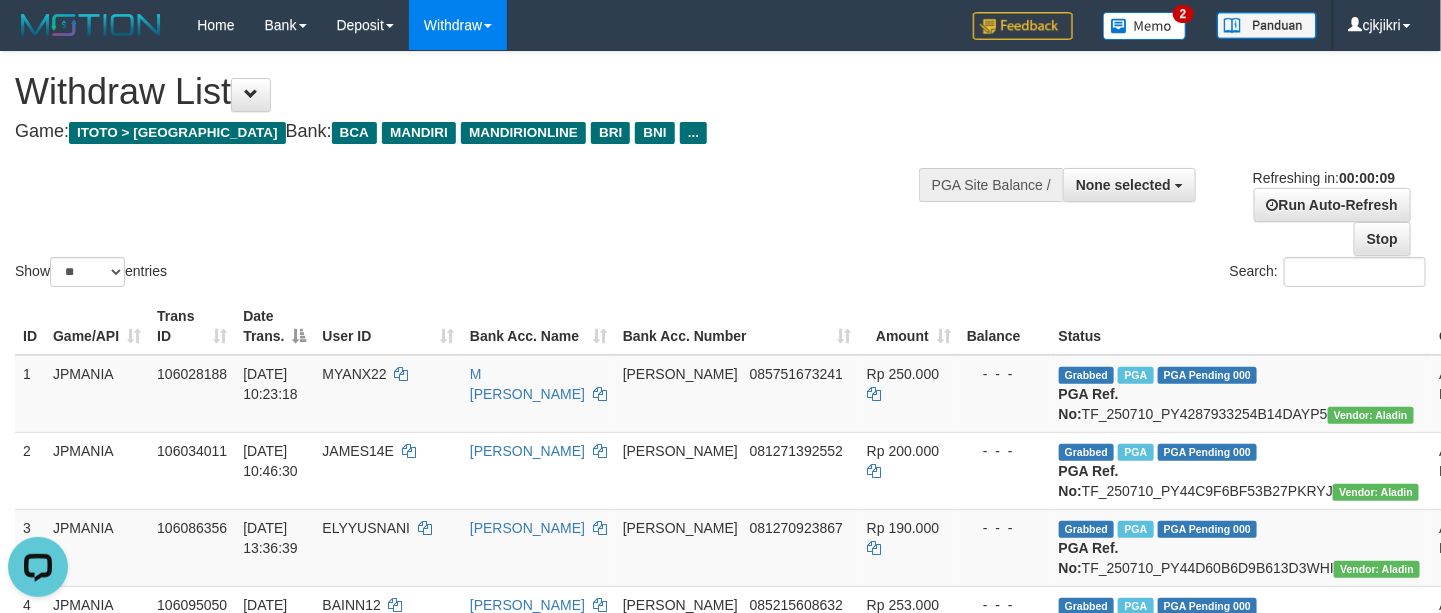scroll, scrollTop: 0, scrollLeft: 0, axis: both 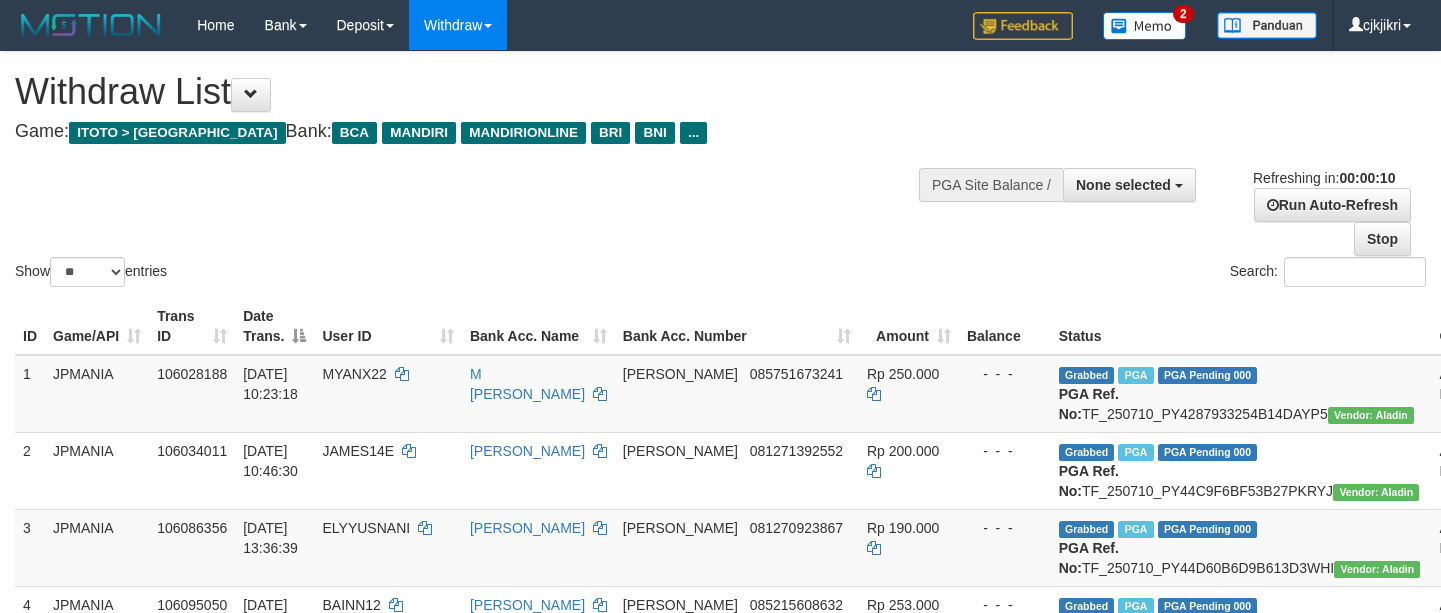 select 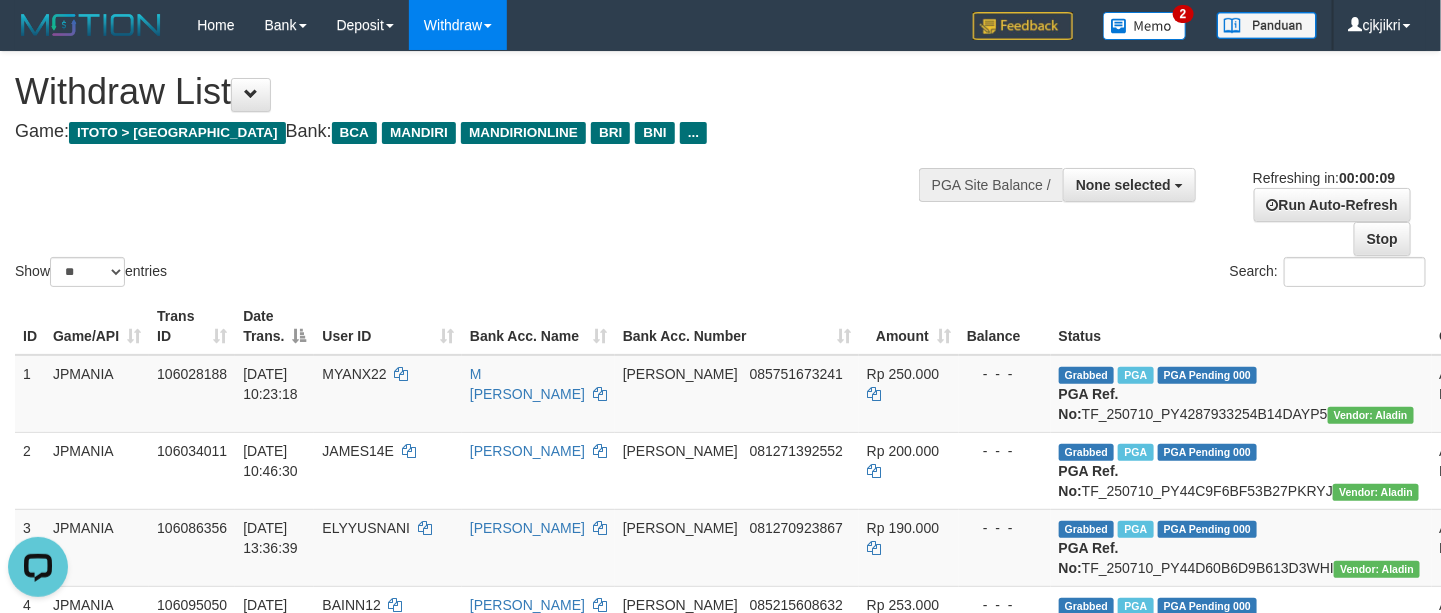 scroll, scrollTop: 0, scrollLeft: 0, axis: both 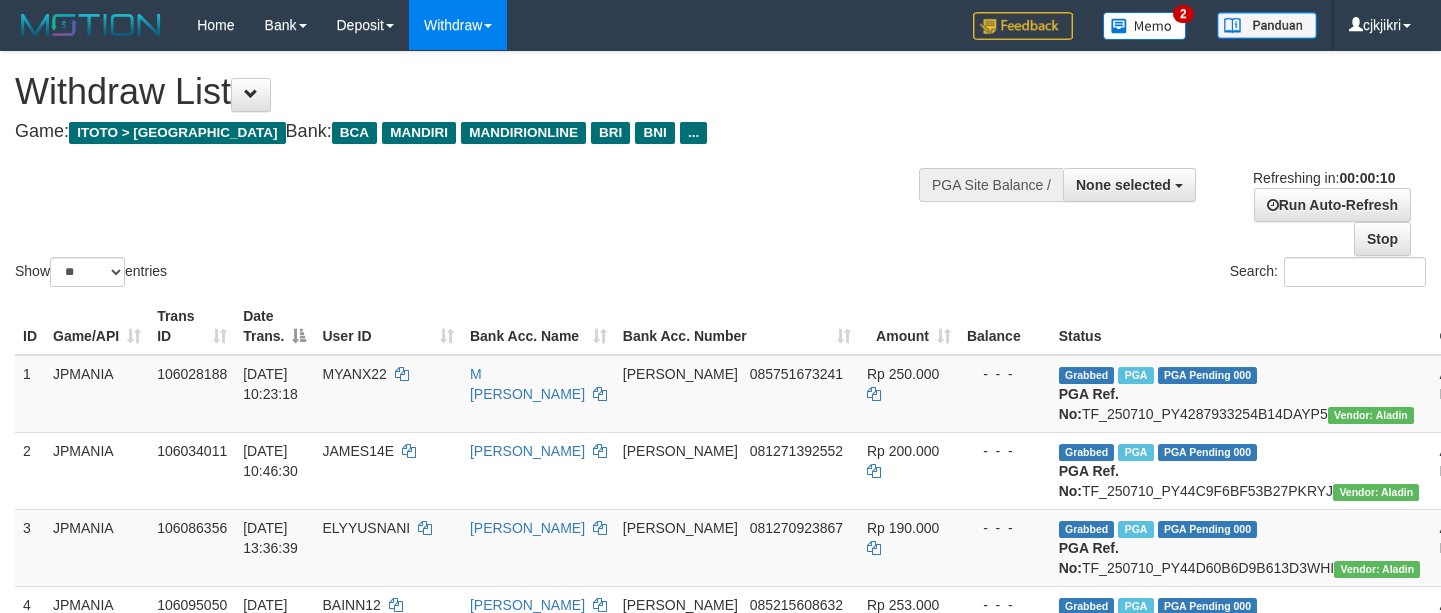 select 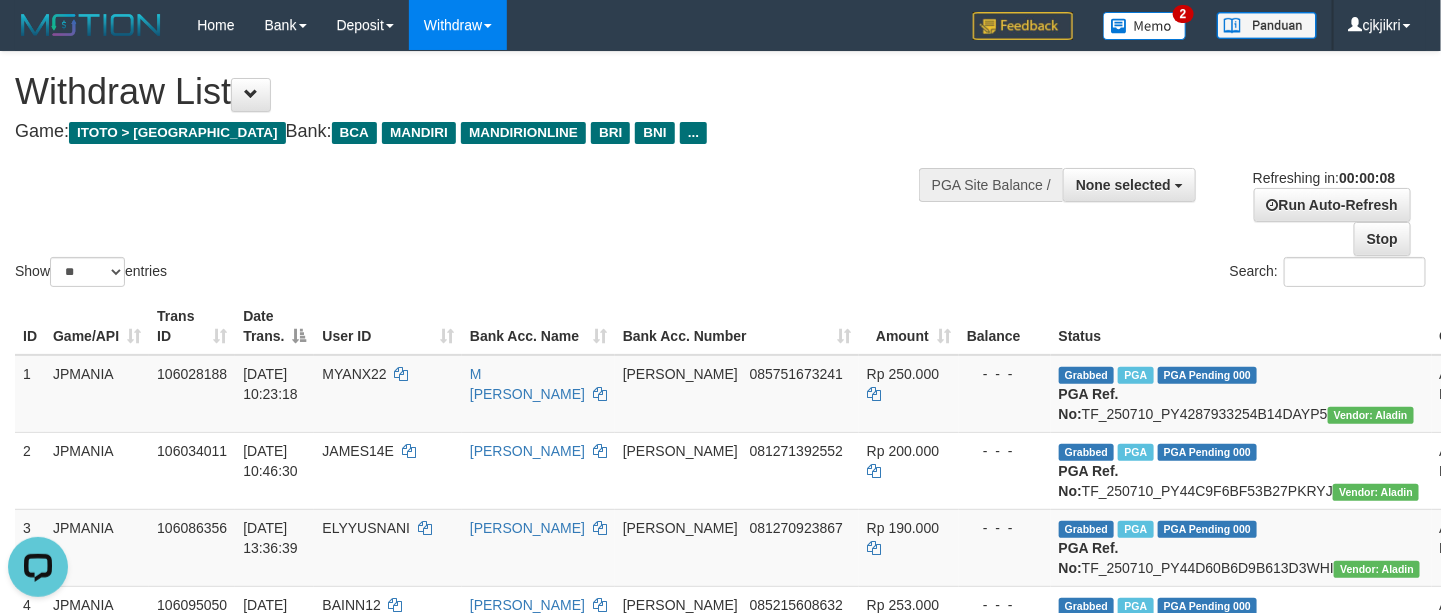 scroll, scrollTop: 0, scrollLeft: 0, axis: both 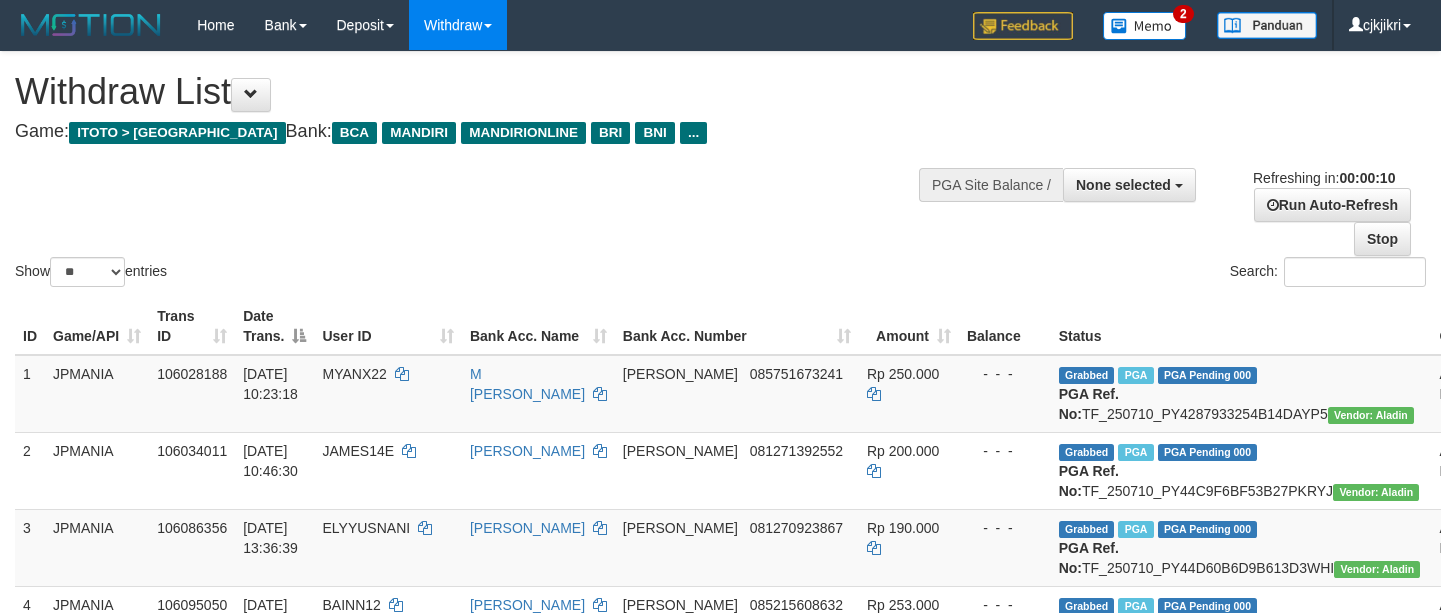 select 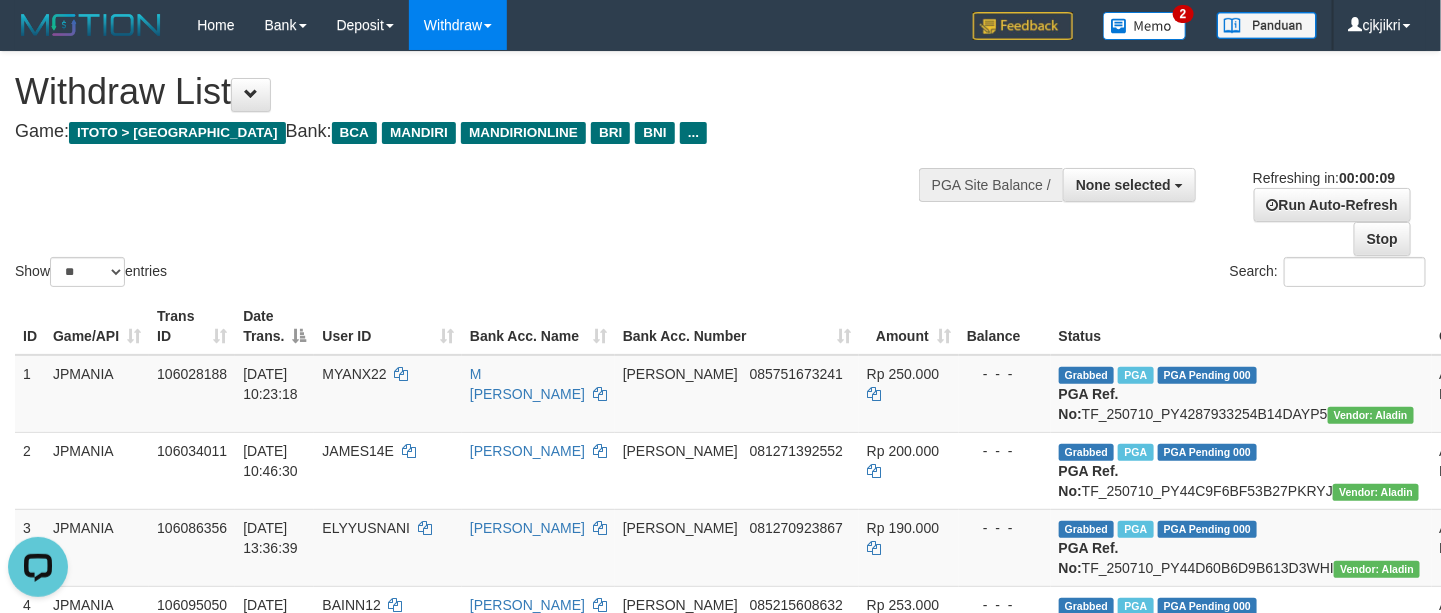 scroll, scrollTop: 0, scrollLeft: 0, axis: both 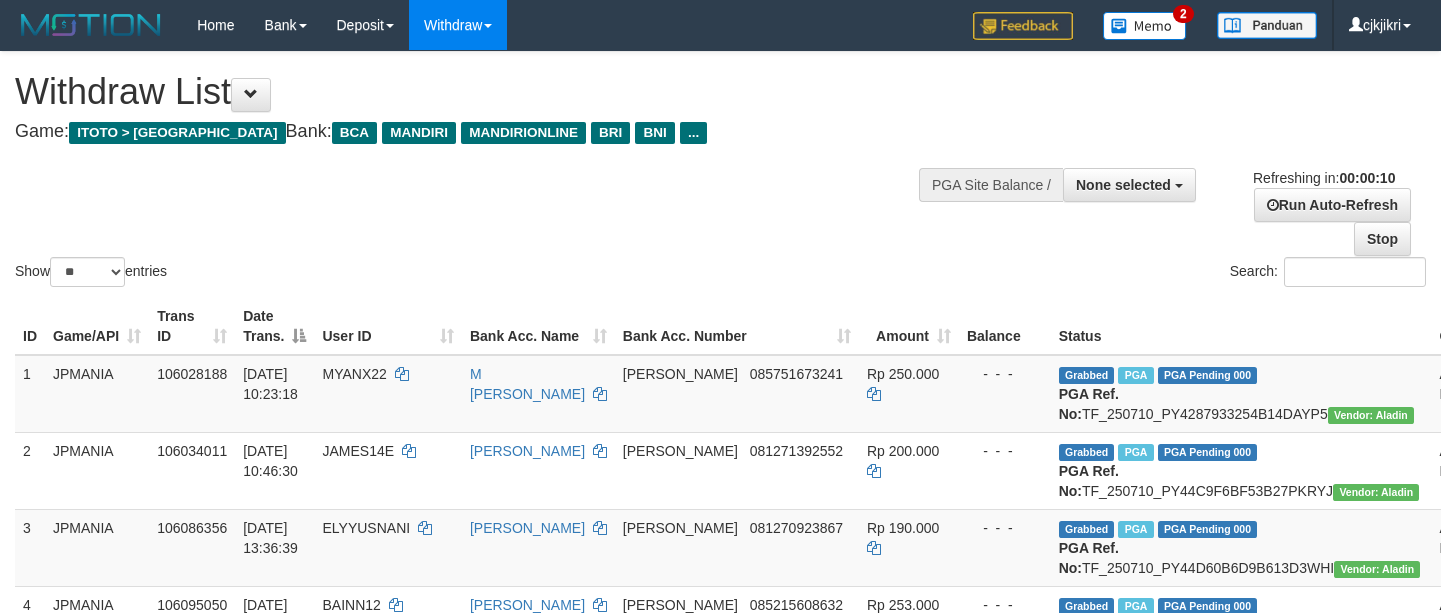 select 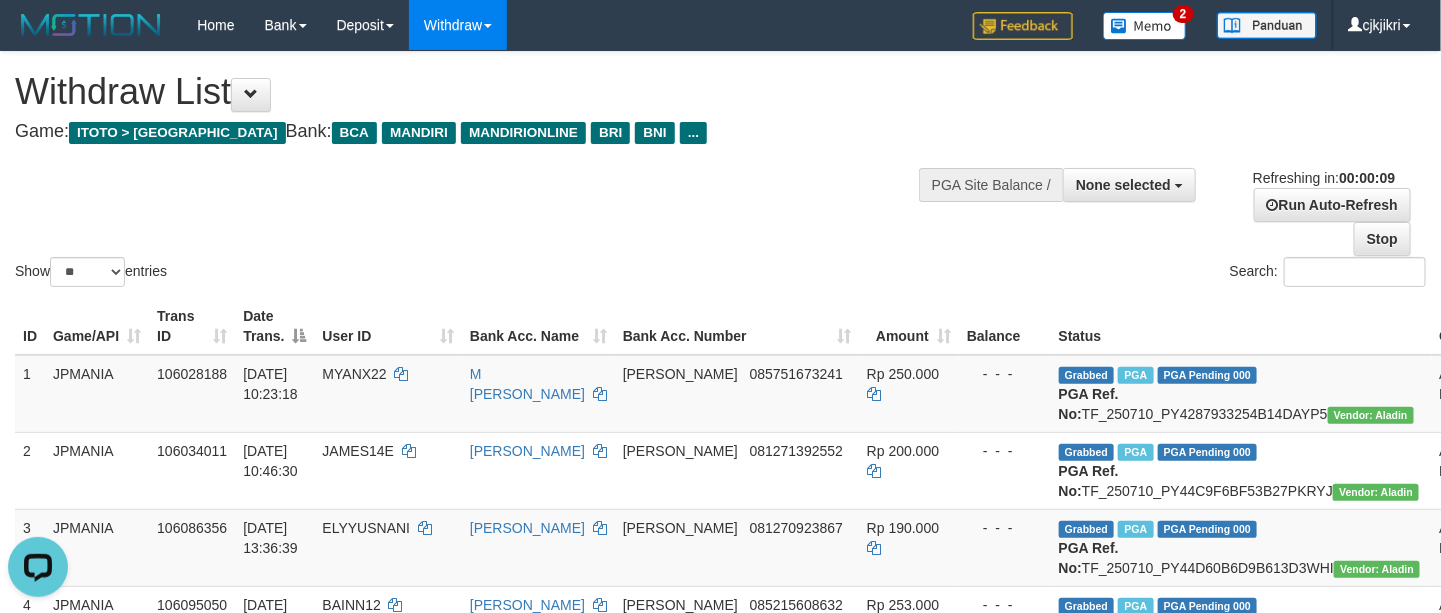 scroll, scrollTop: 0, scrollLeft: 0, axis: both 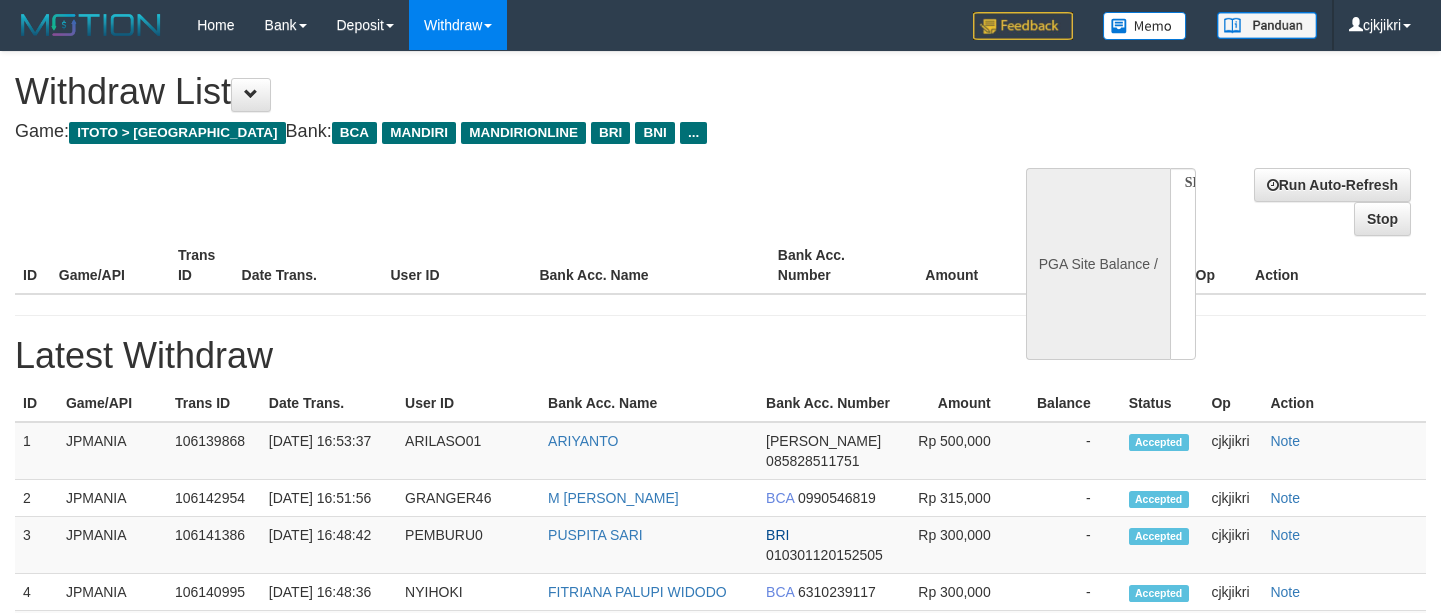 select 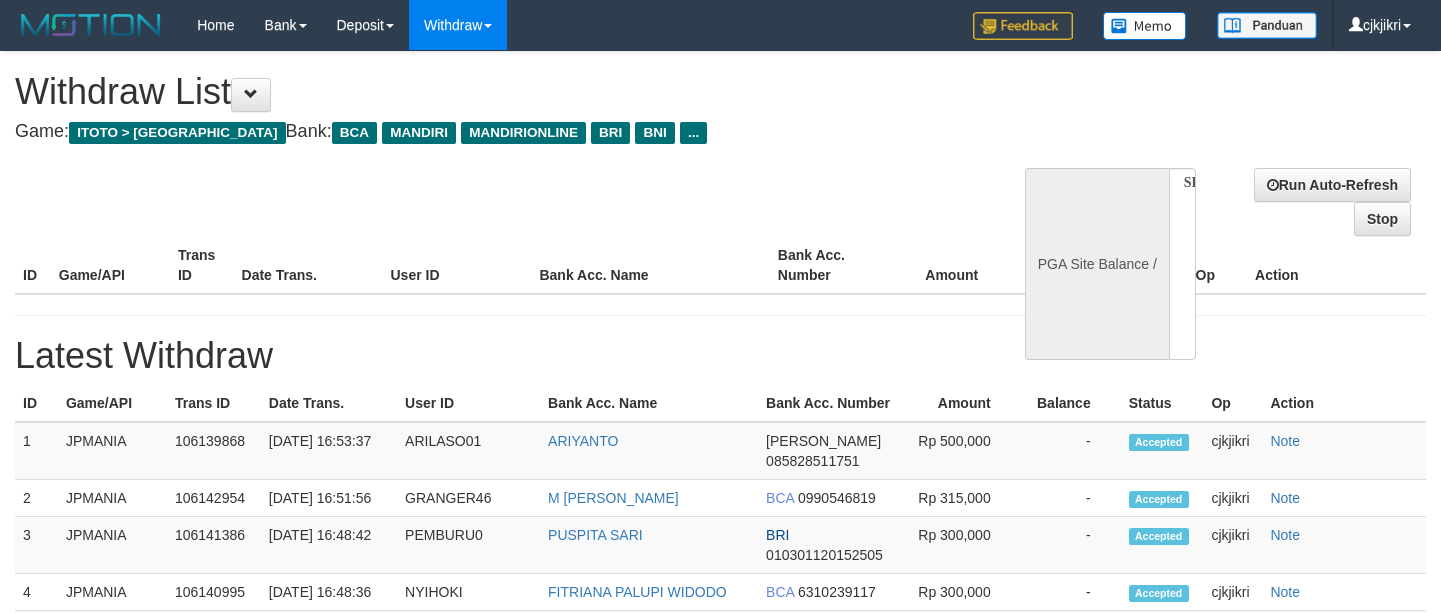scroll, scrollTop: 0, scrollLeft: 0, axis: both 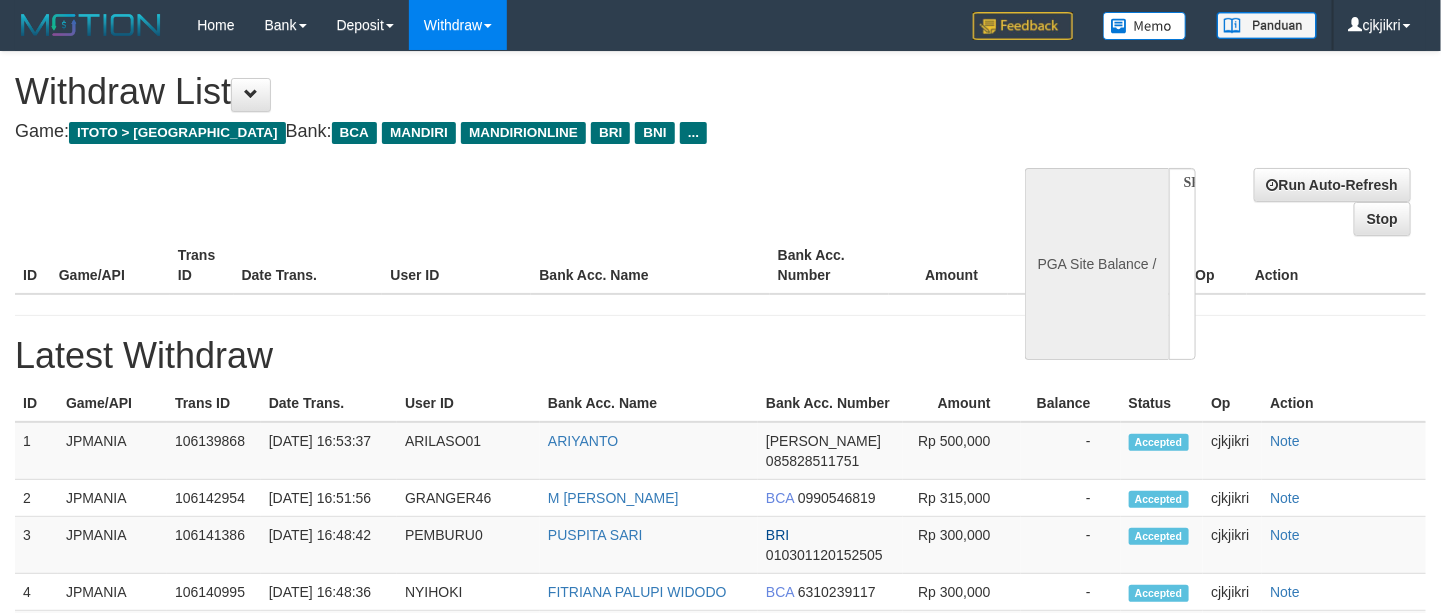 select on "**" 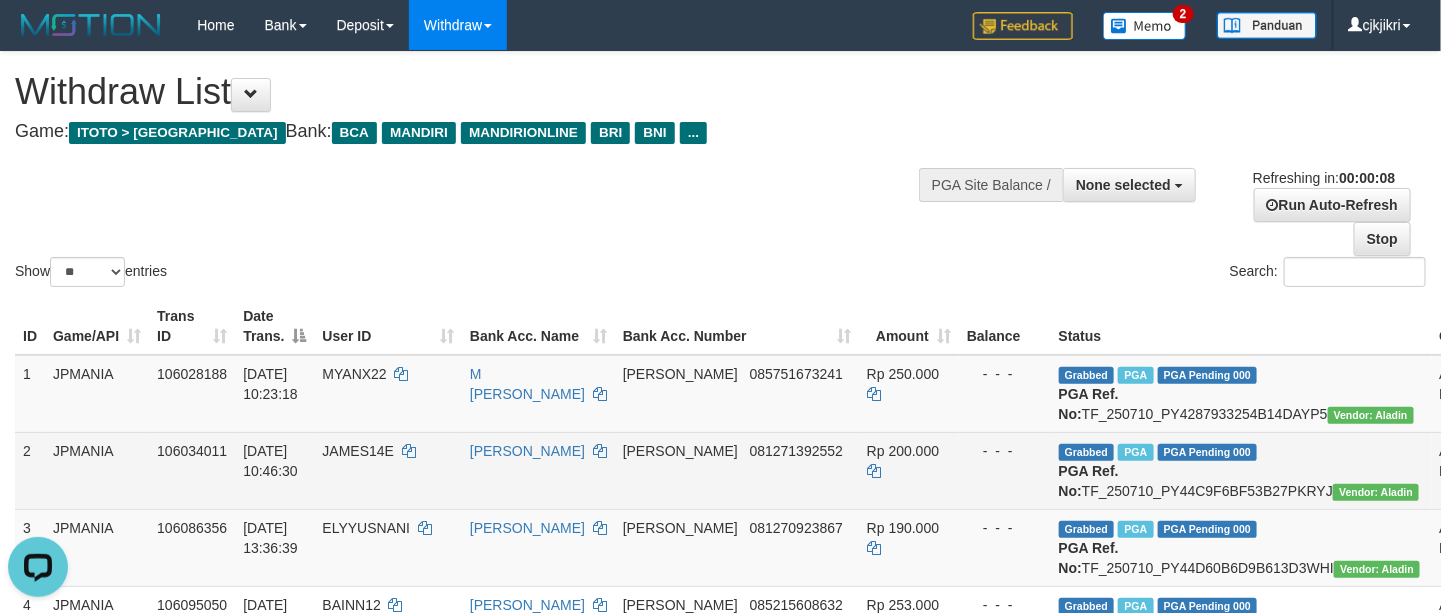 scroll, scrollTop: 0, scrollLeft: 0, axis: both 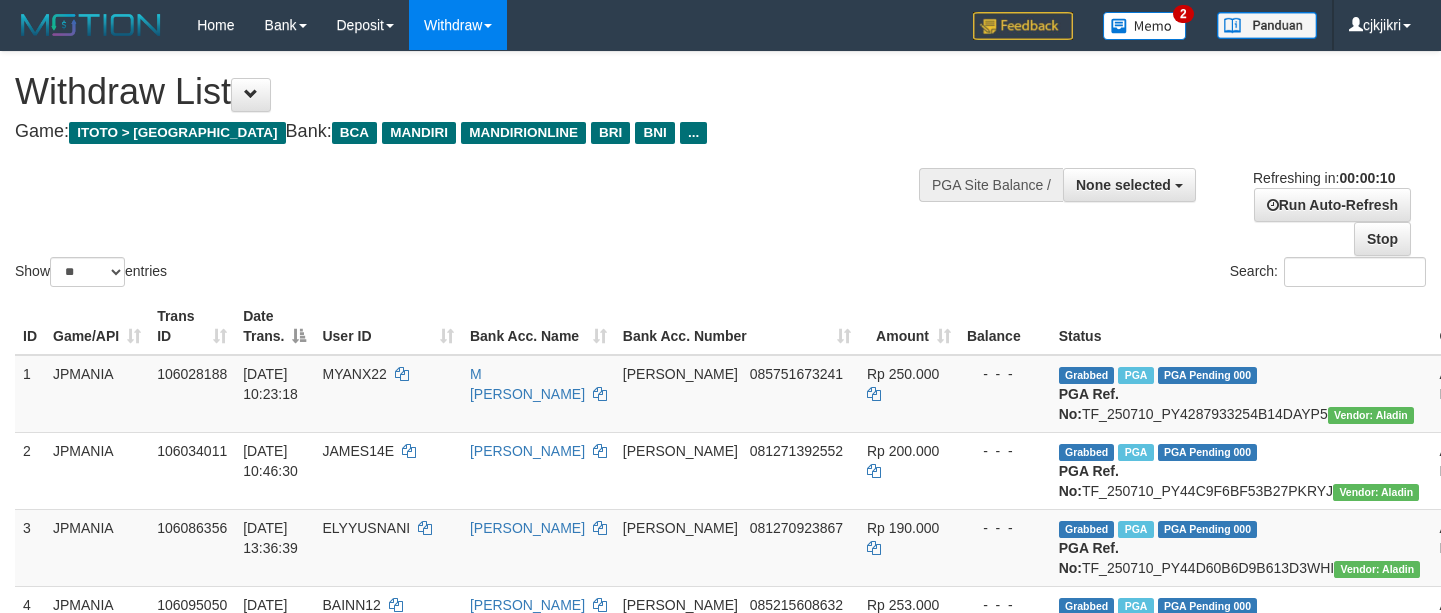 select 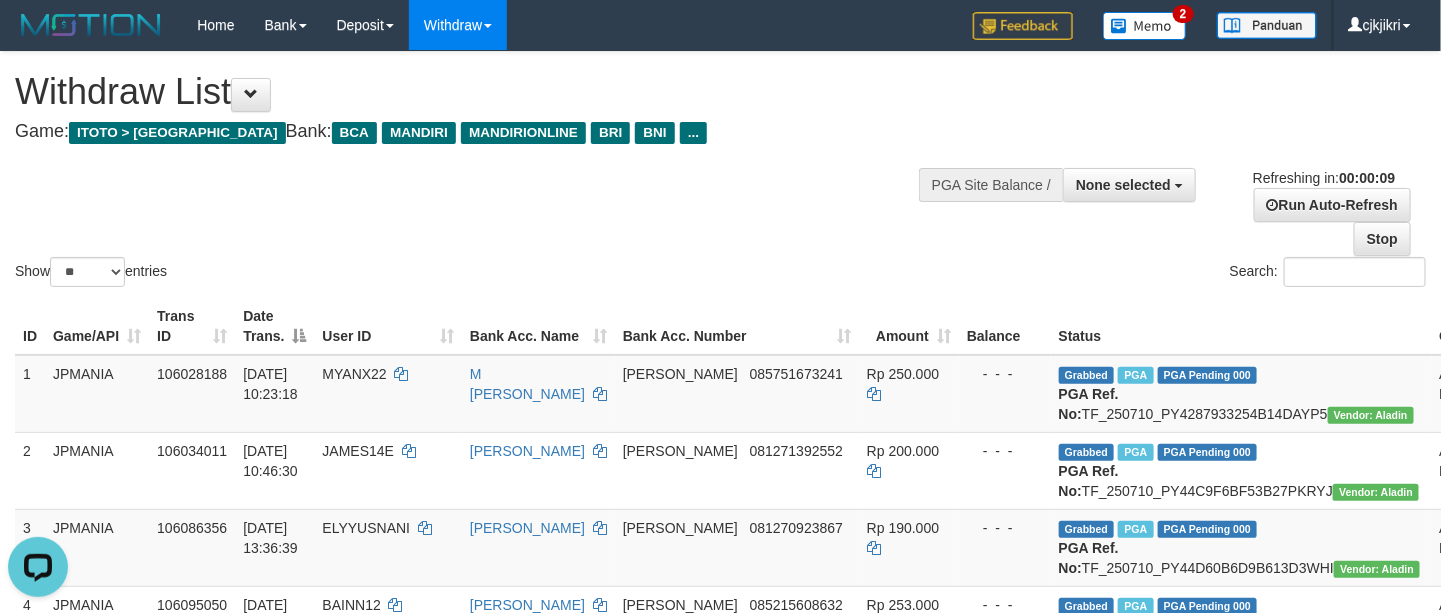 scroll, scrollTop: 0, scrollLeft: 0, axis: both 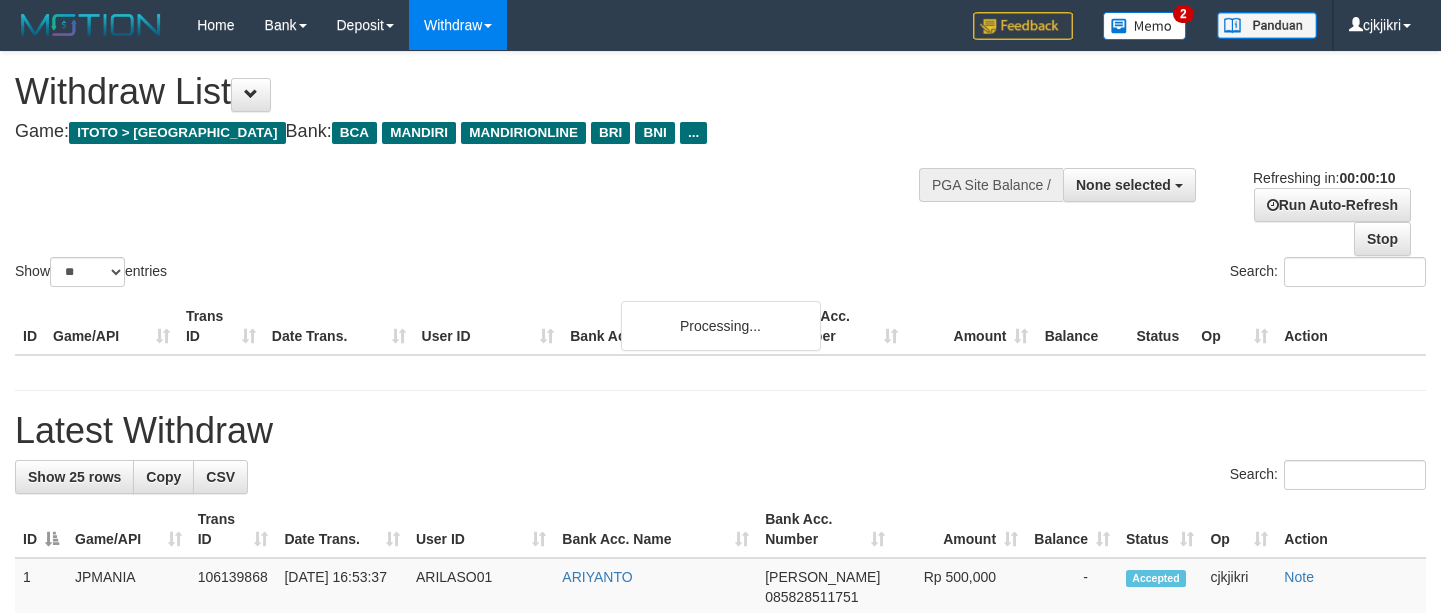 select 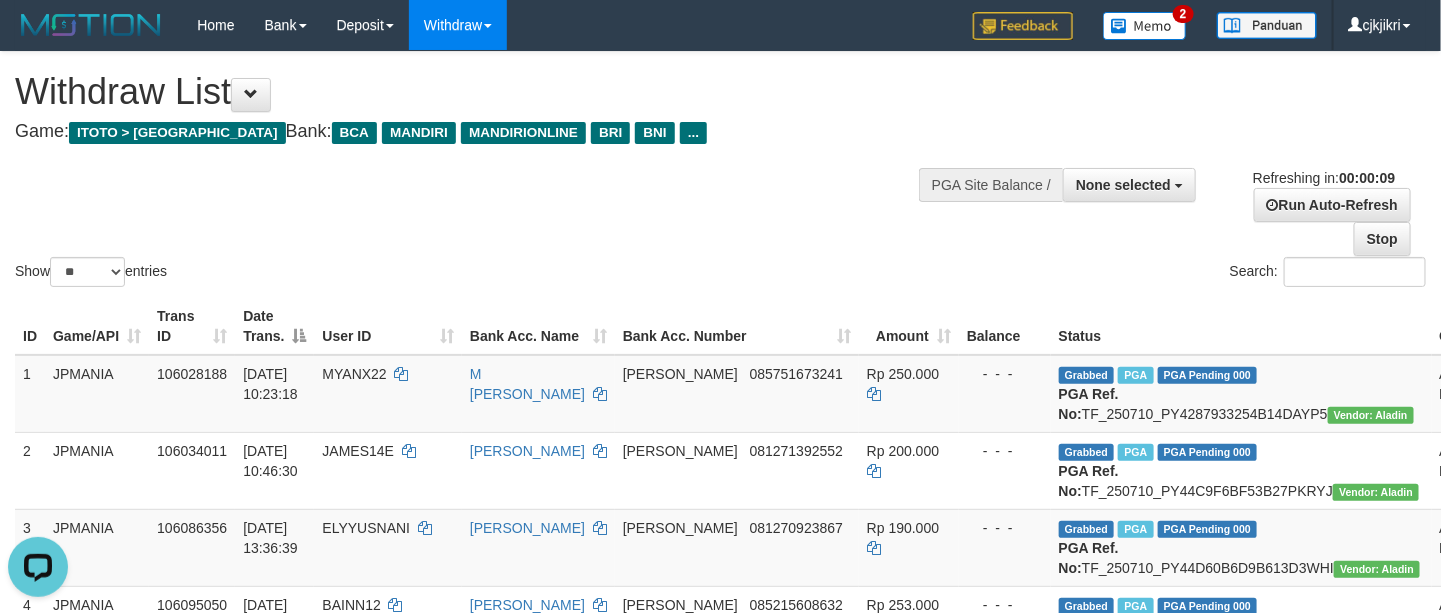 scroll, scrollTop: 0, scrollLeft: 0, axis: both 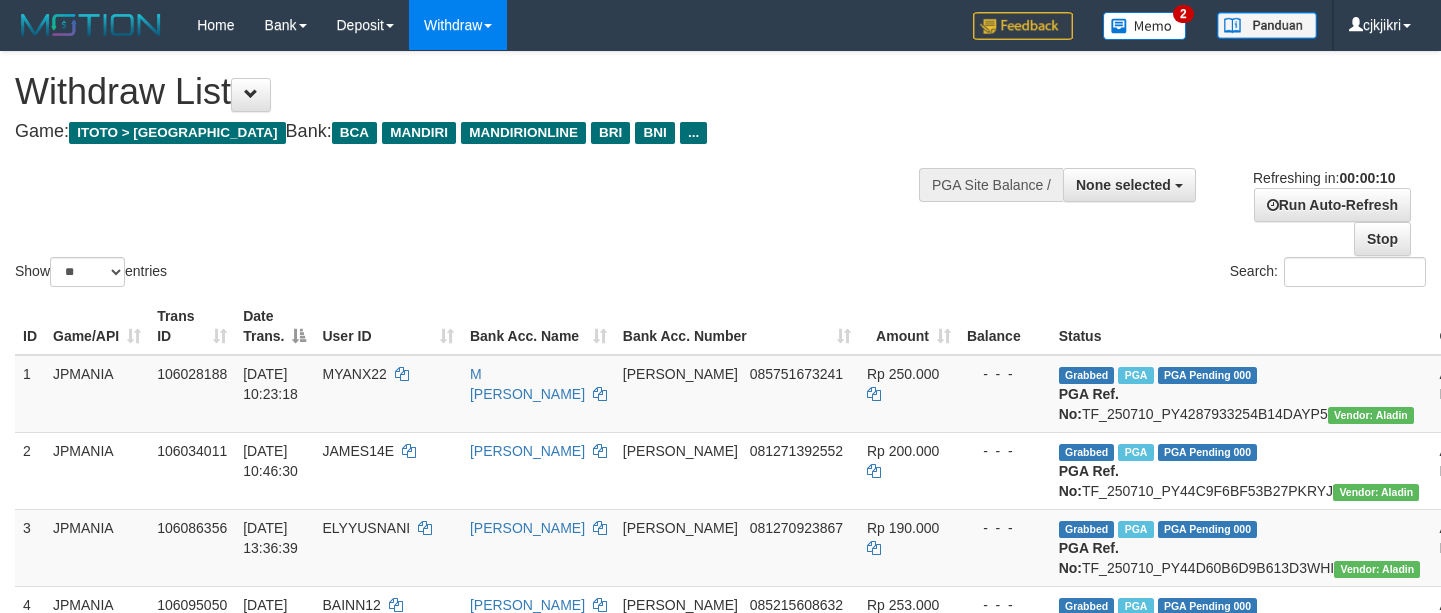 select 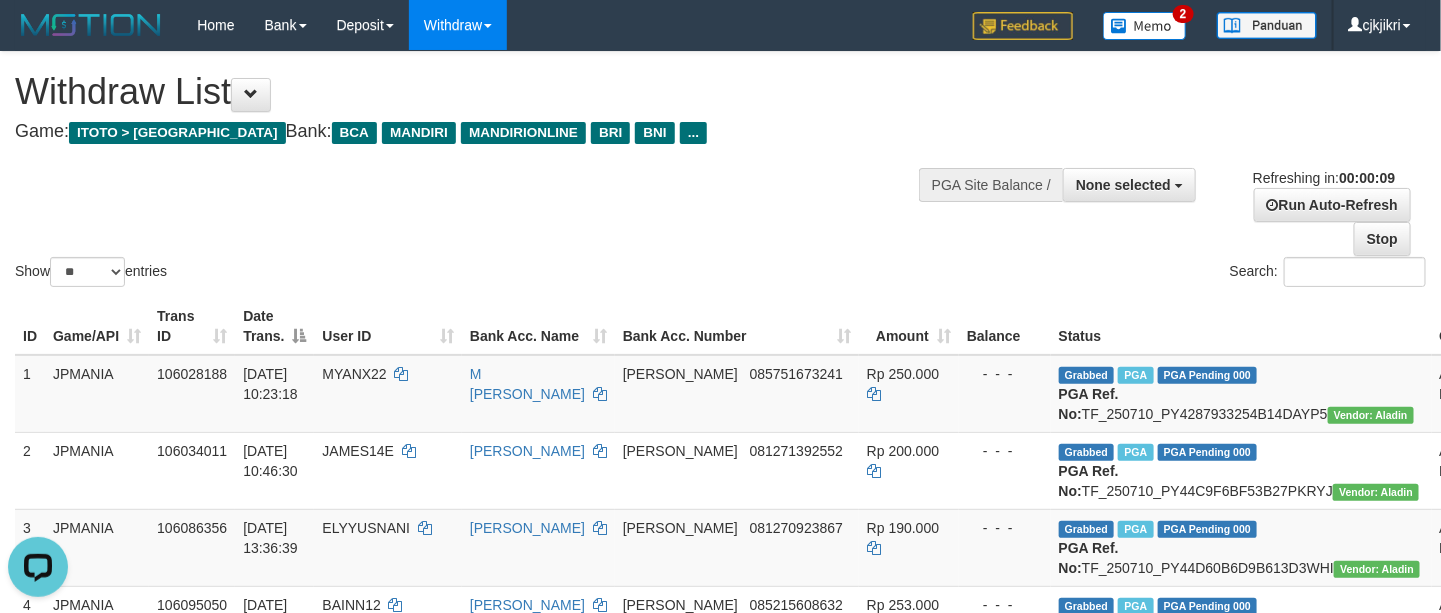 scroll, scrollTop: 0, scrollLeft: 0, axis: both 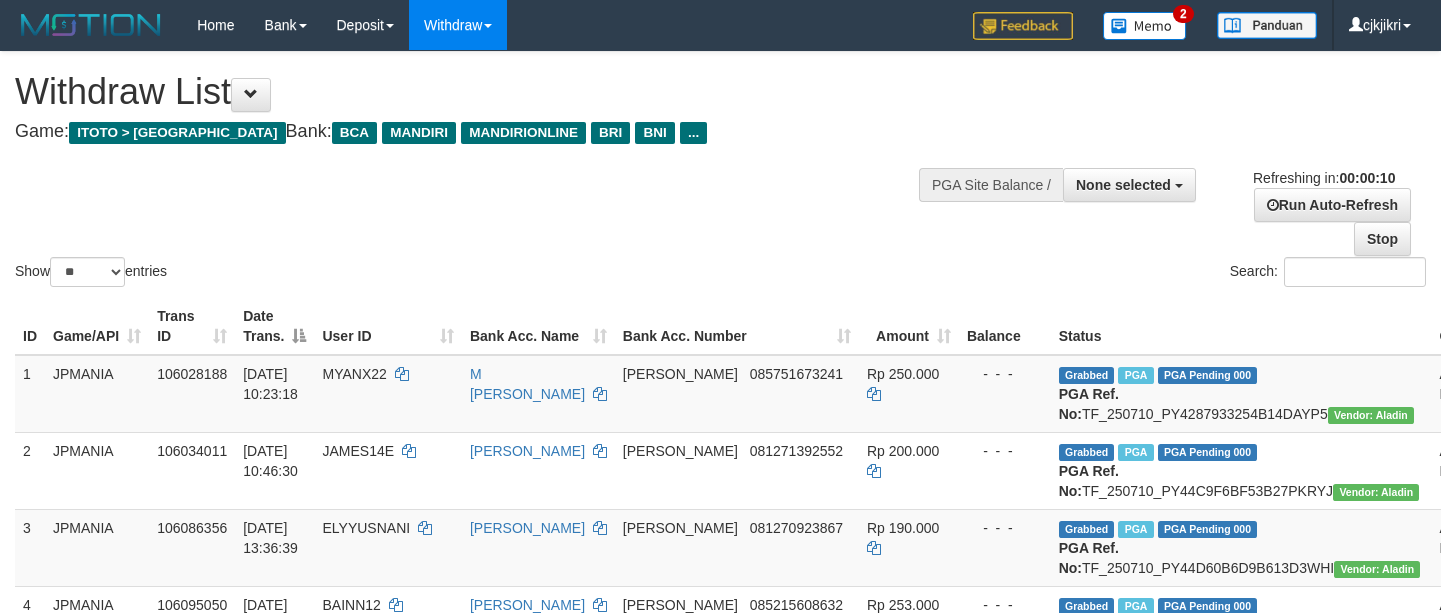 select 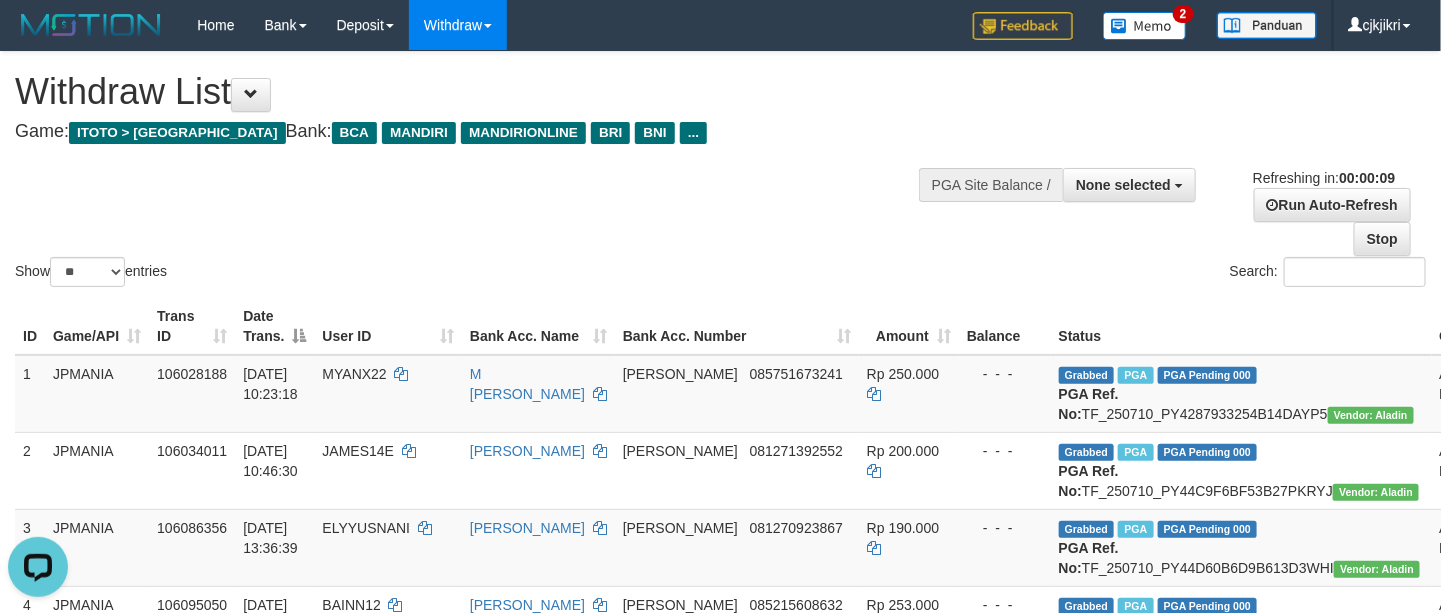 scroll, scrollTop: 0, scrollLeft: 0, axis: both 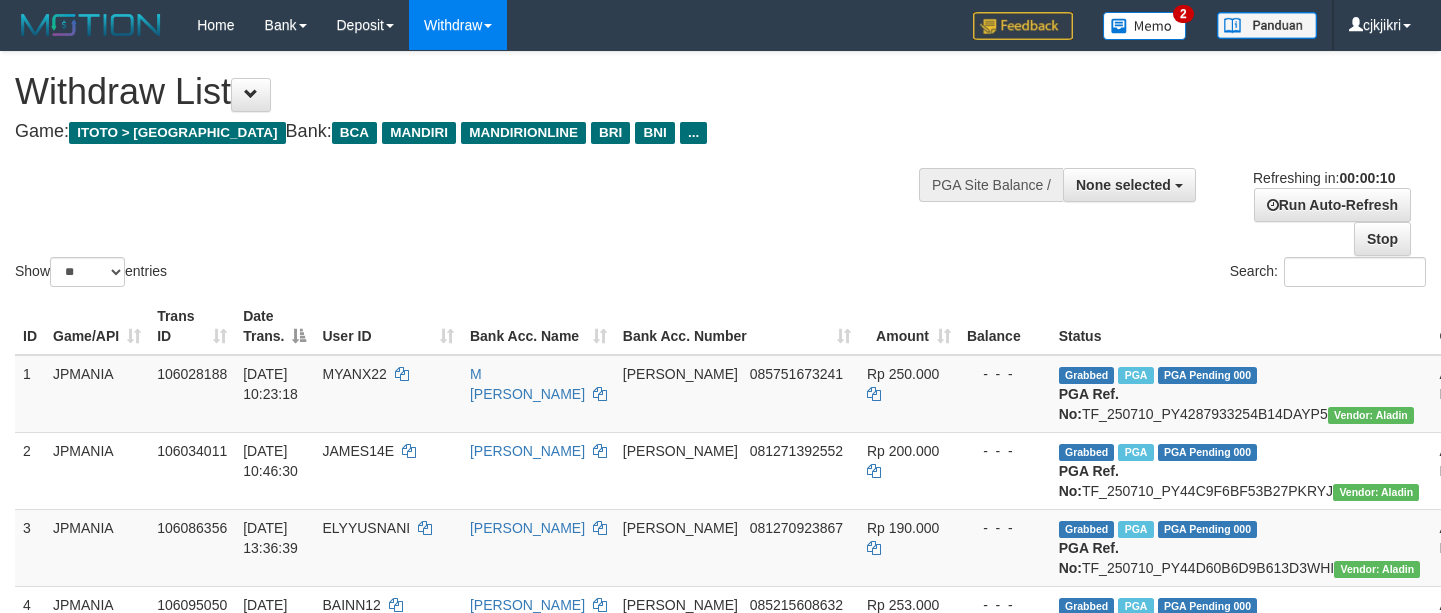 select 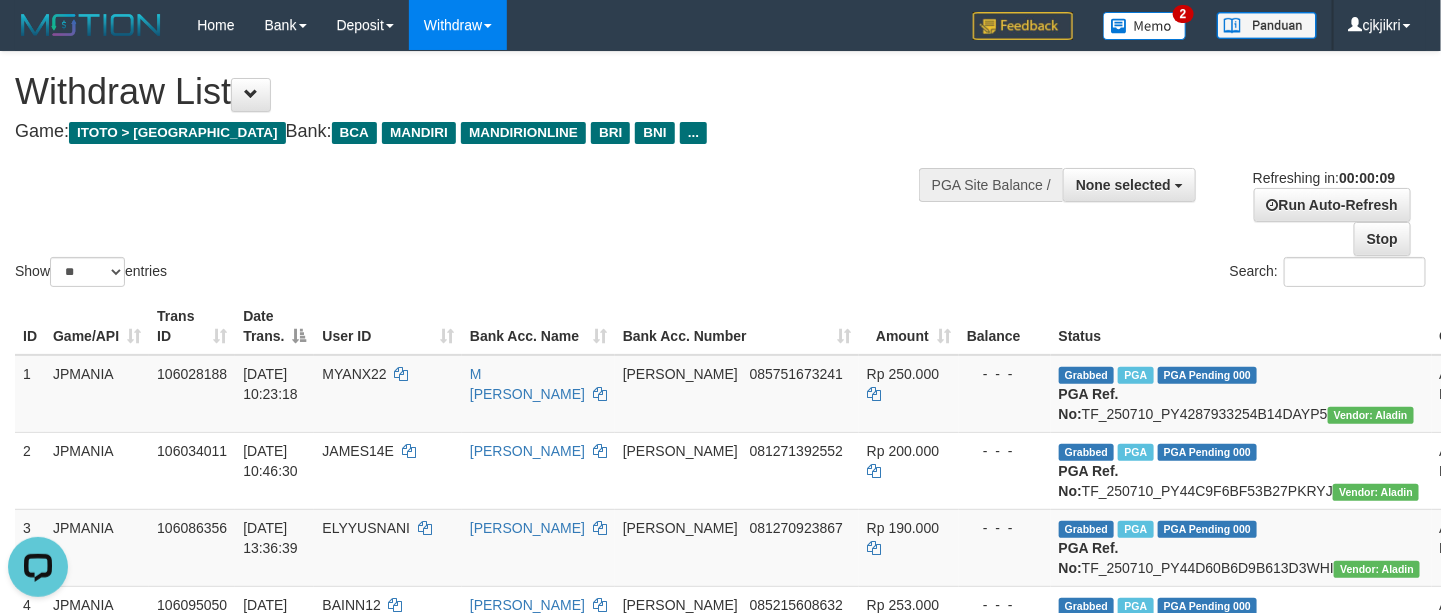 scroll, scrollTop: 0, scrollLeft: 0, axis: both 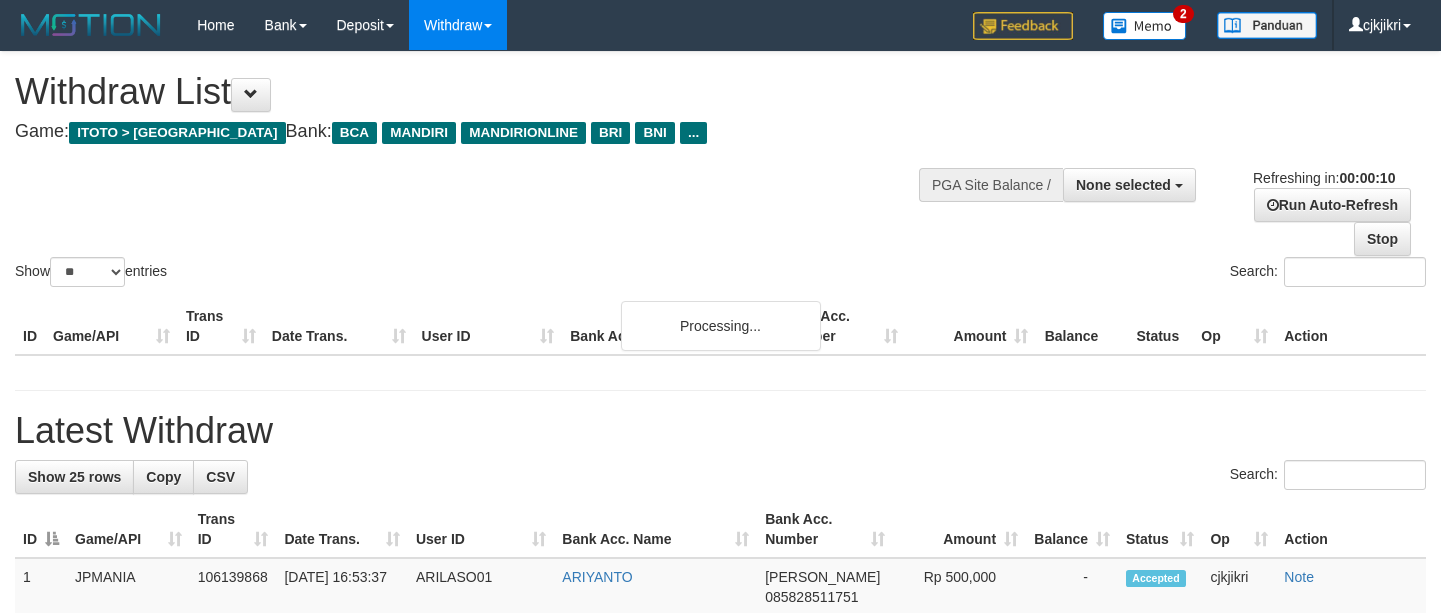select 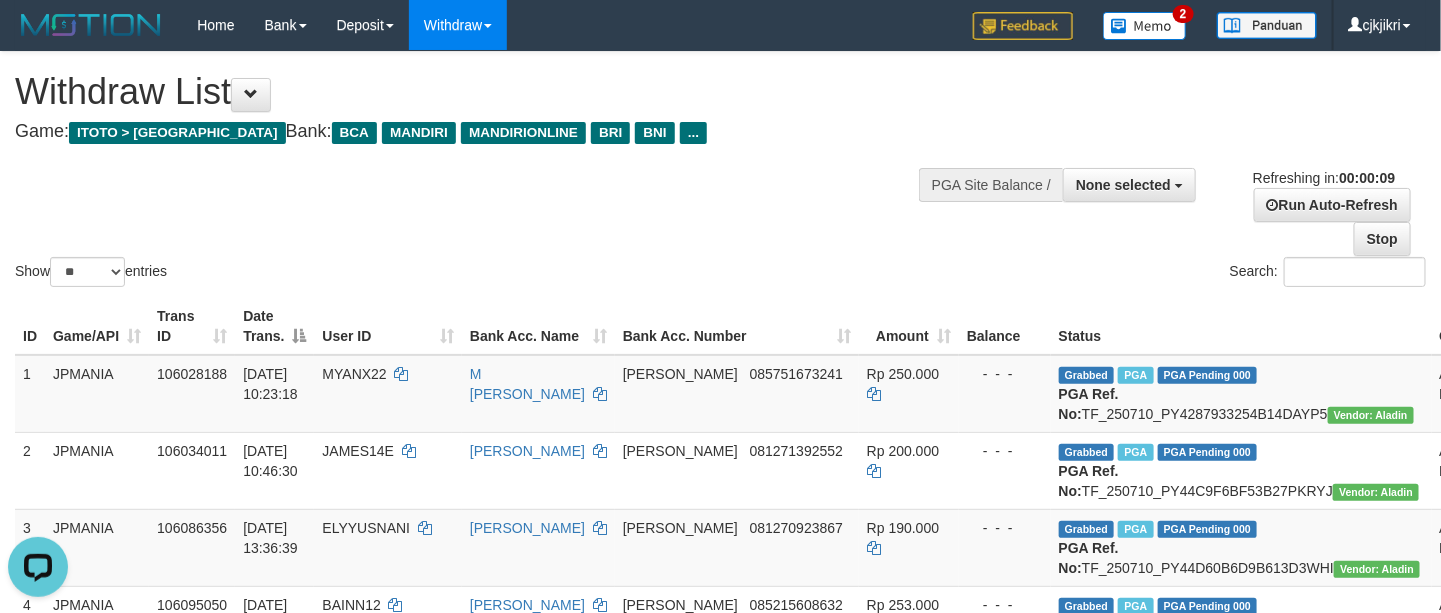 scroll, scrollTop: 0, scrollLeft: 0, axis: both 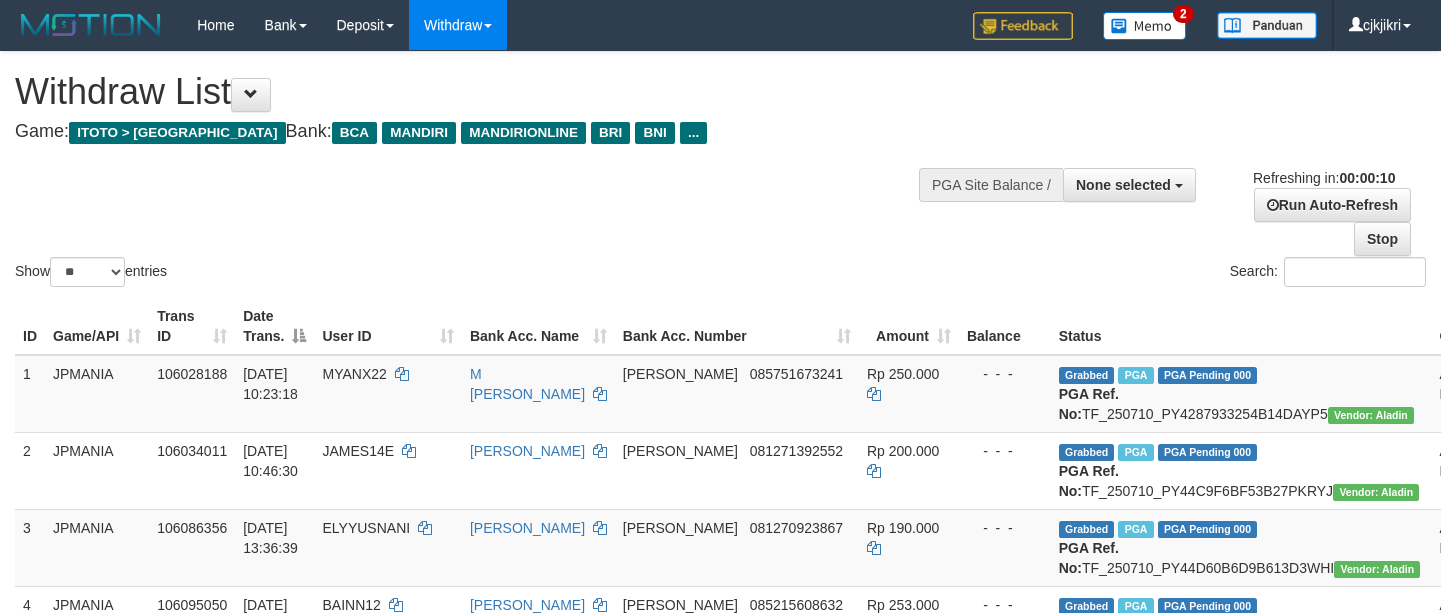 select 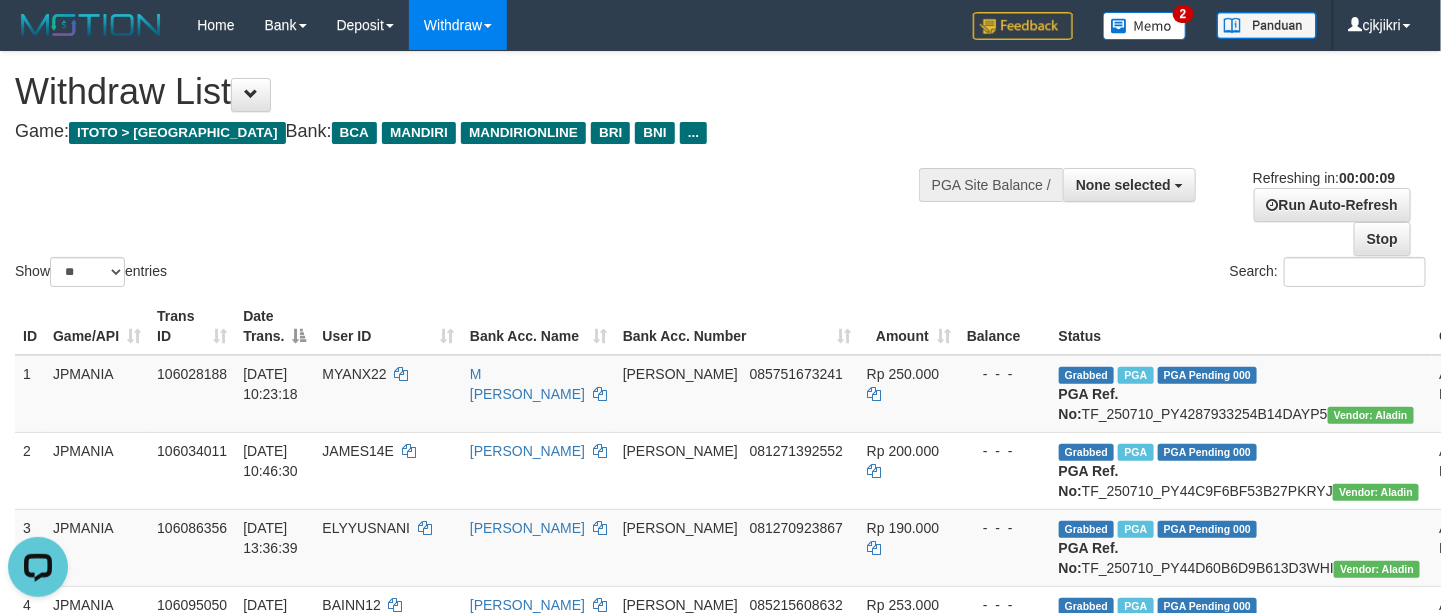 scroll, scrollTop: 0, scrollLeft: 0, axis: both 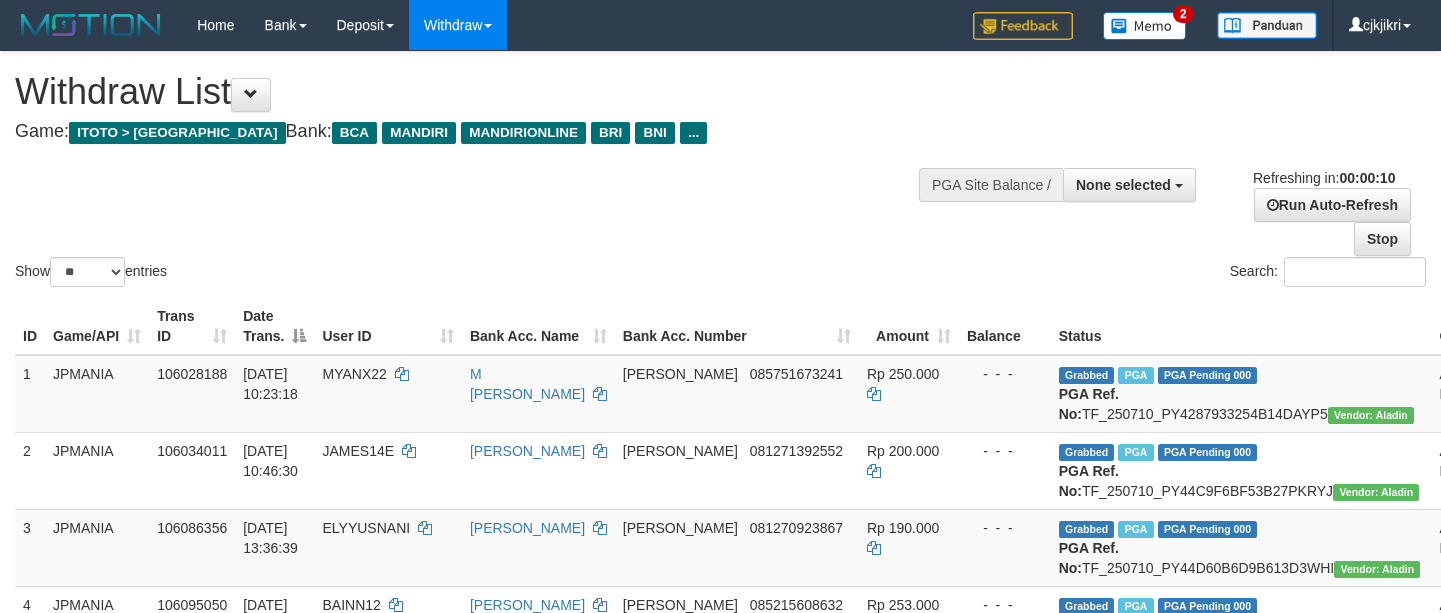 select 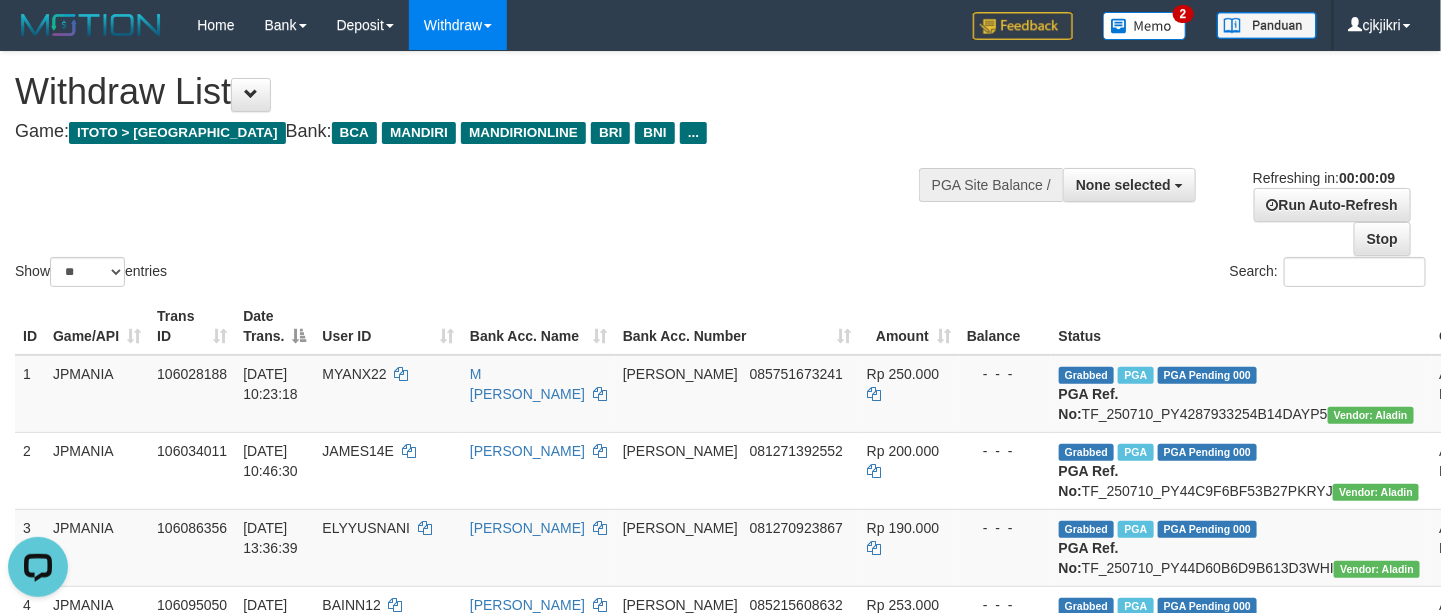 scroll, scrollTop: 0, scrollLeft: 0, axis: both 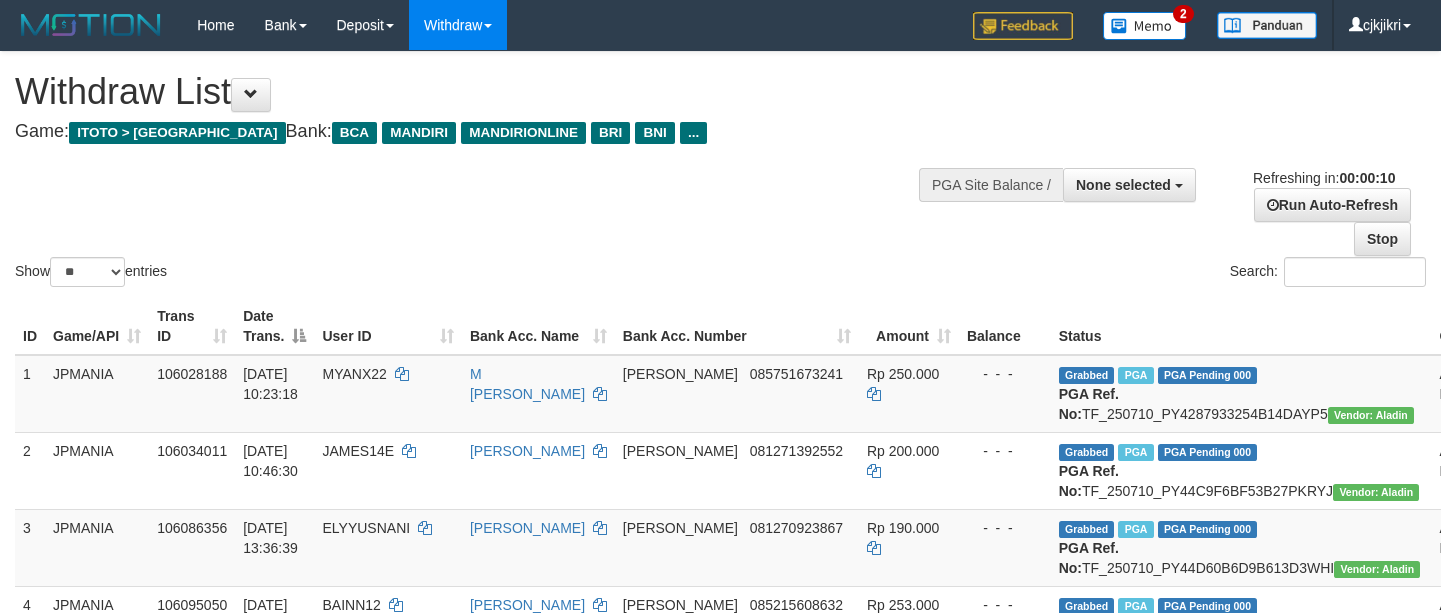 select 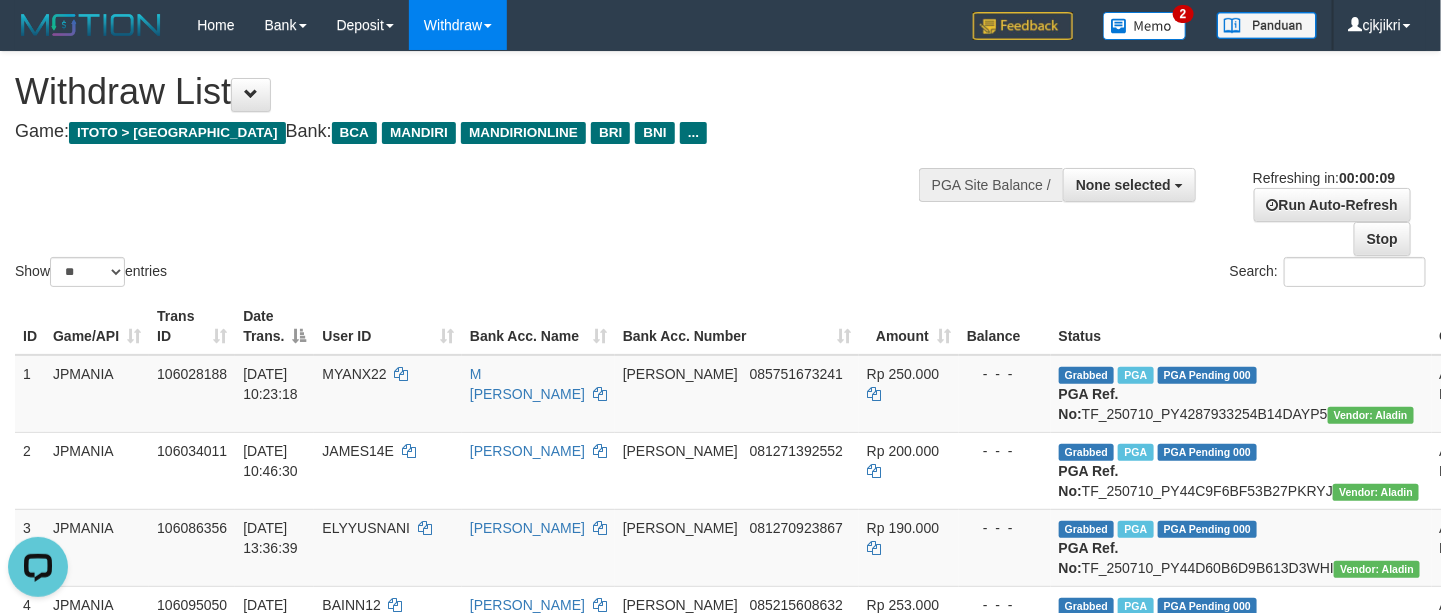 scroll, scrollTop: 0, scrollLeft: 0, axis: both 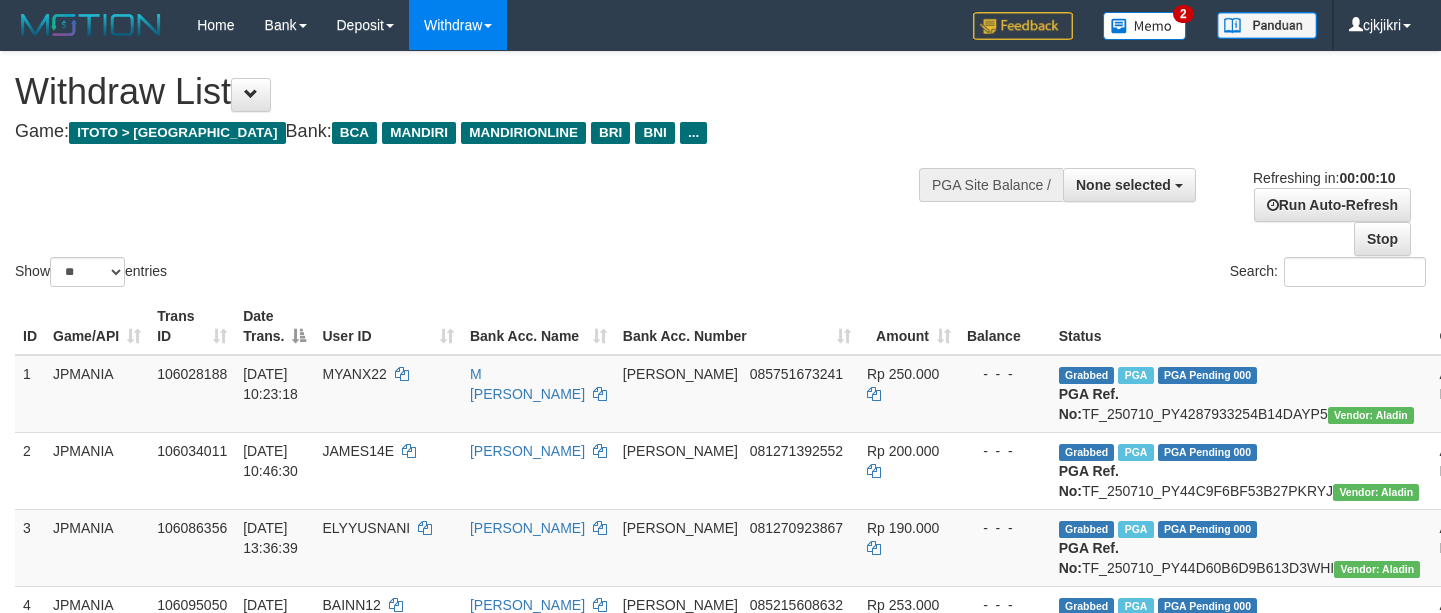 select 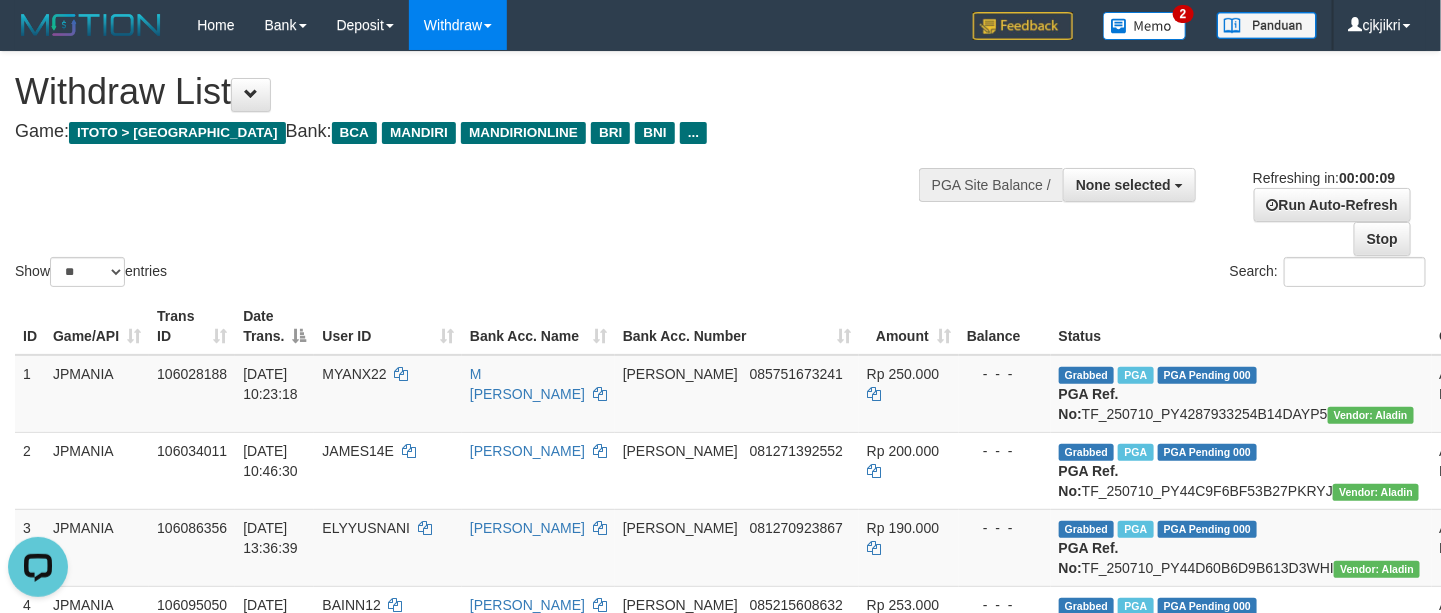 scroll, scrollTop: 0, scrollLeft: 0, axis: both 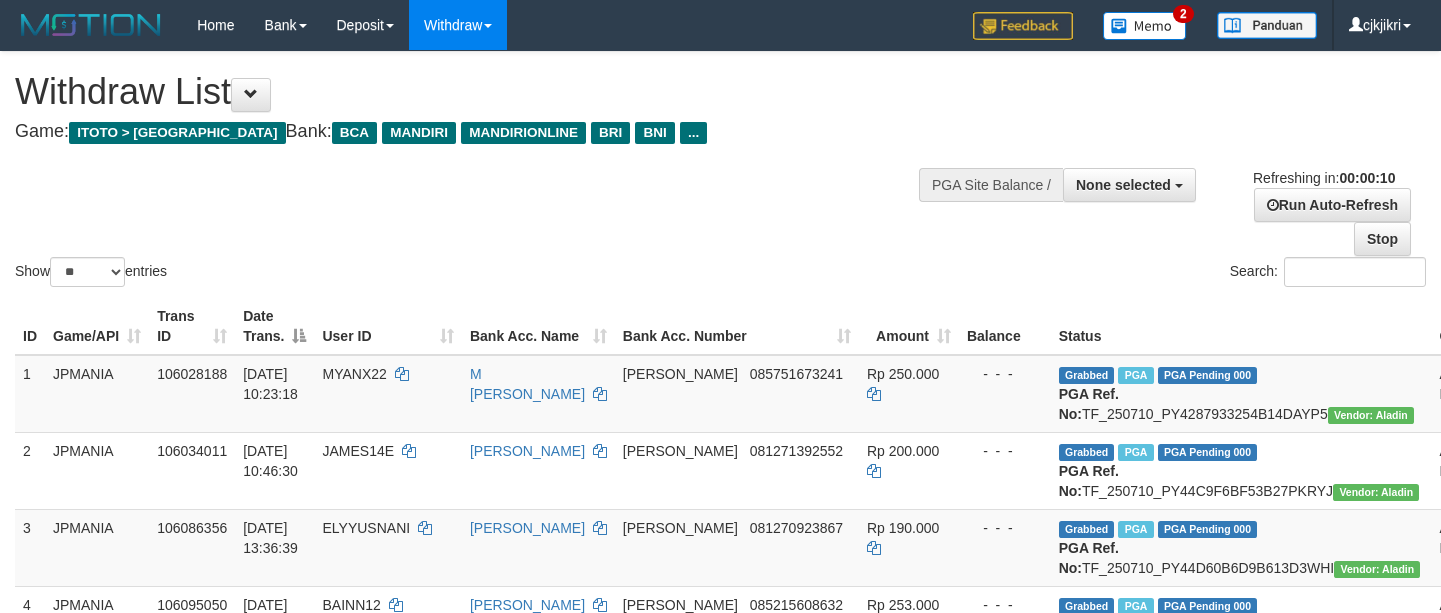 select 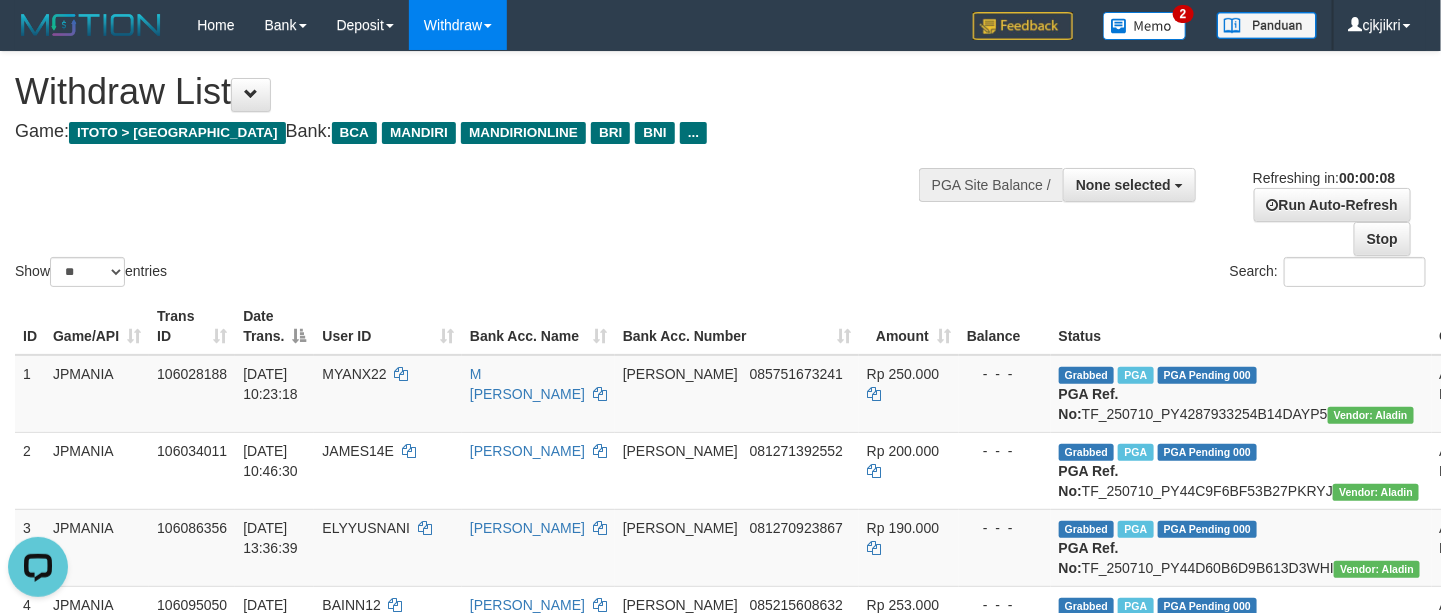 scroll, scrollTop: 0, scrollLeft: 0, axis: both 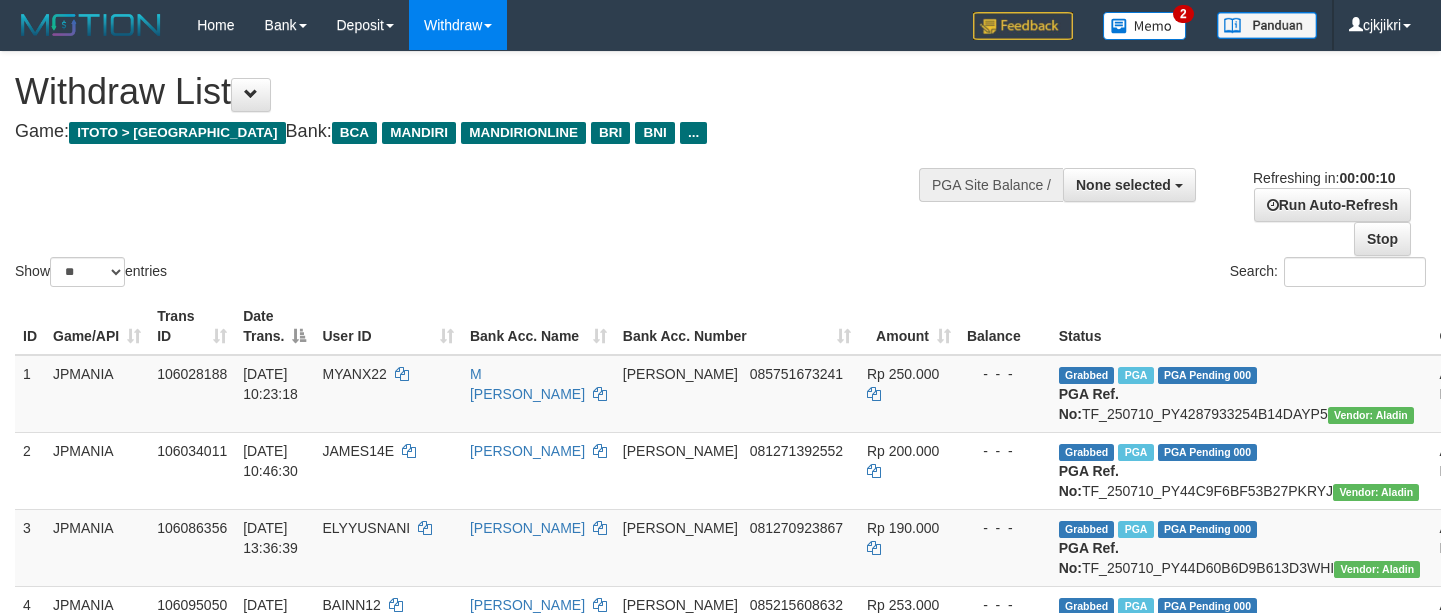 select 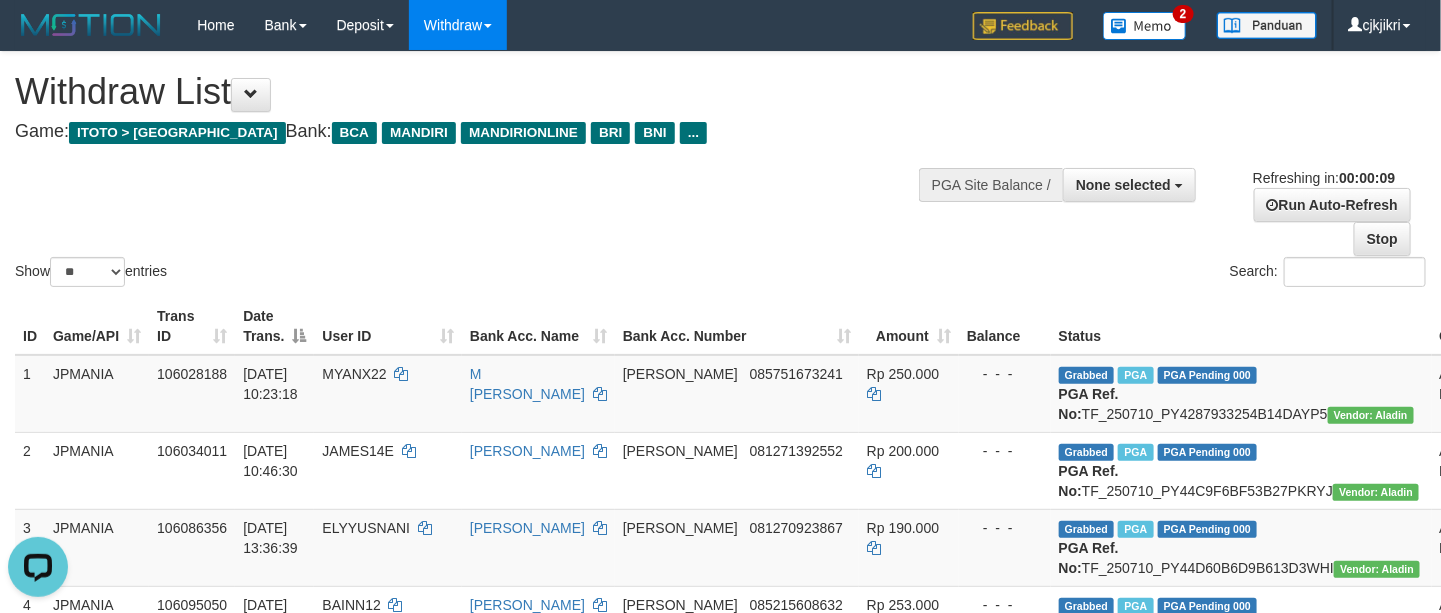 scroll, scrollTop: 0, scrollLeft: 0, axis: both 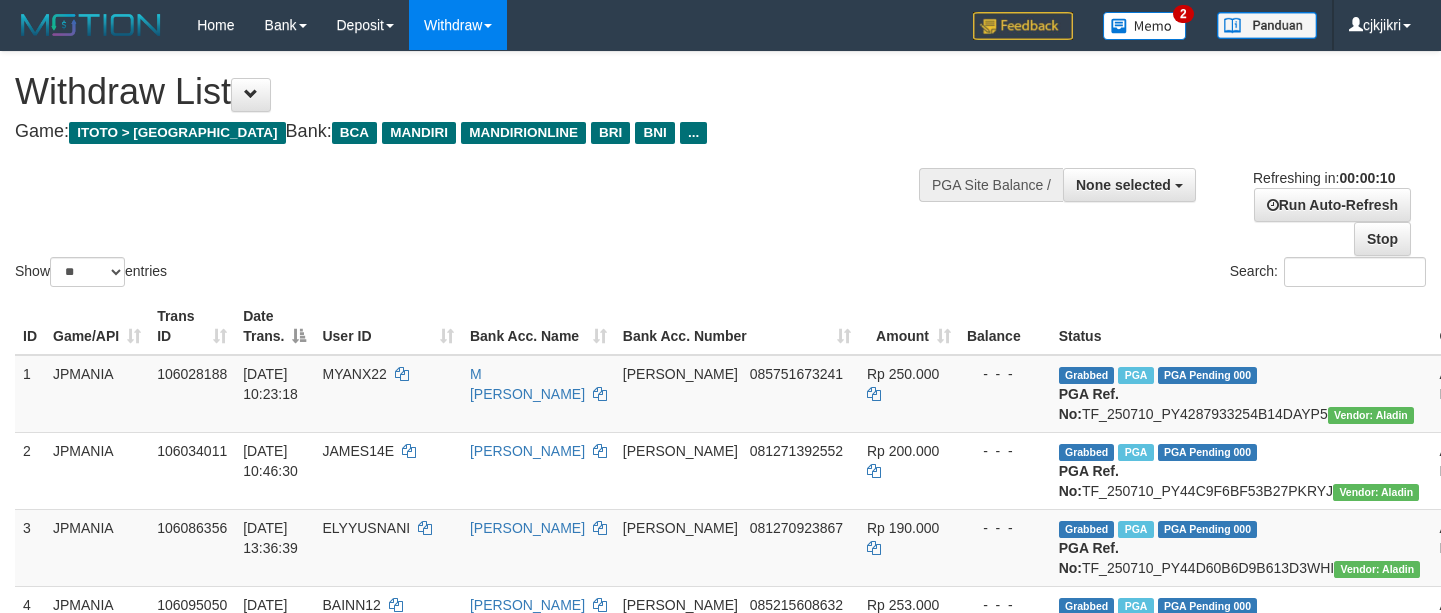 select 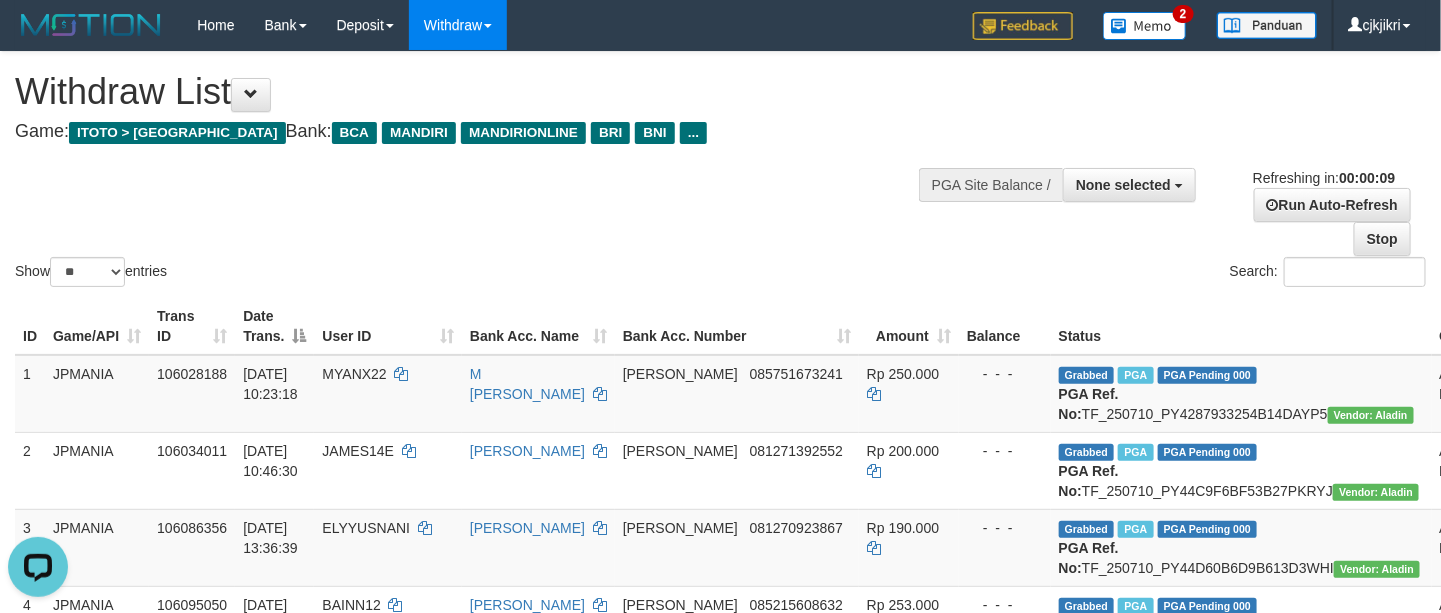 scroll, scrollTop: 0, scrollLeft: 0, axis: both 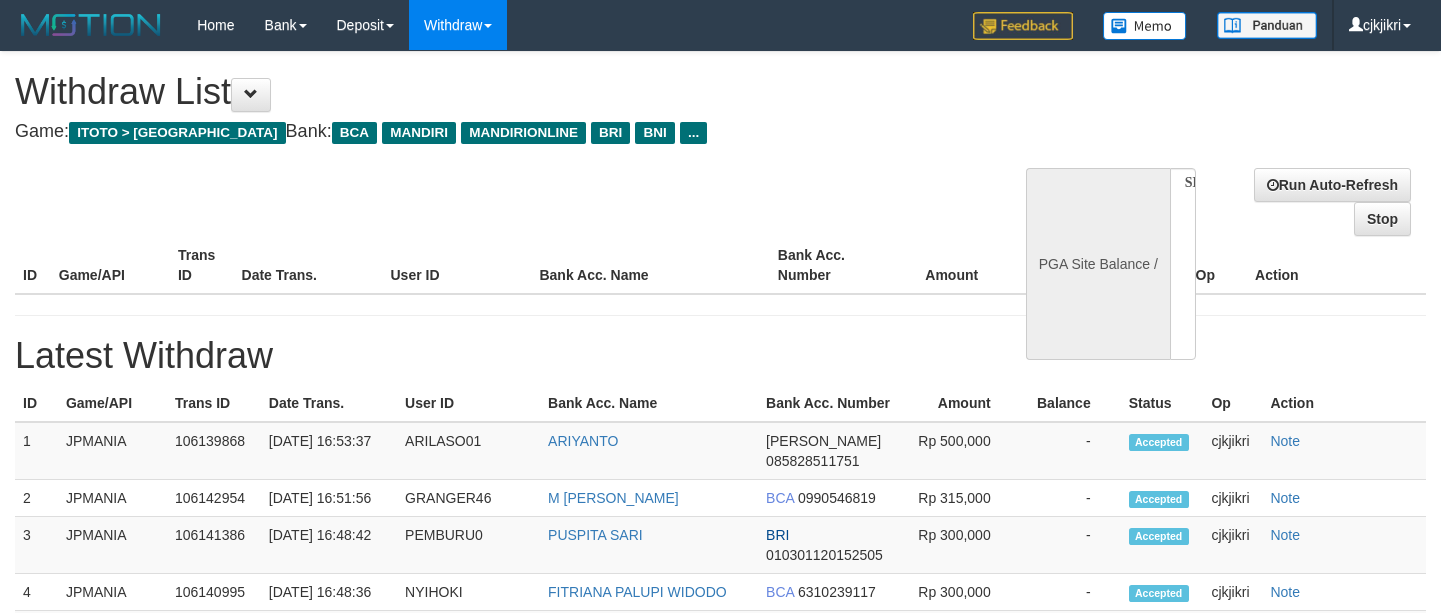 select 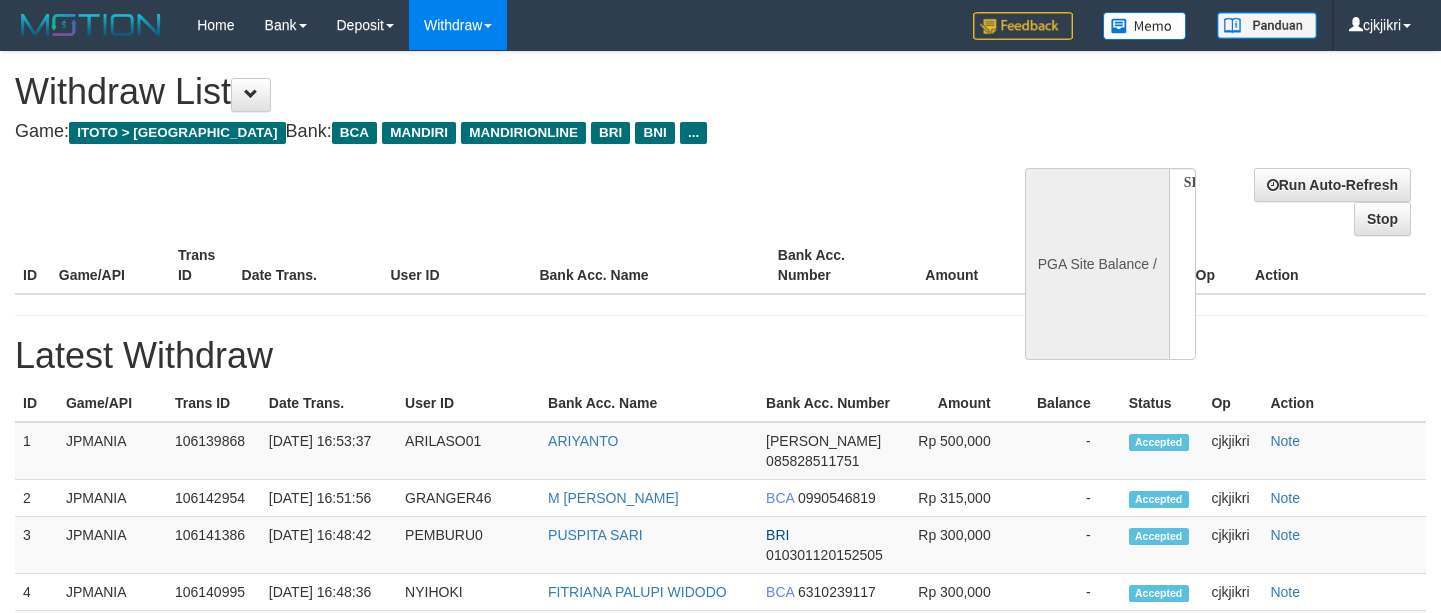 scroll, scrollTop: 0, scrollLeft: 0, axis: both 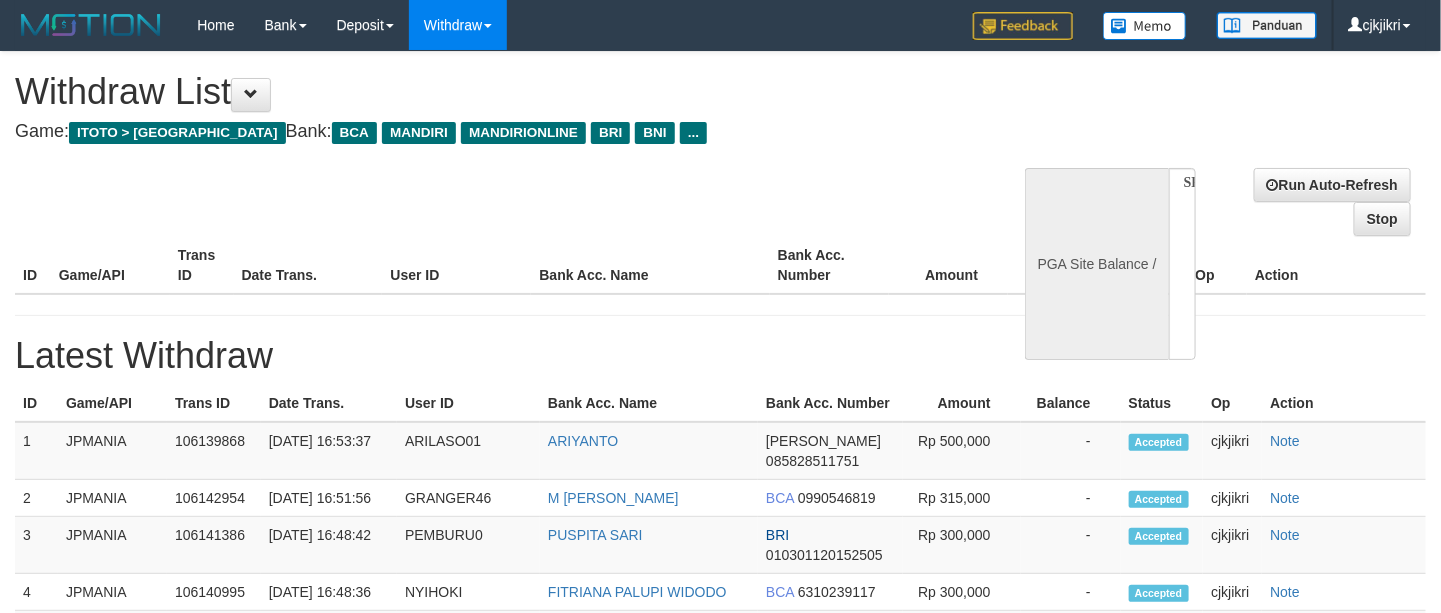 select on "**" 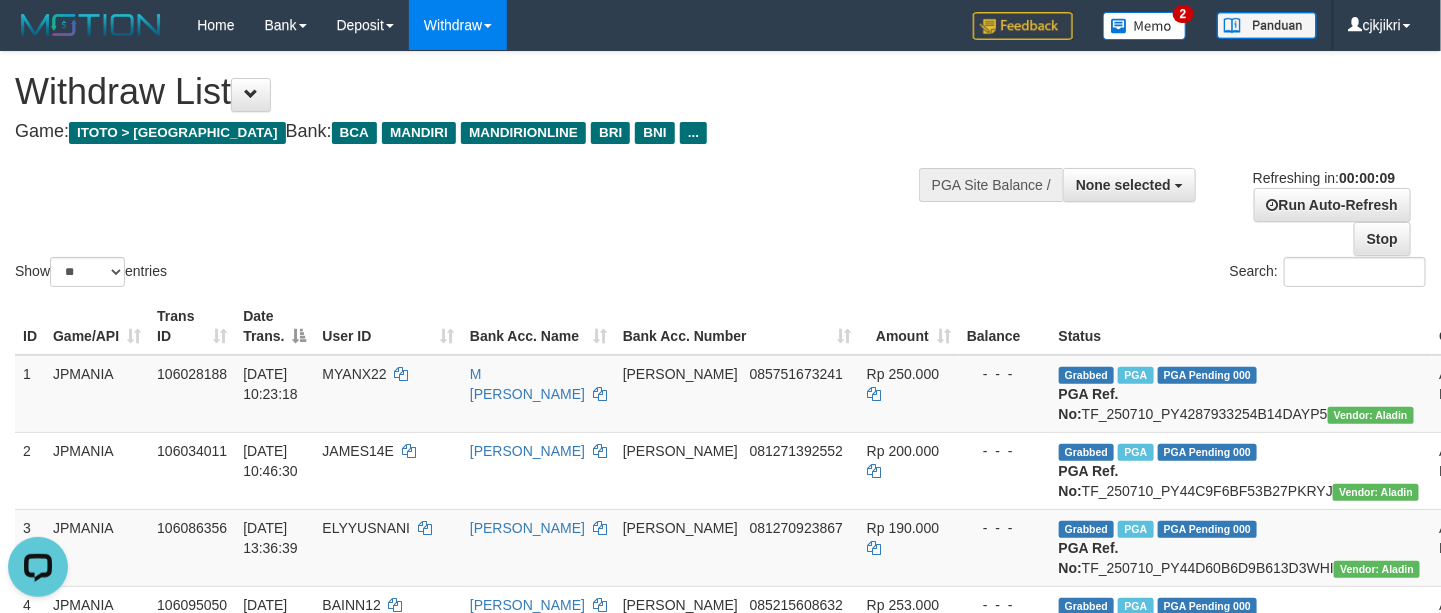 scroll, scrollTop: 0, scrollLeft: 0, axis: both 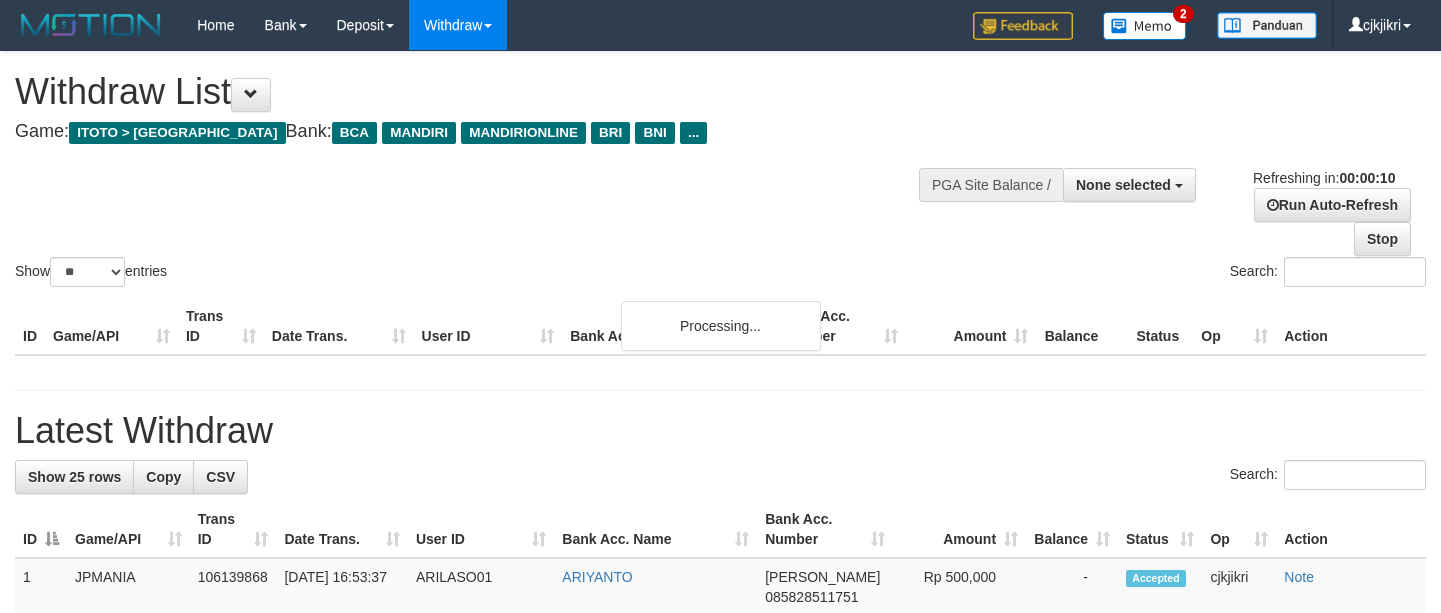 select 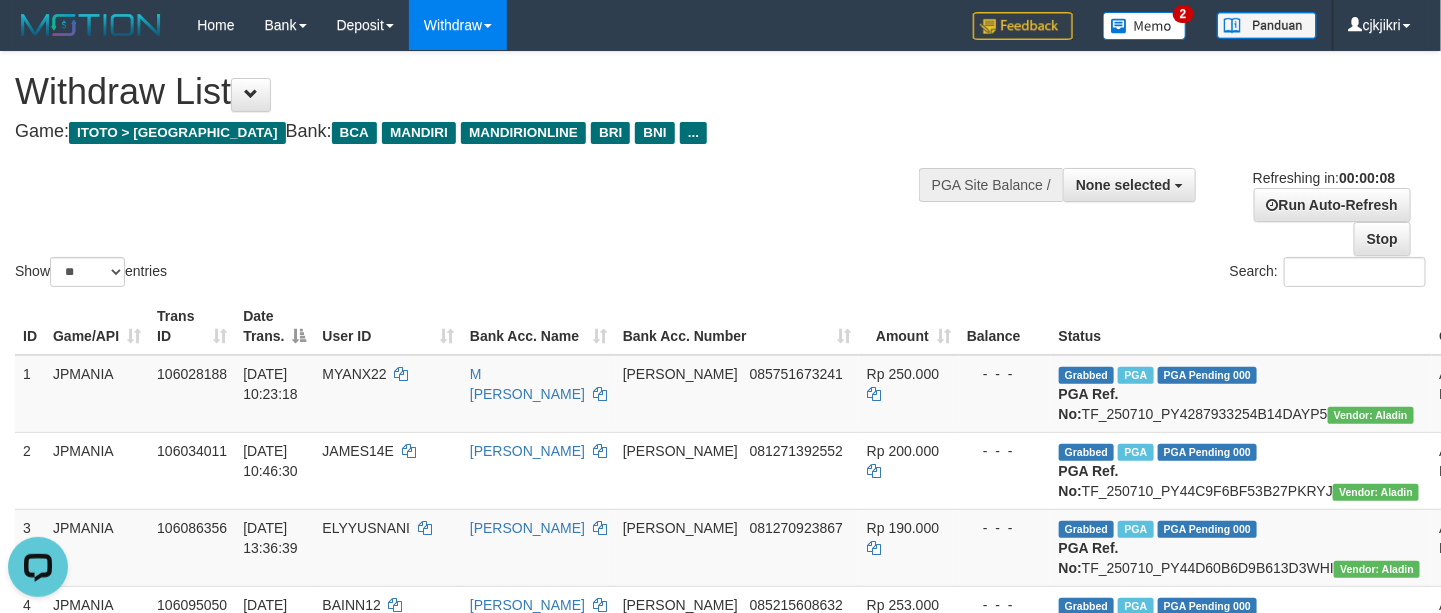 scroll, scrollTop: 0, scrollLeft: 0, axis: both 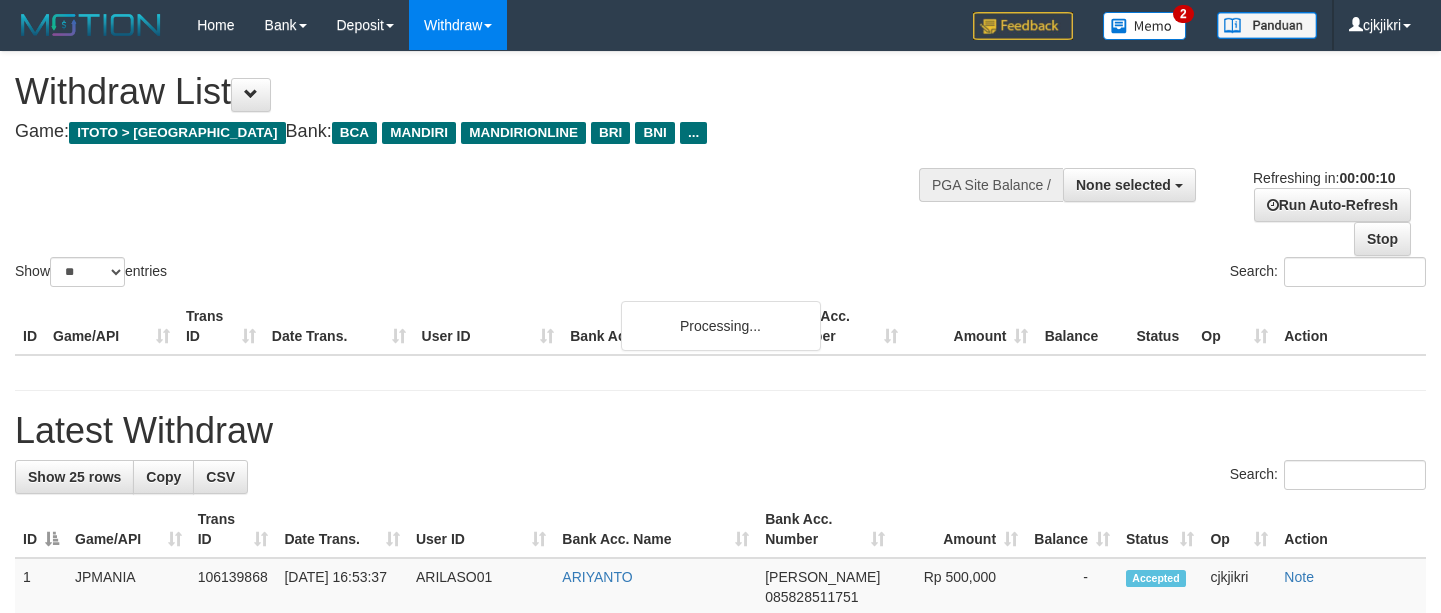 select 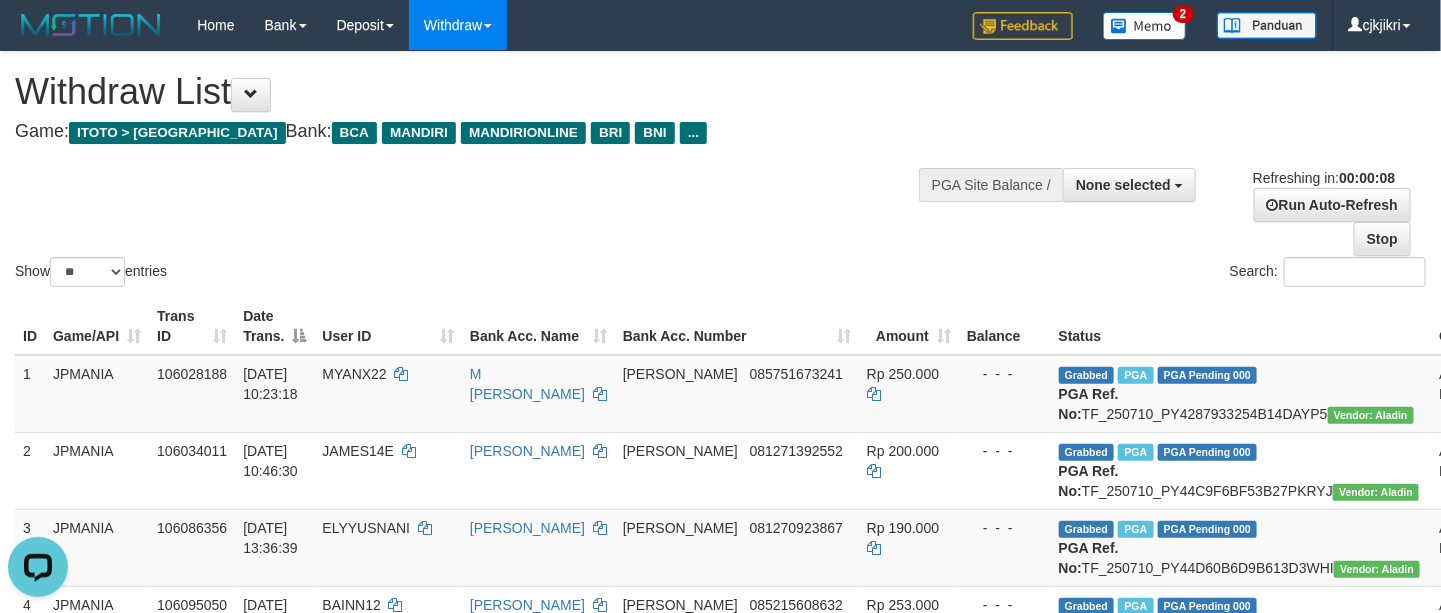 scroll, scrollTop: 0, scrollLeft: 0, axis: both 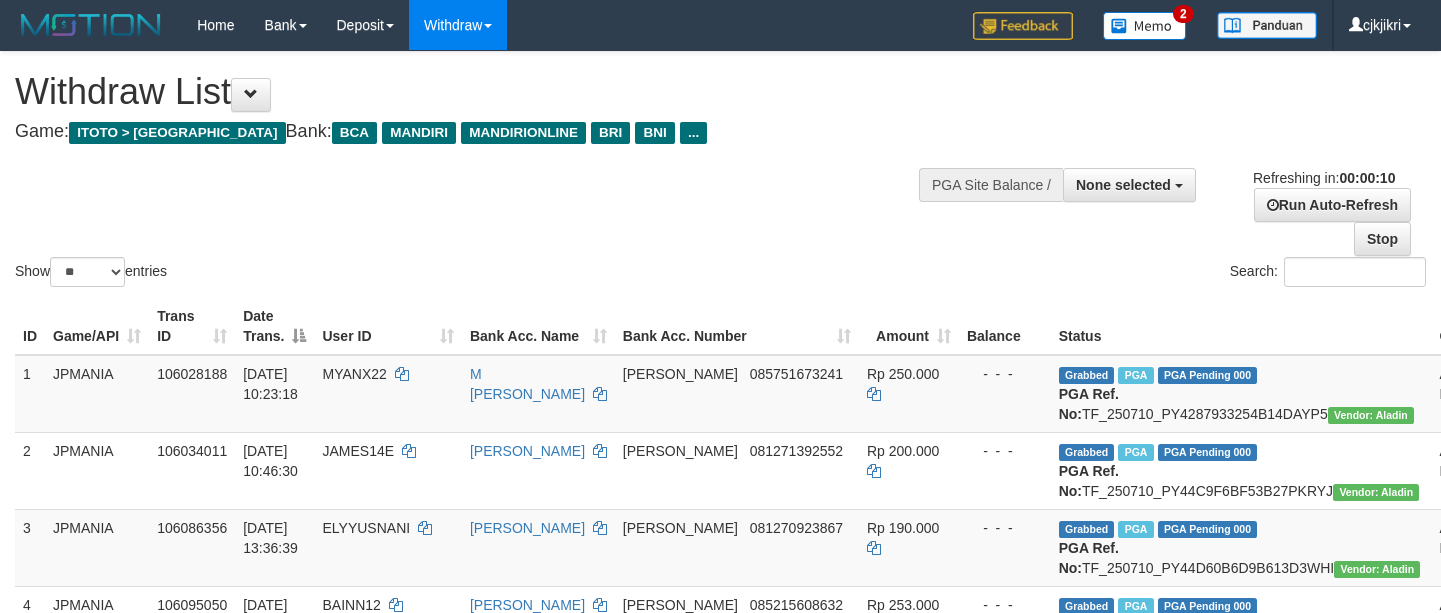 select 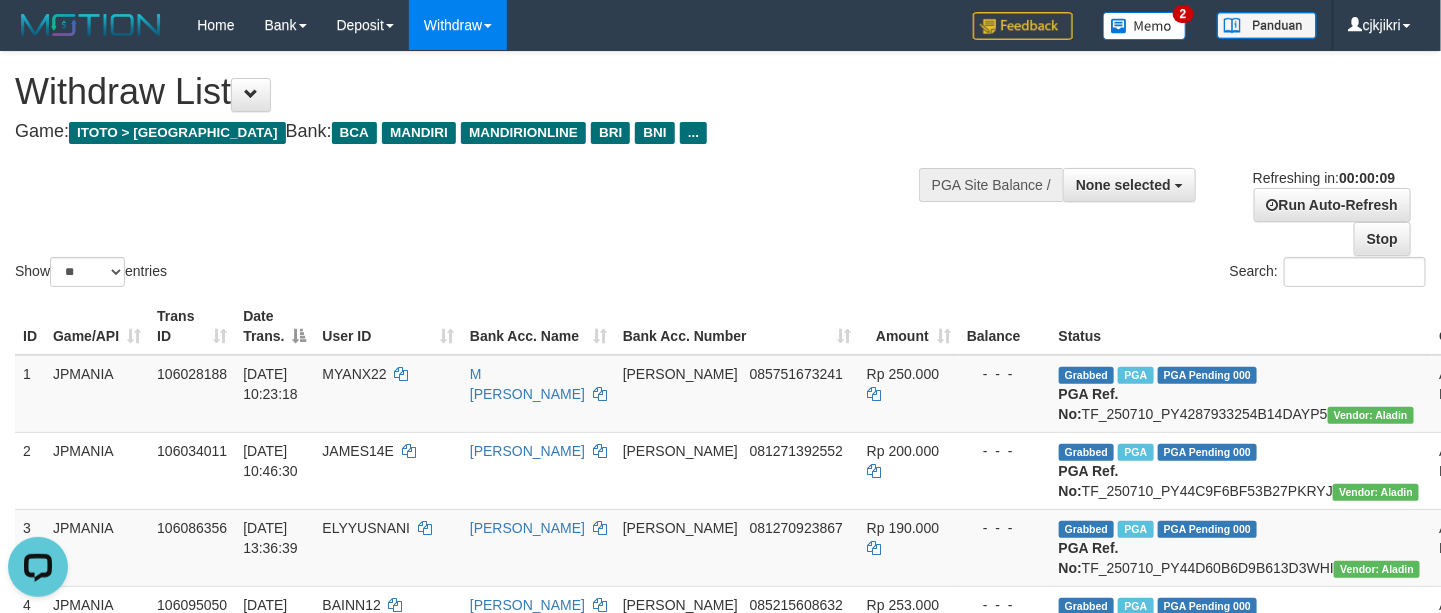 scroll, scrollTop: 0, scrollLeft: 0, axis: both 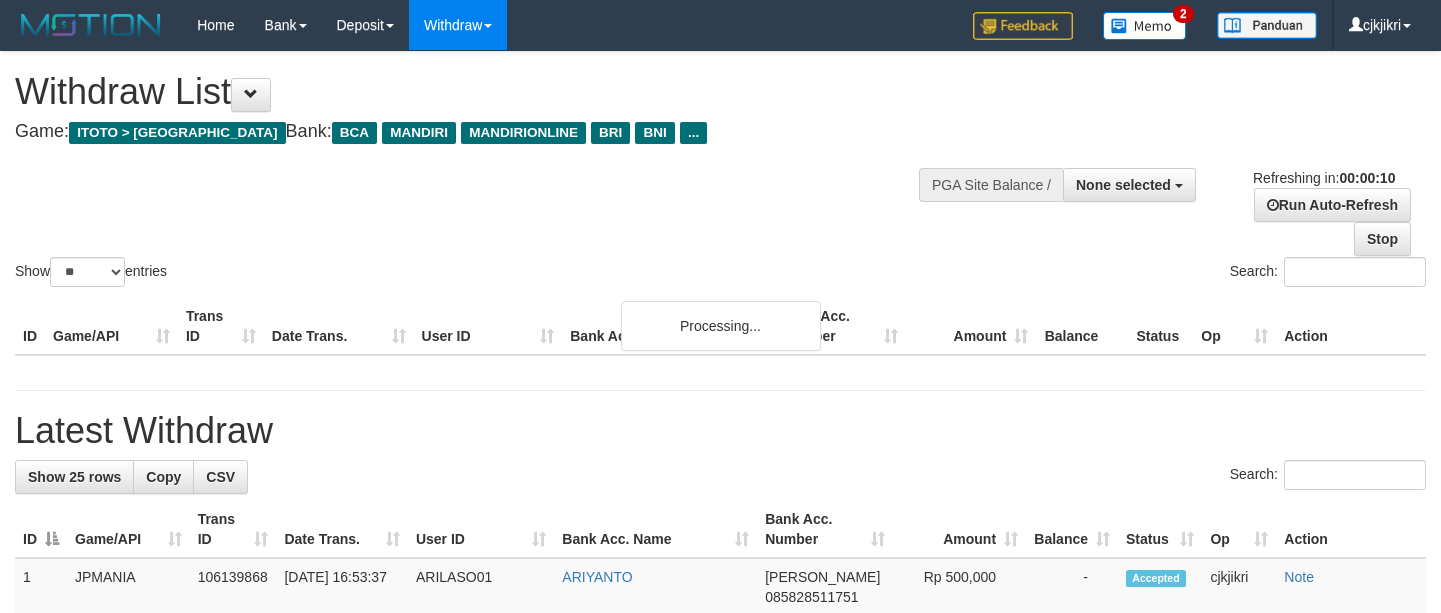 select 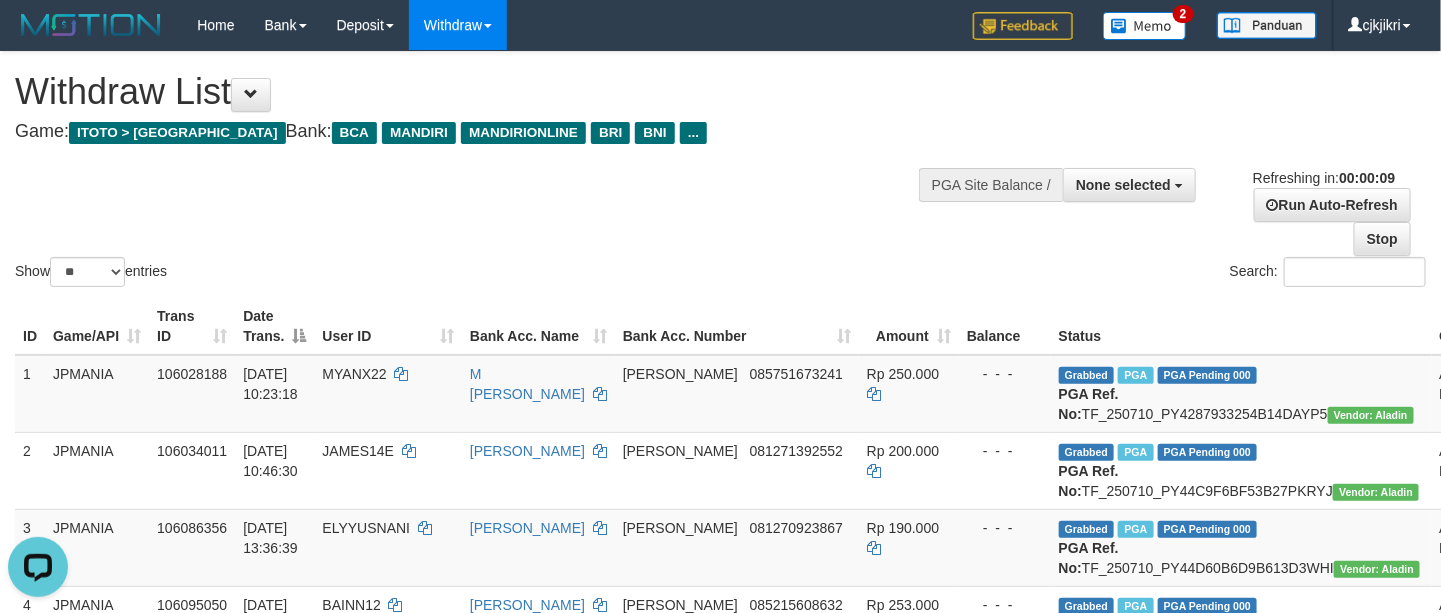 scroll, scrollTop: 0, scrollLeft: 0, axis: both 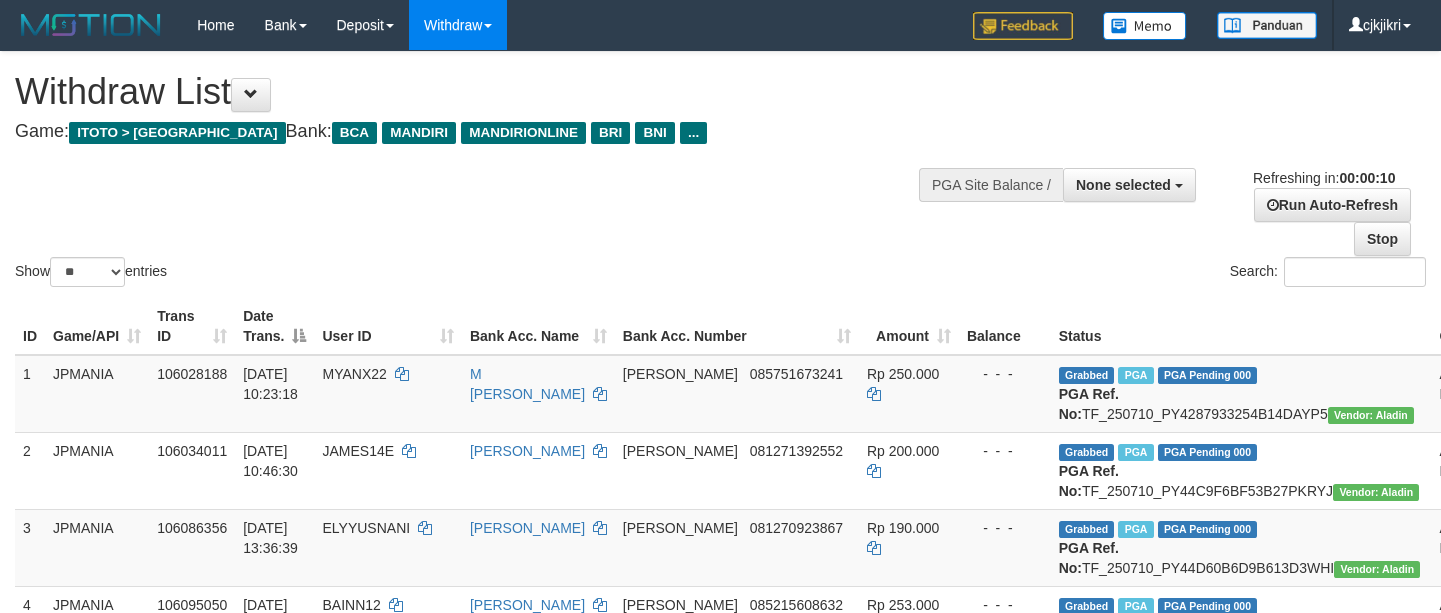 select 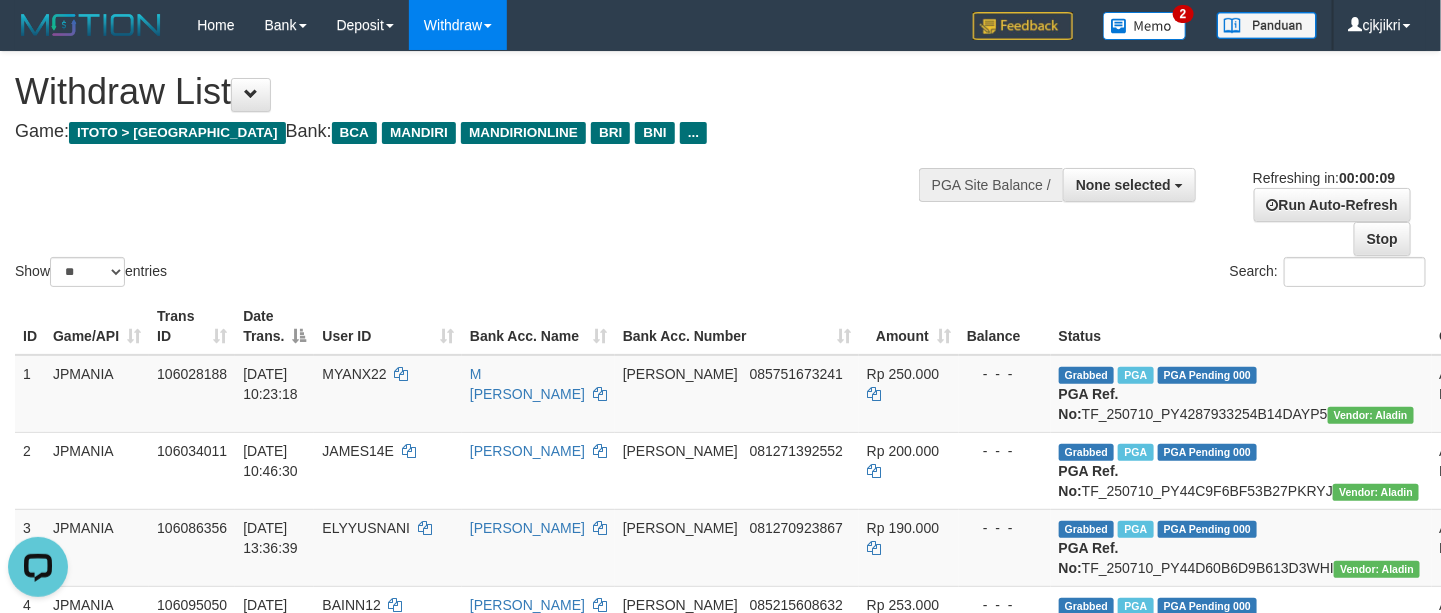 scroll, scrollTop: 0, scrollLeft: 0, axis: both 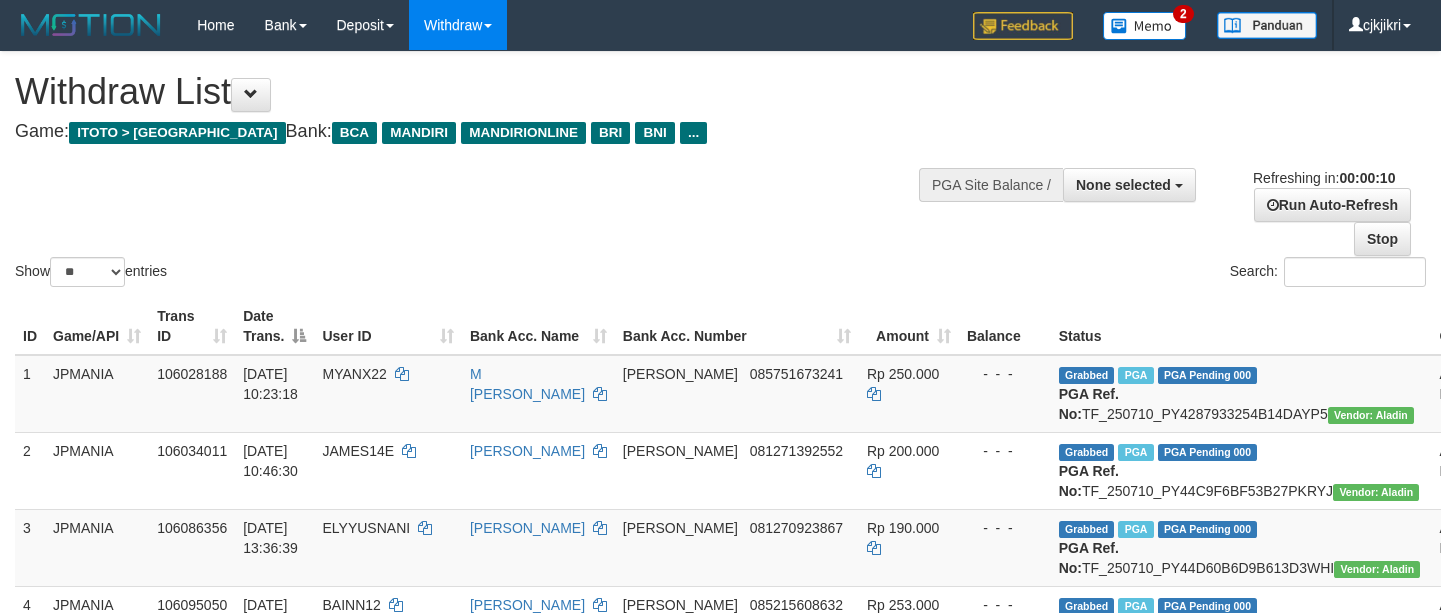 select 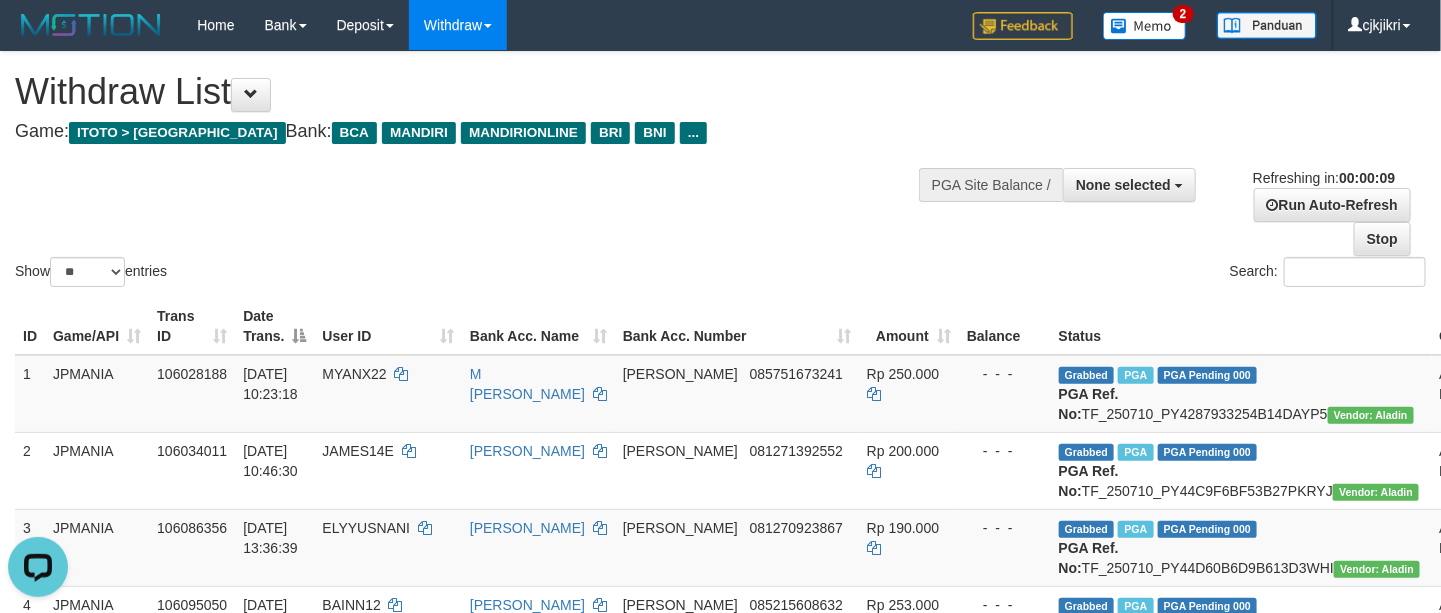 scroll, scrollTop: 0, scrollLeft: 0, axis: both 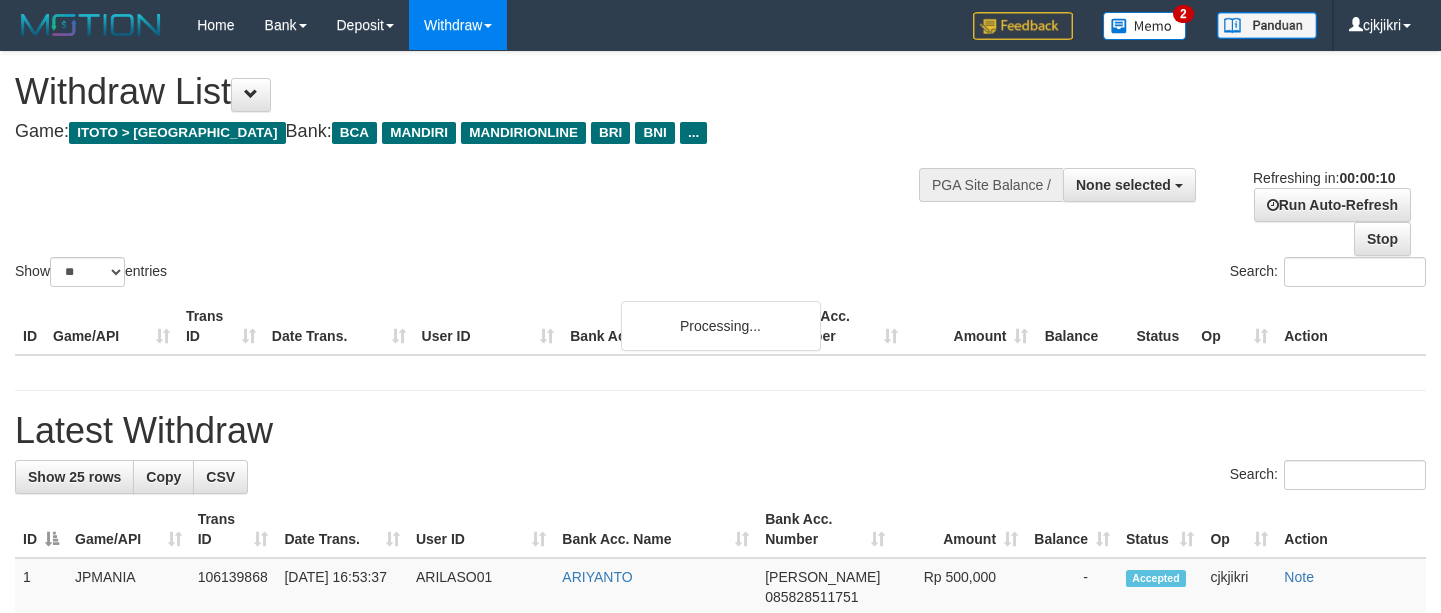 select 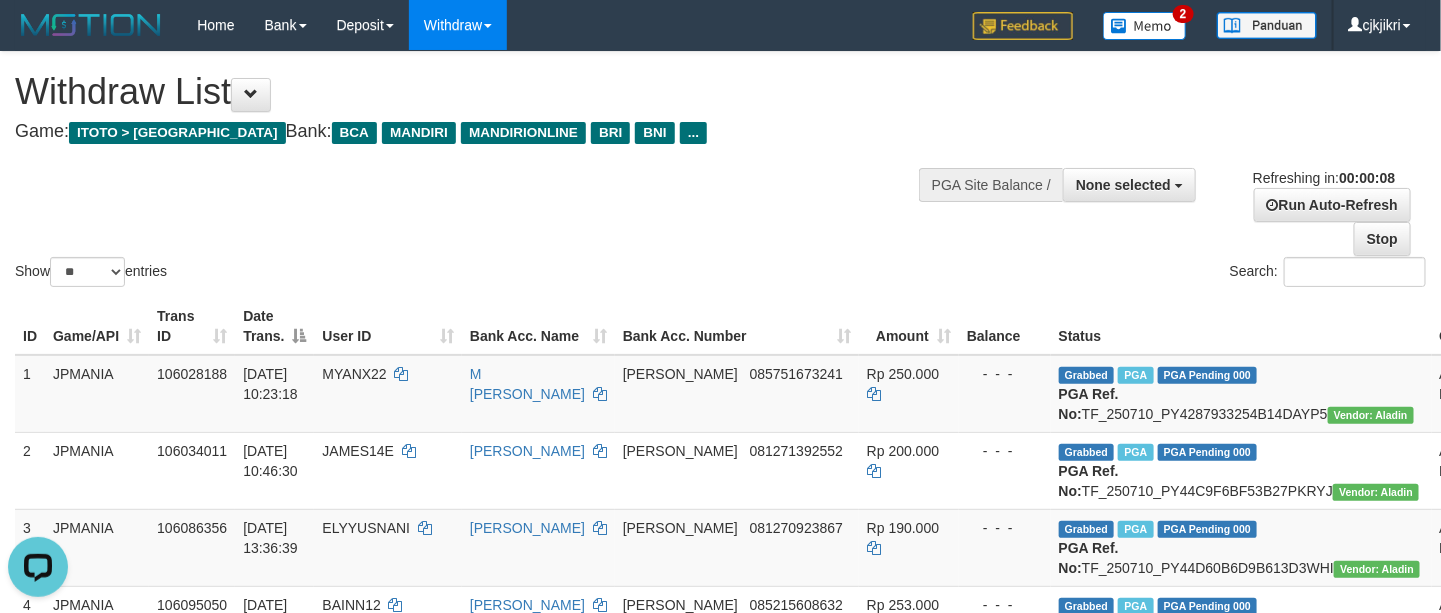 scroll, scrollTop: 0, scrollLeft: 0, axis: both 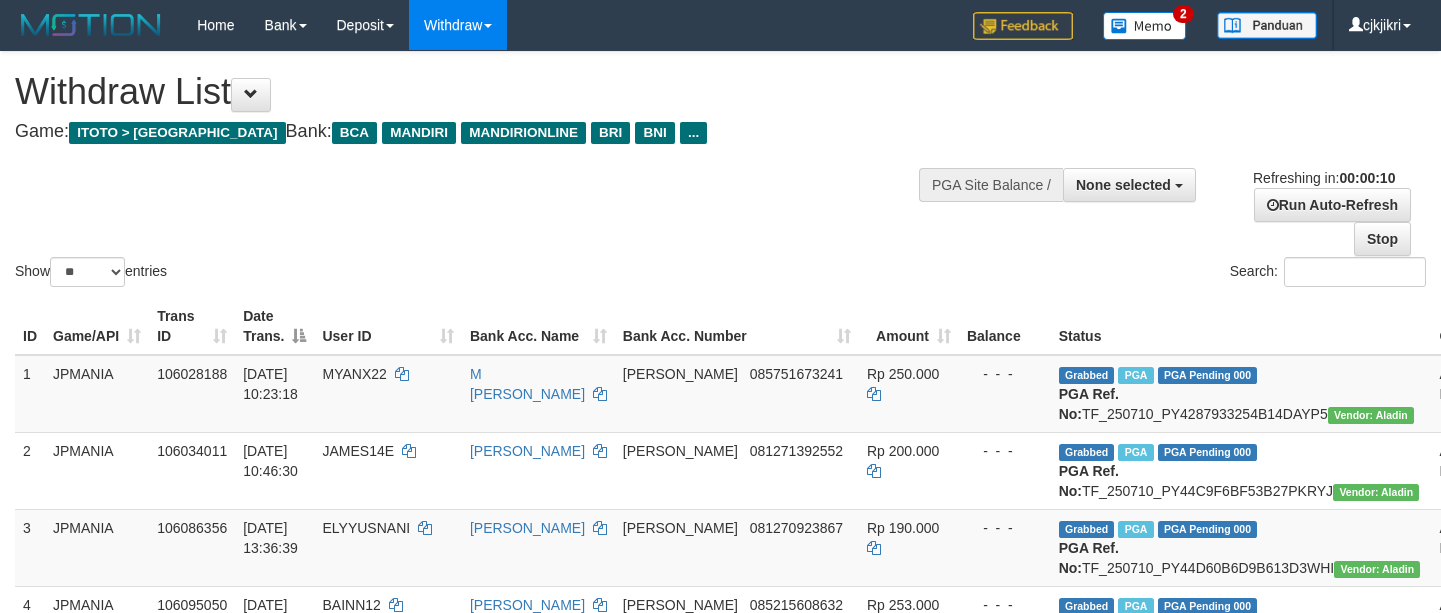 select 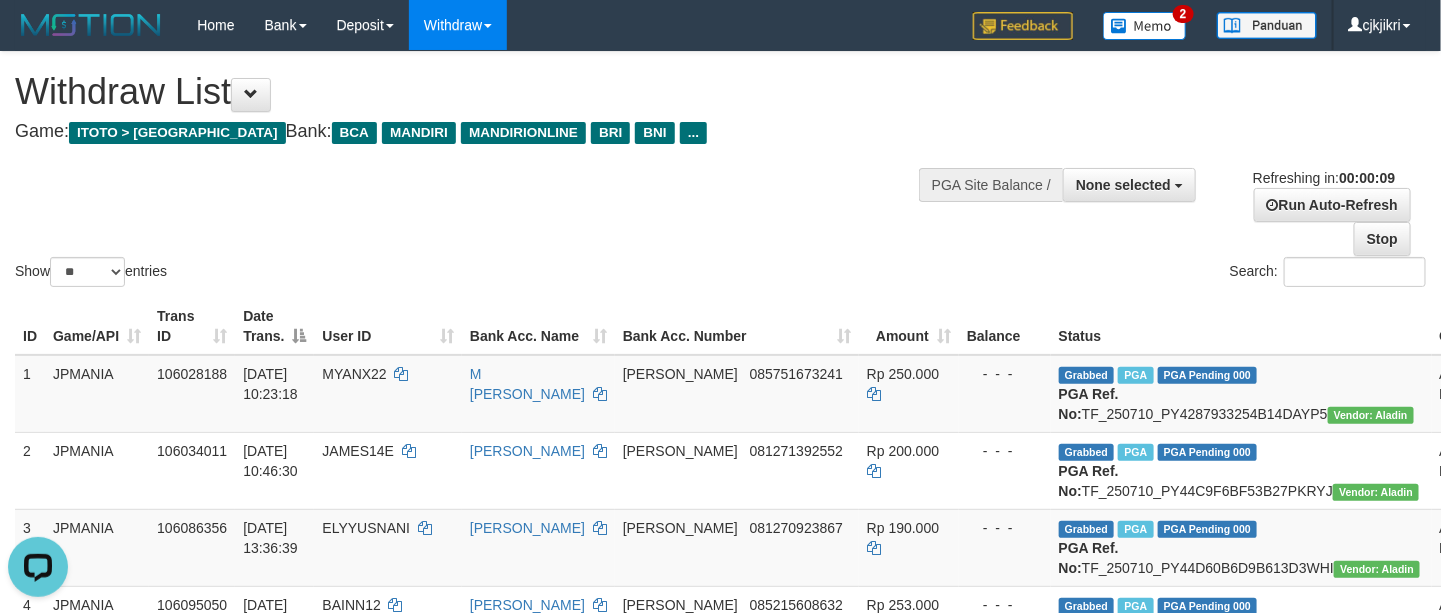 scroll, scrollTop: 0, scrollLeft: 0, axis: both 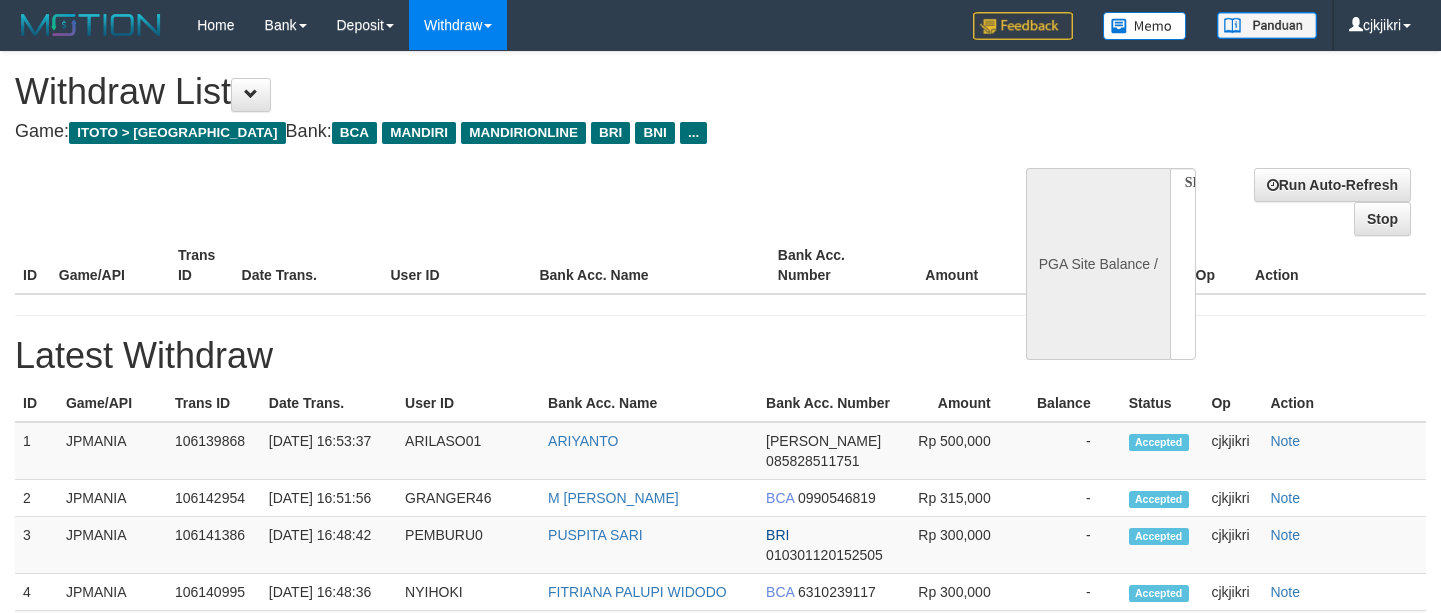 select 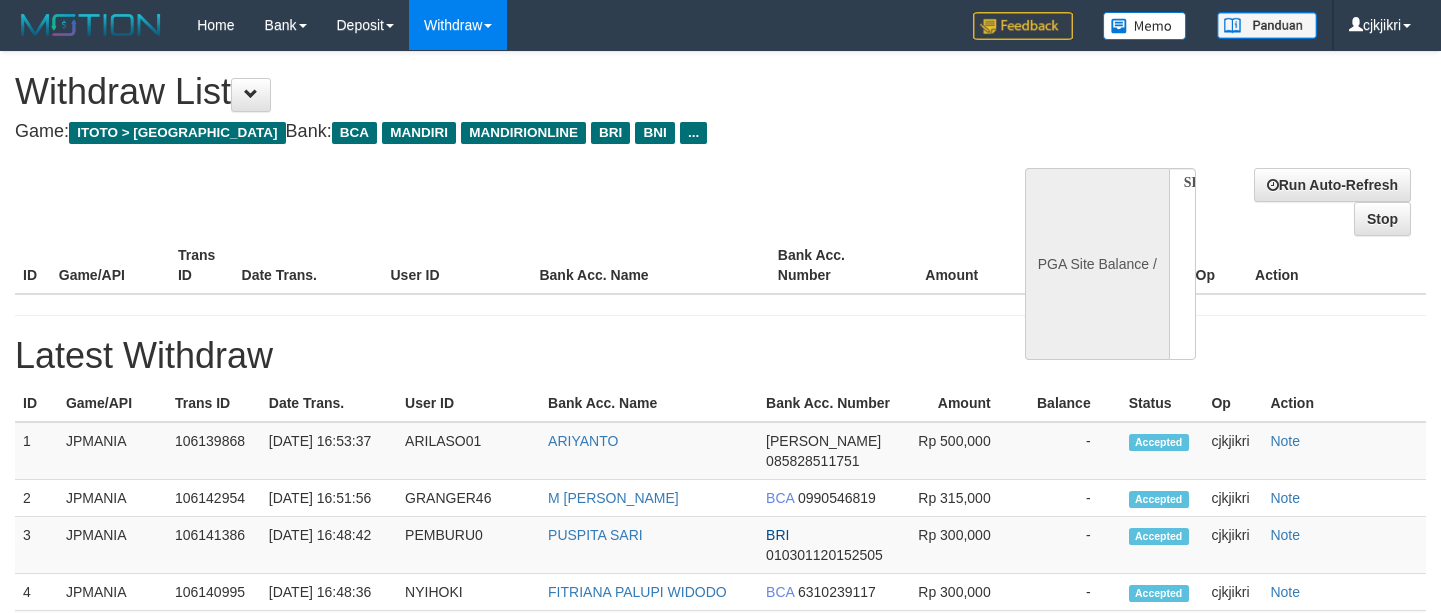 scroll, scrollTop: 0, scrollLeft: 0, axis: both 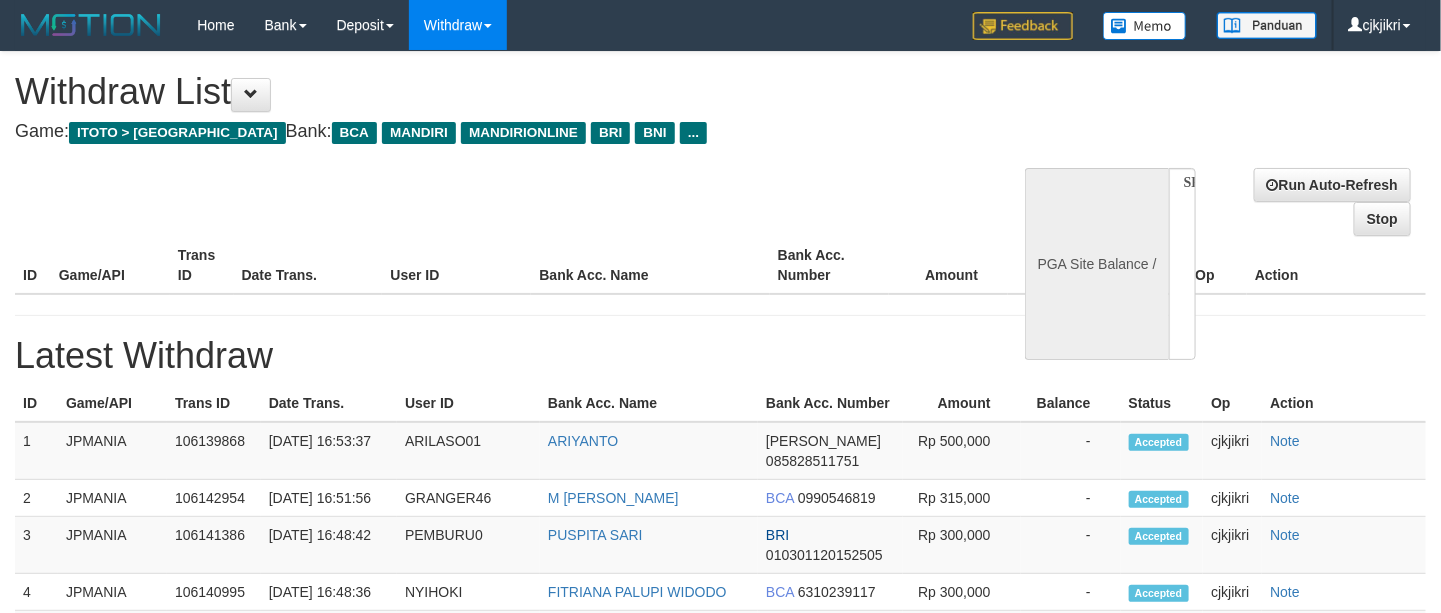 select on "**" 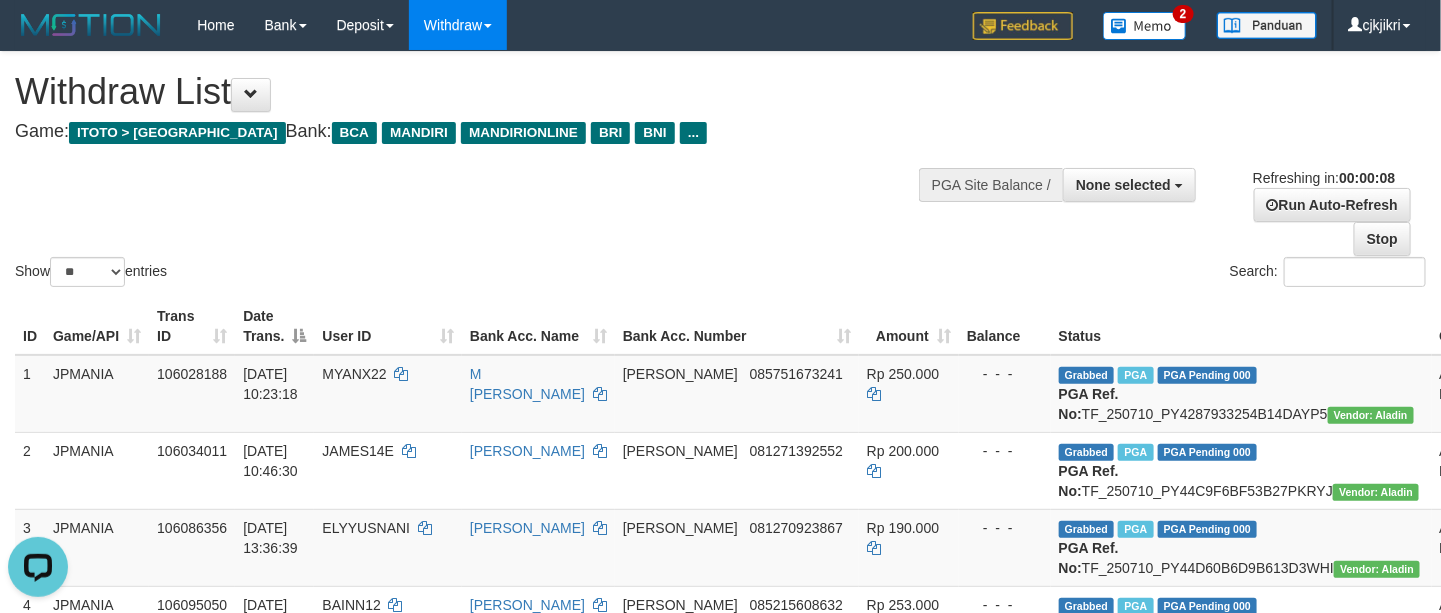 scroll, scrollTop: 0, scrollLeft: 0, axis: both 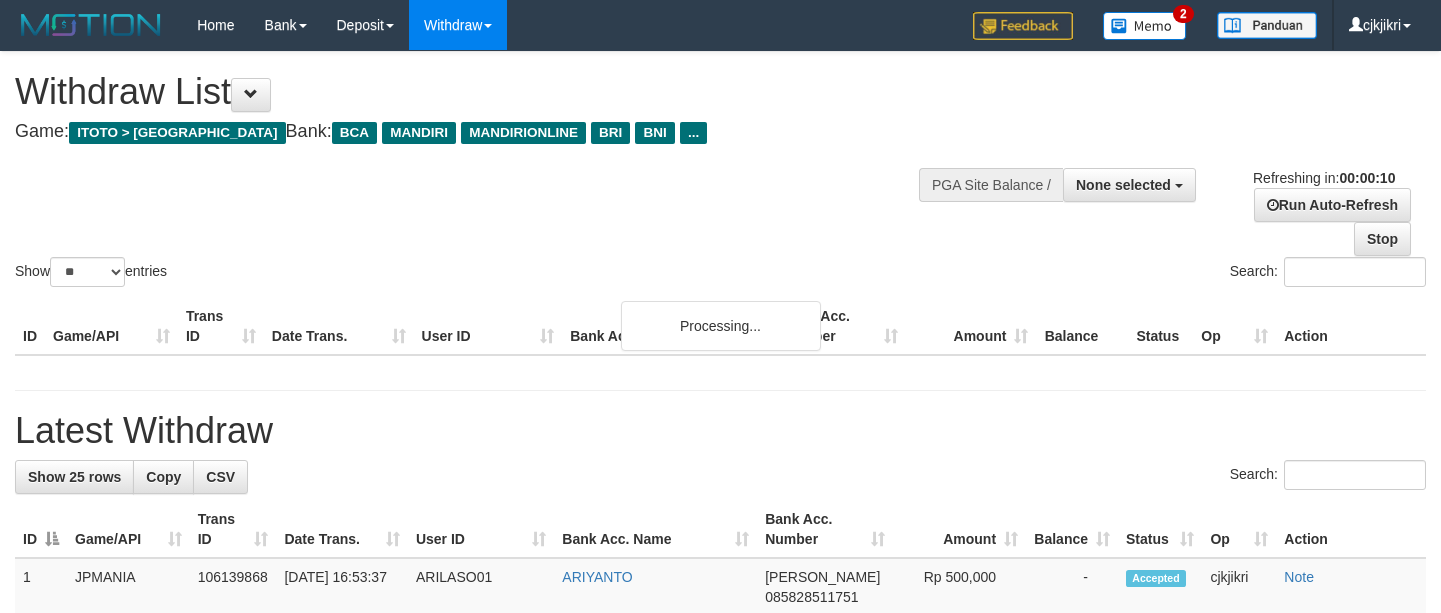 select 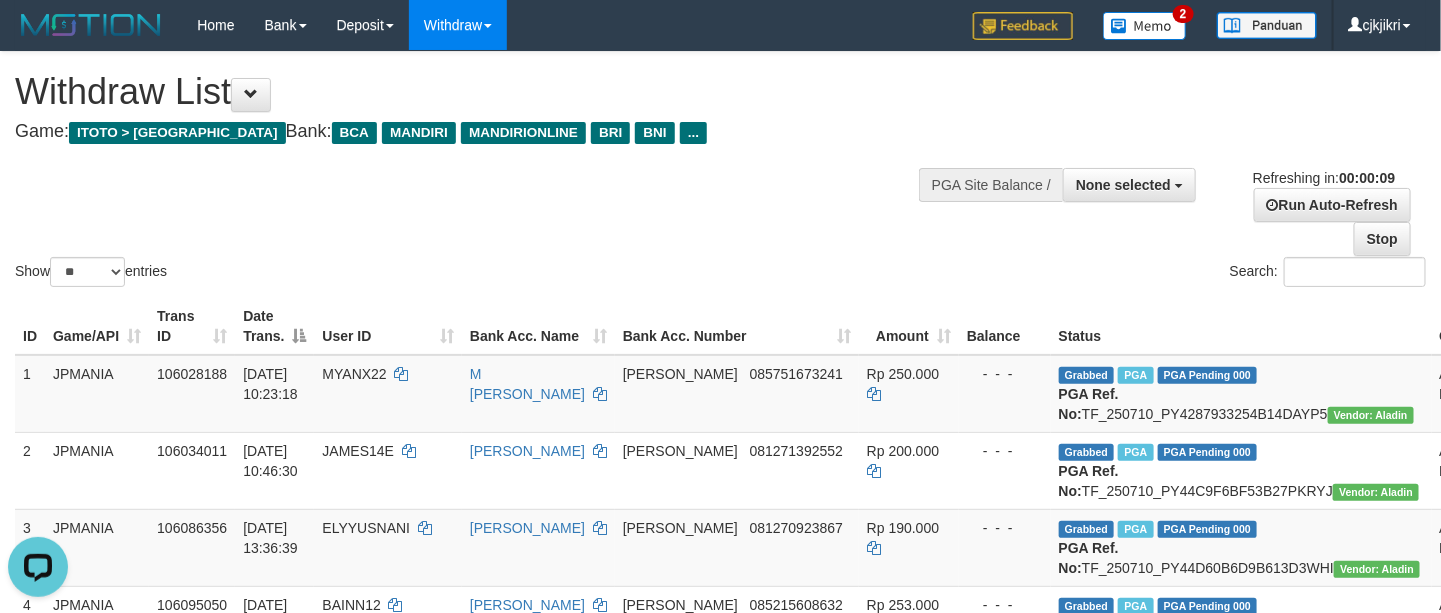 scroll, scrollTop: 0, scrollLeft: 0, axis: both 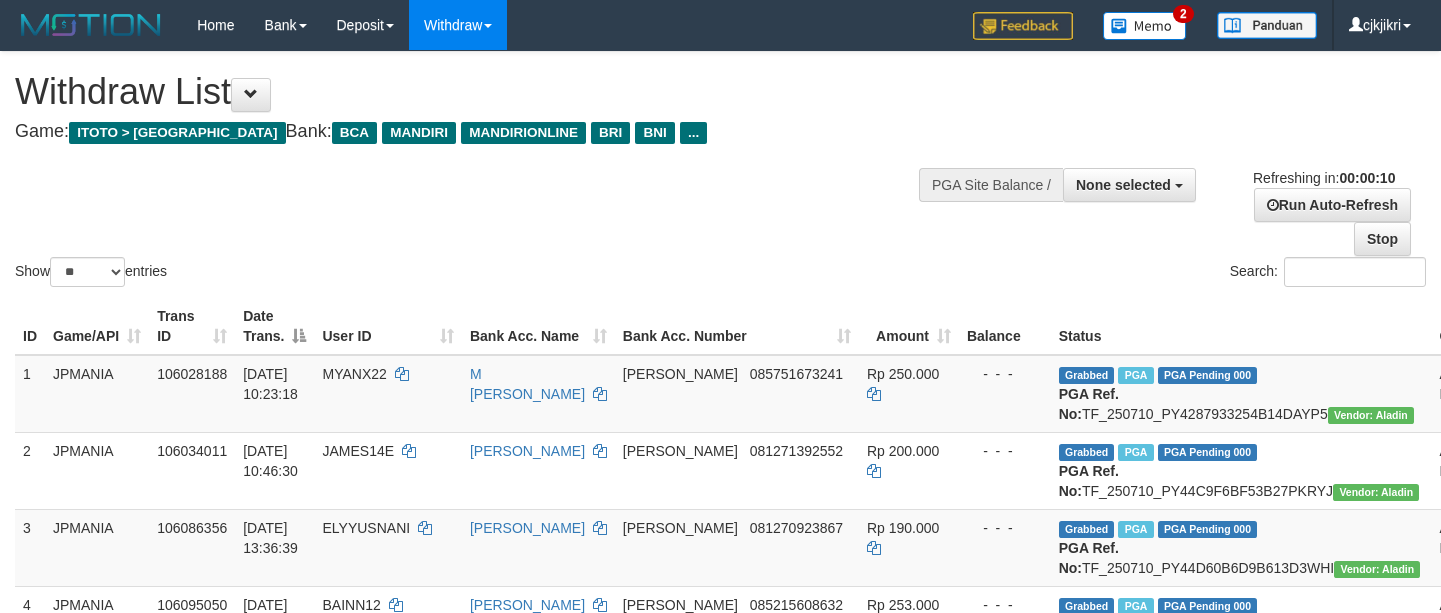 select 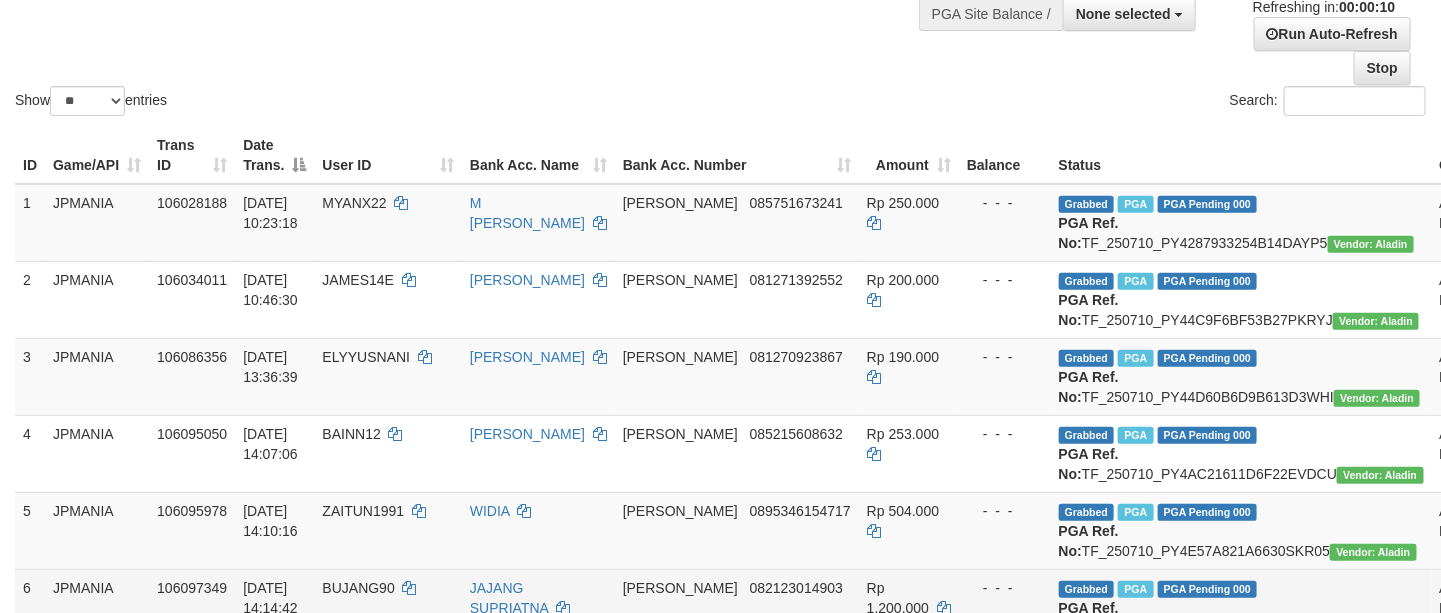 scroll, scrollTop: 750, scrollLeft: 0, axis: vertical 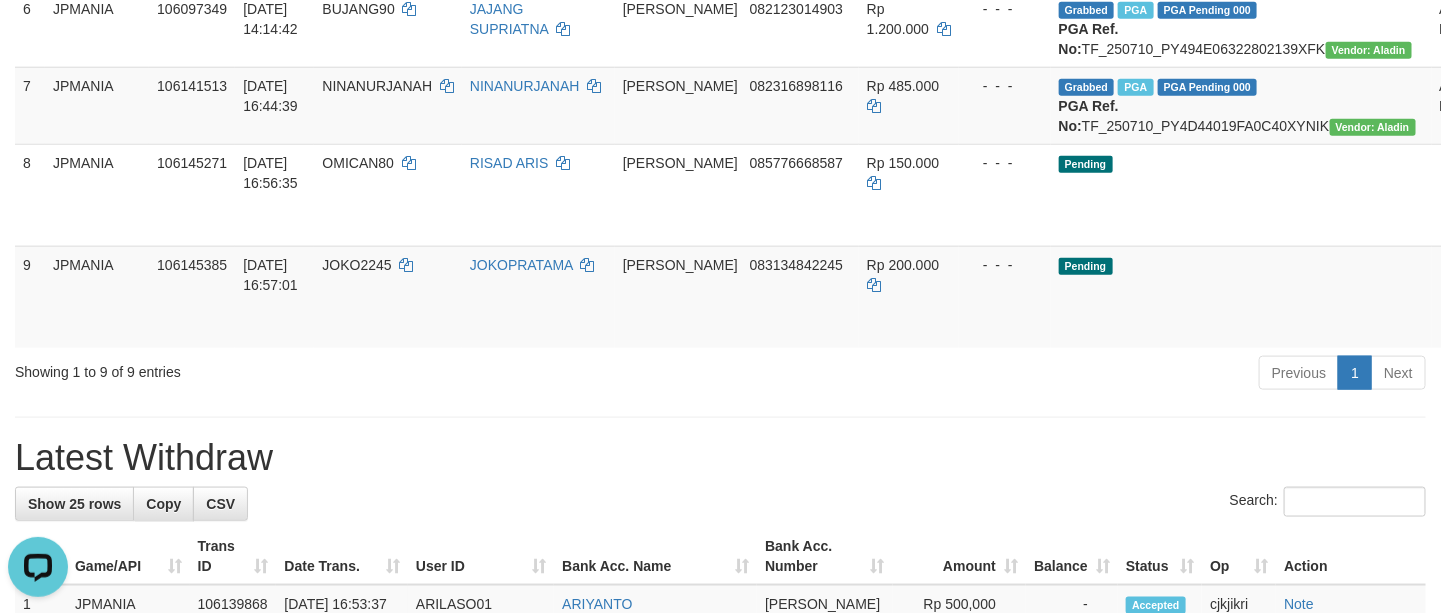 click on "Latest Withdraw" at bounding box center [720, 458] 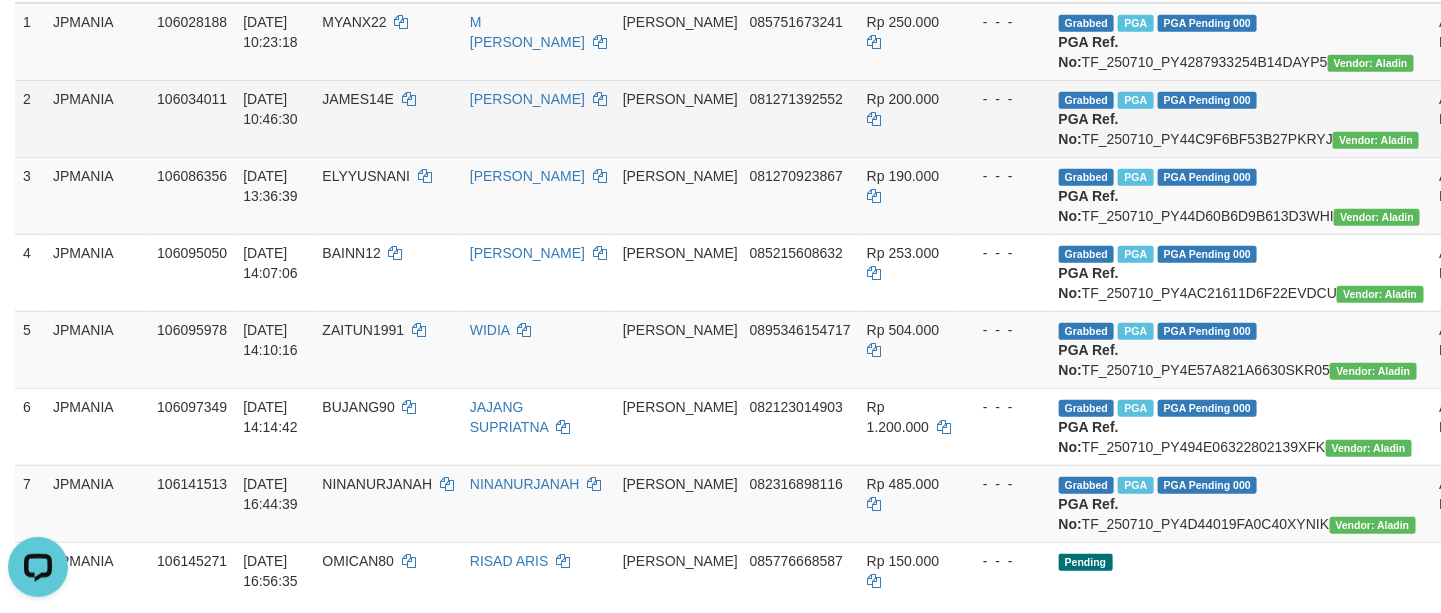 scroll, scrollTop: 300, scrollLeft: 0, axis: vertical 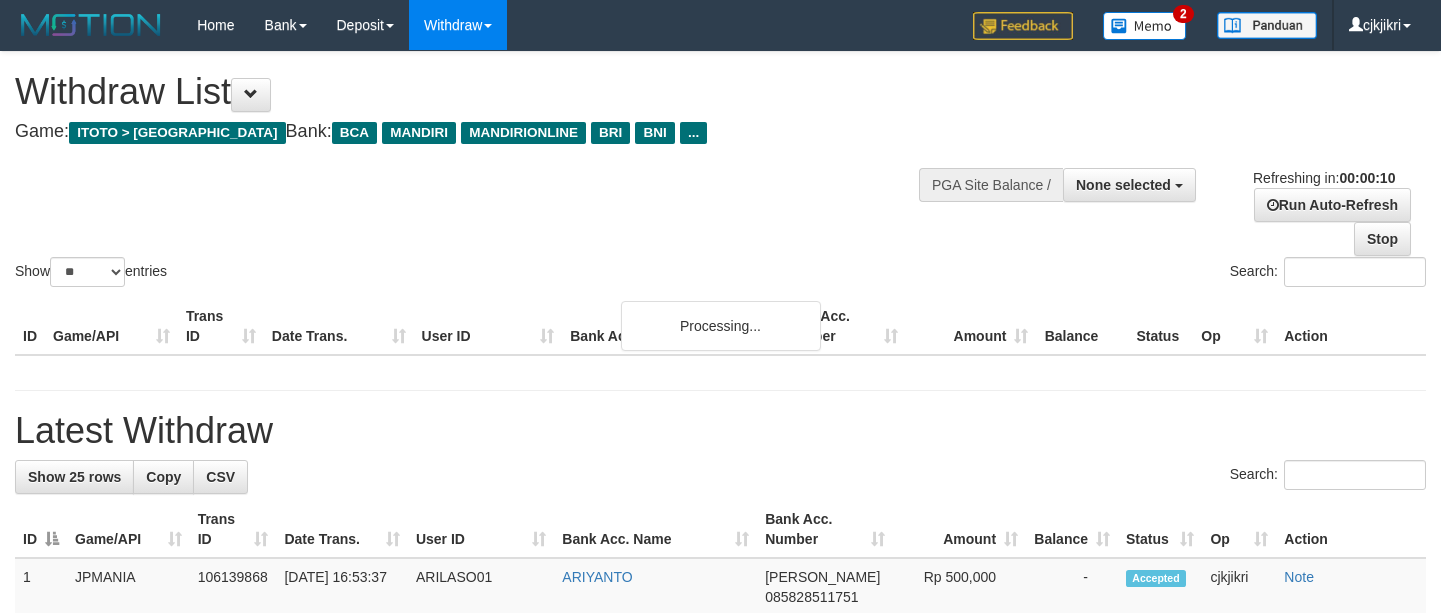select 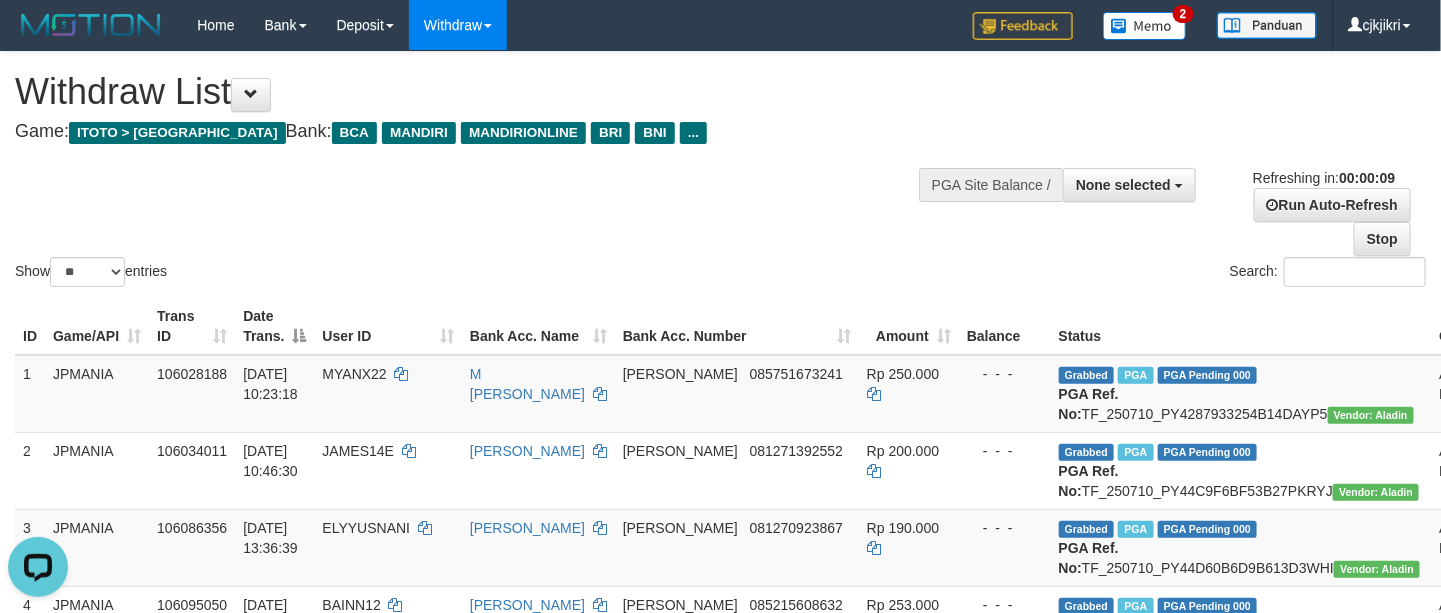 scroll, scrollTop: 0, scrollLeft: 0, axis: both 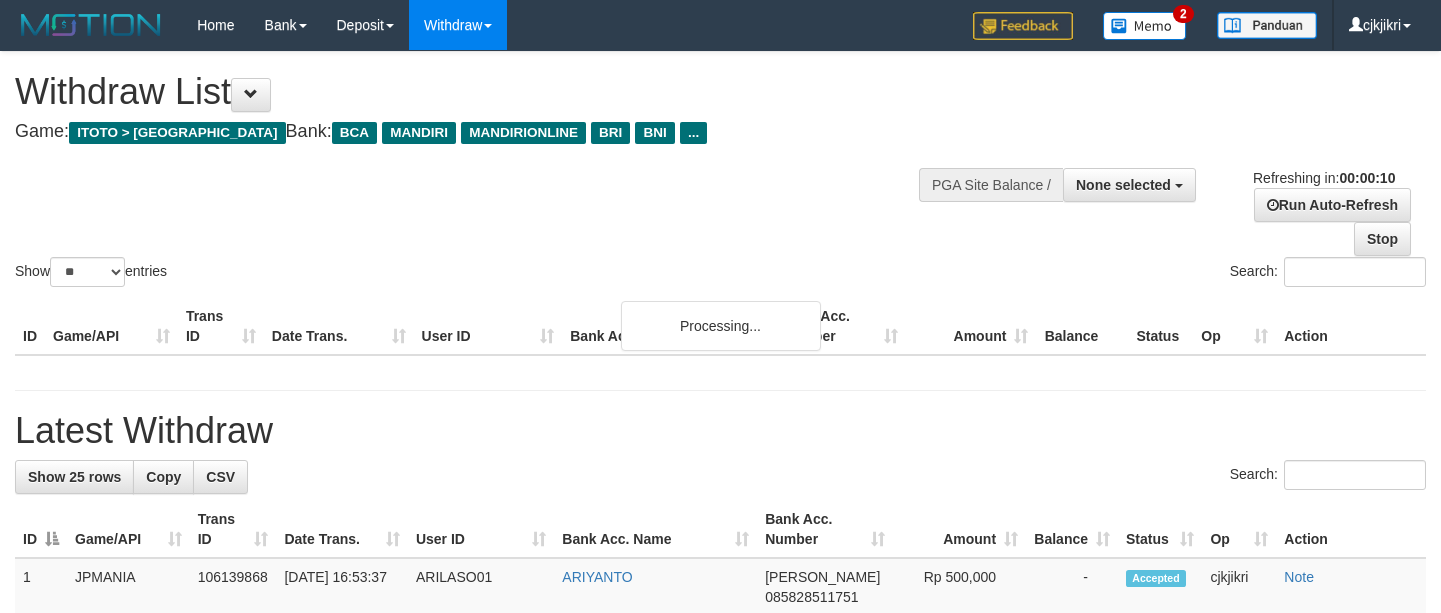 select 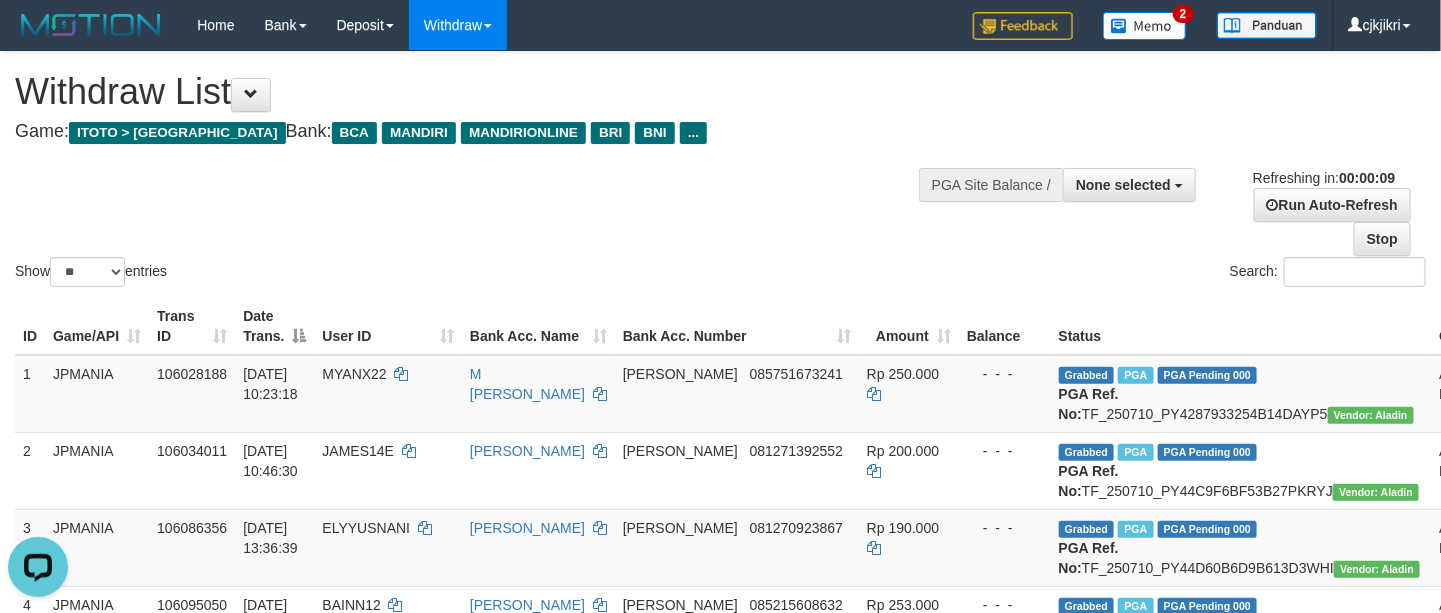 scroll, scrollTop: 0, scrollLeft: 0, axis: both 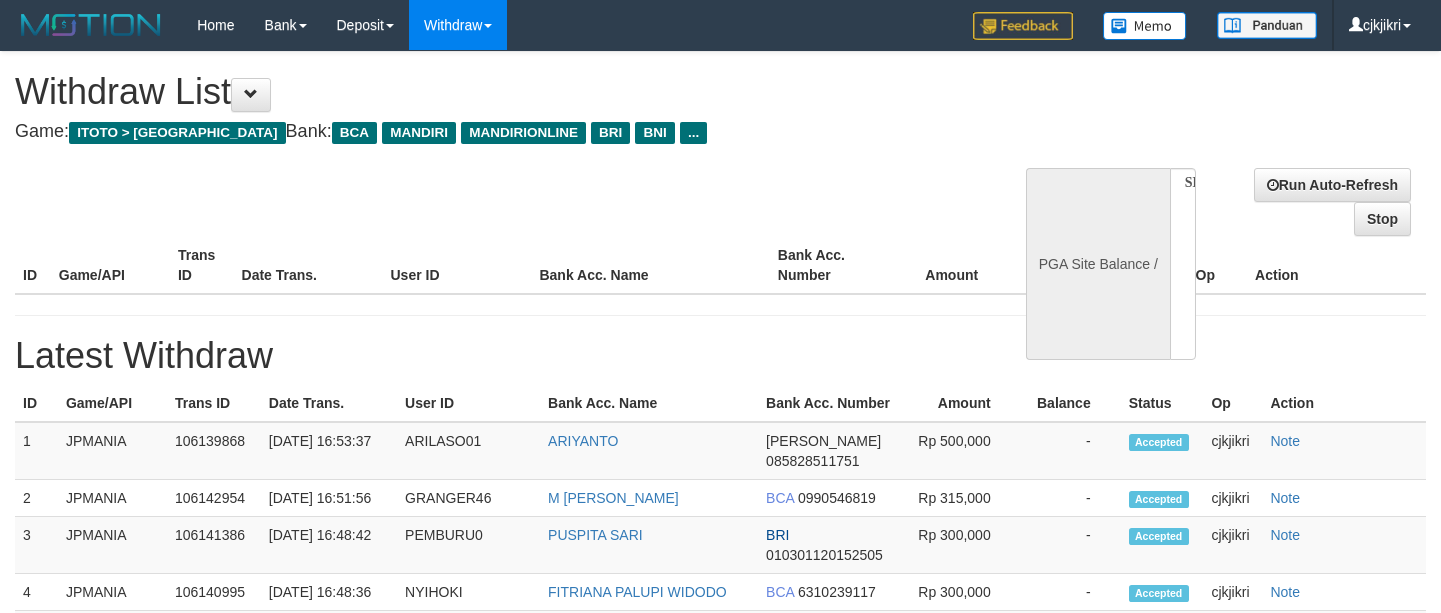 select 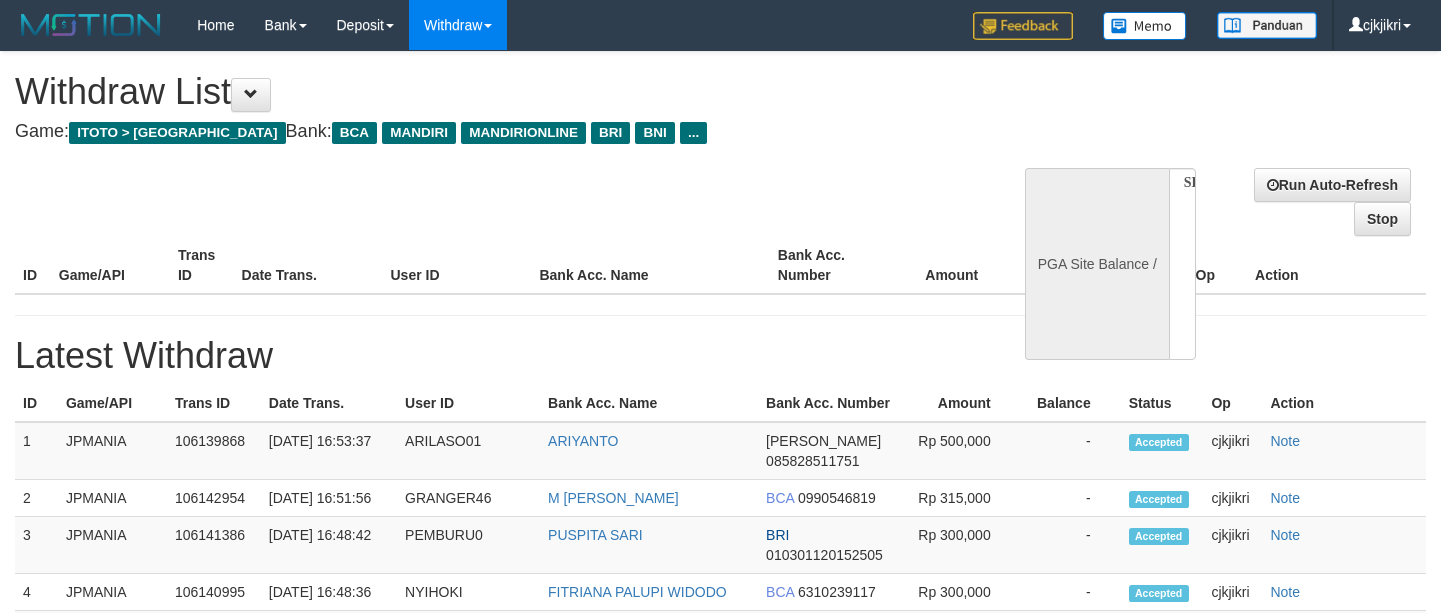 scroll, scrollTop: 0, scrollLeft: 0, axis: both 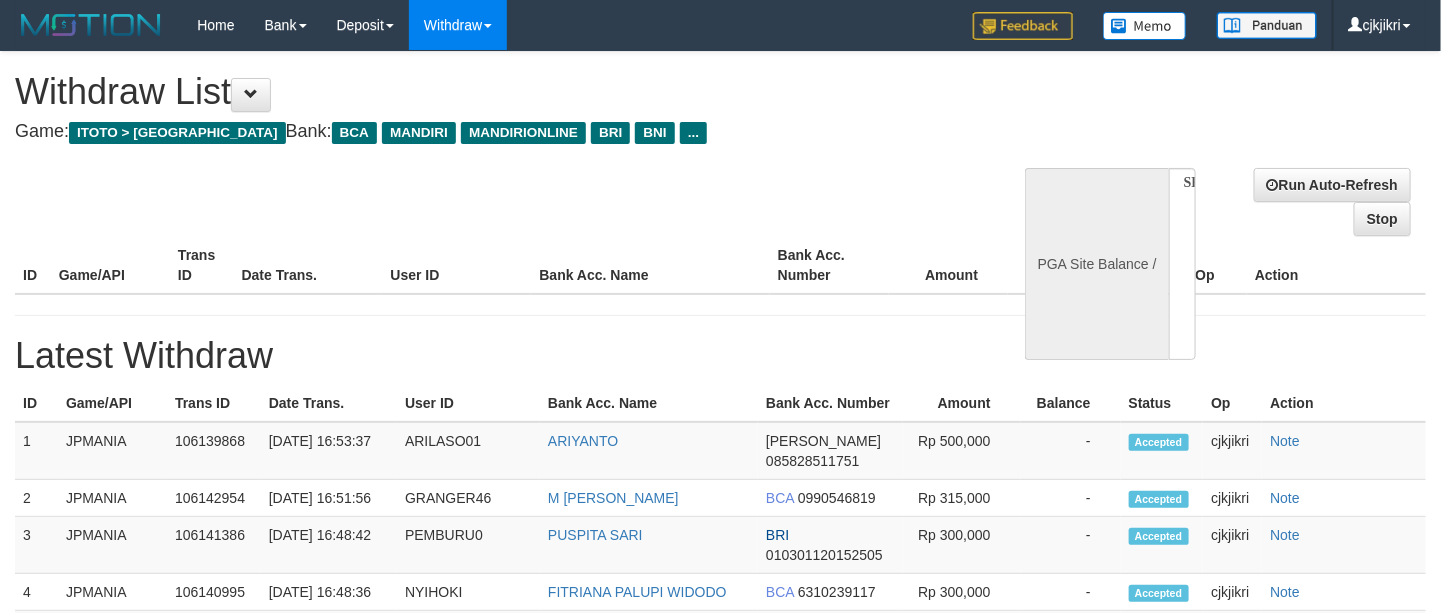 select on "**" 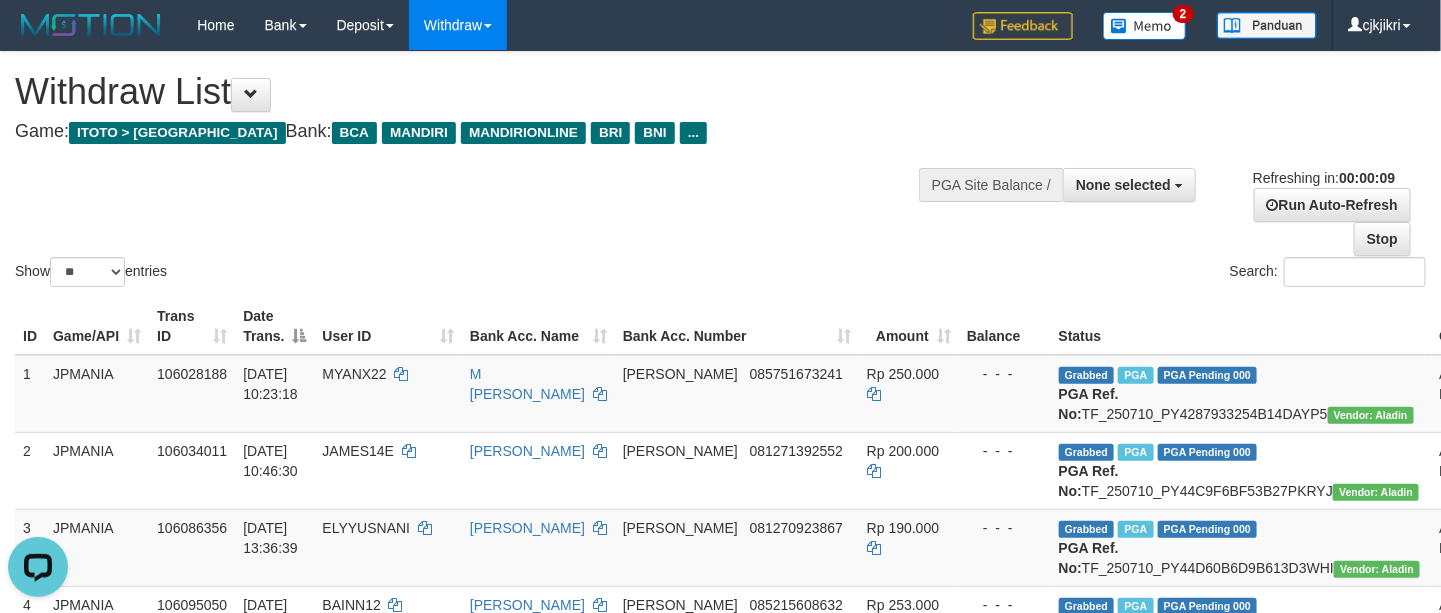 scroll, scrollTop: 0, scrollLeft: 0, axis: both 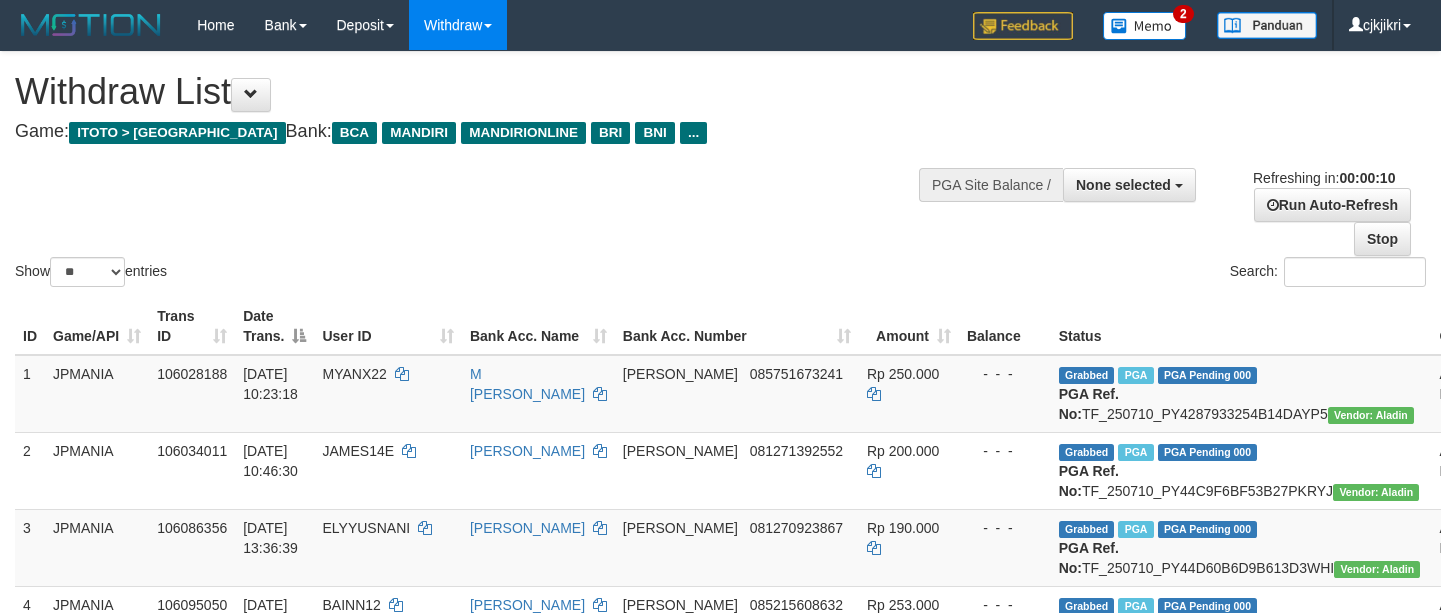 select 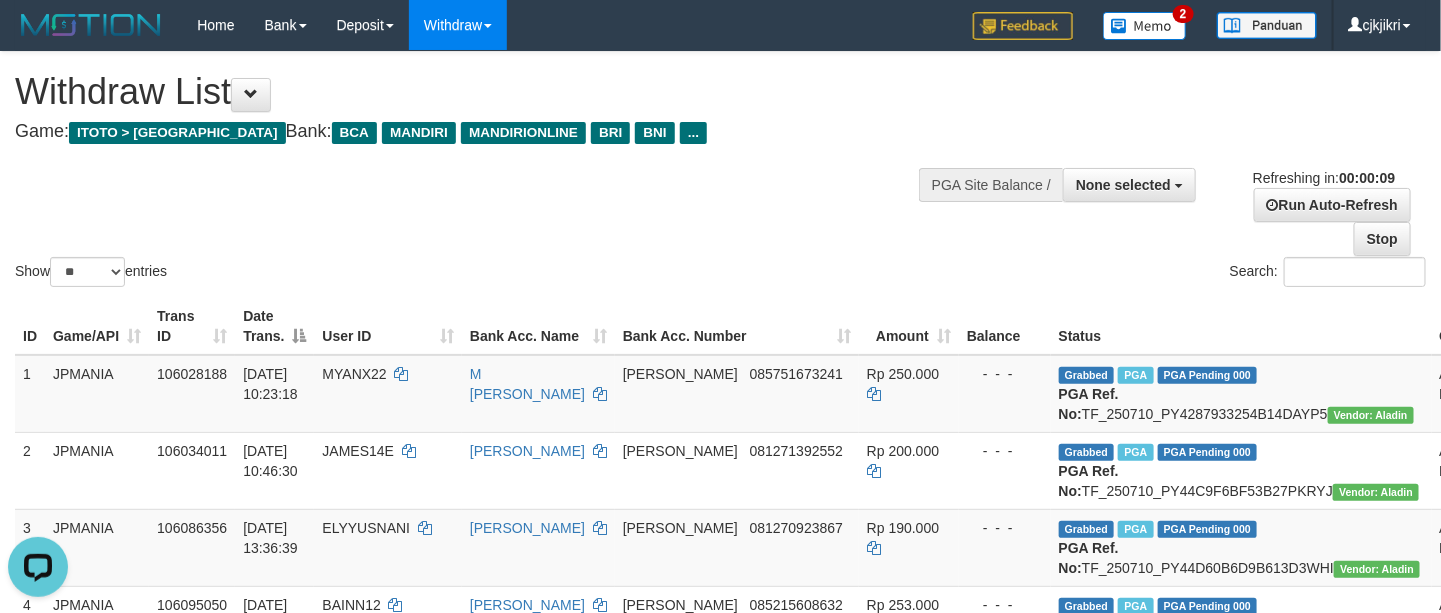scroll, scrollTop: 0, scrollLeft: 0, axis: both 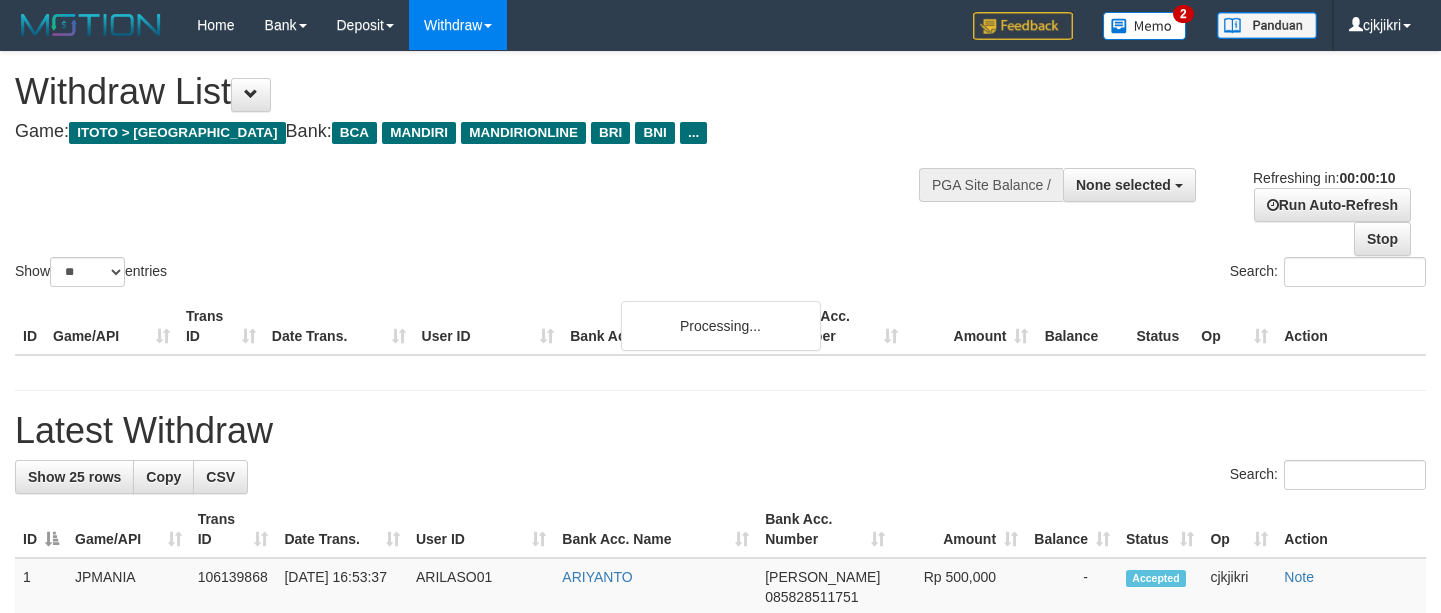 select 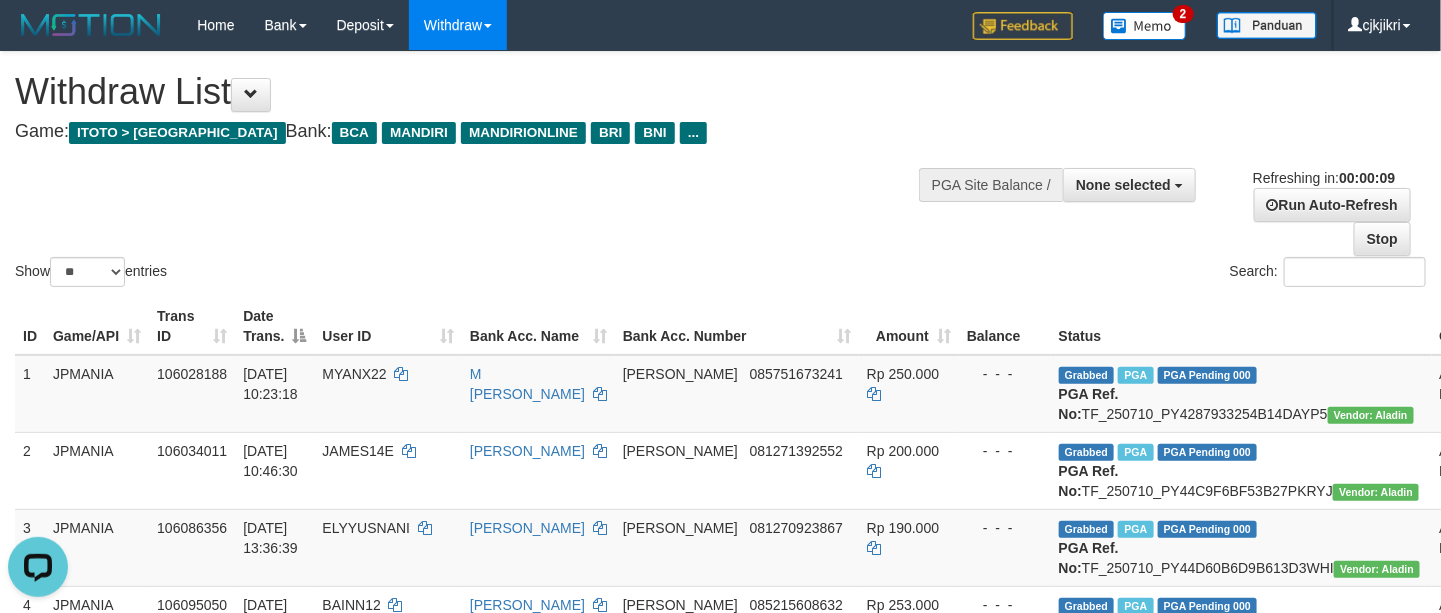 scroll, scrollTop: 0, scrollLeft: 0, axis: both 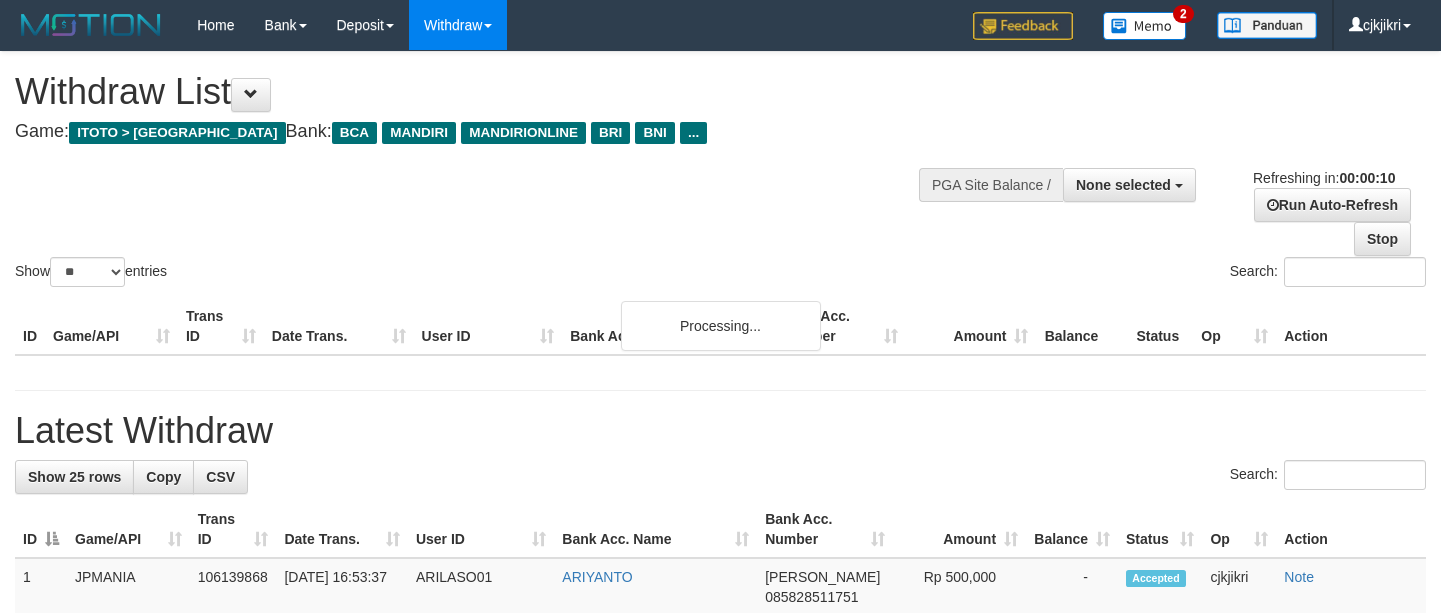 select 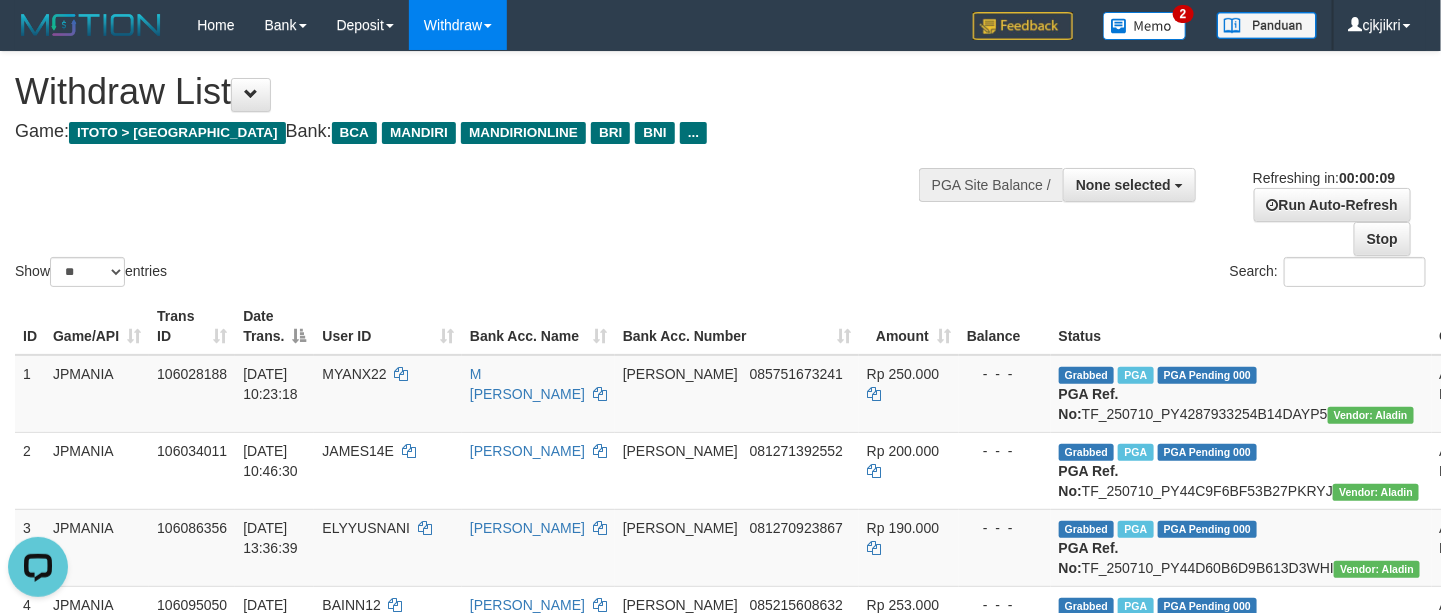 scroll, scrollTop: 0, scrollLeft: 0, axis: both 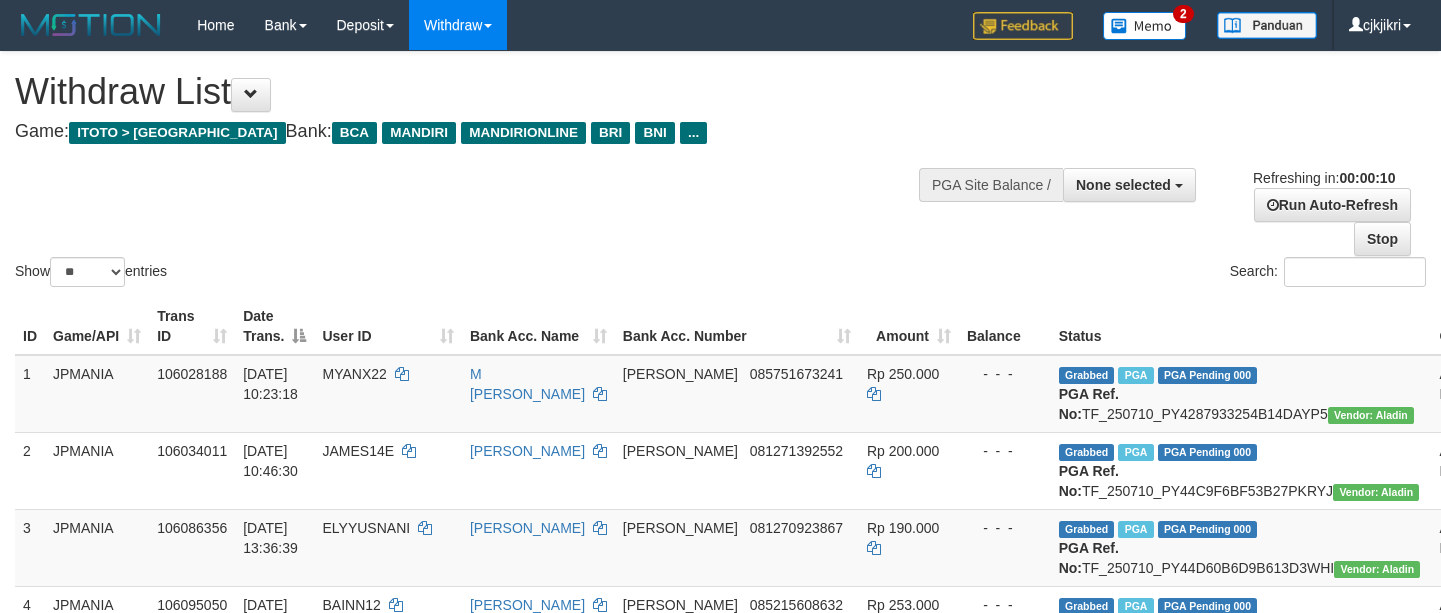 select 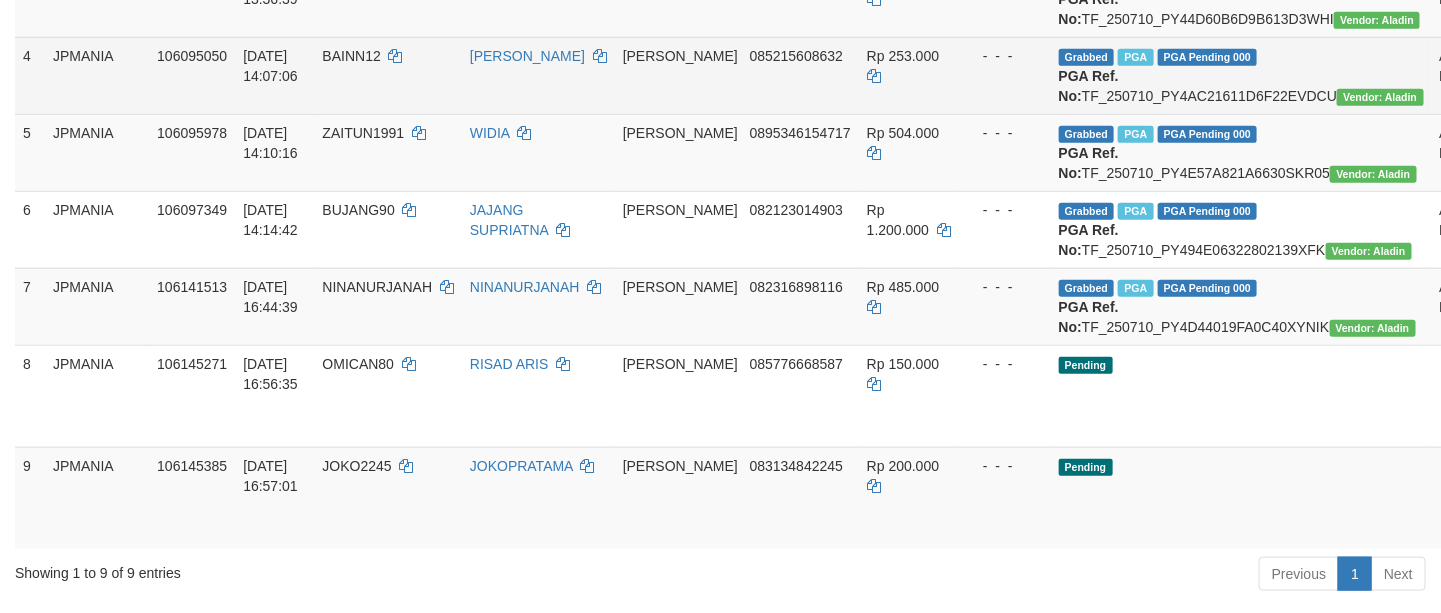 scroll, scrollTop: 750, scrollLeft: 0, axis: vertical 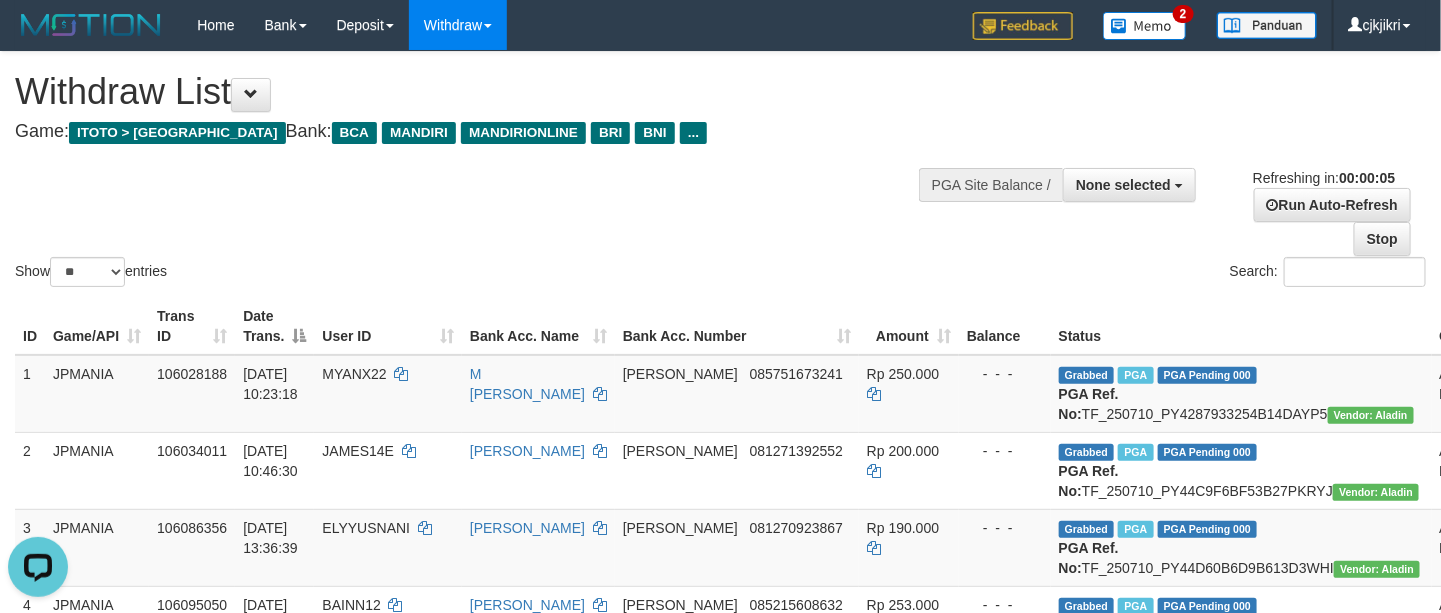 click on "Show  ** ** ** ***  entries Search:" at bounding box center (720, 171) 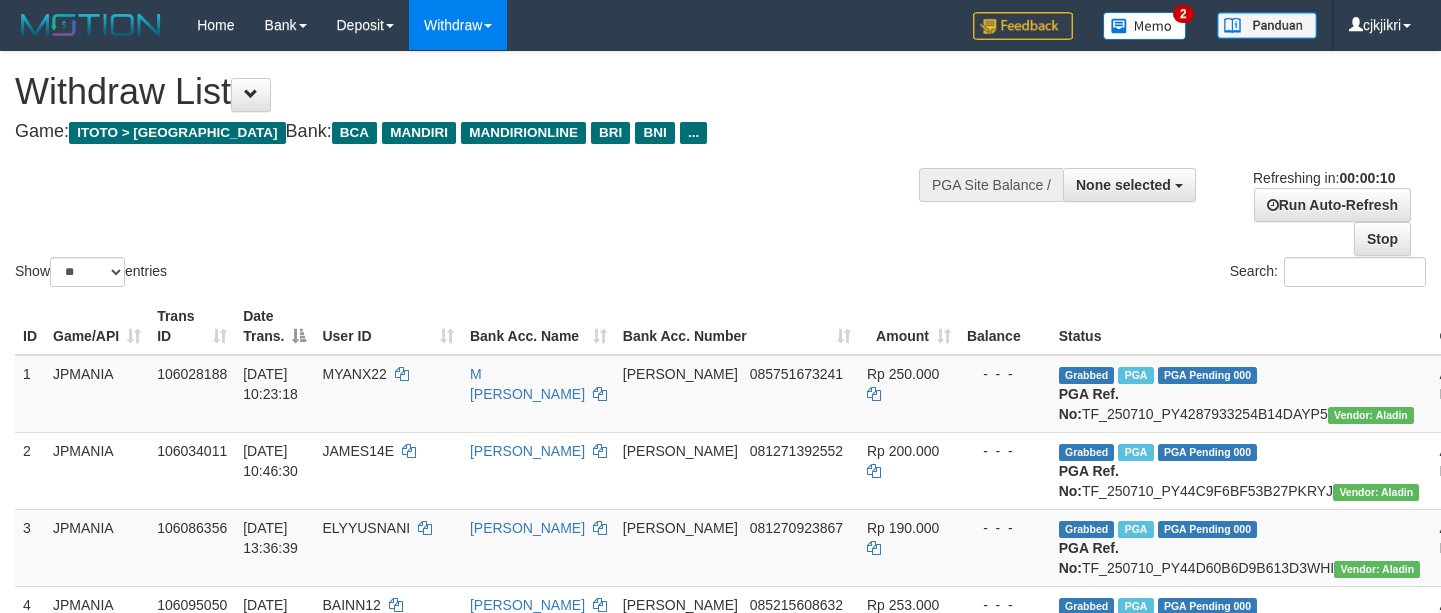 select 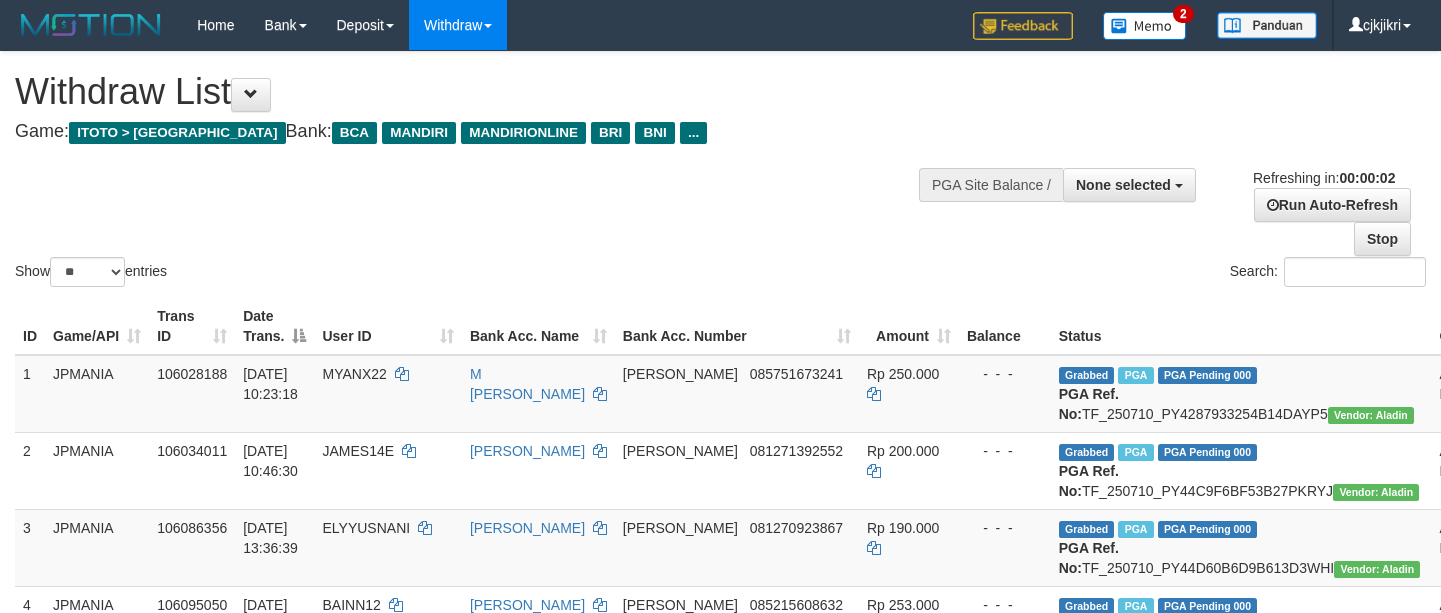 scroll, scrollTop: 0, scrollLeft: 0, axis: both 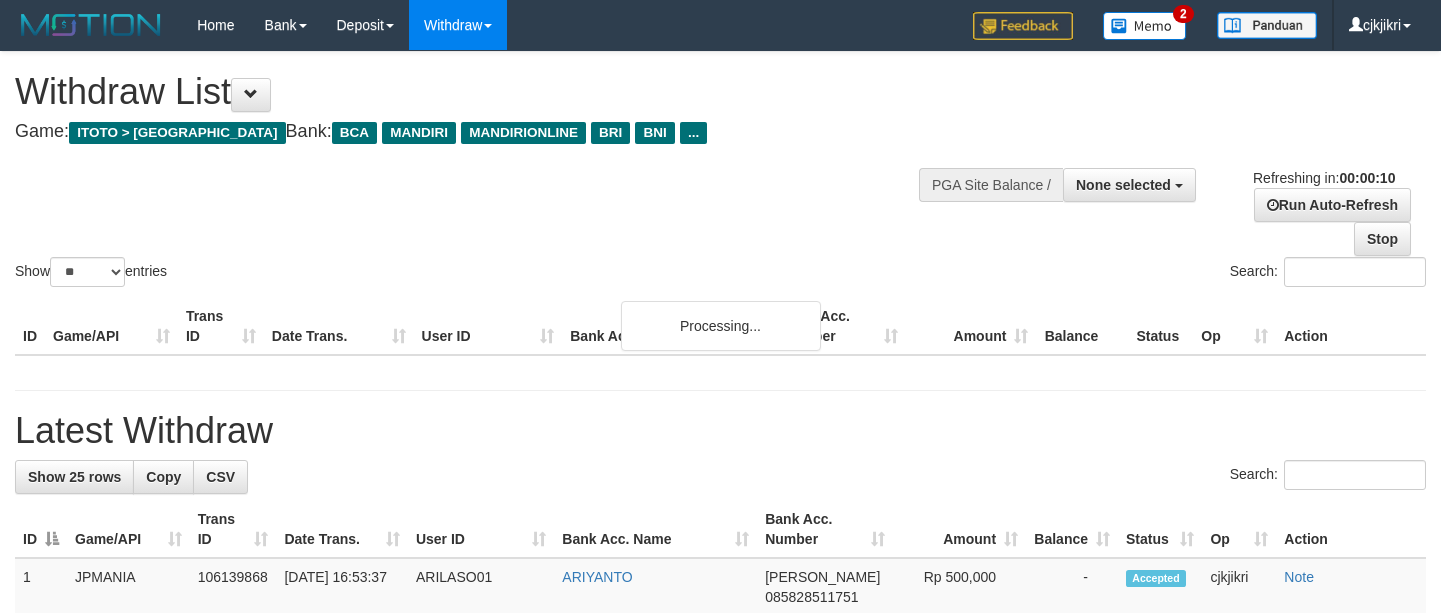 select 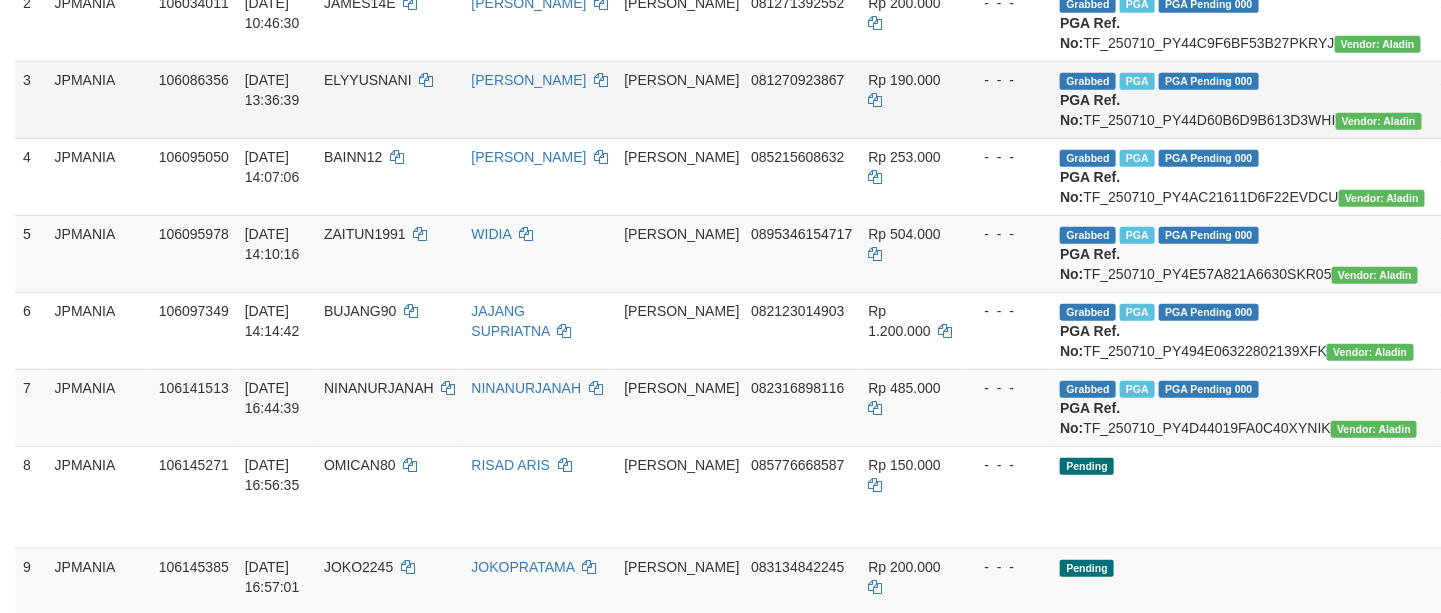 scroll, scrollTop: 450, scrollLeft: 0, axis: vertical 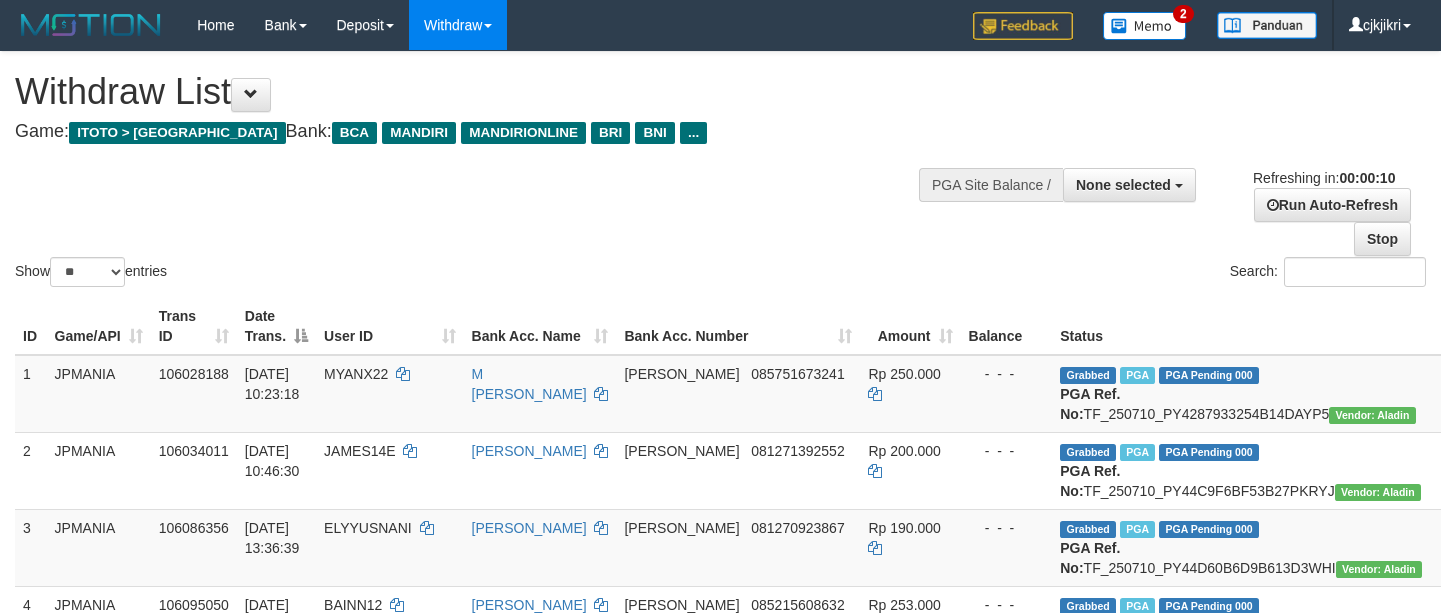 select 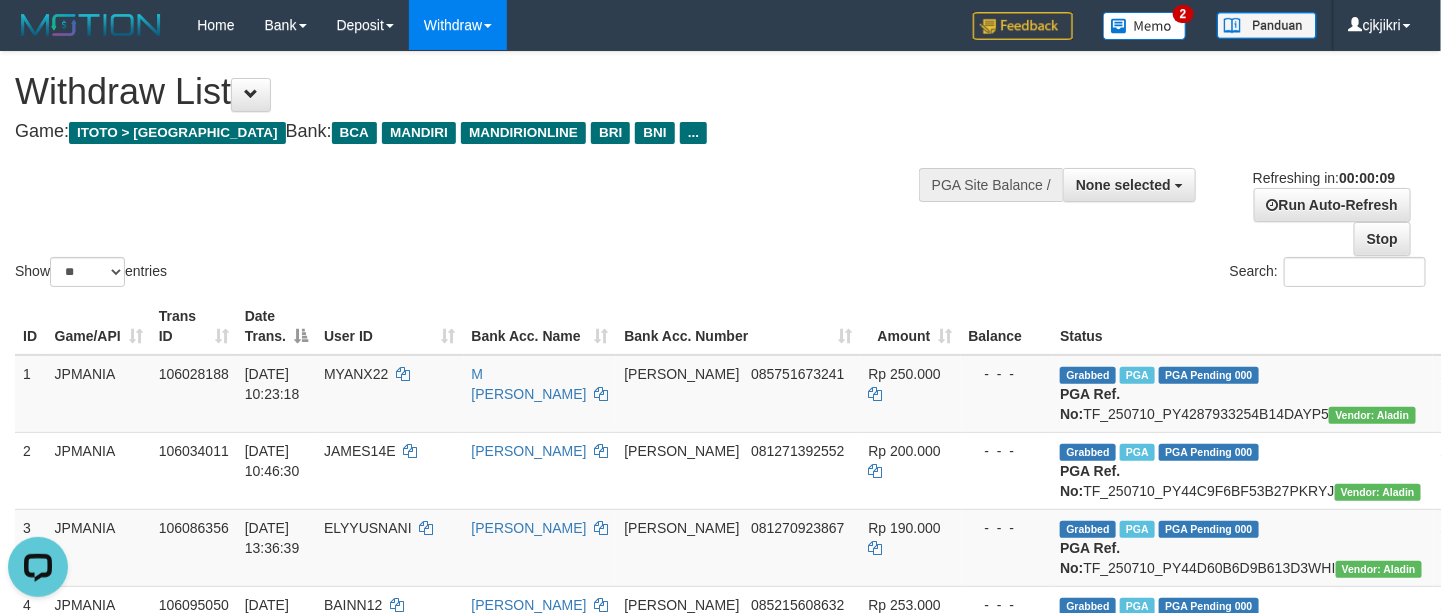scroll, scrollTop: 0, scrollLeft: 0, axis: both 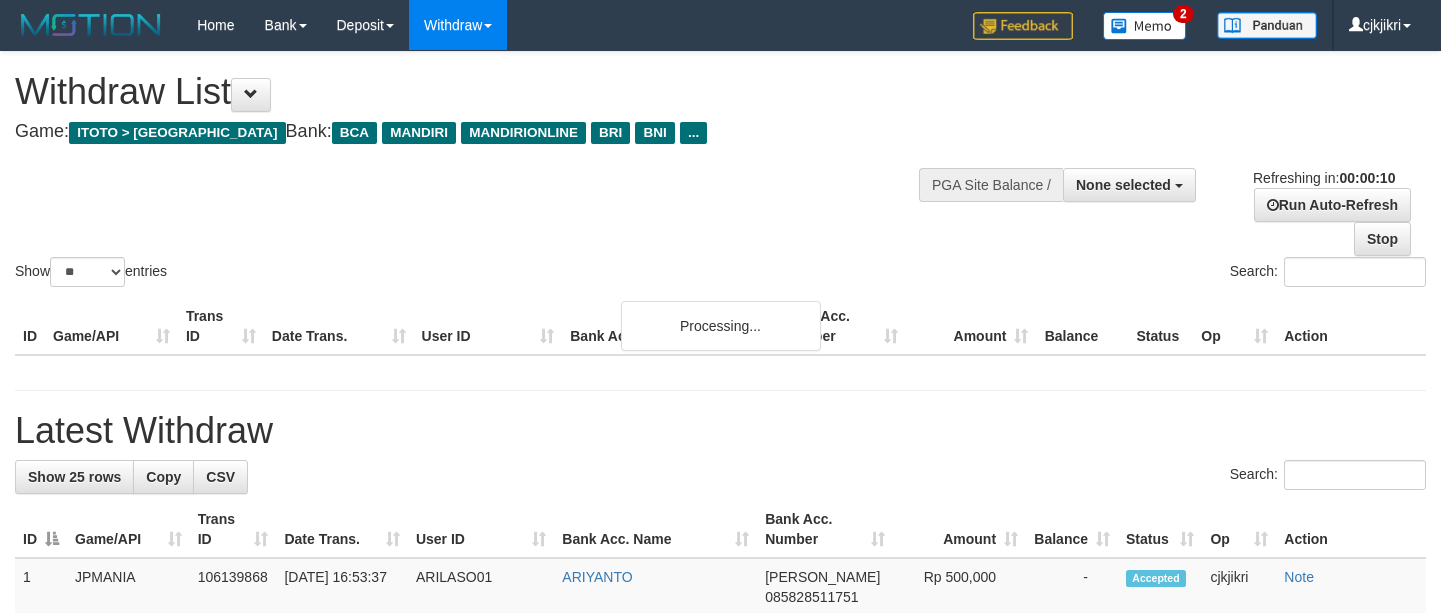 select 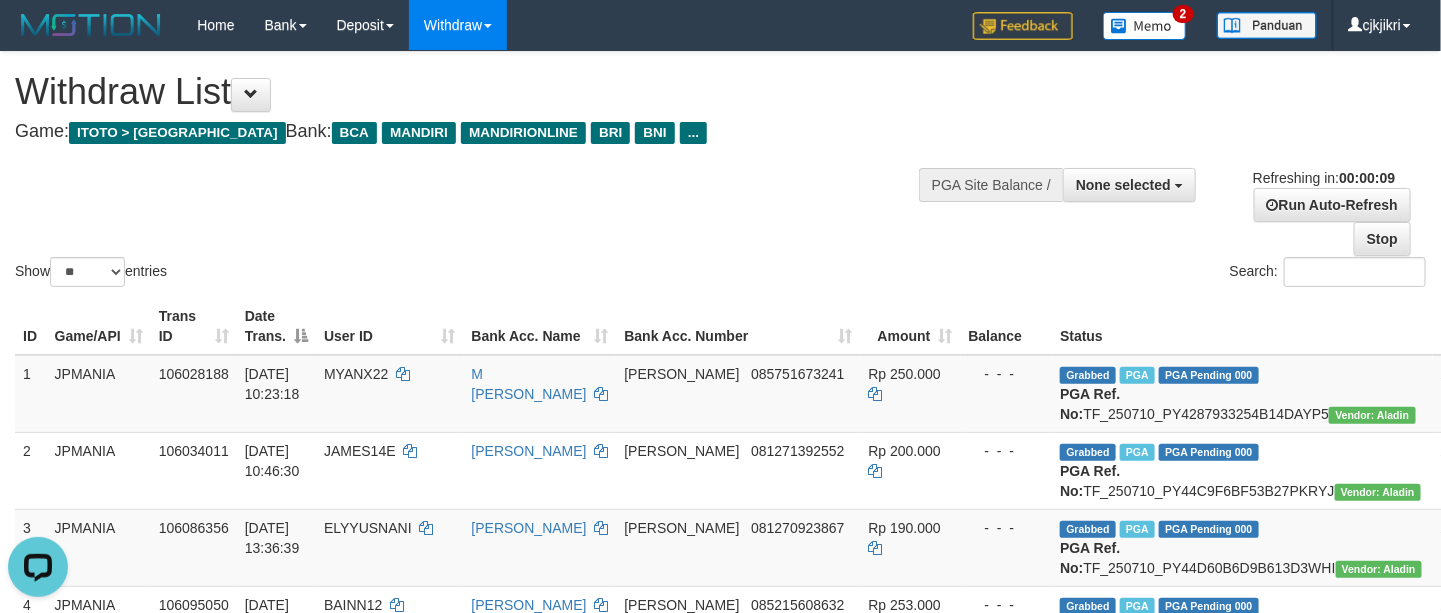 scroll, scrollTop: 0, scrollLeft: 0, axis: both 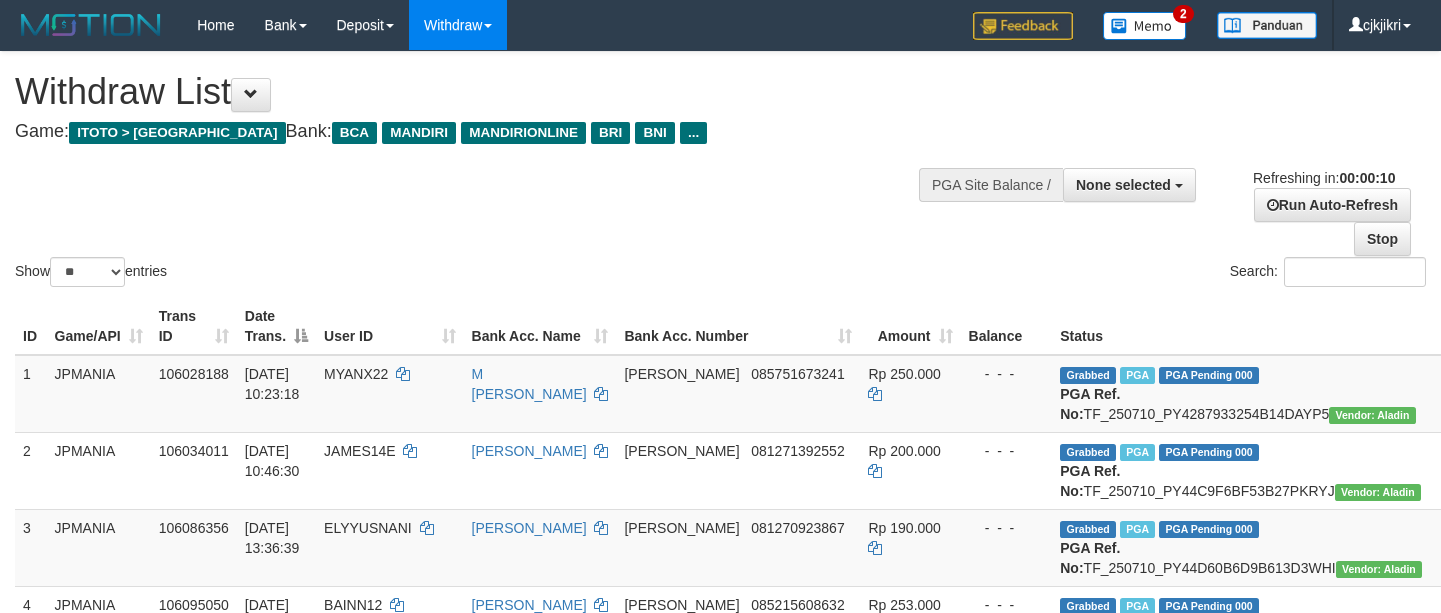 select 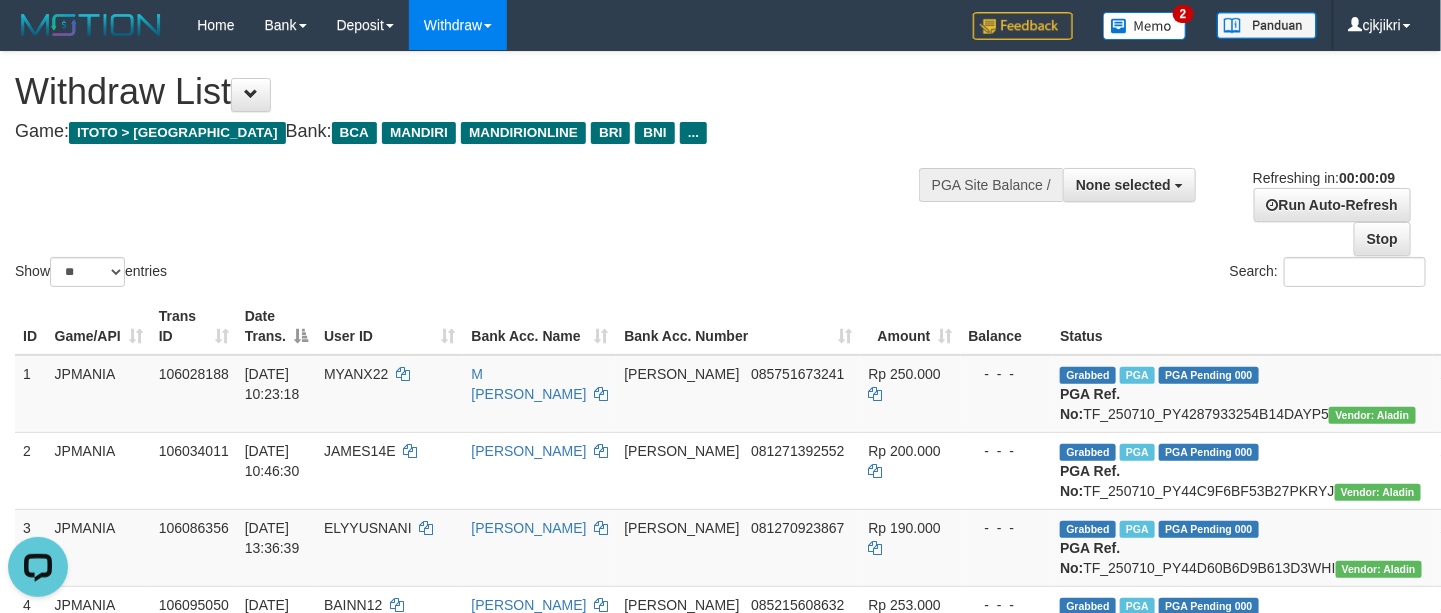 scroll, scrollTop: 0, scrollLeft: 0, axis: both 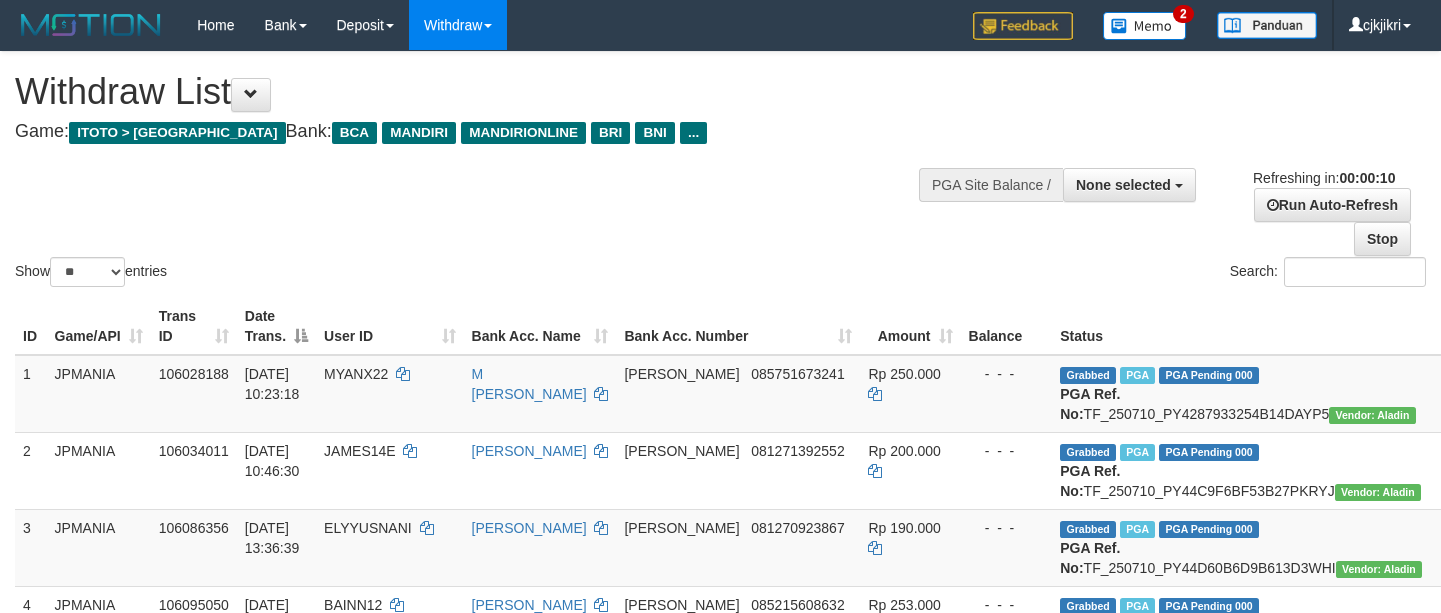 select 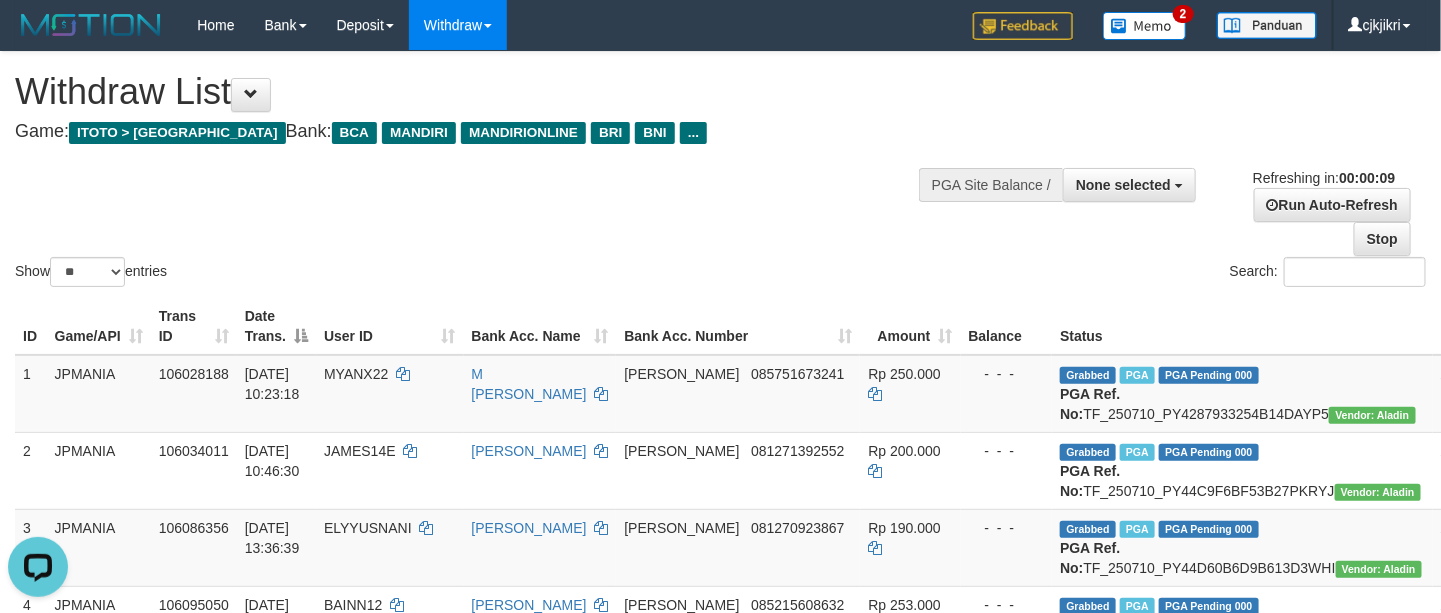 scroll, scrollTop: 0, scrollLeft: 0, axis: both 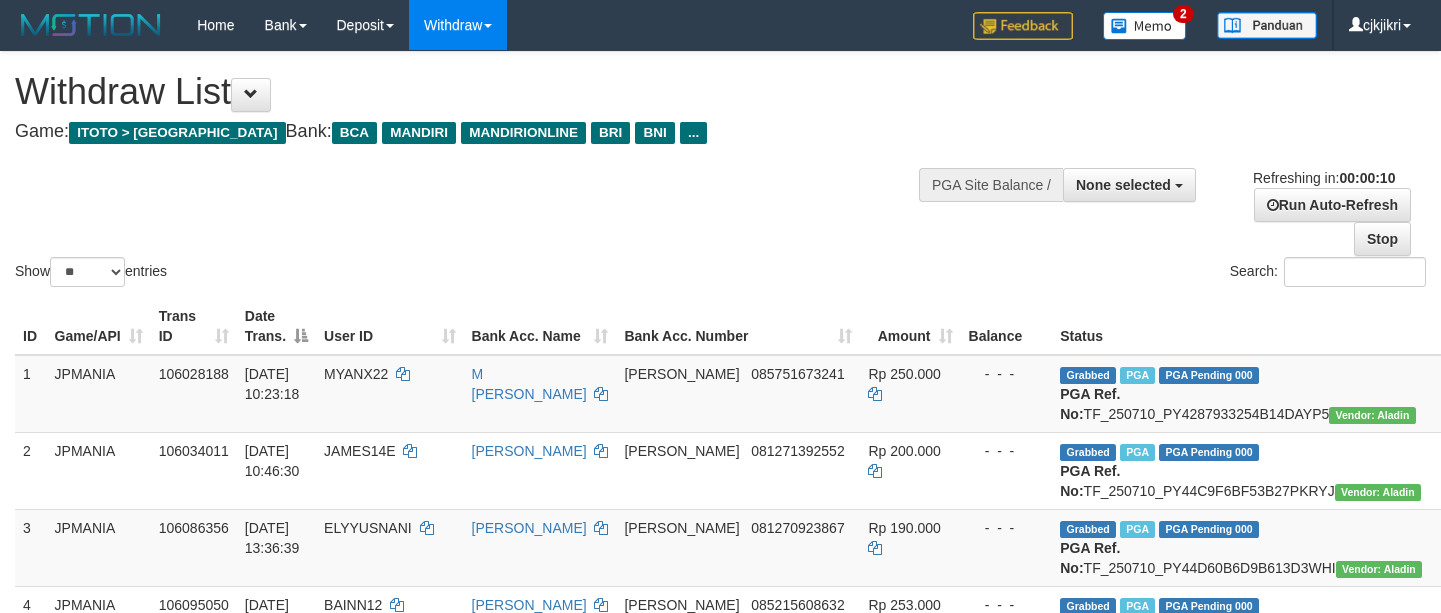 select 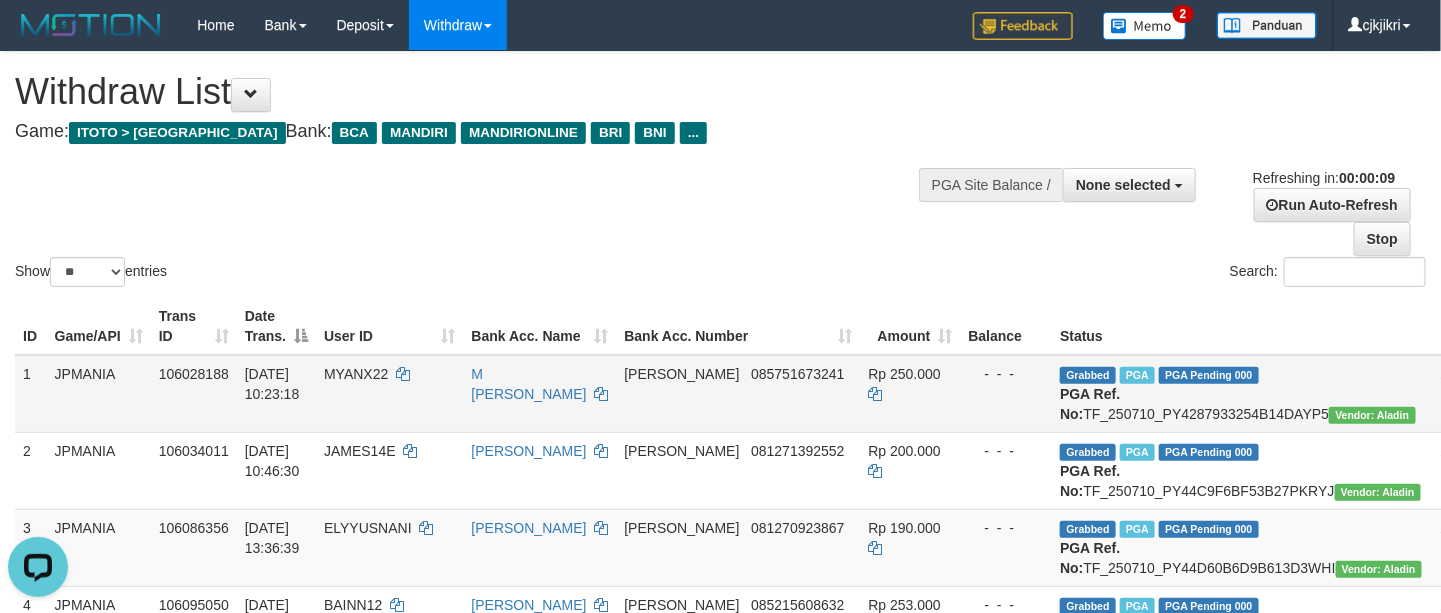 scroll, scrollTop: 0, scrollLeft: 0, axis: both 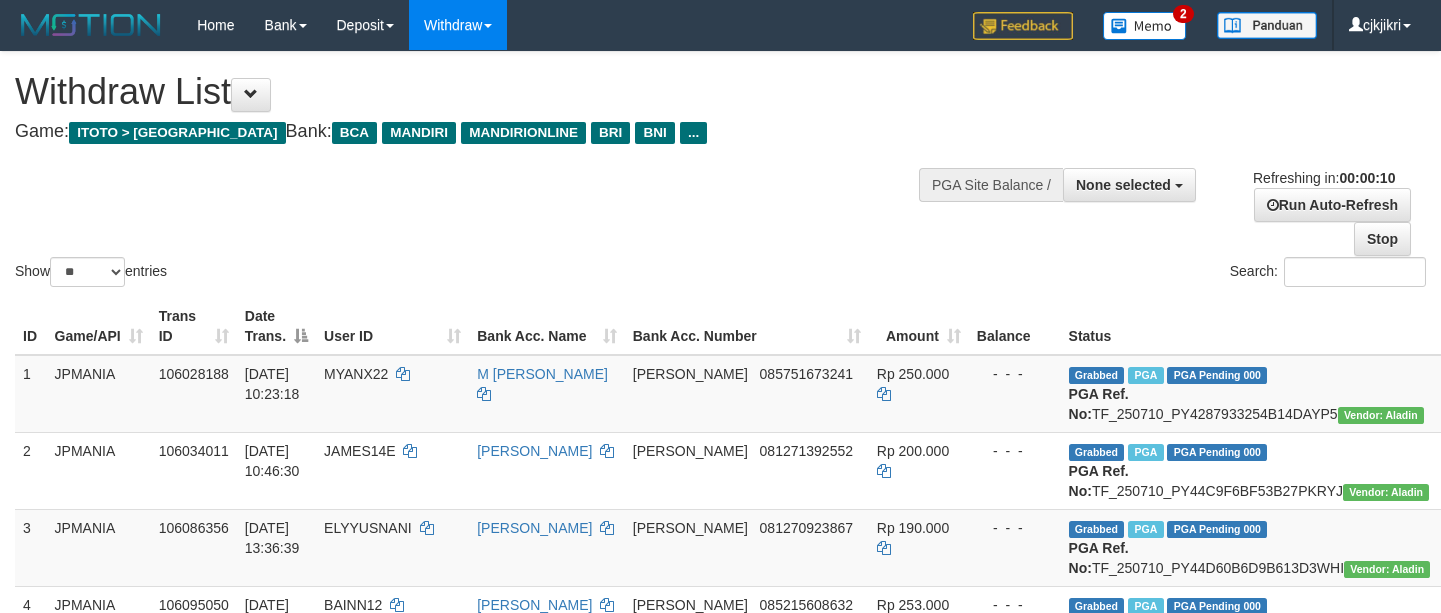 select 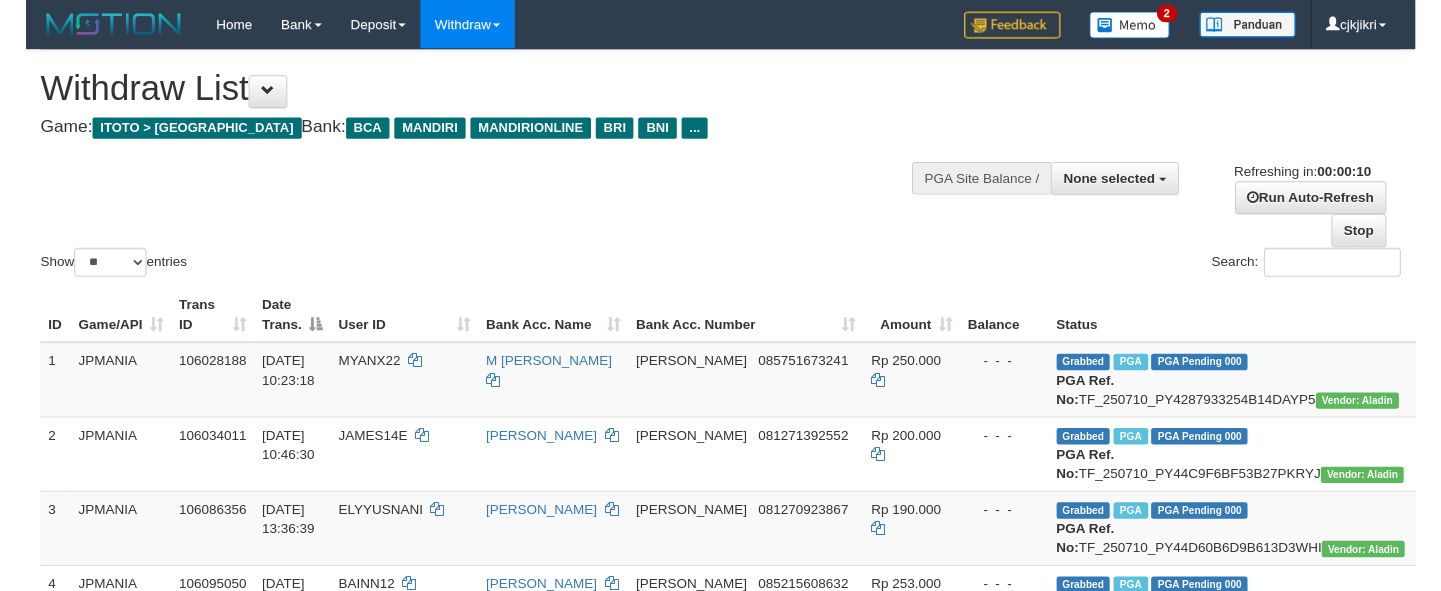 scroll, scrollTop: 0, scrollLeft: 0, axis: both 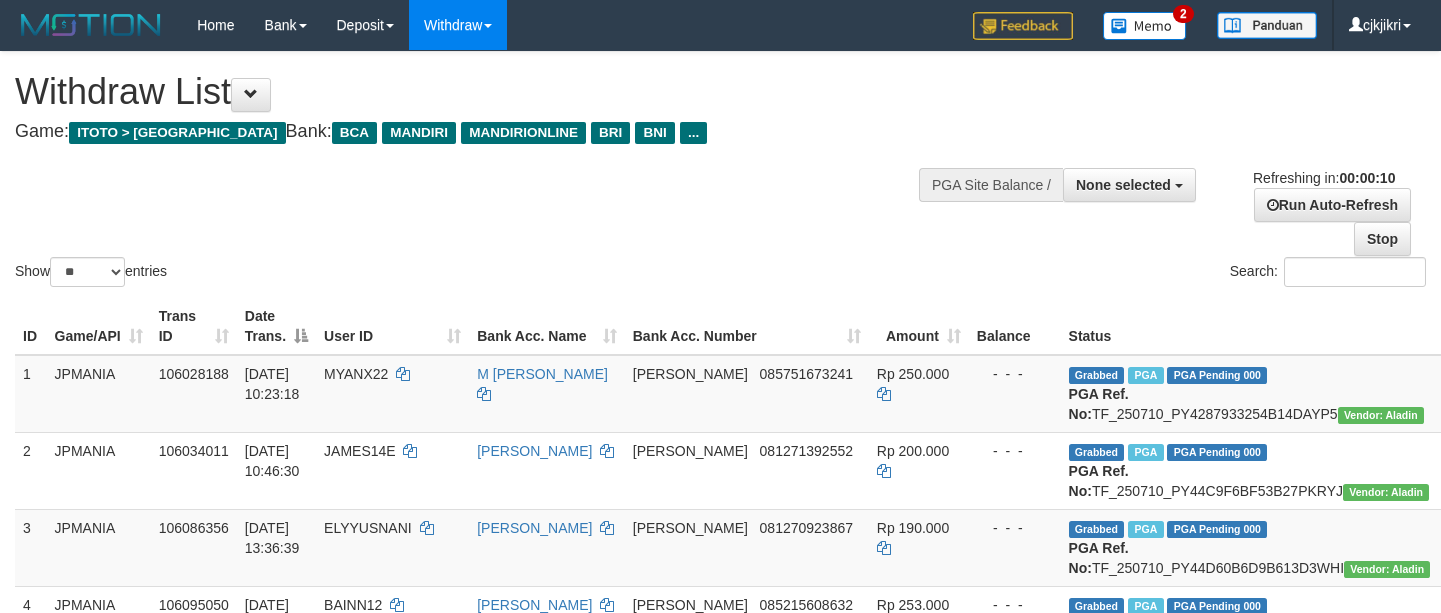 select 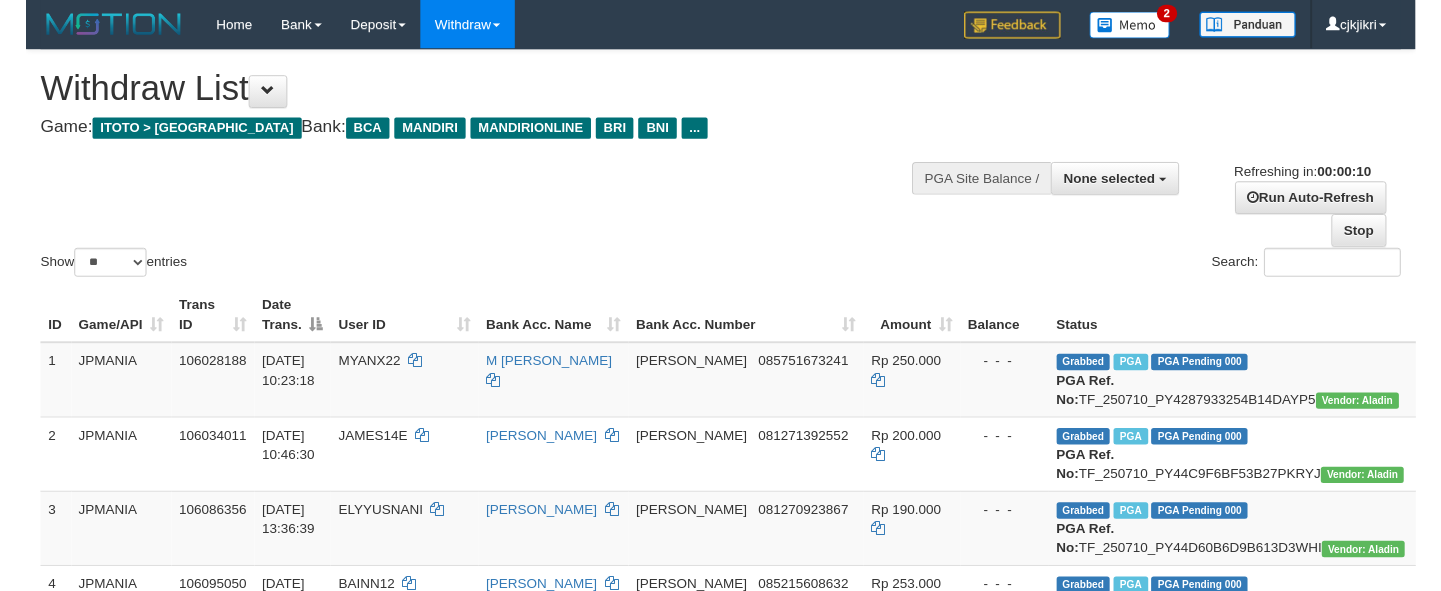 scroll, scrollTop: 0, scrollLeft: 0, axis: both 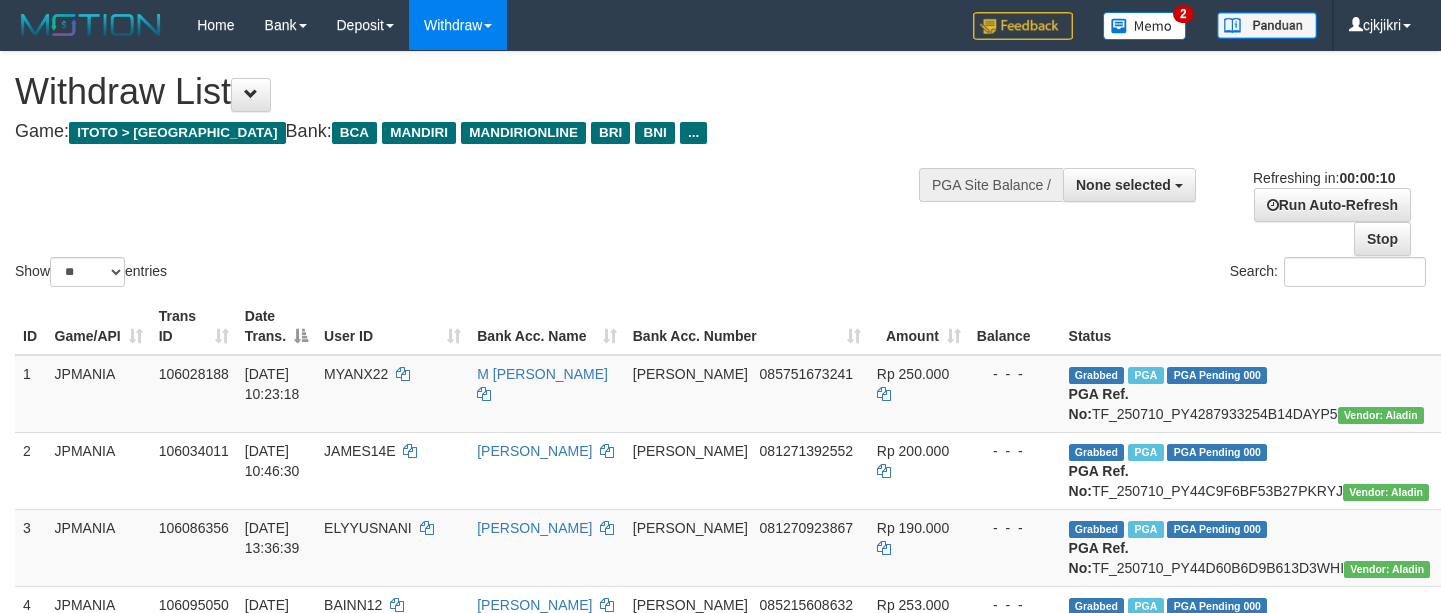 select 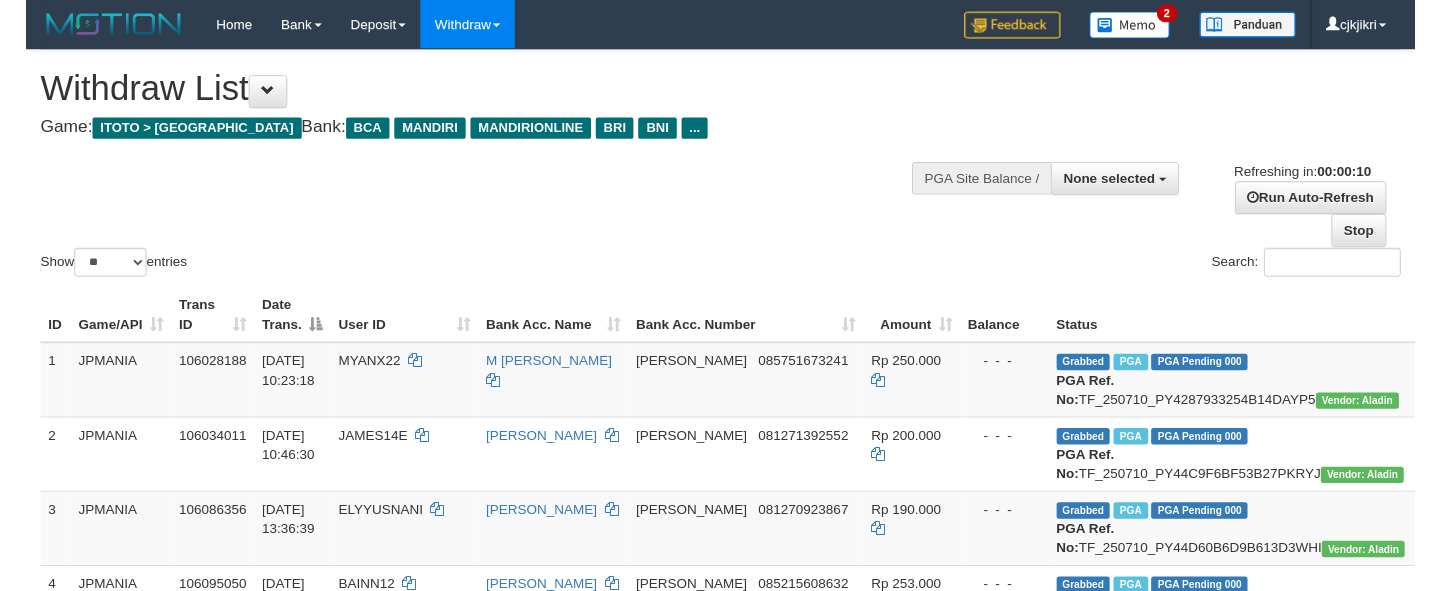 scroll, scrollTop: 0, scrollLeft: 0, axis: both 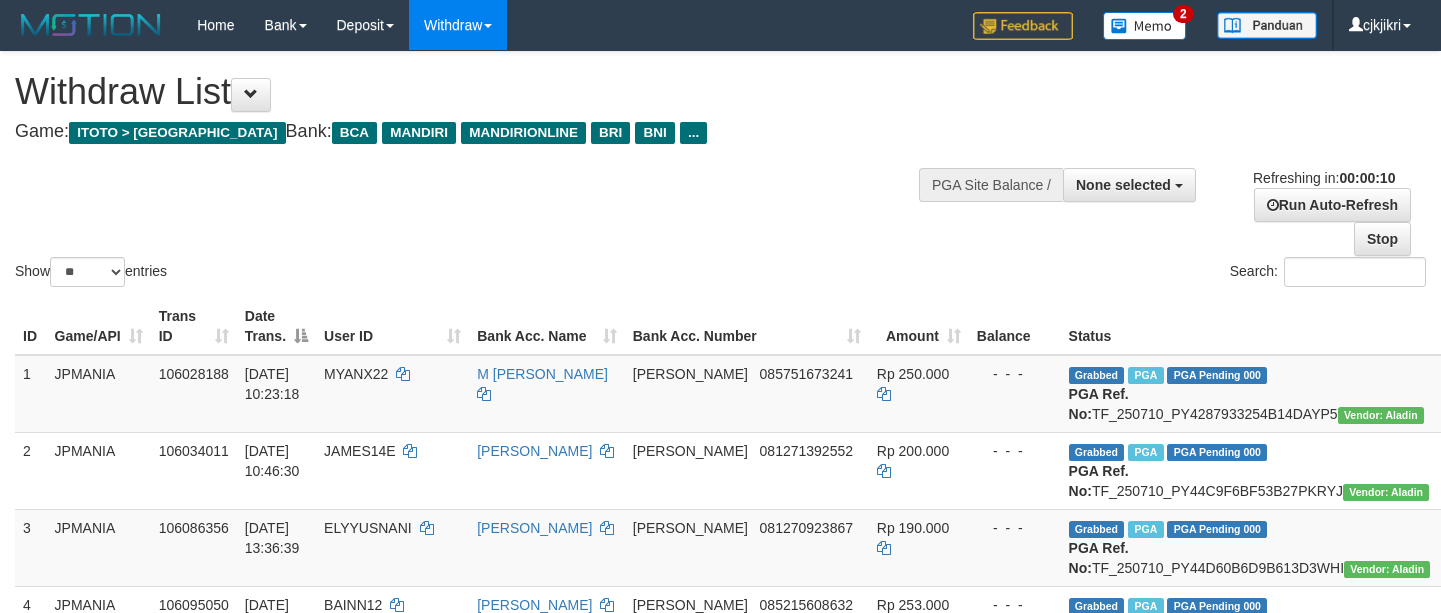 select 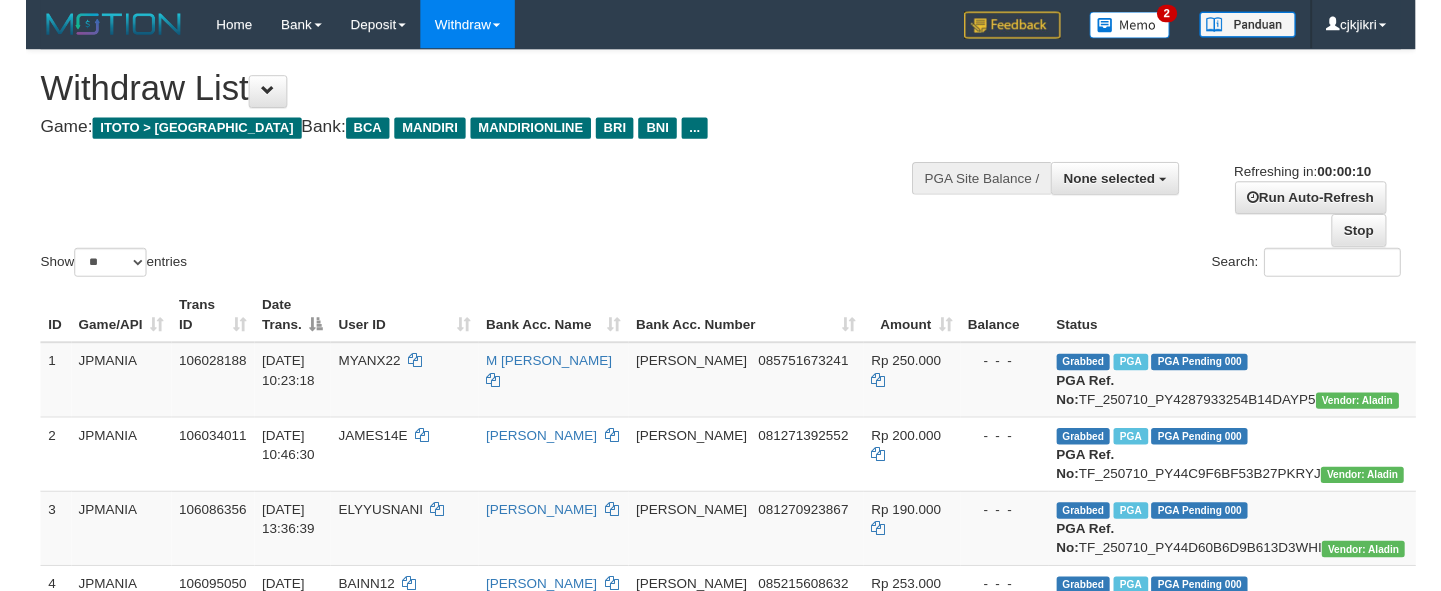 scroll, scrollTop: 0, scrollLeft: 0, axis: both 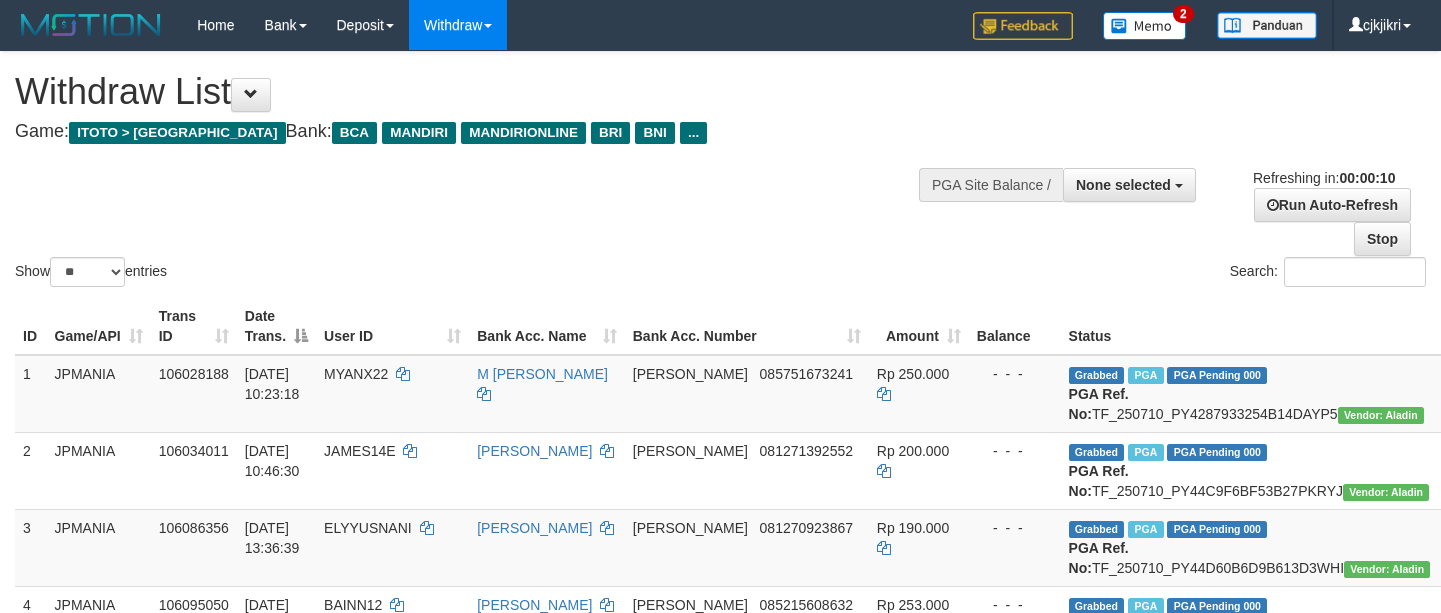 select 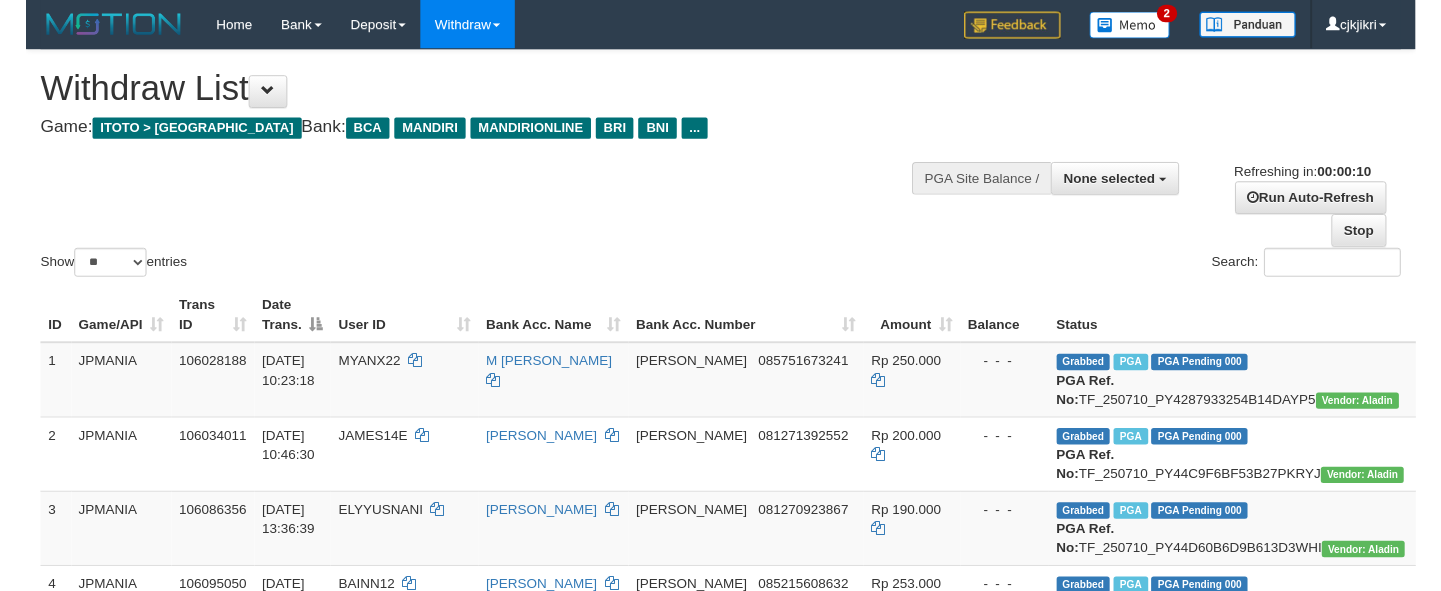 scroll, scrollTop: 0, scrollLeft: 0, axis: both 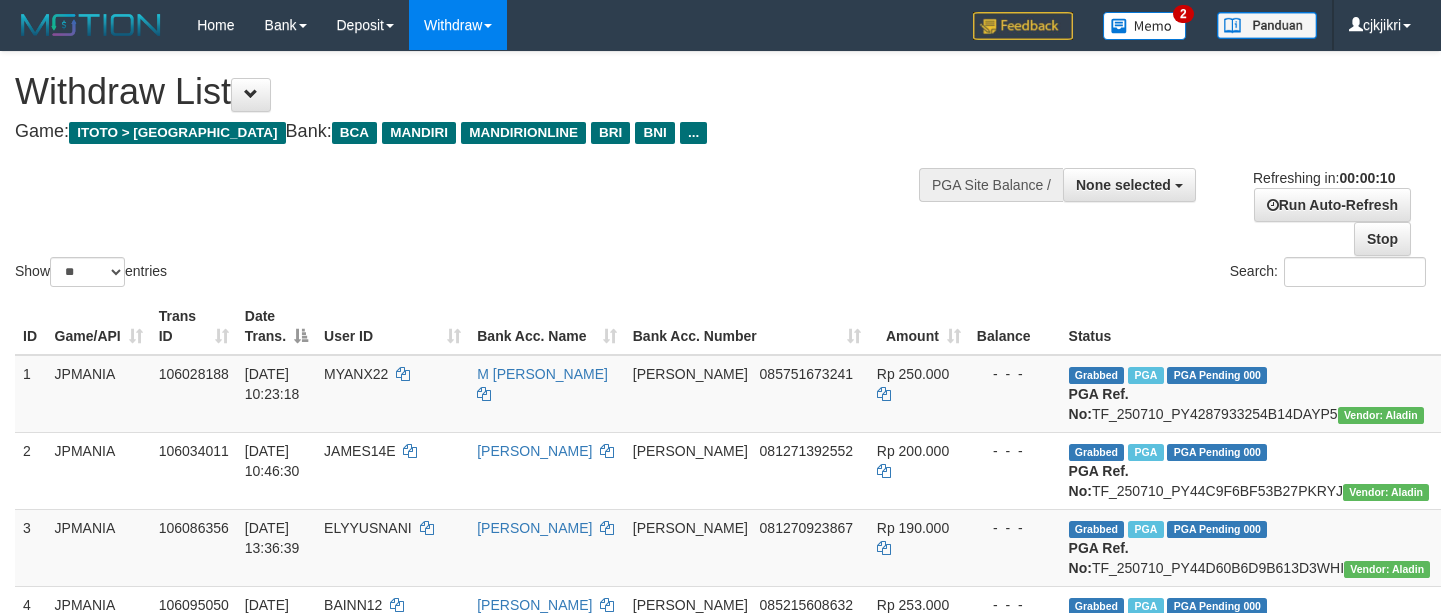 select 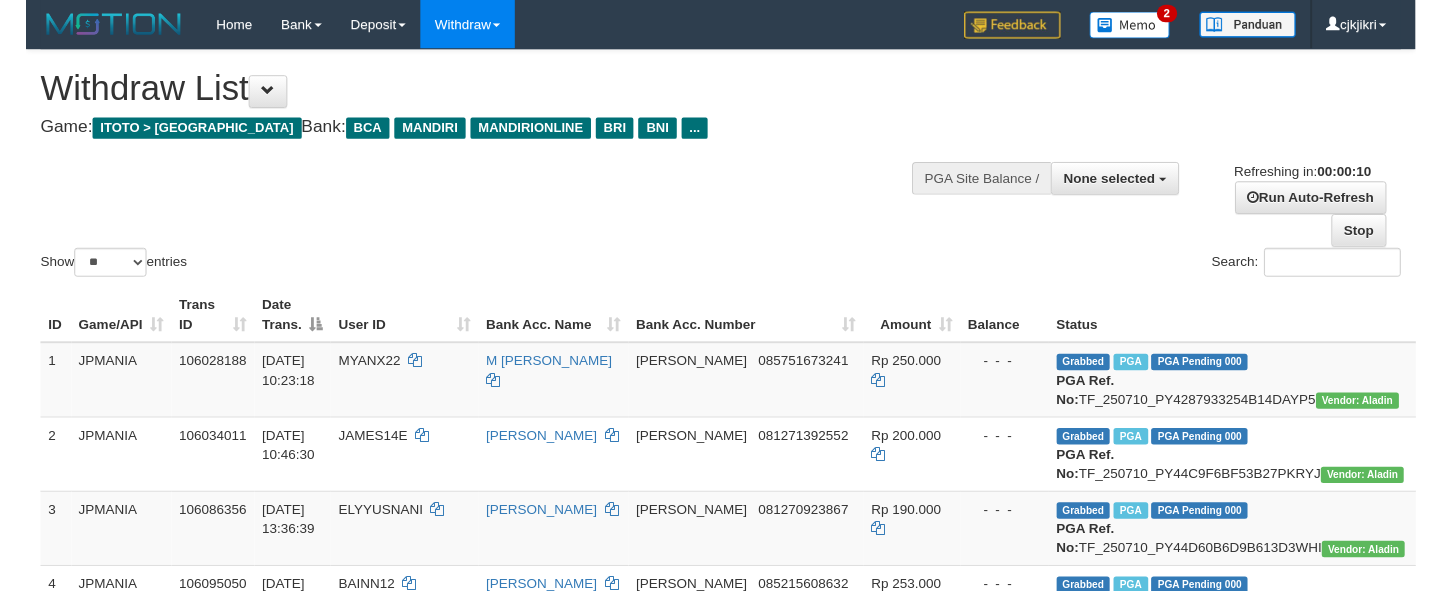 scroll, scrollTop: 0, scrollLeft: 0, axis: both 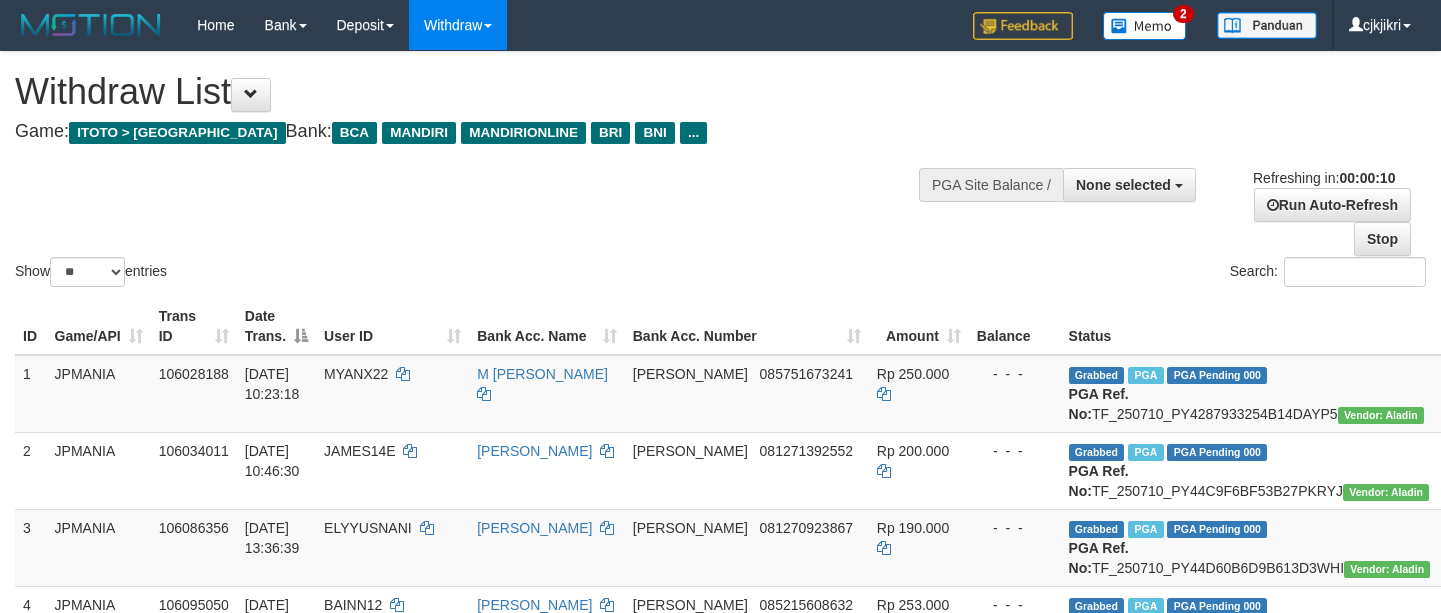 select 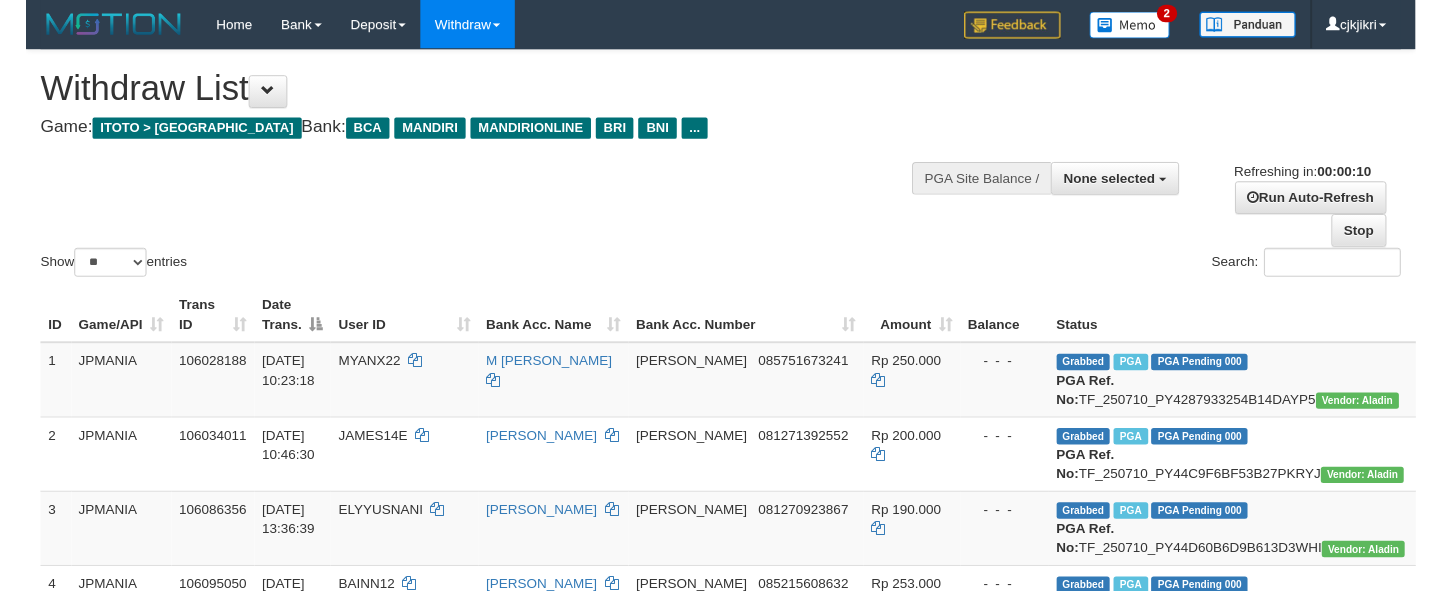 scroll, scrollTop: 0, scrollLeft: 0, axis: both 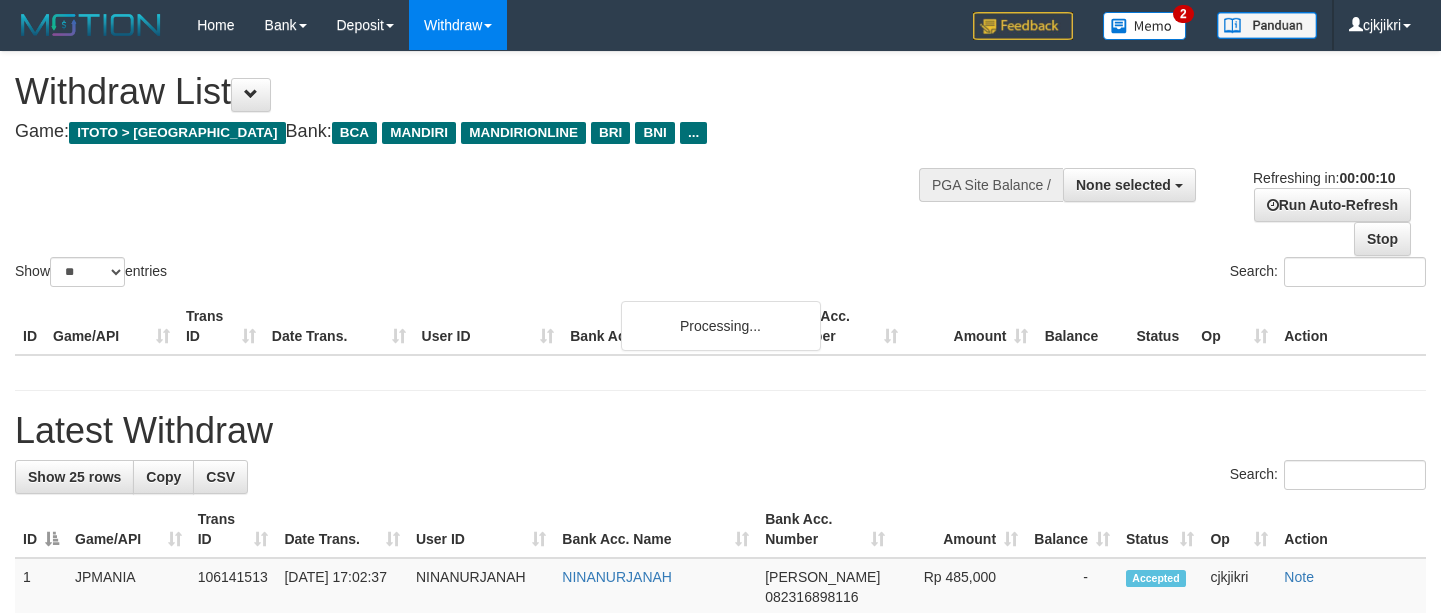 select 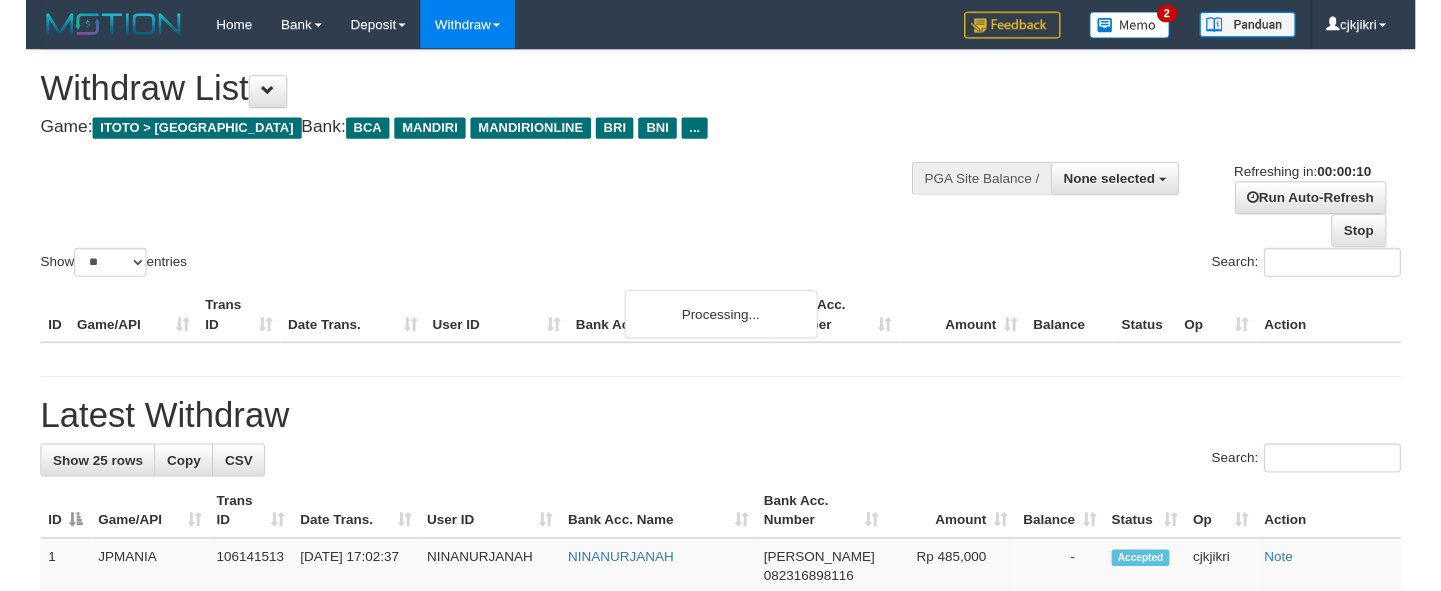 scroll, scrollTop: 0, scrollLeft: 0, axis: both 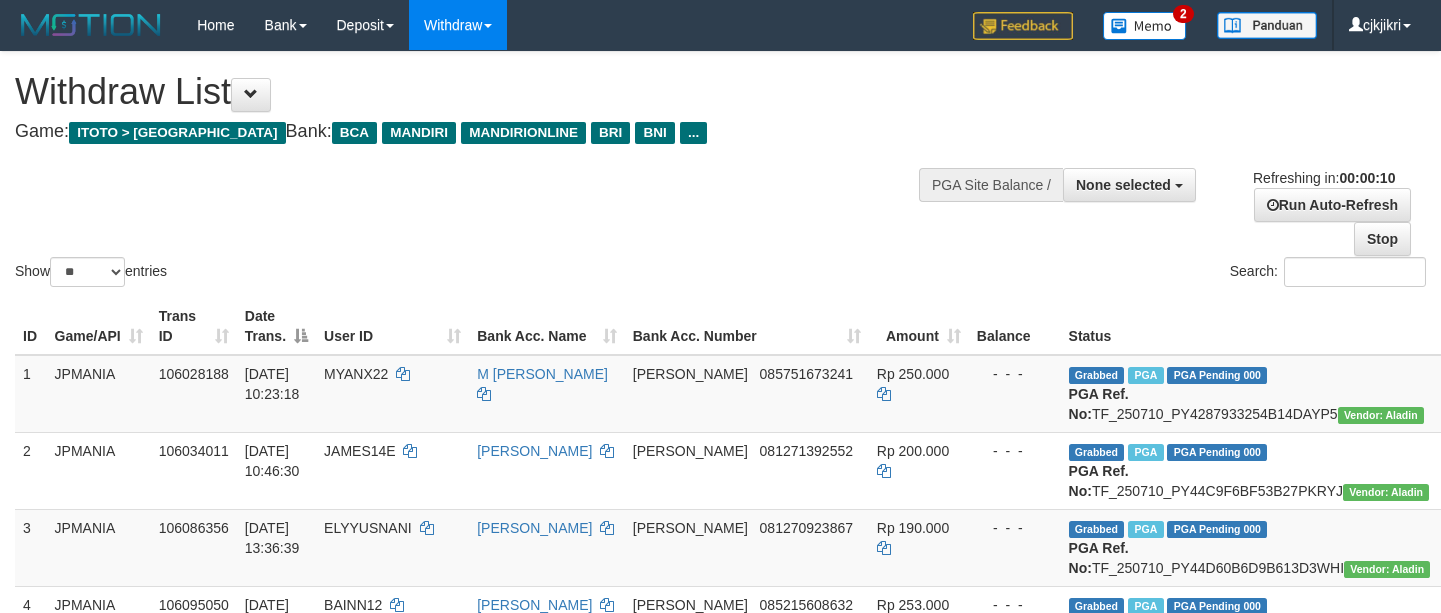 select 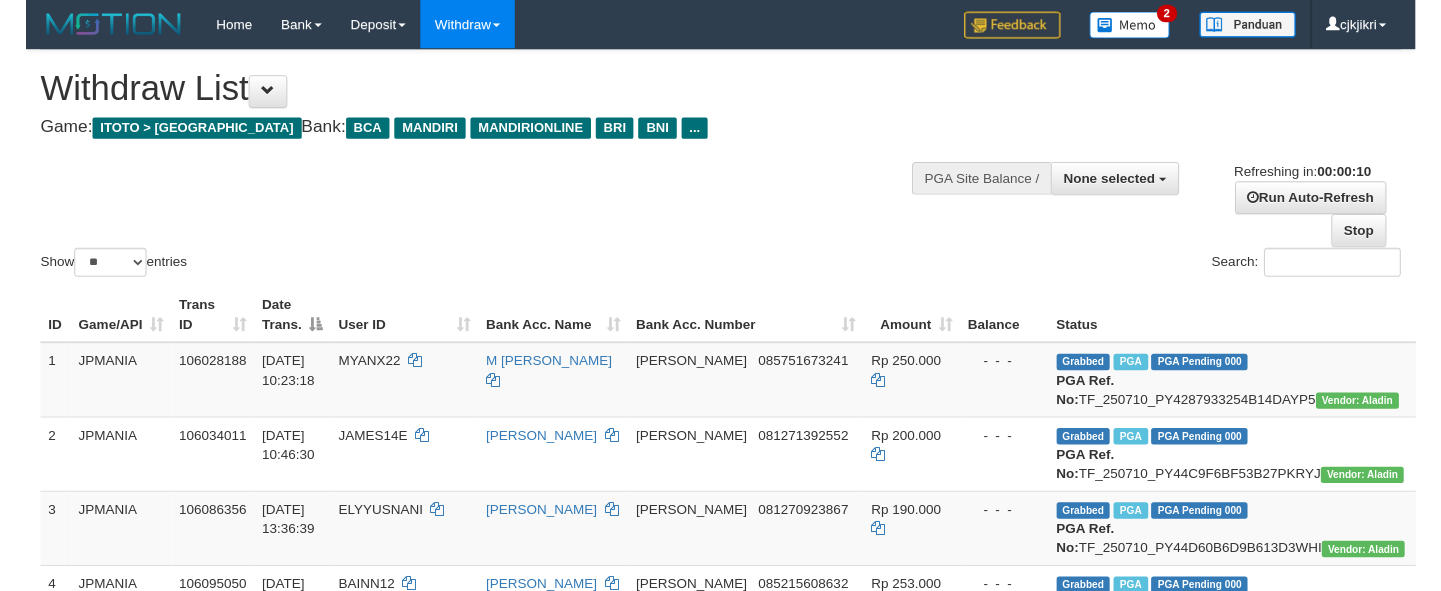 scroll, scrollTop: 0, scrollLeft: 0, axis: both 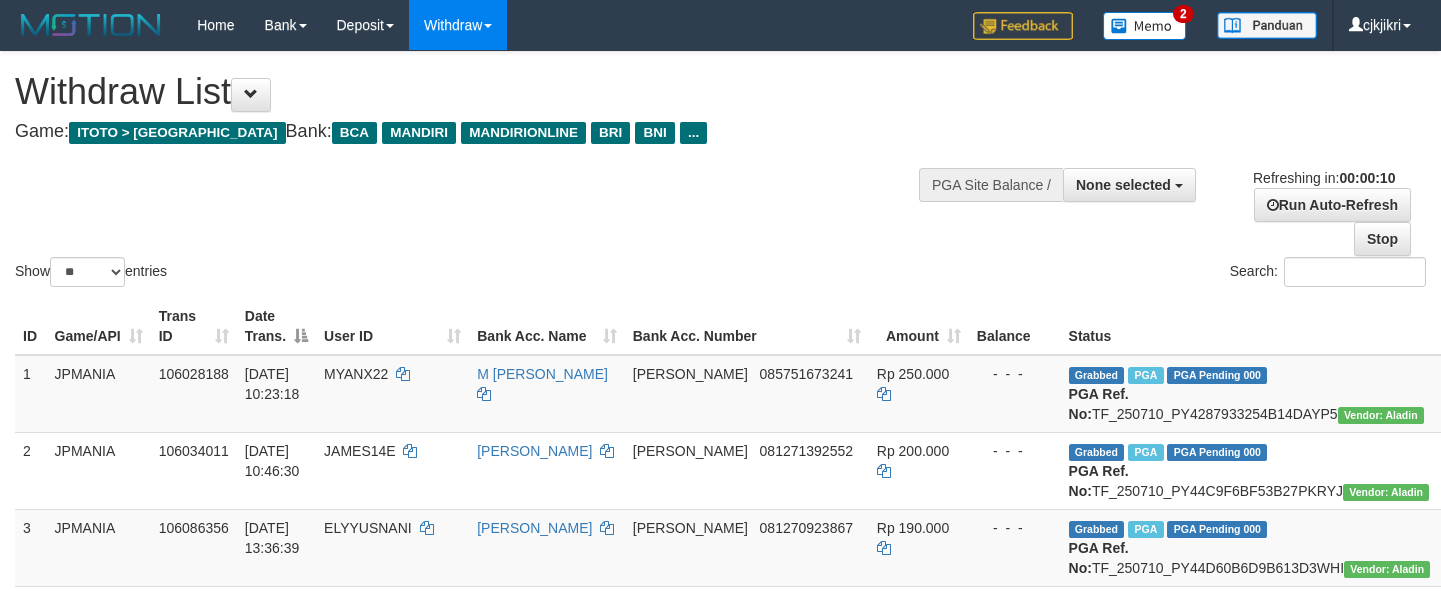 select 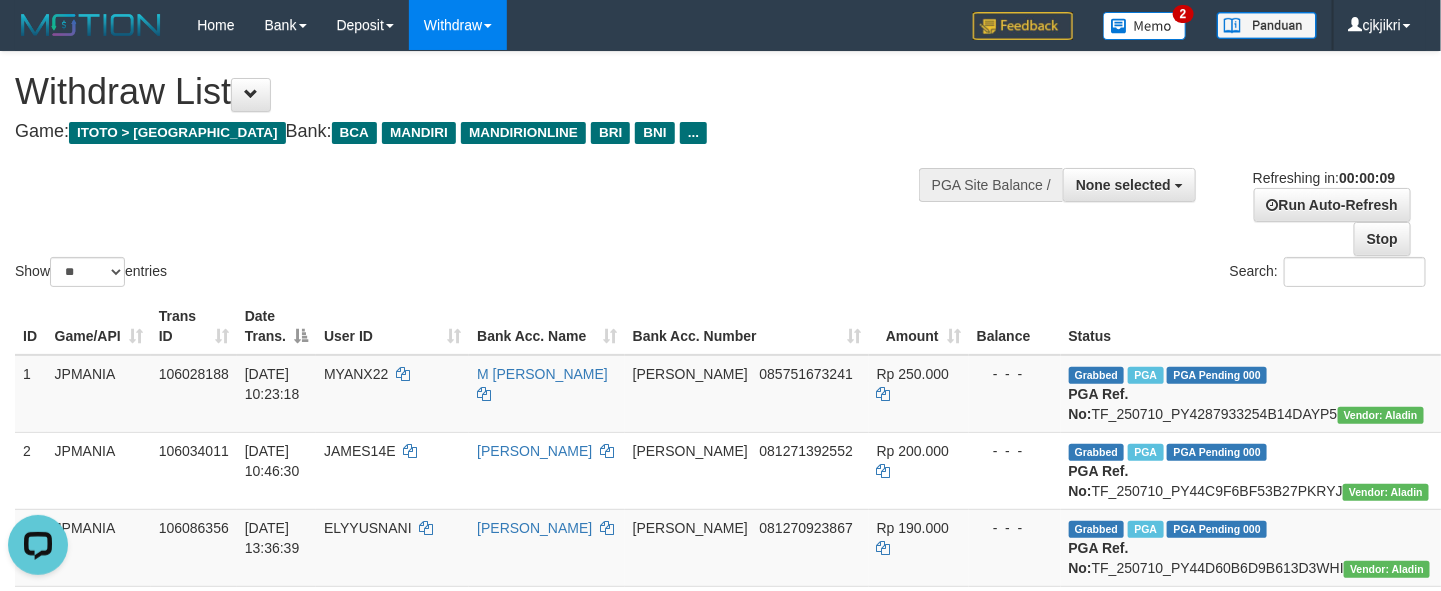 scroll, scrollTop: 0, scrollLeft: 0, axis: both 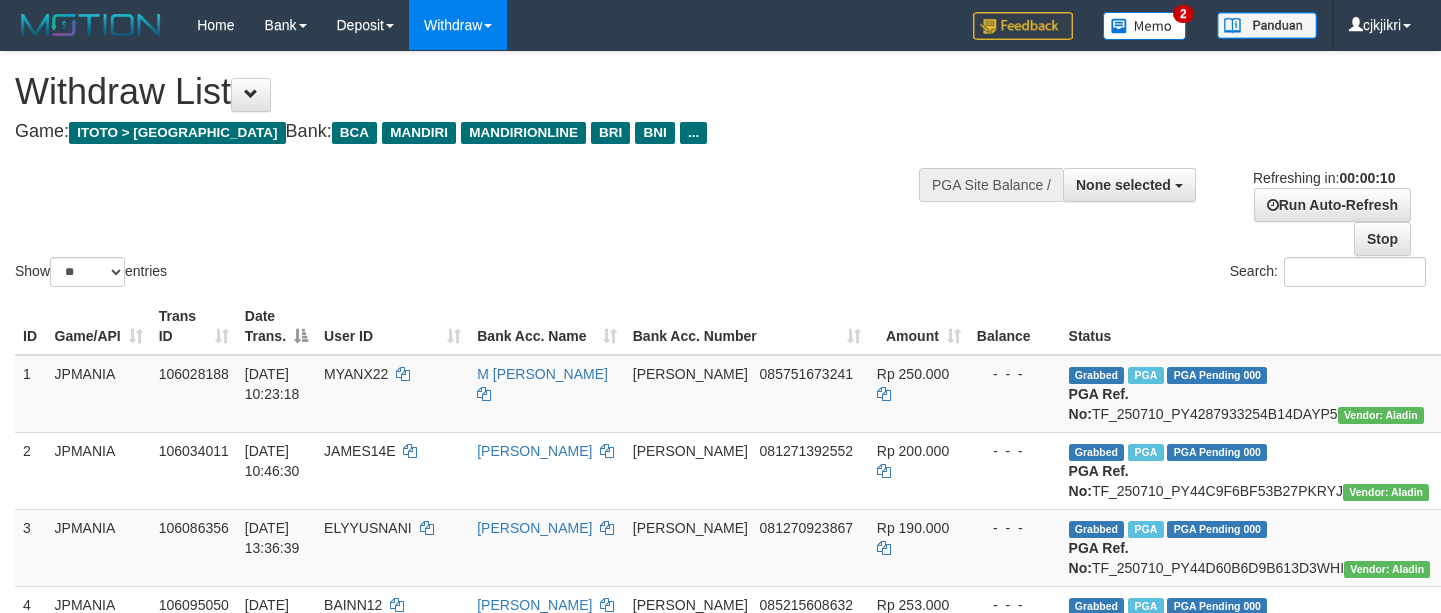 select 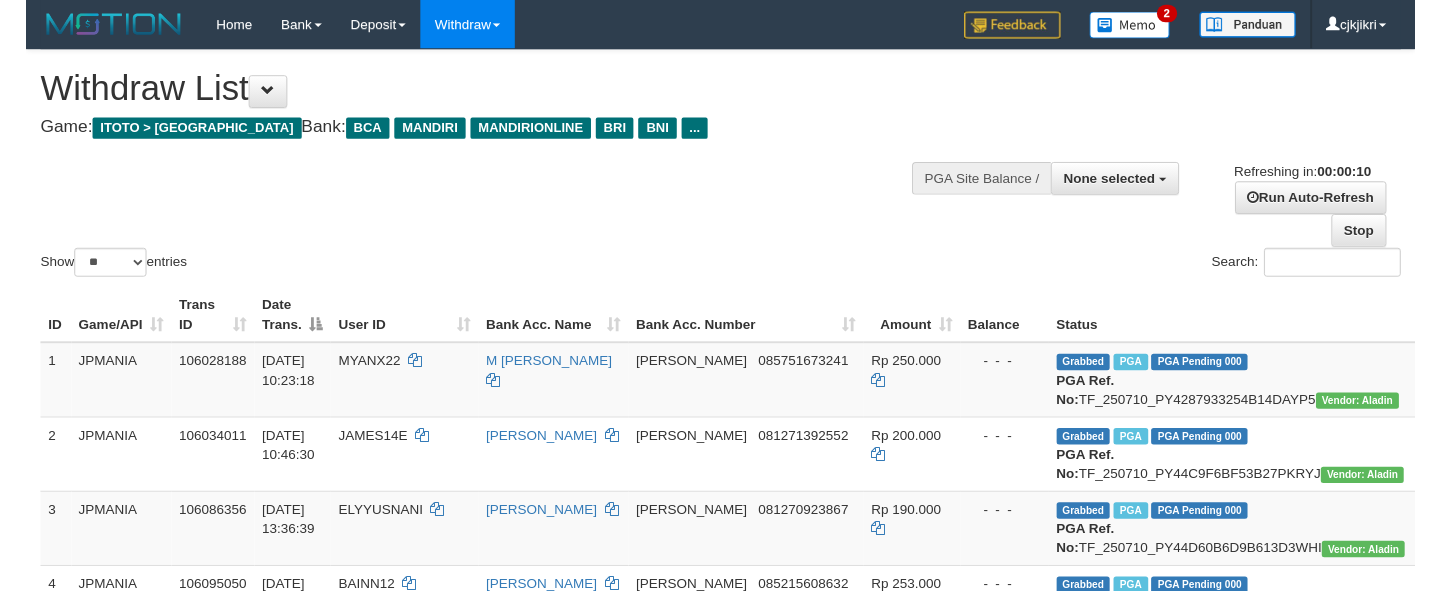 scroll, scrollTop: 0, scrollLeft: 0, axis: both 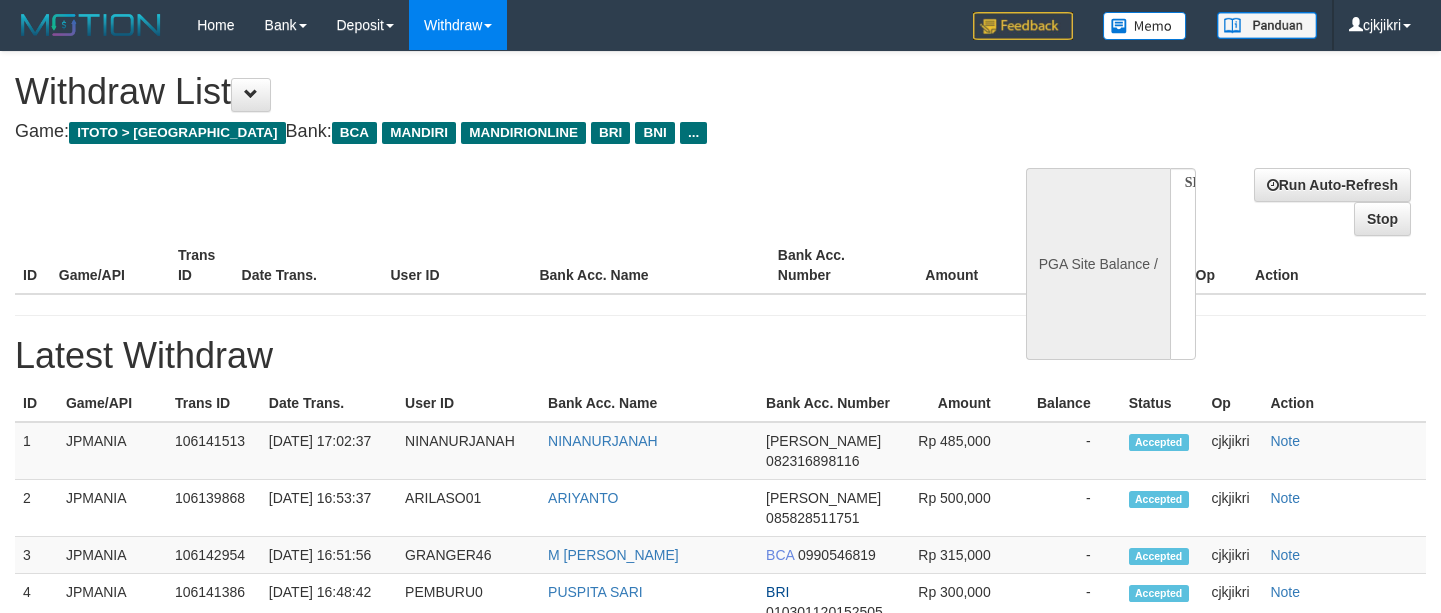 select 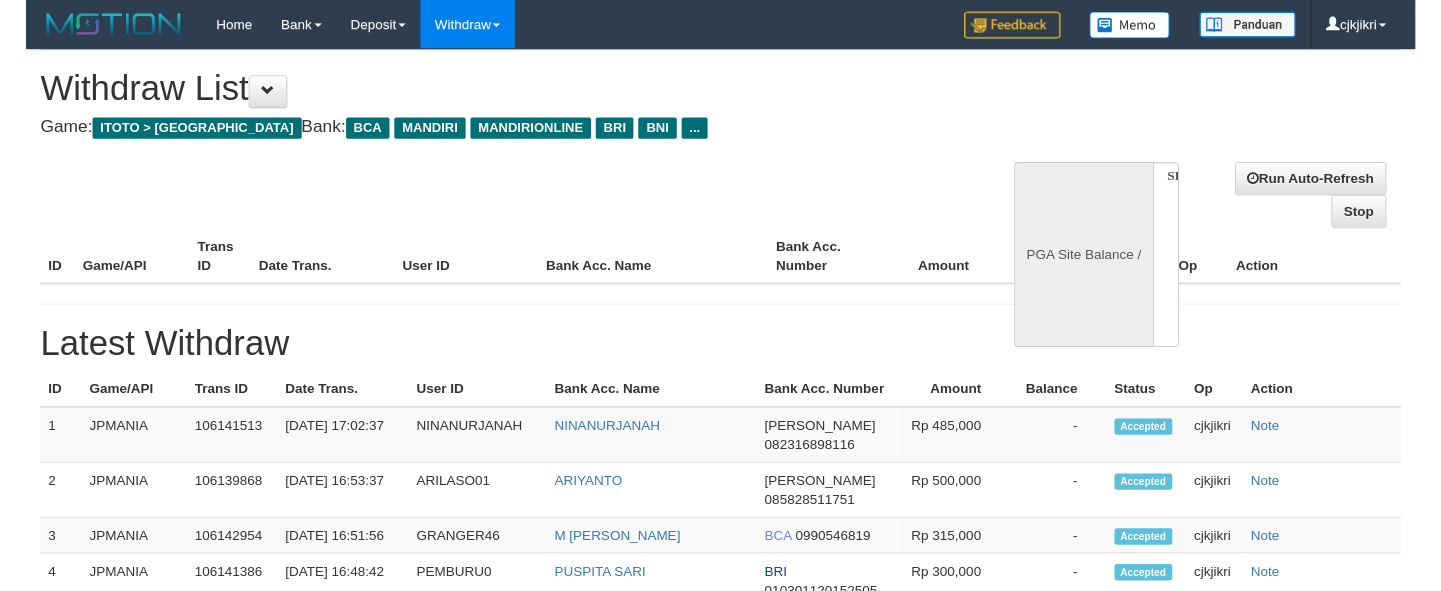 scroll, scrollTop: 0, scrollLeft: 0, axis: both 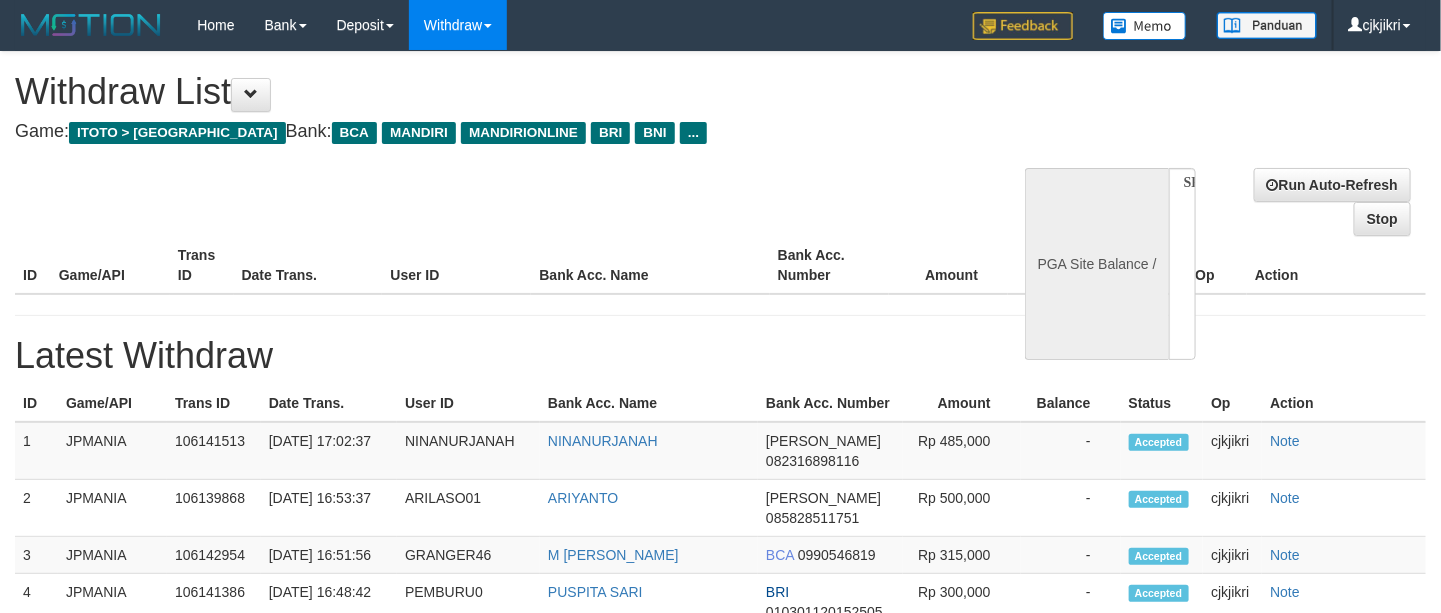 select on "**" 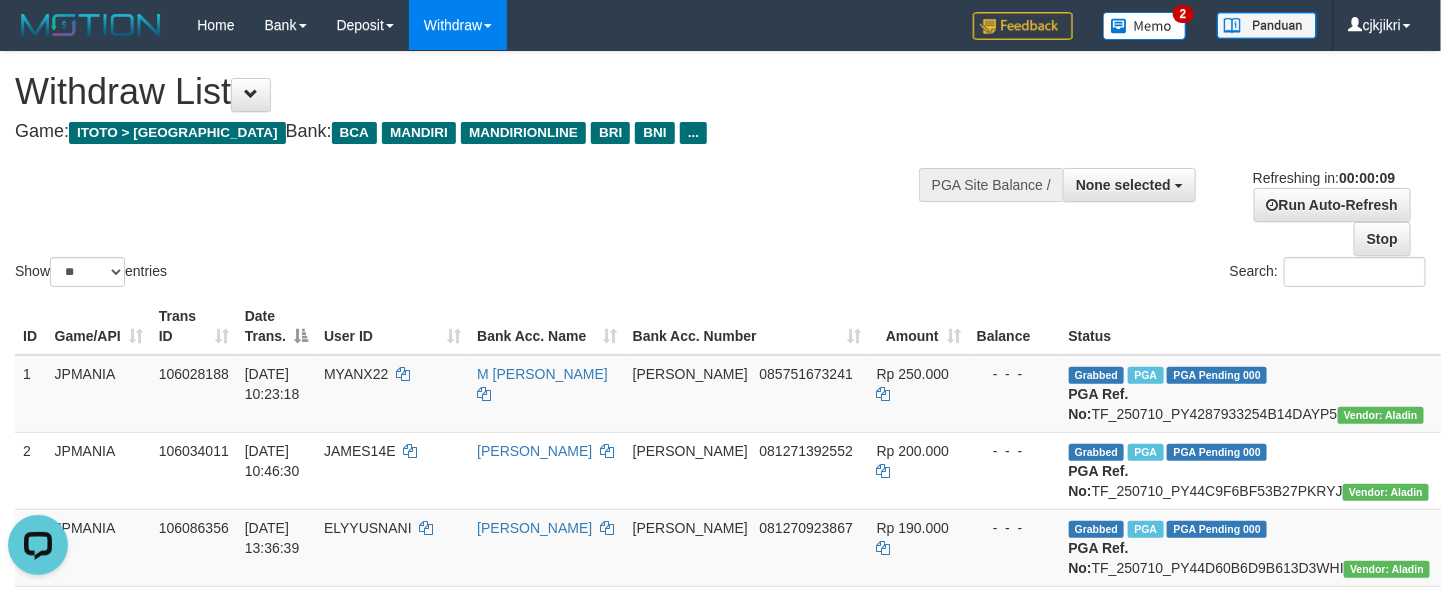 scroll, scrollTop: 0, scrollLeft: 0, axis: both 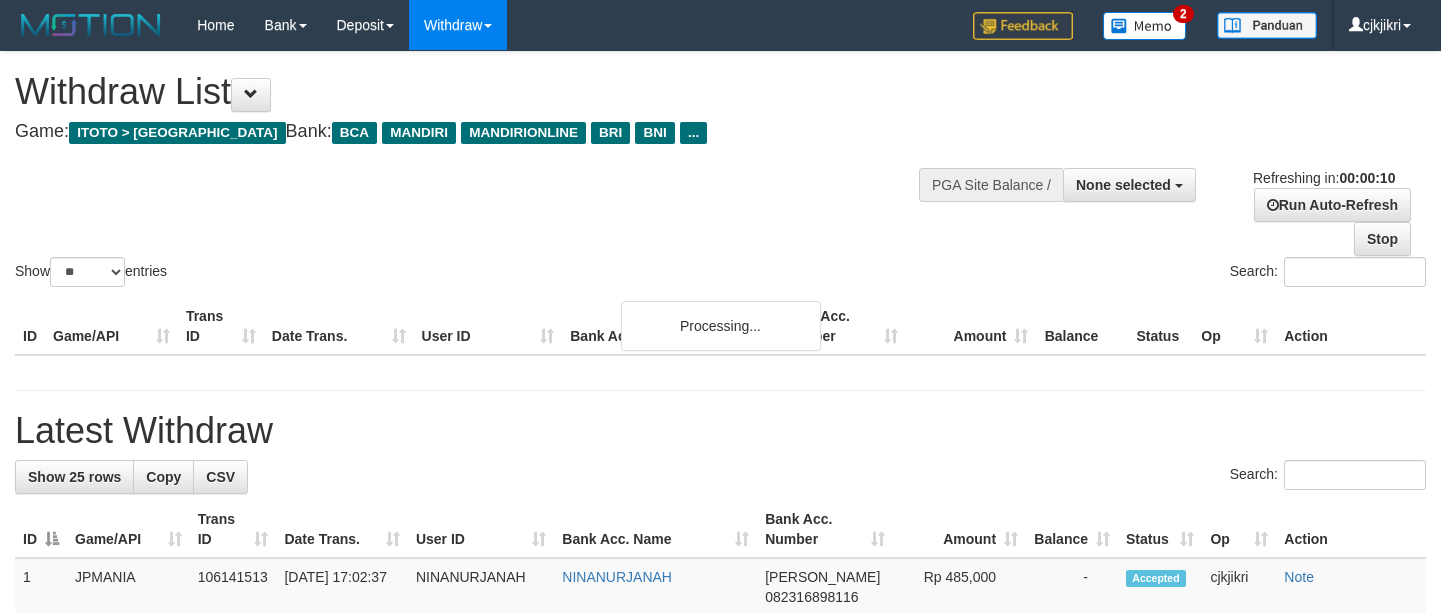 select 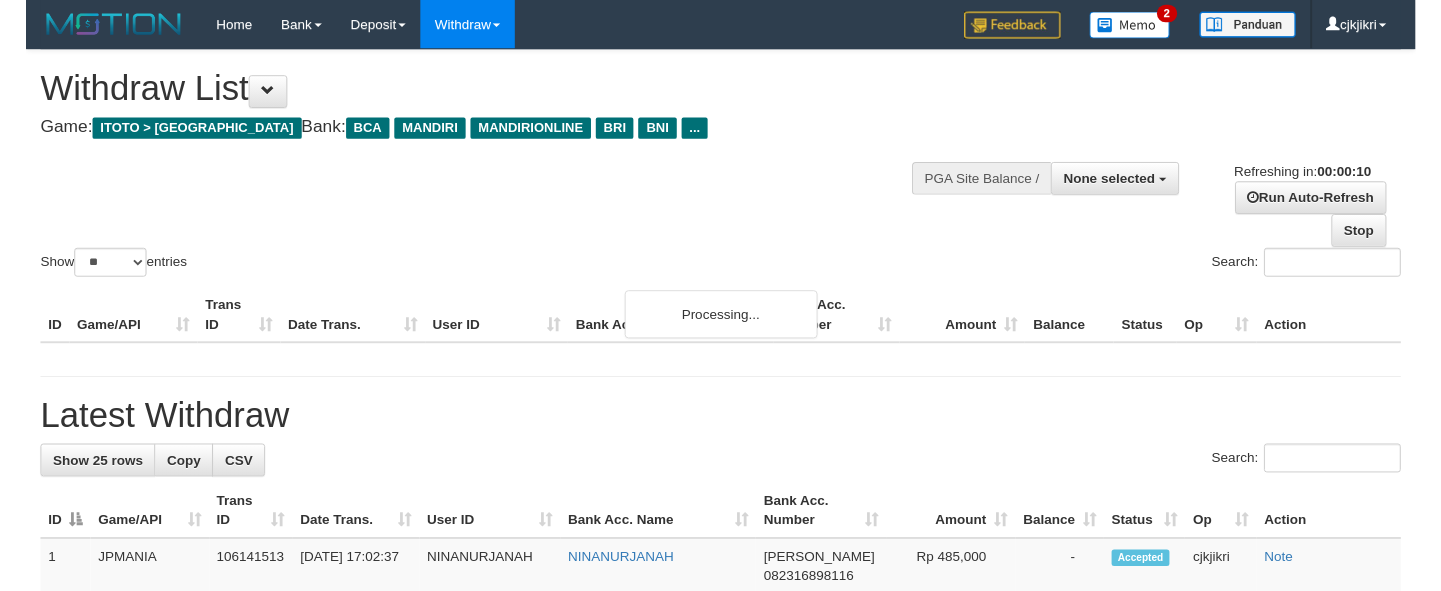 scroll, scrollTop: 0, scrollLeft: 0, axis: both 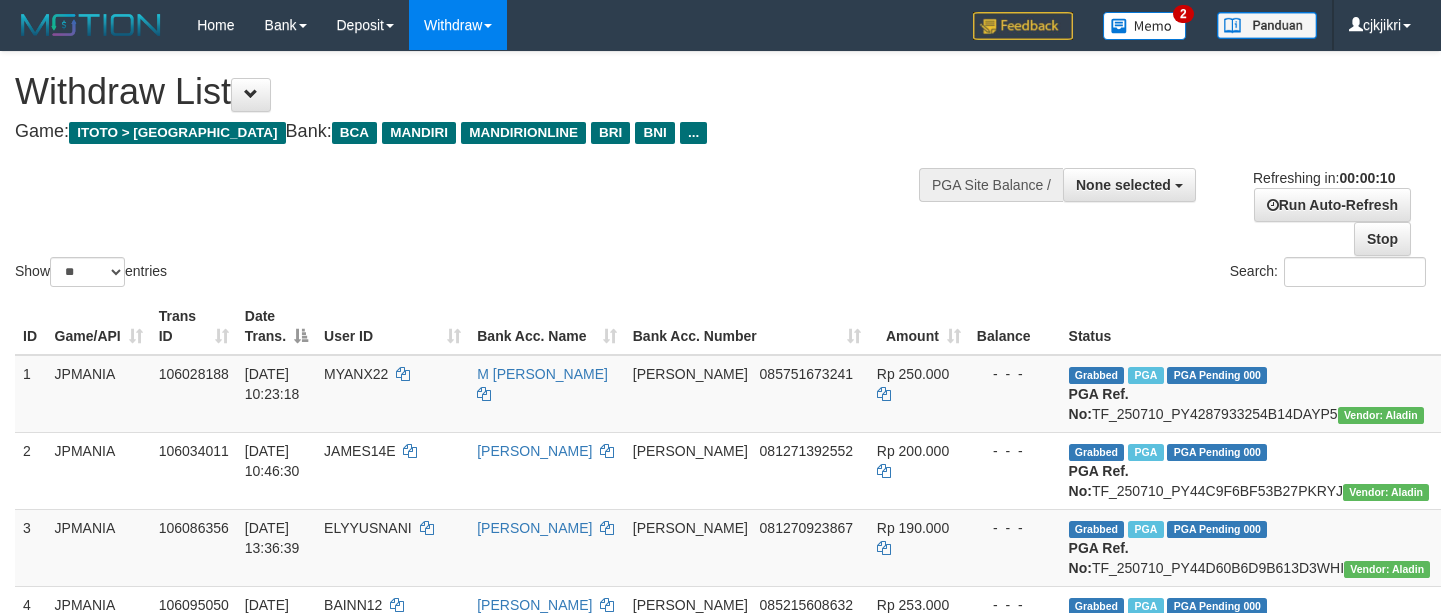 select 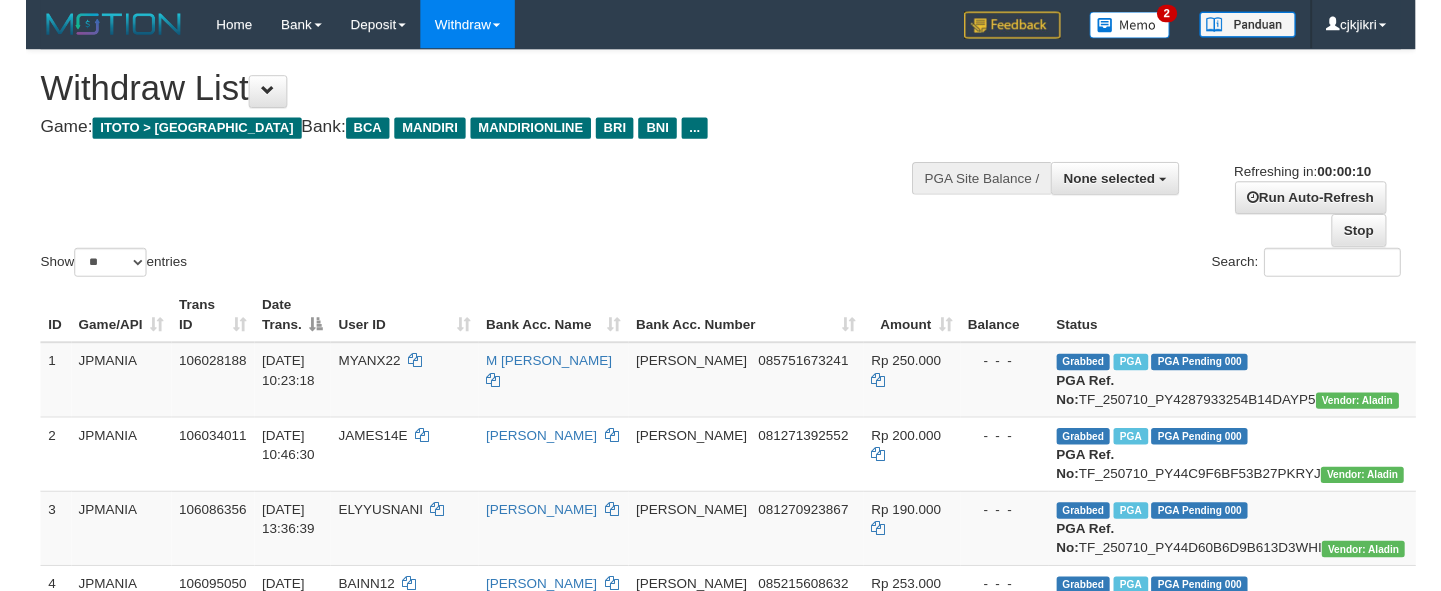 scroll, scrollTop: 0, scrollLeft: 0, axis: both 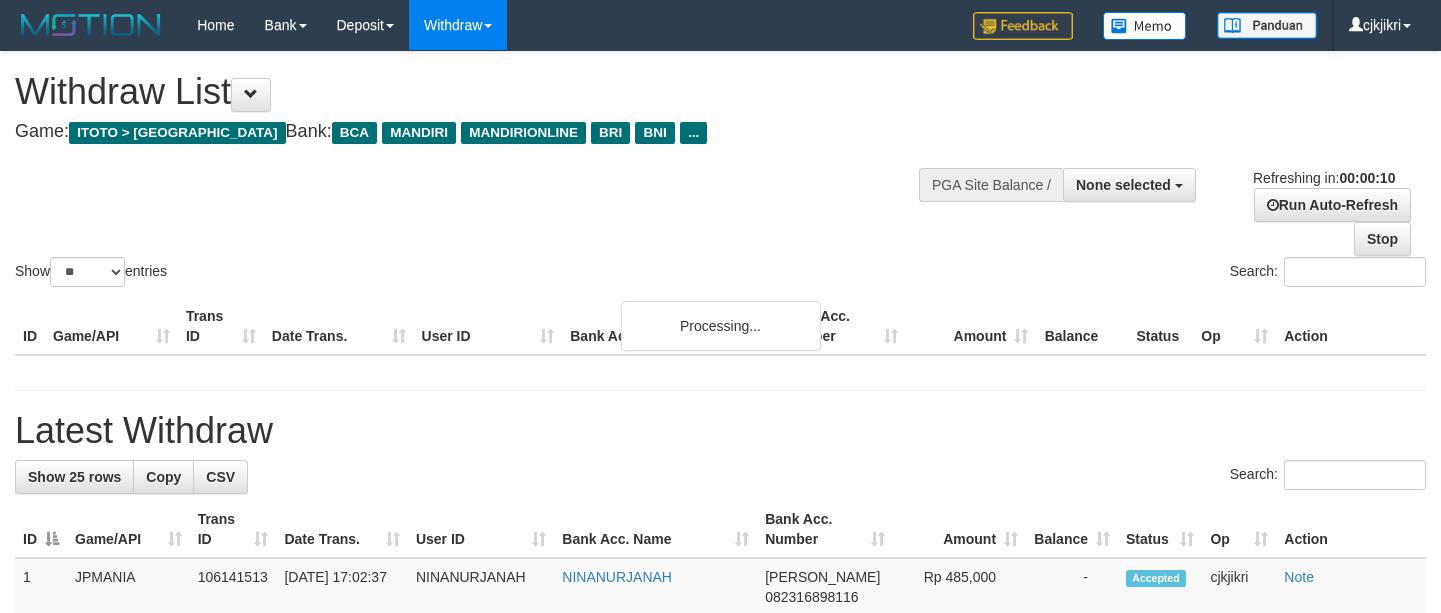 select 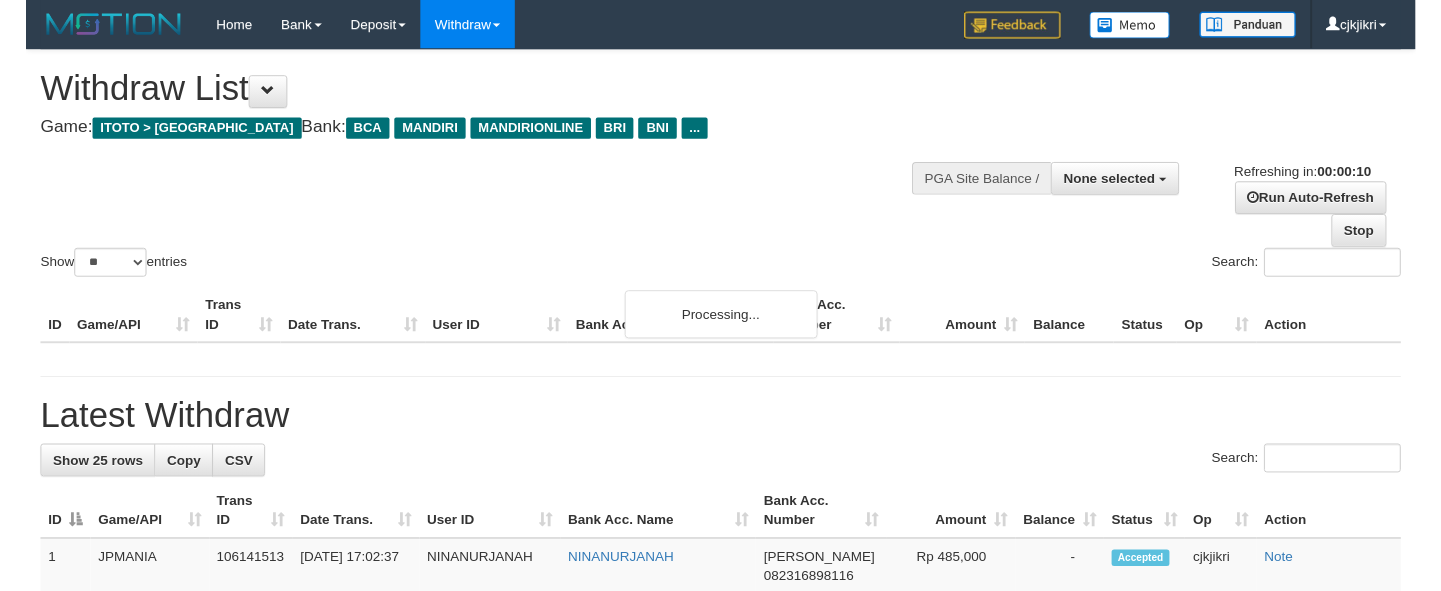 scroll, scrollTop: 0, scrollLeft: 0, axis: both 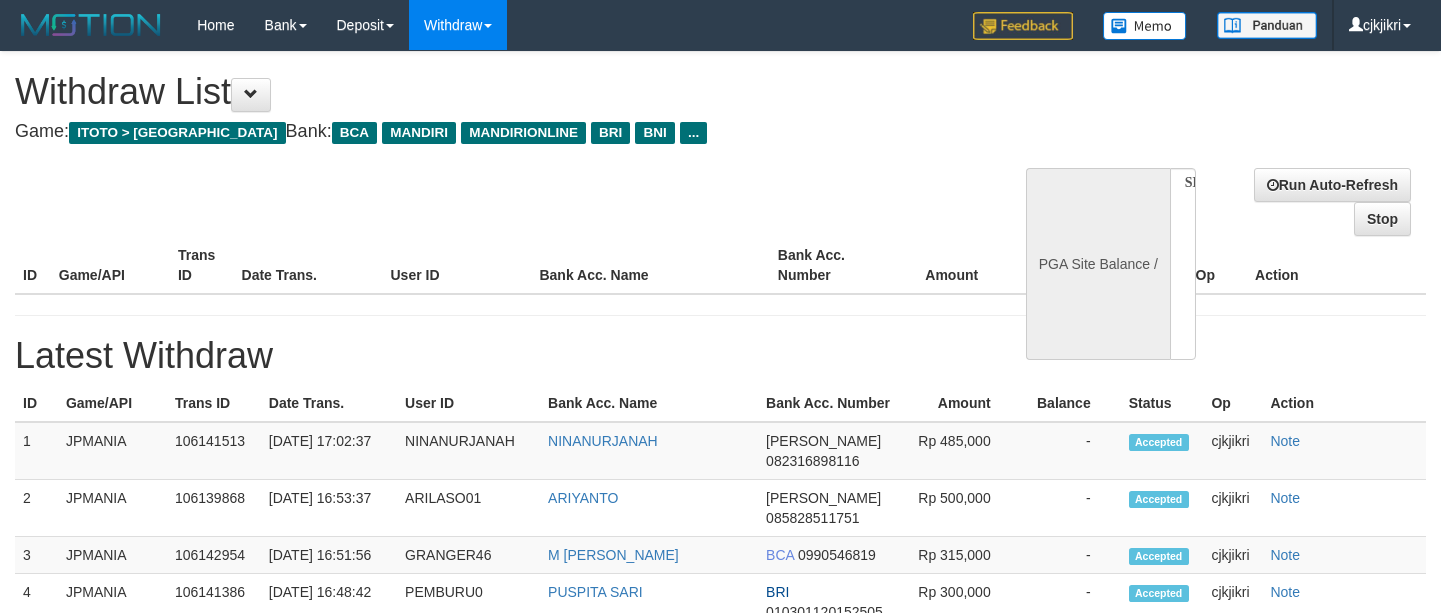 select 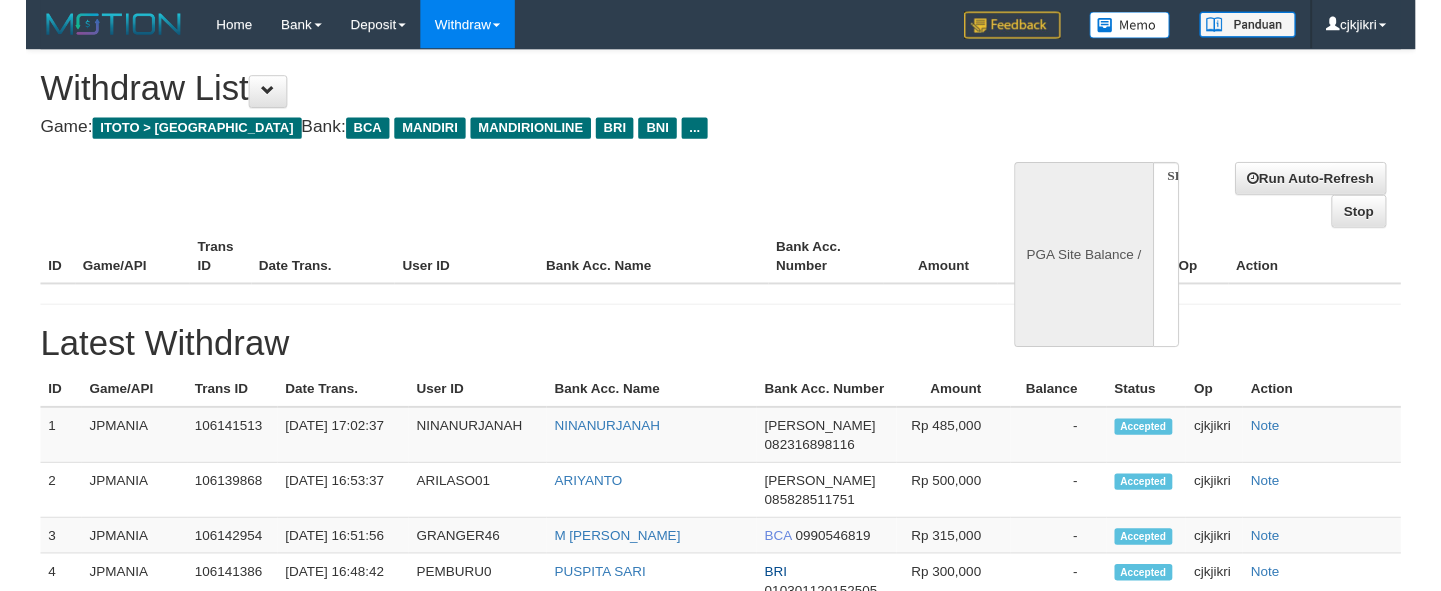scroll, scrollTop: 0, scrollLeft: 0, axis: both 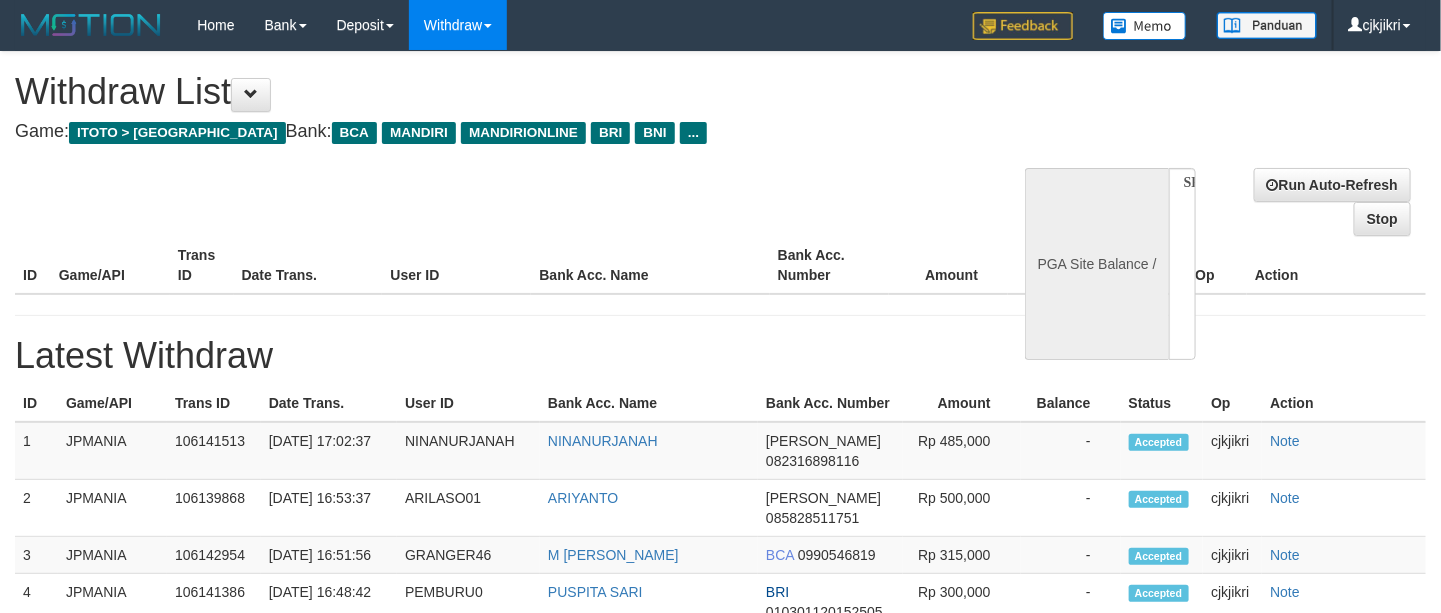 select on "**" 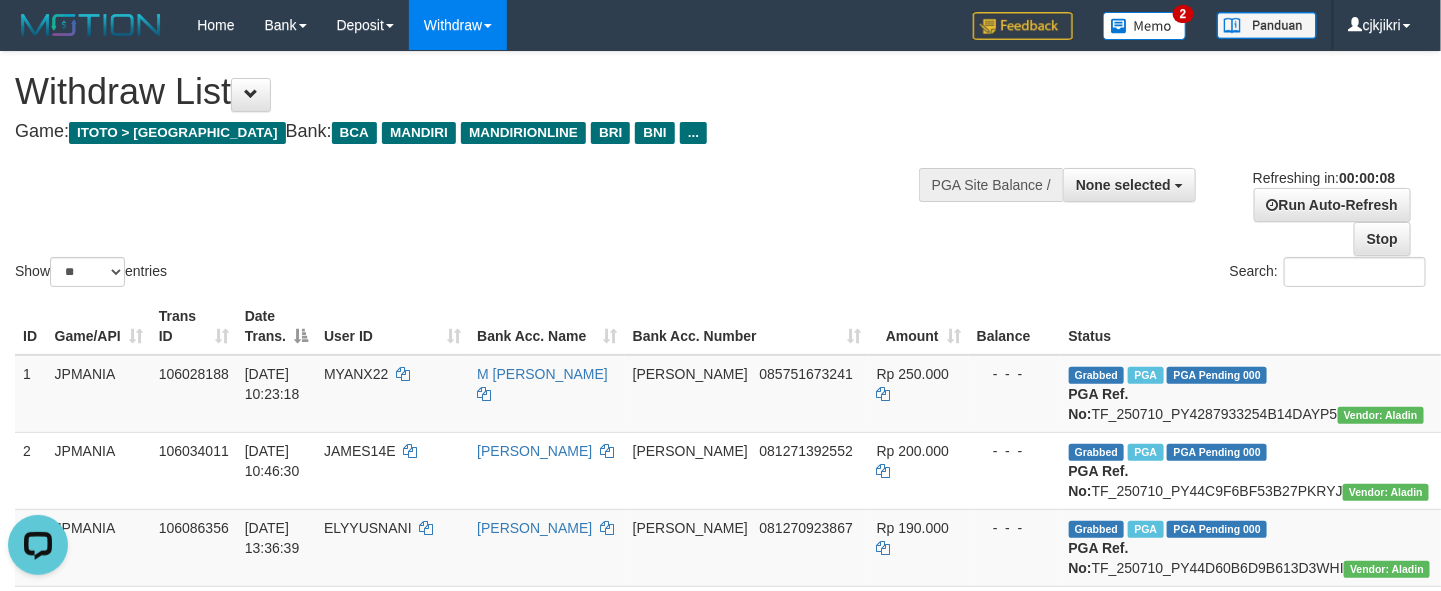 scroll, scrollTop: 0, scrollLeft: 0, axis: both 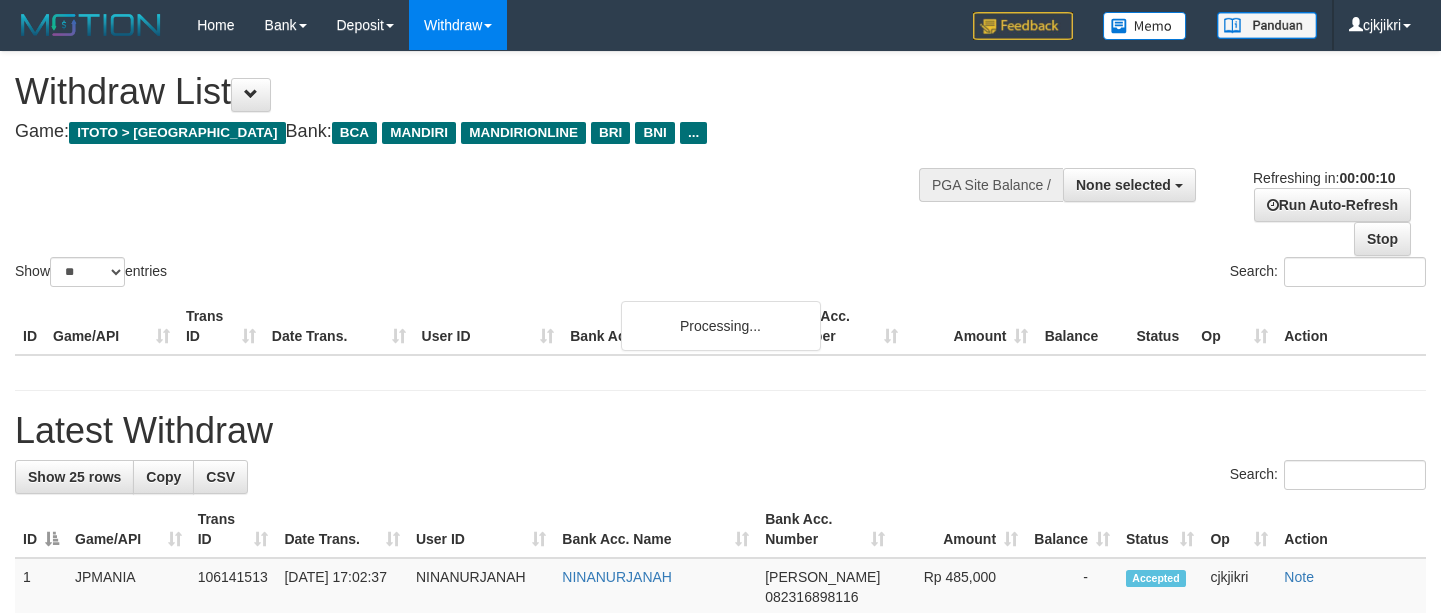 select 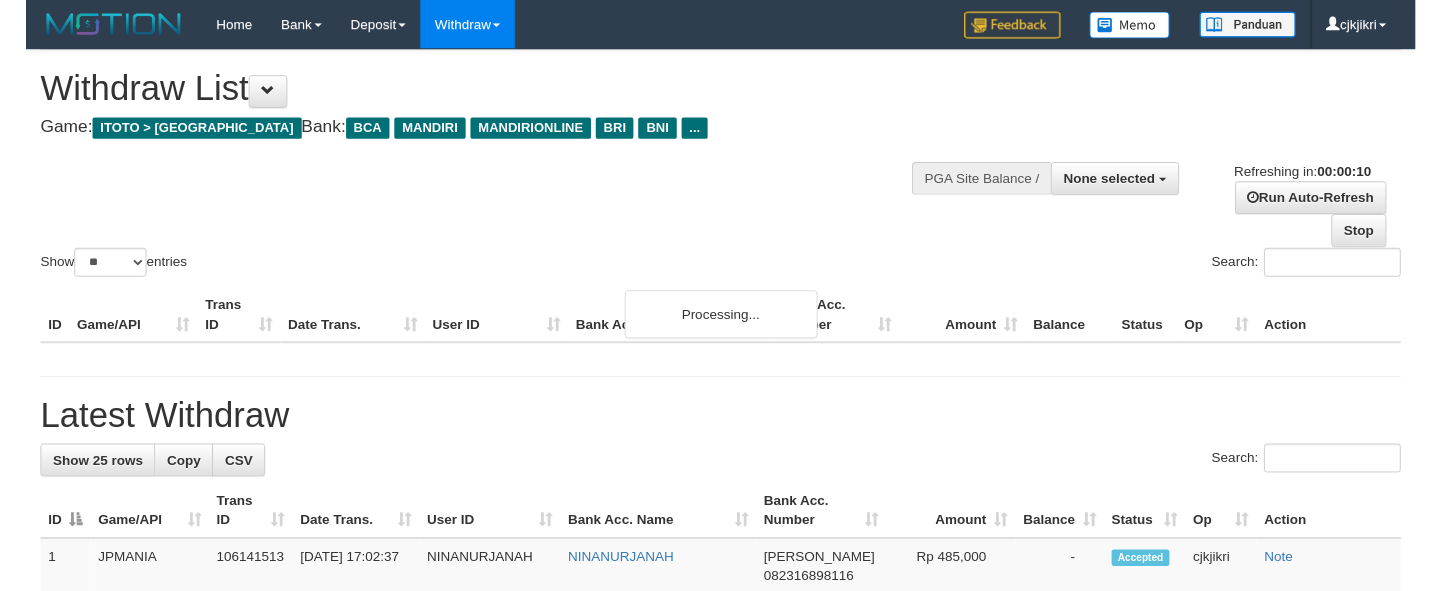 scroll, scrollTop: 0, scrollLeft: 0, axis: both 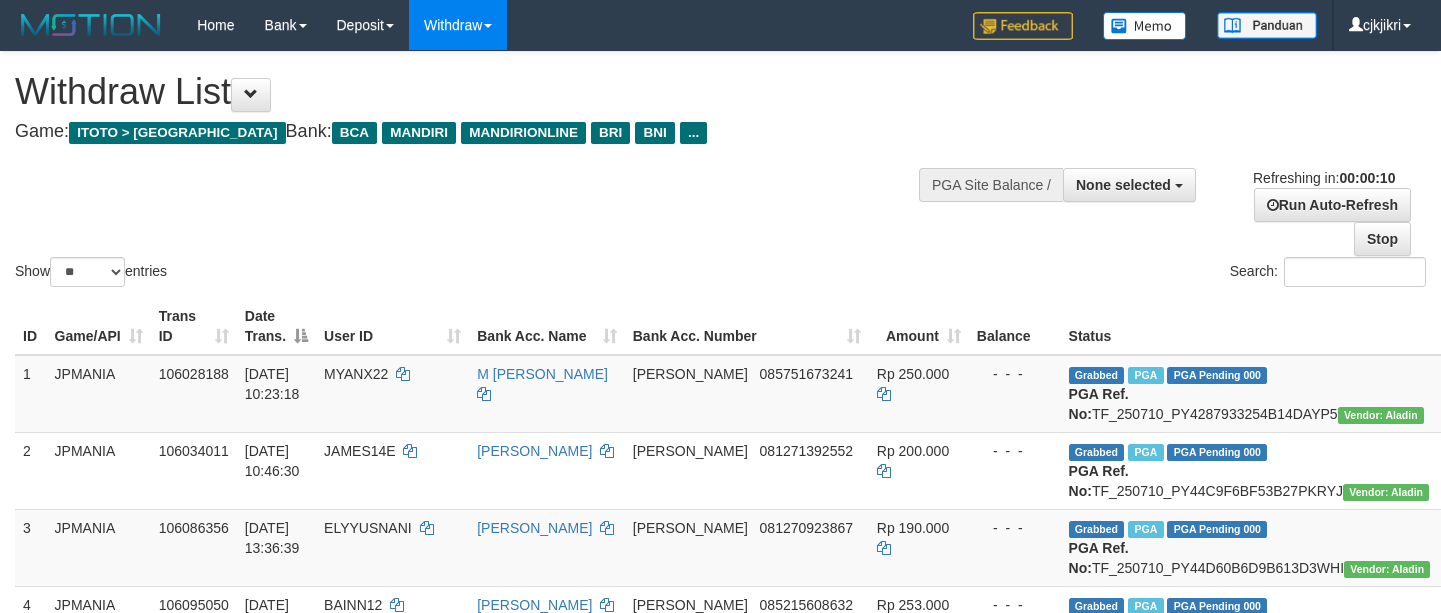 select 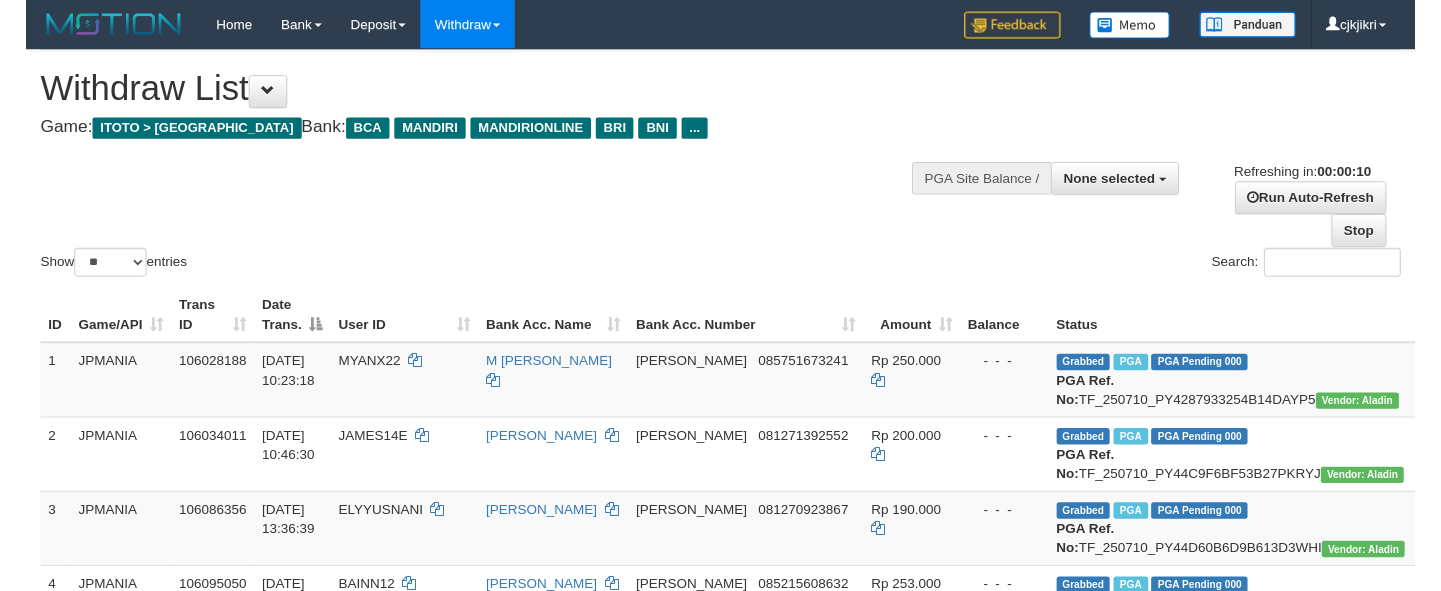 scroll, scrollTop: 0, scrollLeft: 0, axis: both 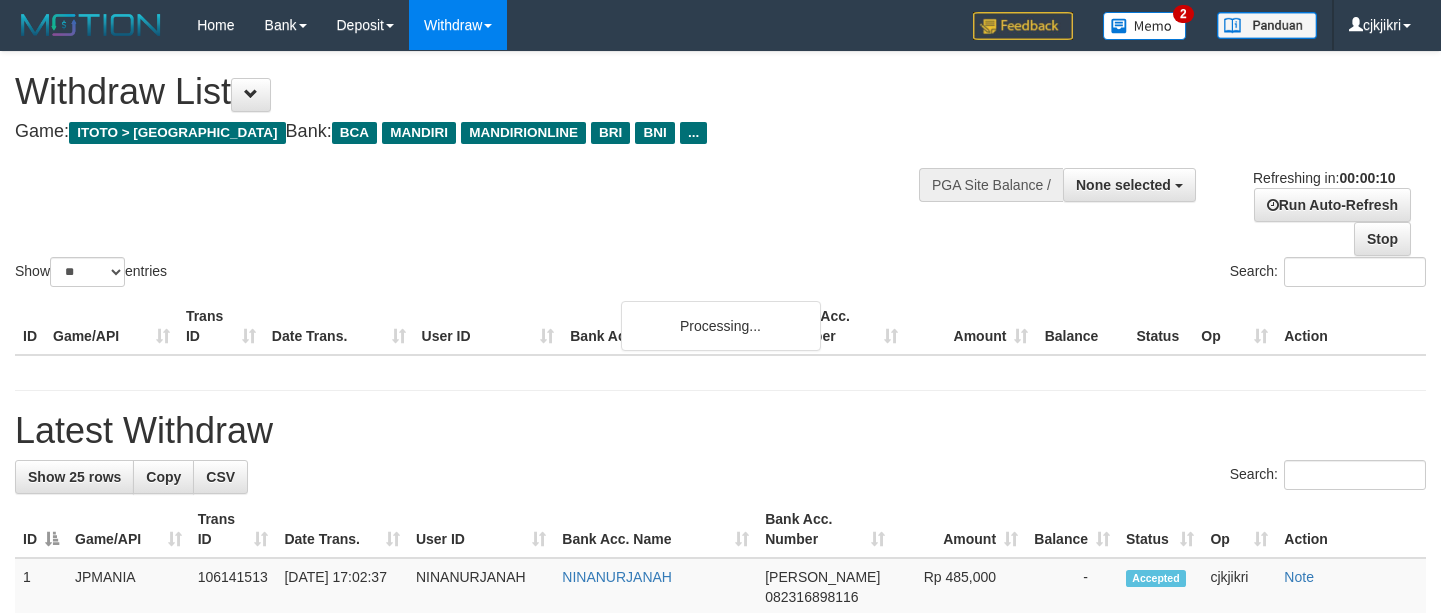 select 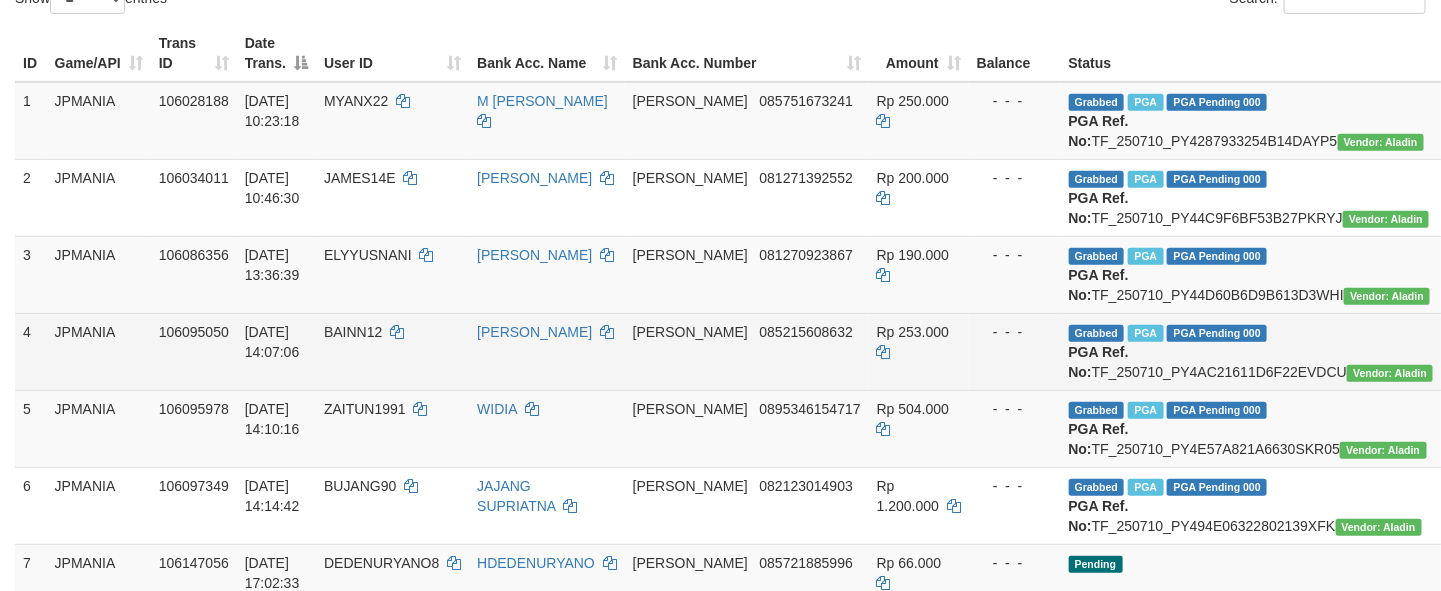 scroll, scrollTop: 300, scrollLeft: 0, axis: vertical 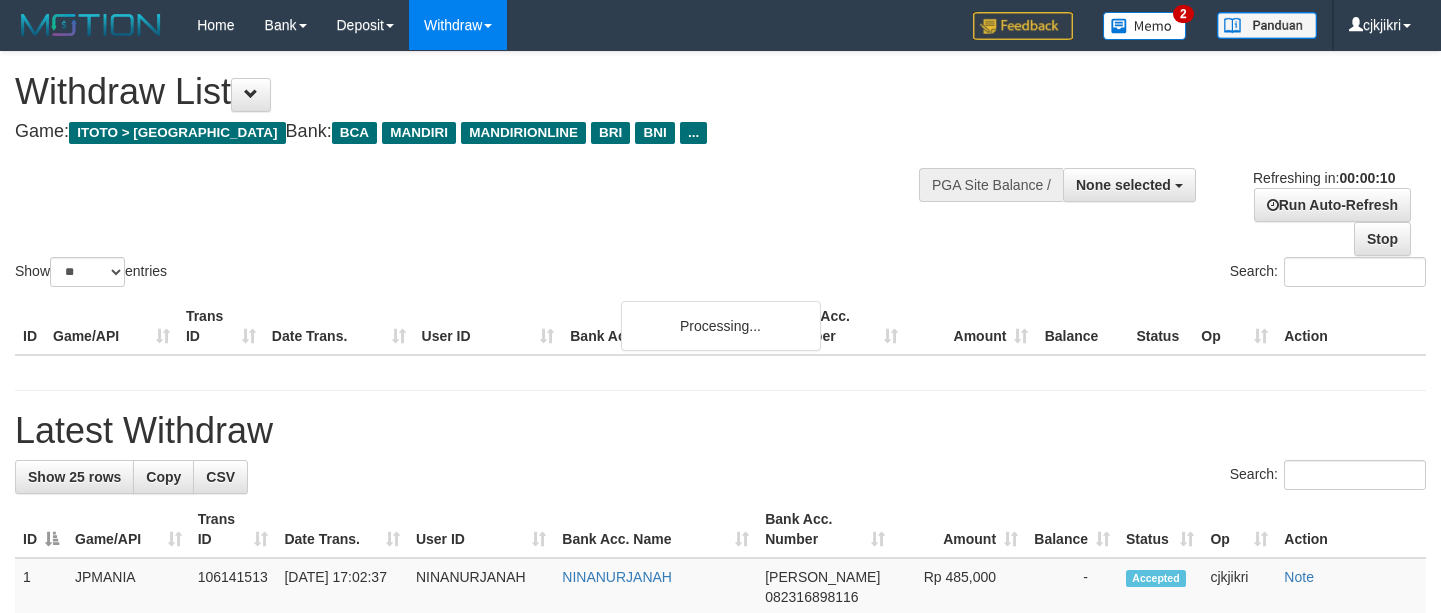 select 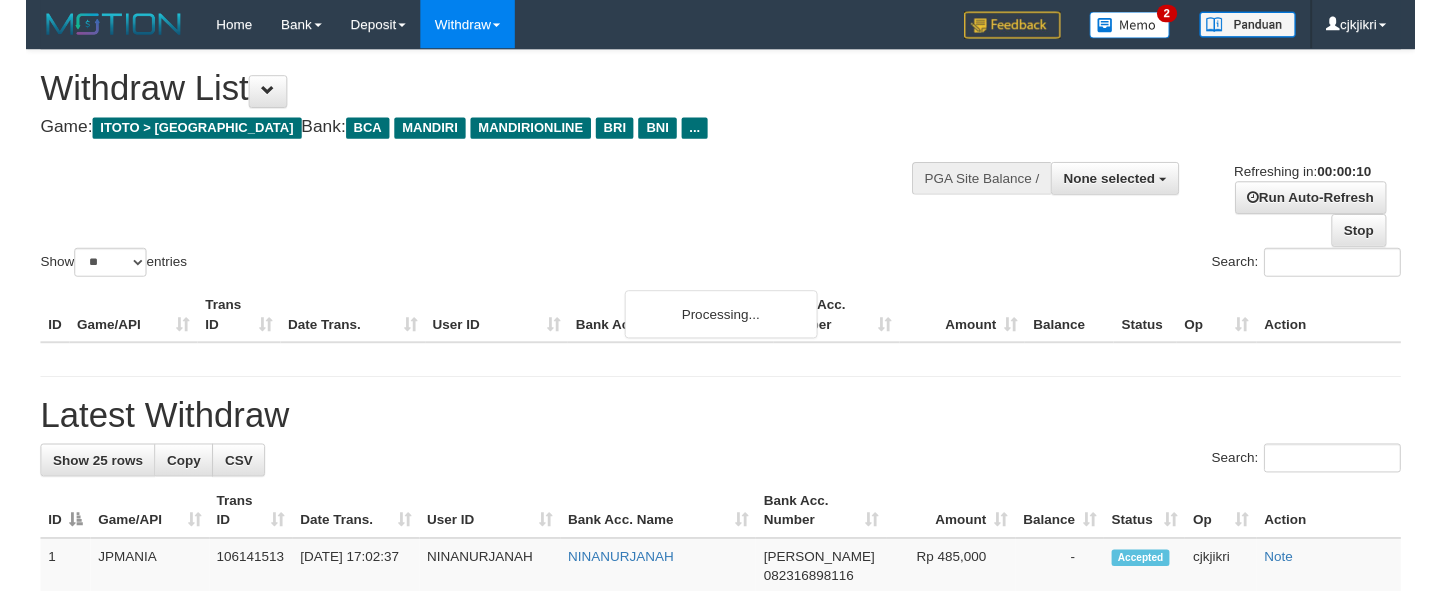 scroll, scrollTop: 0, scrollLeft: 0, axis: both 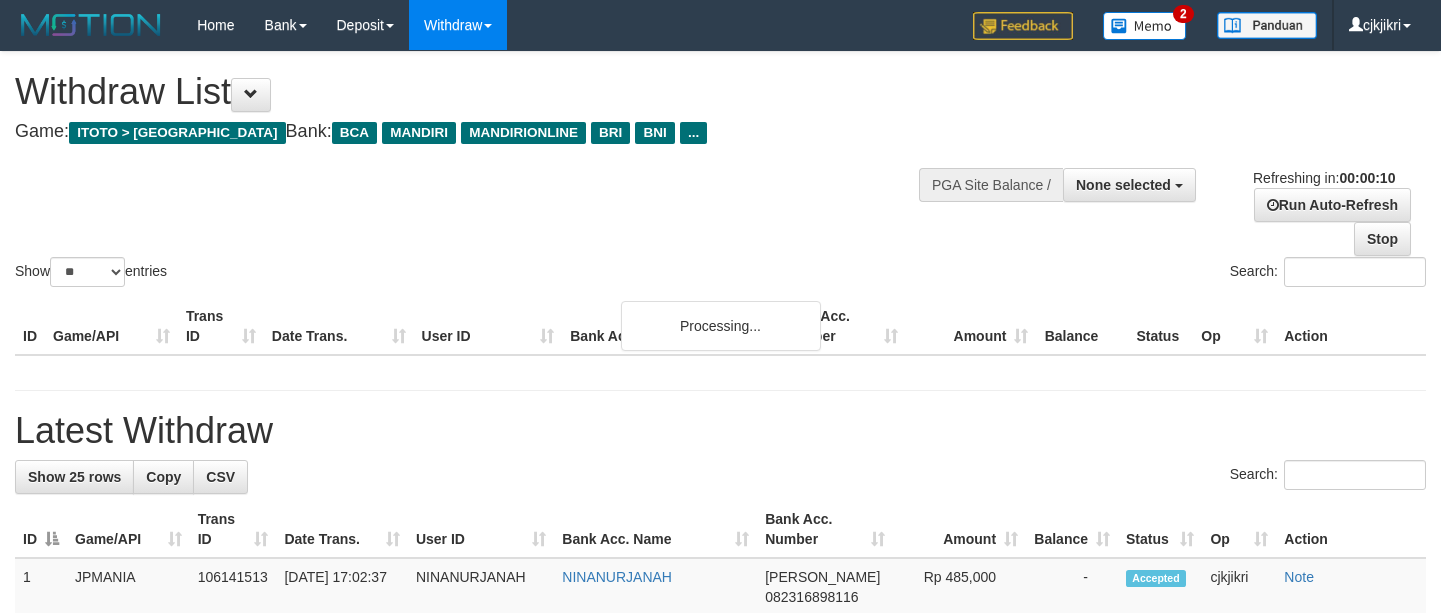 select 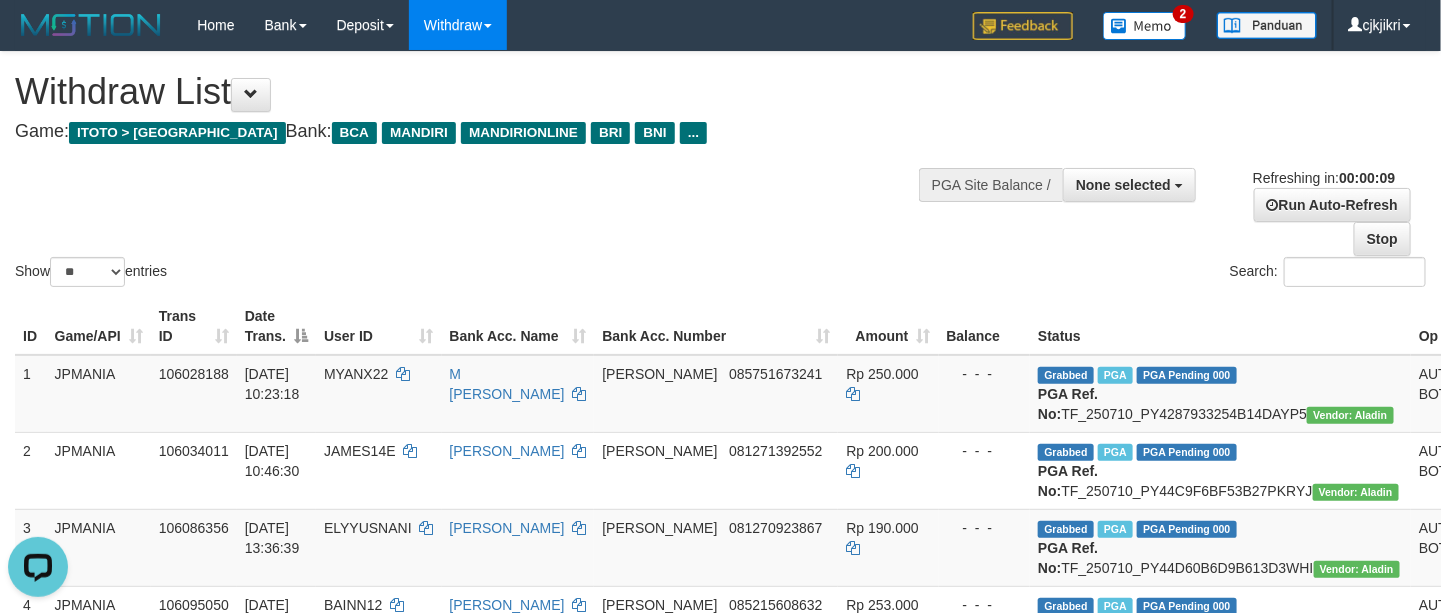 scroll, scrollTop: 0, scrollLeft: 0, axis: both 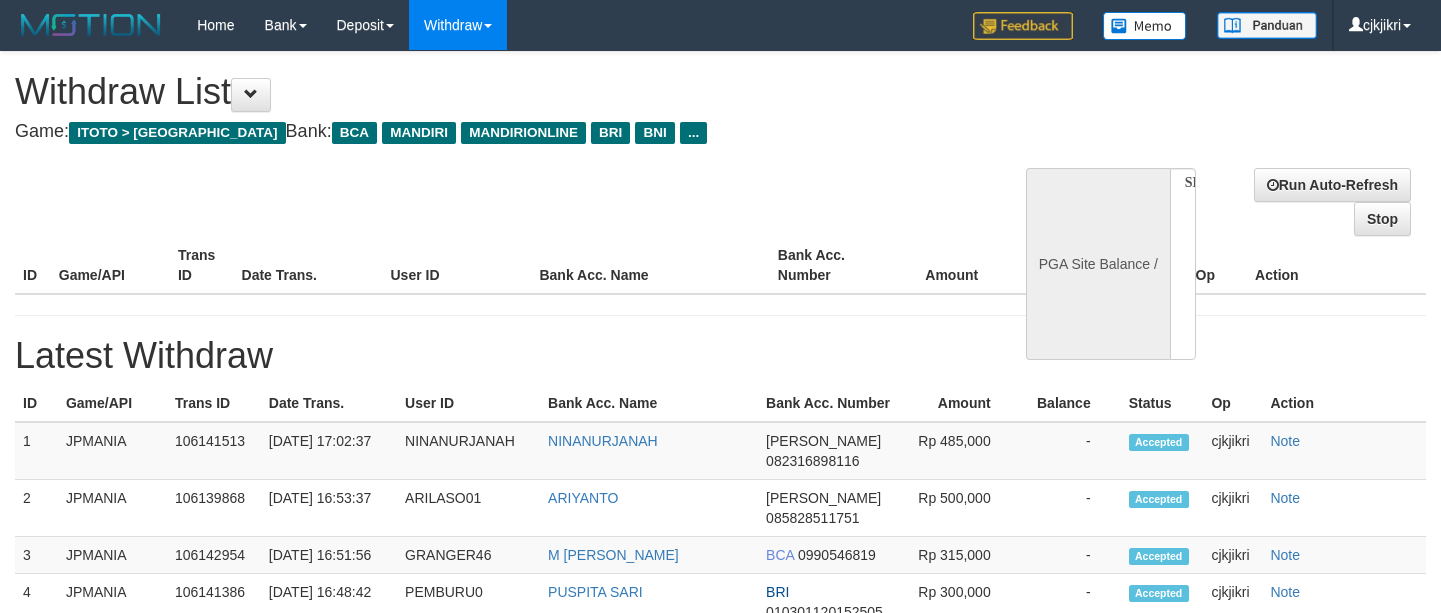 select 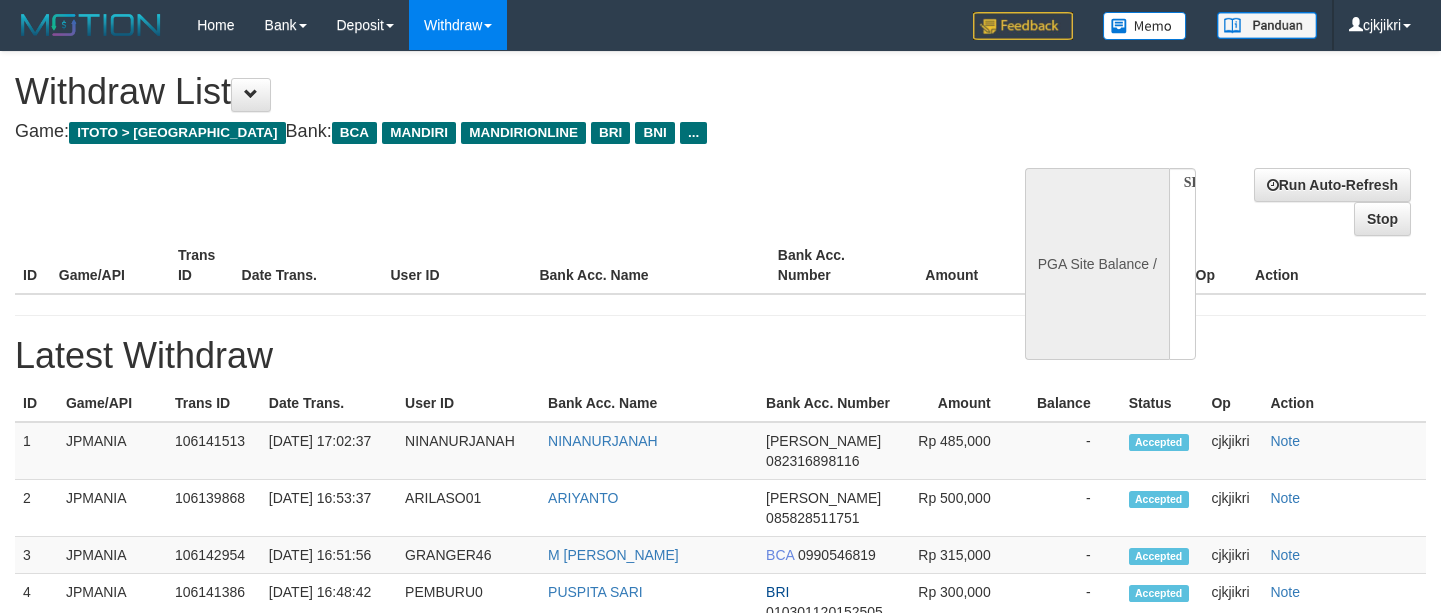 scroll, scrollTop: 0, scrollLeft: 0, axis: both 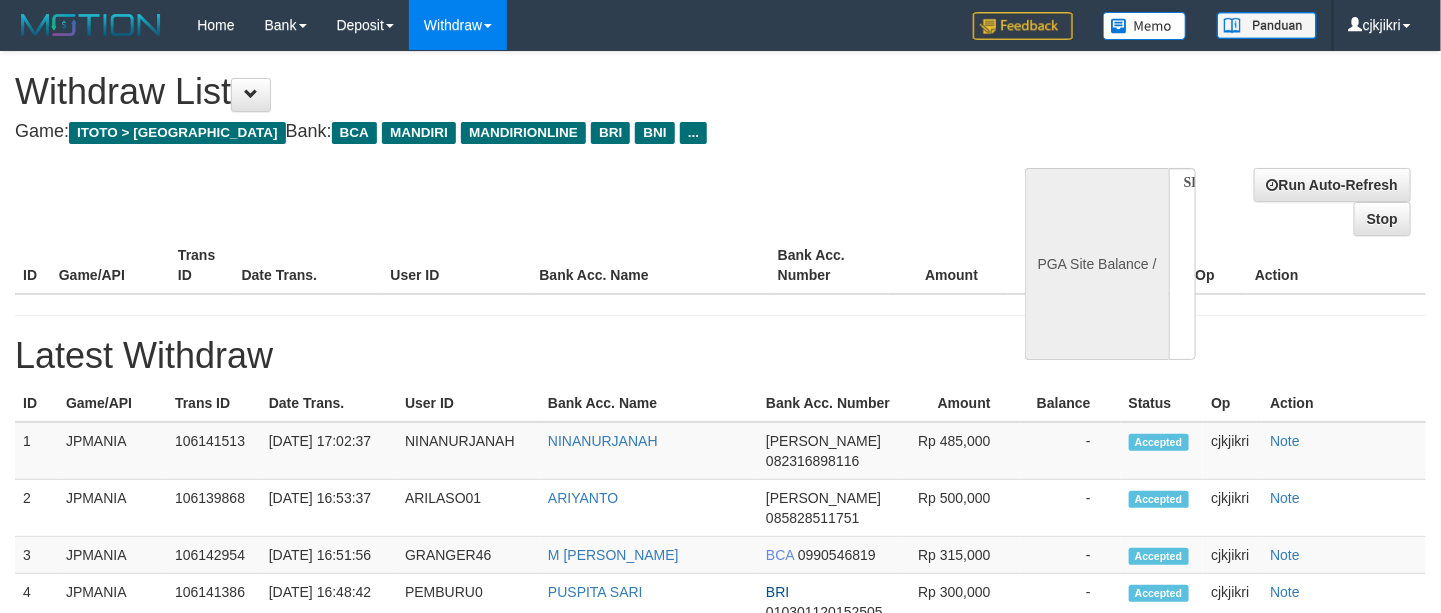 select on "**" 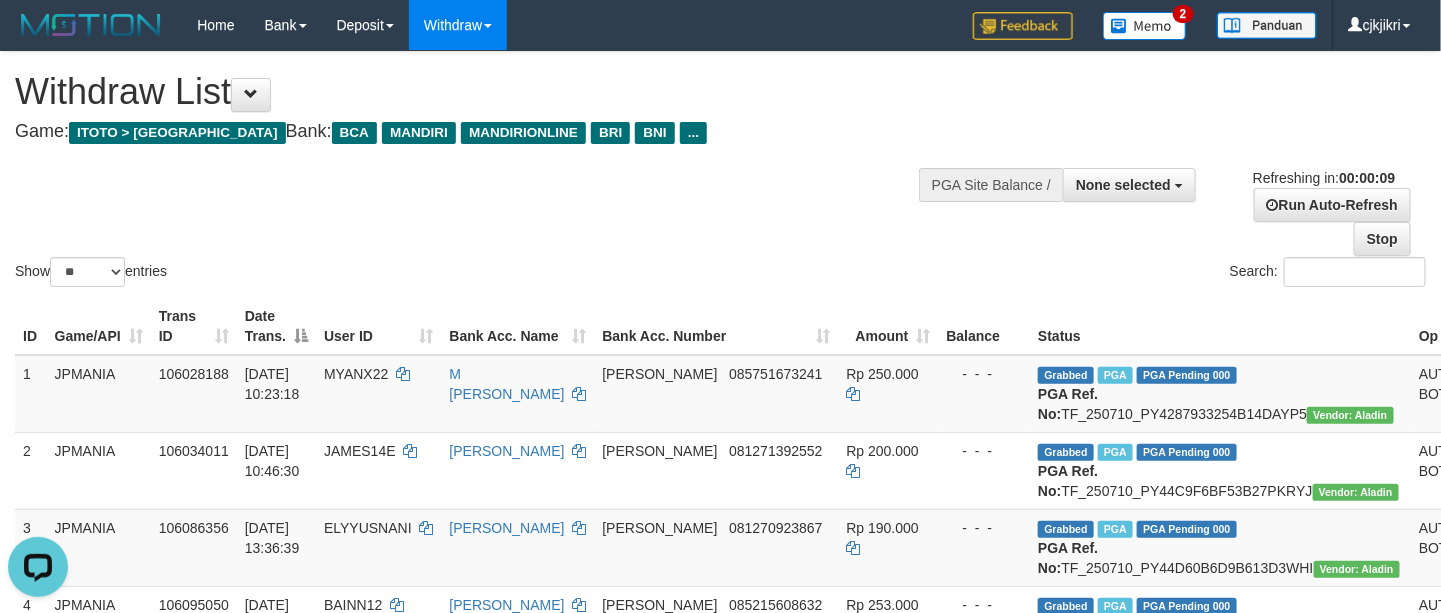 scroll, scrollTop: 0, scrollLeft: 0, axis: both 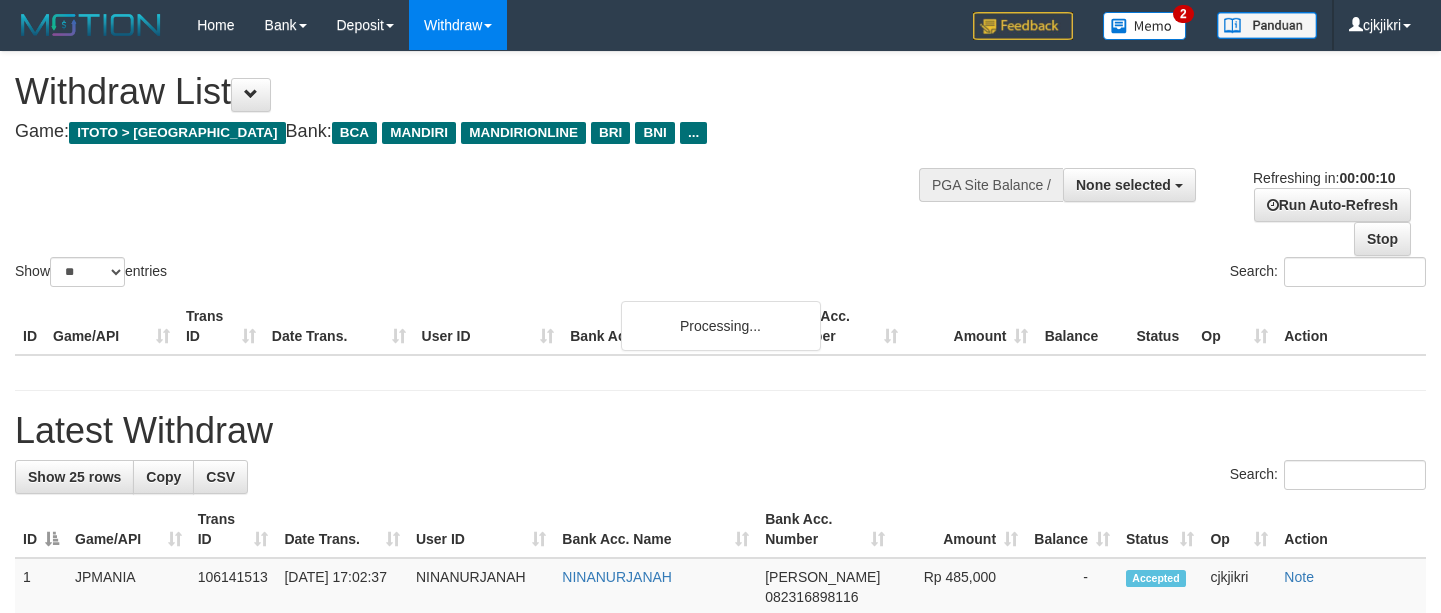 select 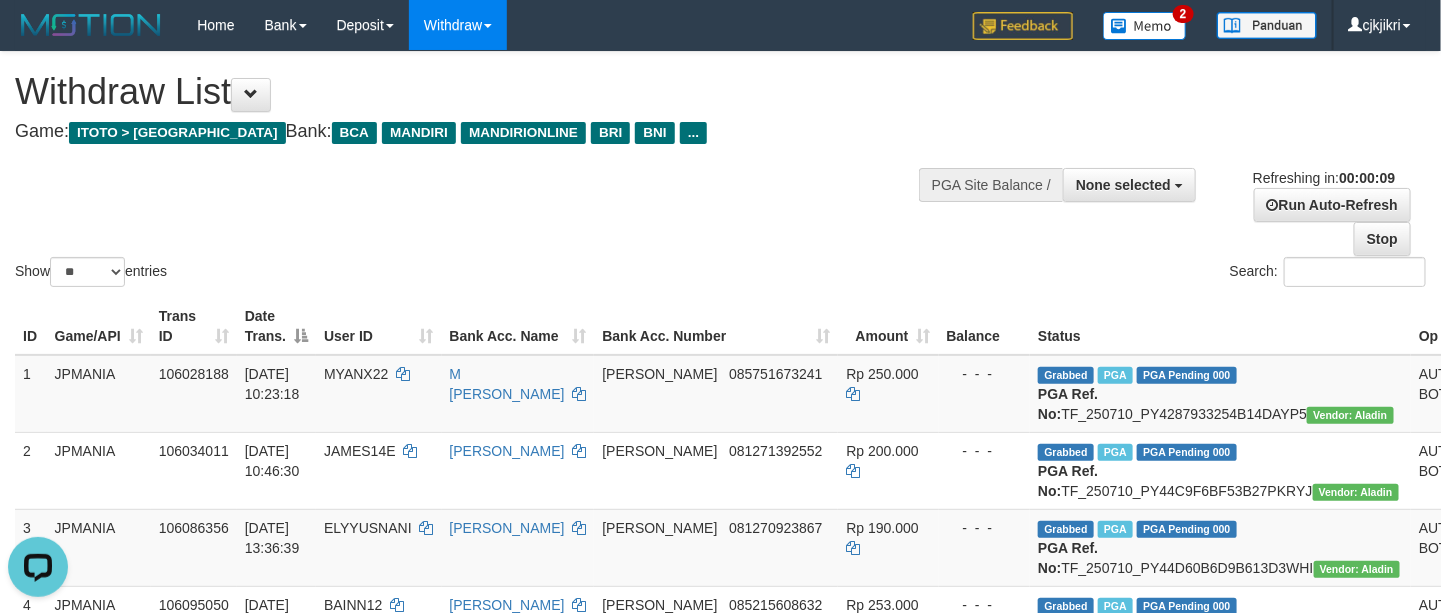 scroll, scrollTop: 0, scrollLeft: 0, axis: both 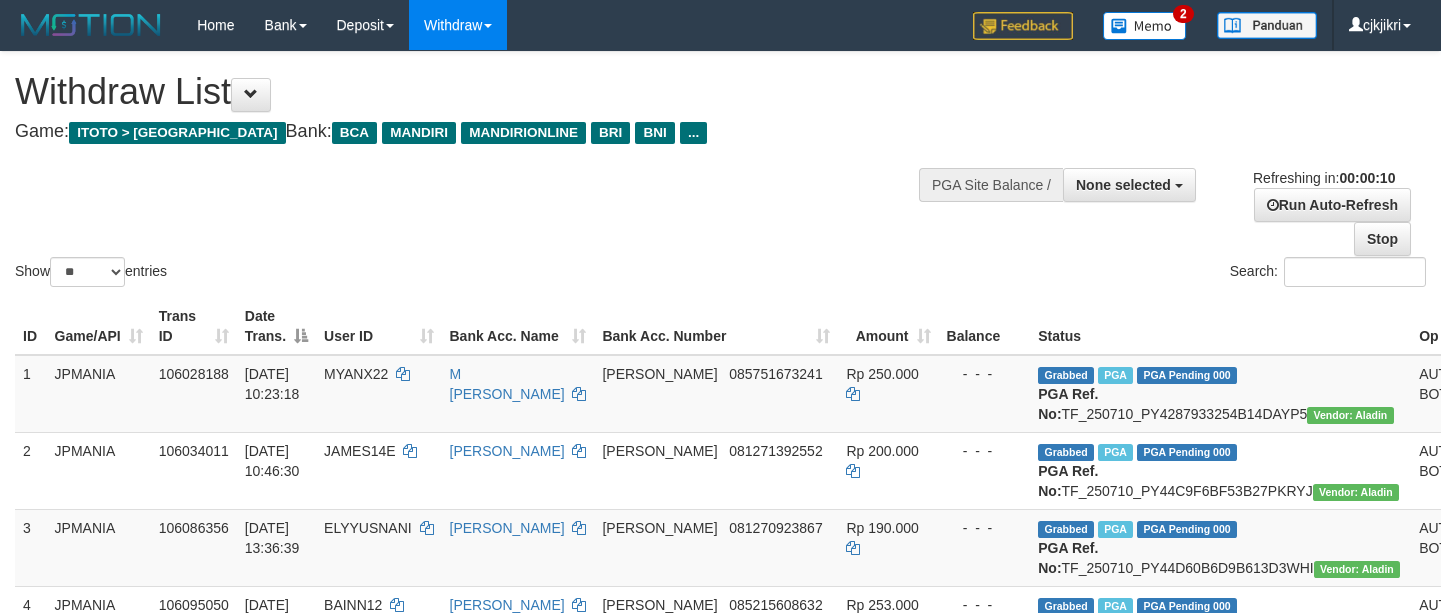select 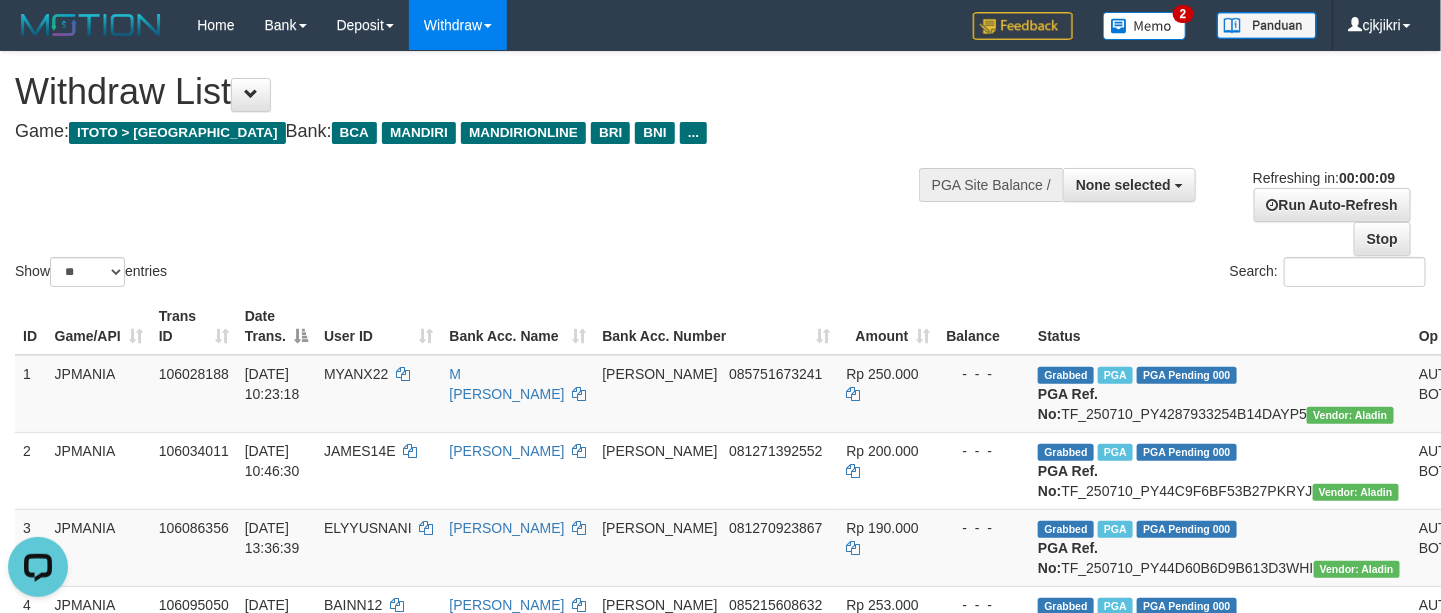 scroll, scrollTop: 0, scrollLeft: 0, axis: both 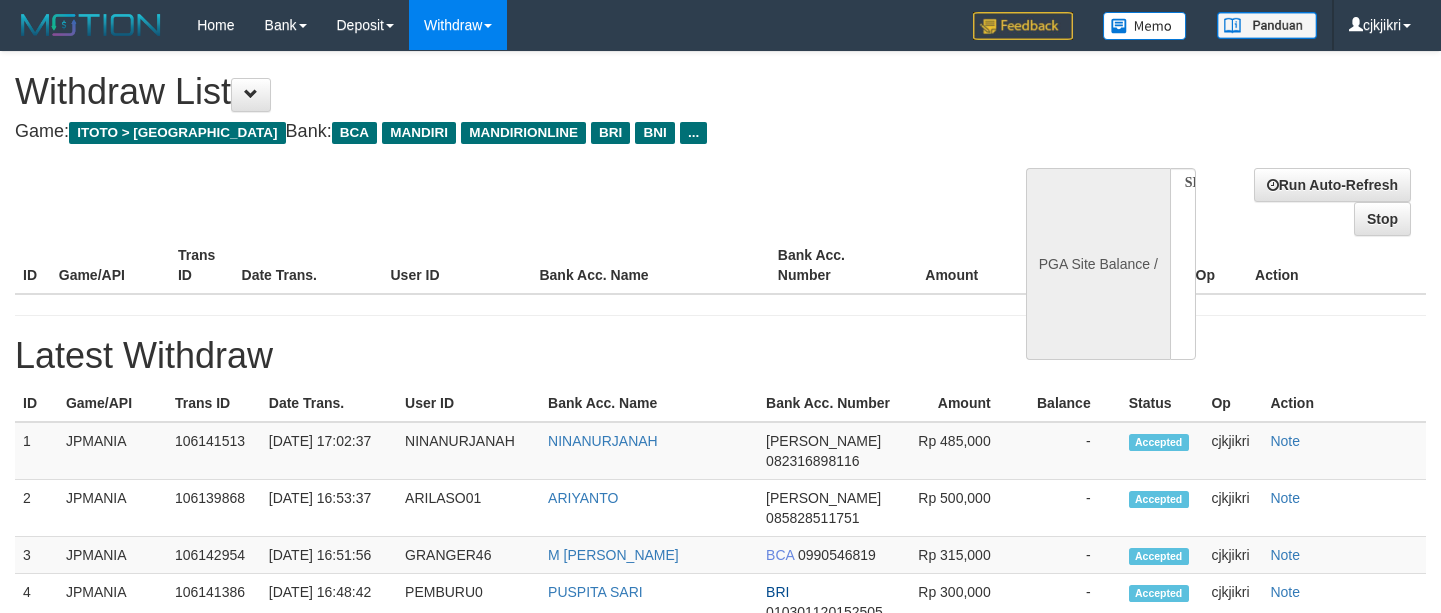 select 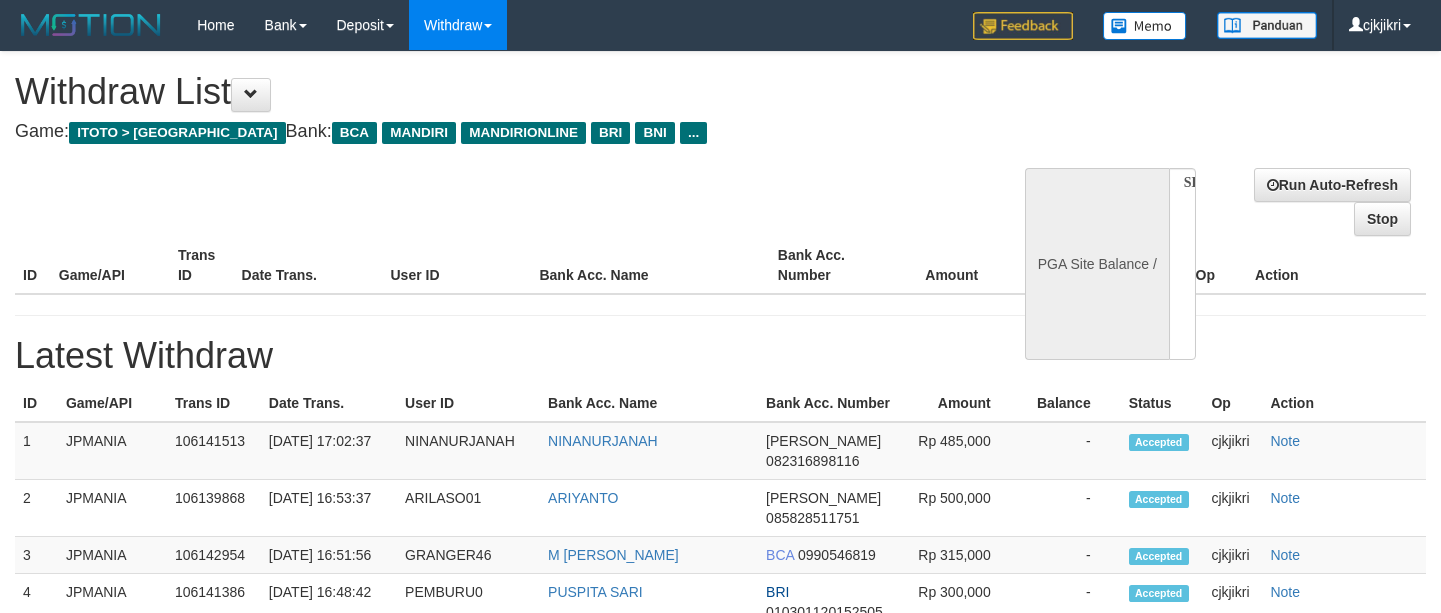 scroll, scrollTop: 0, scrollLeft: 0, axis: both 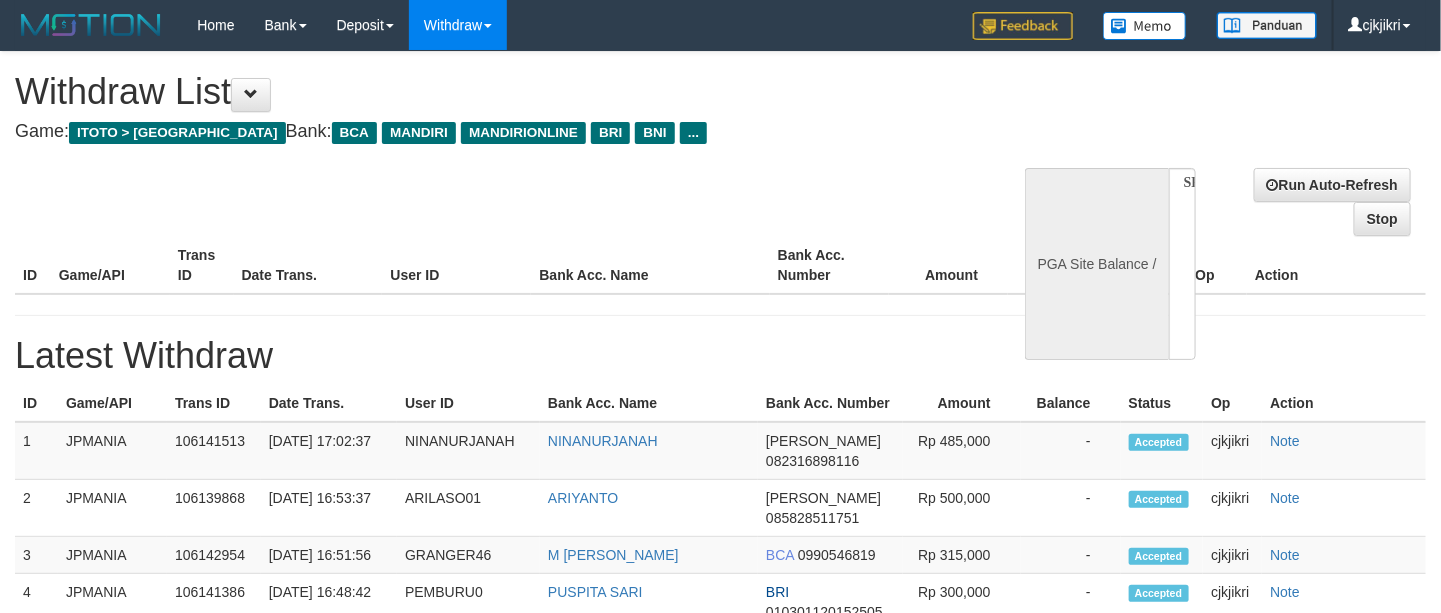 select on "**" 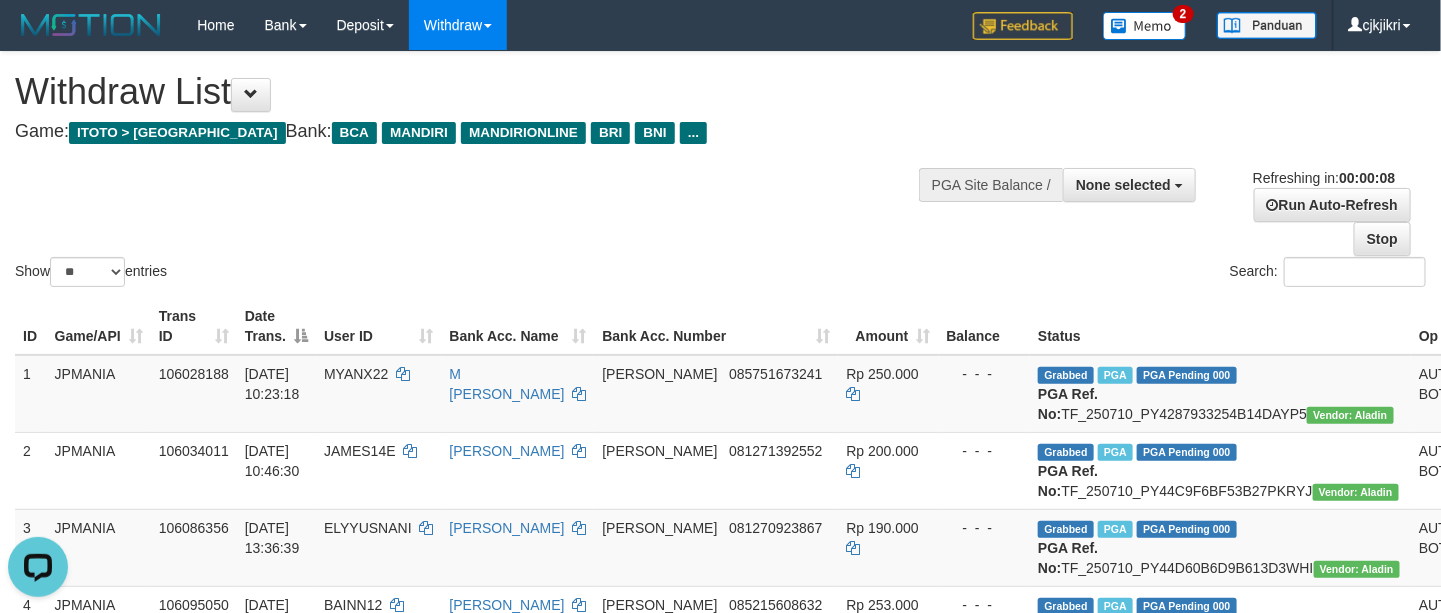 scroll, scrollTop: 0, scrollLeft: 0, axis: both 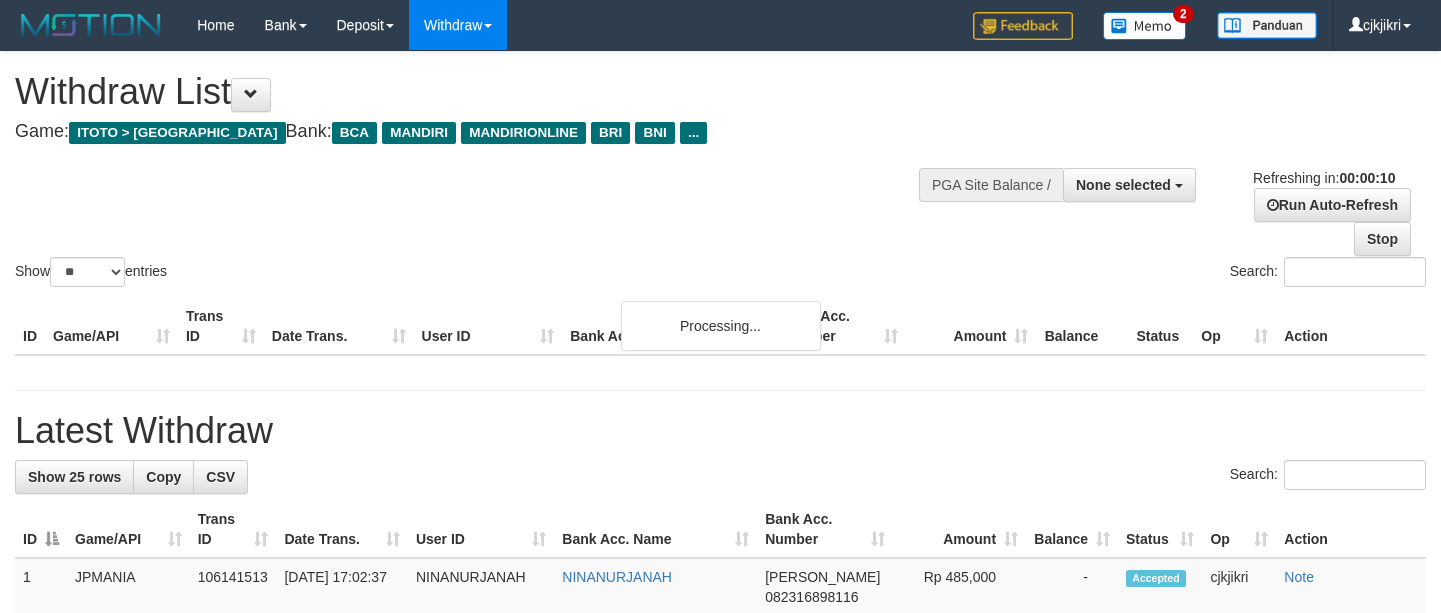 select 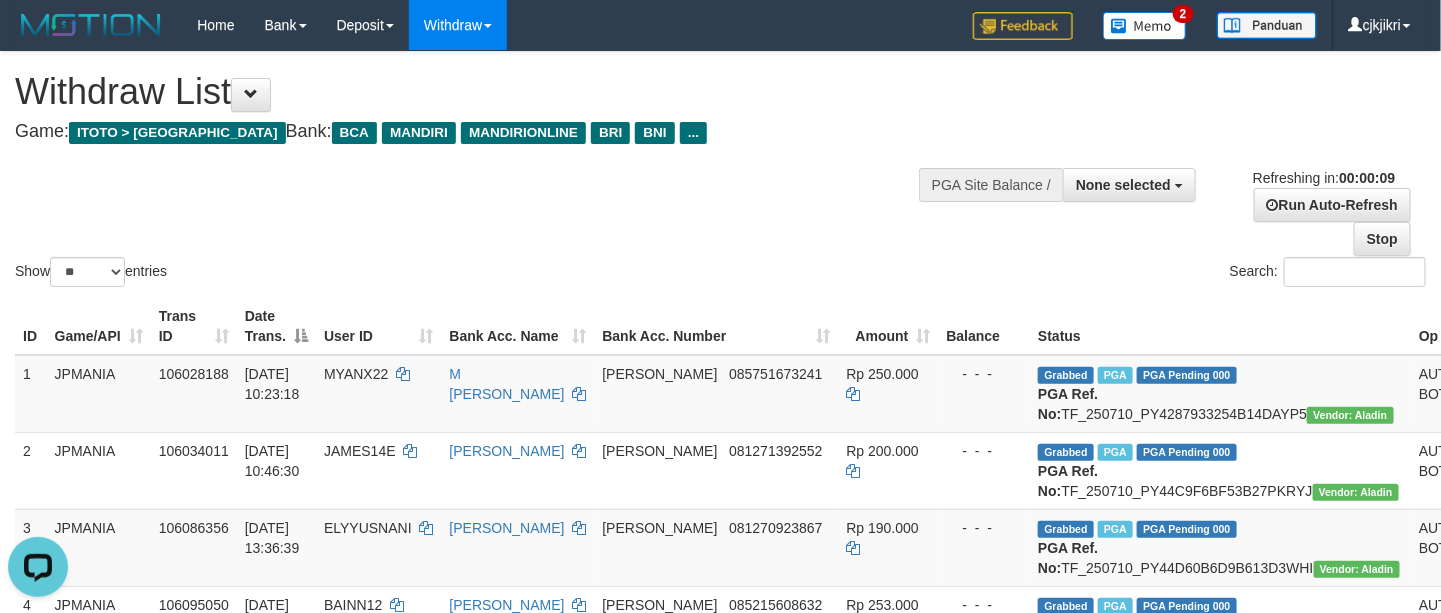 scroll, scrollTop: 0, scrollLeft: 0, axis: both 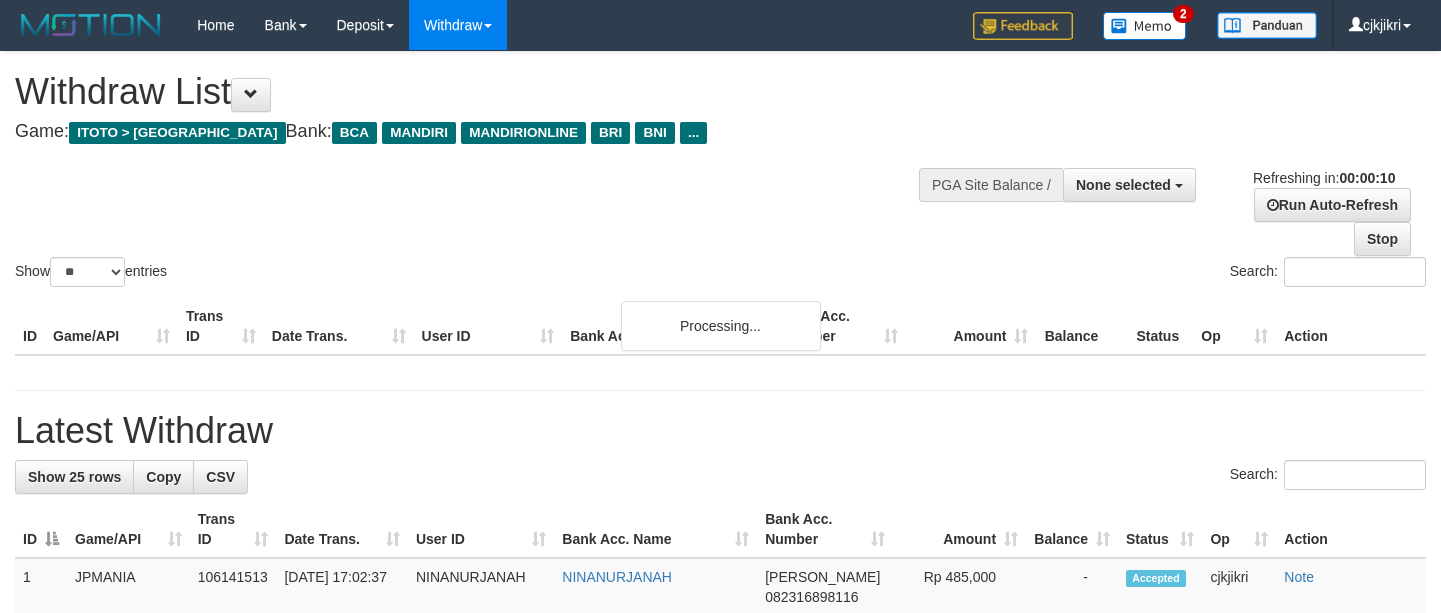 select 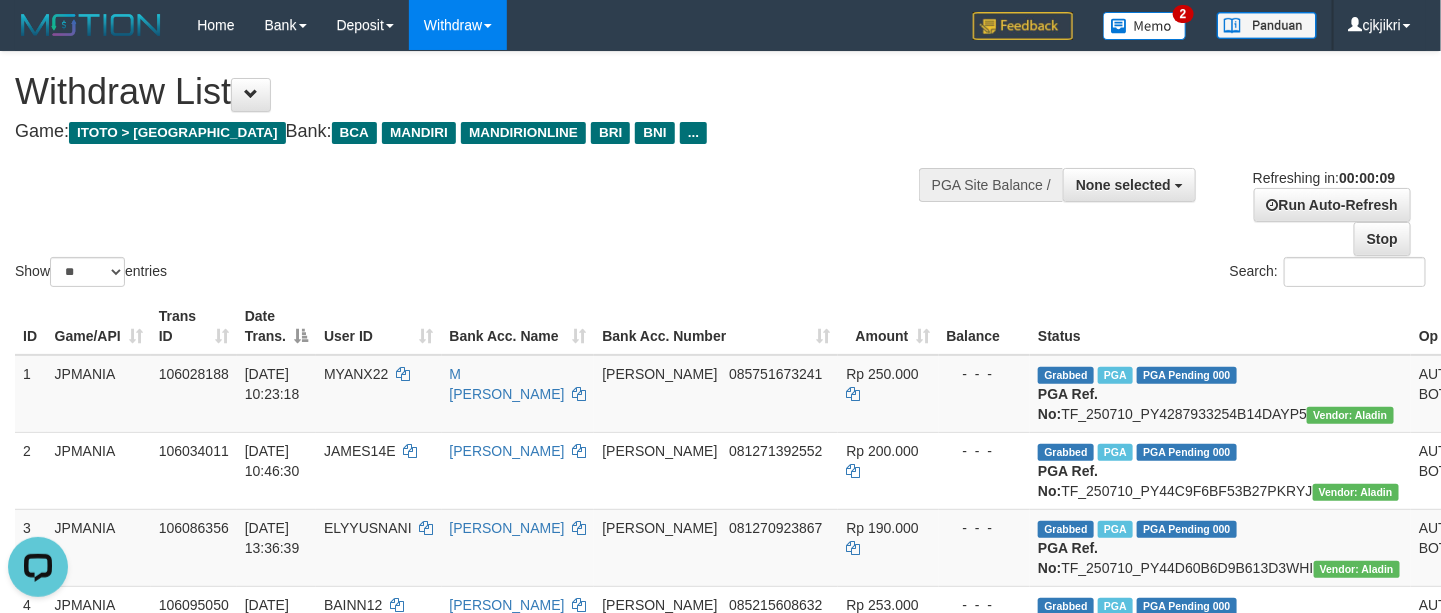 scroll, scrollTop: 0, scrollLeft: 0, axis: both 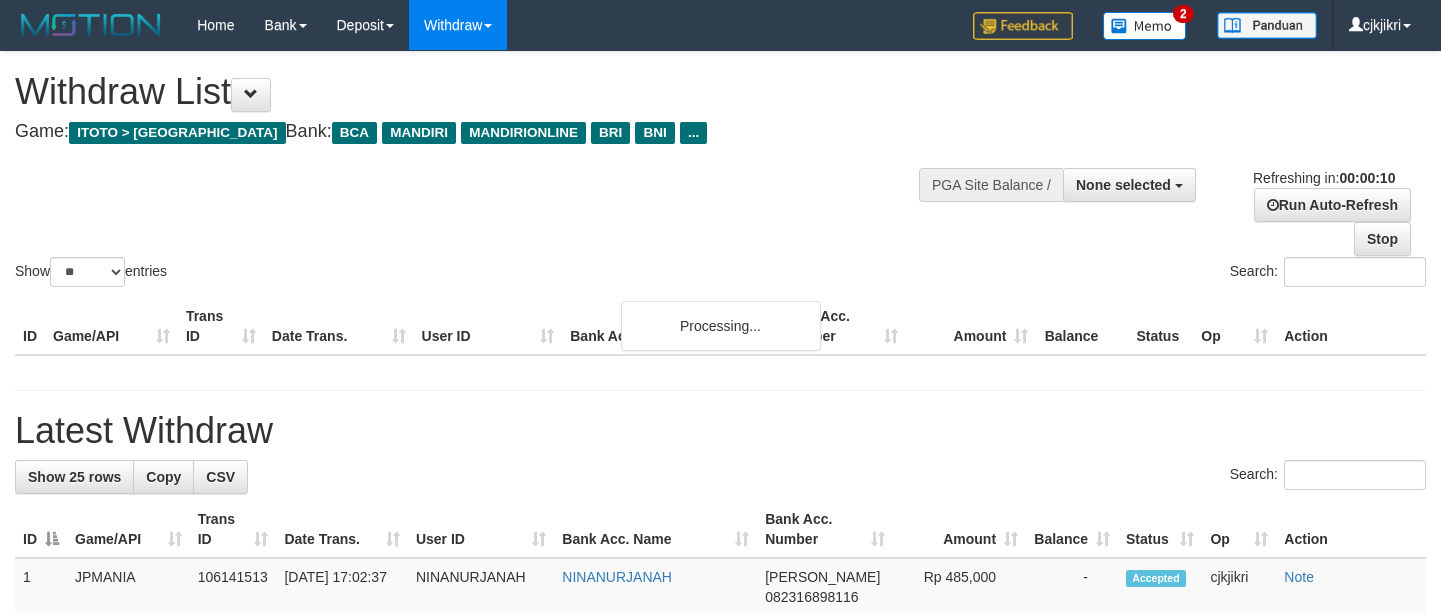 select 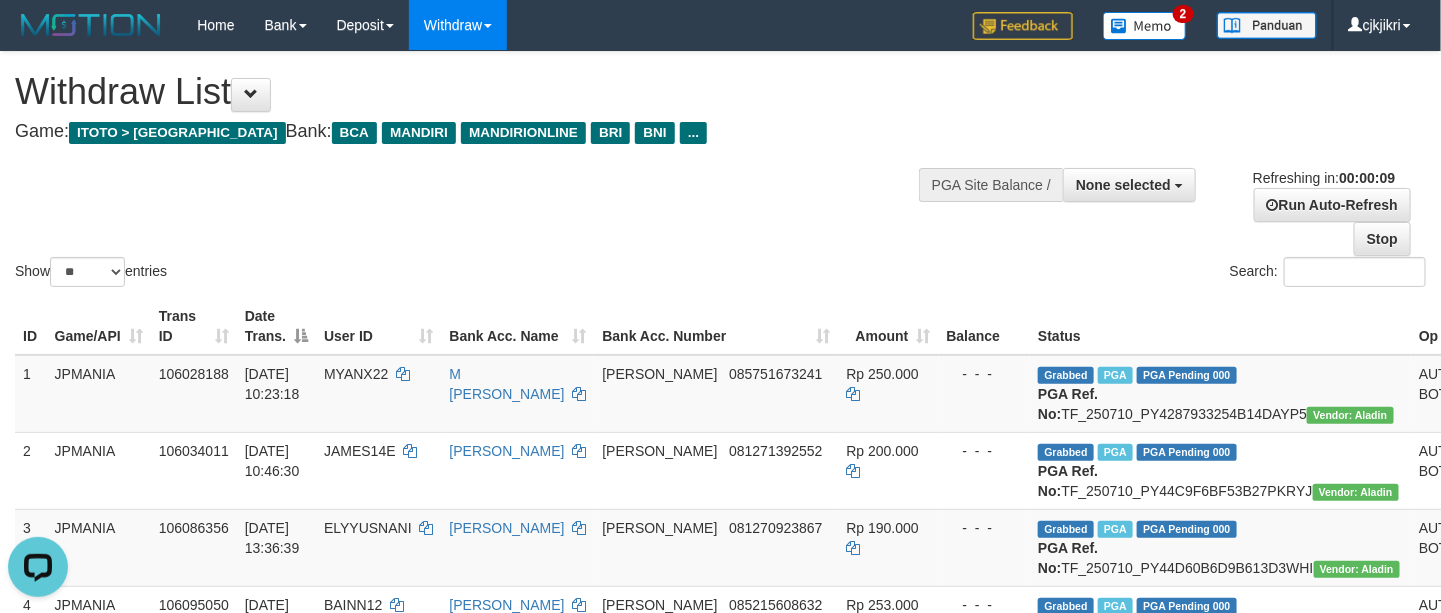 scroll, scrollTop: 0, scrollLeft: 0, axis: both 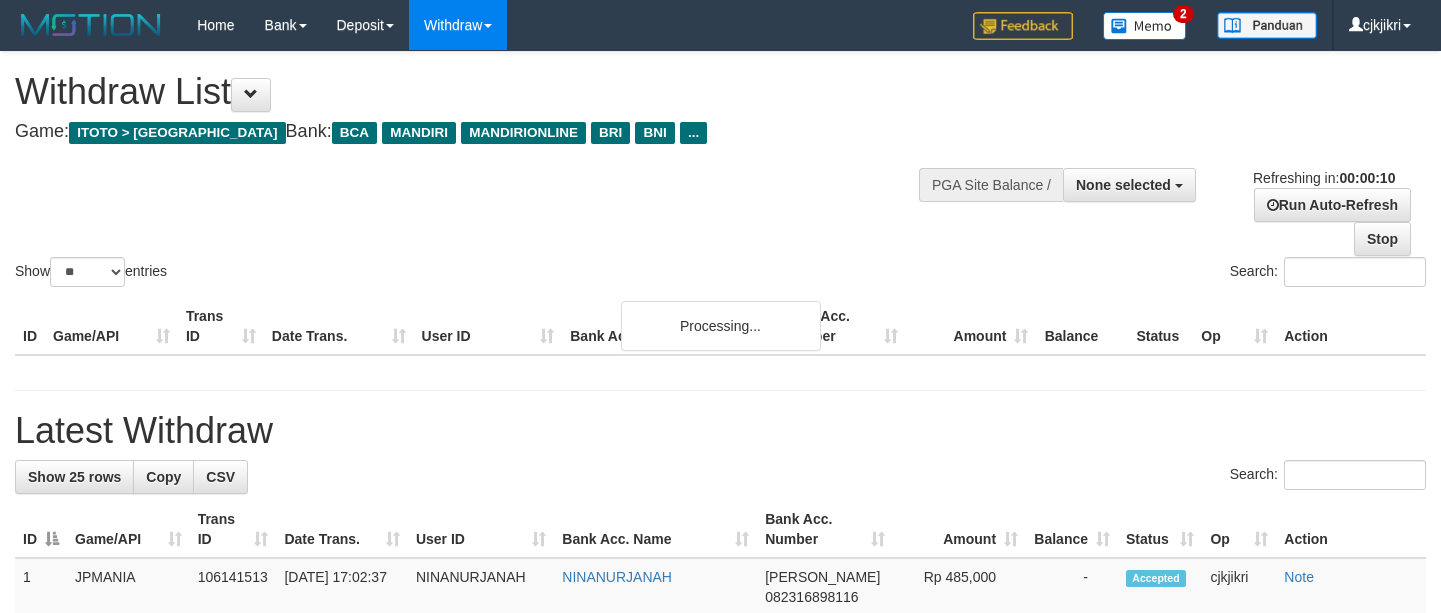 select 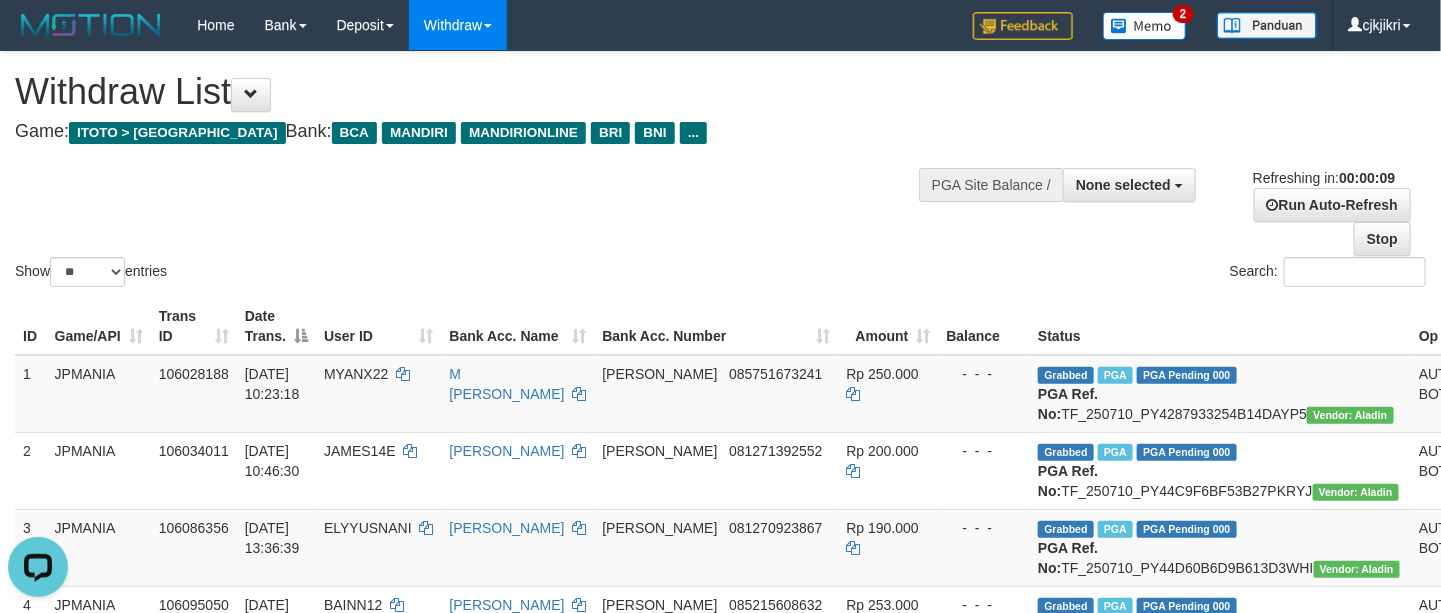 scroll, scrollTop: 0, scrollLeft: 0, axis: both 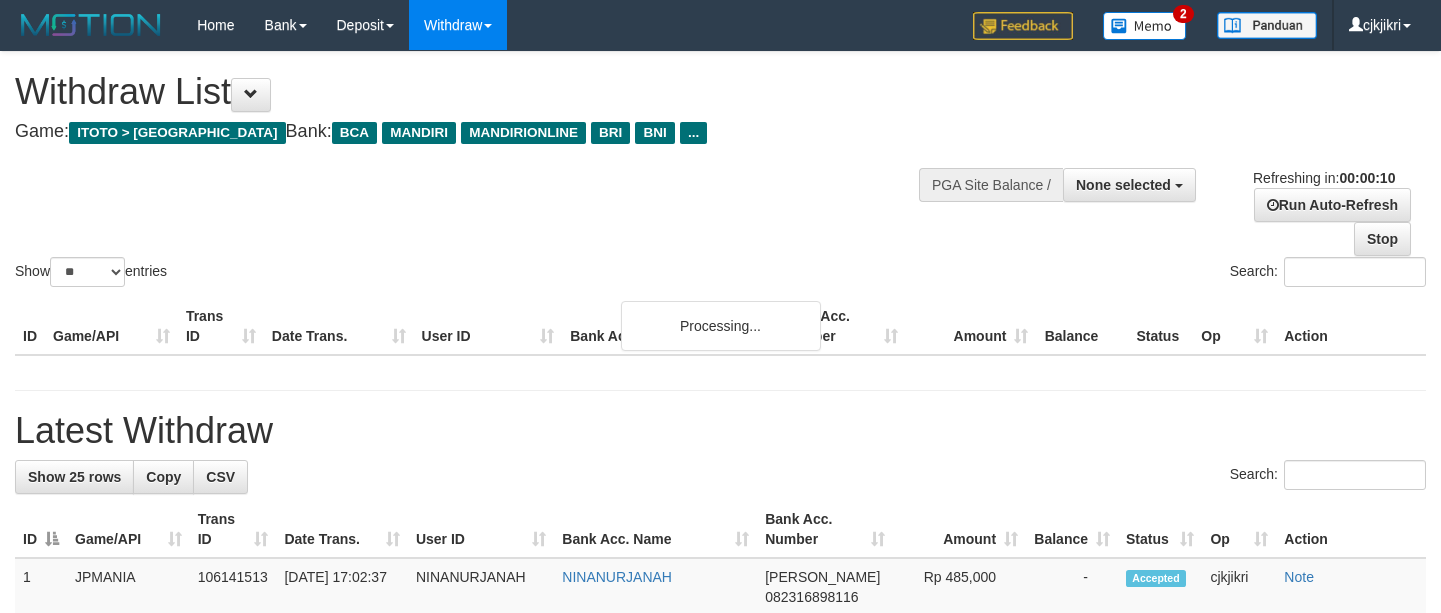 select 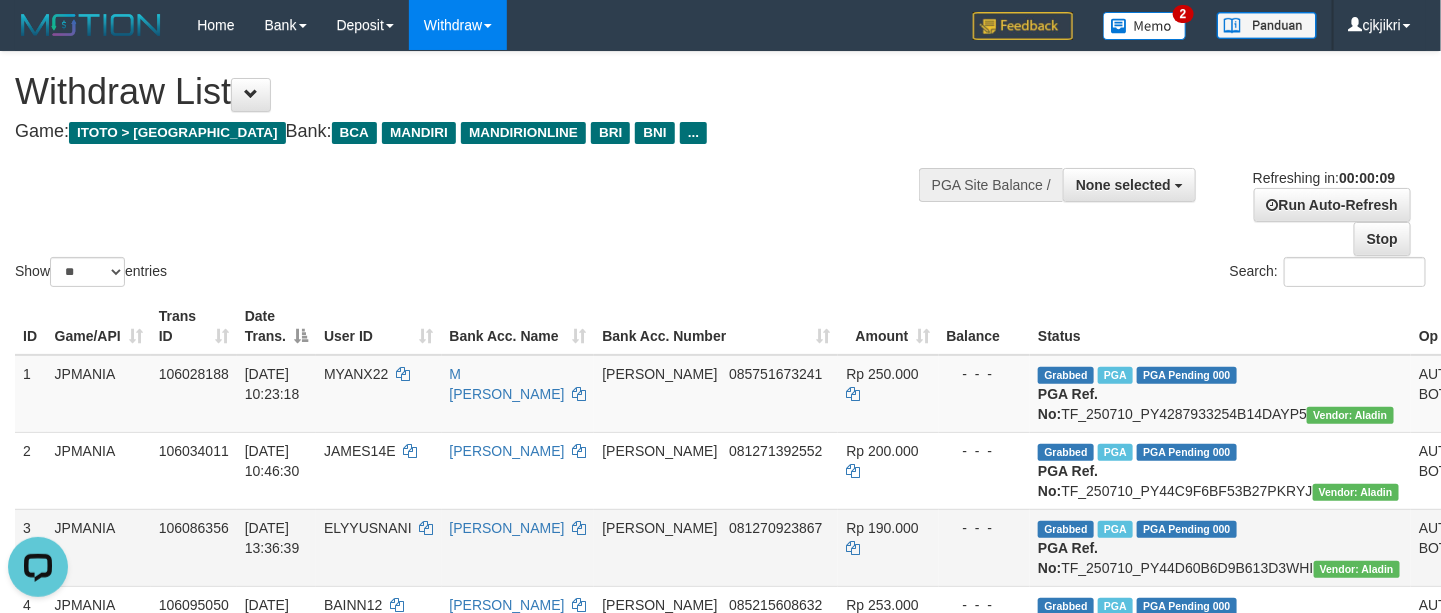 scroll, scrollTop: 0, scrollLeft: 0, axis: both 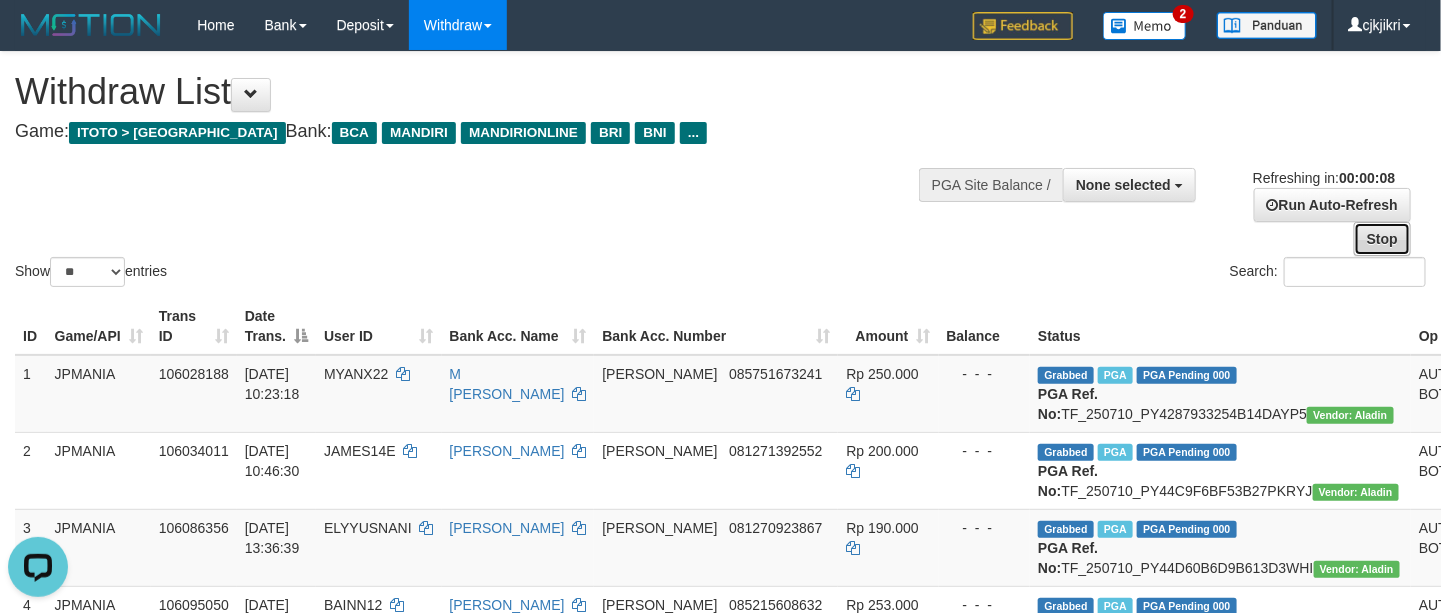 click on "Stop" at bounding box center (1382, 239) 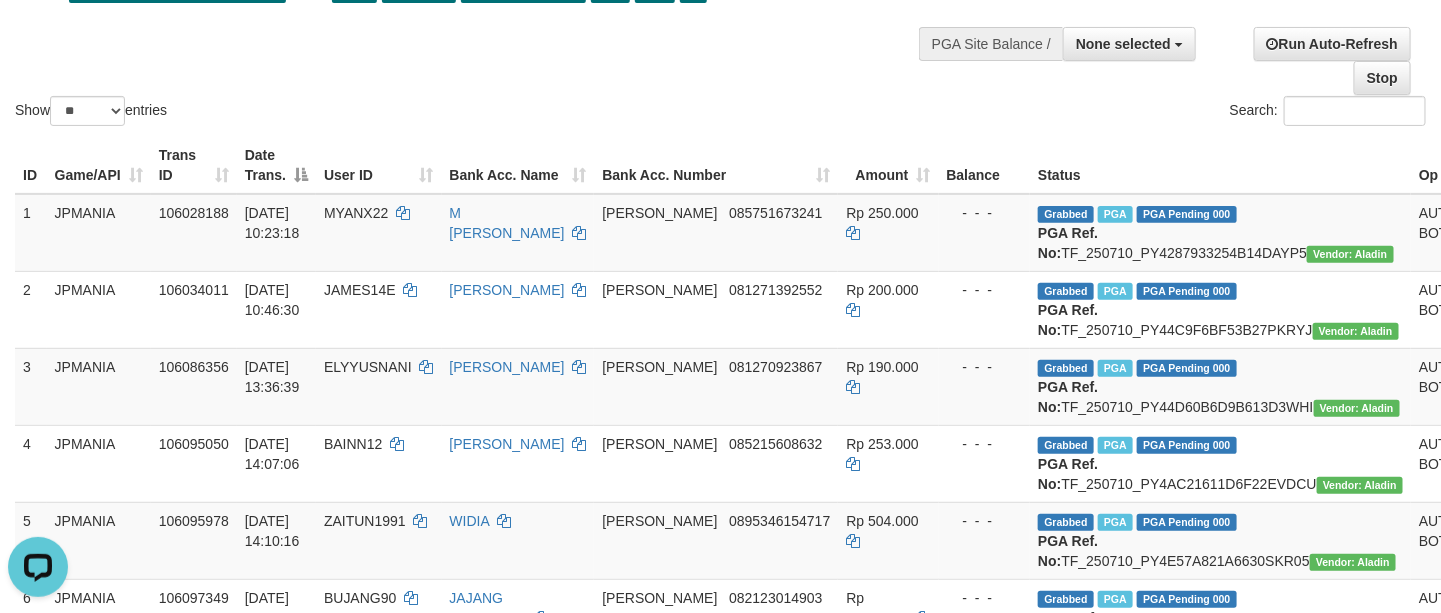 scroll, scrollTop: 0, scrollLeft: 0, axis: both 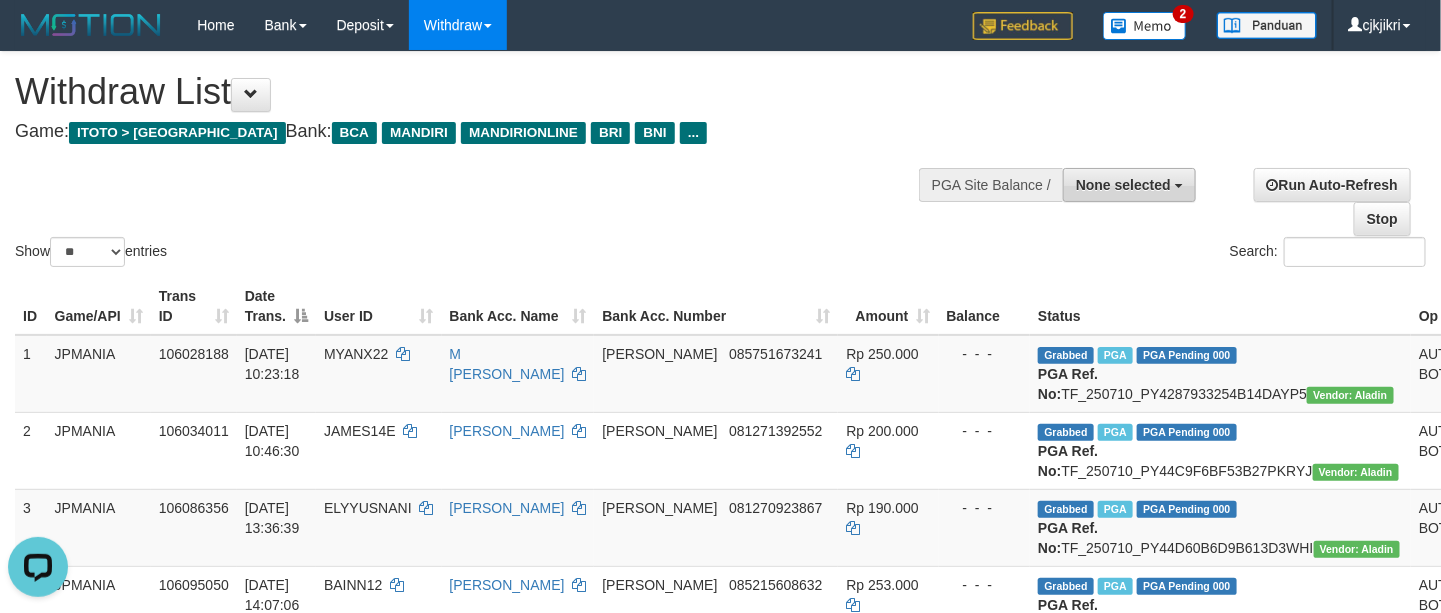 click on "None selected" at bounding box center (1123, 185) 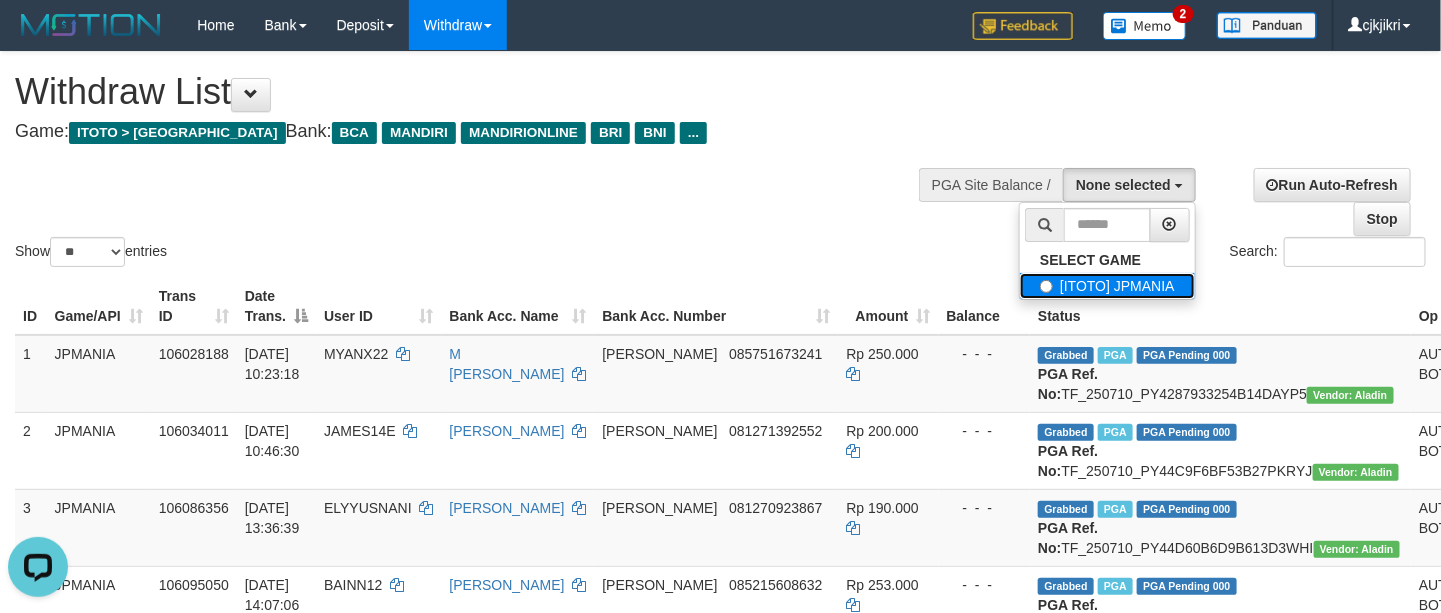 click on "[ITOTO] JPMANIA" at bounding box center [1107, 286] 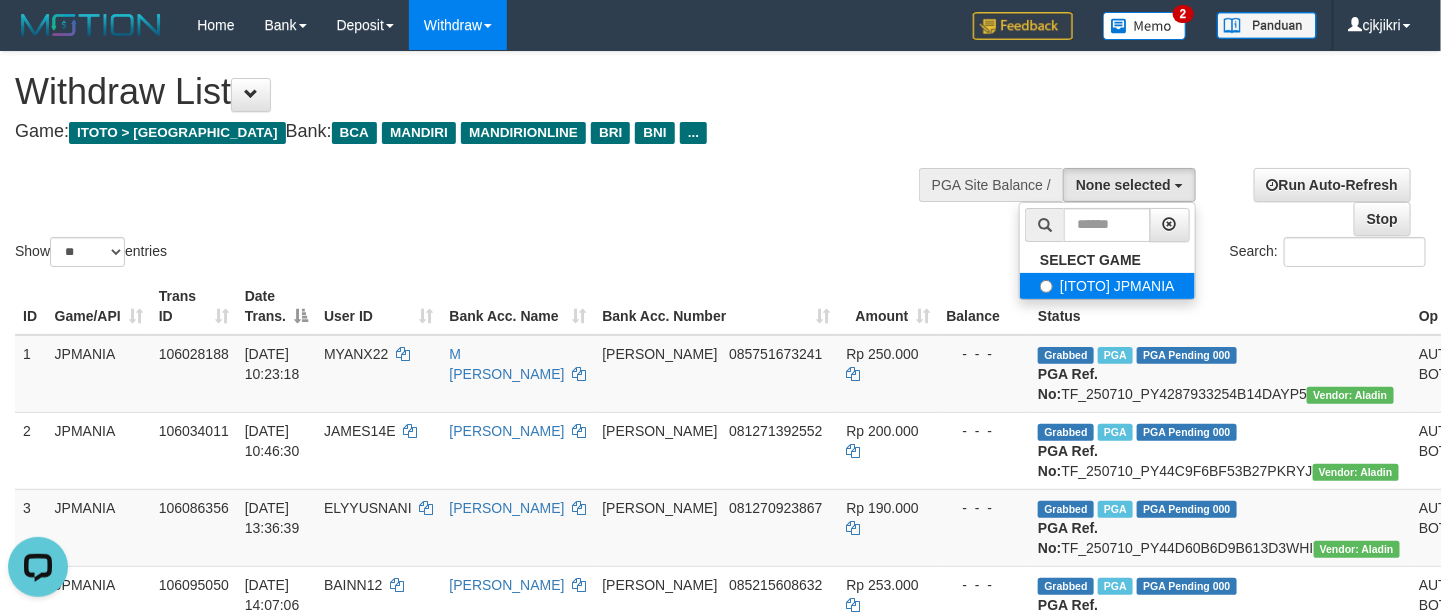 select on "****" 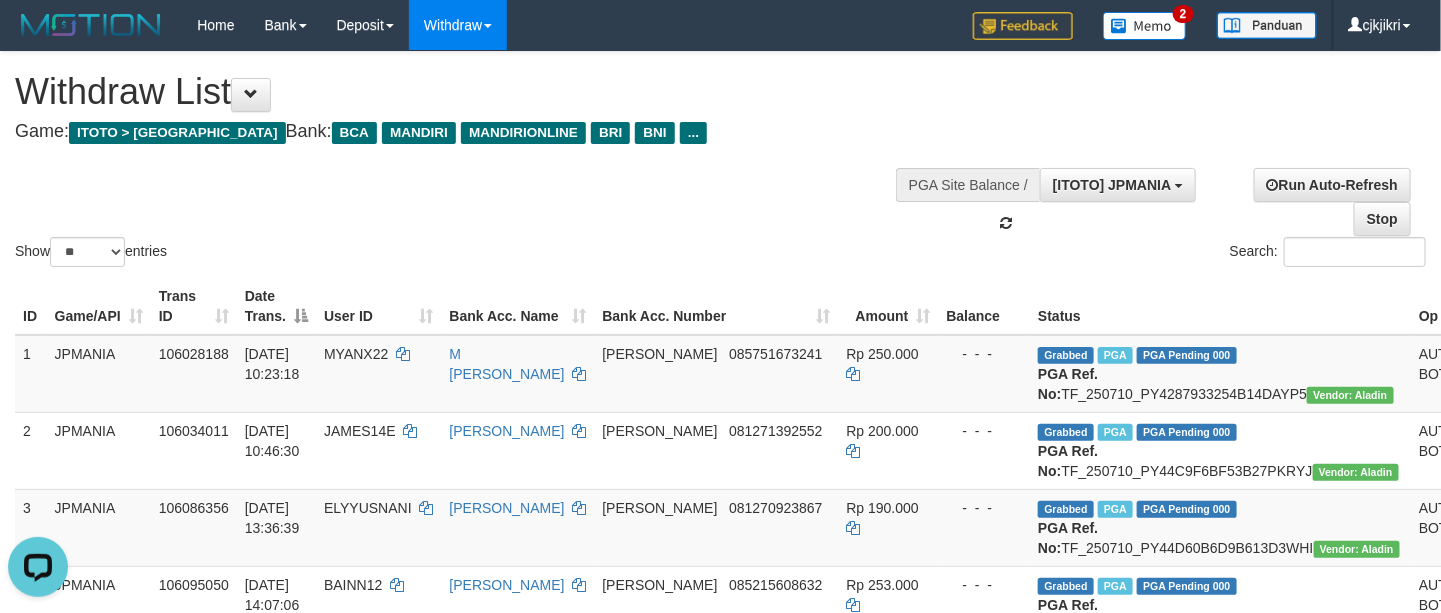 scroll, scrollTop: 18, scrollLeft: 0, axis: vertical 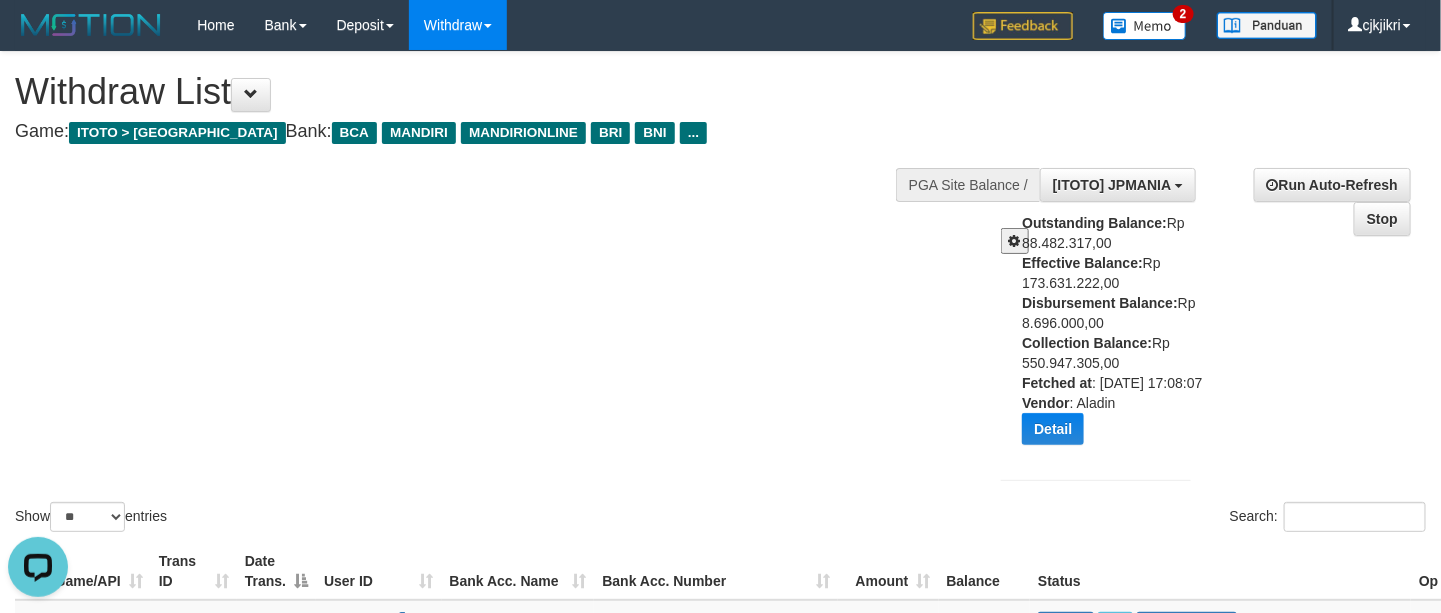 click at bounding box center (1015, 241) 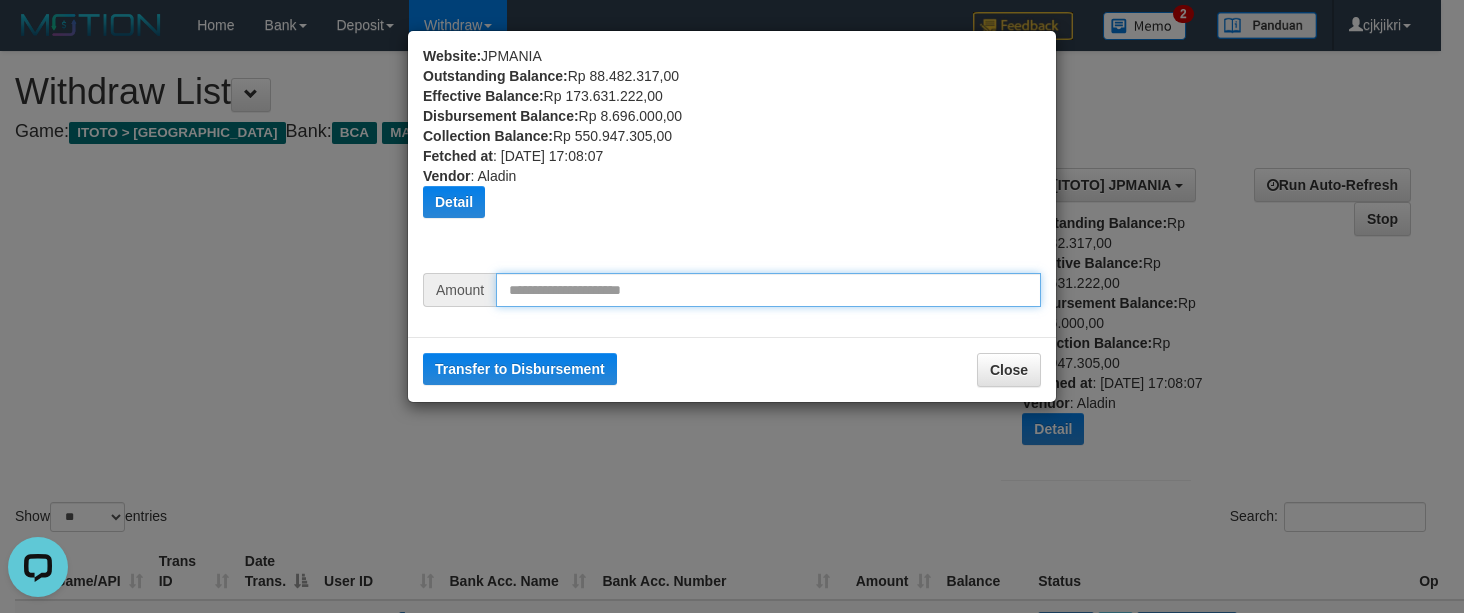 click at bounding box center [768, 290] 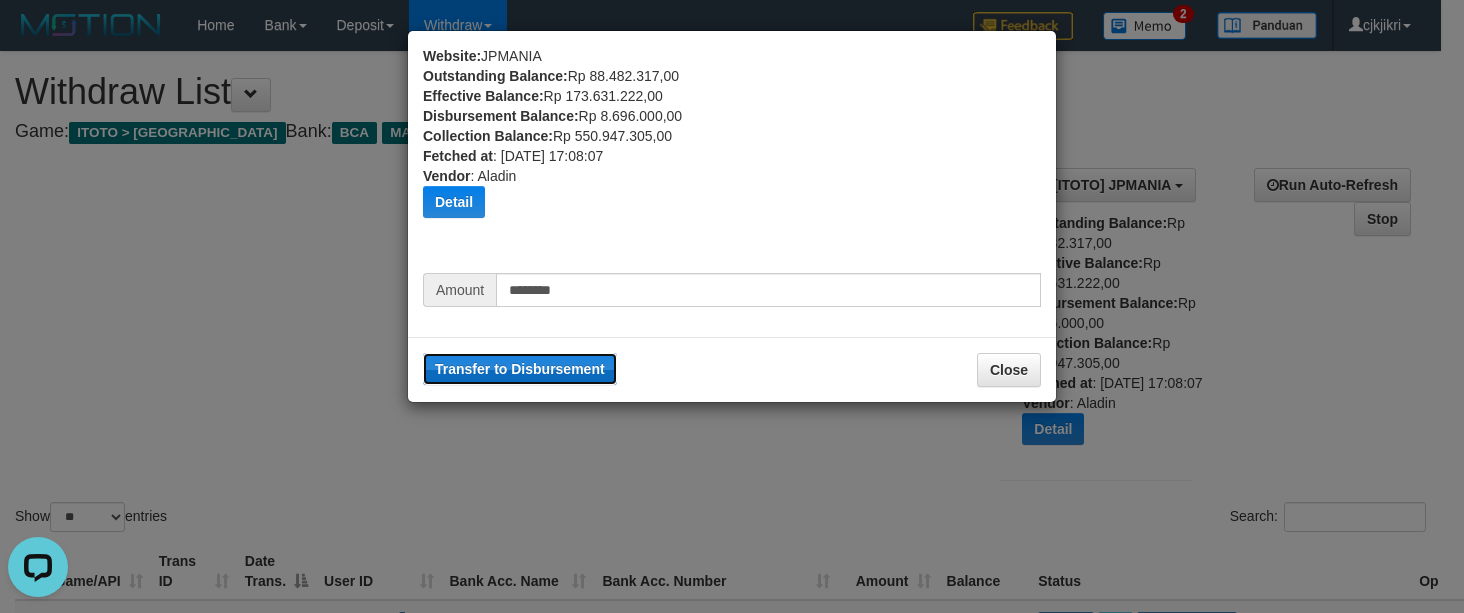 click on "Transfer to Disbursement" at bounding box center [520, 369] 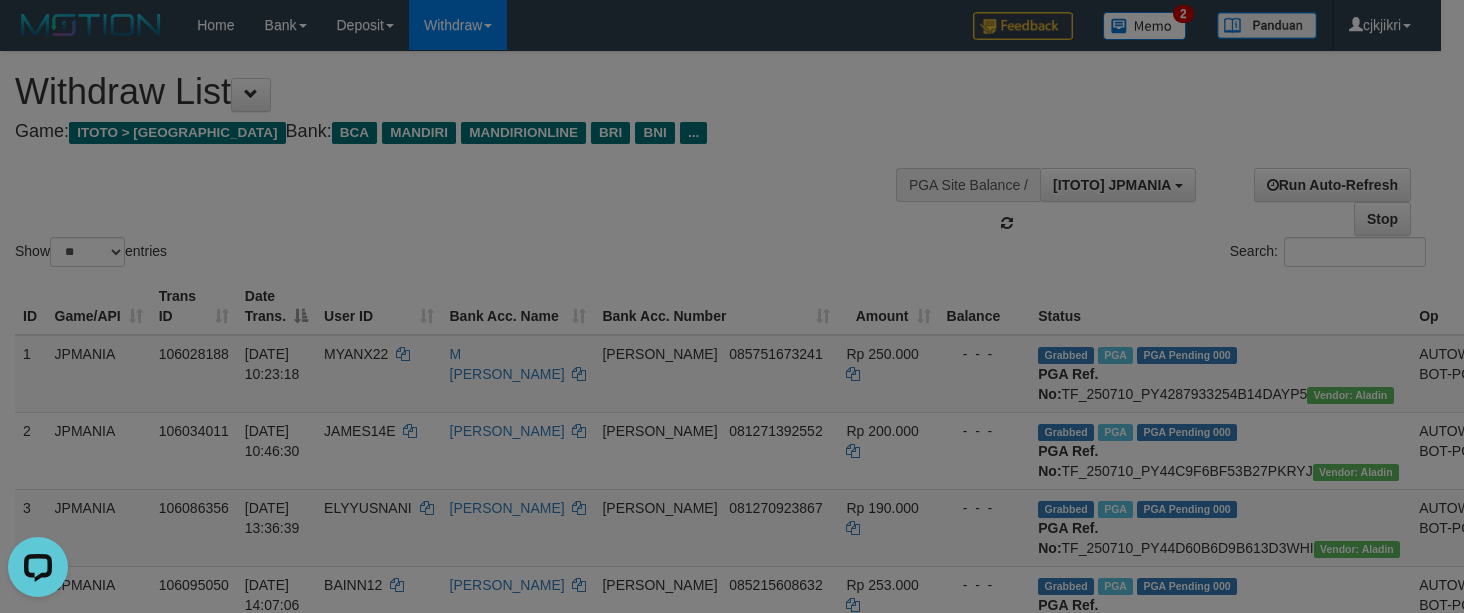 type 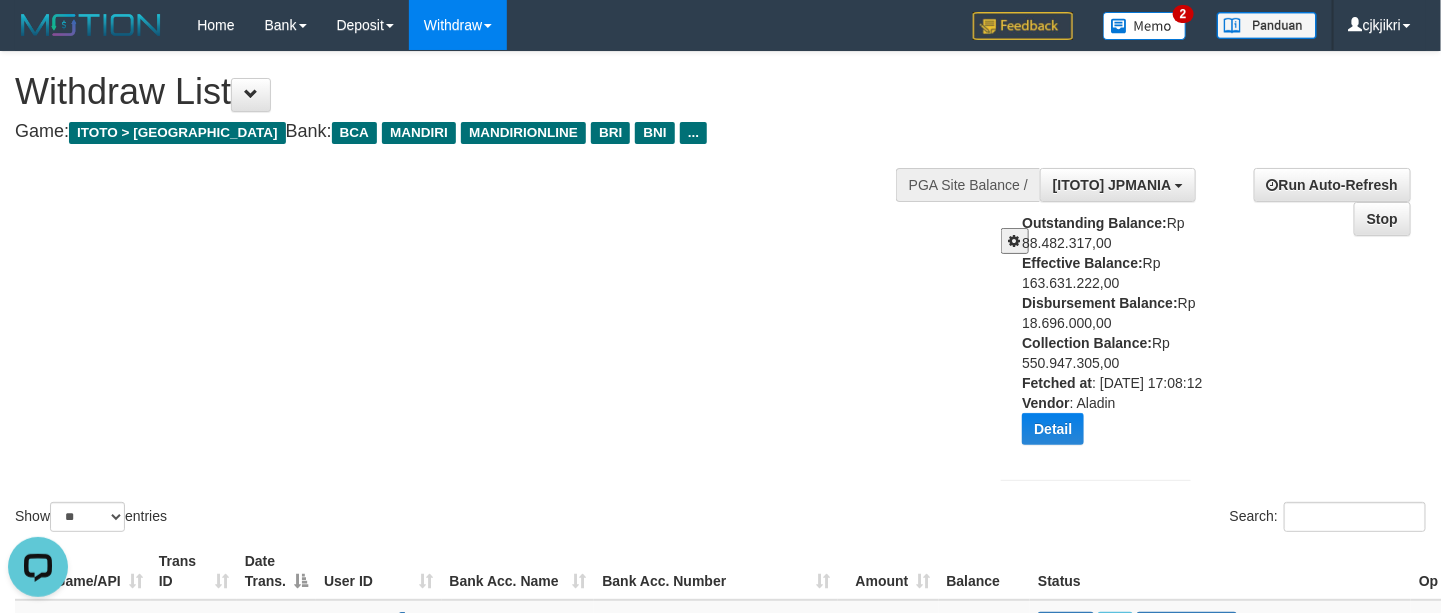click on "Show  ** ** ** ***  entries Search:" at bounding box center (720, 294) 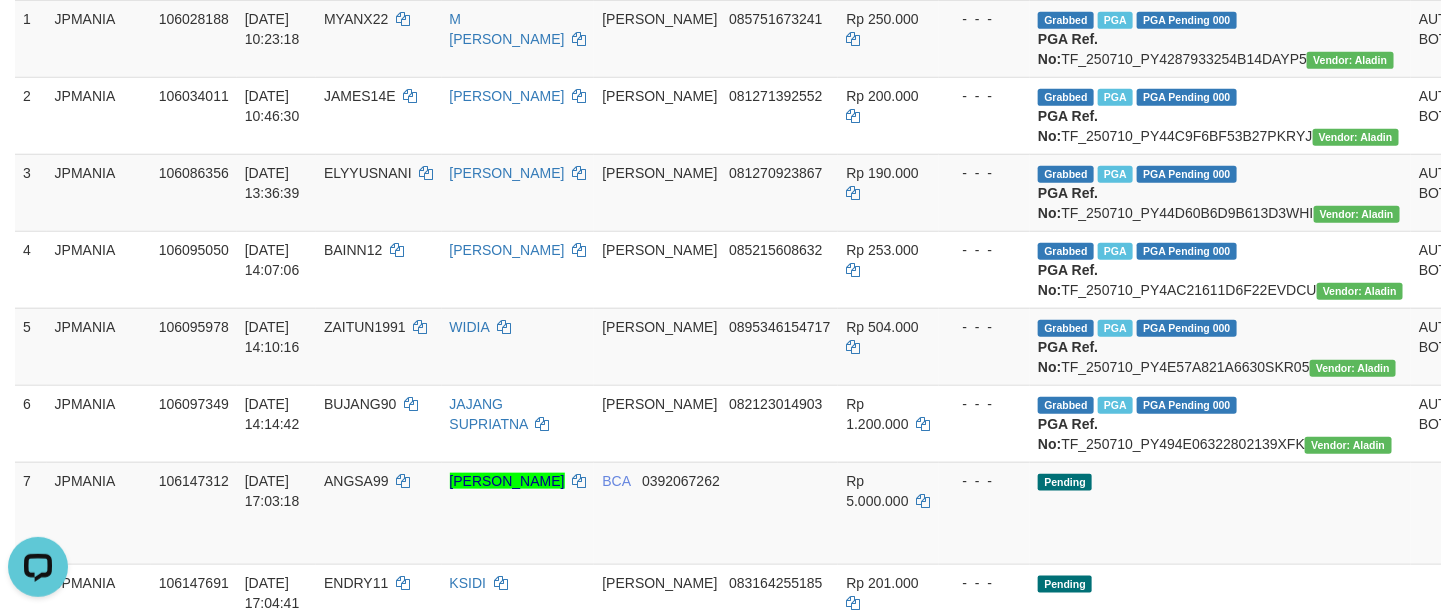 scroll, scrollTop: 1050, scrollLeft: 0, axis: vertical 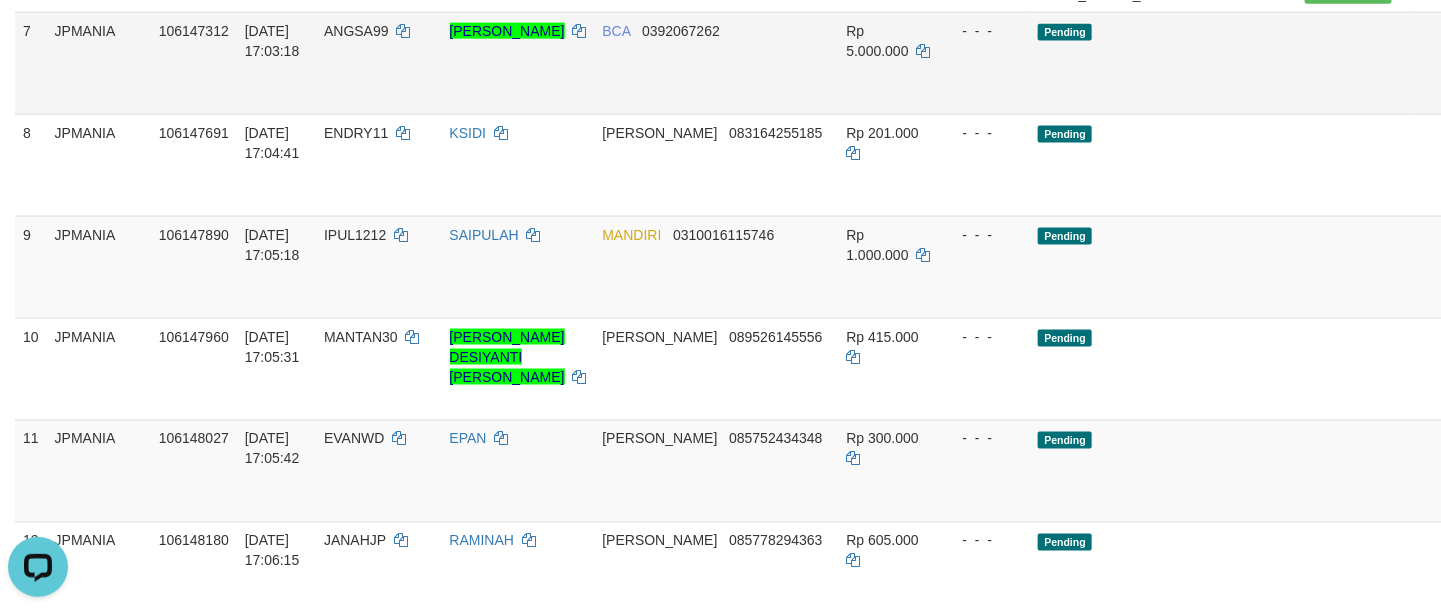 click on "Send PGA" at bounding box center (1518, 86) 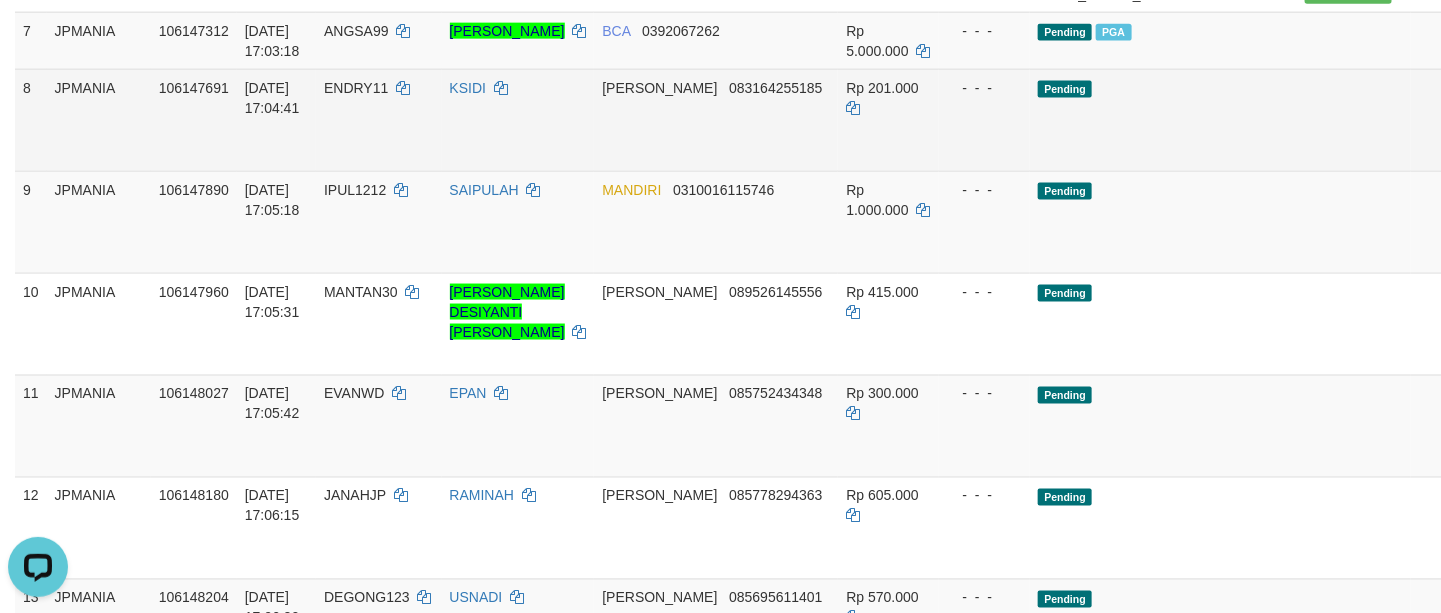 click on "Send PGA" at bounding box center [1518, 143] 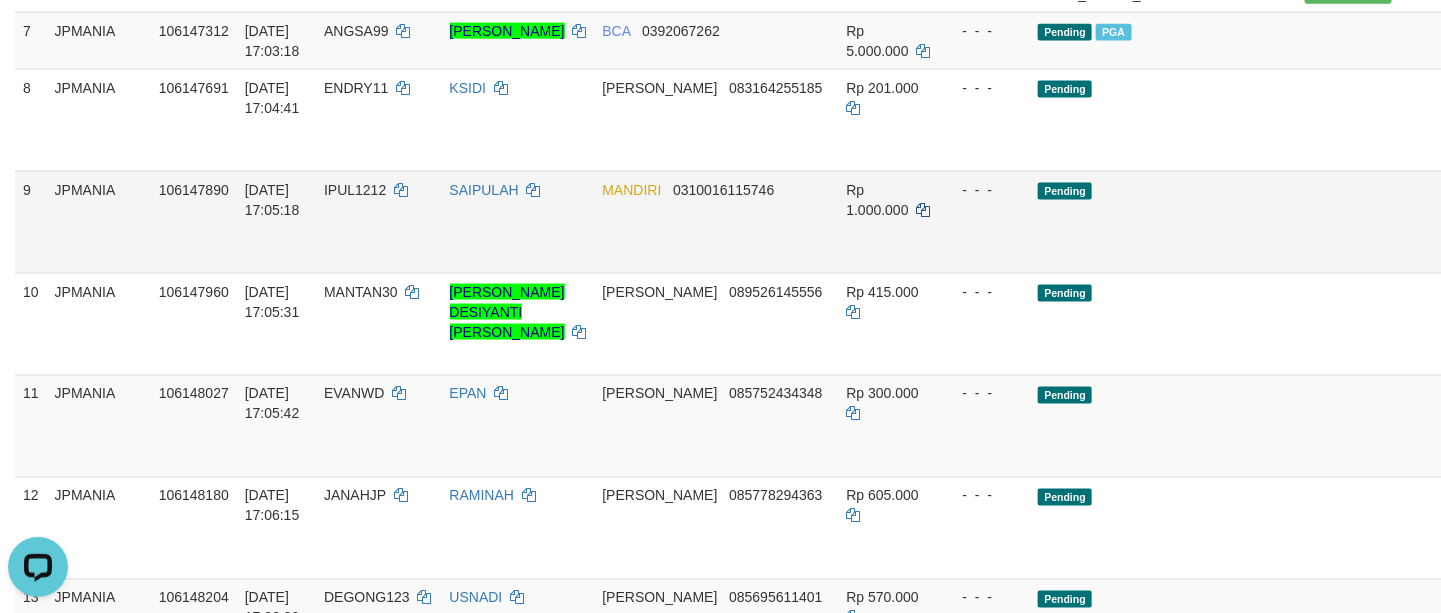 scroll, scrollTop: 1585, scrollLeft: 0, axis: vertical 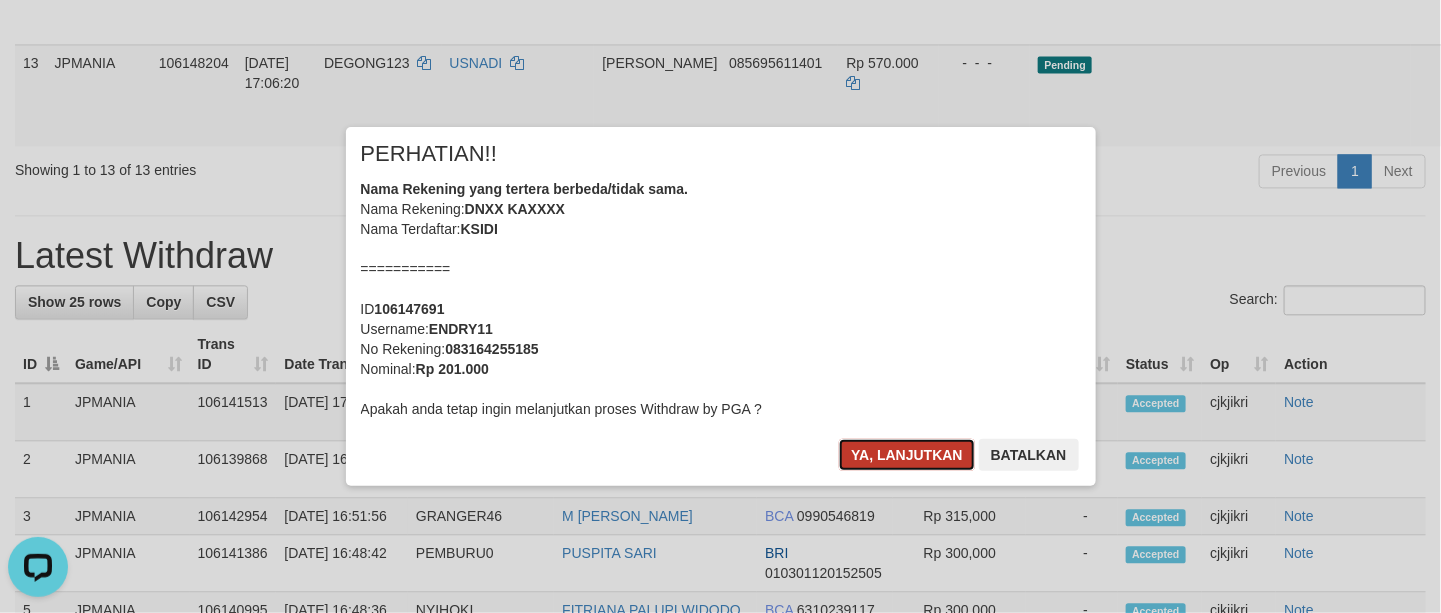 click on "Ya, lanjutkan" at bounding box center (907, 455) 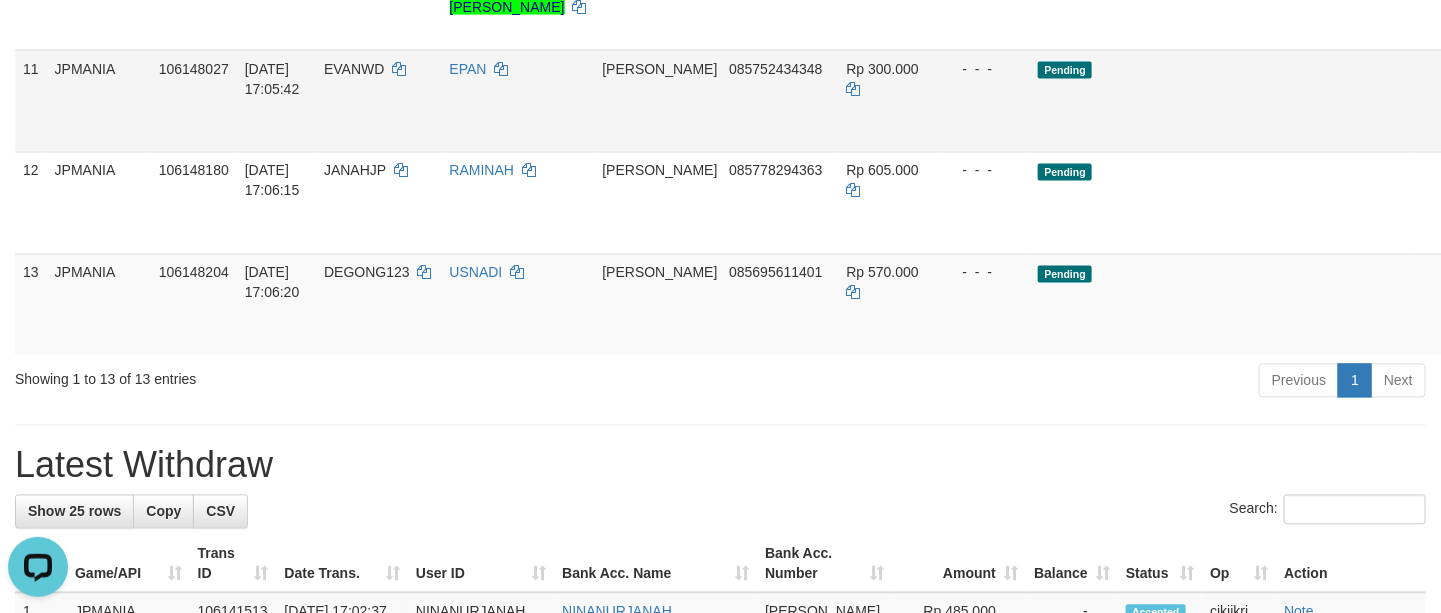 scroll, scrollTop: 1113, scrollLeft: 0, axis: vertical 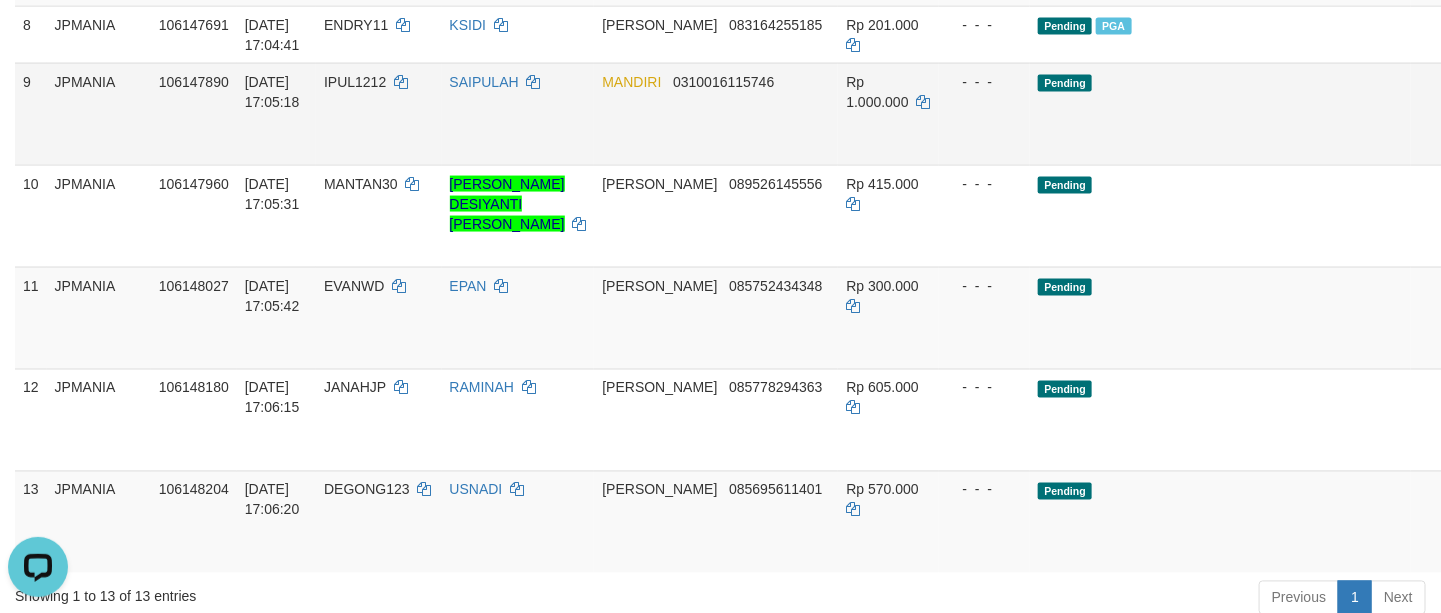 click on "Send PGA" at bounding box center (1518, 137) 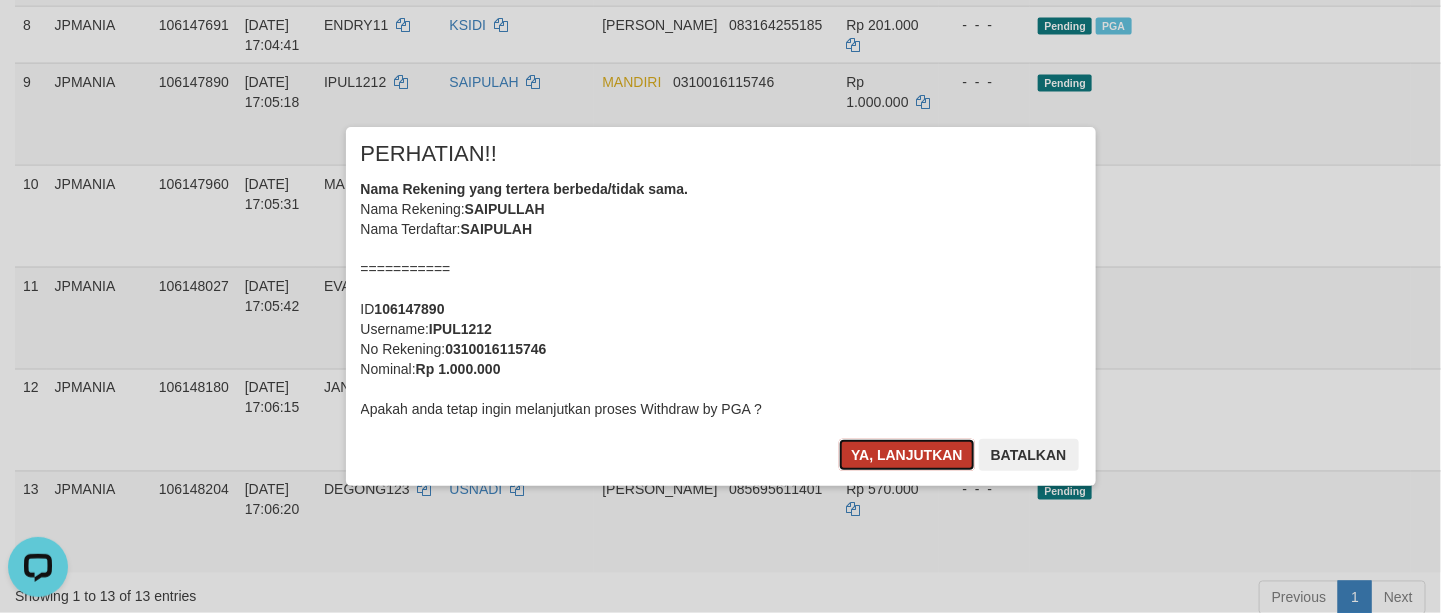 click on "Ya, lanjutkan" at bounding box center [907, 455] 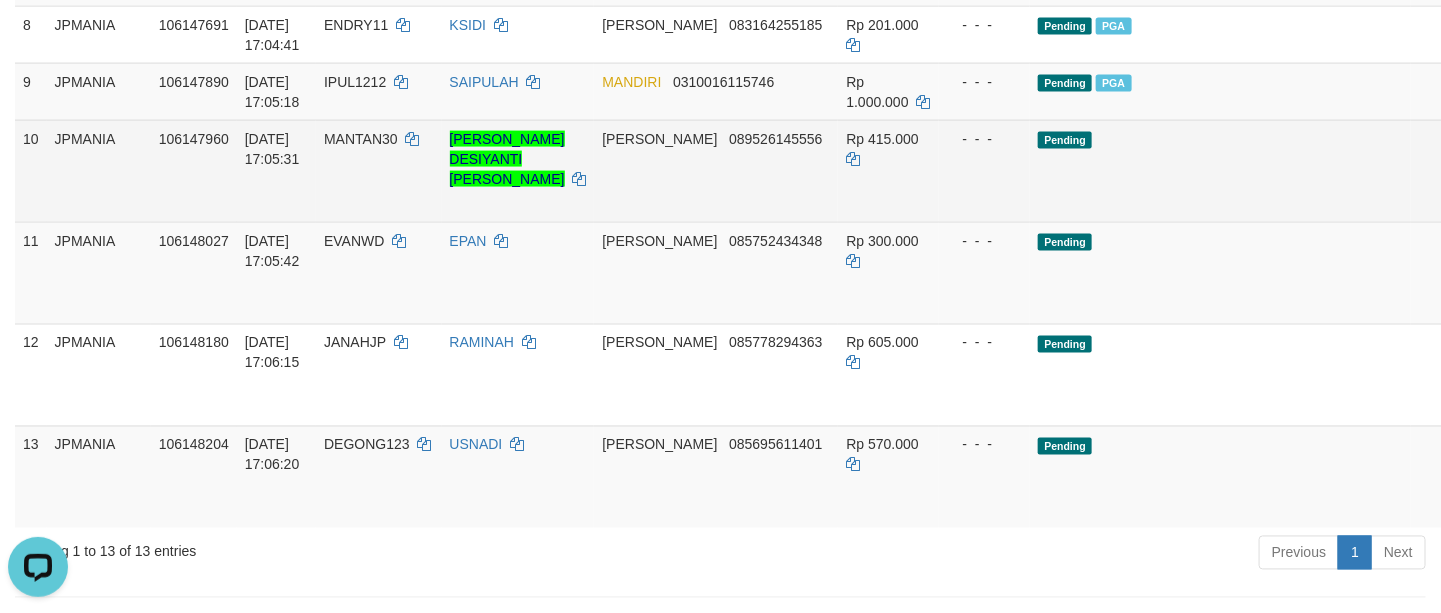 click on "Send PGA" at bounding box center [1518, 194] 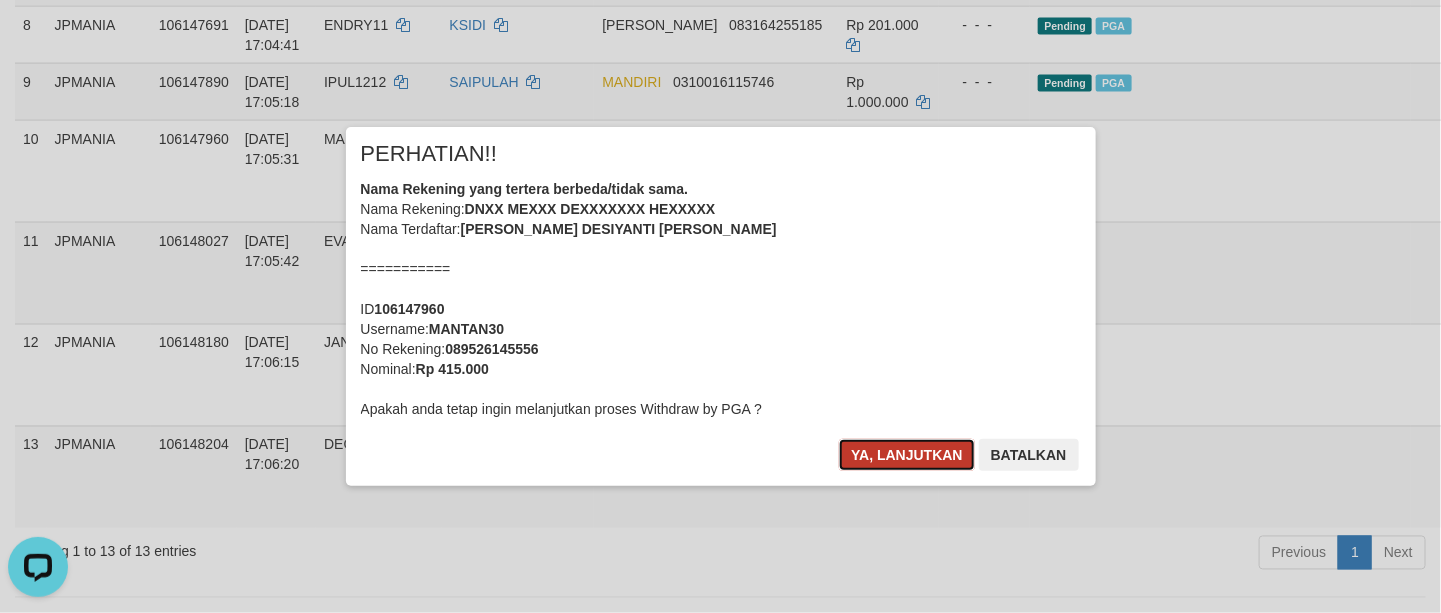click on "Ya, lanjutkan" at bounding box center (907, 455) 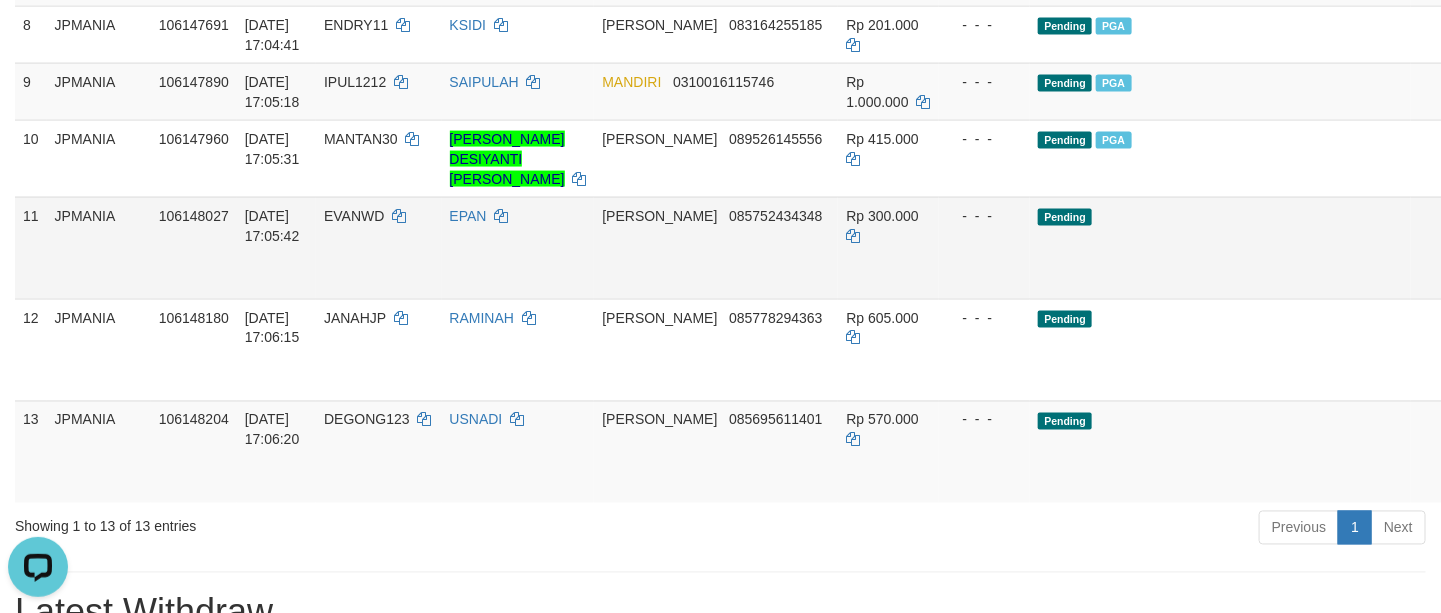 click on "Send PGA" at bounding box center [1518, 271] 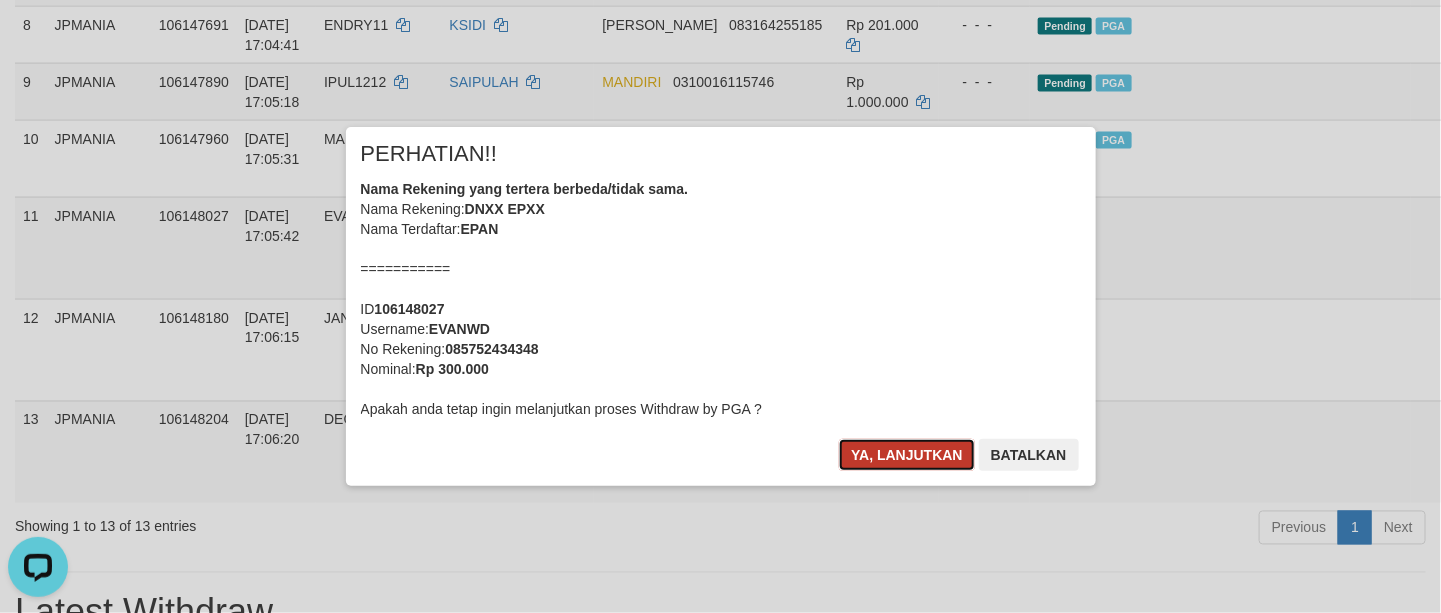 click on "Ya, lanjutkan" at bounding box center (907, 455) 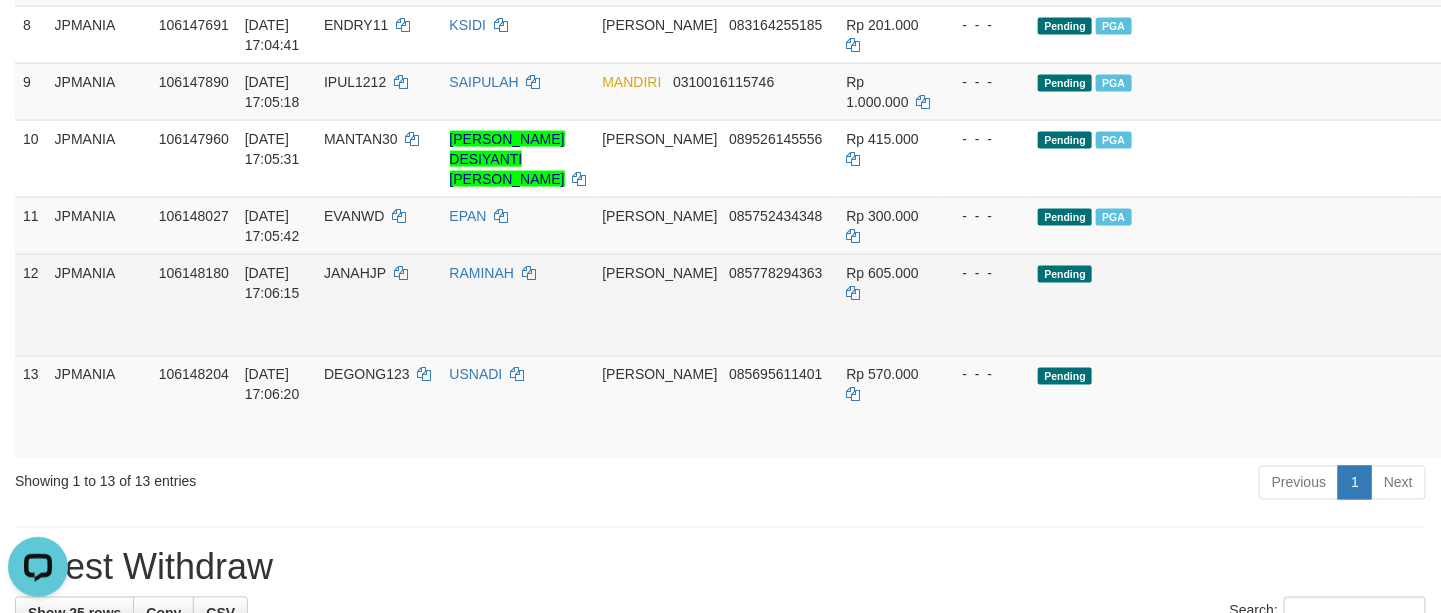 click on "Send PGA" at bounding box center [1518, 328] 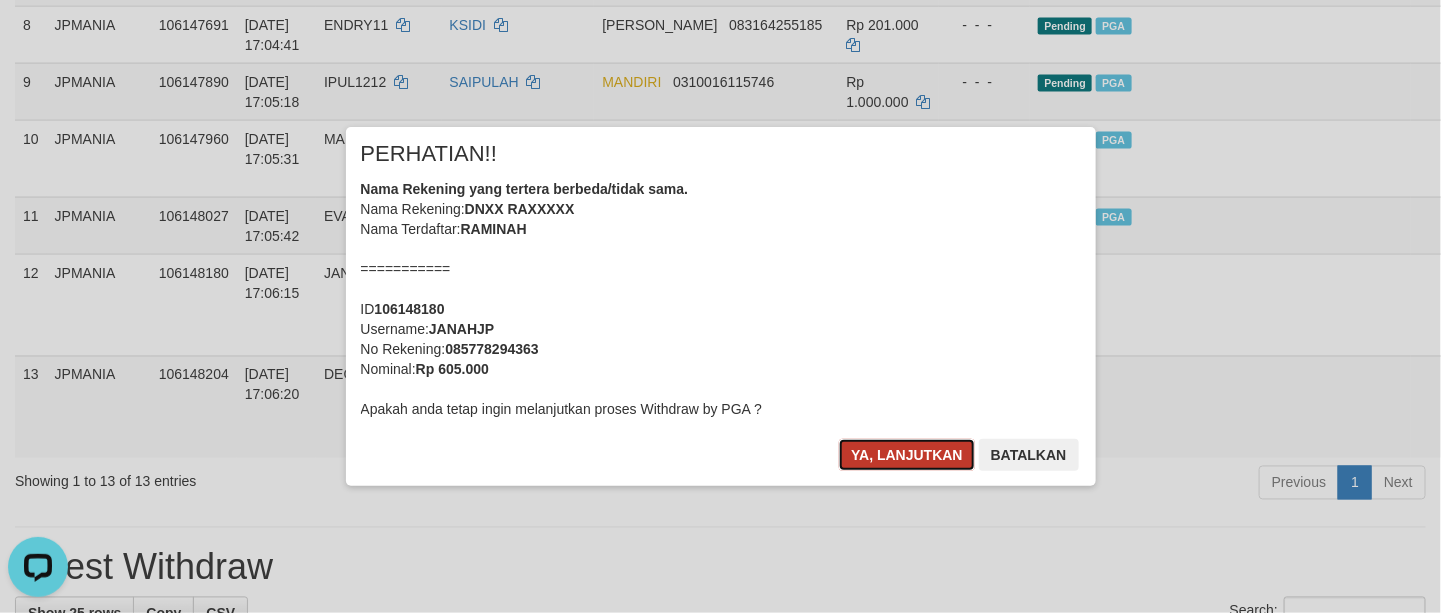 click on "Ya, lanjutkan" at bounding box center [907, 455] 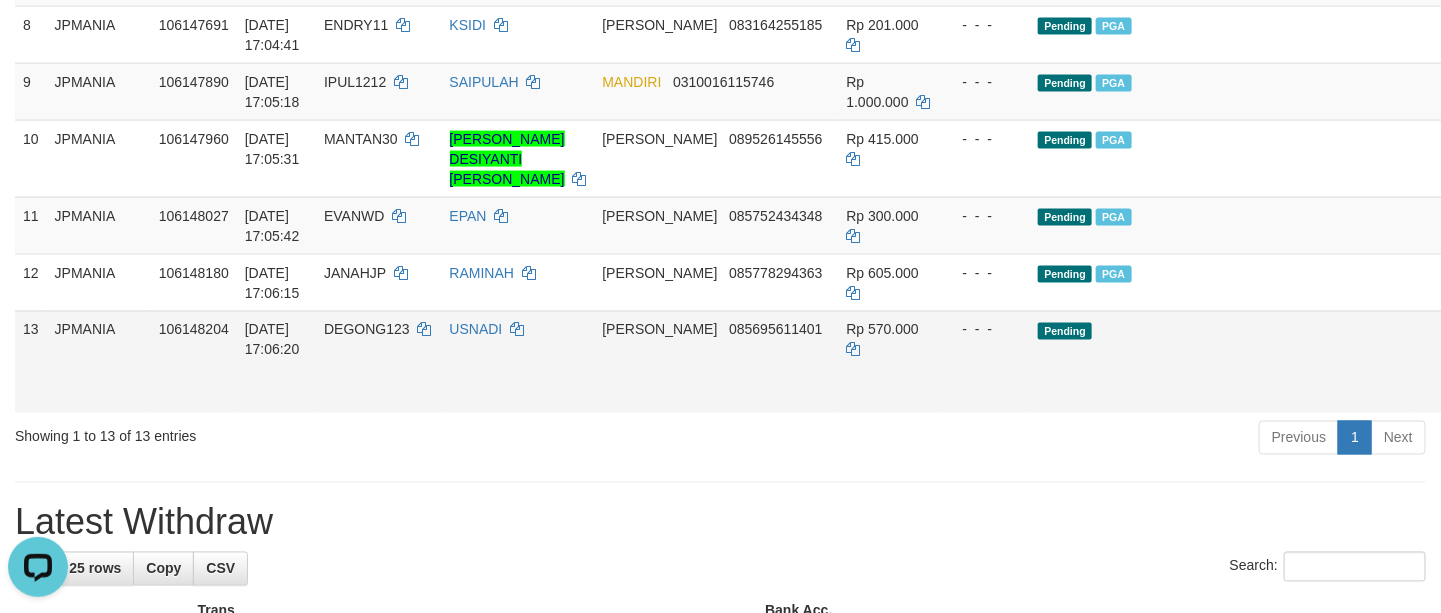 click on "Send PGA" at bounding box center (1518, 385) 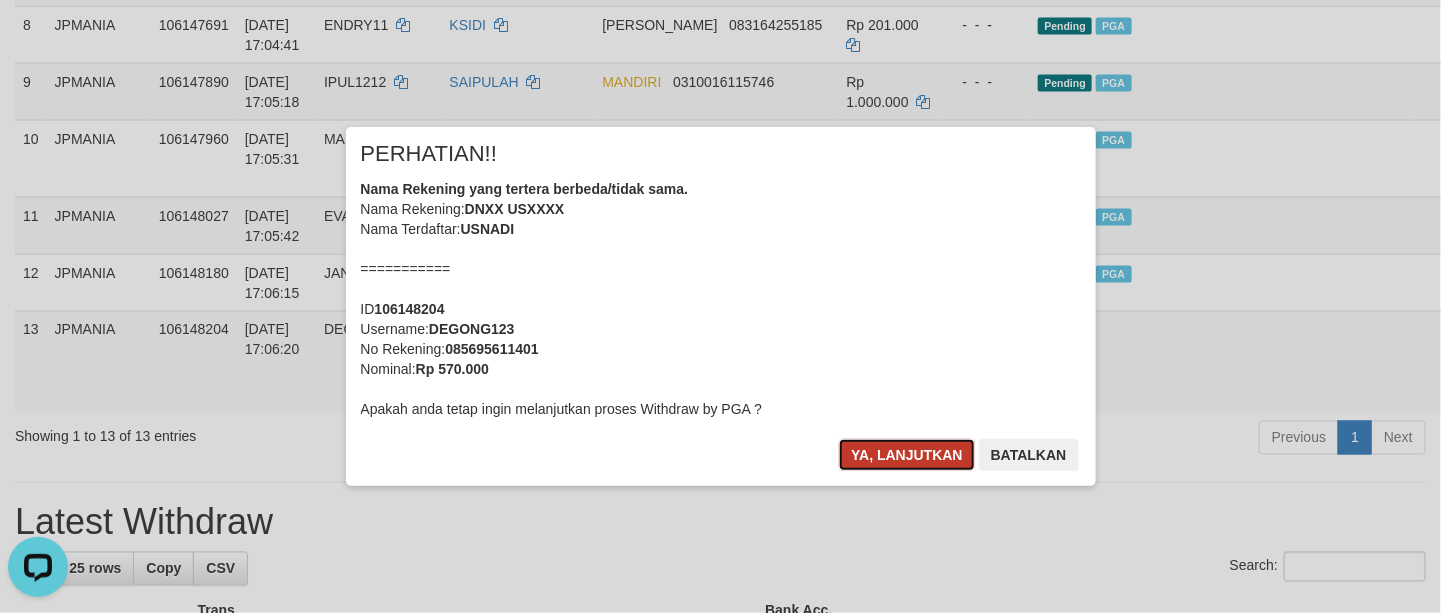 click on "Ya, lanjutkan" at bounding box center [907, 455] 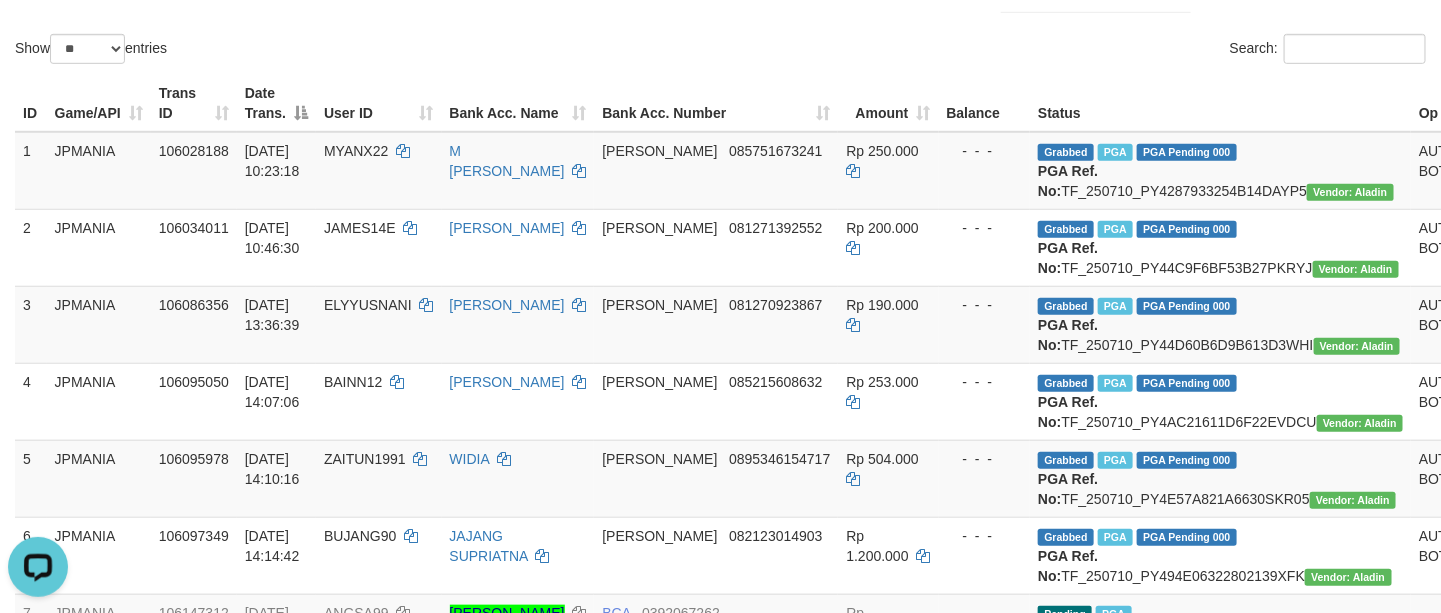scroll, scrollTop: 0, scrollLeft: 0, axis: both 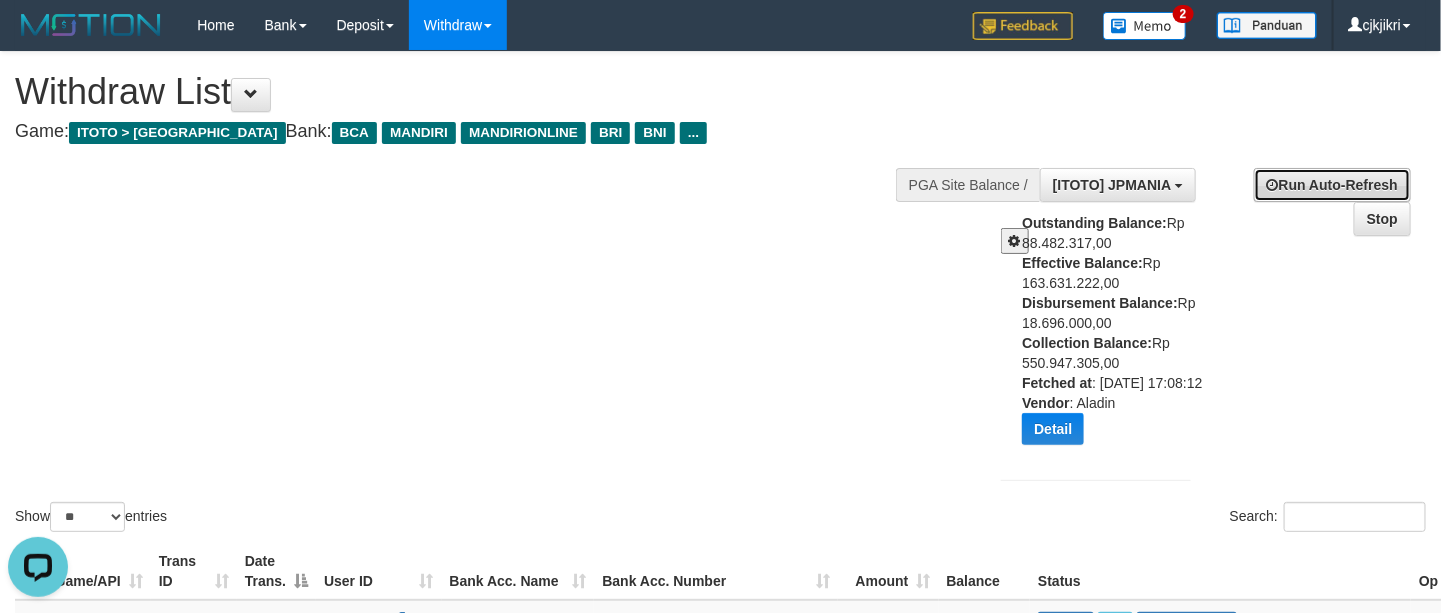 click on "Run Auto-Refresh" at bounding box center [1332, 185] 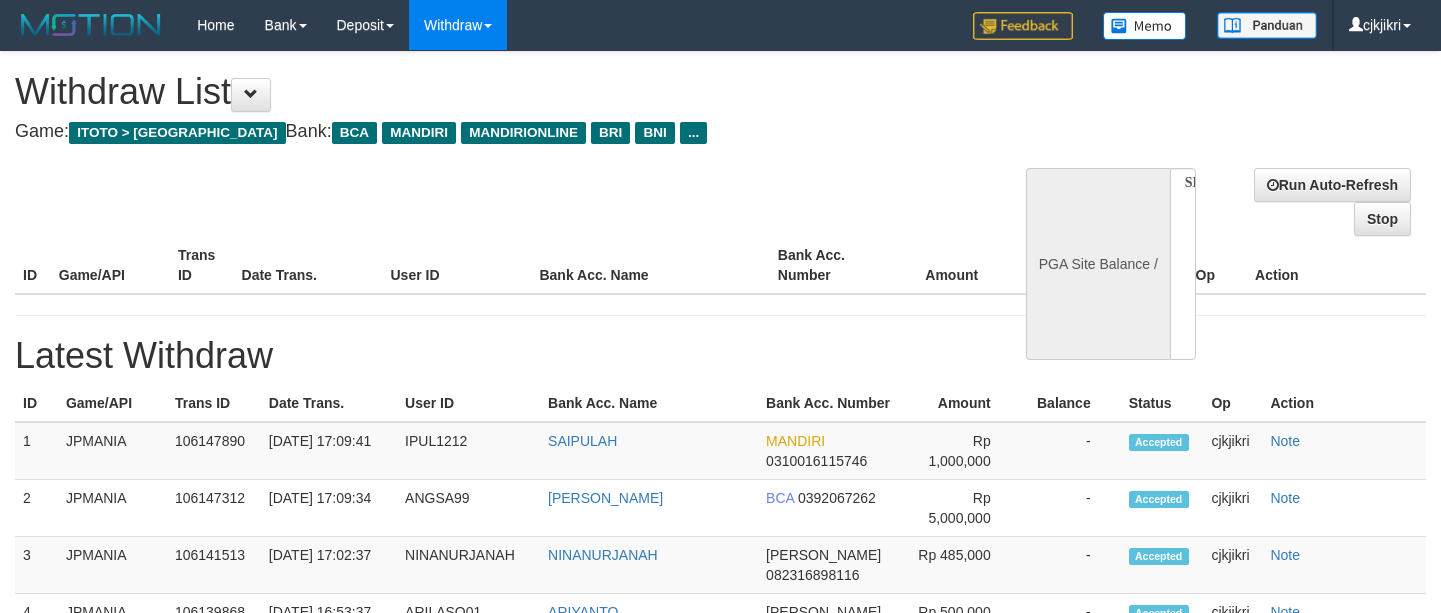 select 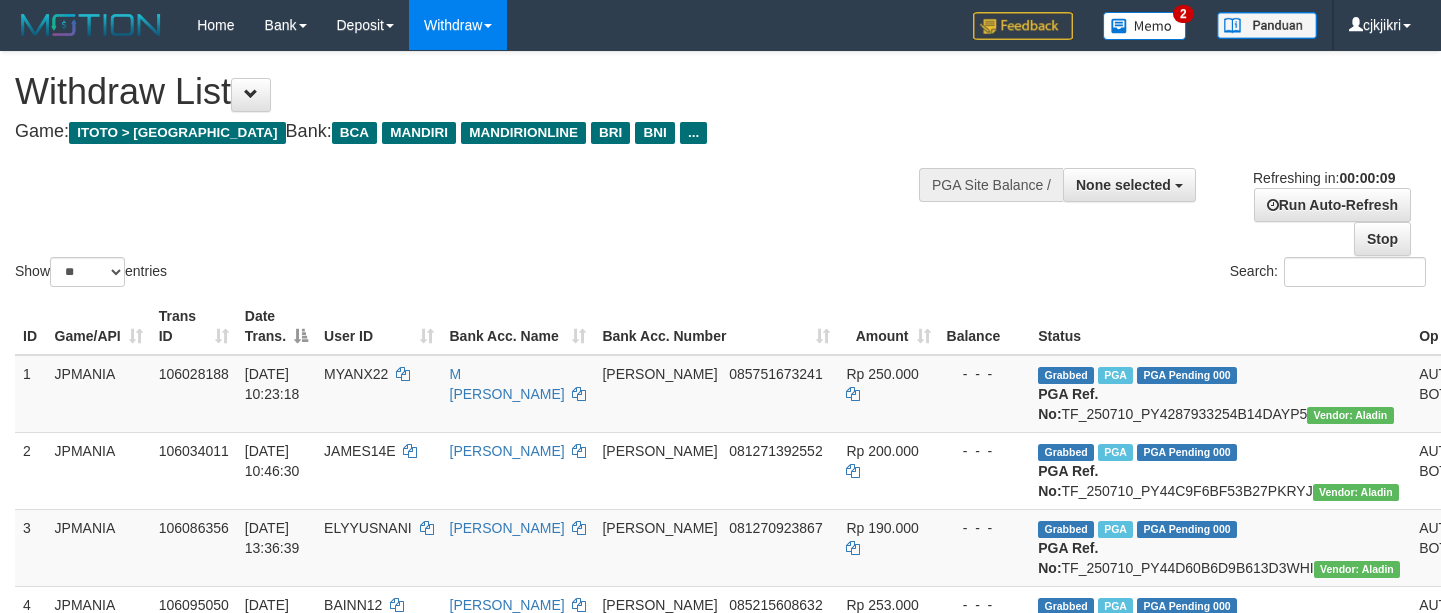scroll, scrollTop: 0, scrollLeft: 0, axis: both 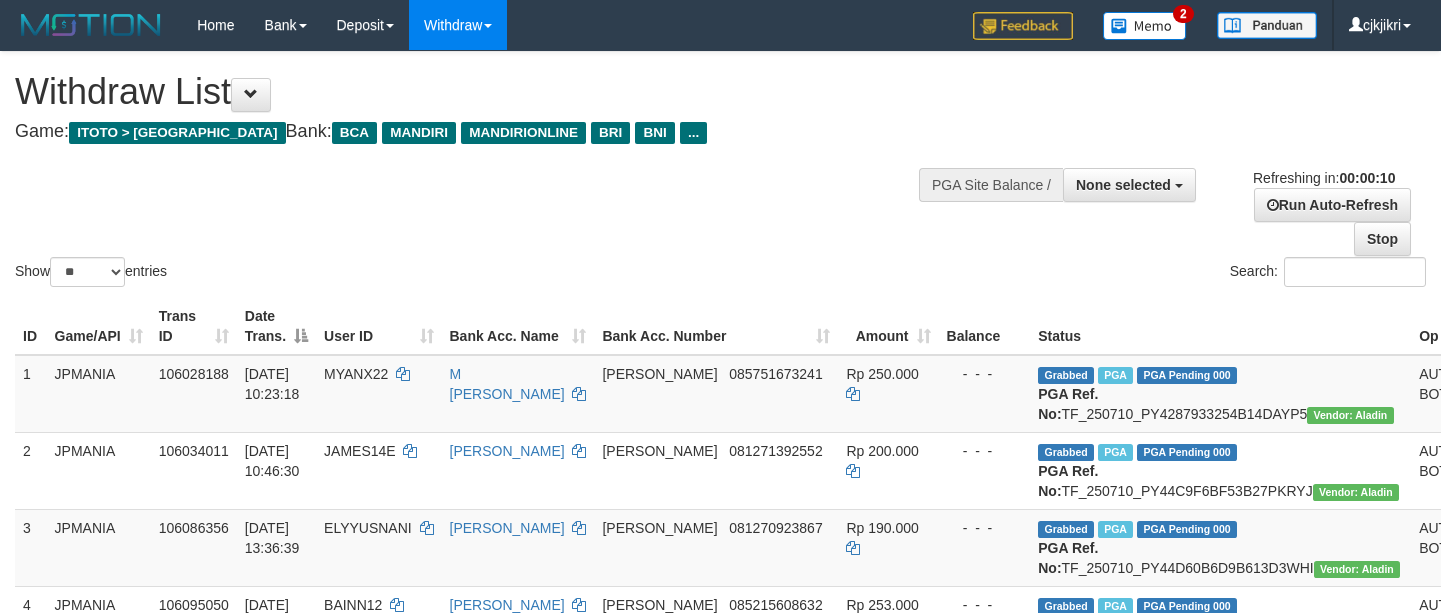 select 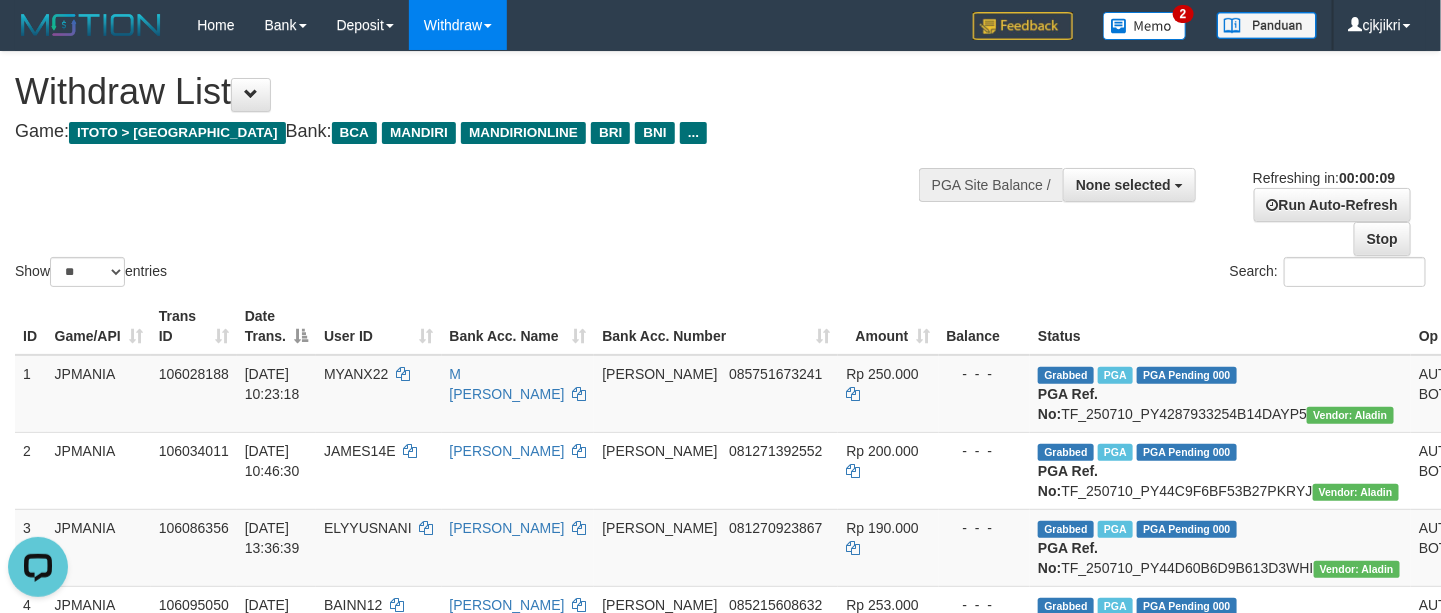 scroll, scrollTop: 0, scrollLeft: 0, axis: both 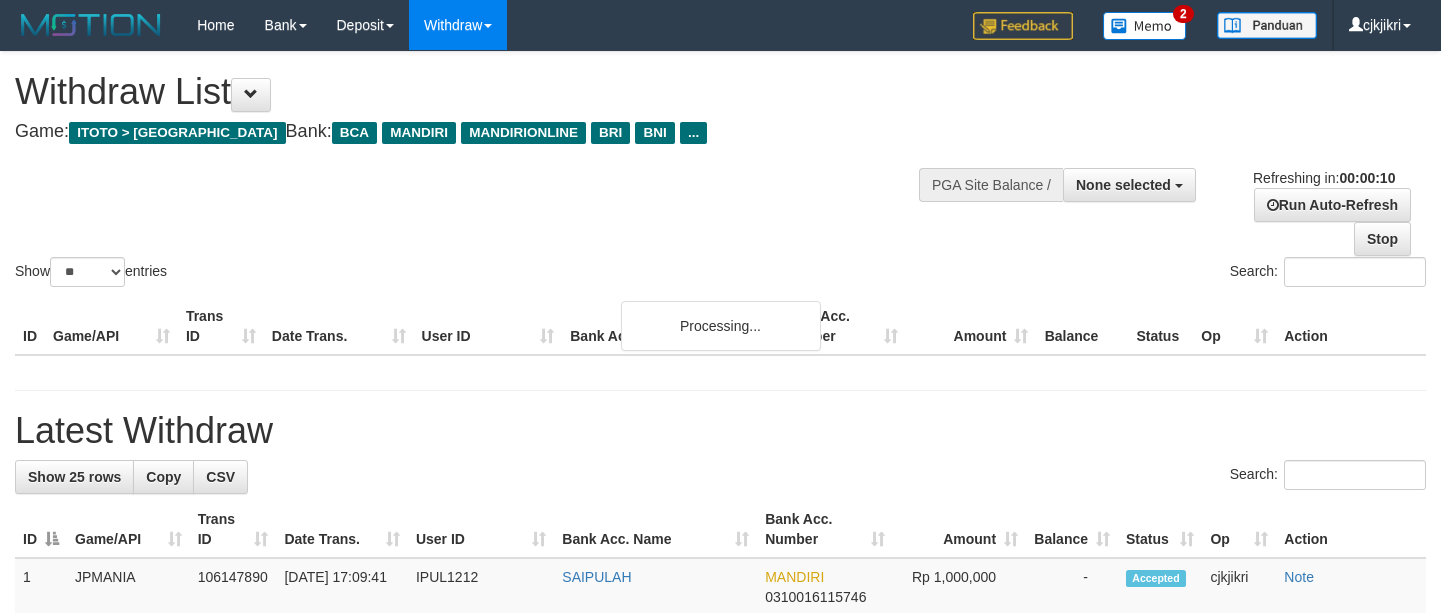 select 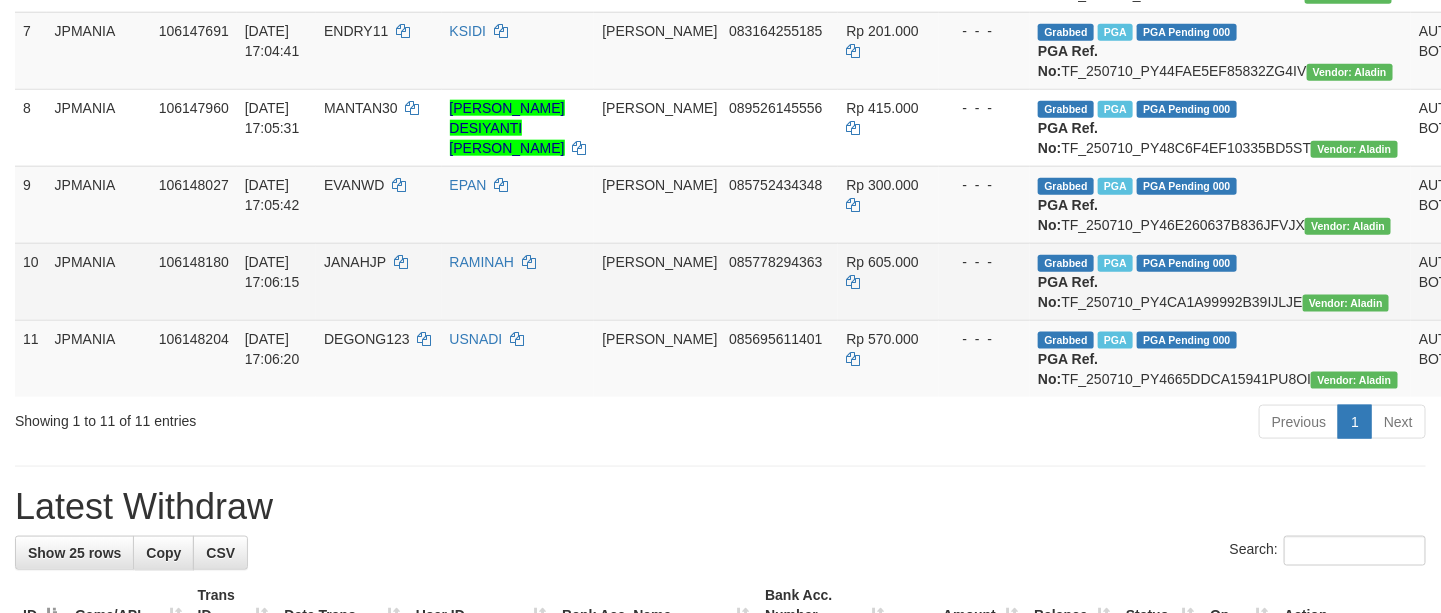 scroll, scrollTop: 900, scrollLeft: 0, axis: vertical 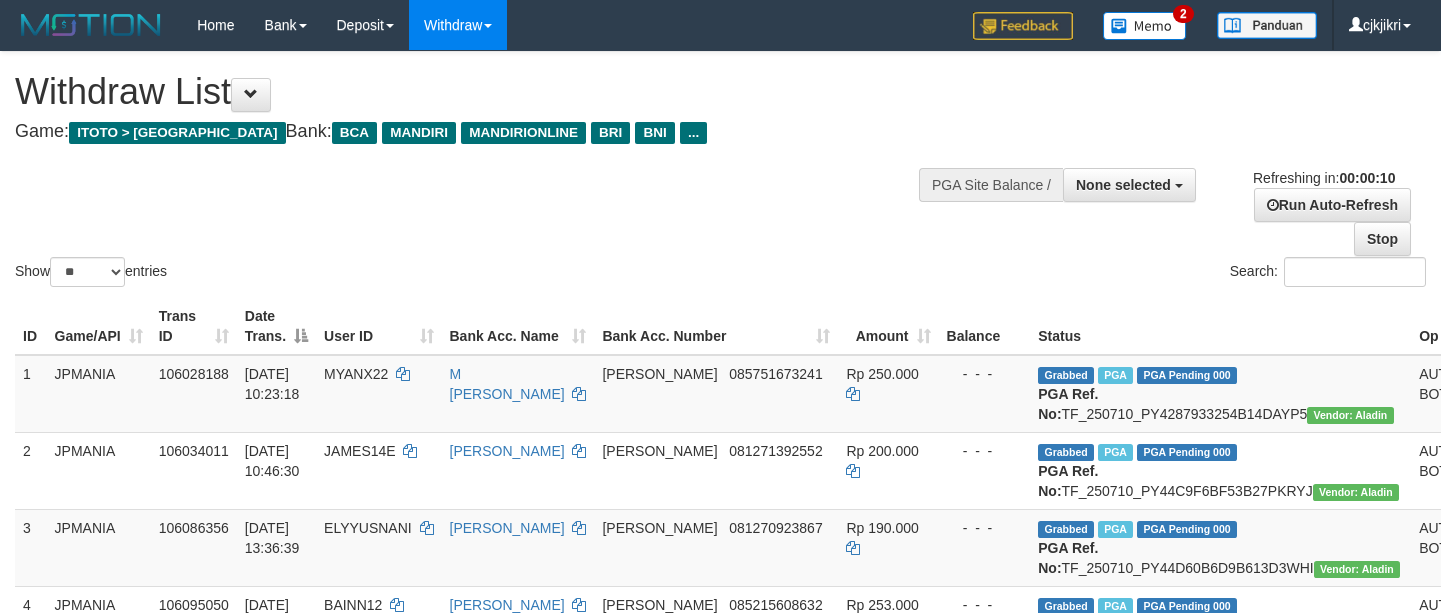 select 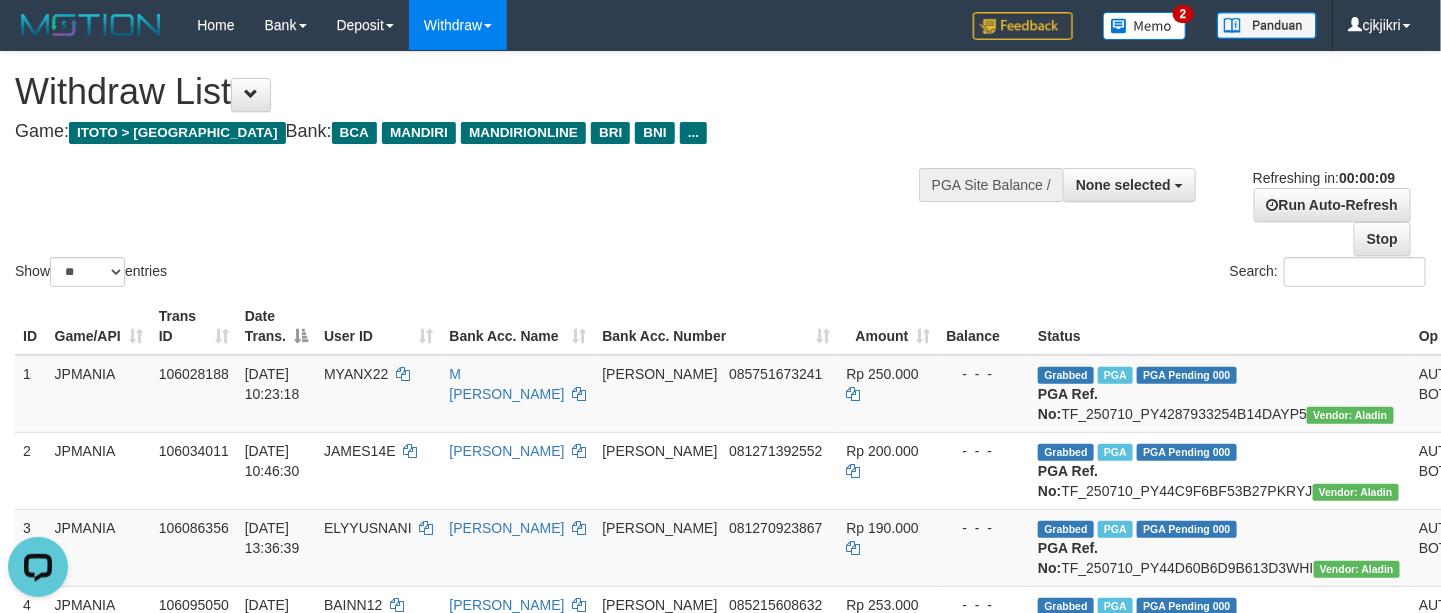 scroll, scrollTop: 0, scrollLeft: 0, axis: both 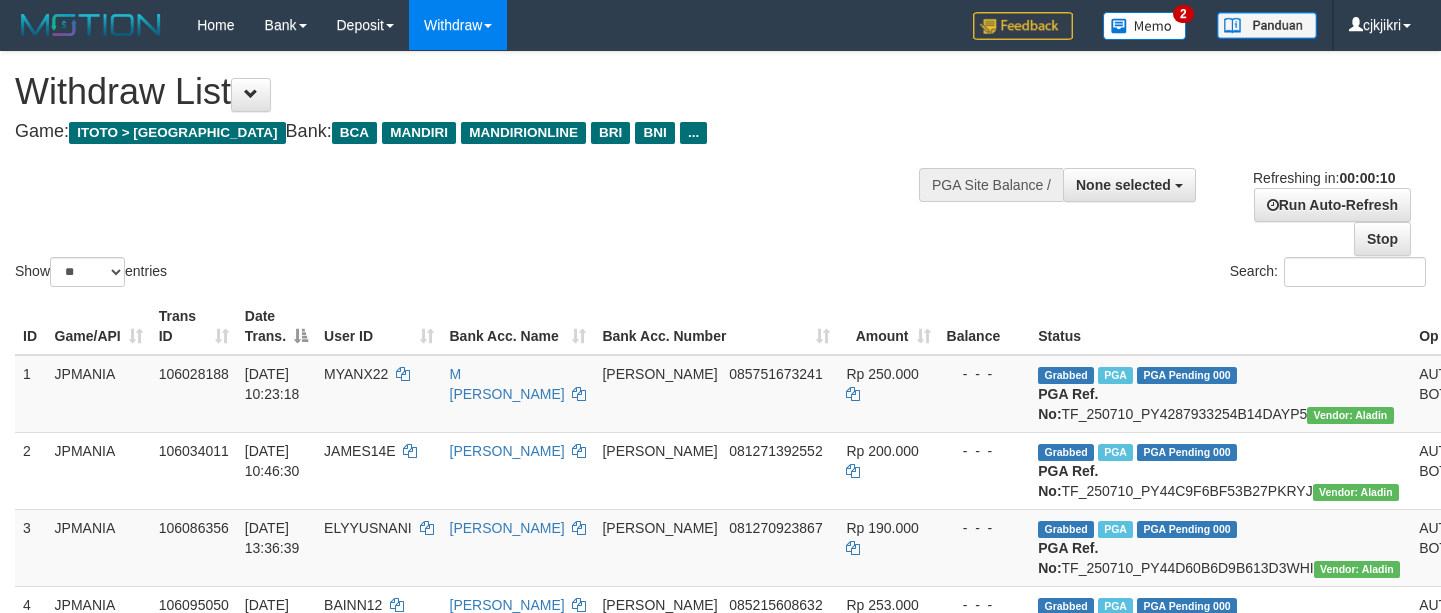 select 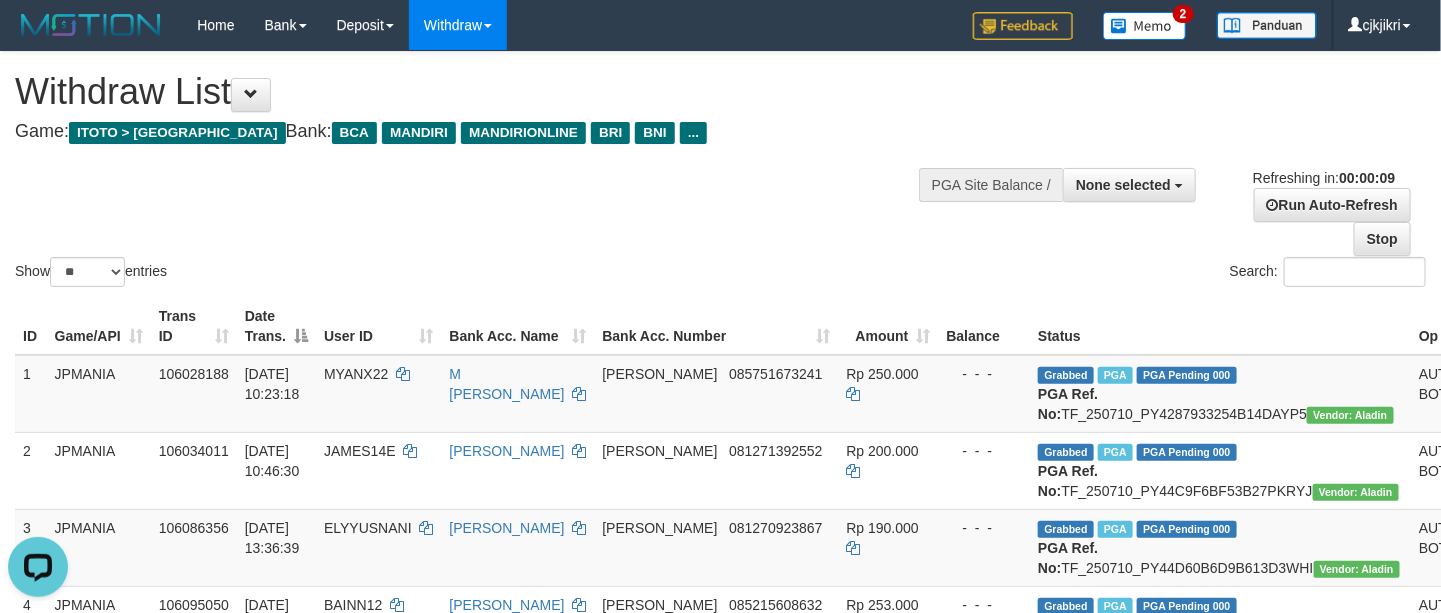scroll, scrollTop: 0, scrollLeft: 0, axis: both 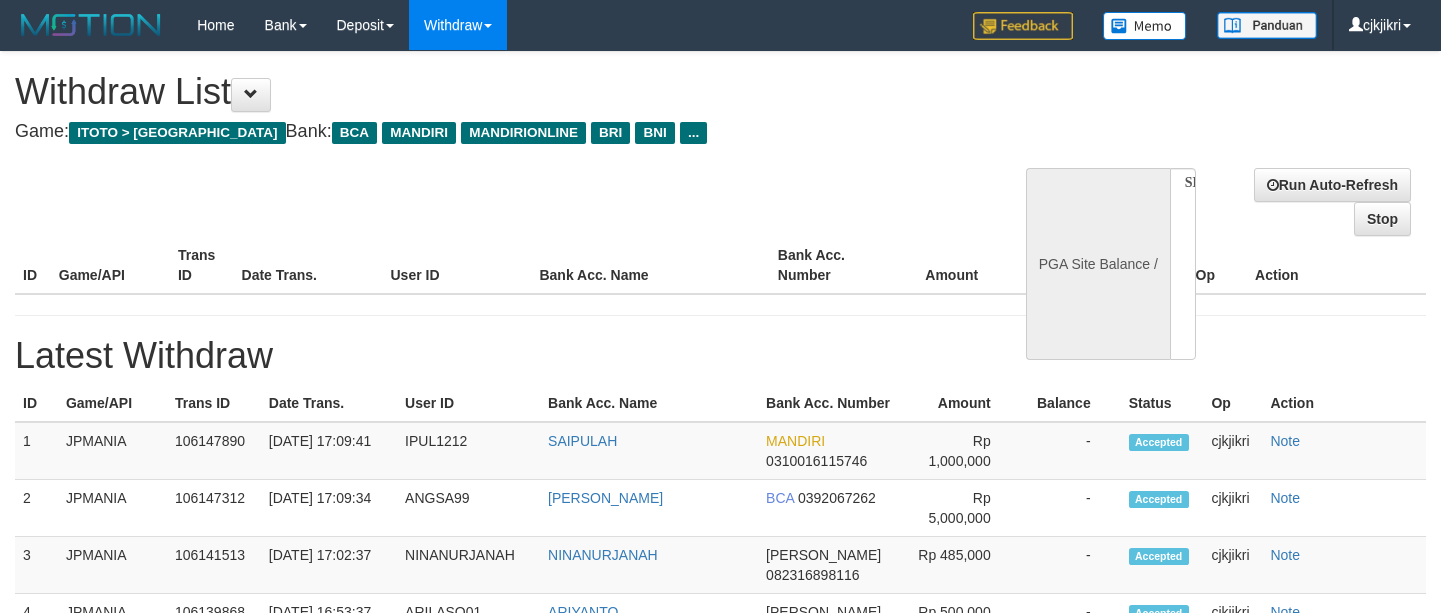 select 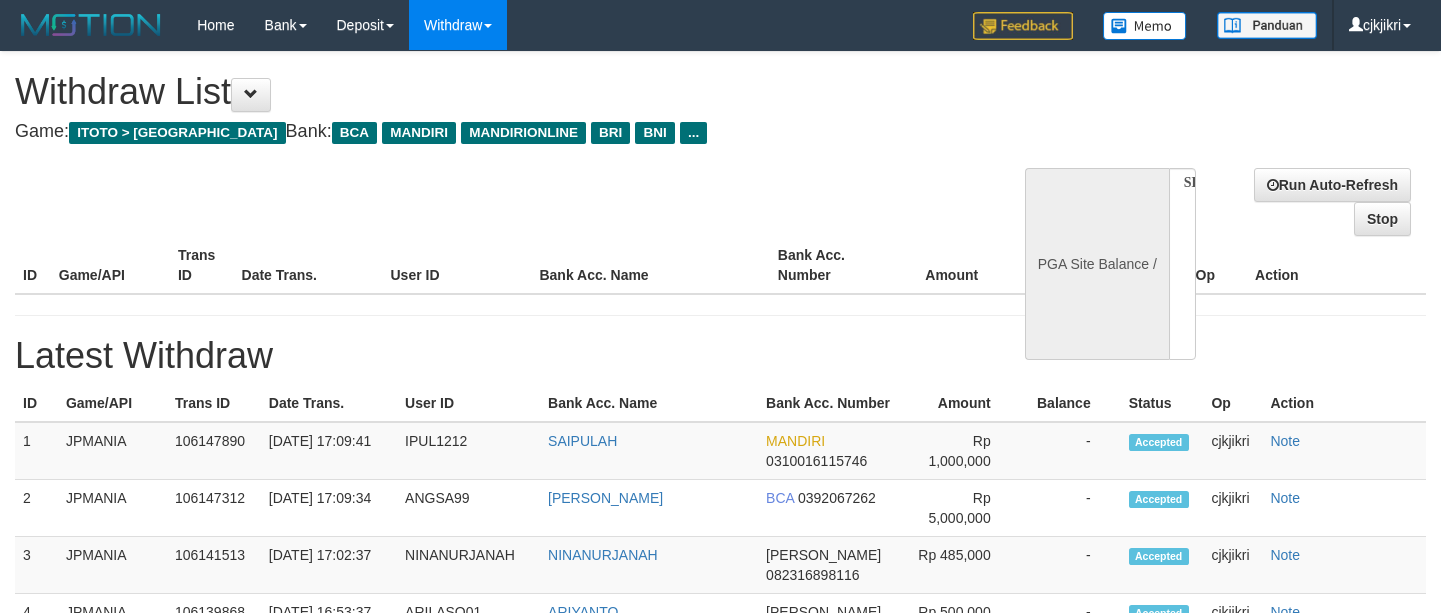 scroll, scrollTop: 0, scrollLeft: 0, axis: both 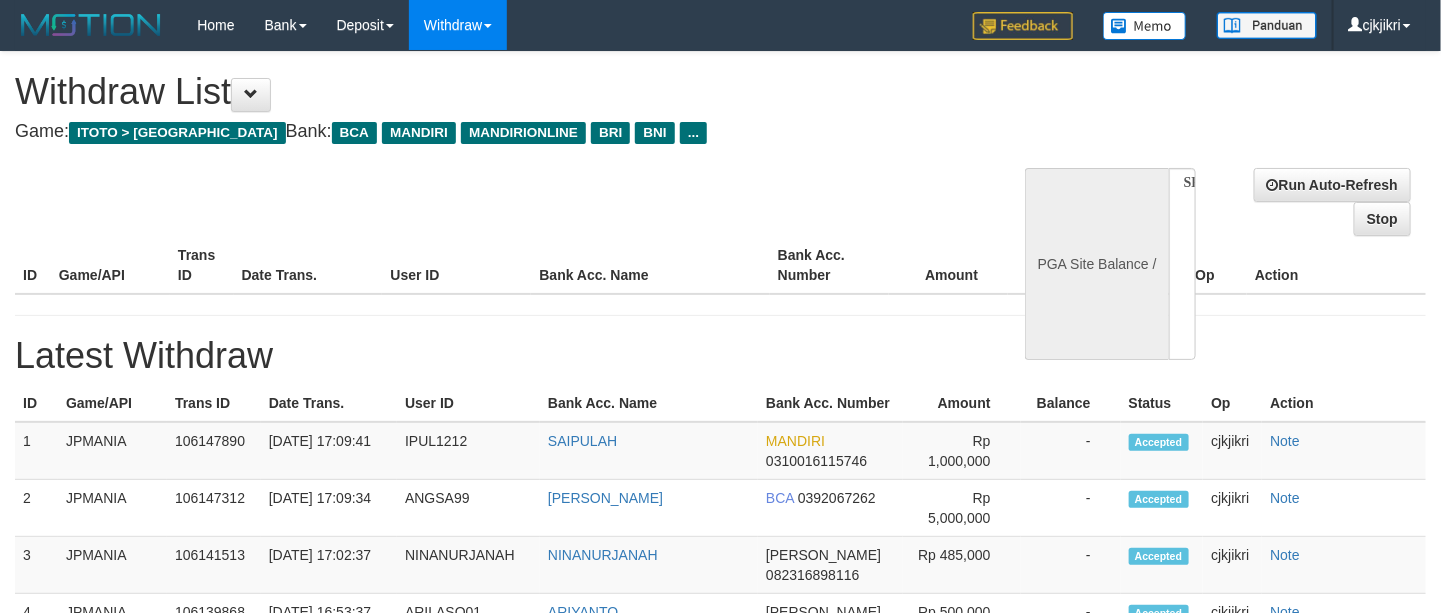select on "**" 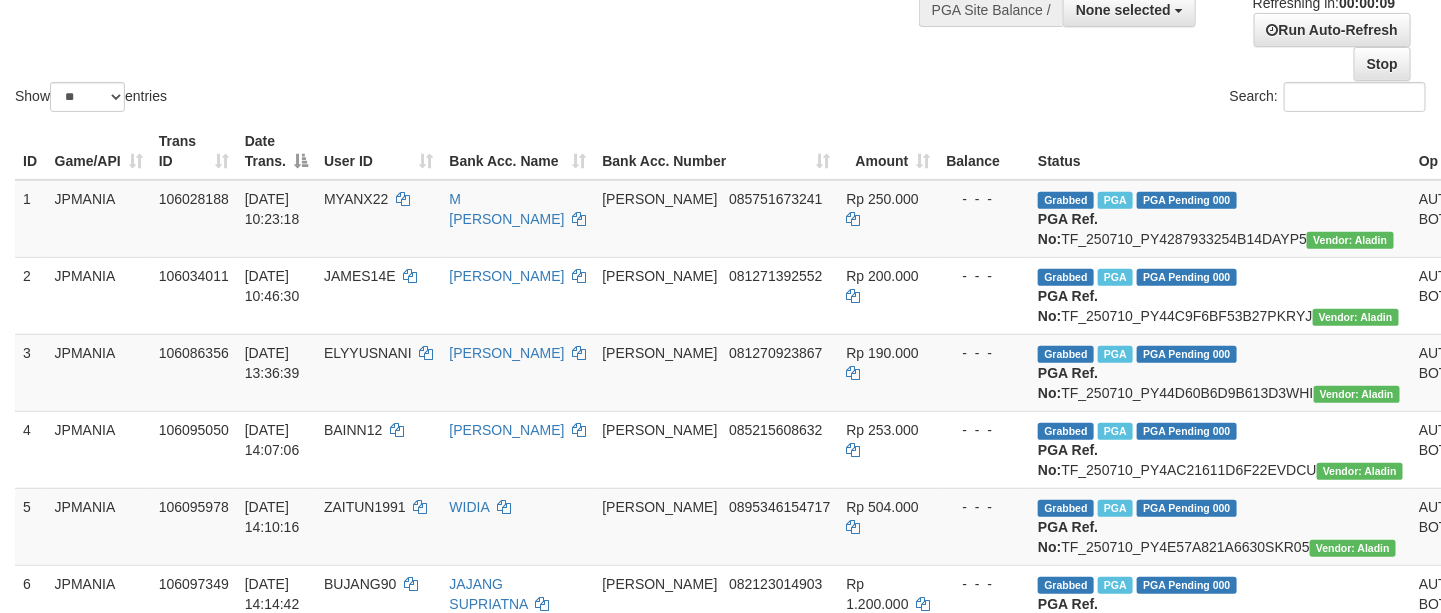 scroll, scrollTop: 0, scrollLeft: 0, axis: both 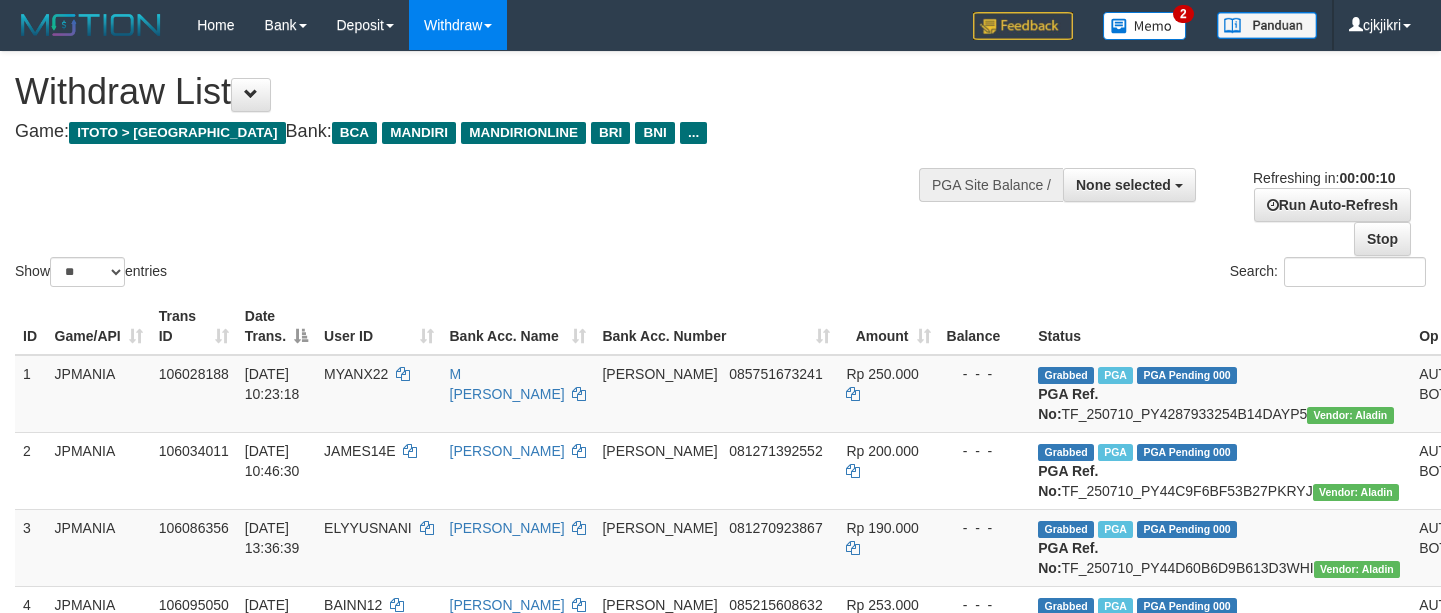 select 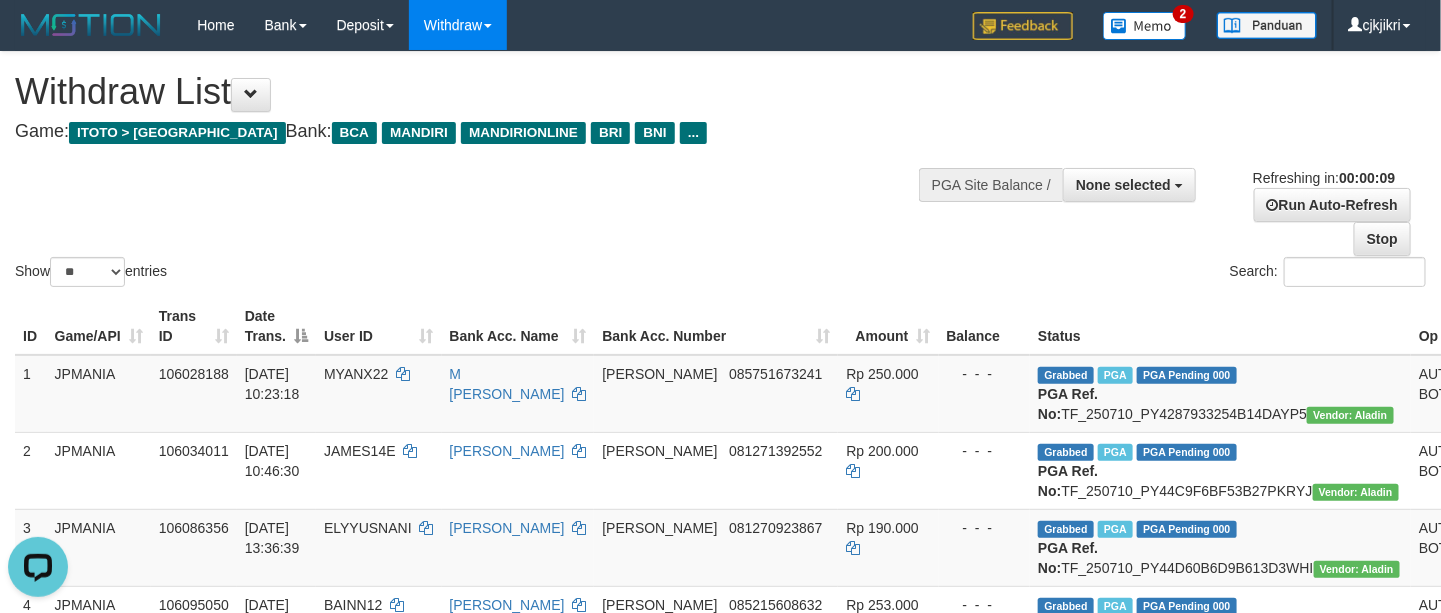 scroll, scrollTop: 0, scrollLeft: 0, axis: both 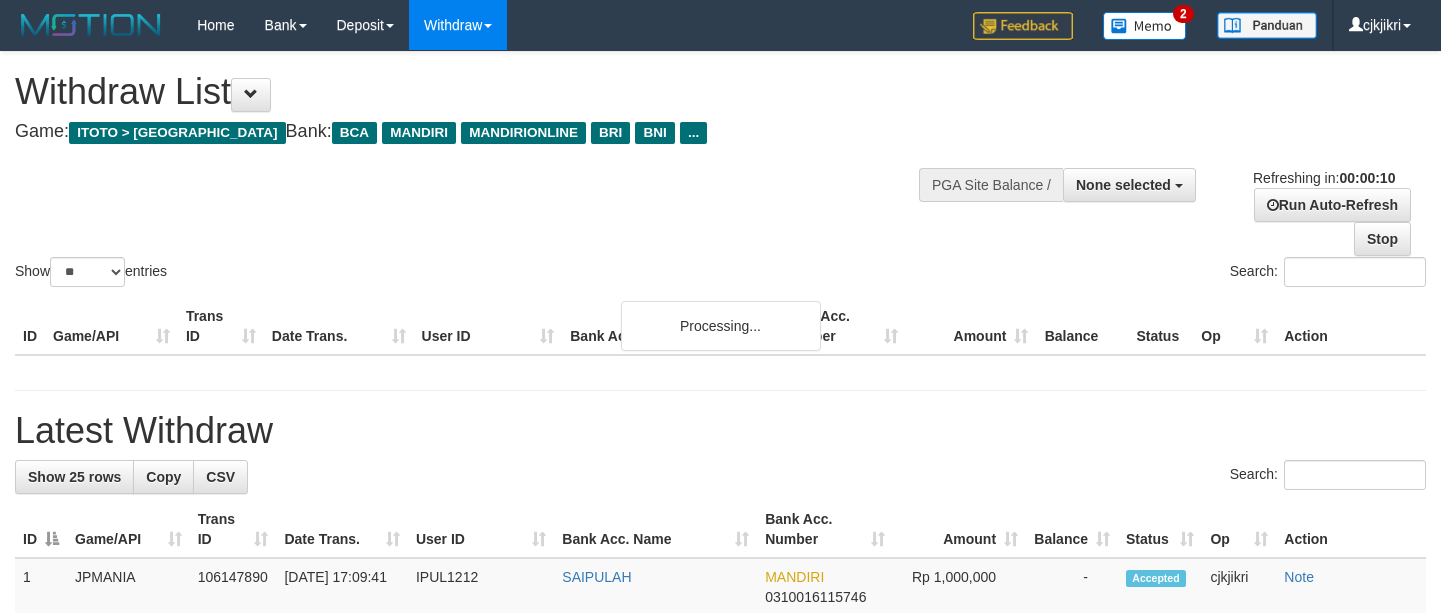 select 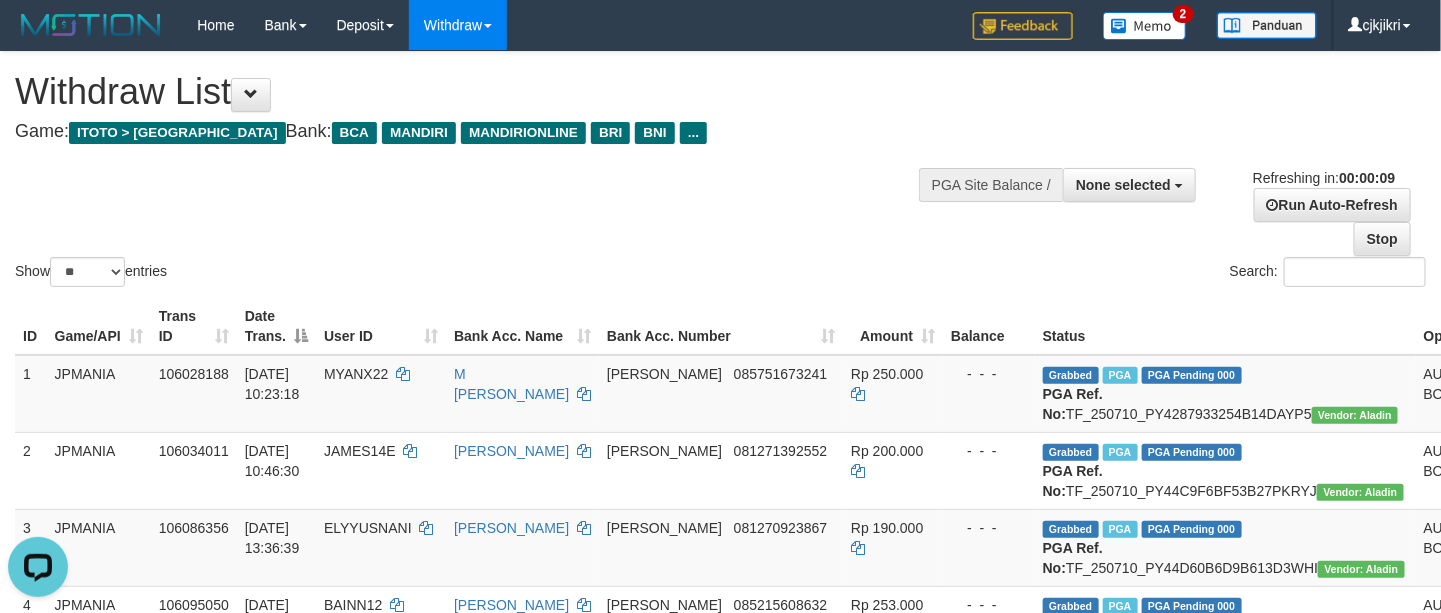 scroll, scrollTop: 0, scrollLeft: 0, axis: both 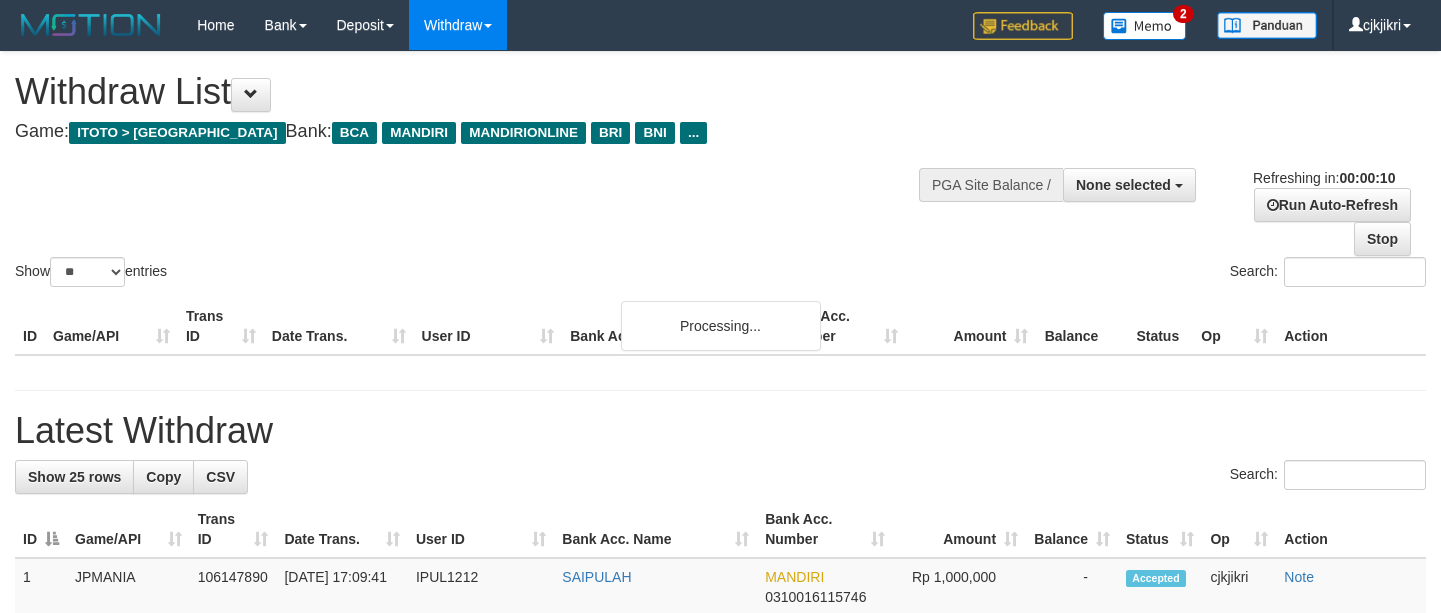 select 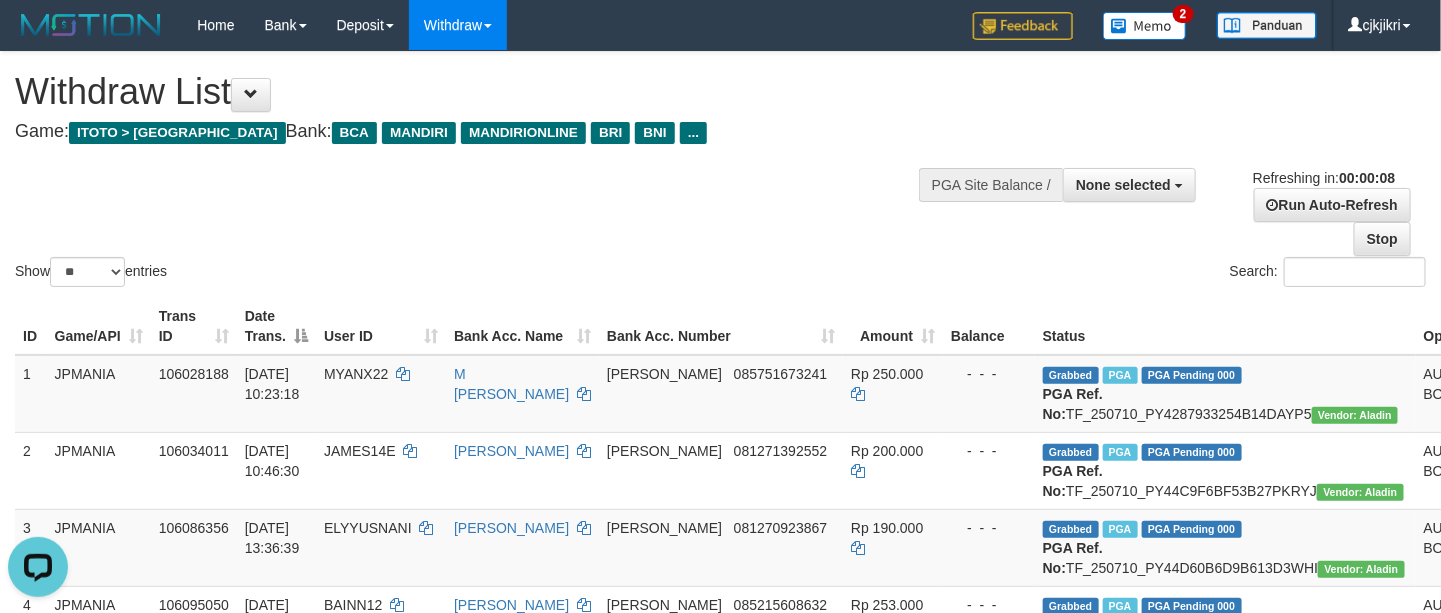 scroll, scrollTop: 0, scrollLeft: 0, axis: both 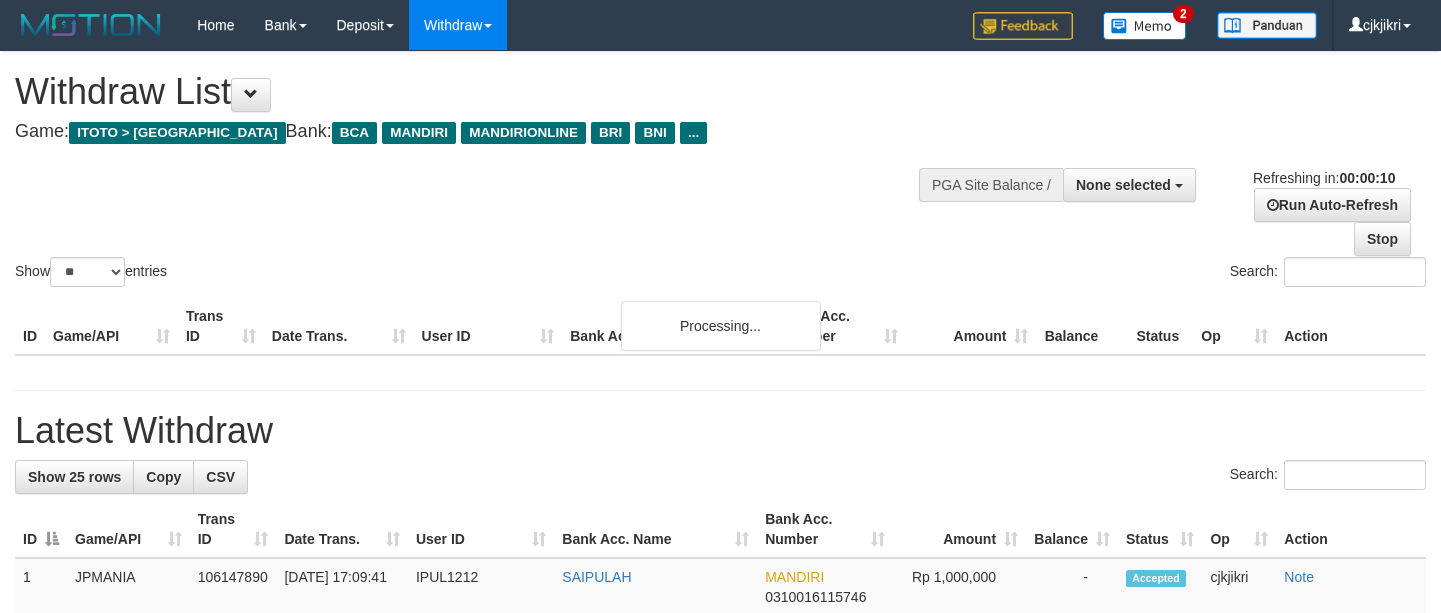 select 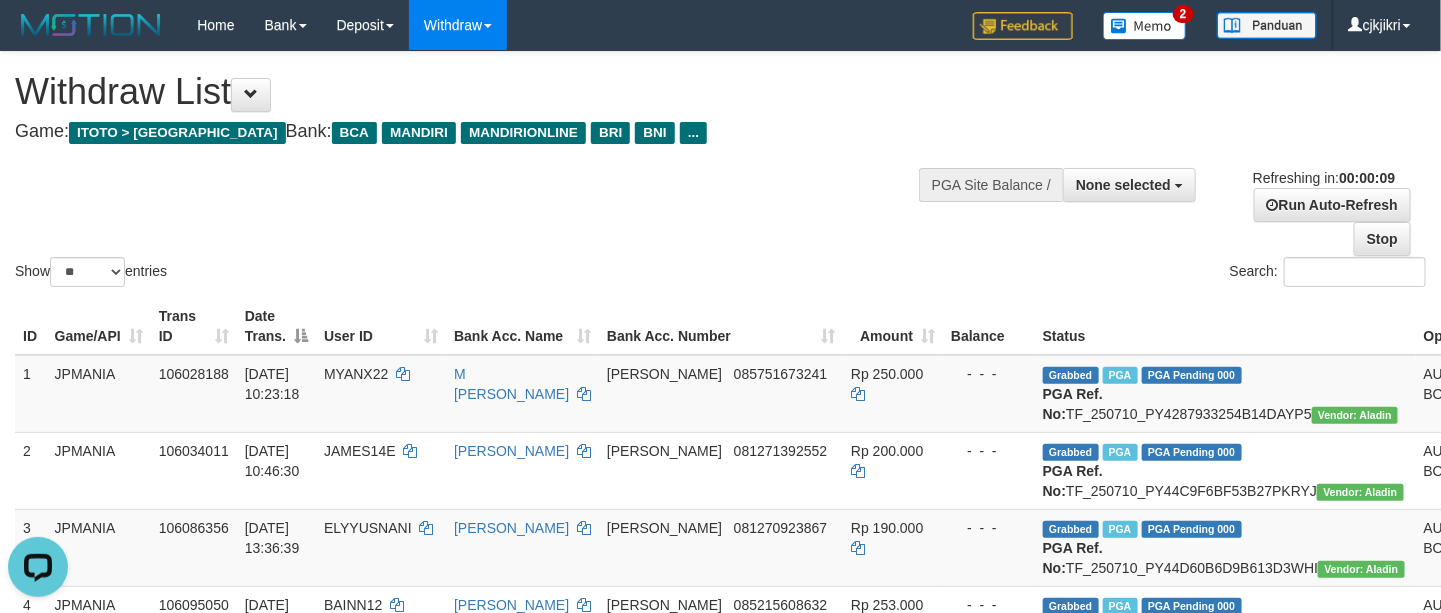 scroll, scrollTop: 0, scrollLeft: 0, axis: both 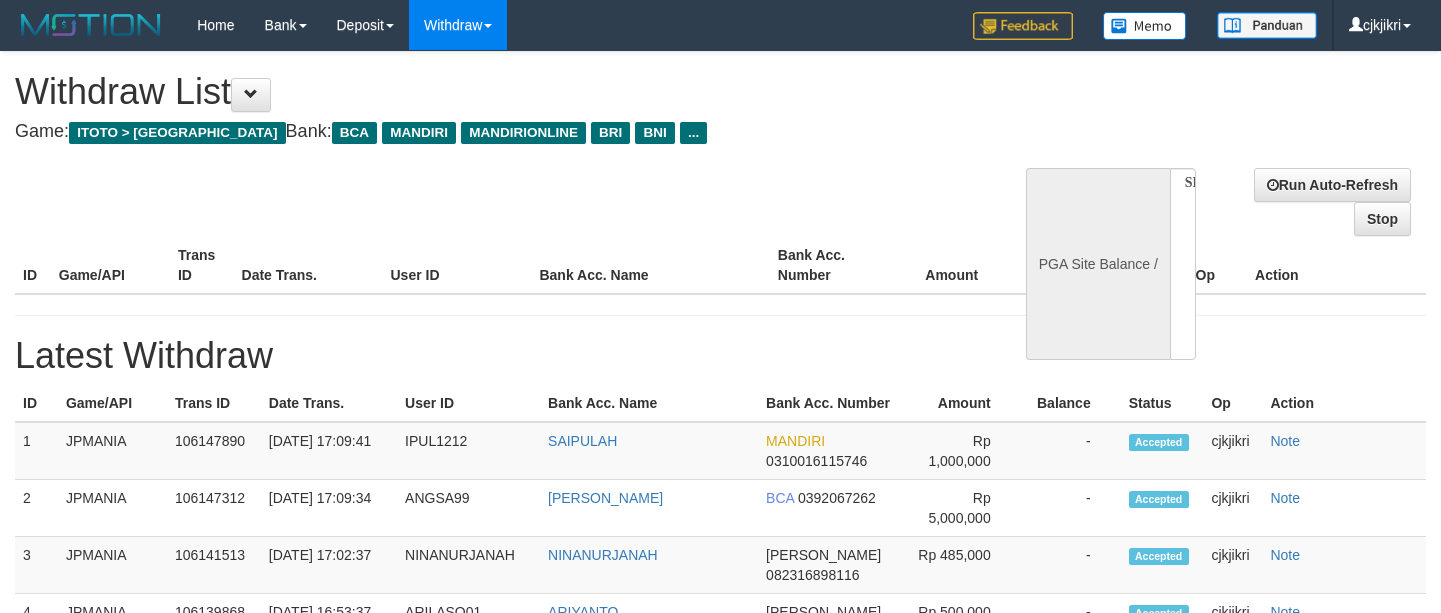 select 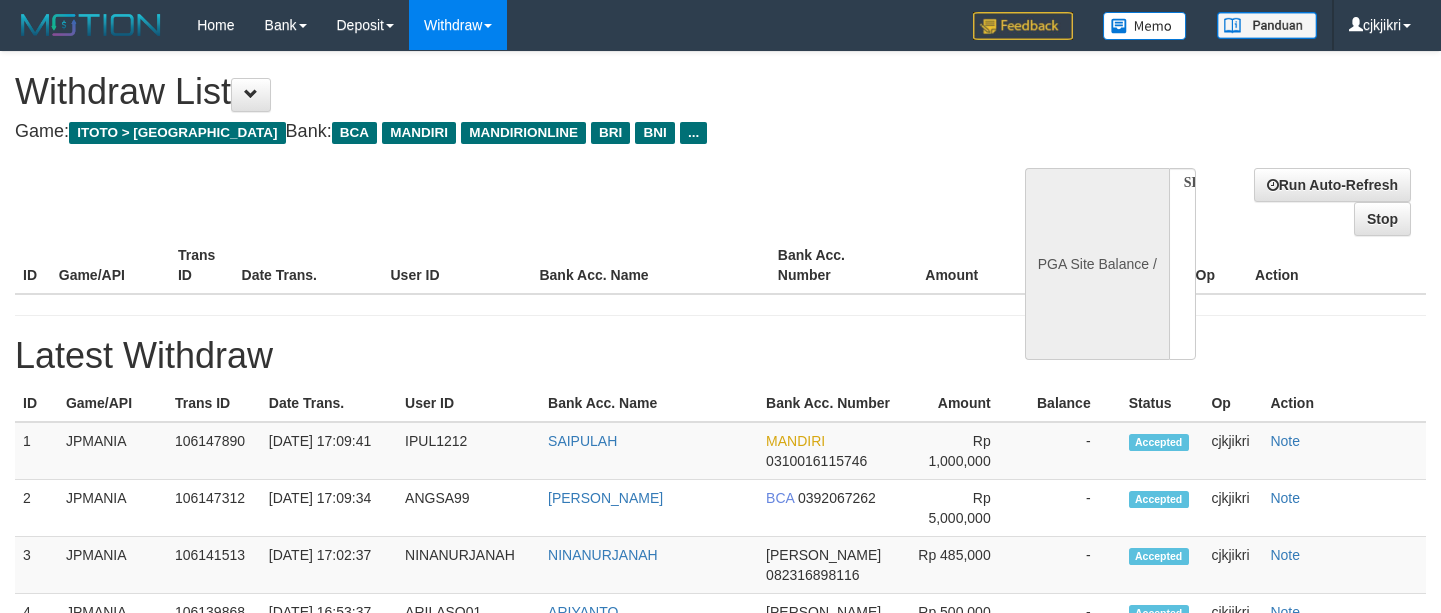 scroll, scrollTop: 0, scrollLeft: 0, axis: both 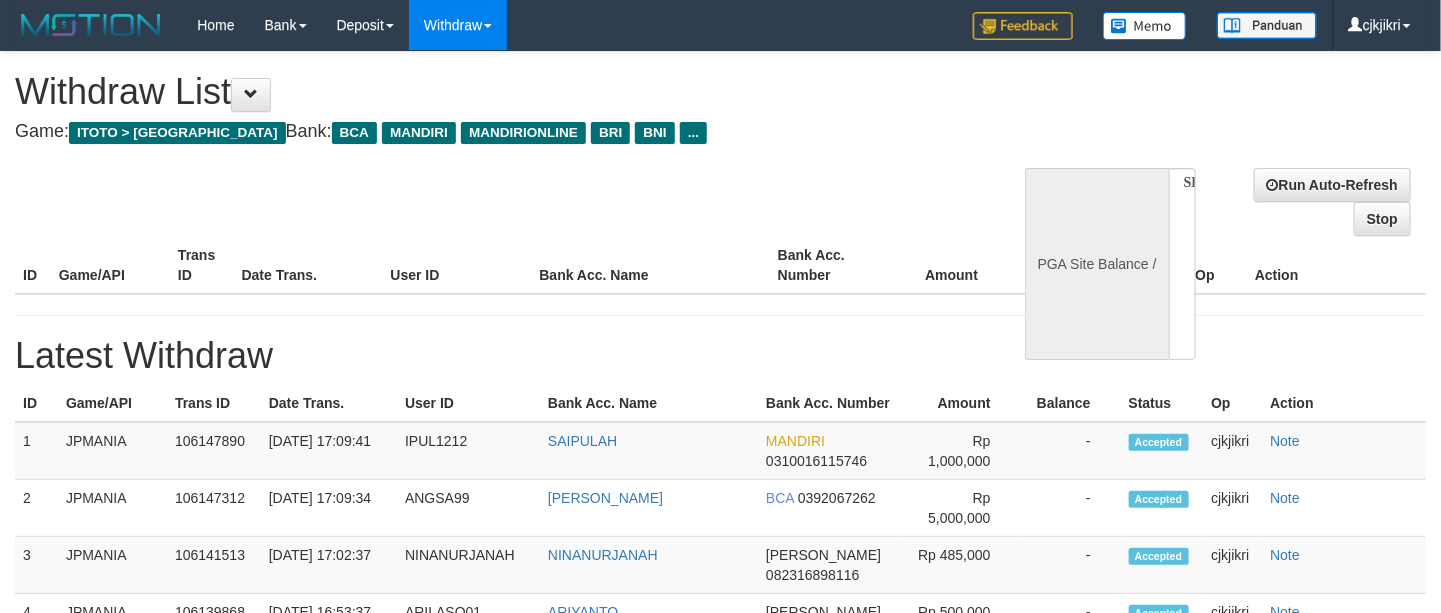 select on "**" 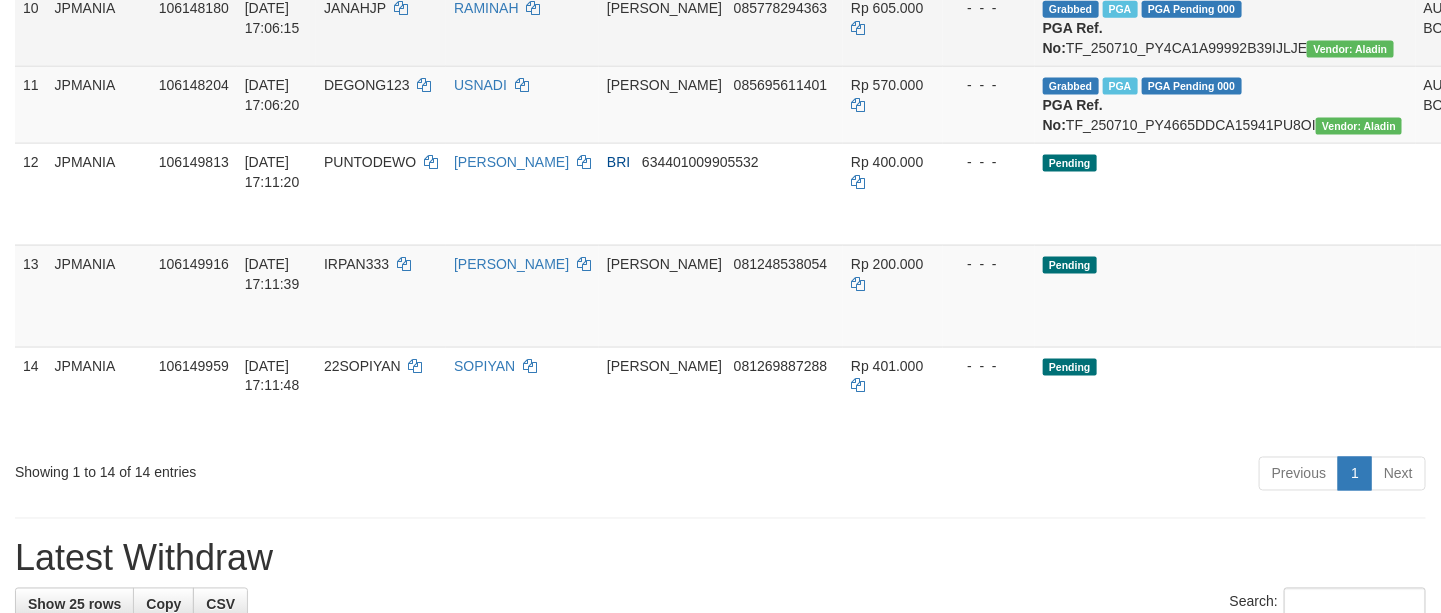 scroll, scrollTop: 1291, scrollLeft: 0, axis: vertical 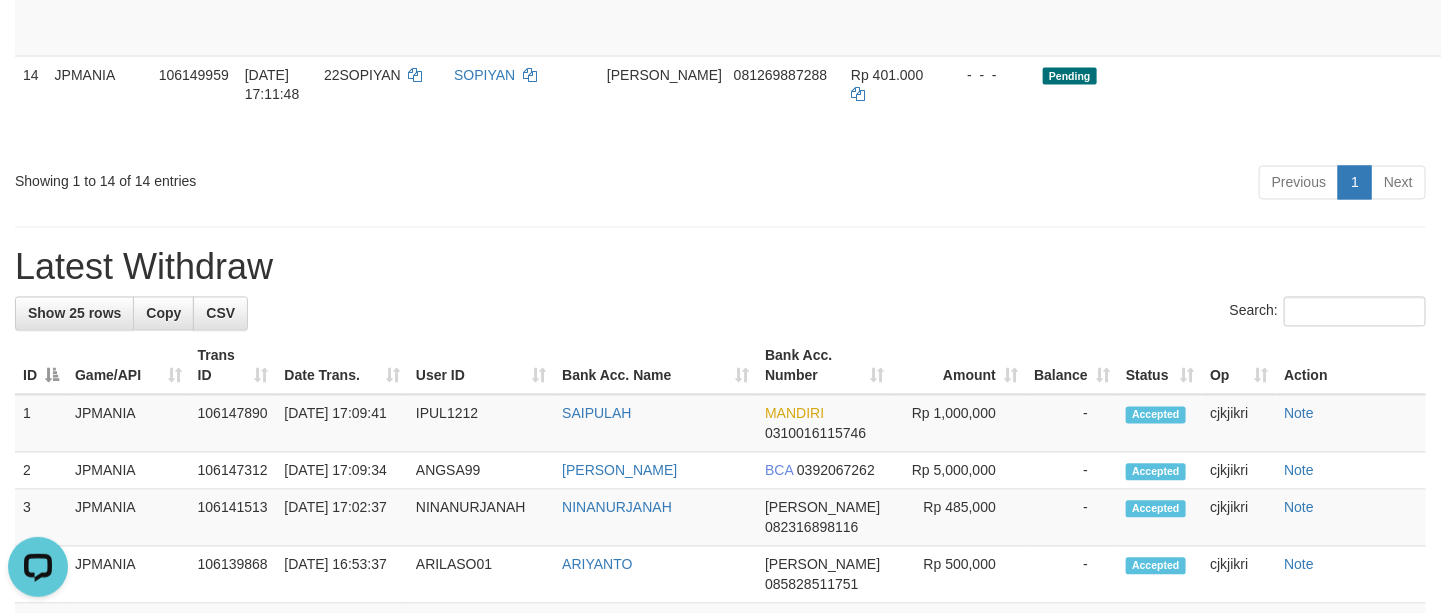 drag, startPoint x: 1338, startPoint y: 154, endPoint x: 1302, endPoint y: 159, distance: 36.345562 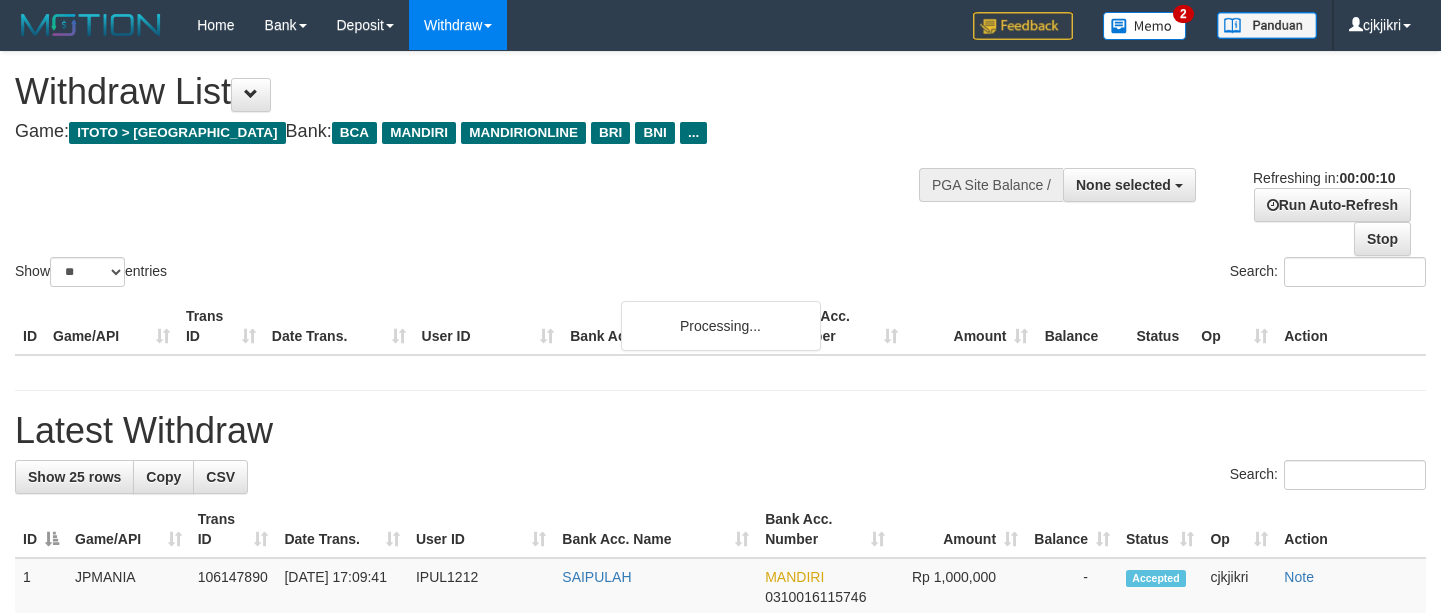 select 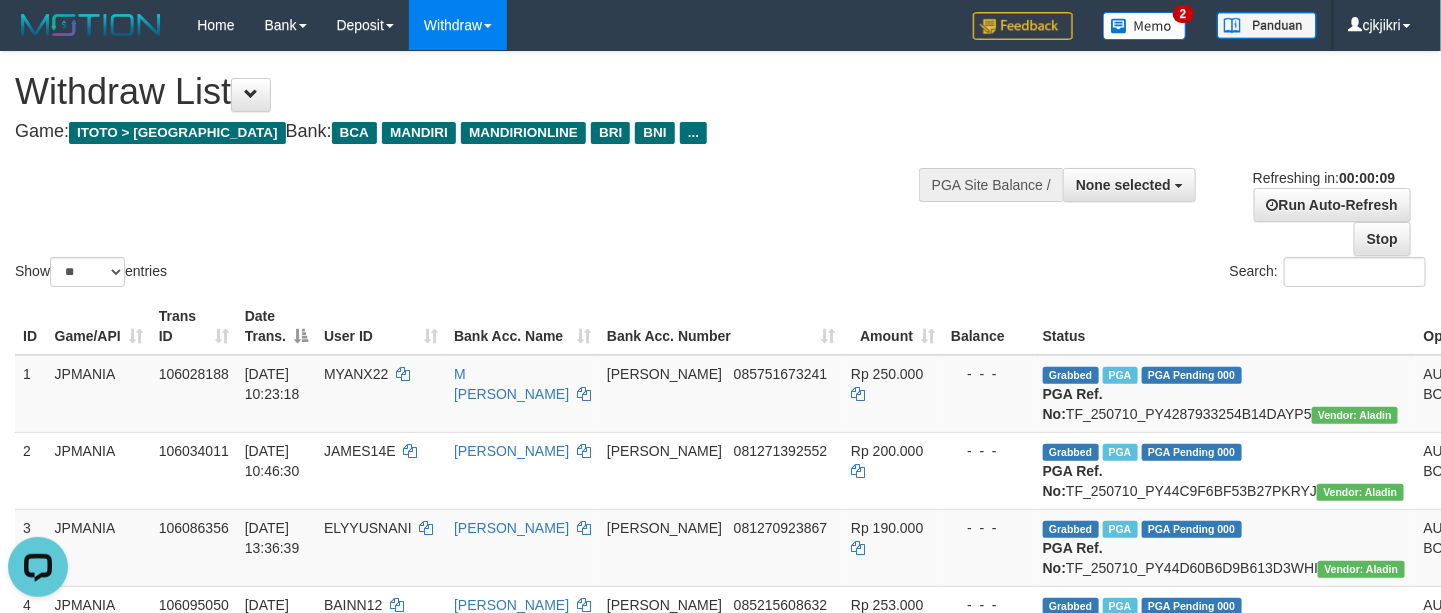 scroll, scrollTop: 0, scrollLeft: 0, axis: both 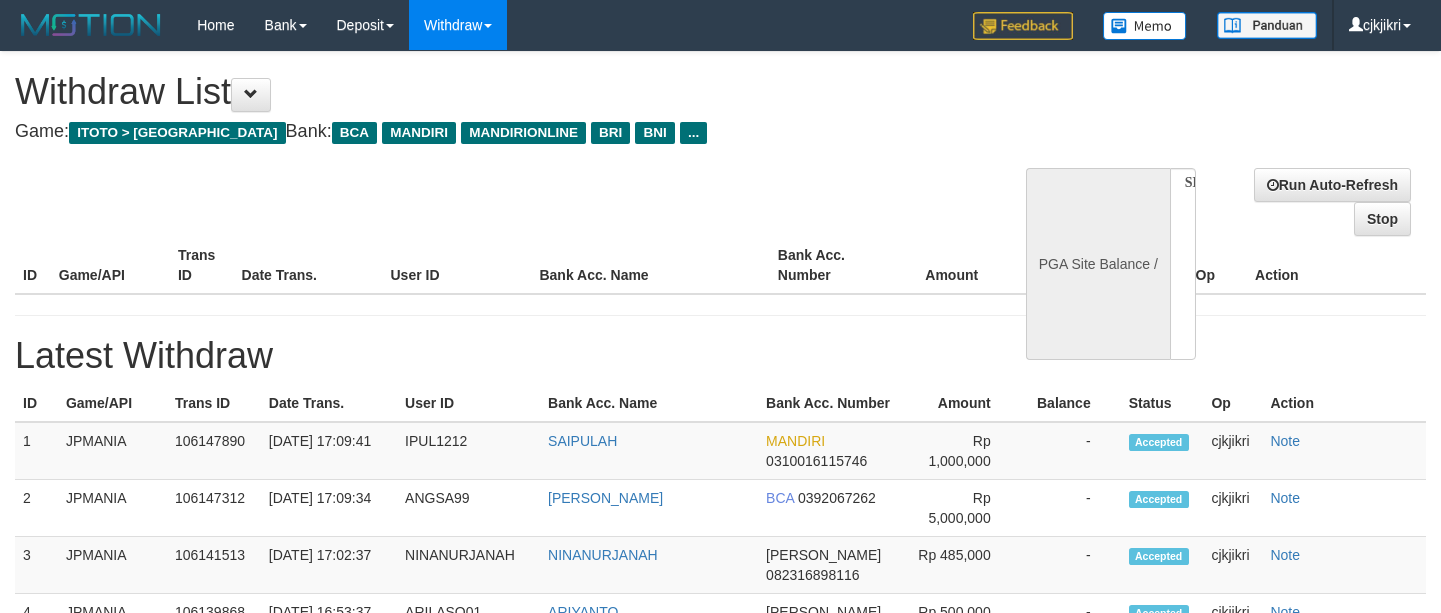 select 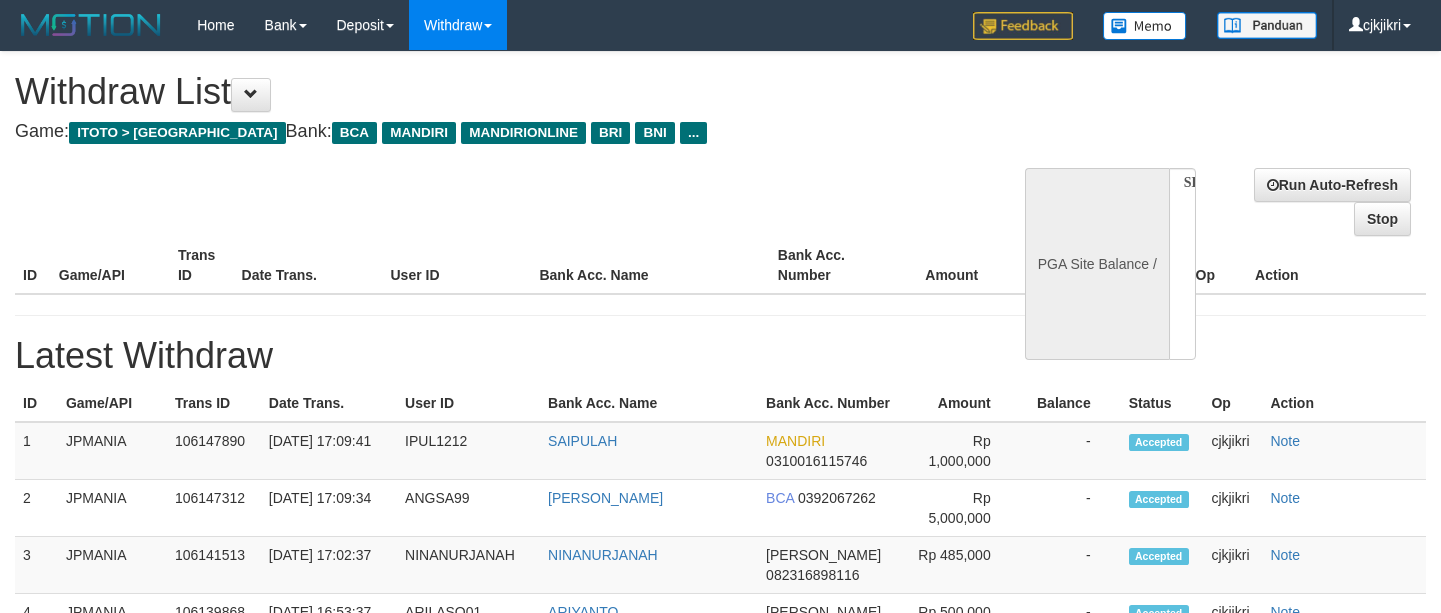 scroll, scrollTop: 0, scrollLeft: 0, axis: both 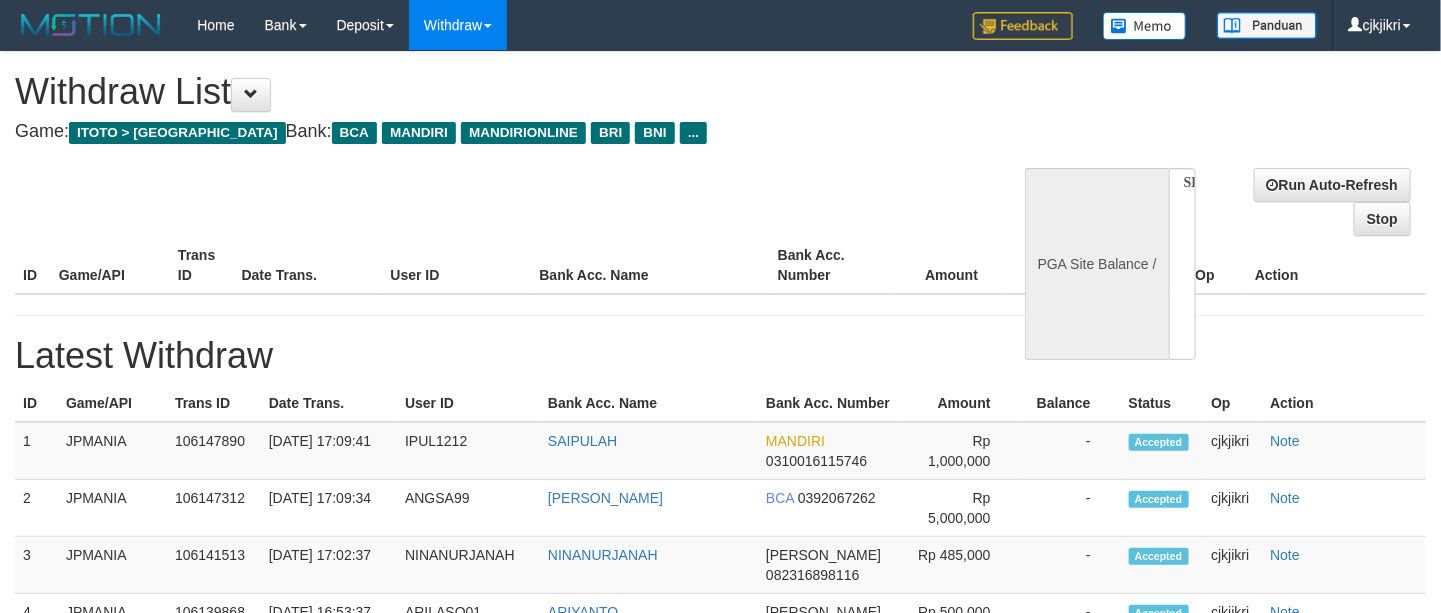 select on "**" 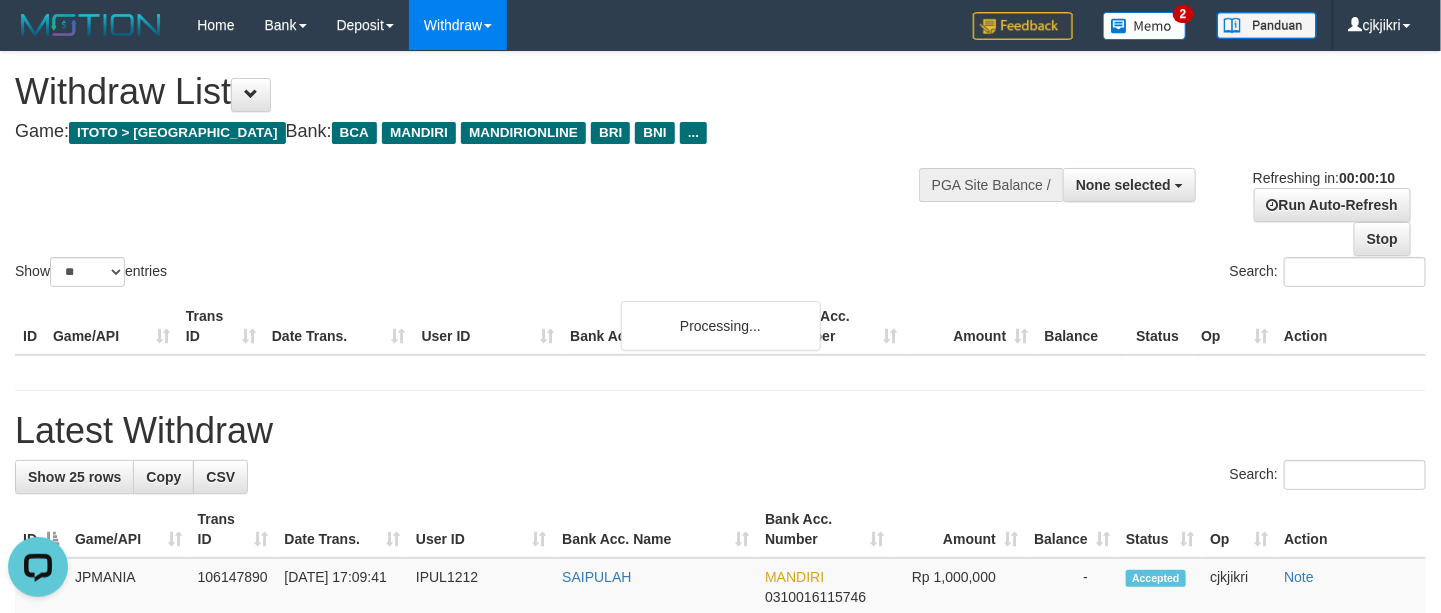 scroll, scrollTop: 0, scrollLeft: 0, axis: both 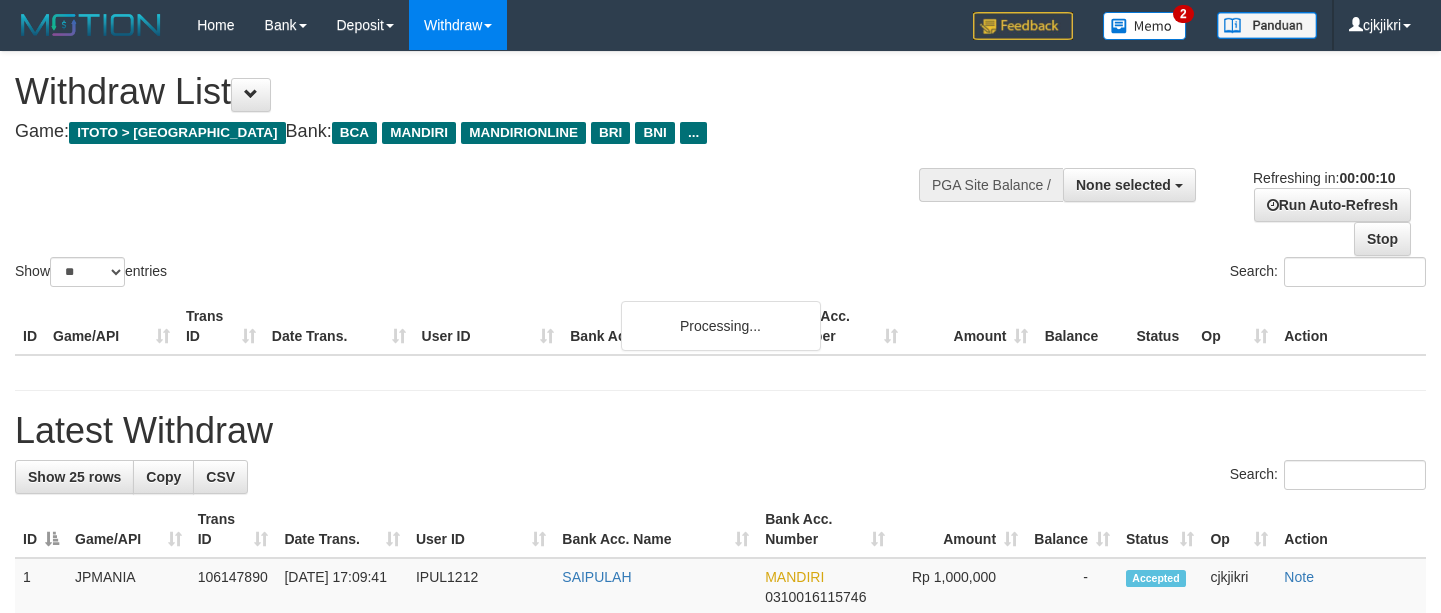 select 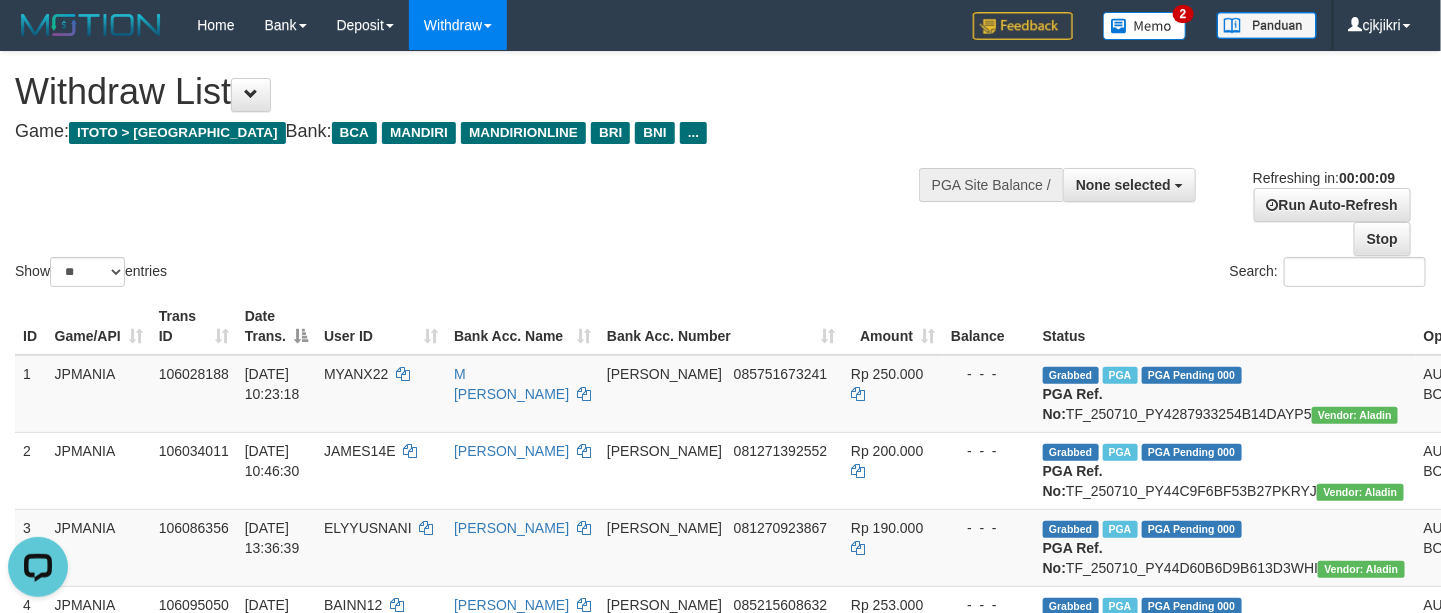 scroll, scrollTop: 0, scrollLeft: 0, axis: both 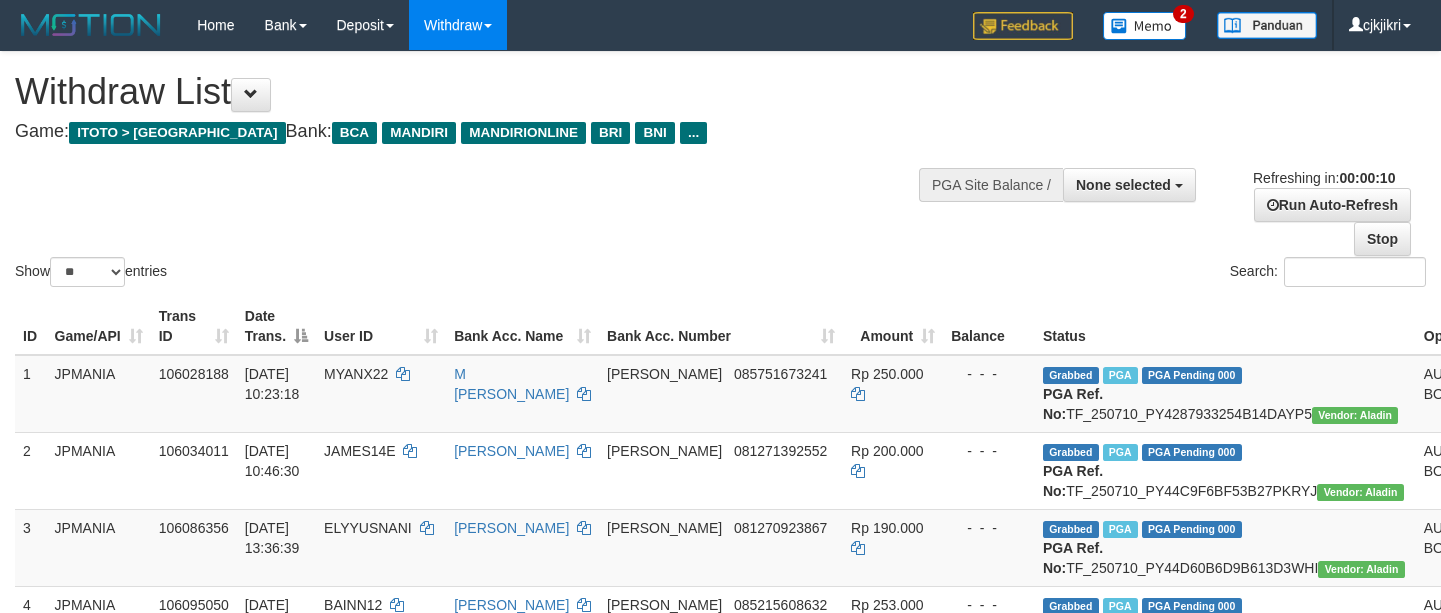 select 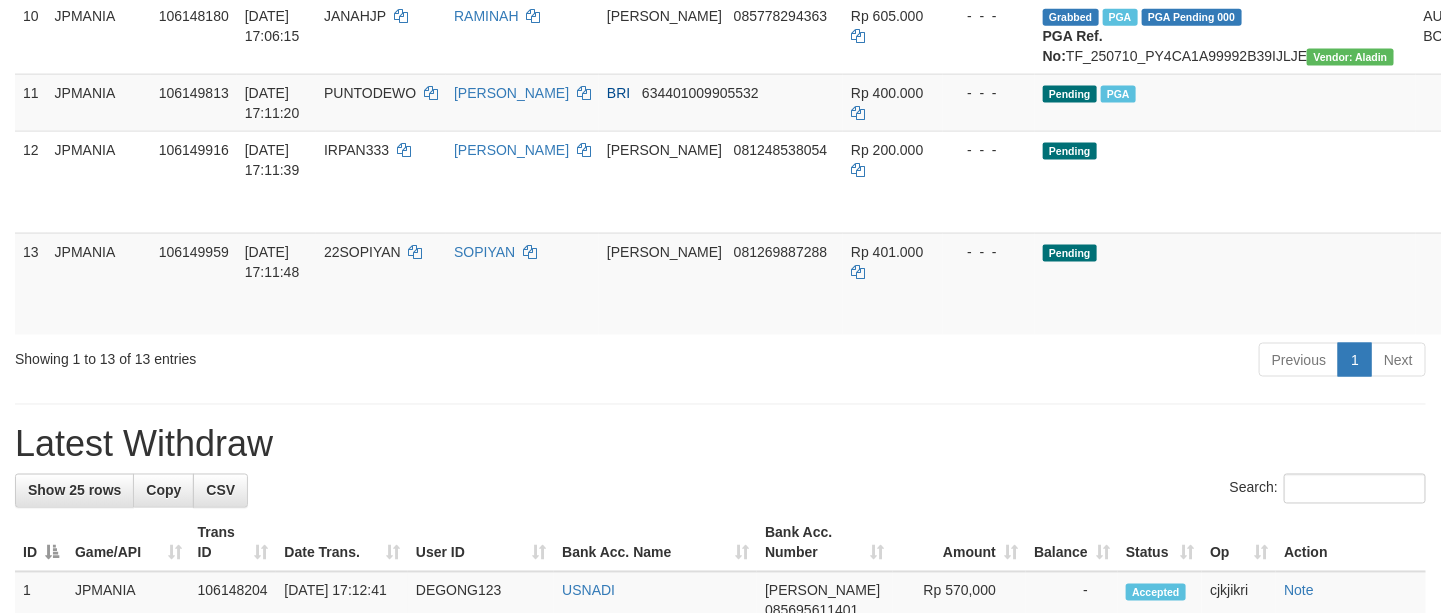 scroll, scrollTop: 1350, scrollLeft: 0, axis: vertical 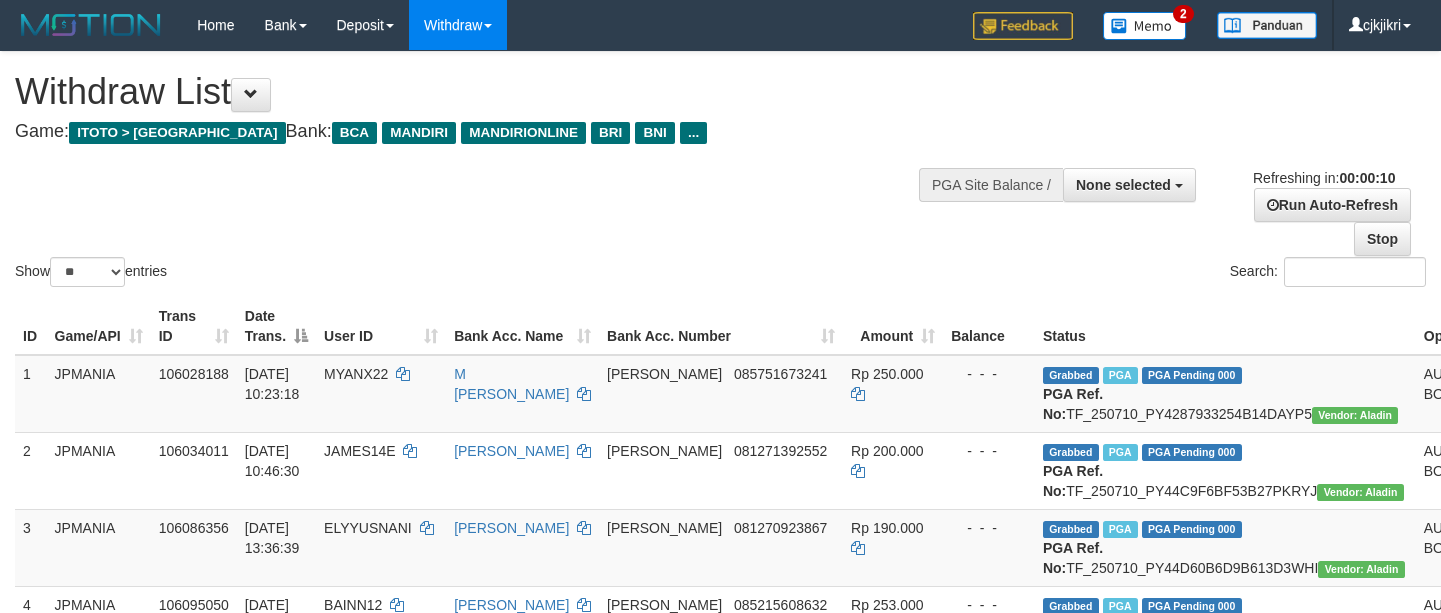 select 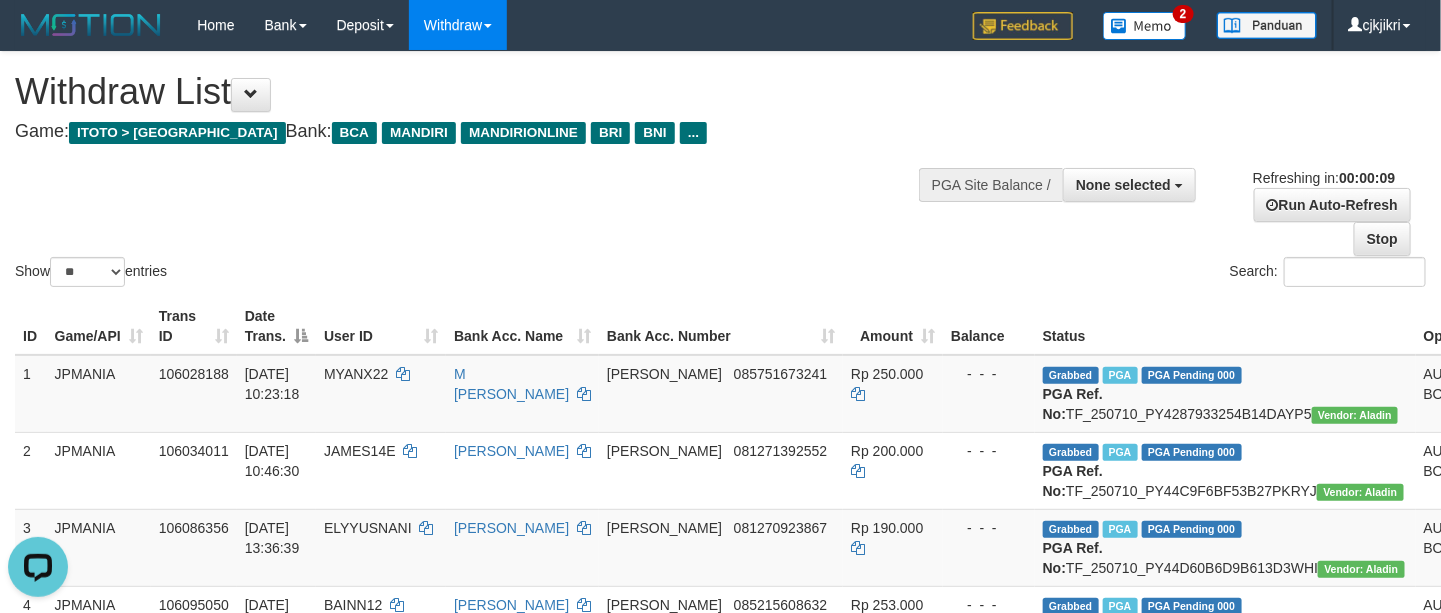 scroll, scrollTop: 0, scrollLeft: 0, axis: both 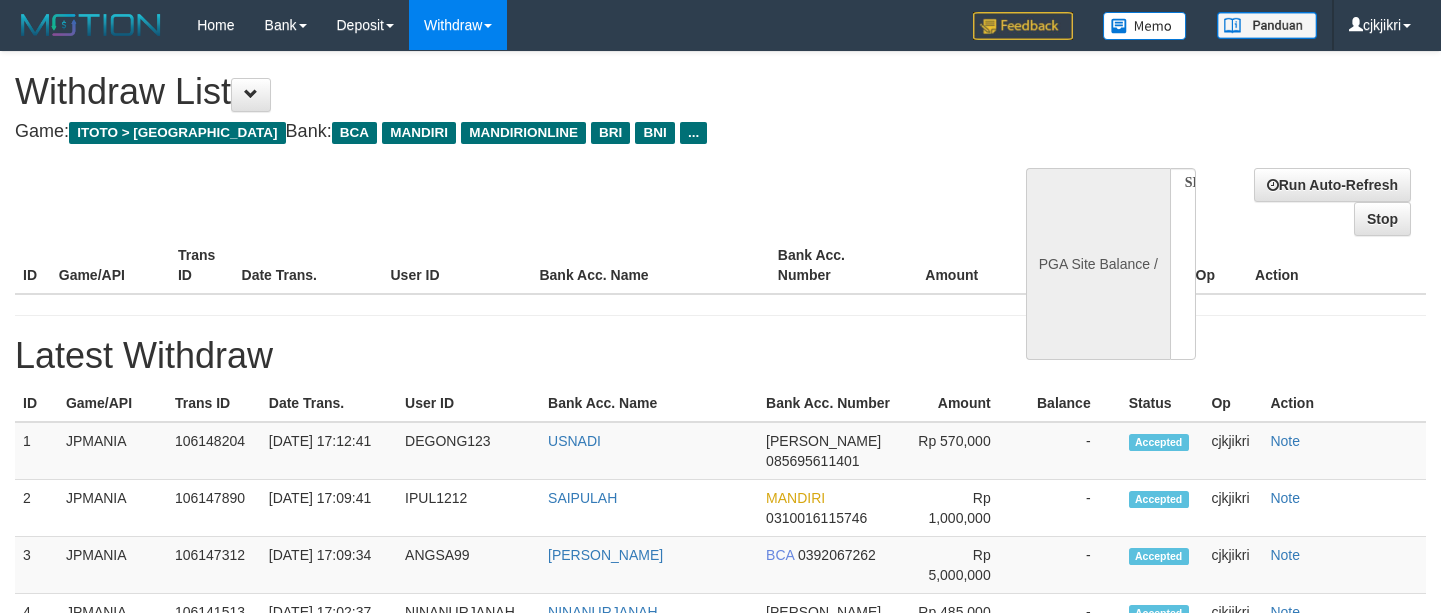 select 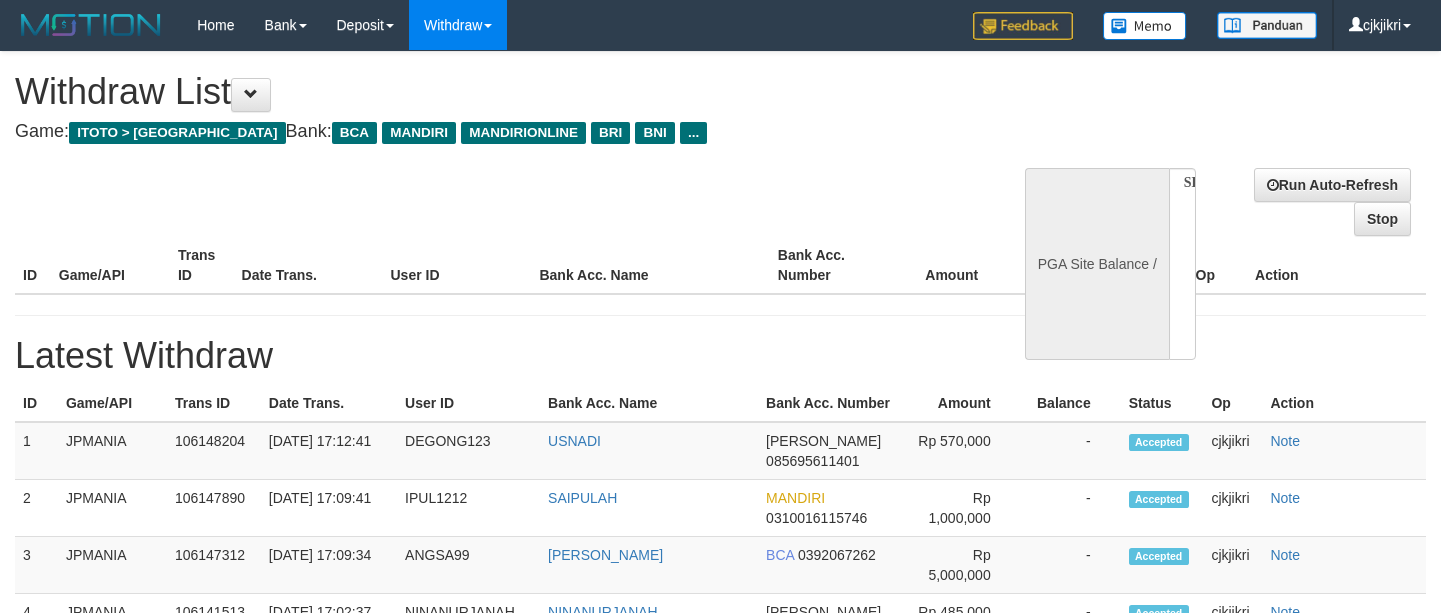 scroll, scrollTop: 0, scrollLeft: 0, axis: both 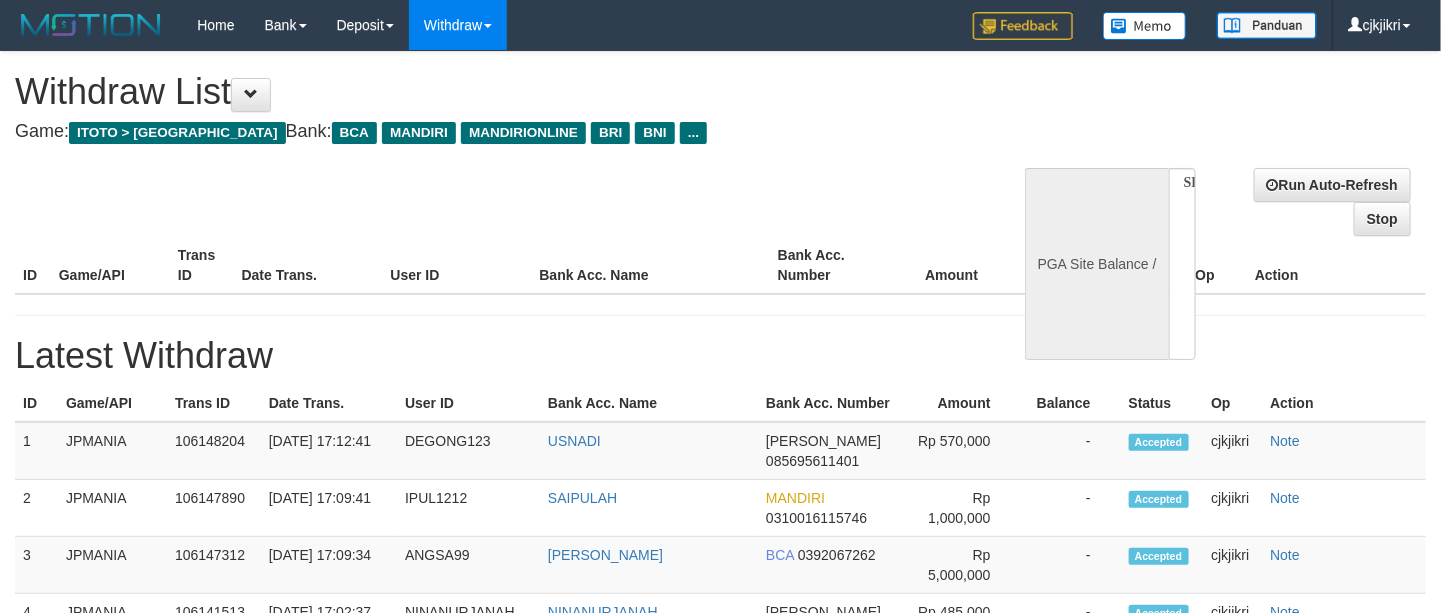 select on "**" 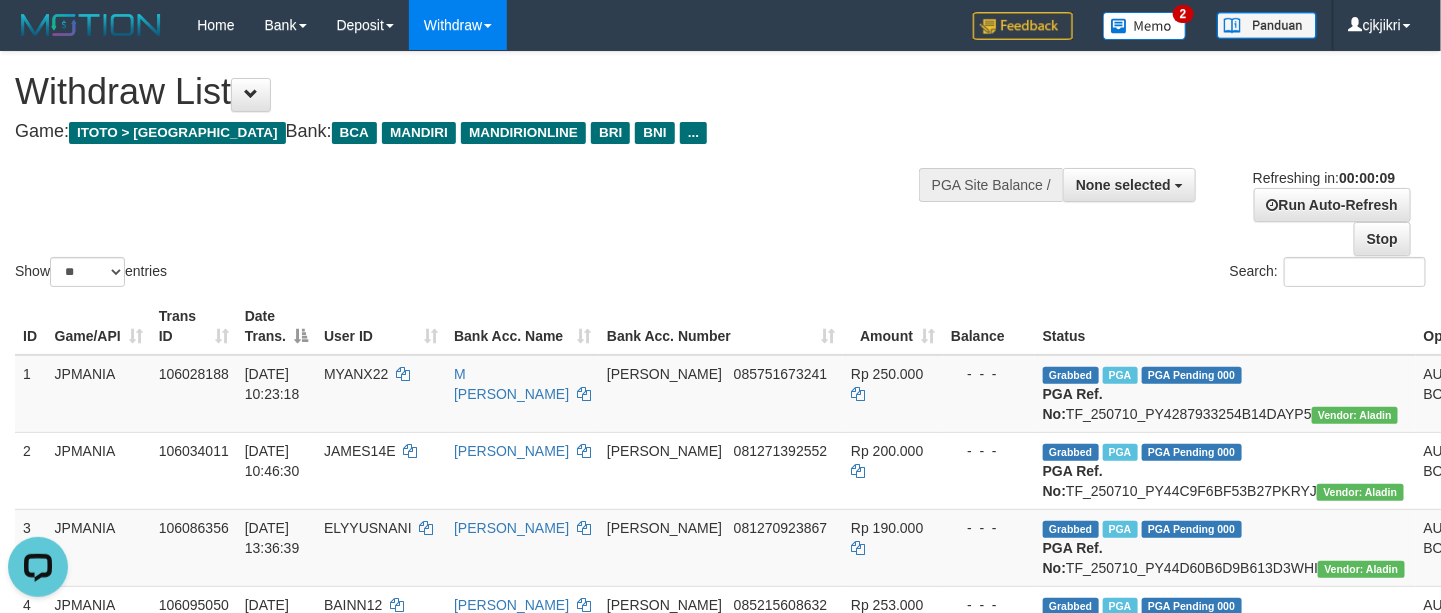 scroll, scrollTop: 0, scrollLeft: 0, axis: both 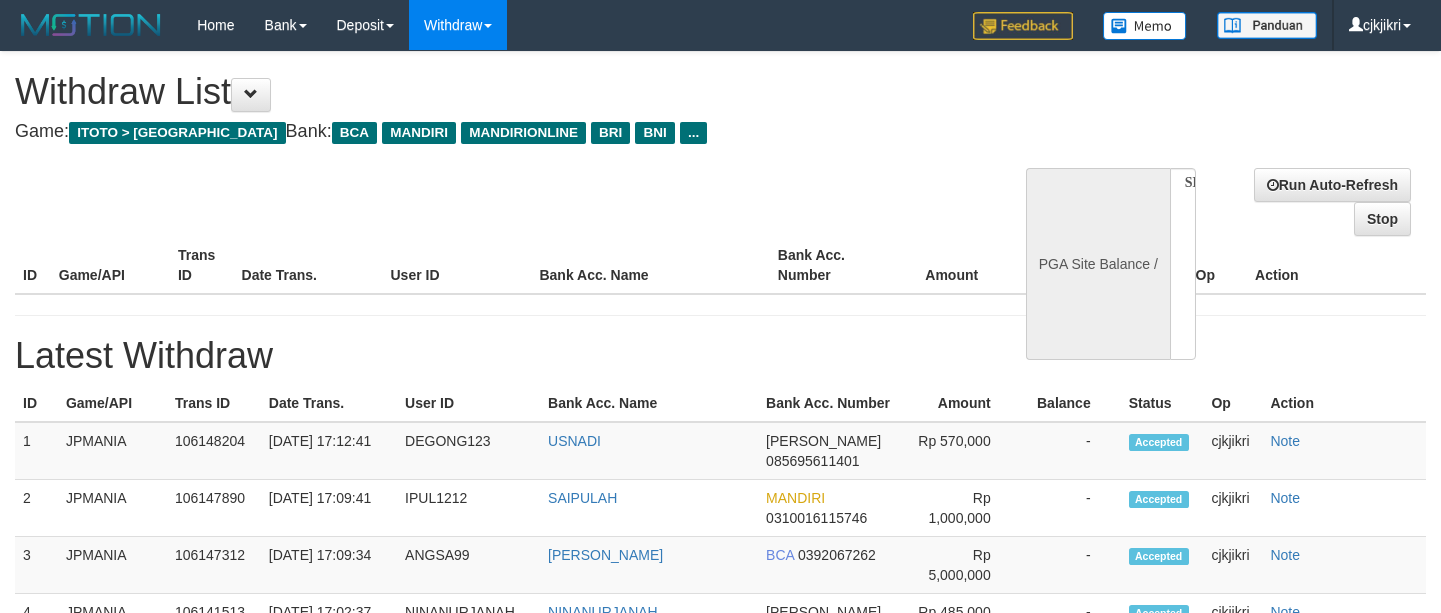 select 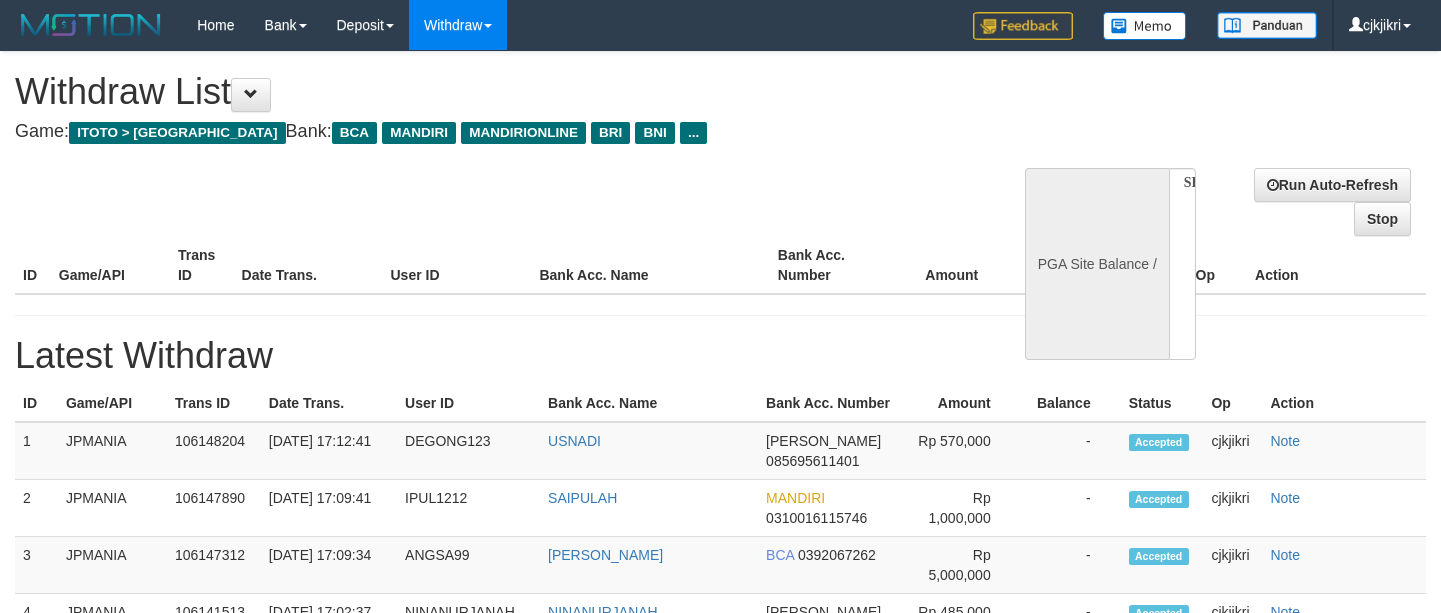 scroll, scrollTop: 0, scrollLeft: 0, axis: both 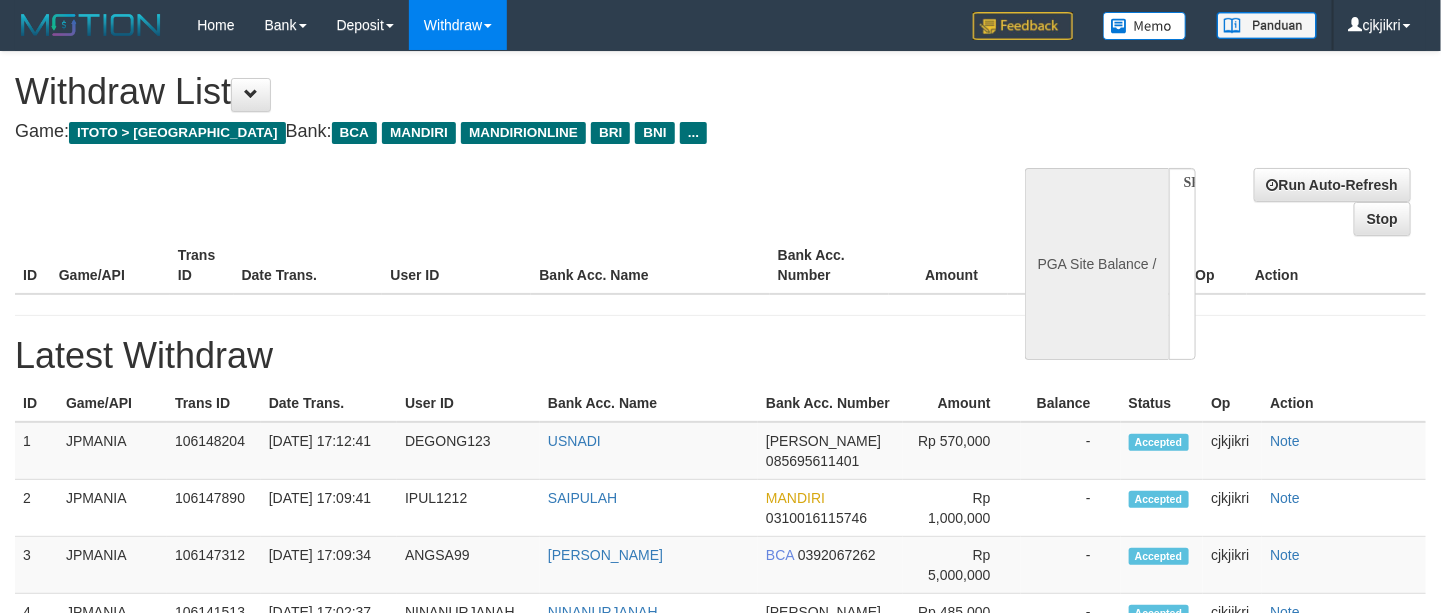 select on "**" 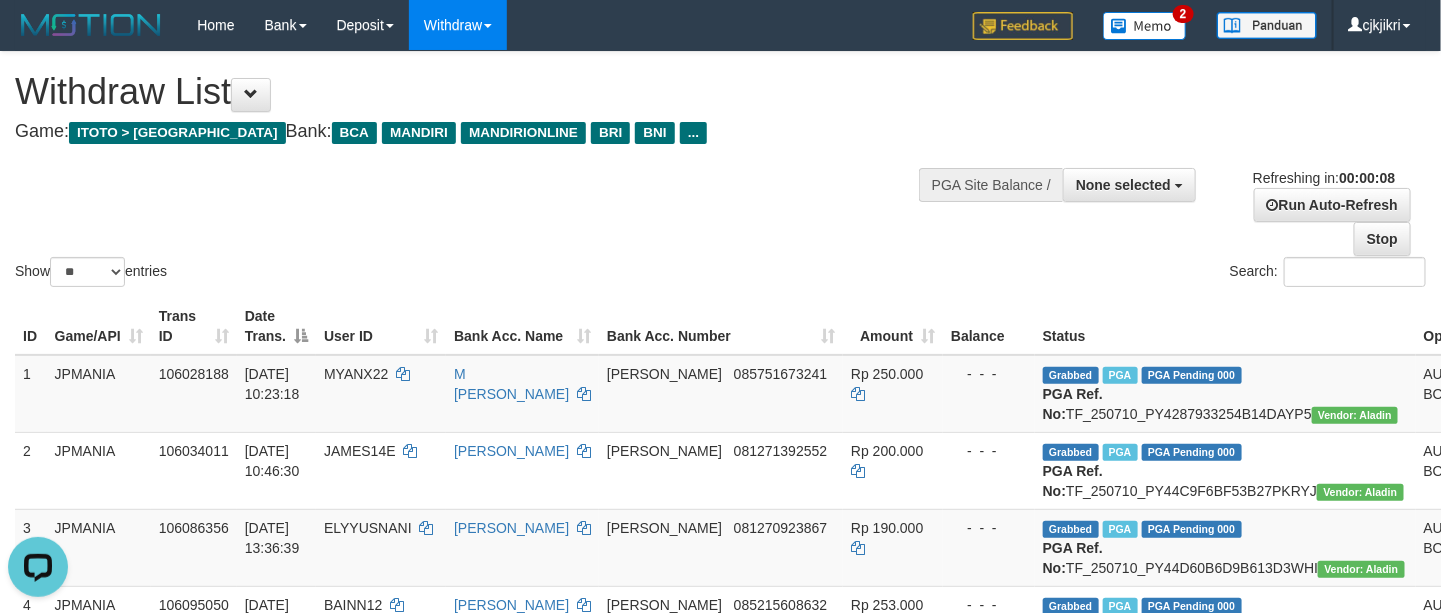 scroll, scrollTop: 0, scrollLeft: 0, axis: both 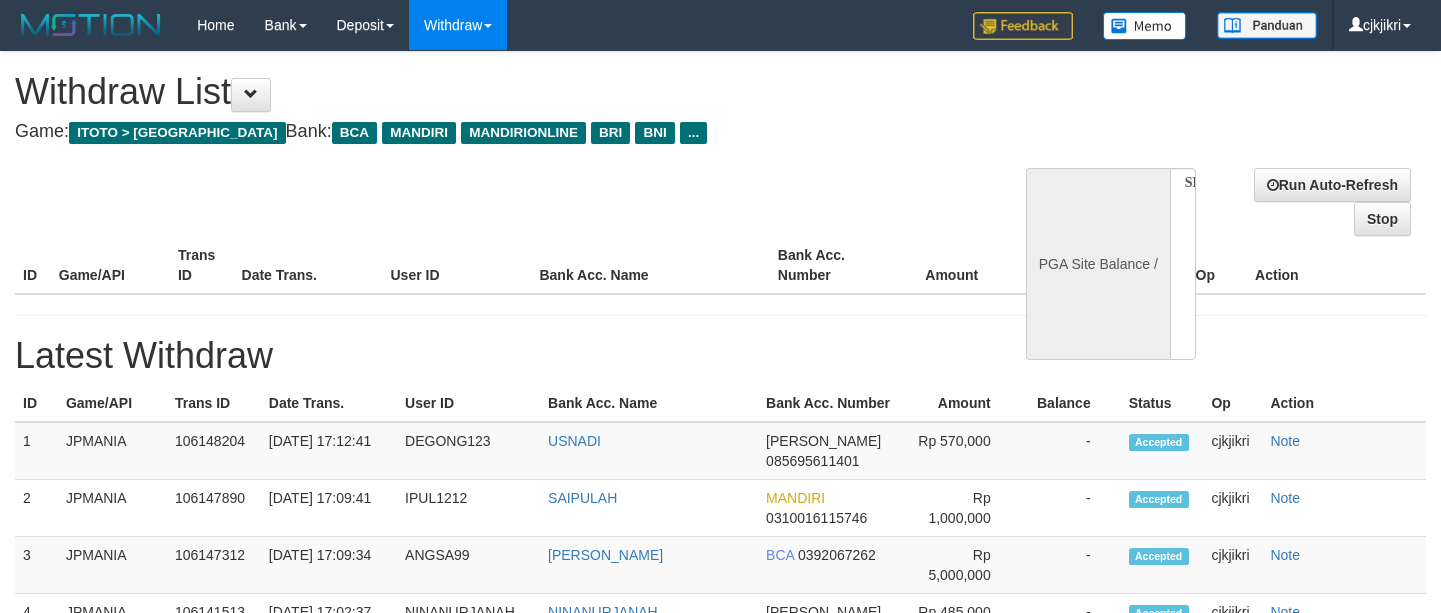 select 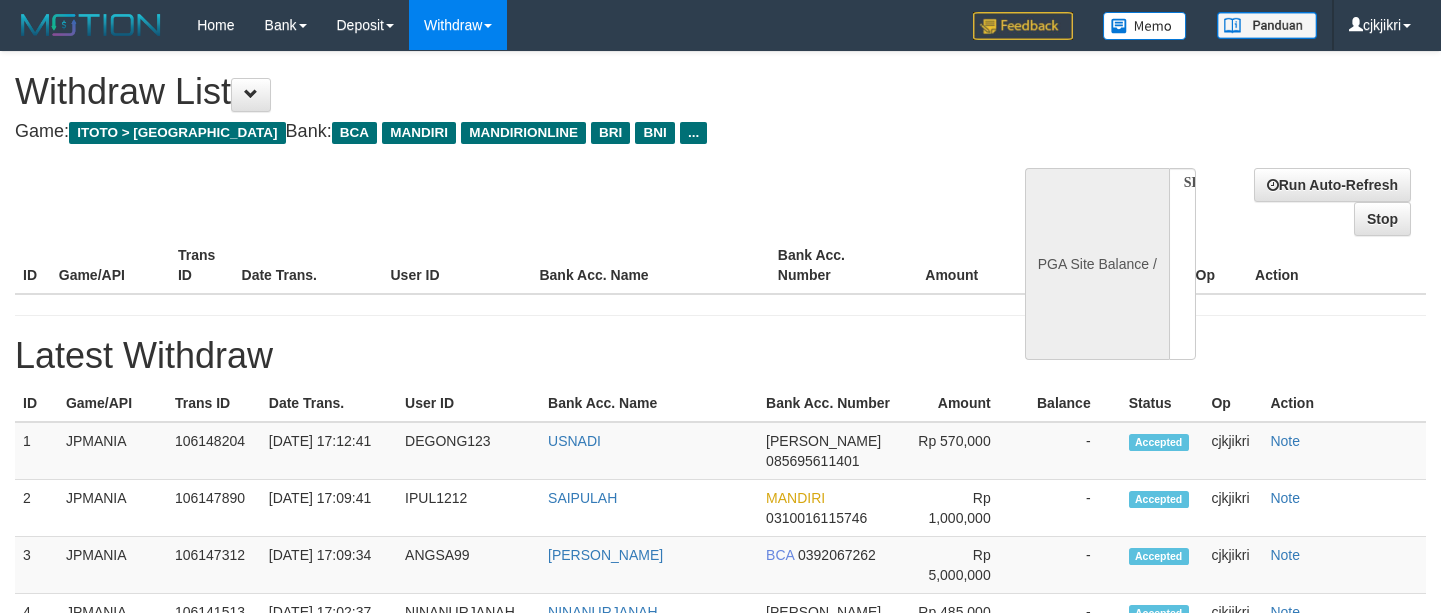 scroll, scrollTop: 0, scrollLeft: 0, axis: both 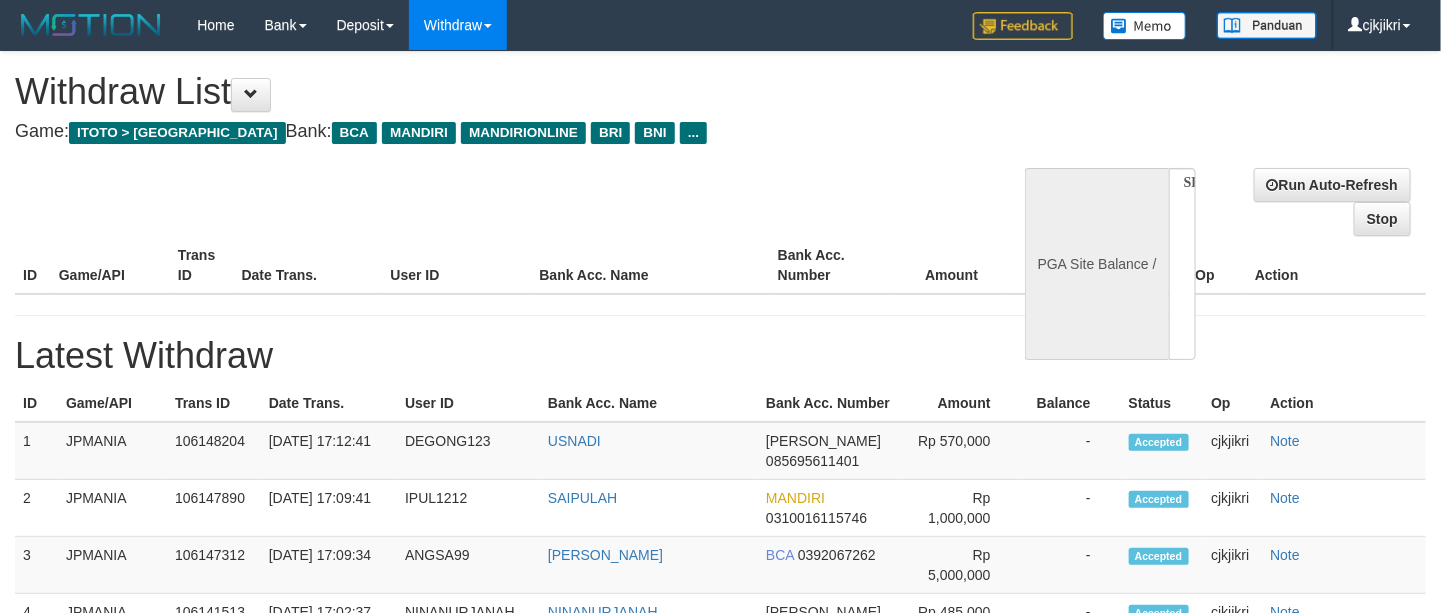 select on "**" 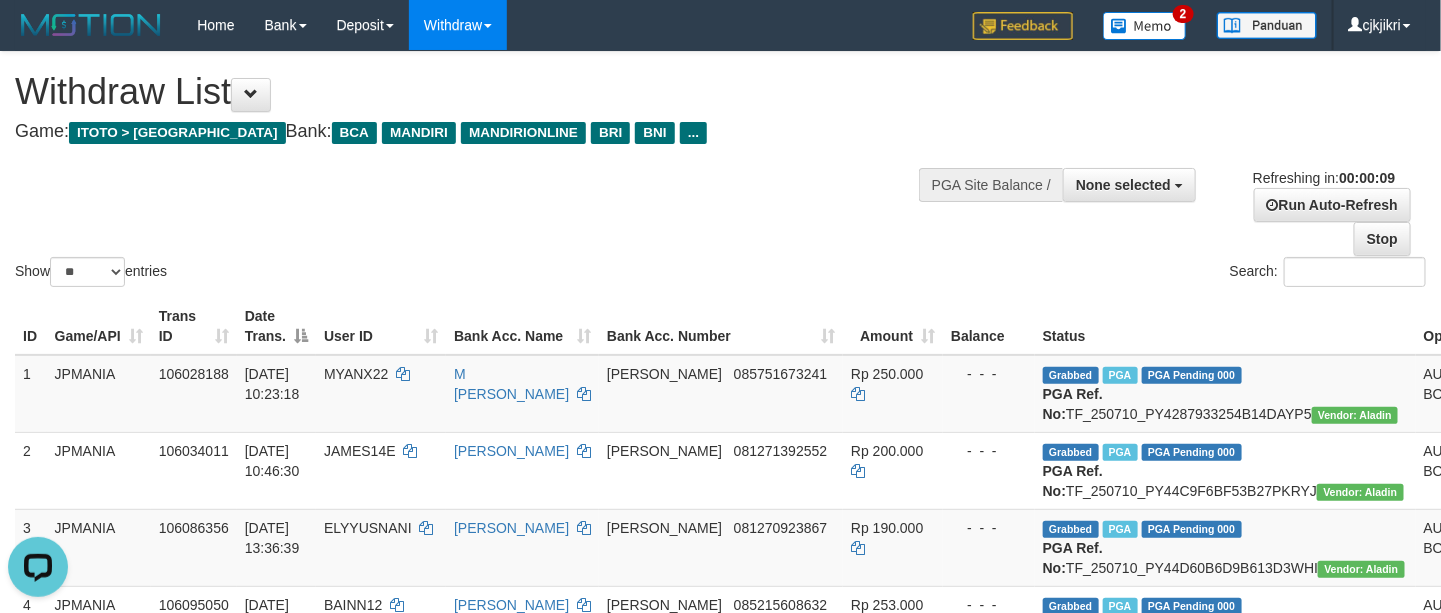 scroll, scrollTop: 0, scrollLeft: 0, axis: both 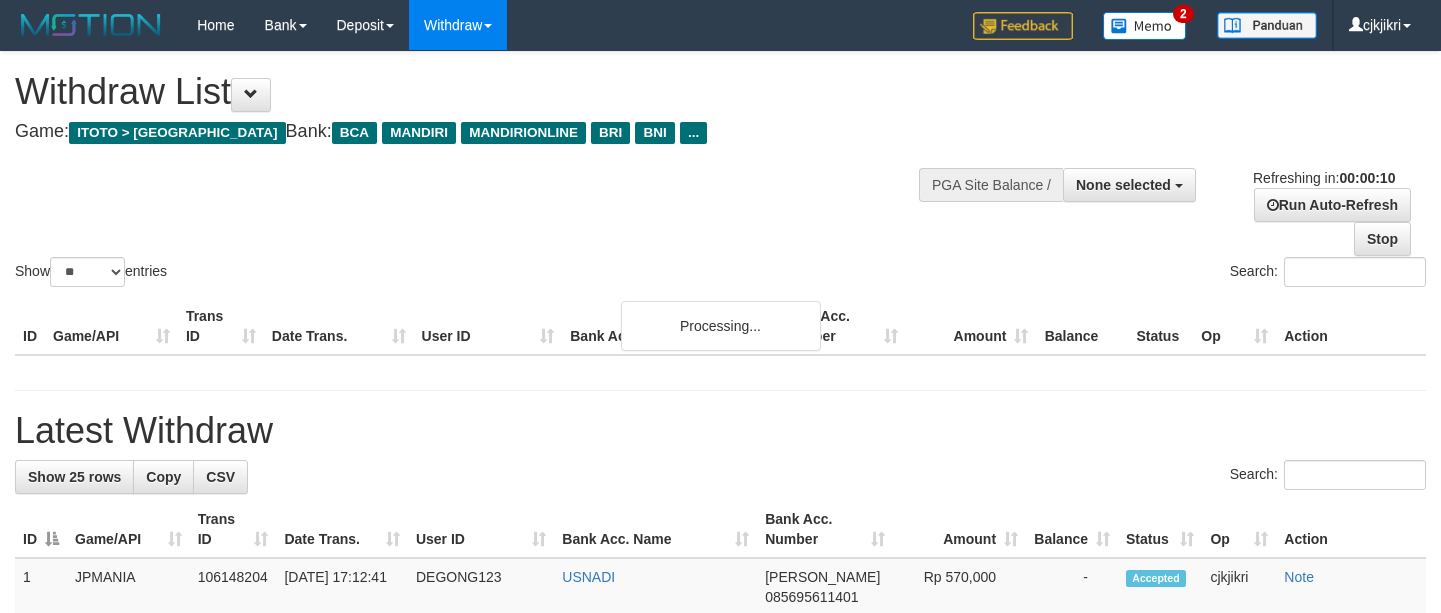 select 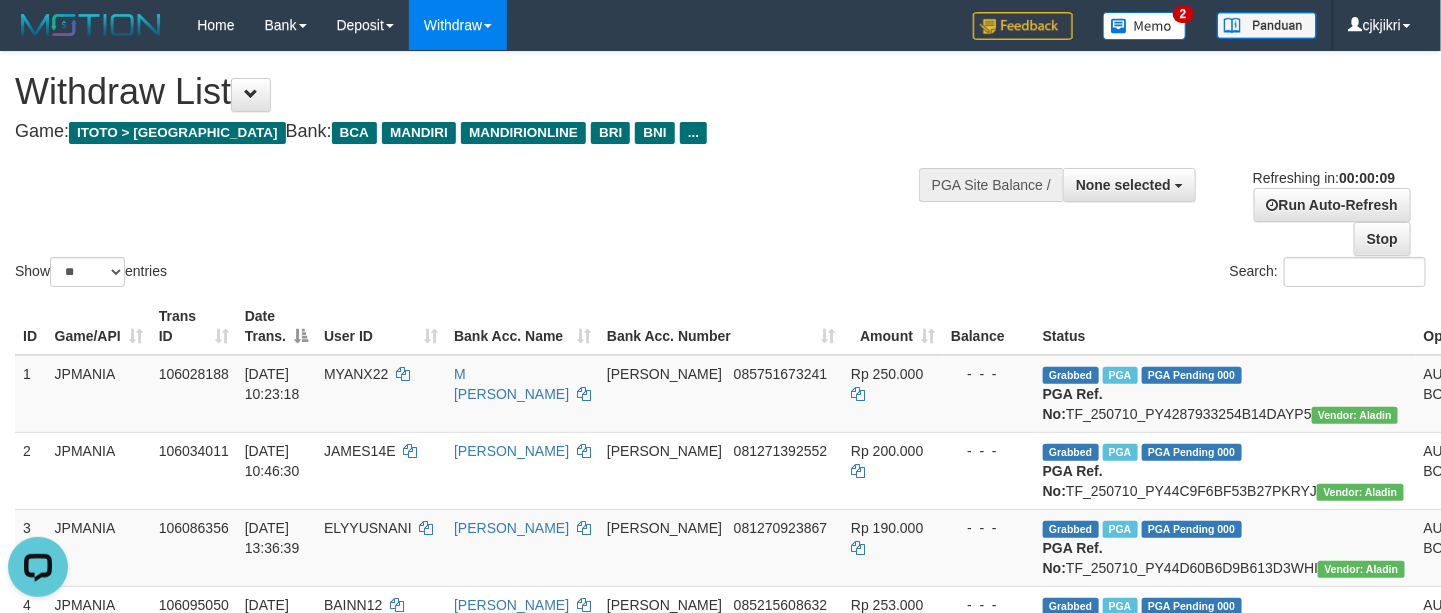scroll, scrollTop: 0, scrollLeft: 0, axis: both 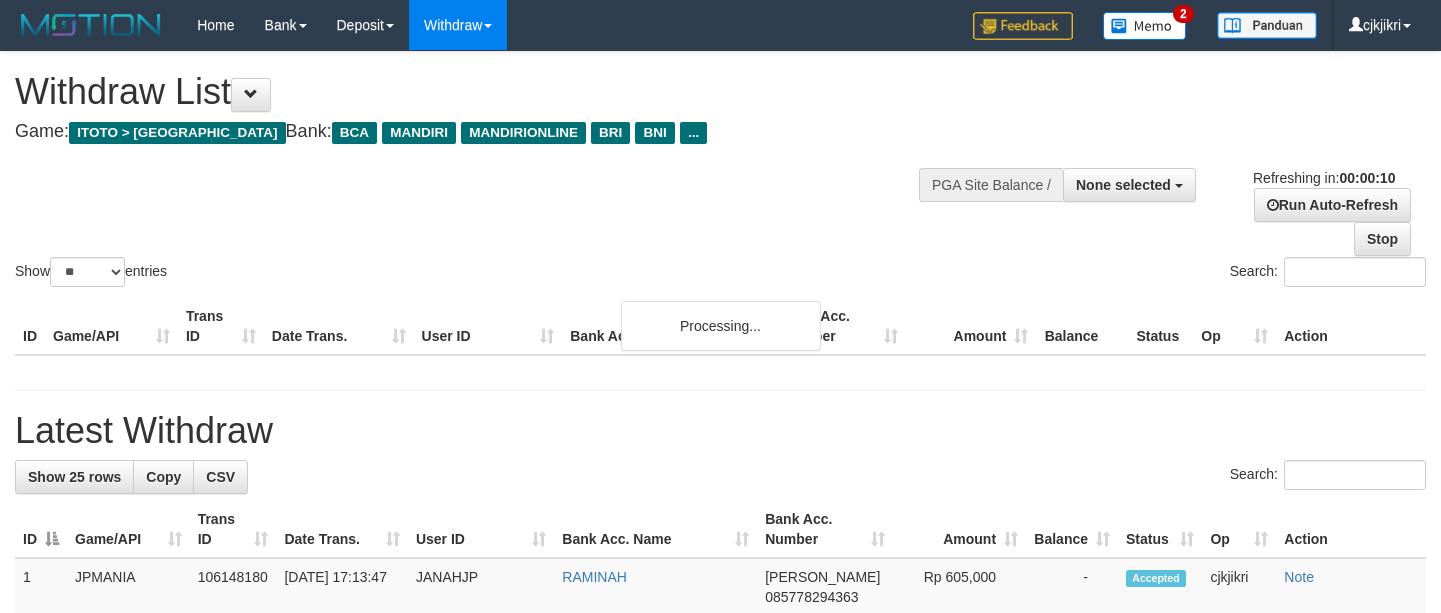 select 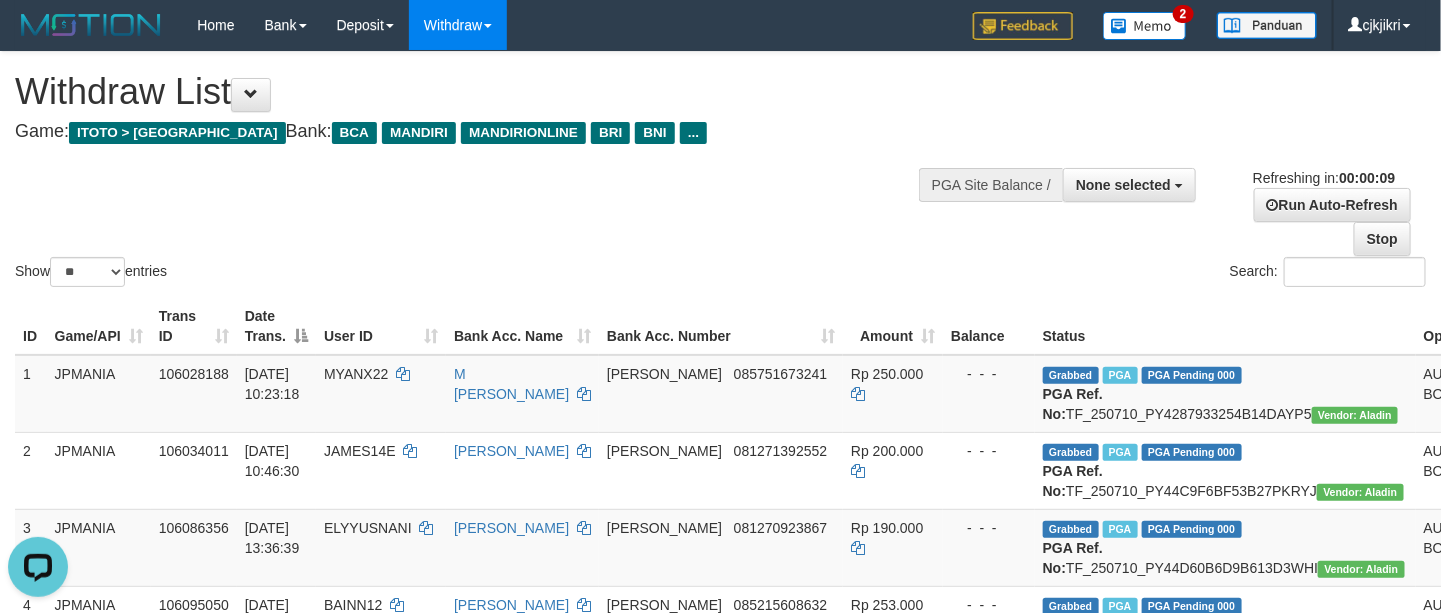 scroll, scrollTop: 0, scrollLeft: 0, axis: both 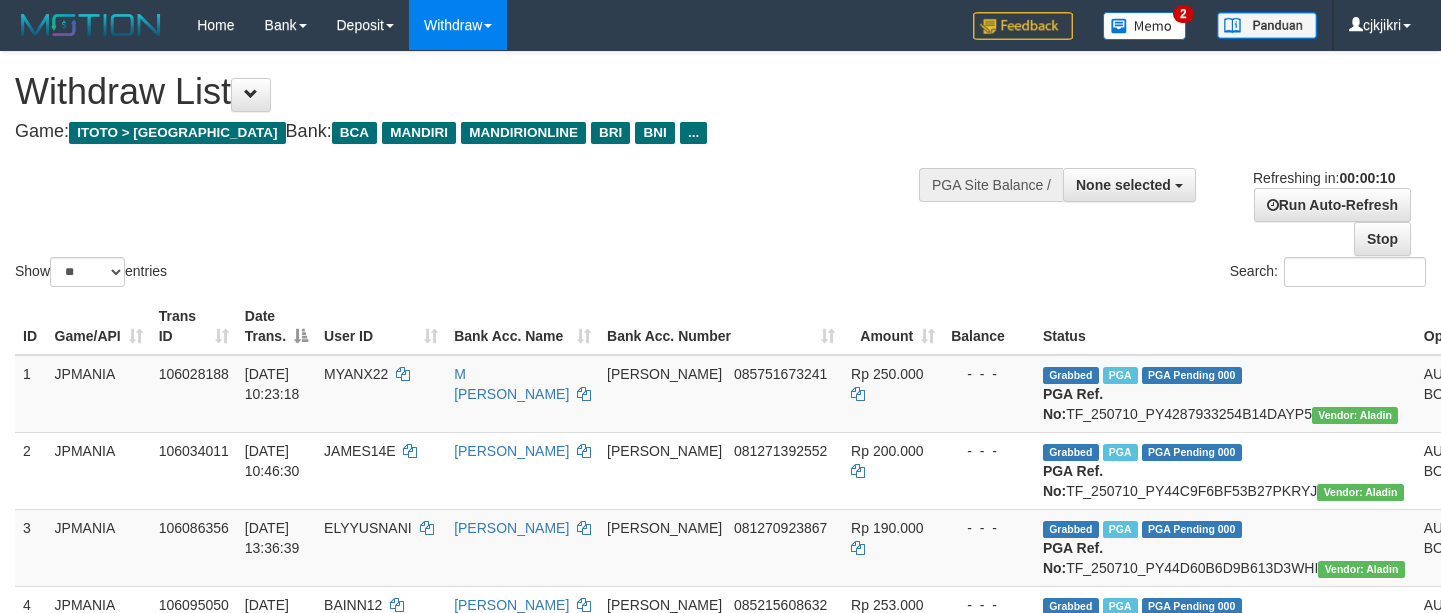 select 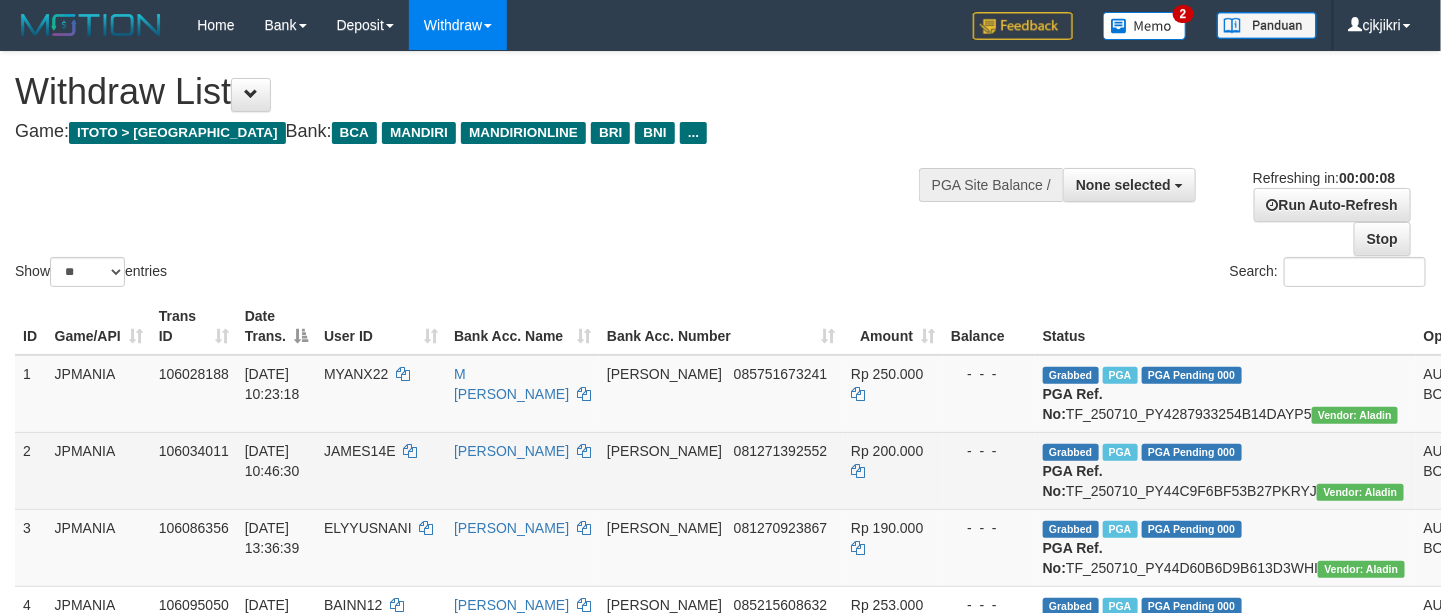 scroll, scrollTop: 21, scrollLeft: 0, axis: vertical 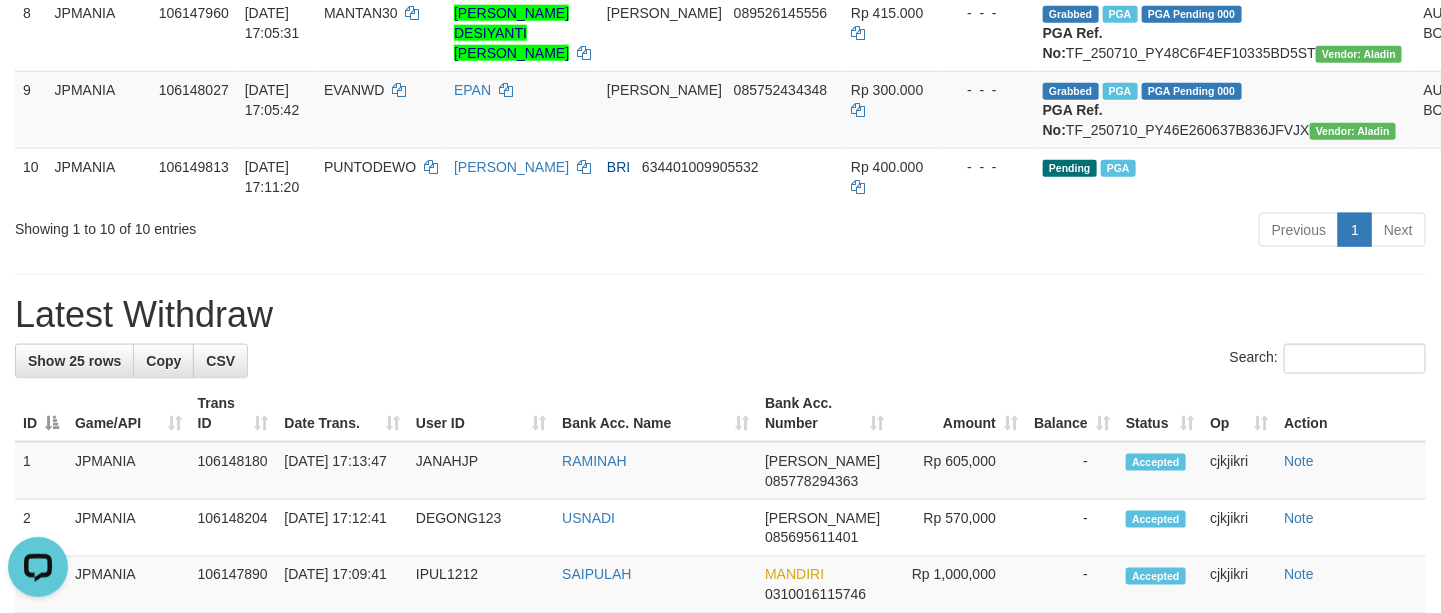 click on "Search:" at bounding box center [720, 361] 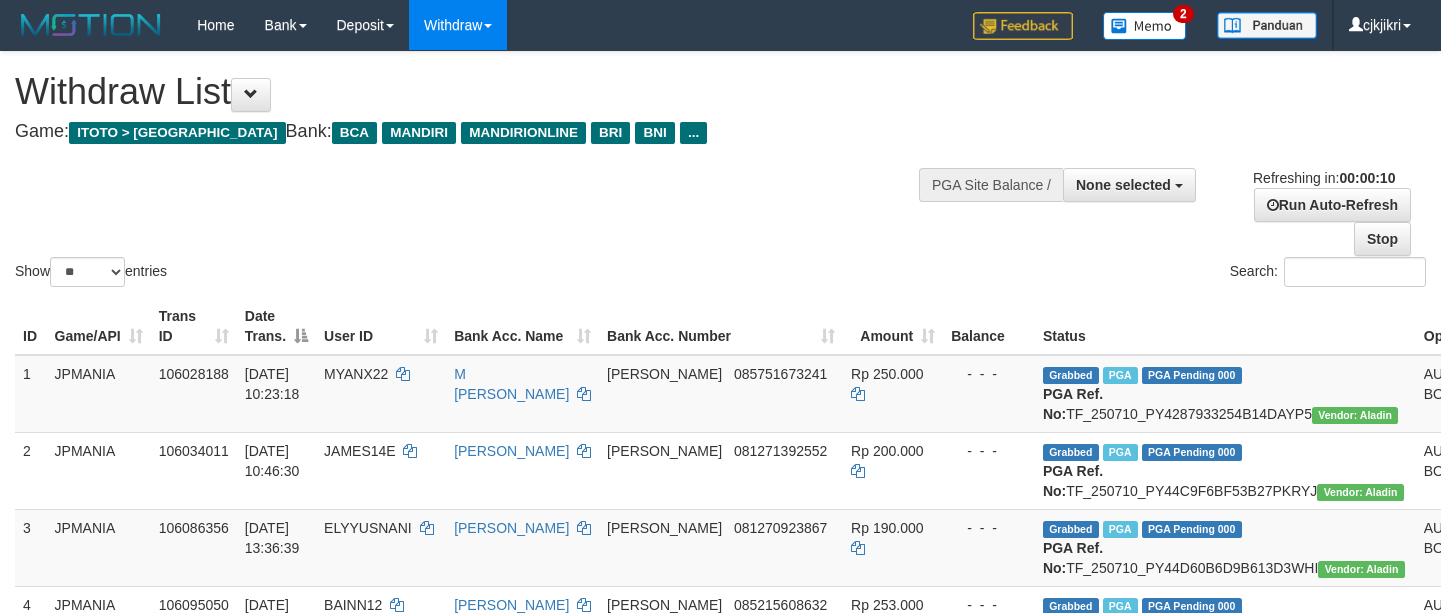 select 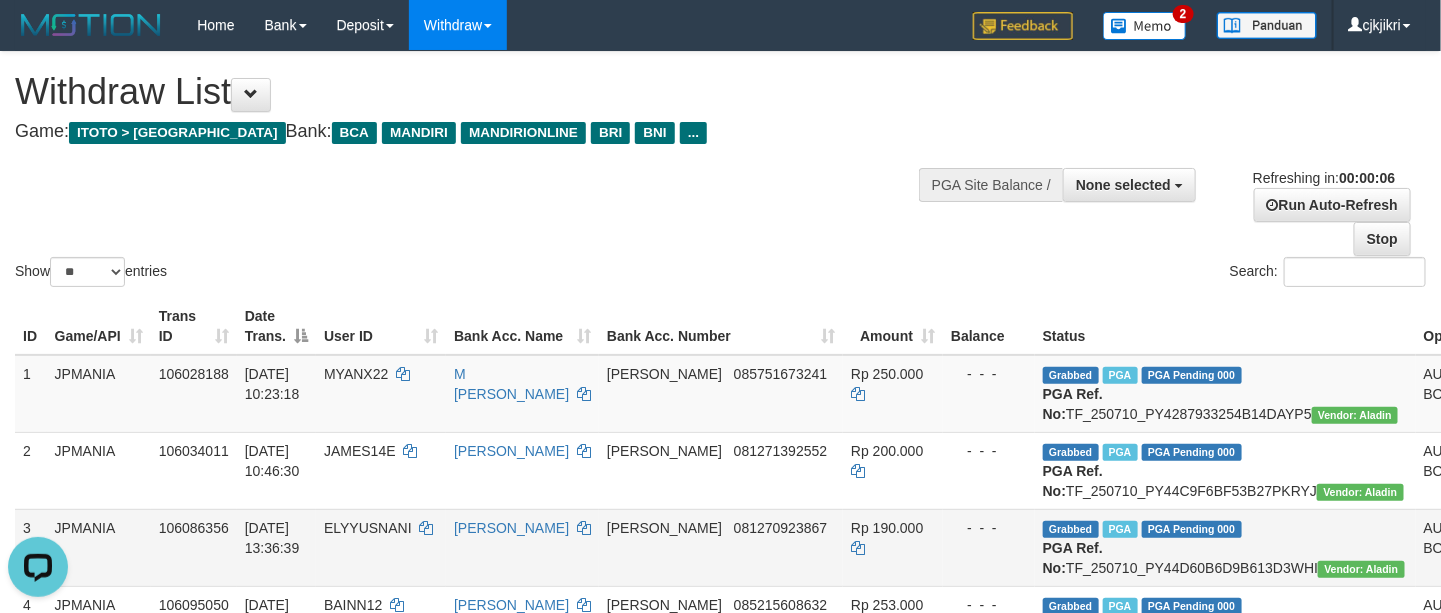 scroll, scrollTop: 0, scrollLeft: 0, axis: both 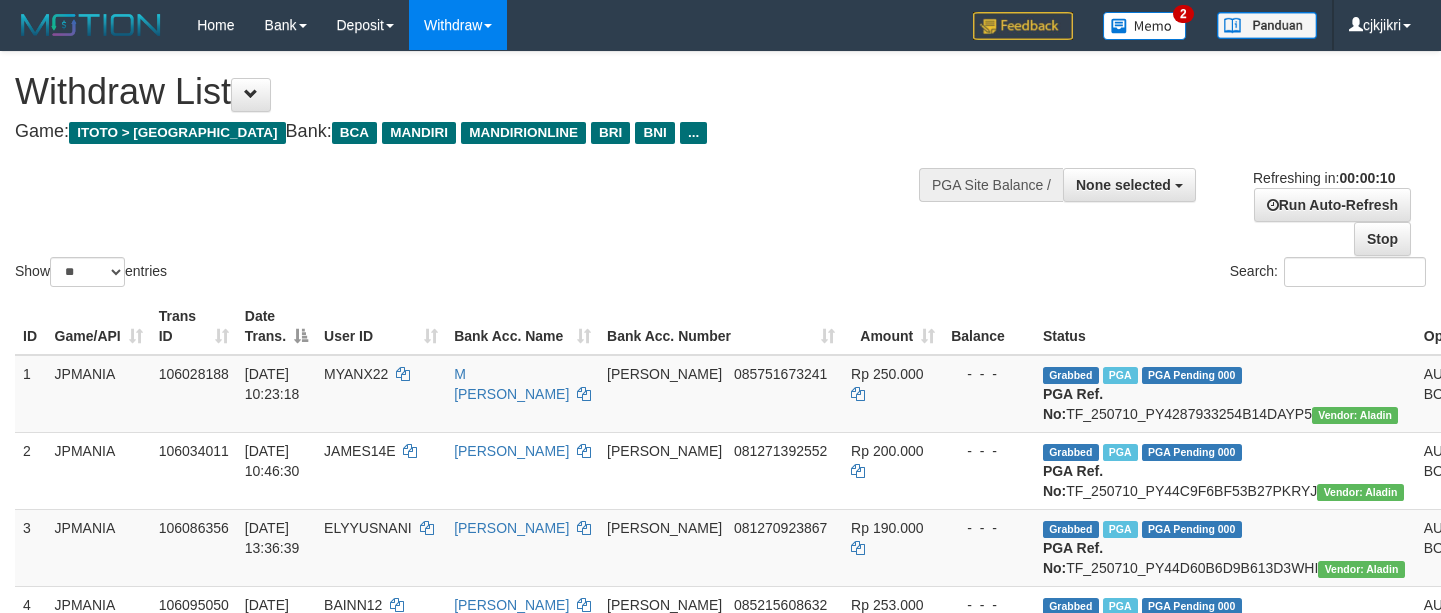 select 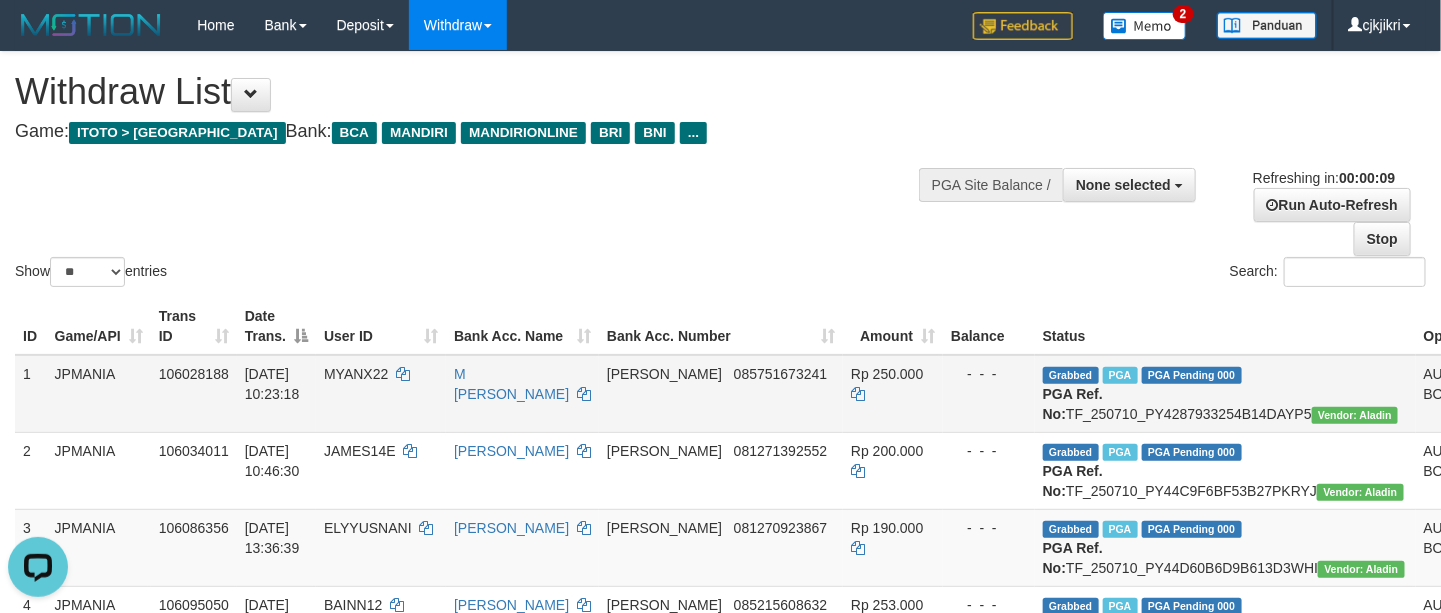 scroll, scrollTop: 0, scrollLeft: 0, axis: both 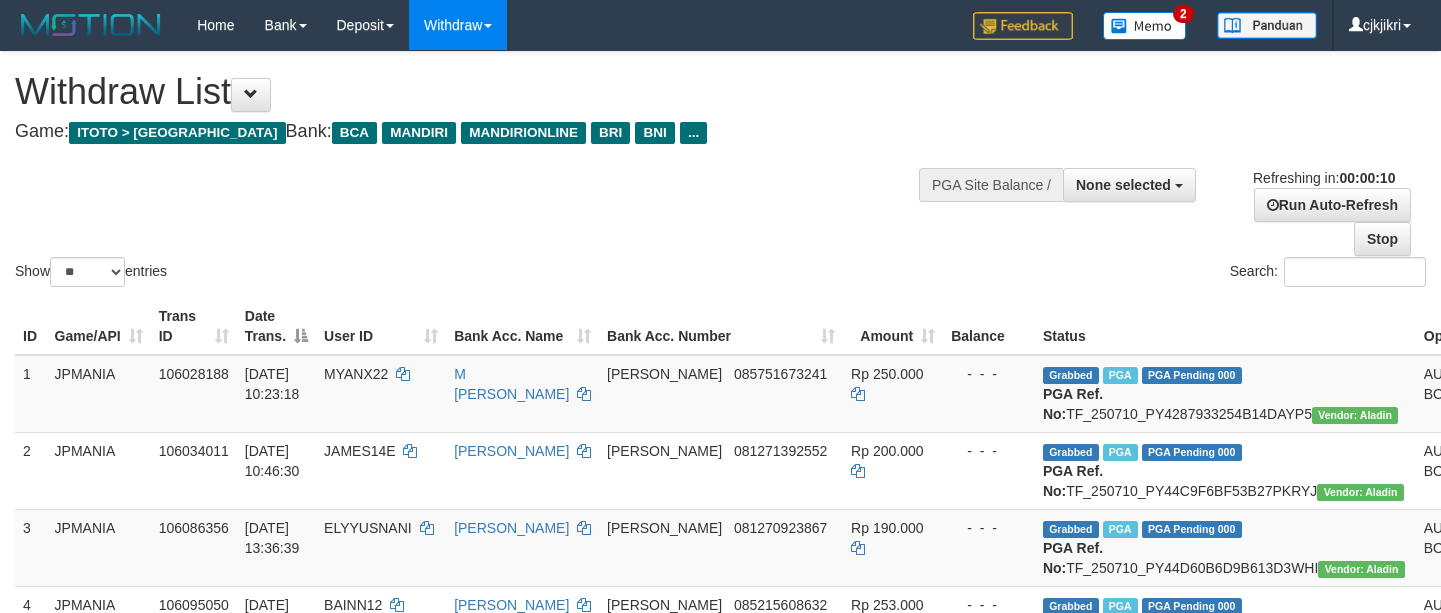 select 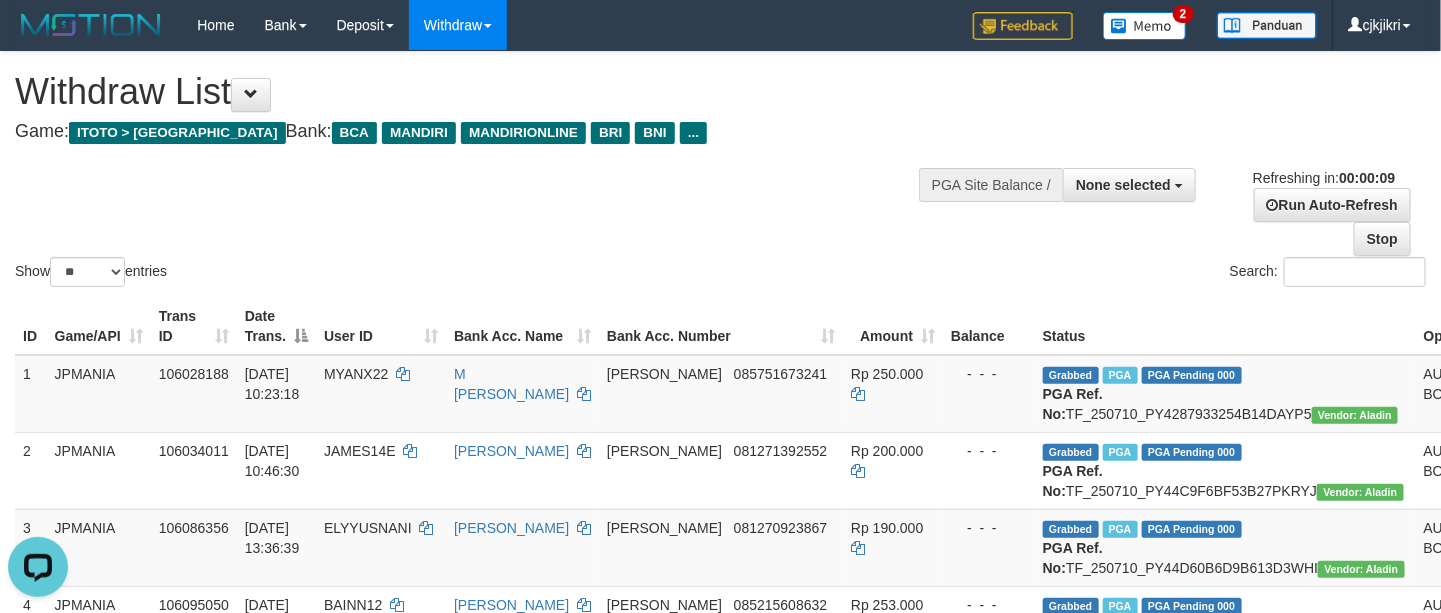 scroll, scrollTop: 0, scrollLeft: 0, axis: both 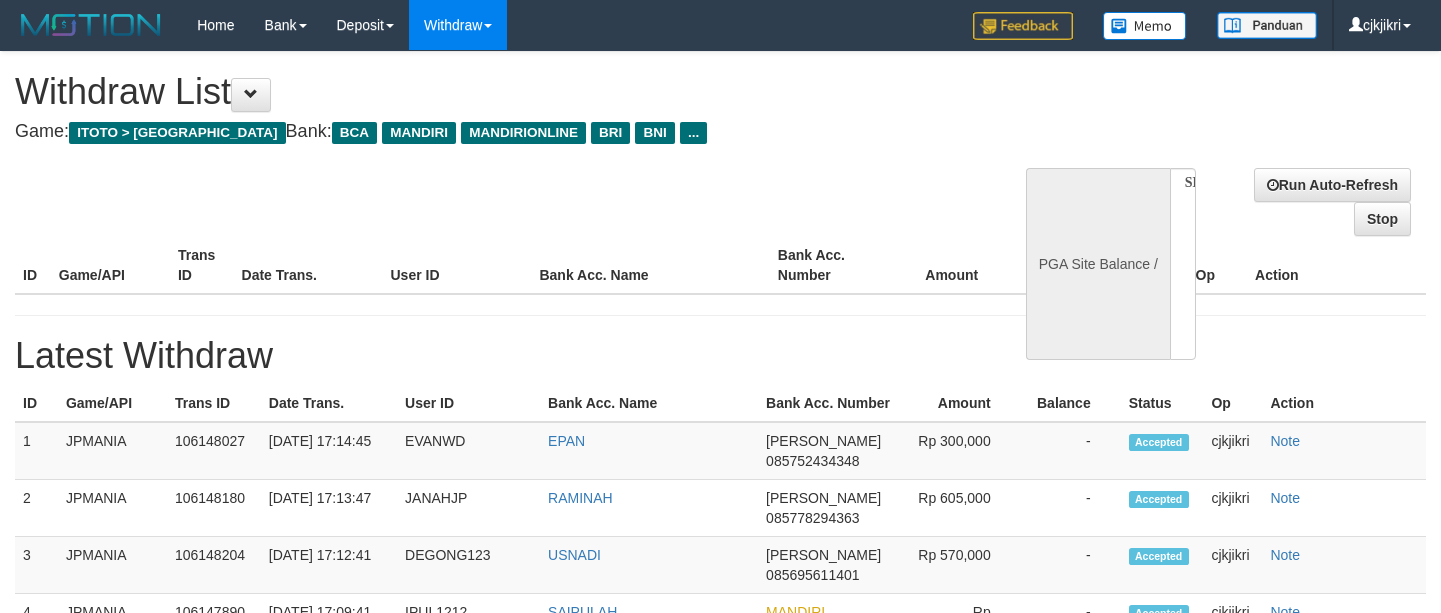 select 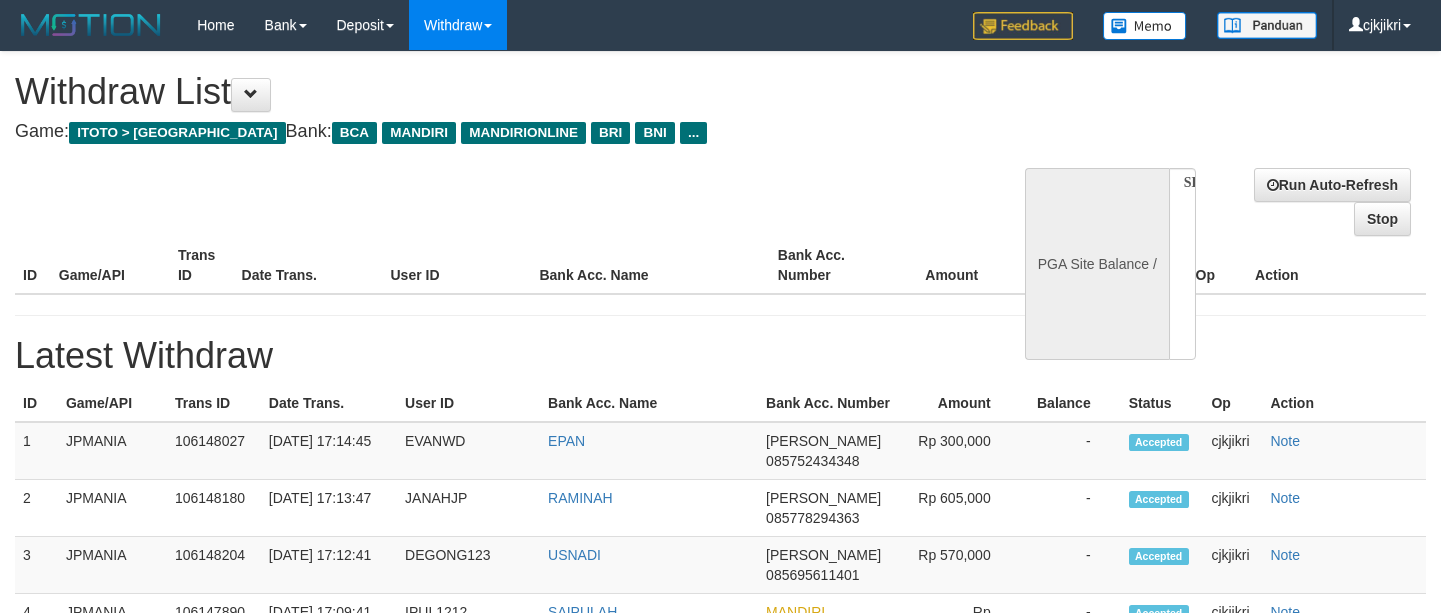 scroll, scrollTop: 0, scrollLeft: 0, axis: both 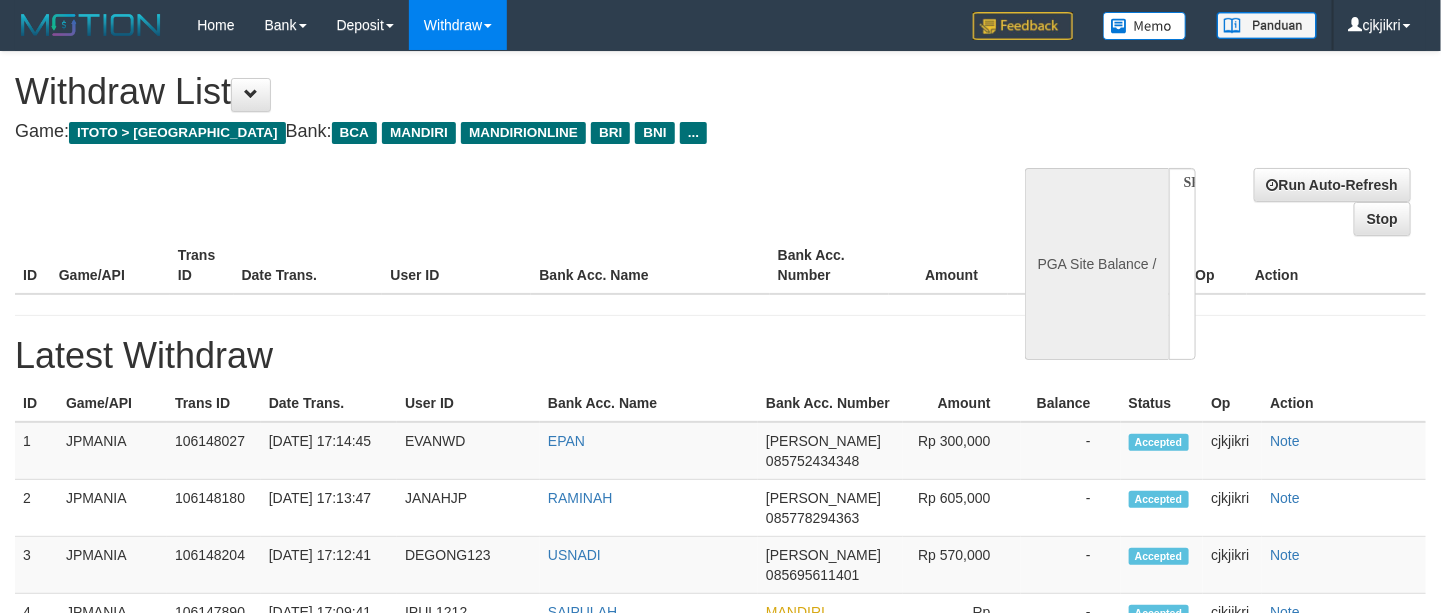 select on "**" 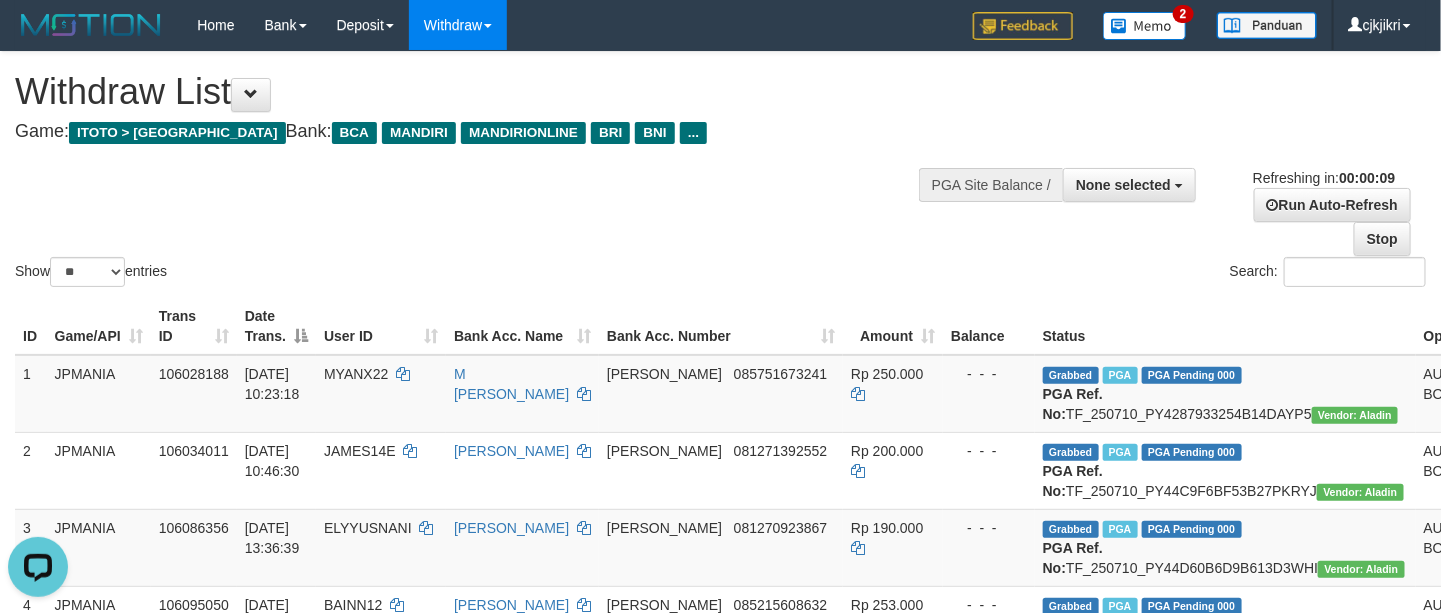scroll, scrollTop: 0, scrollLeft: 0, axis: both 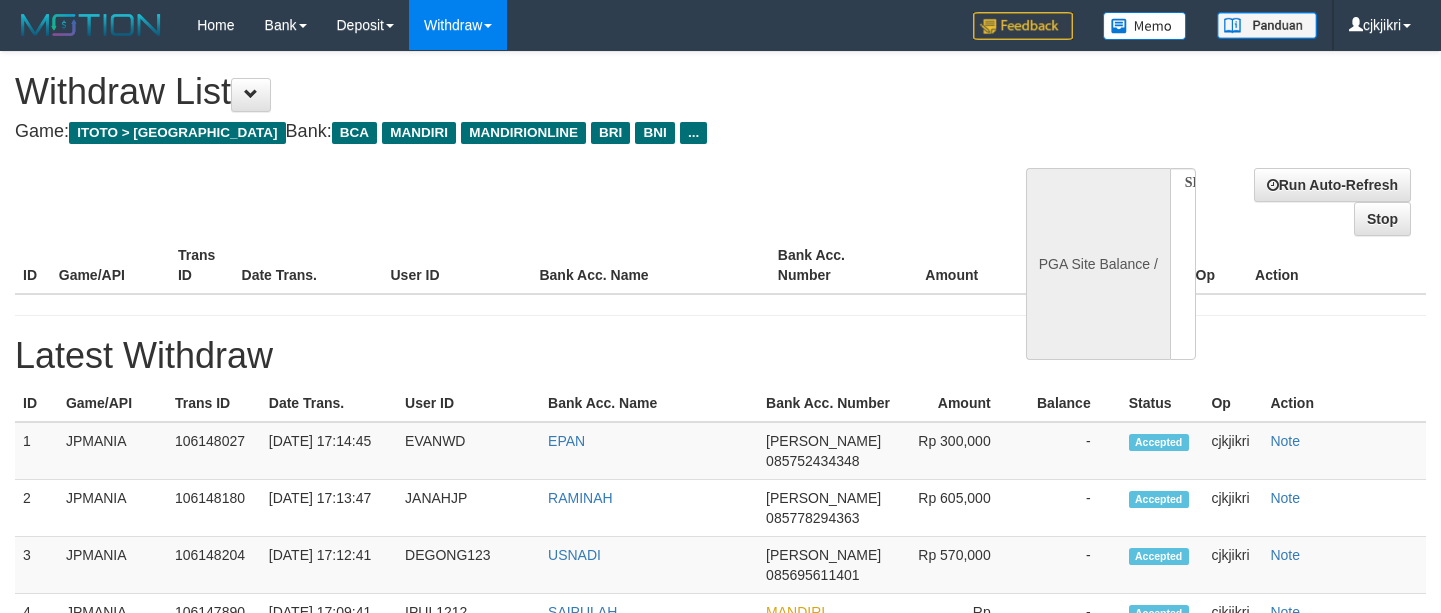 select 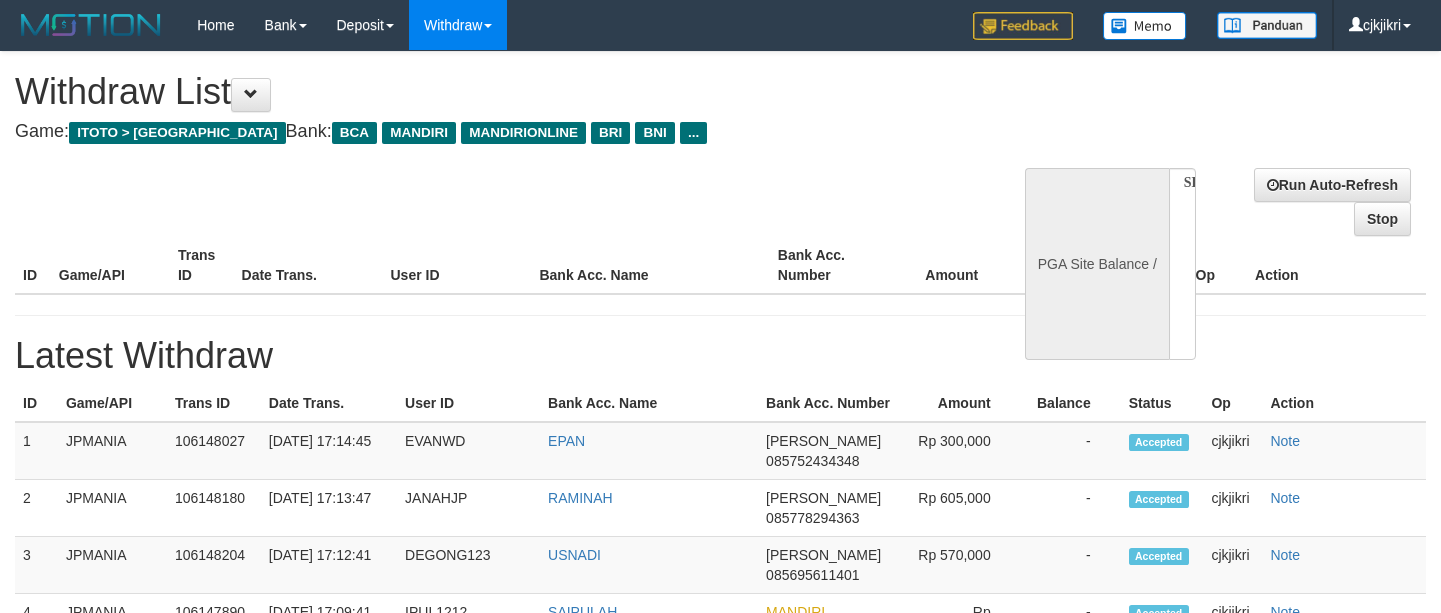 scroll, scrollTop: 0, scrollLeft: 0, axis: both 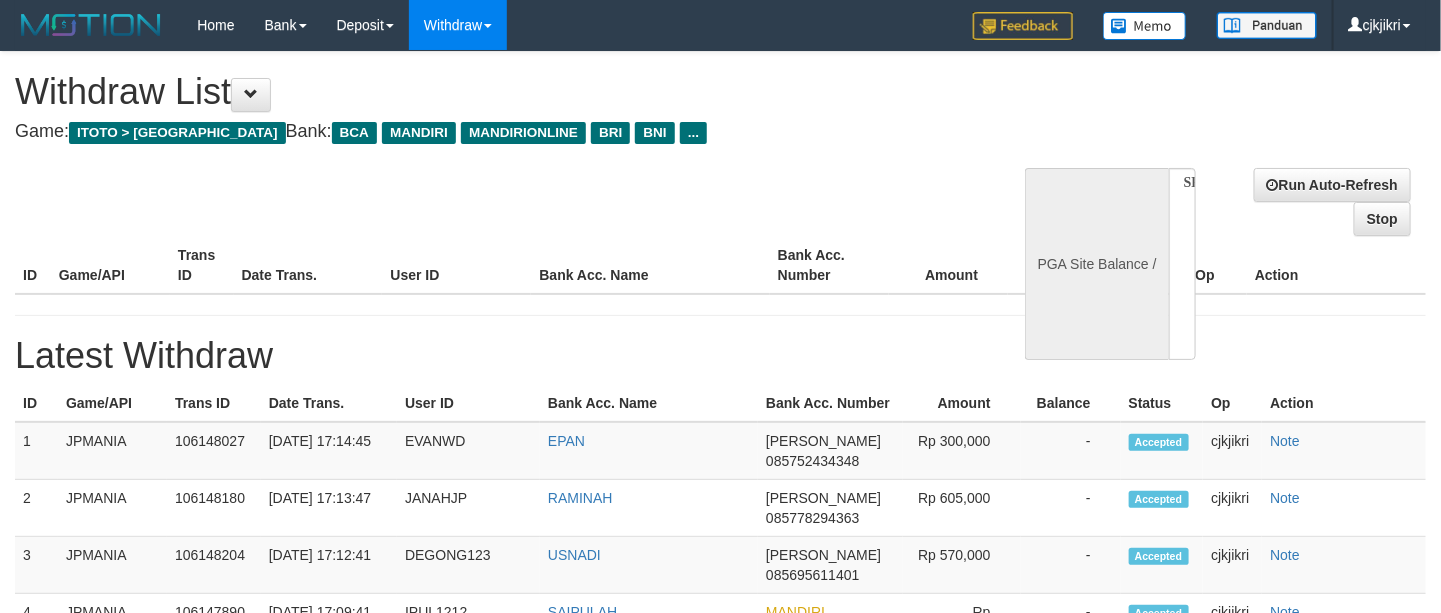select on "**" 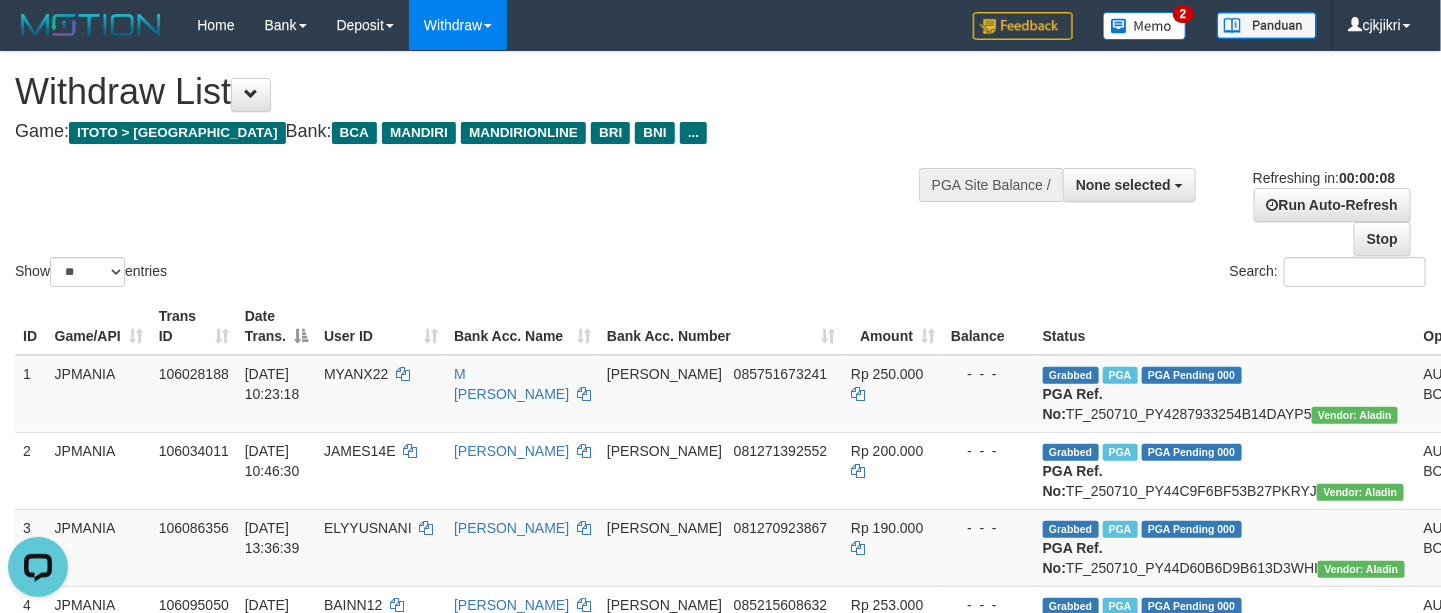 scroll, scrollTop: 0, scrollLeft: 0, axis: both 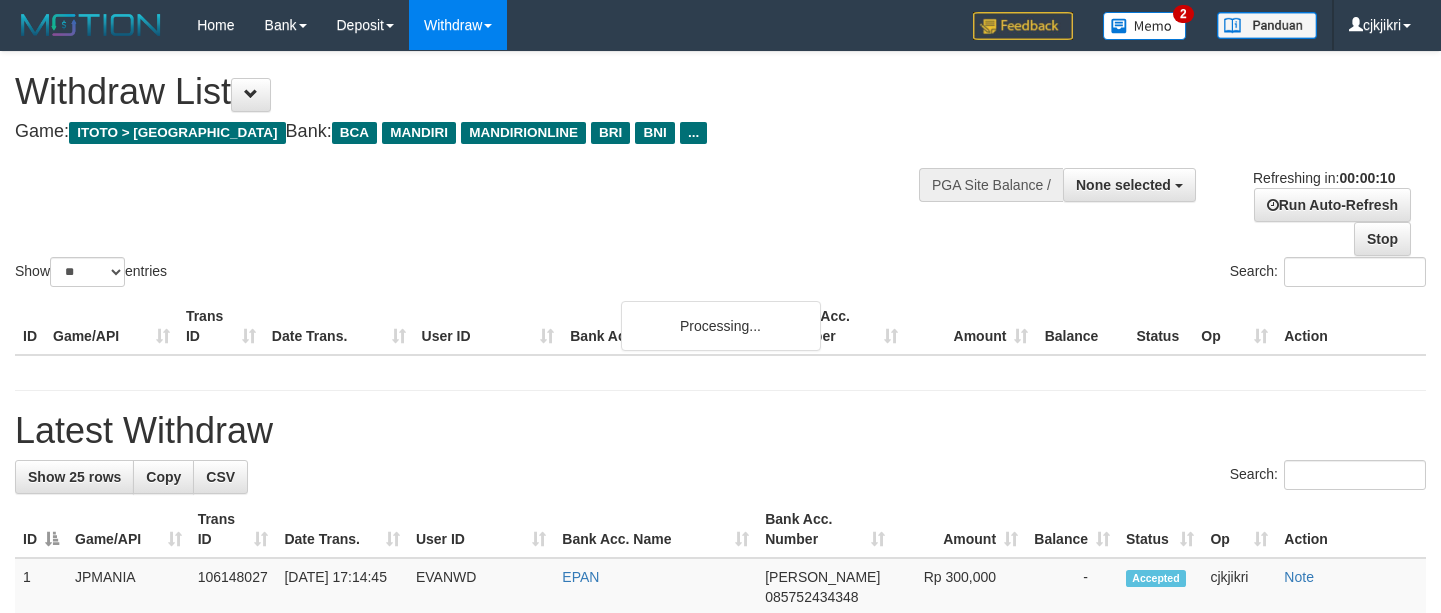 select 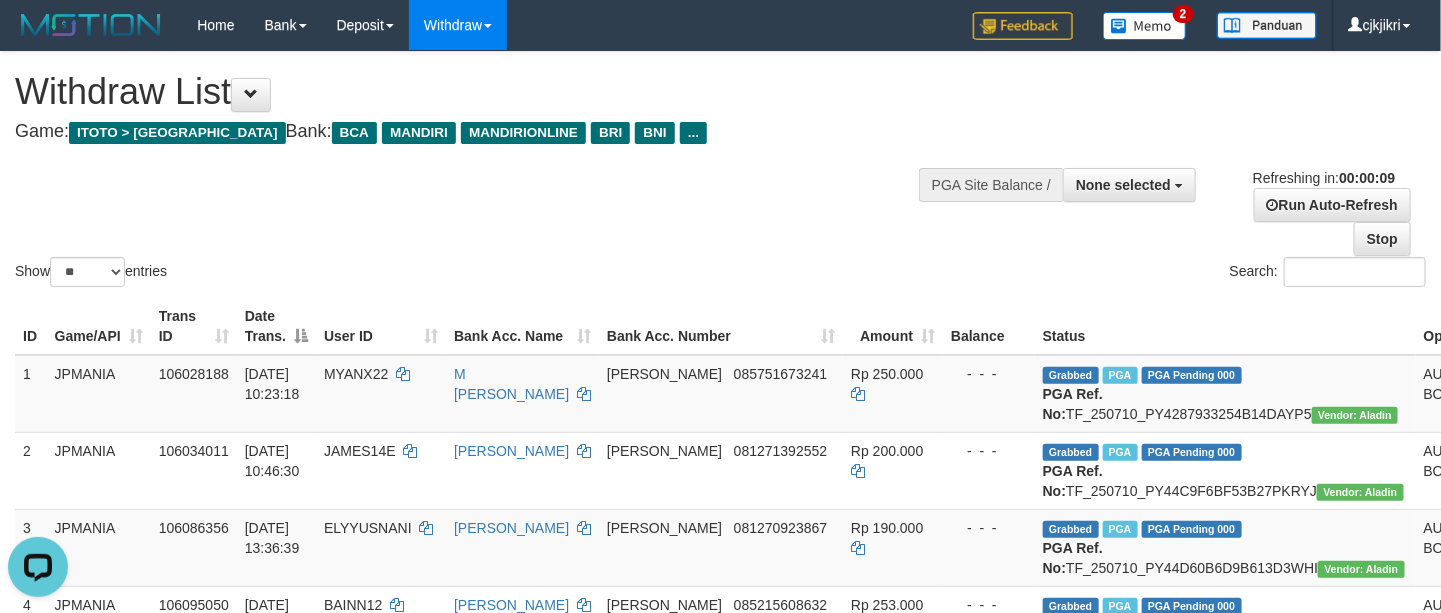 scroll, scrollTop: 0, scrollLeft: 0, axis: both 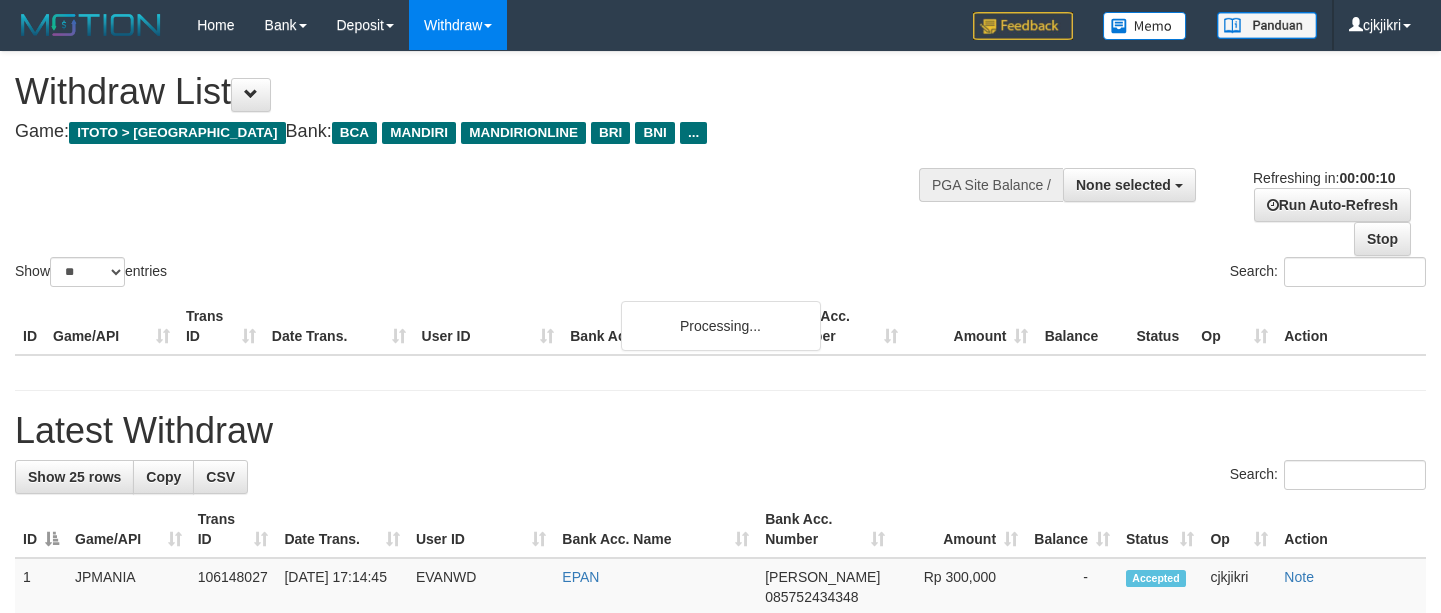 select 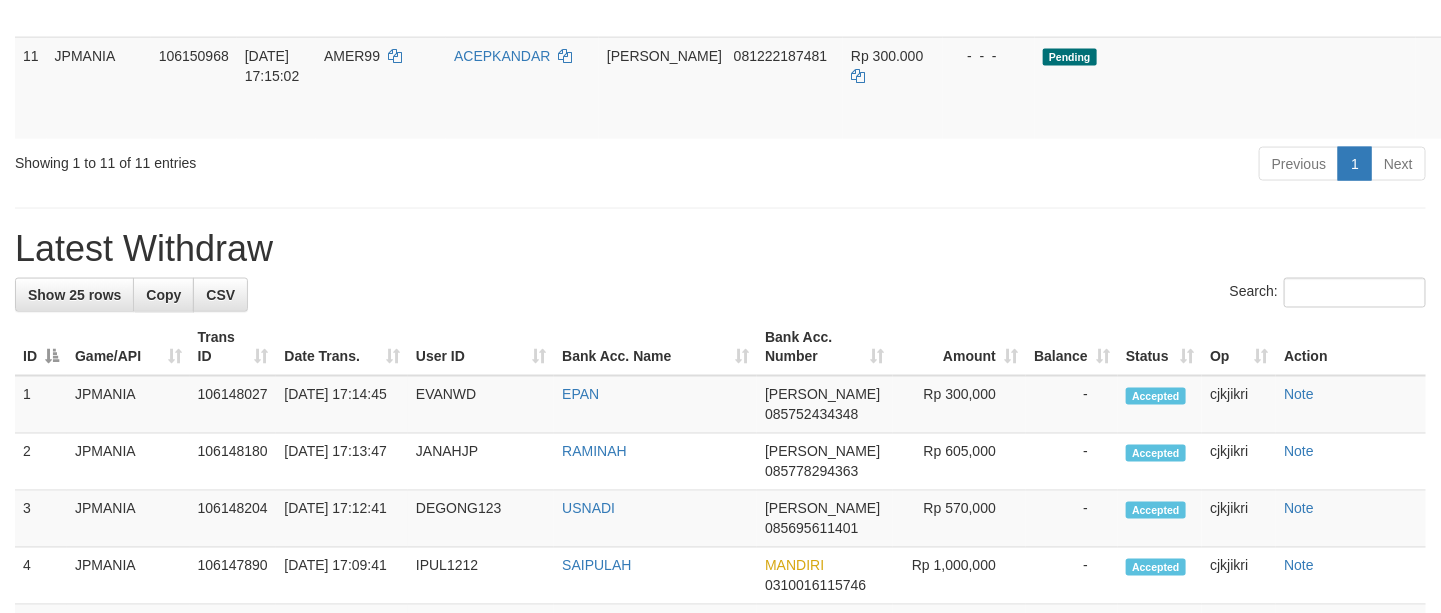scroll, scrollTop: 1500, scrollLeft: 0, axis: vertical 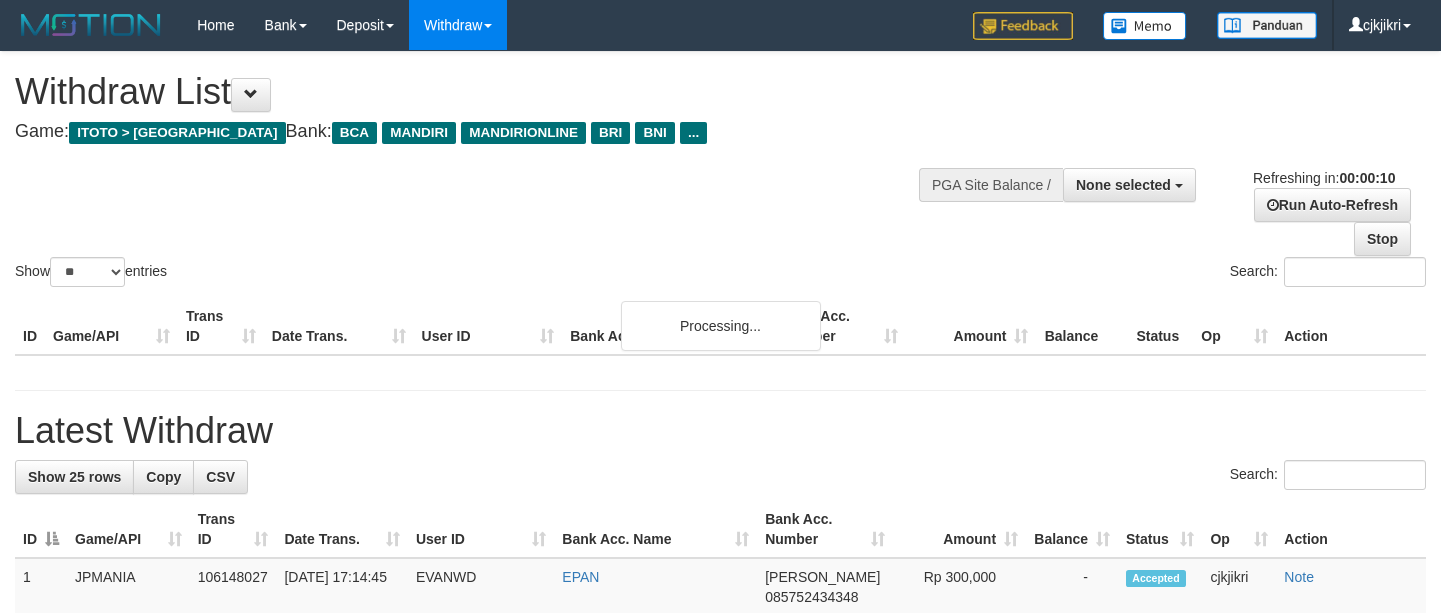 select 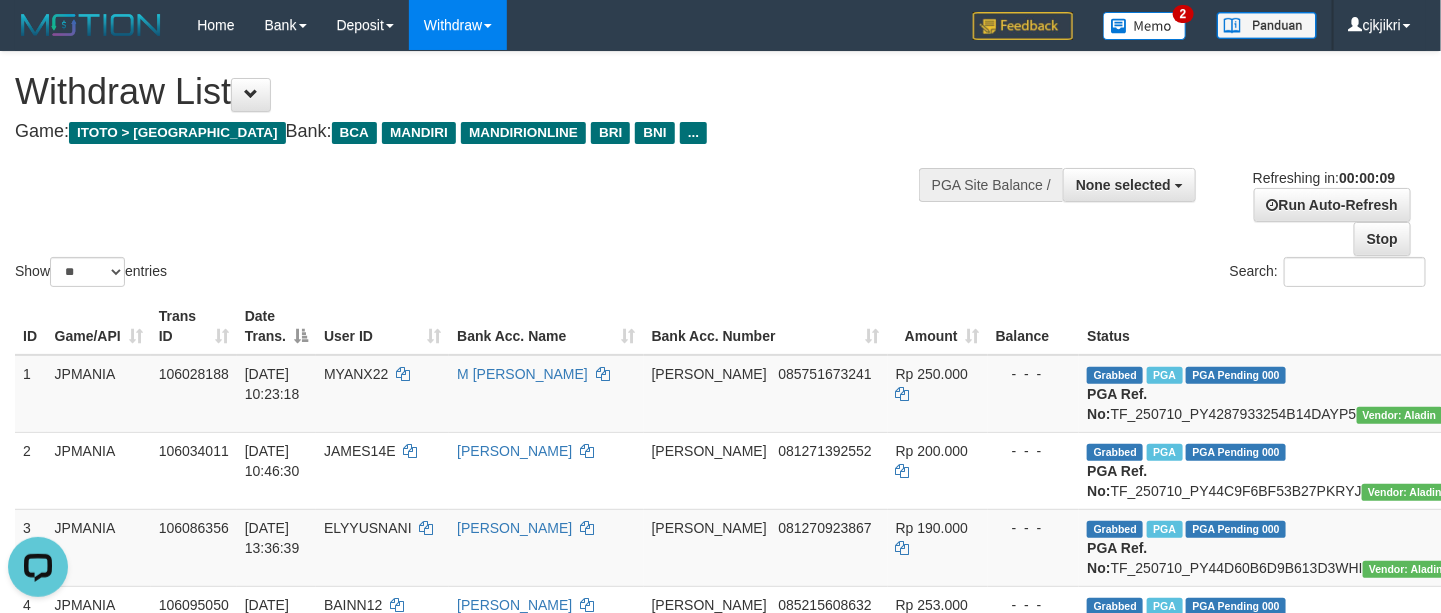 scroll, scrollTop: 0, scrollLeft: 0, axis: both 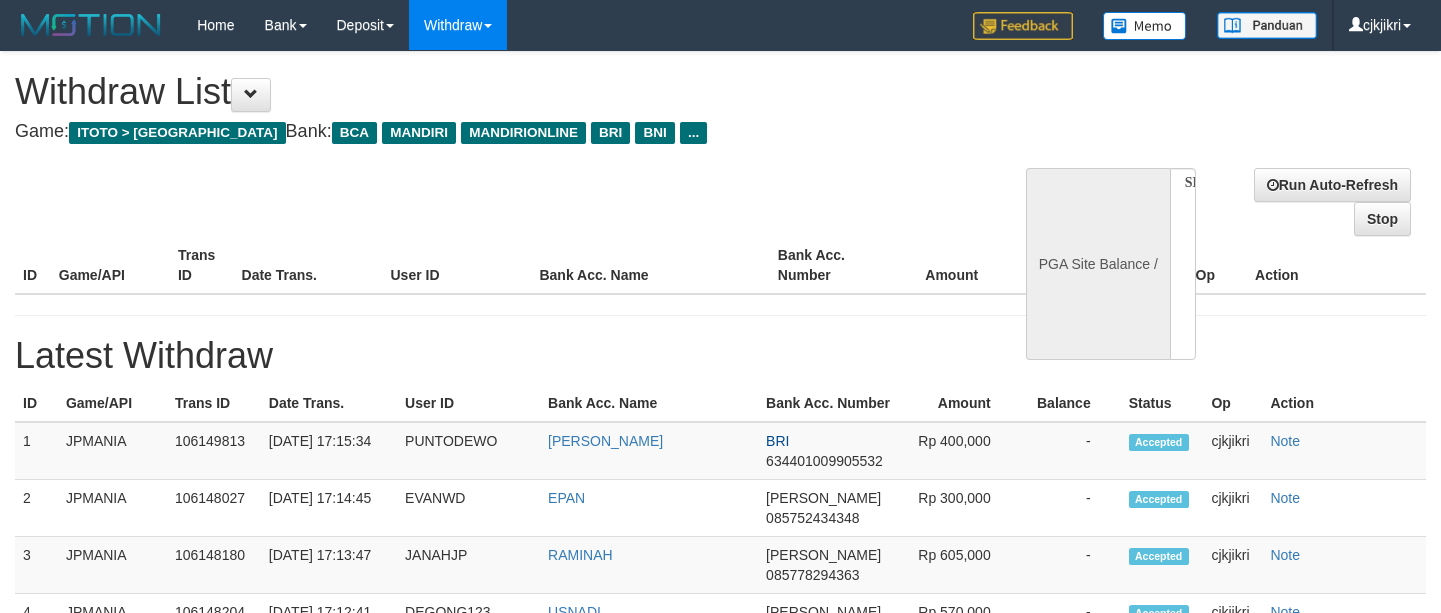 select 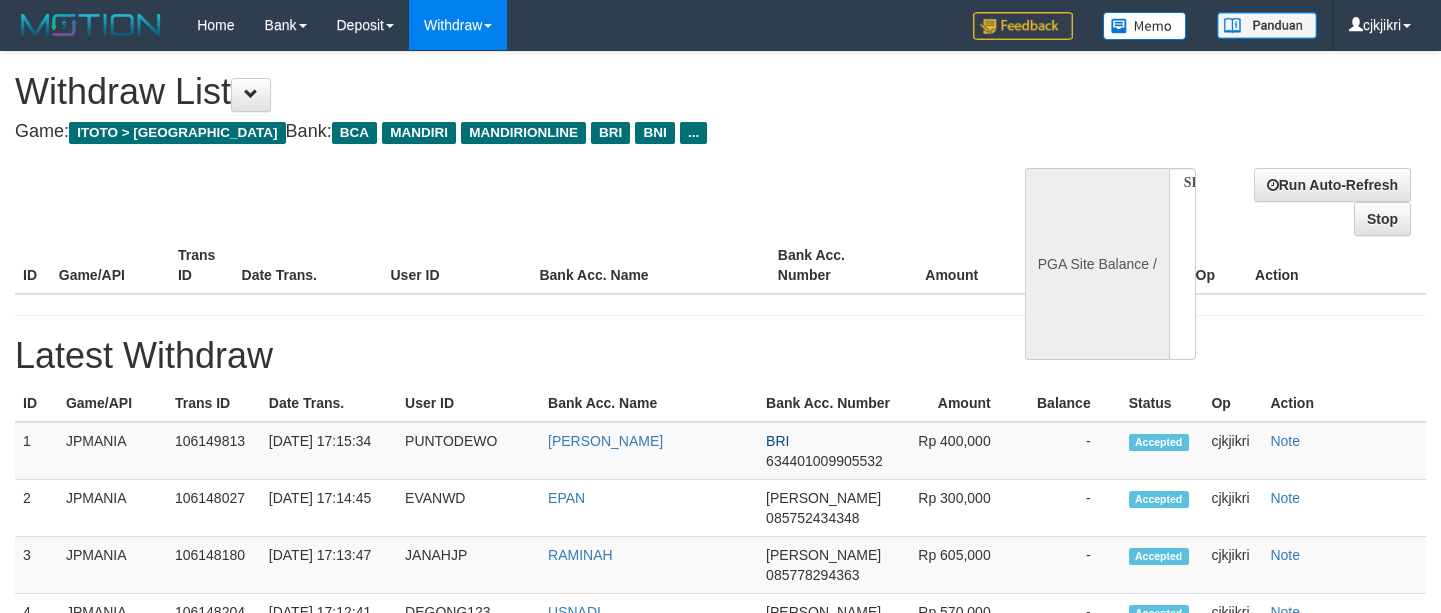 scroll, scrollTop: 0, scrollLeft: 0, axis: both 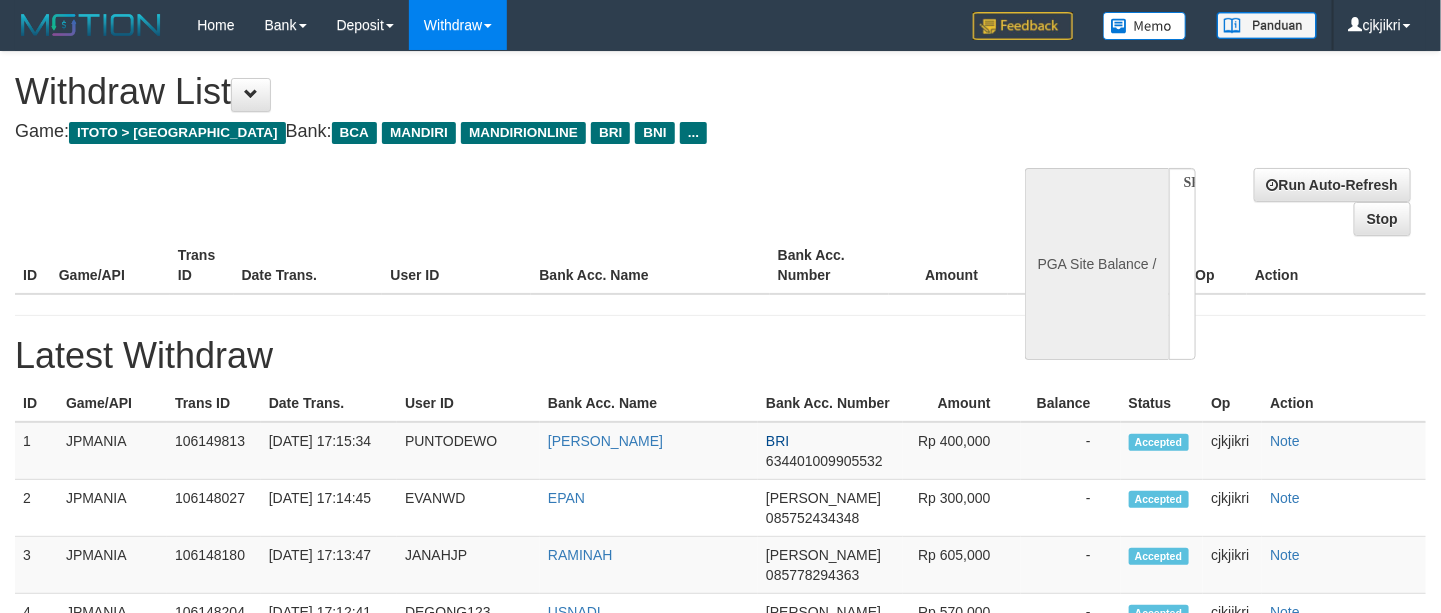 select on "**" 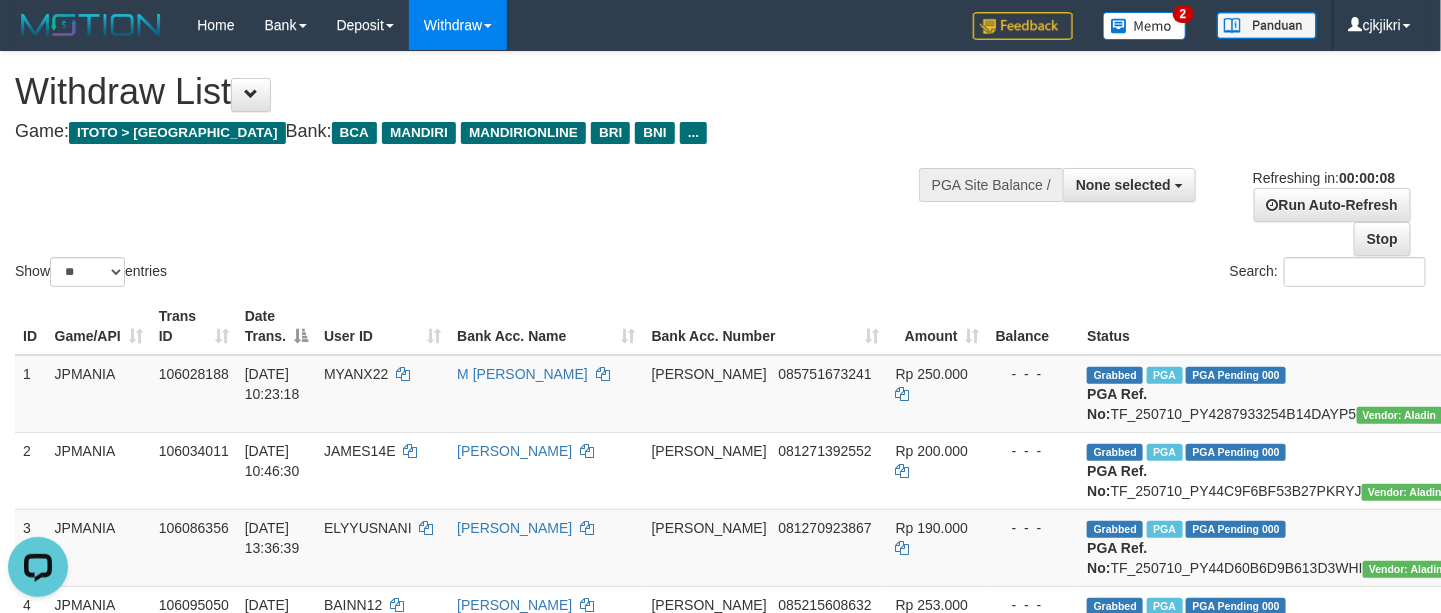 scroll, scrollTop: 0, scrollLeft: 0, axis: both 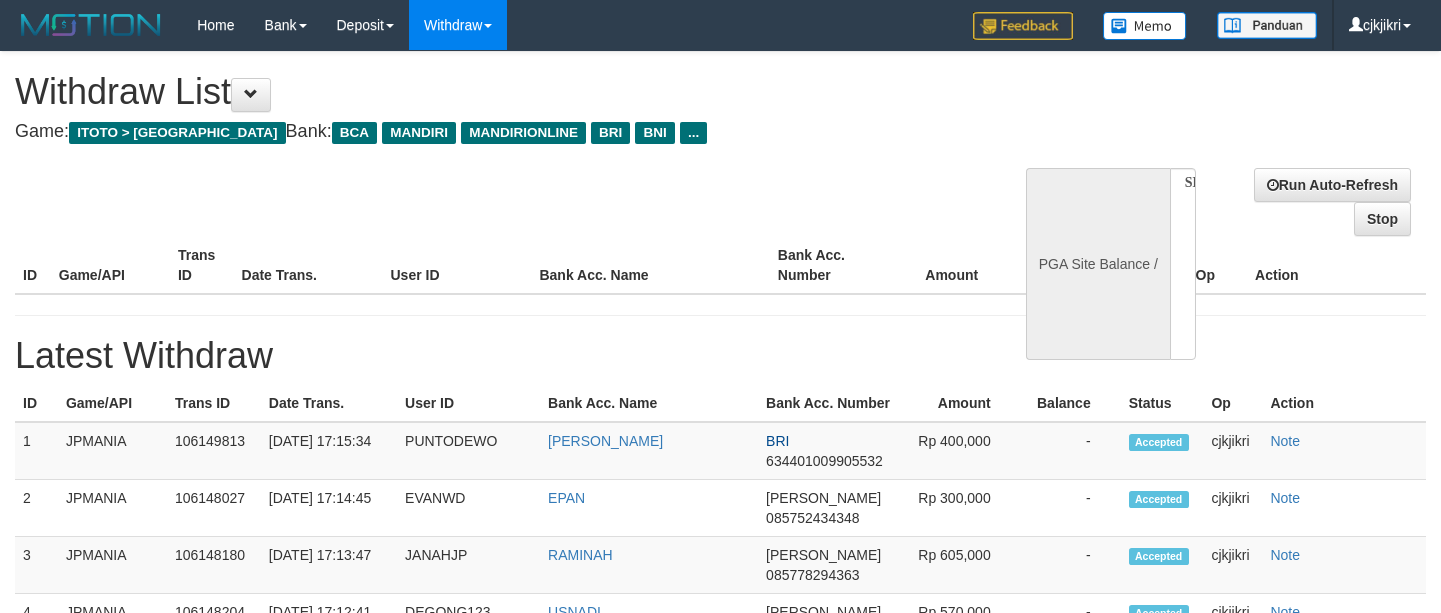 select 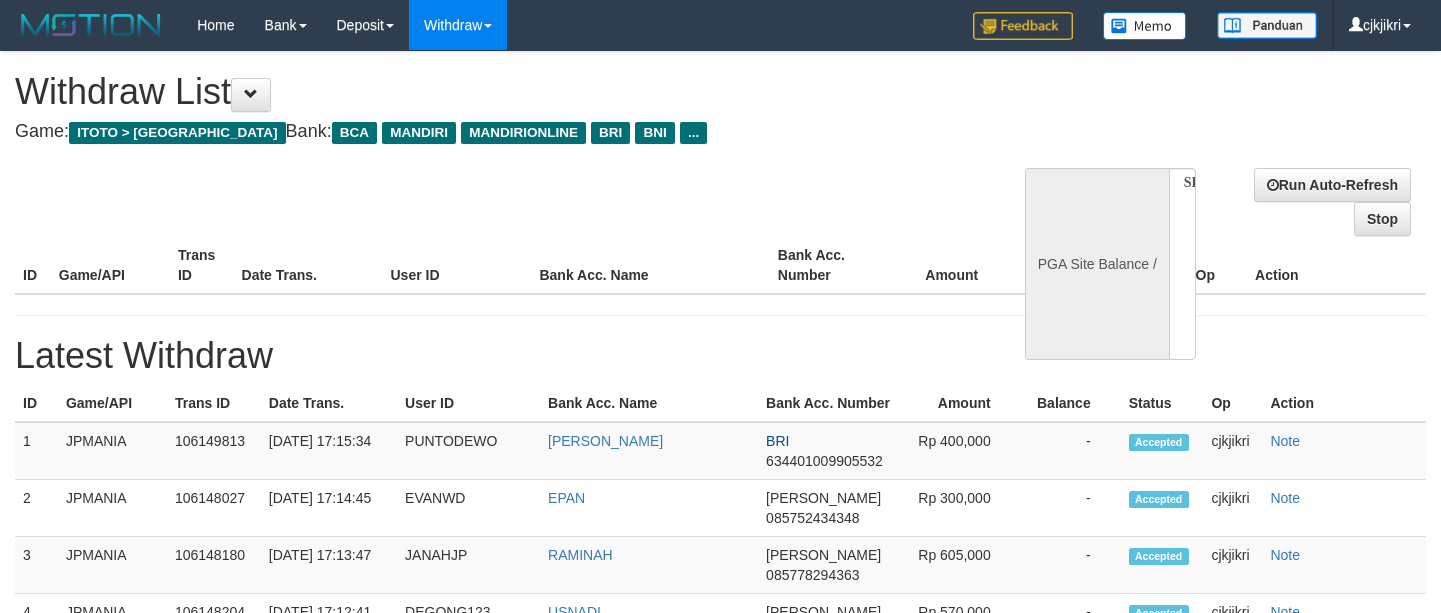 scroll, scrollTop: 0, scrollLeft: 0, axis: both 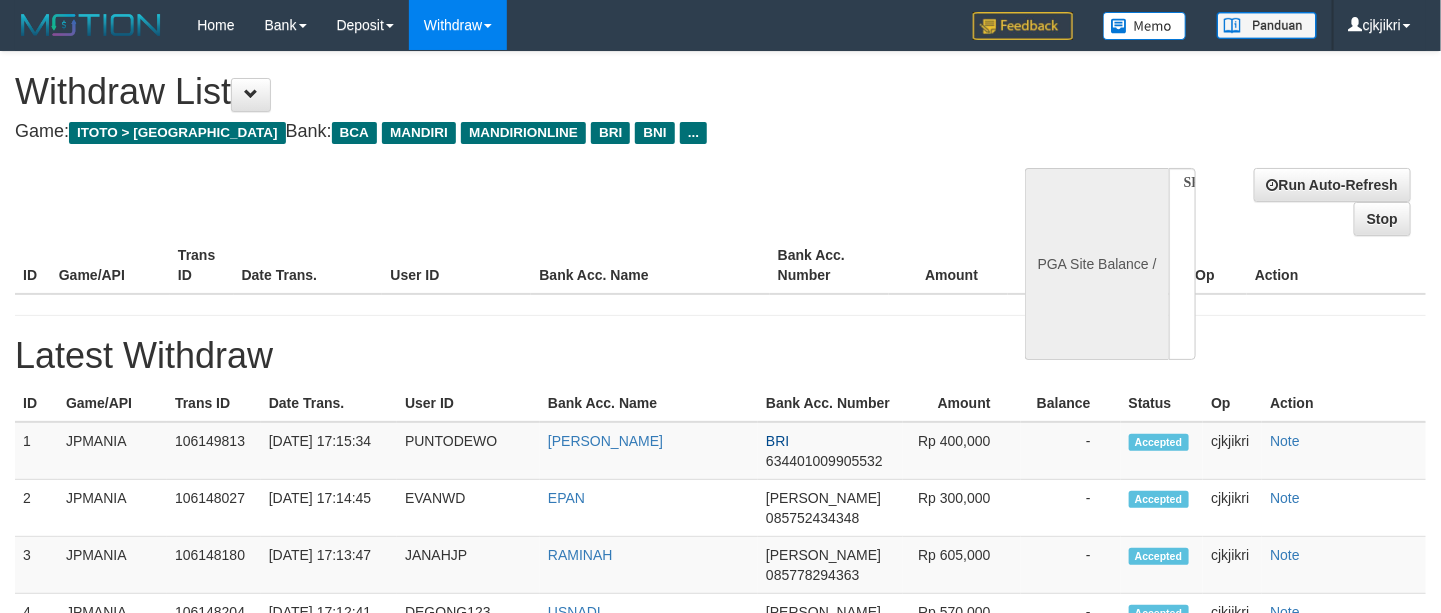 select on "**" 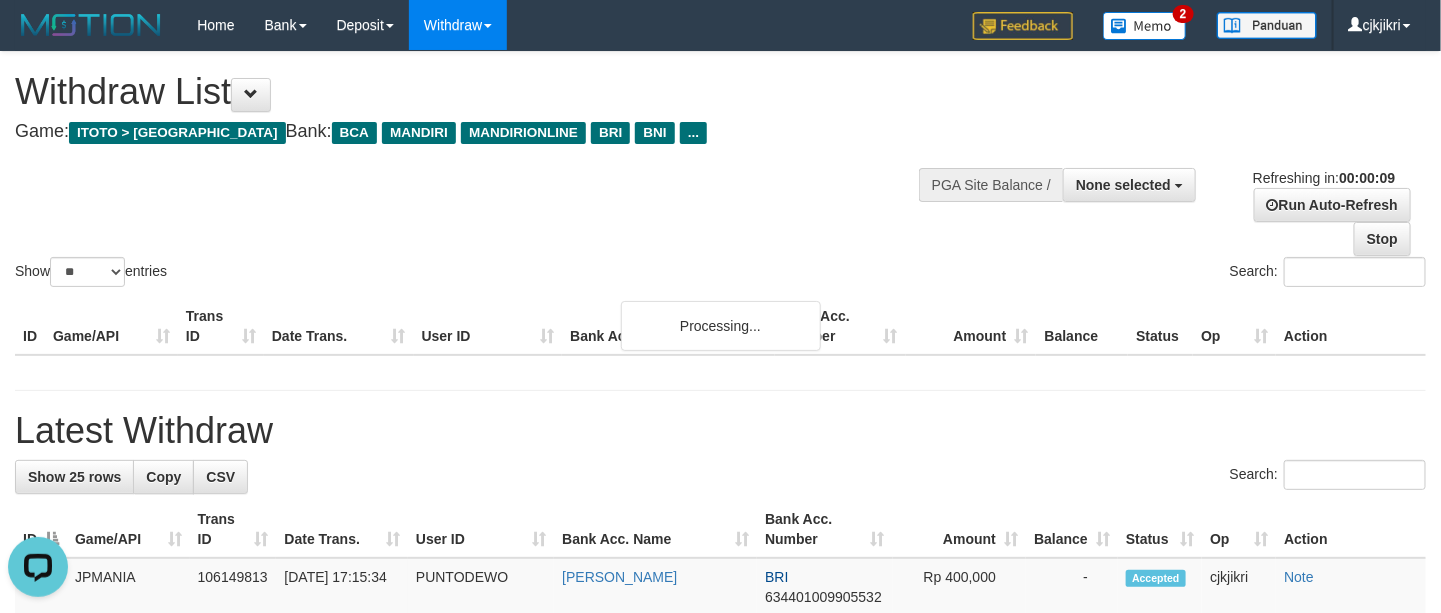 scroll, scrollTop: 0, scrollLeft: 0, axis: both 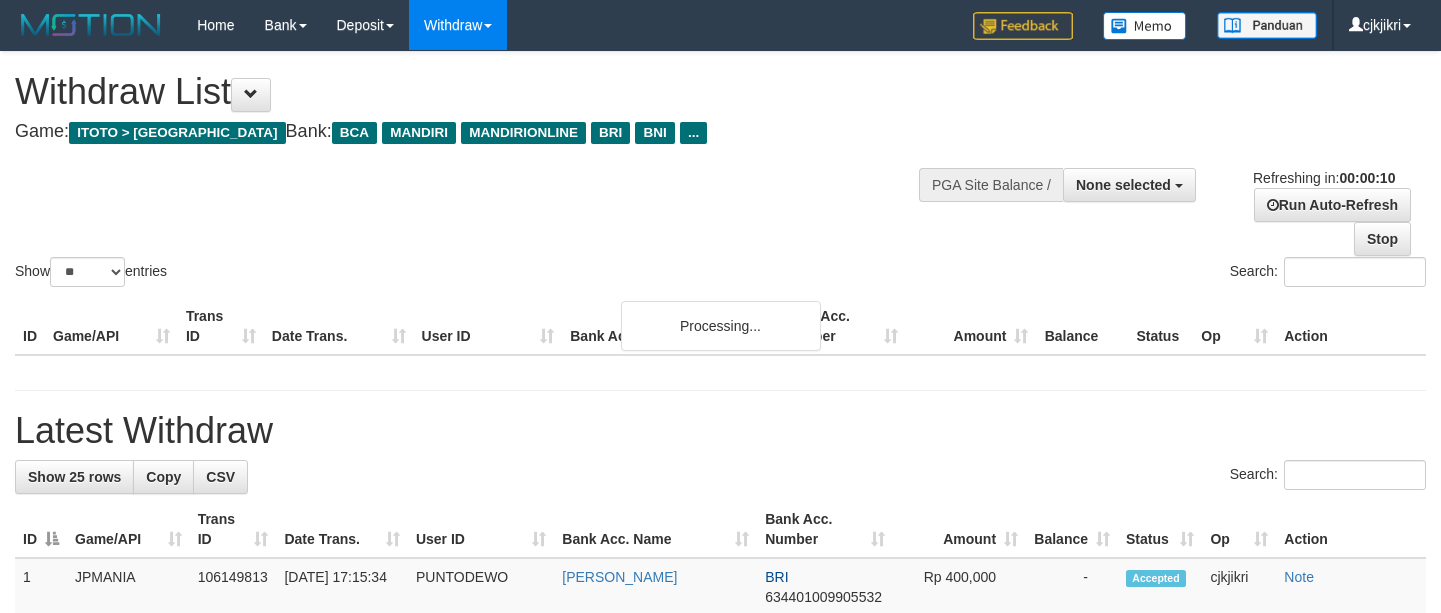 select 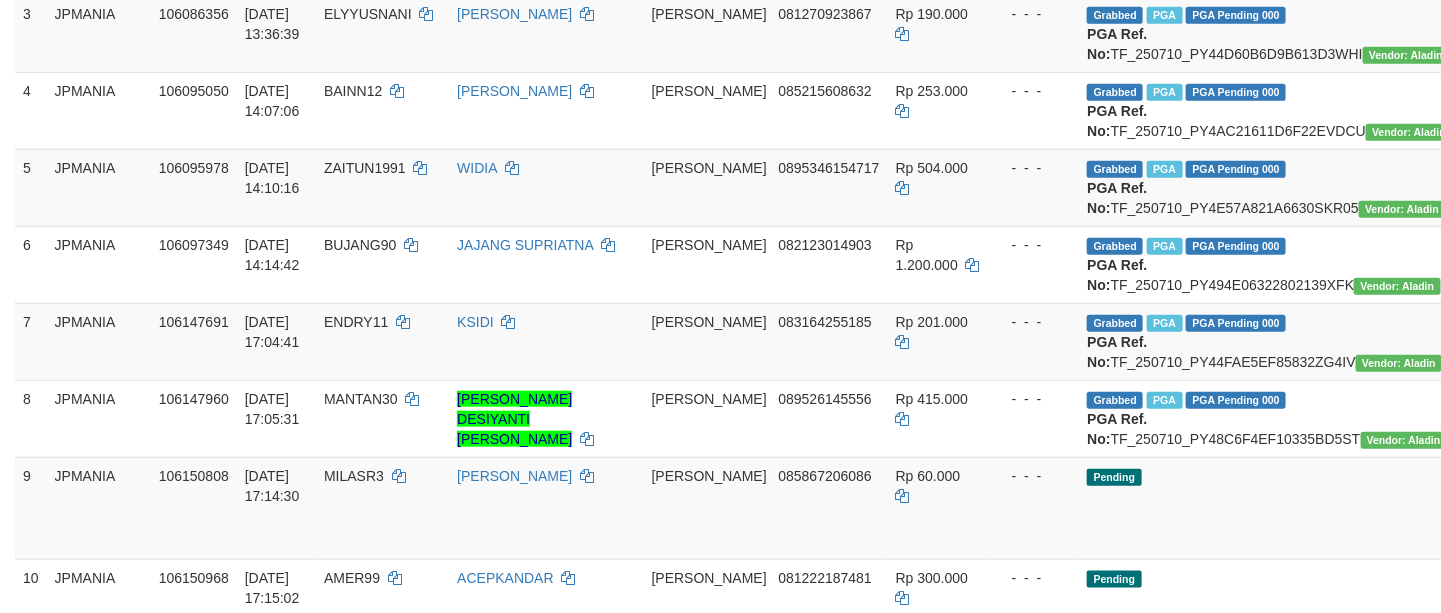 scroll, scrollTop: 600, scrollLeft: 0, axis: vertical 